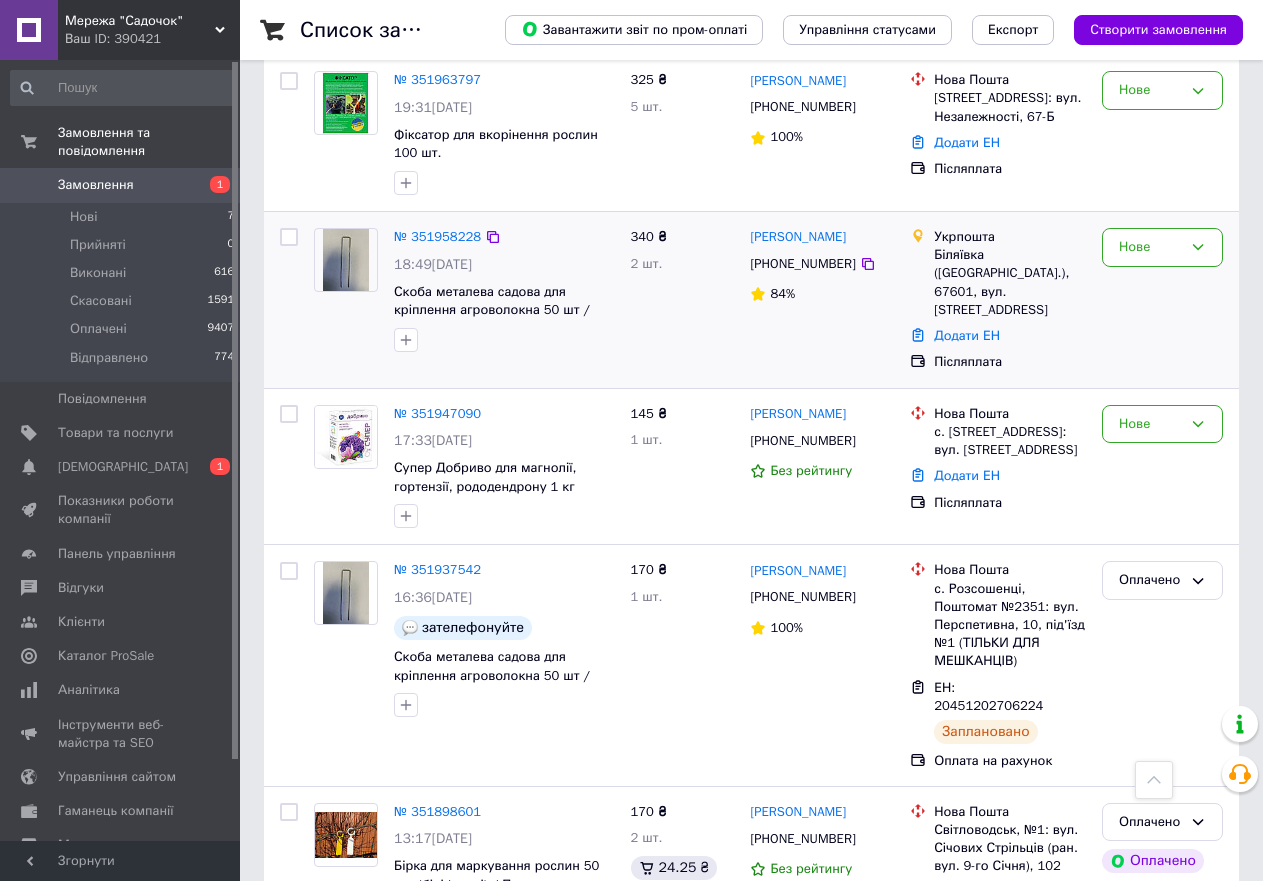 scroll, scrollTop: 1000, scrollLeft: 0, axis: vertical 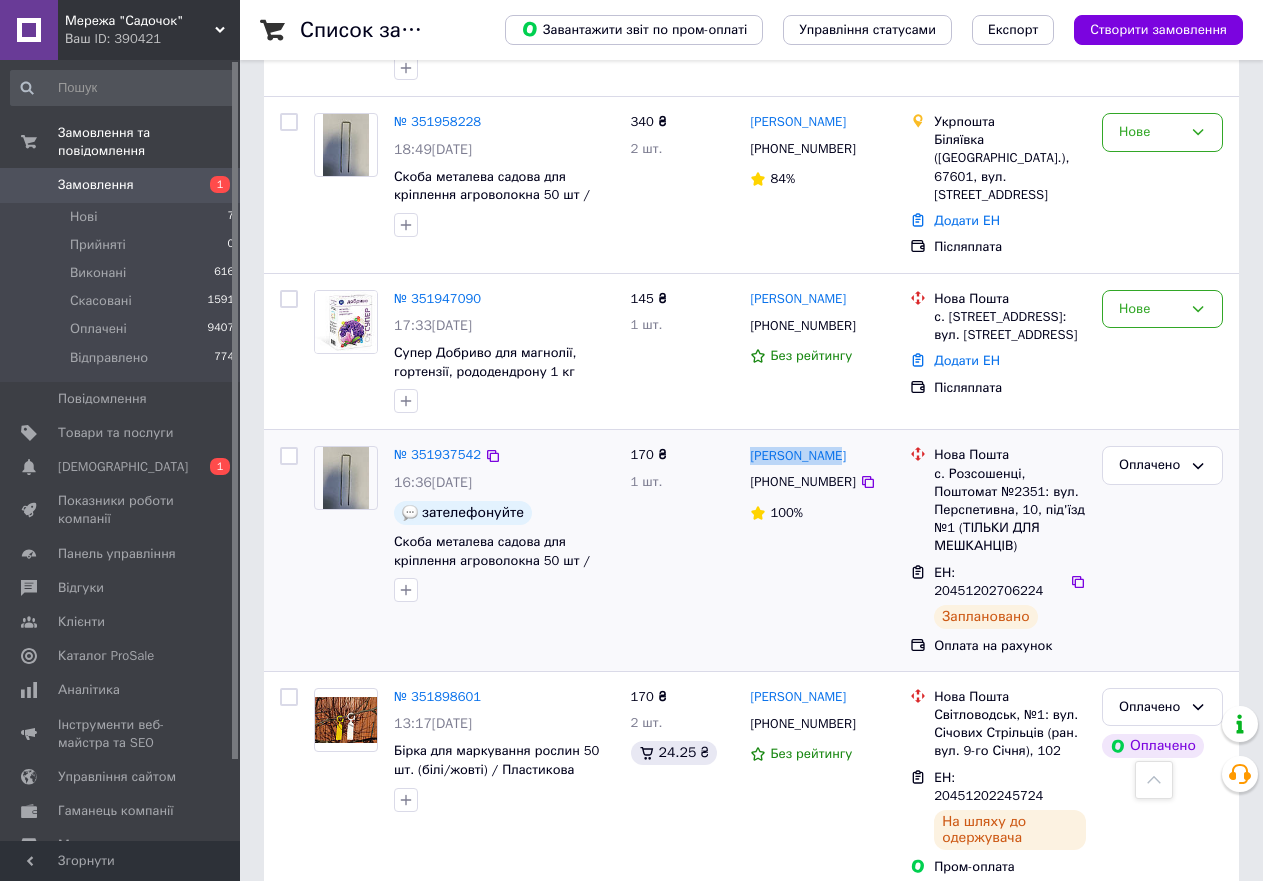 drag, startPoint x: 824, startPoint y: 432, endPoint x: 749, endPoint y: 442, distance: 75.66373 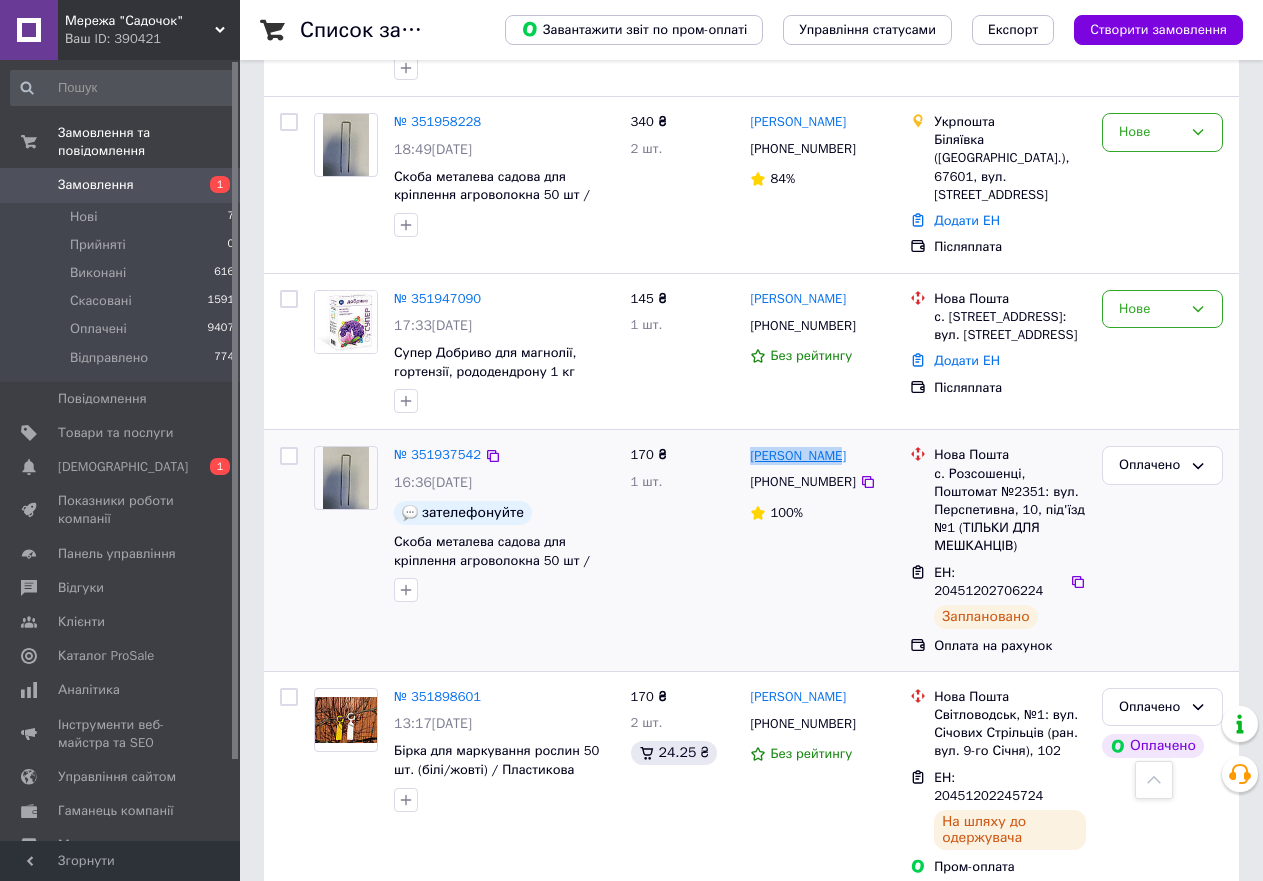 copy on "[PERSON_NAME]" 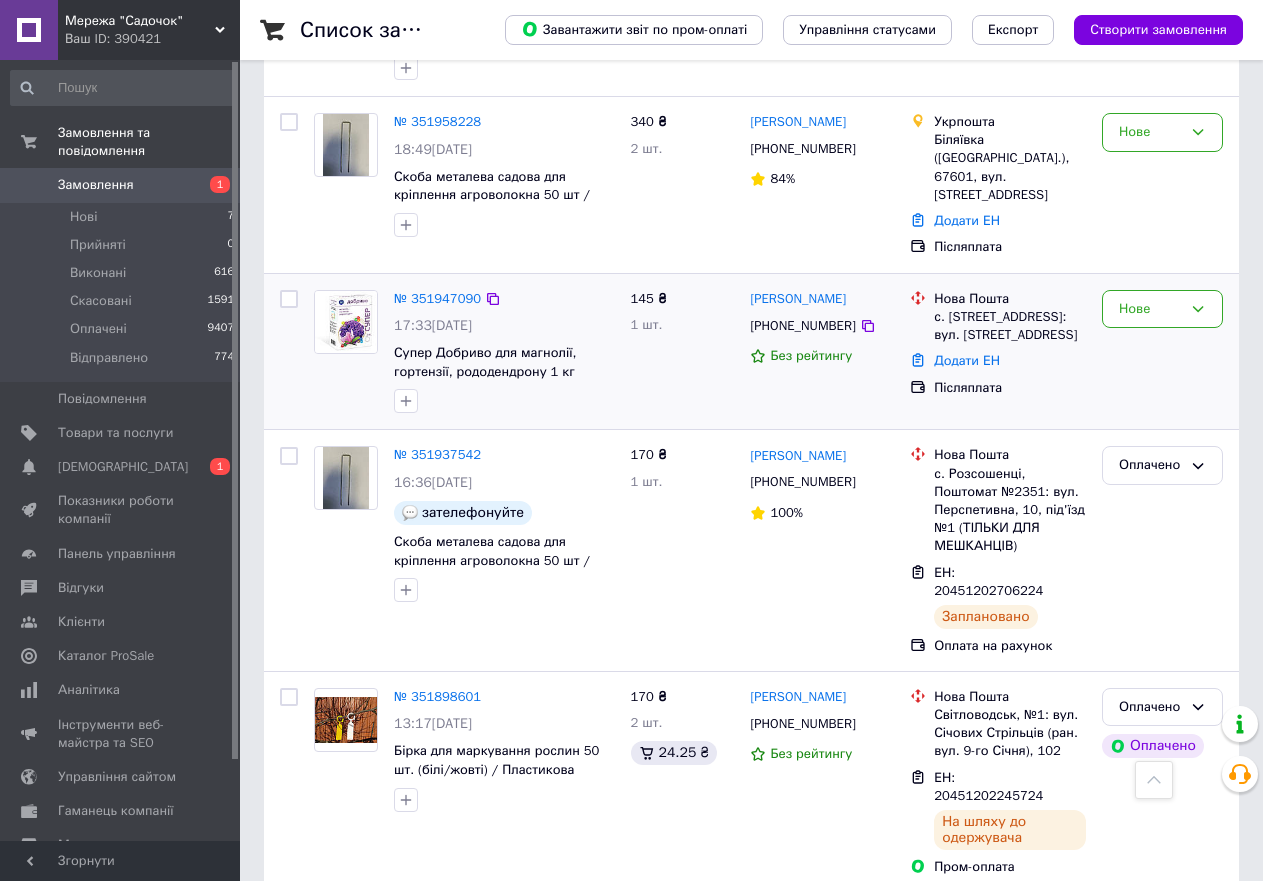 click on "[PERSON_NAME]" at bounding box center [822, 299] 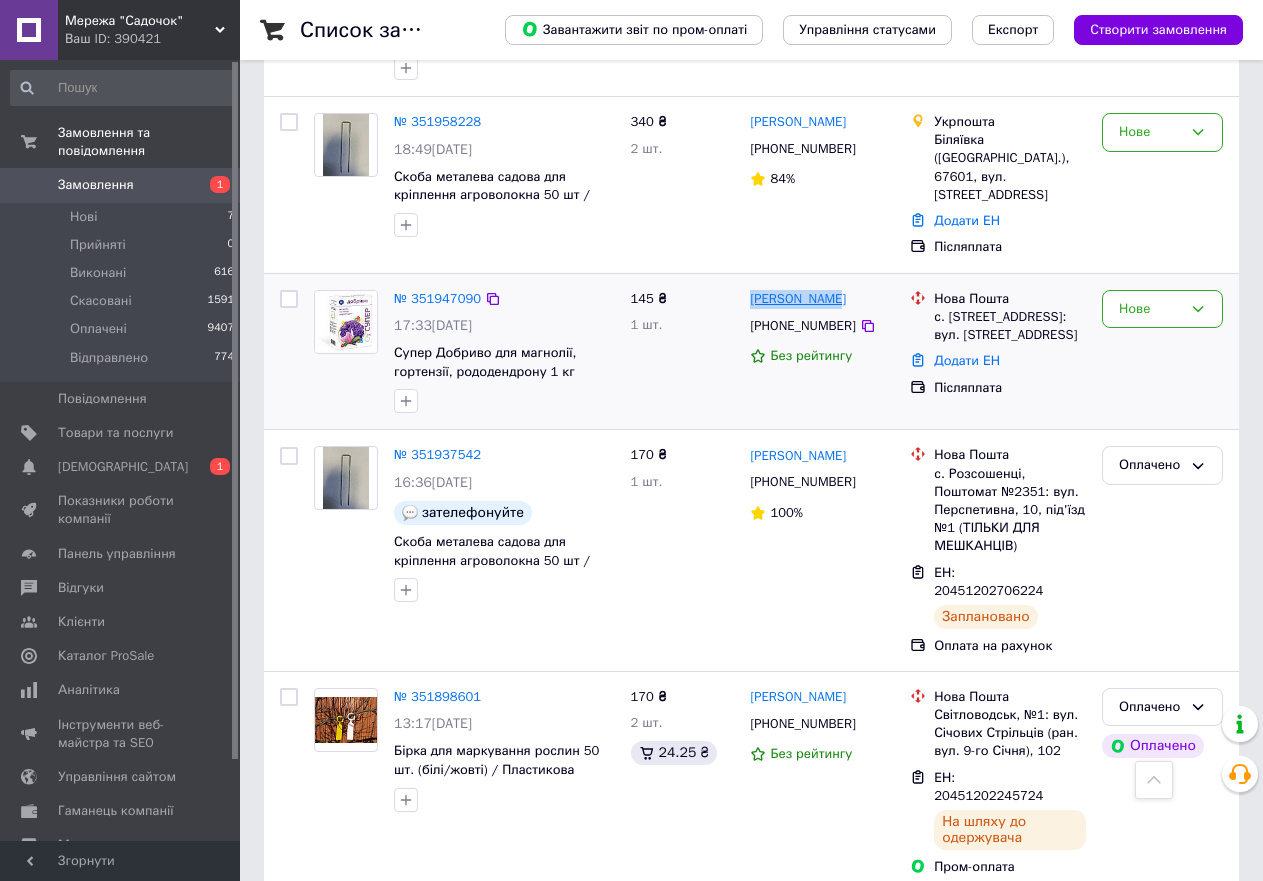 drag, startPoint x: 839, startPoint y: 265, endPoint x: 751, endPoint y: 277, distance: 88.814415 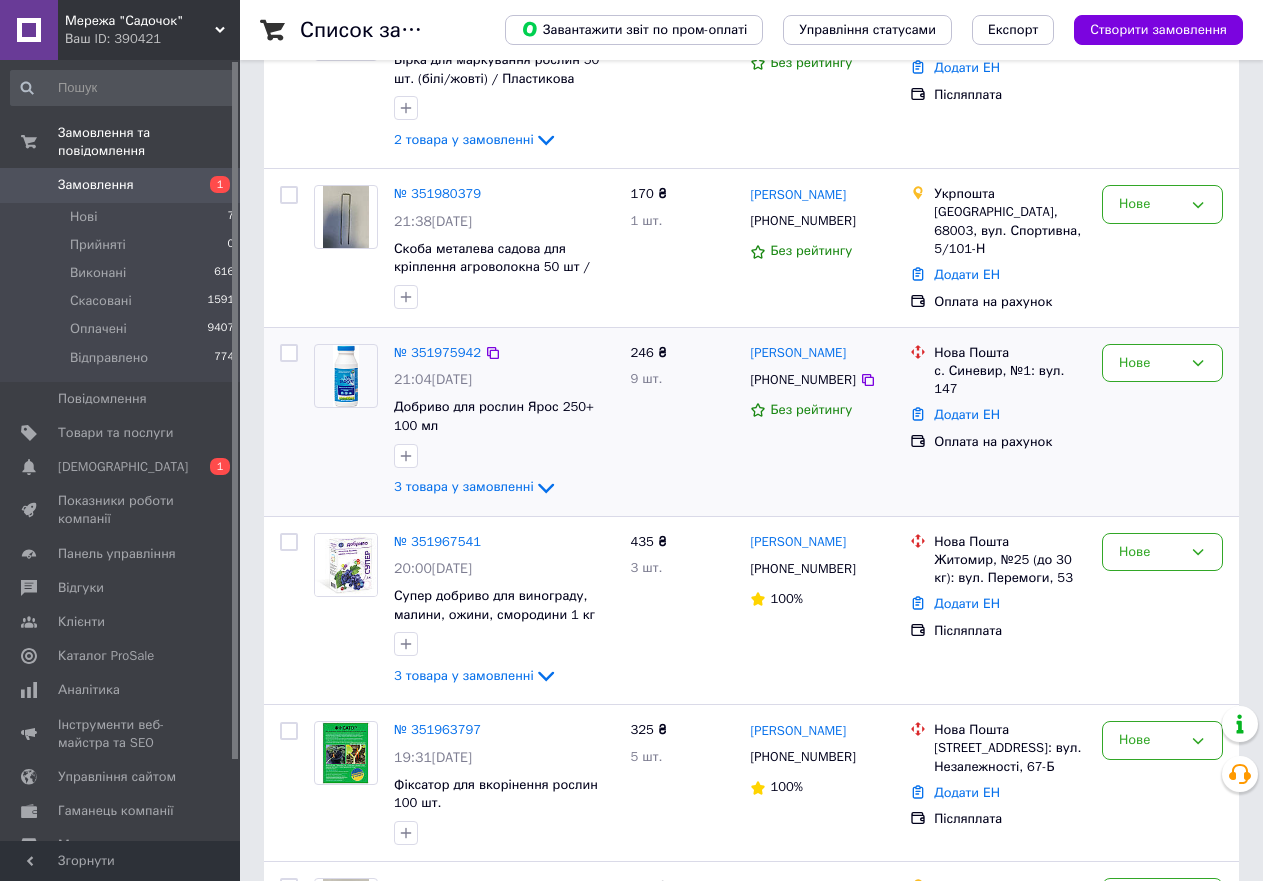 scroll, scrollTop: 200, scrollLeft: 0, axis: vertical 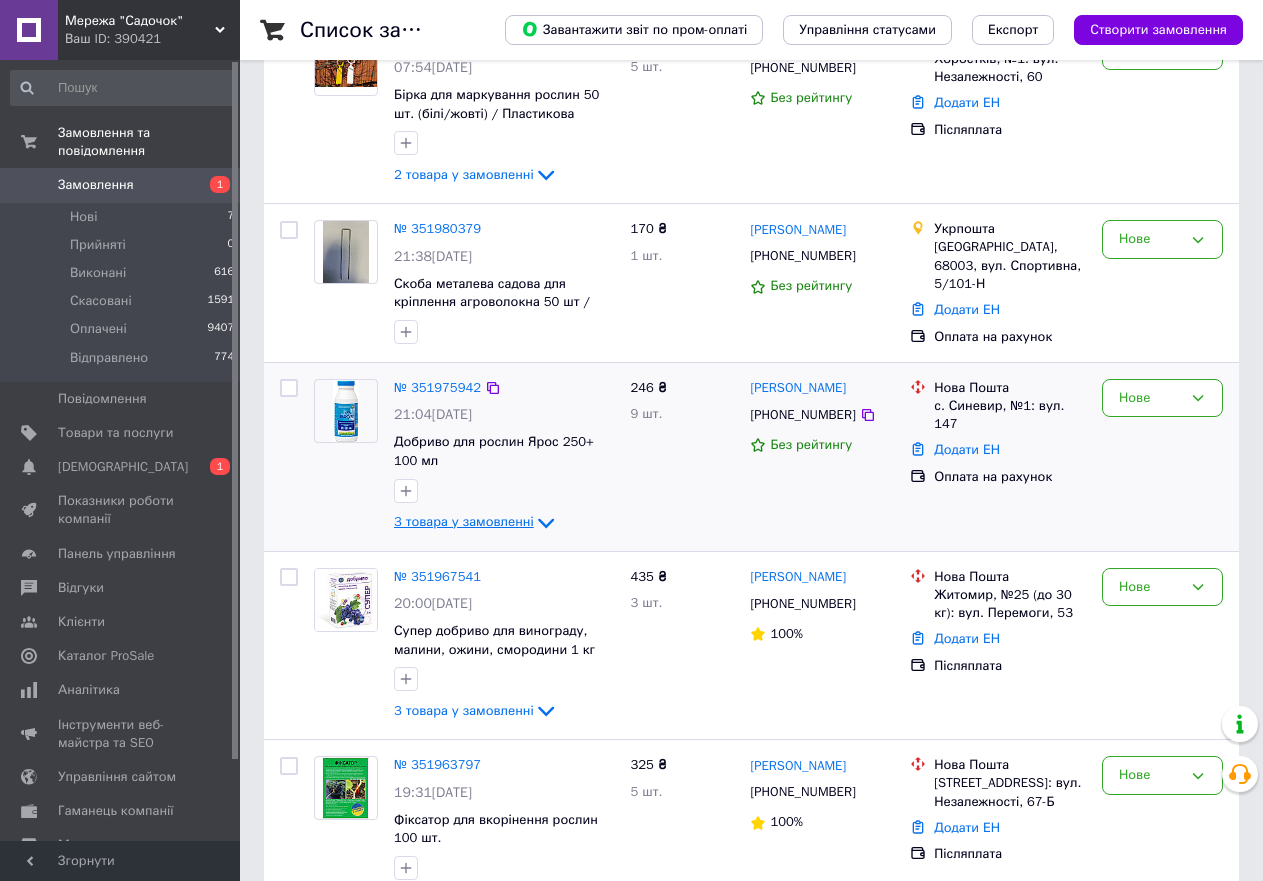 click on "3 товара у замовленні" at bounding box center (464, 521) 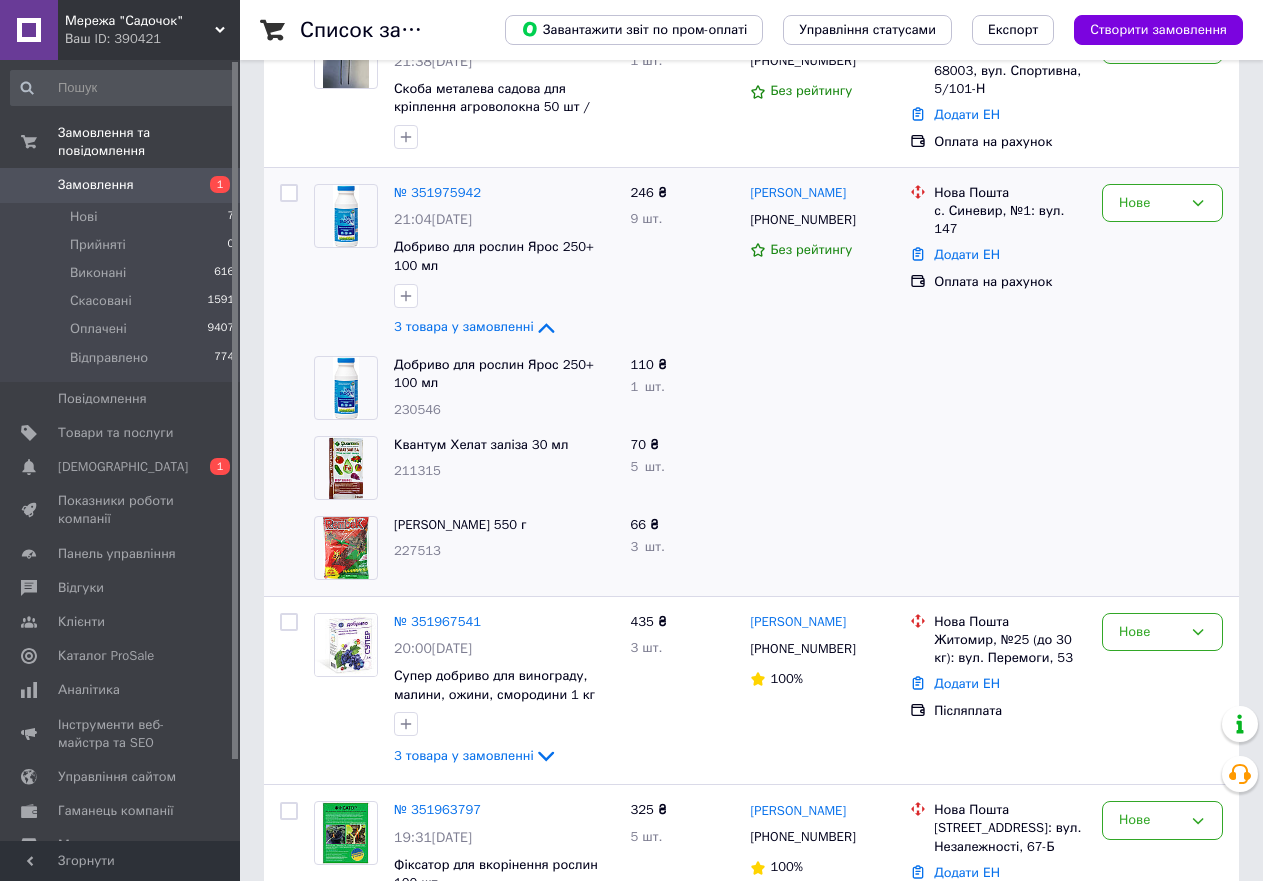 scroll, scrollTop: 400, scrollLeft: 0, axis: vertical 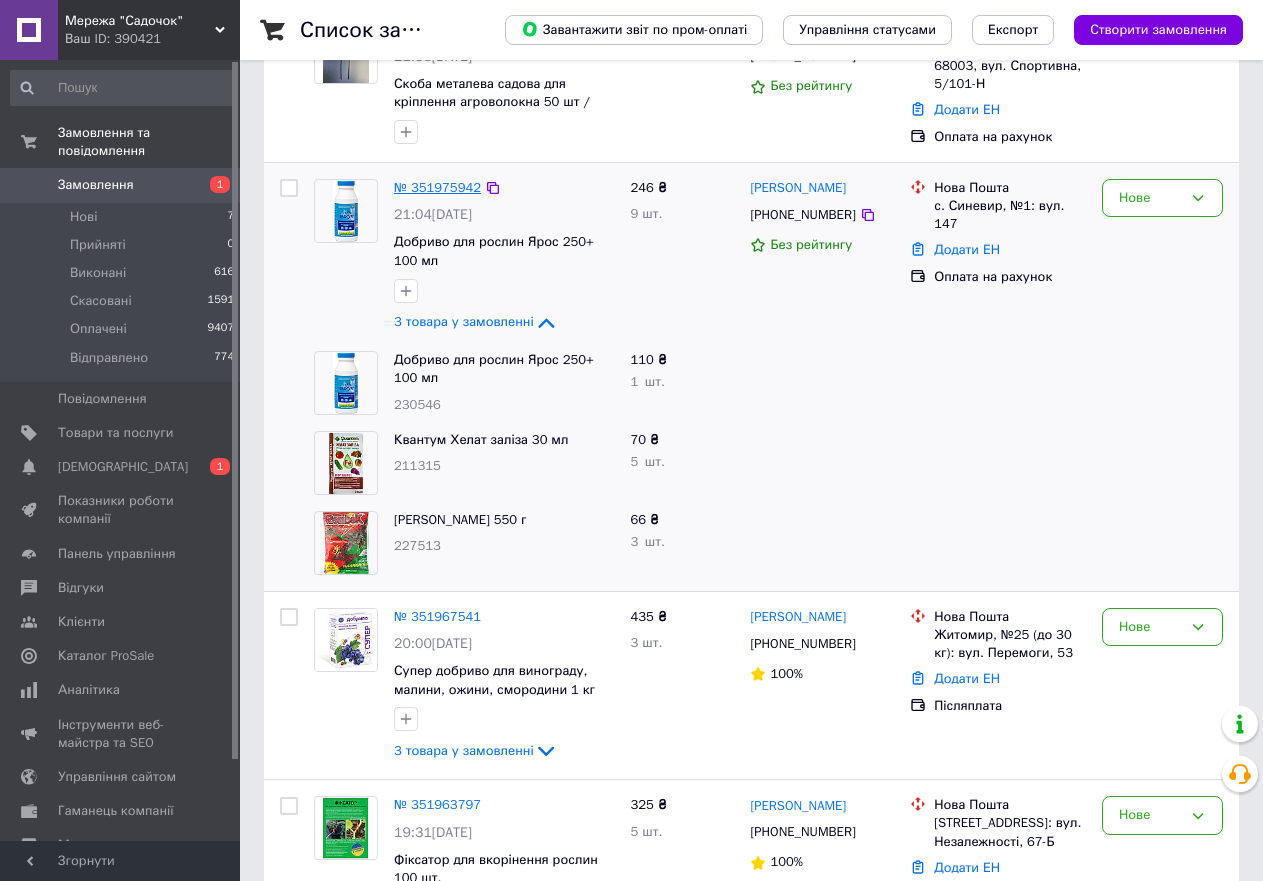 click on "№ 351975942" at bounding box center (437, 187) 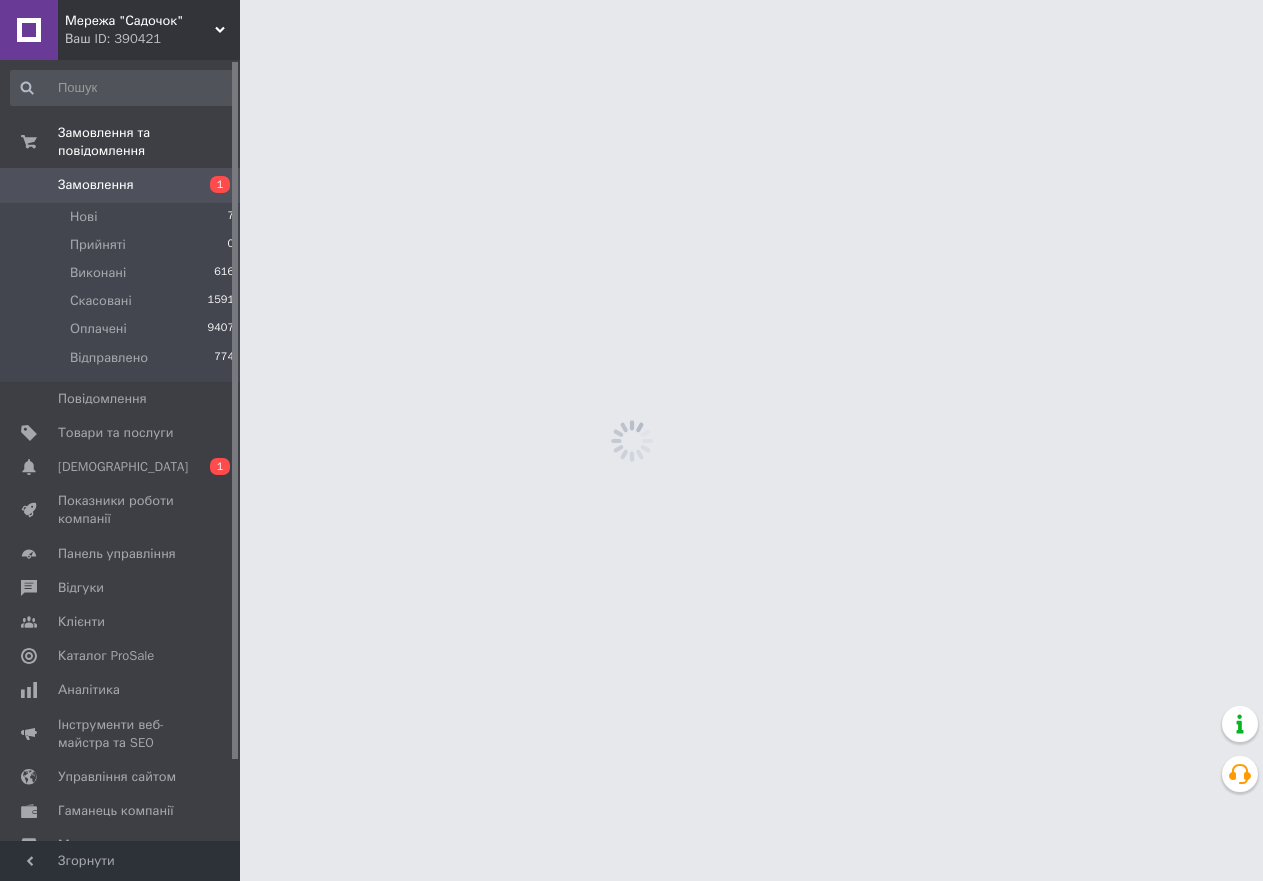scroll, scrollTop: 0, scrollLeft: 0, axis: both 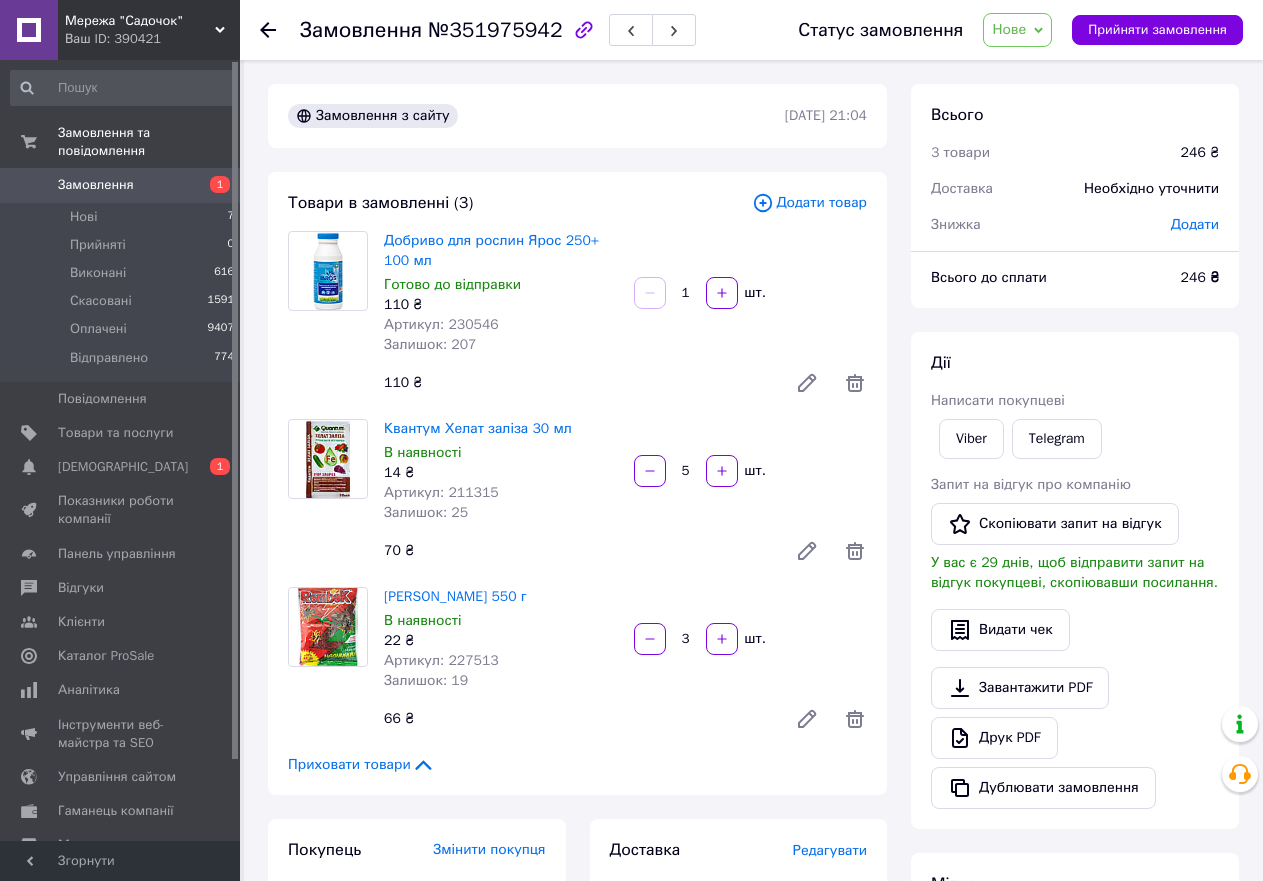 click 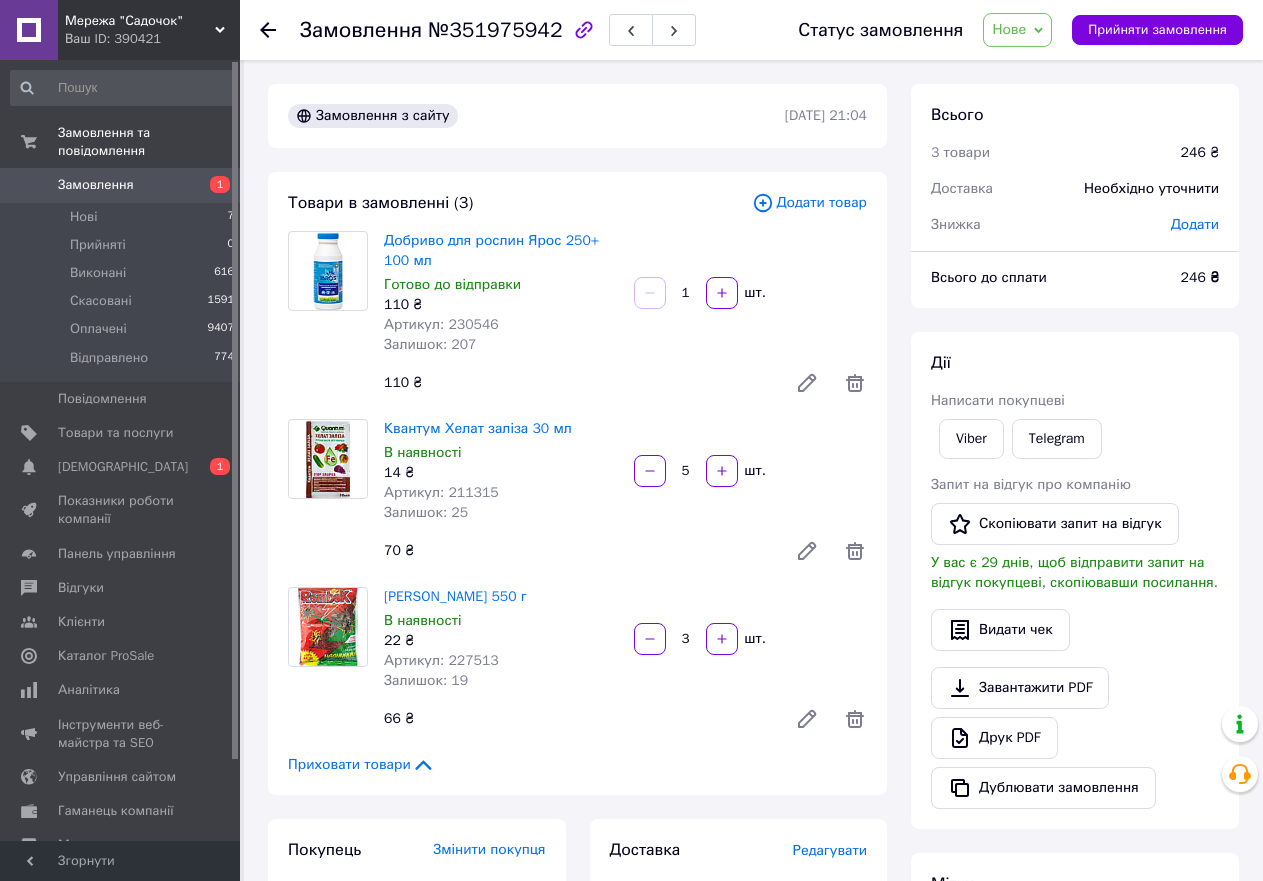click 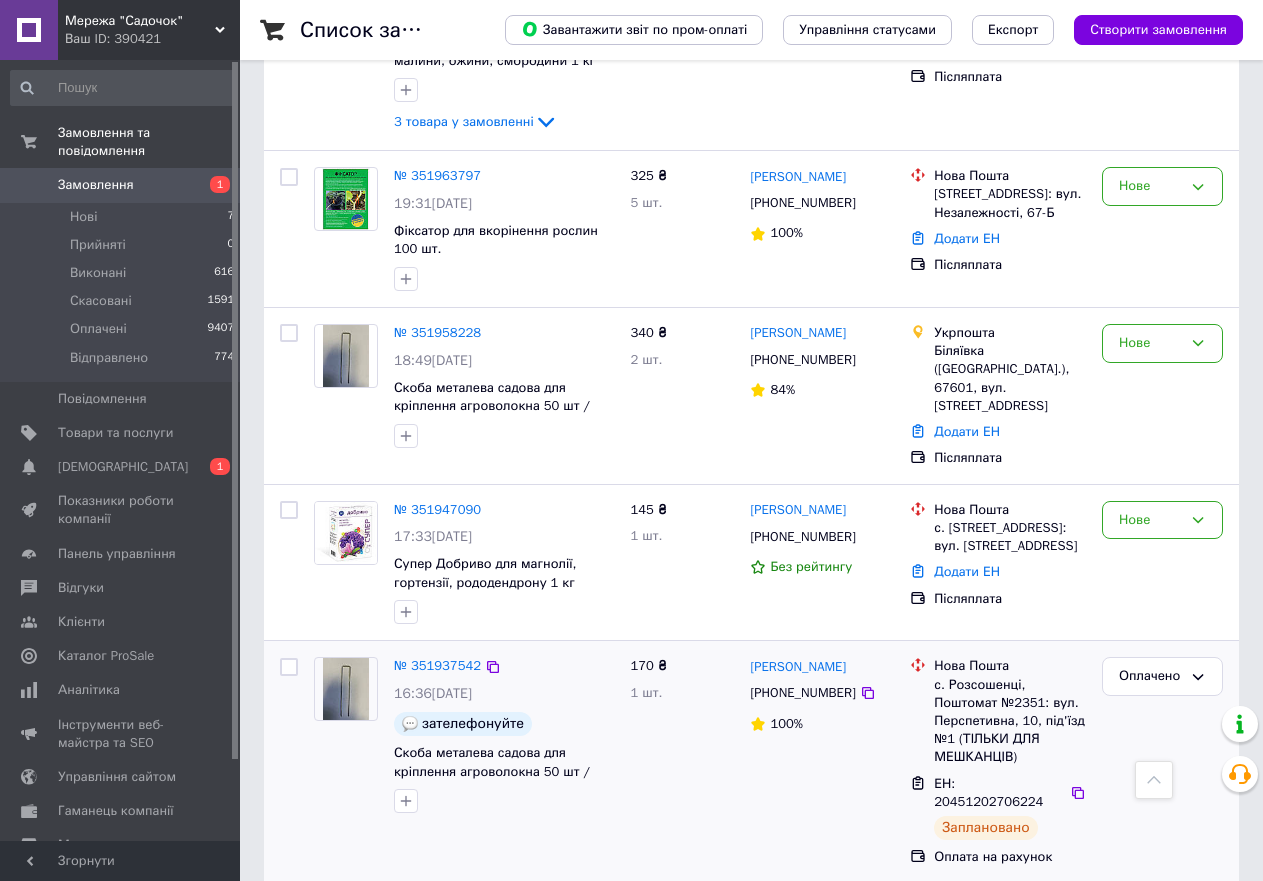 scroll, scrollTop: 800, scrollLeft: 0, axis: vertical 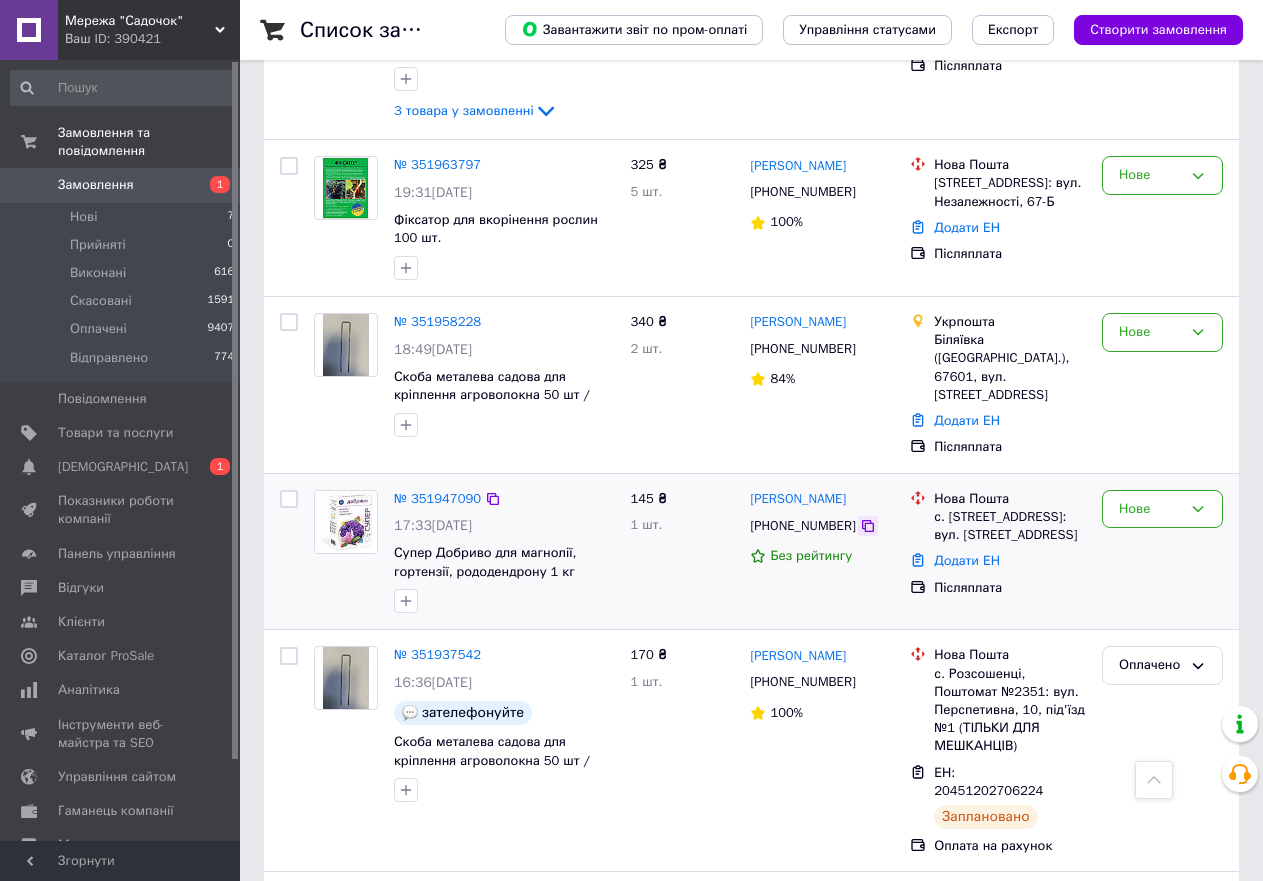 click 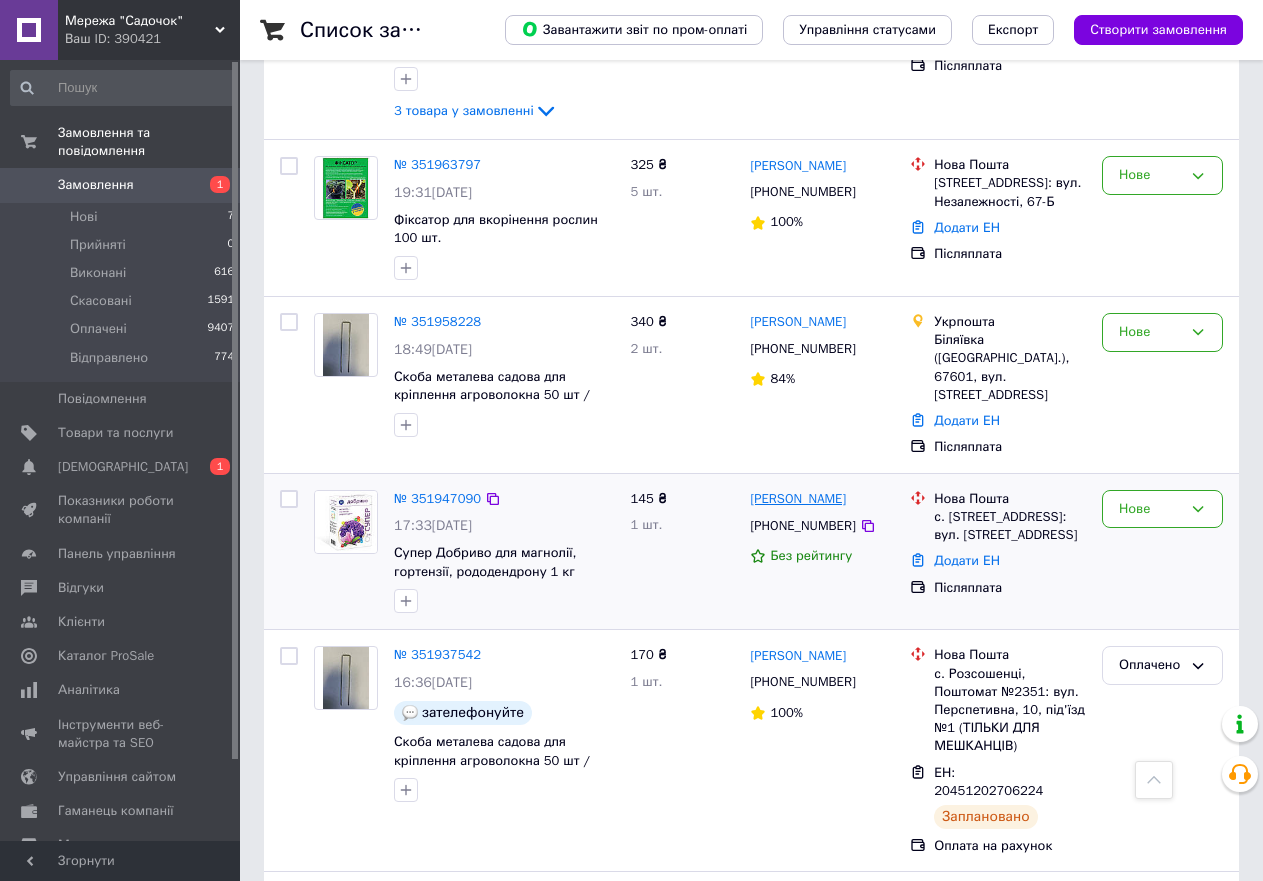 click on "[PERSON_NAME]" at bounding box center [798, 499] 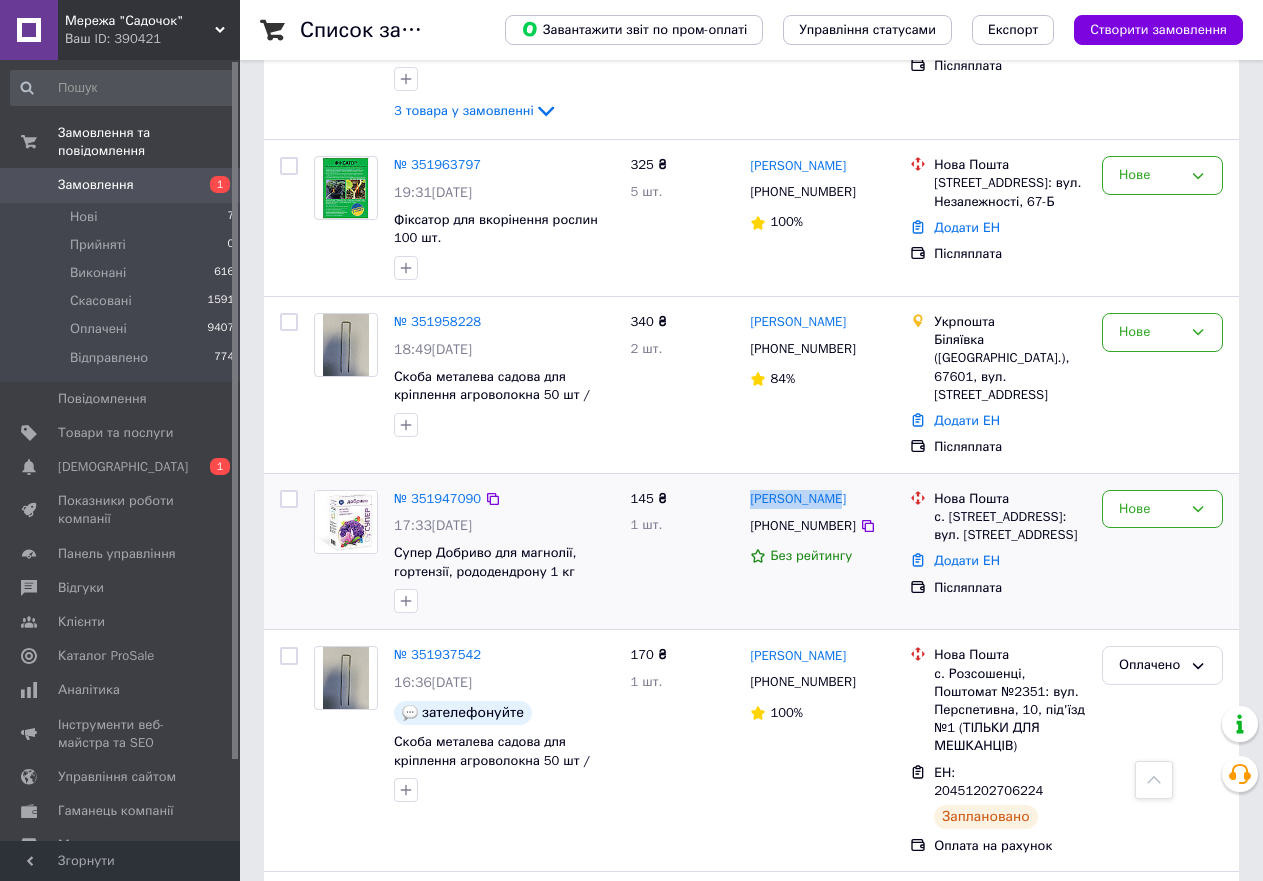 drag, startPoint x: 827, startPoint y: 468, endPoint x: 749, endPoint y: 484, distance: 79.624115 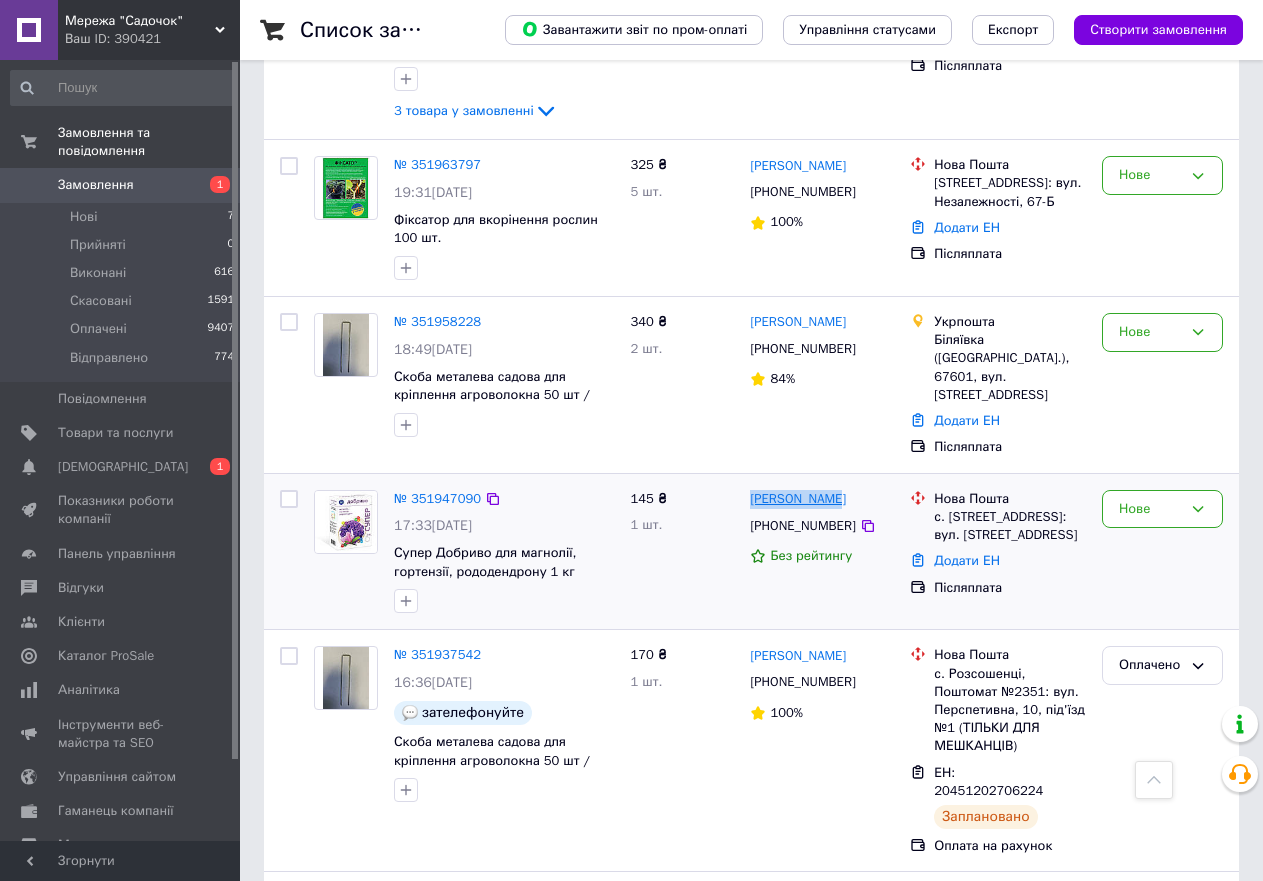 copy on "[PERSON_NAME]" 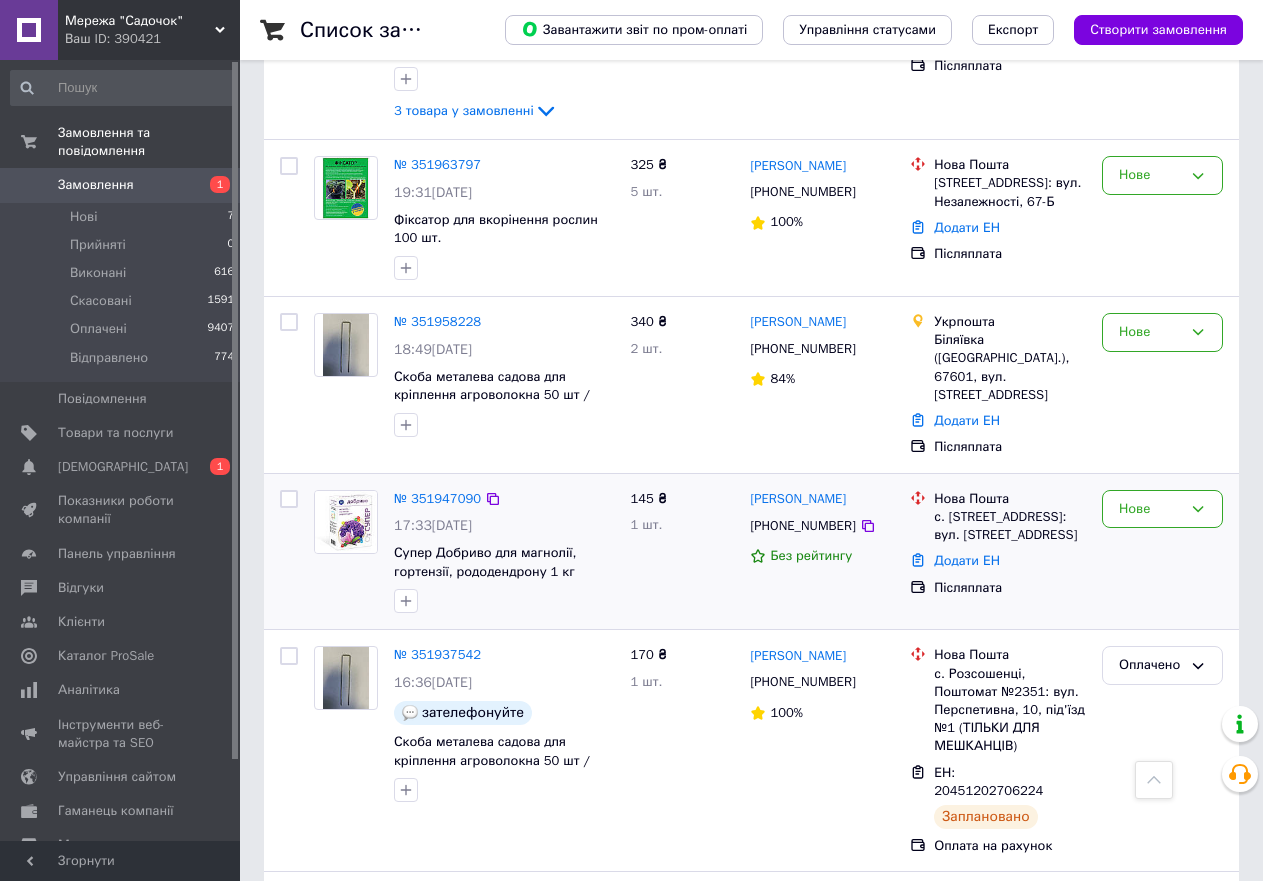 click on "с. [STREET_ADDRESS]: вул. [STREET_ADDRESS]" at bounding box center (1010, 526) 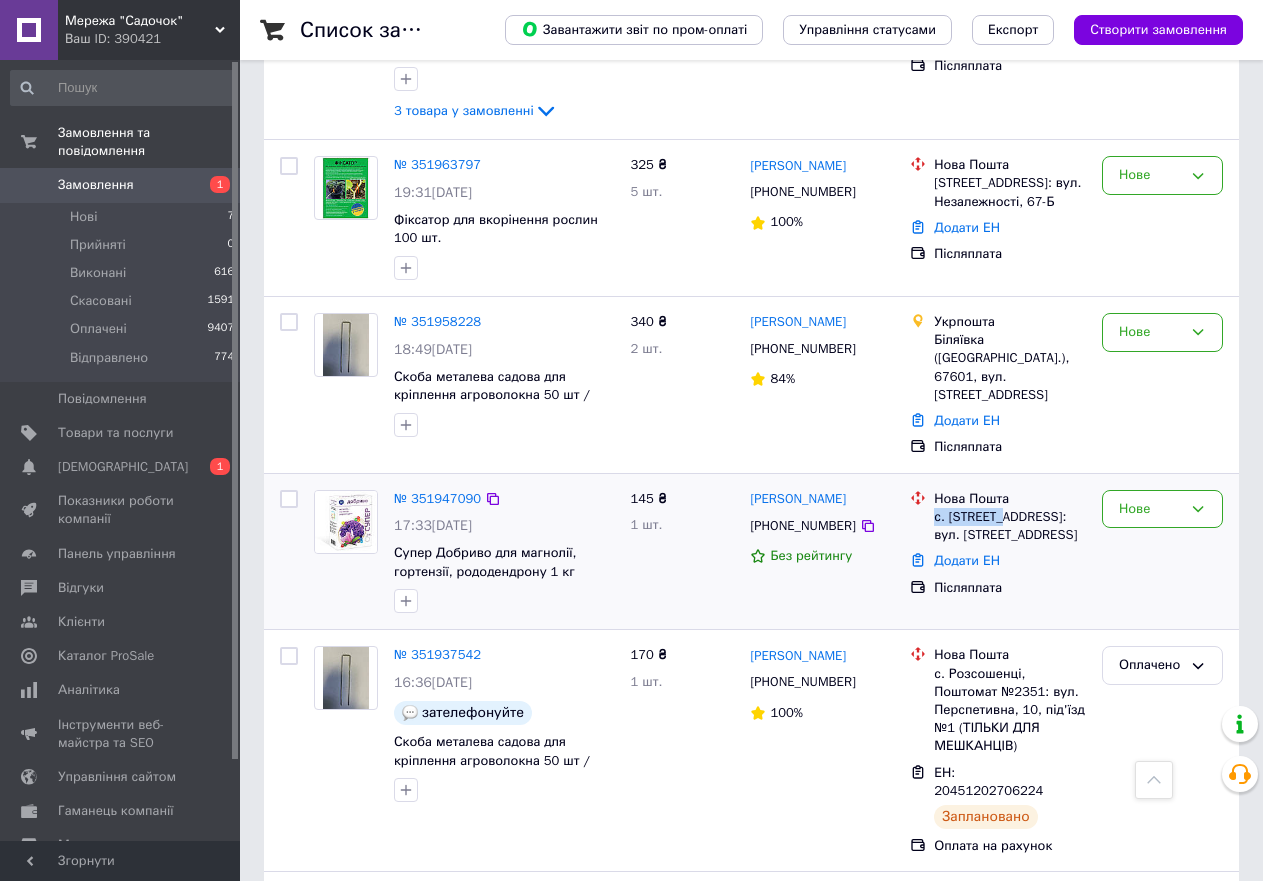drag, startPoint x: 1005, startPoint y: 496, endPoint x: 933, endPoint y: 501, distance: 72.1734 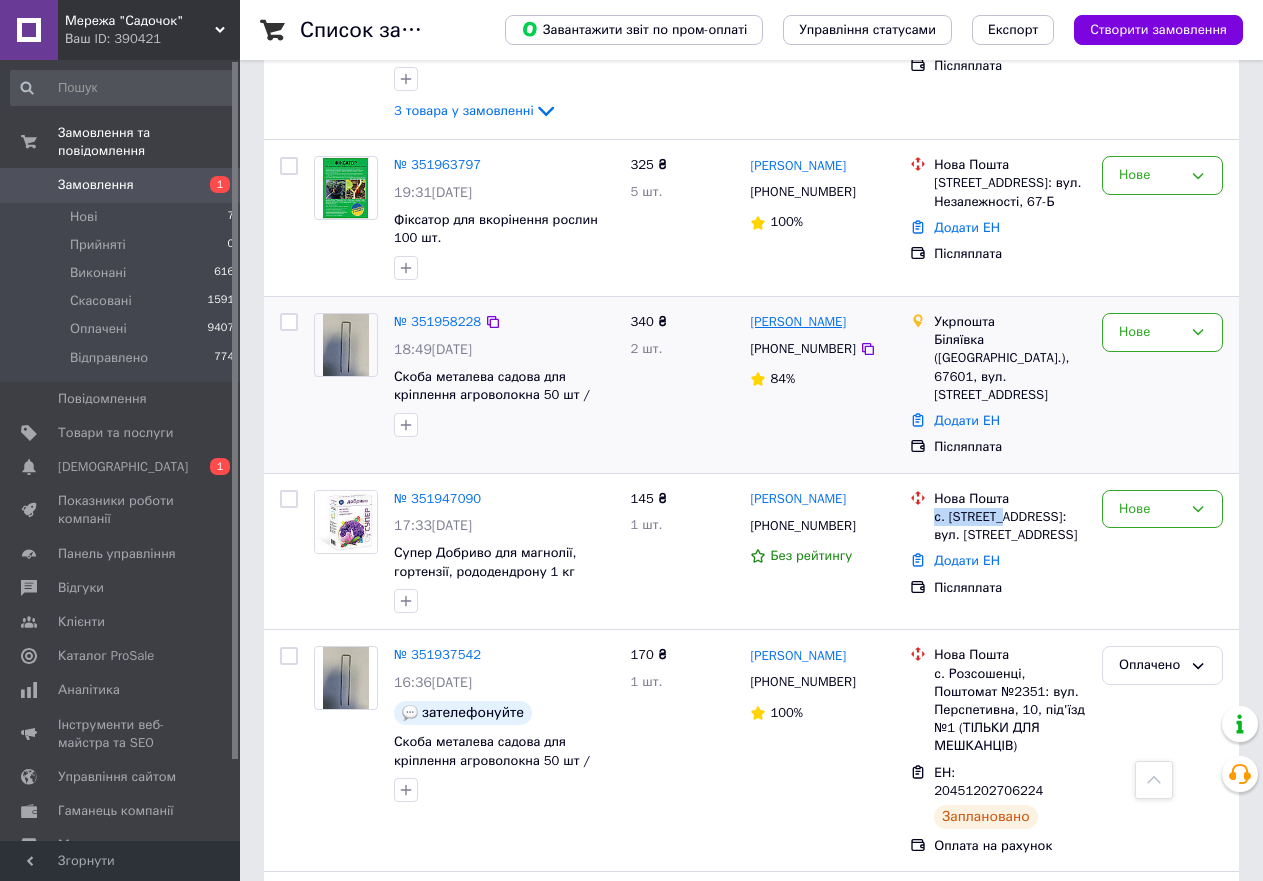 click on "[PERSON_NAME]" at bounding box center [798, 322] 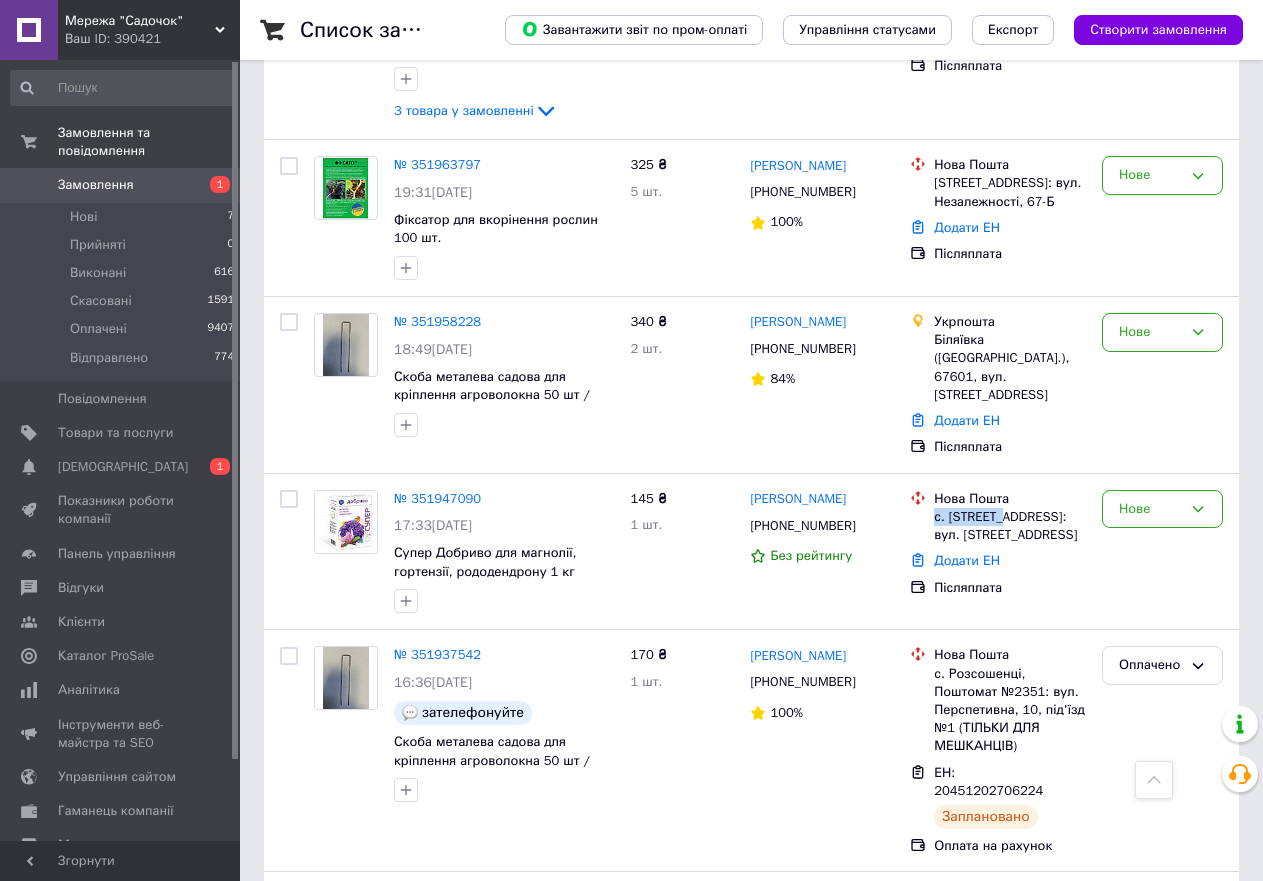 scroll, scrollTop: 0, scrollLeft: 0, axis: both 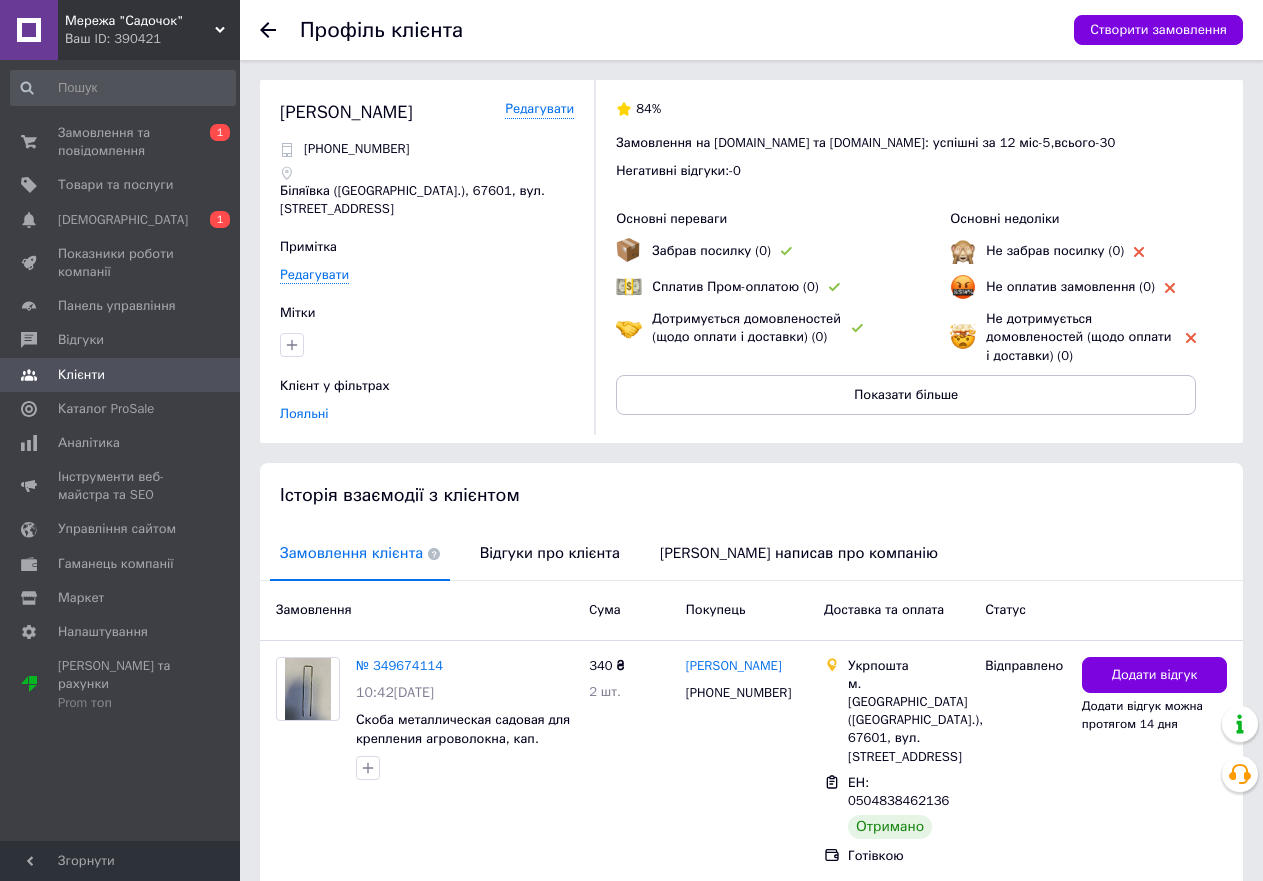 click at bounding box center (280, 30) 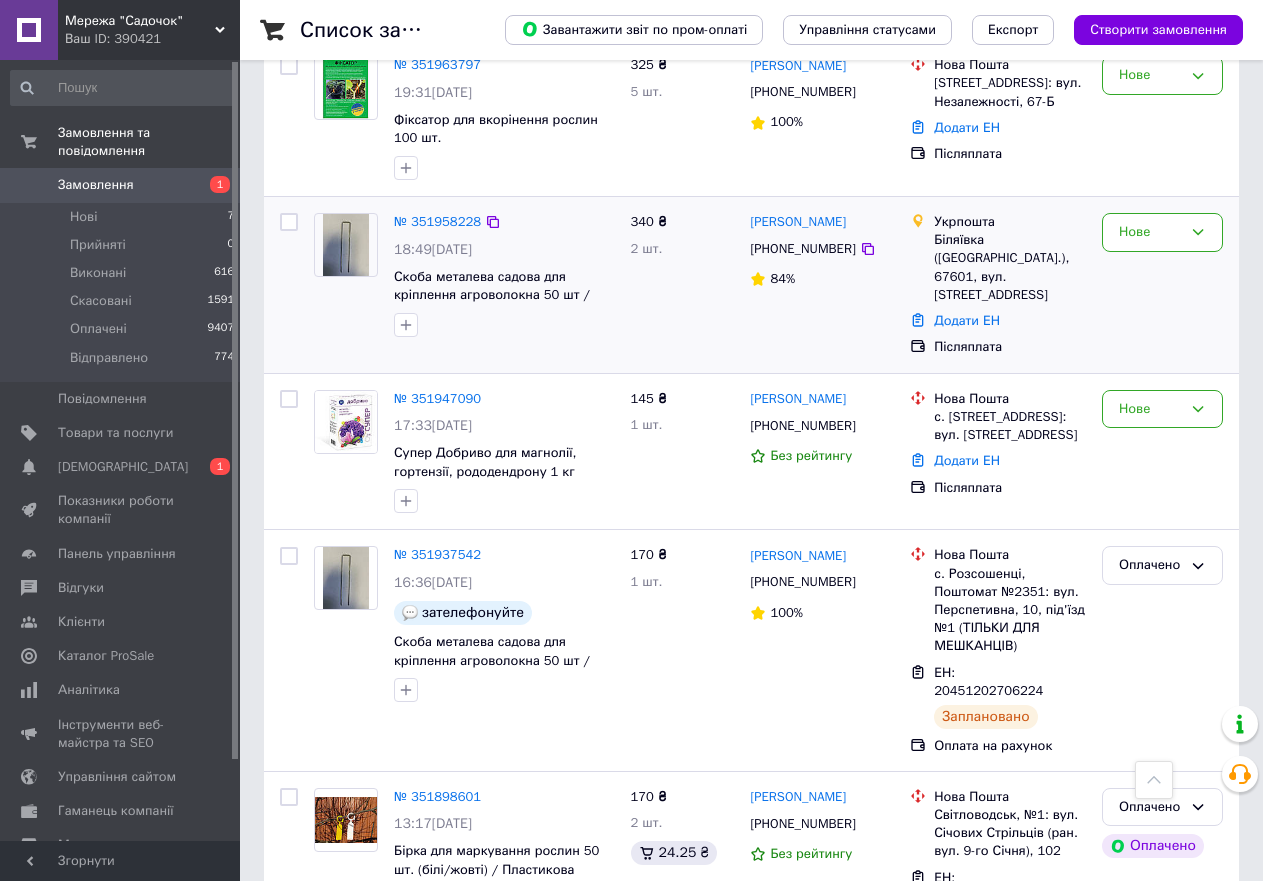 scroll, scrollTop: 800, scrollLeft: 0, axis: vertical 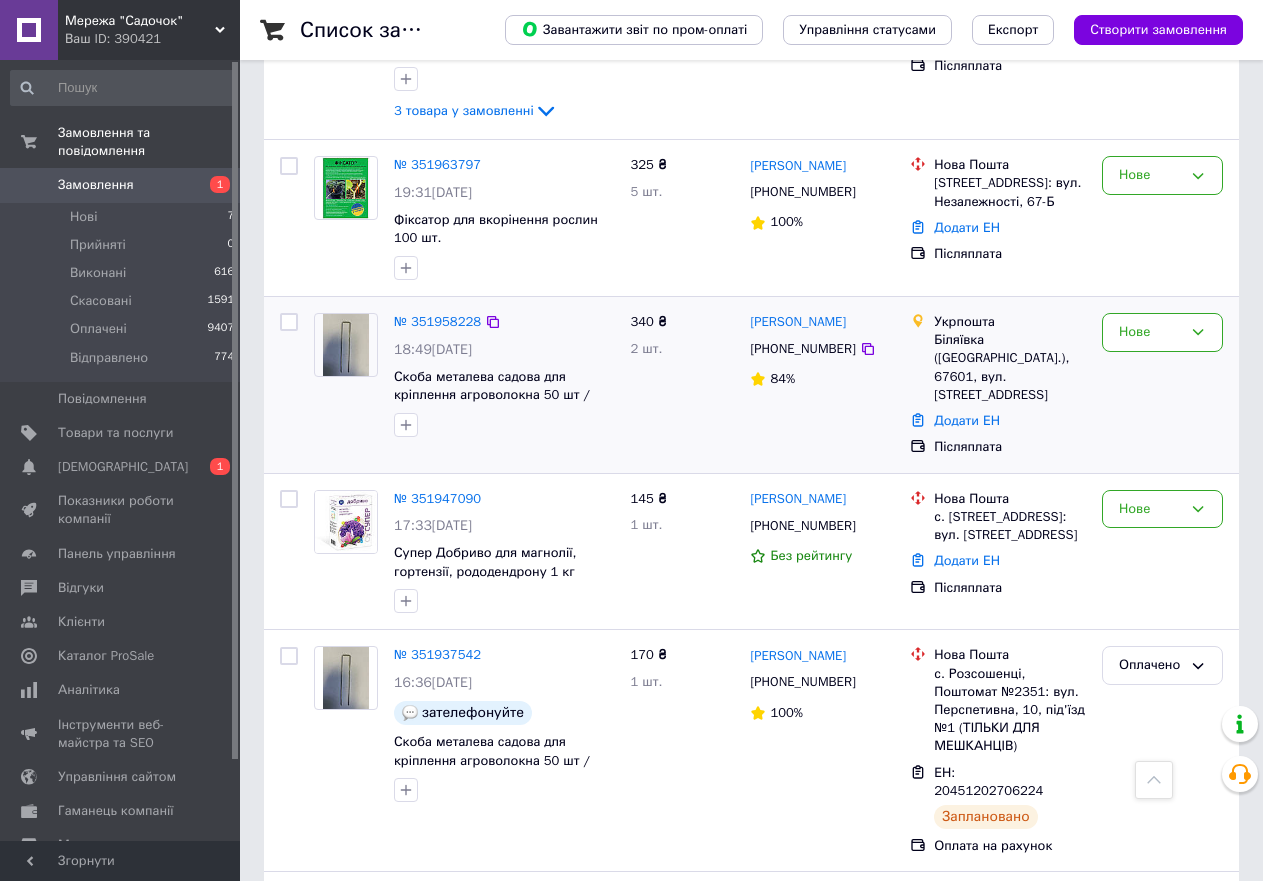 drag, startPoint x: 878, startPoint y: 317, endPoint x: 746, endPoint y: 324, distance: 132.18547 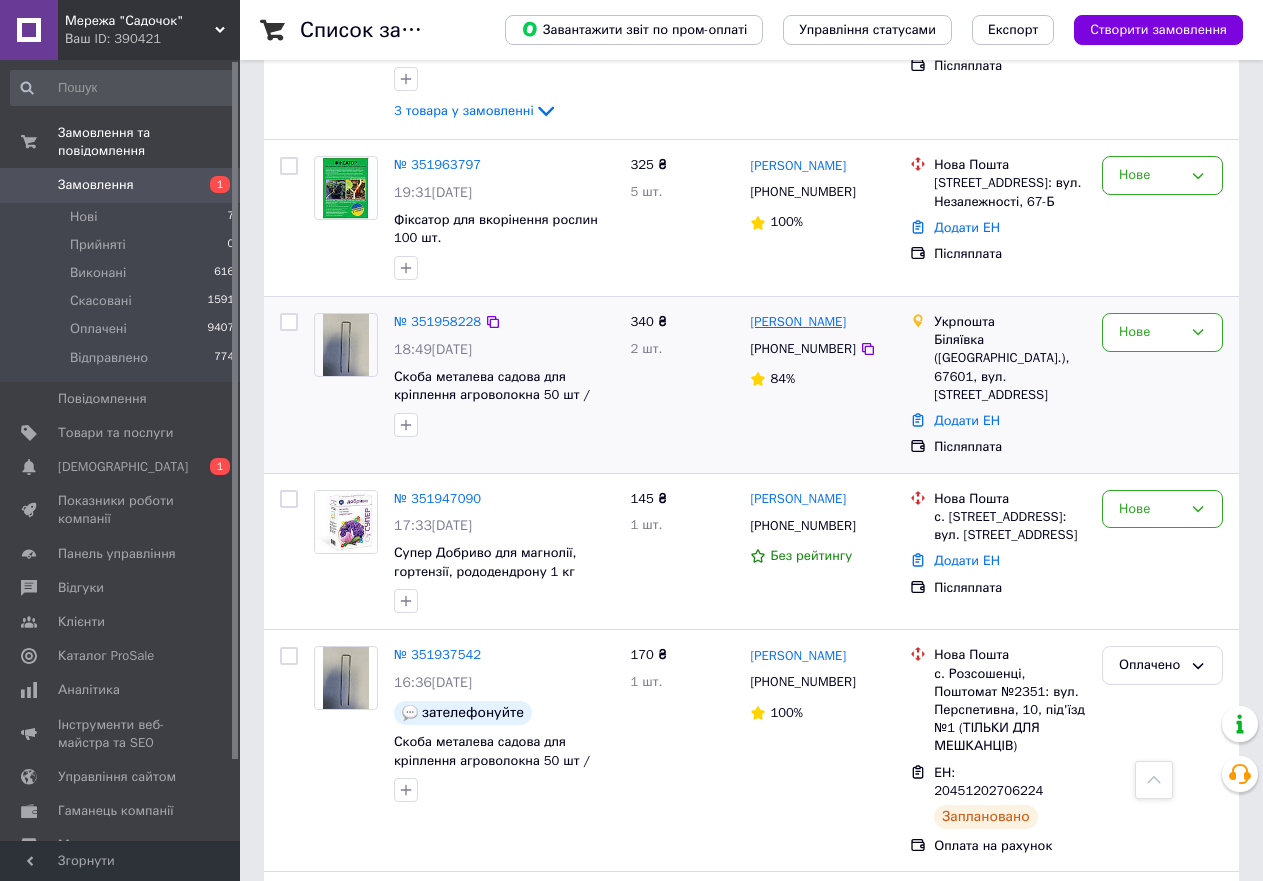 copy on "[PERSON_NAME]" 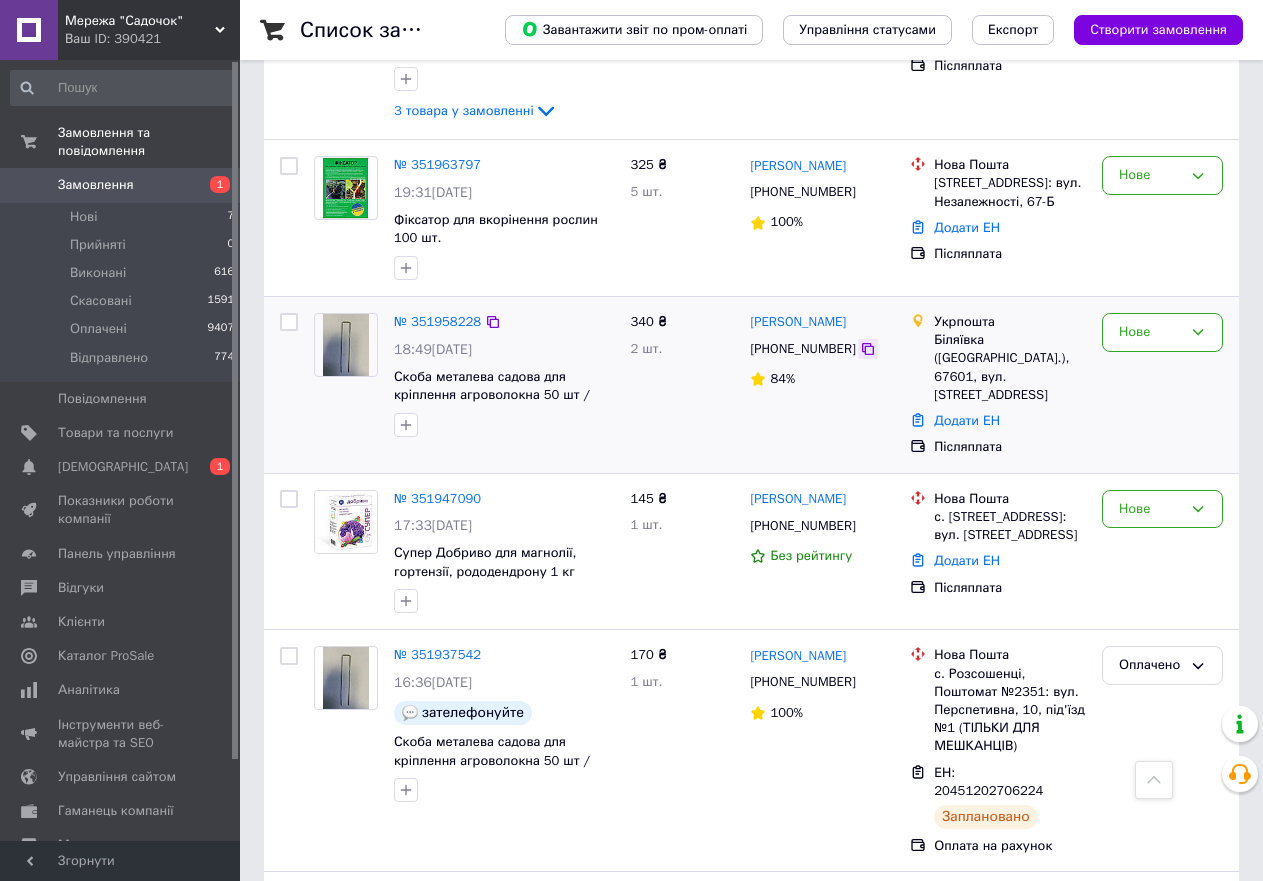 click 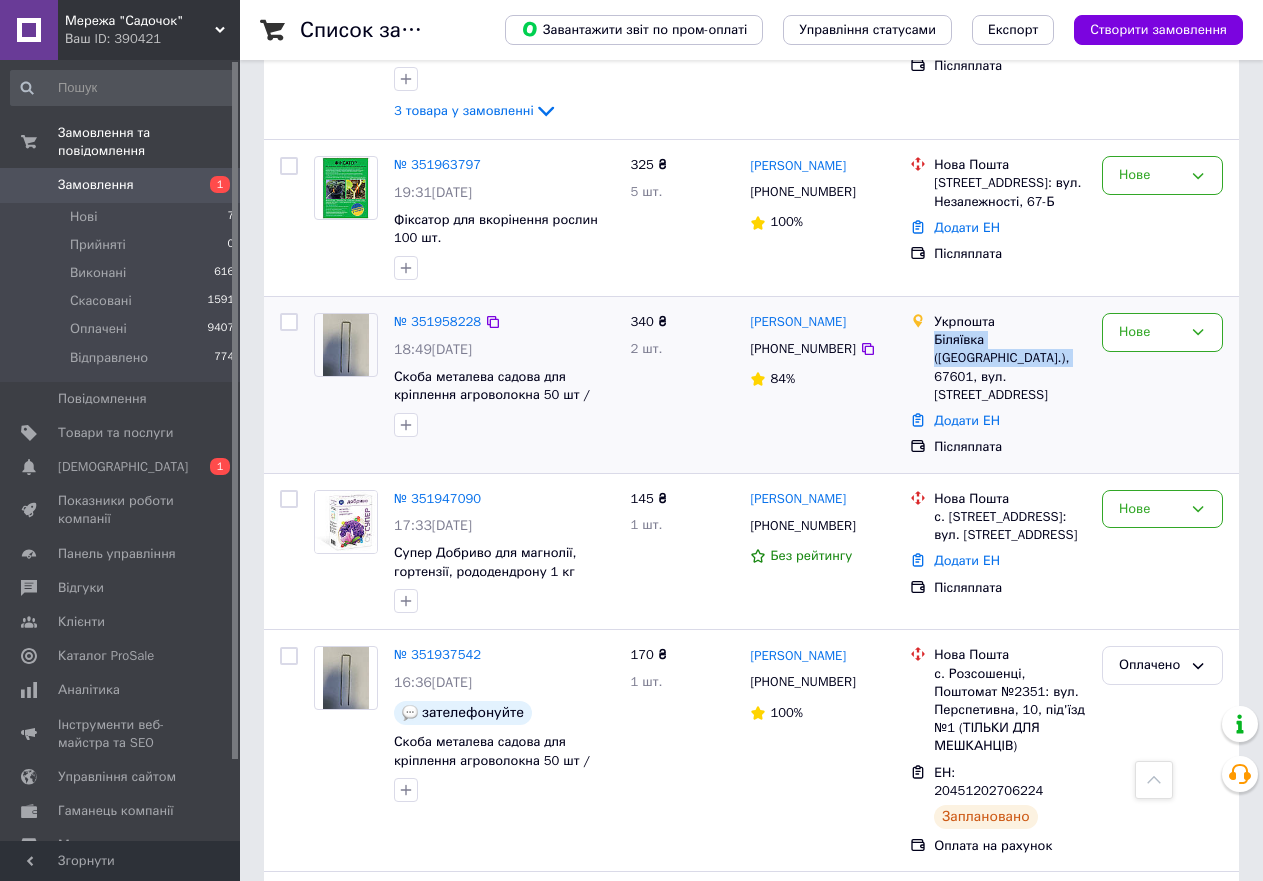 drag, startPoint x: 971, startPoint y: 355, endPoint x: 936, endPoint y: 341, distance: 37.696156 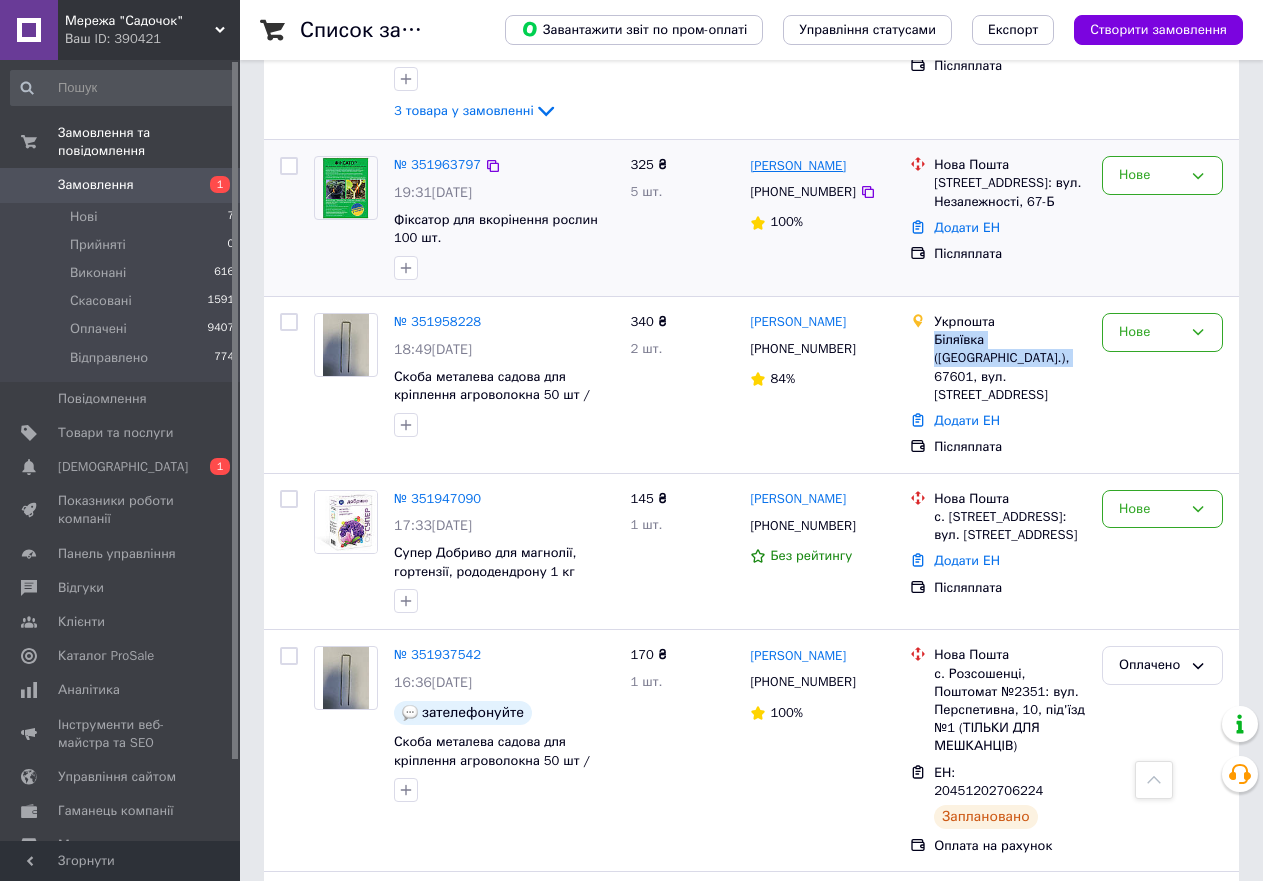 click on "[PERSON_NAME]" at bounding box center (798, 166) 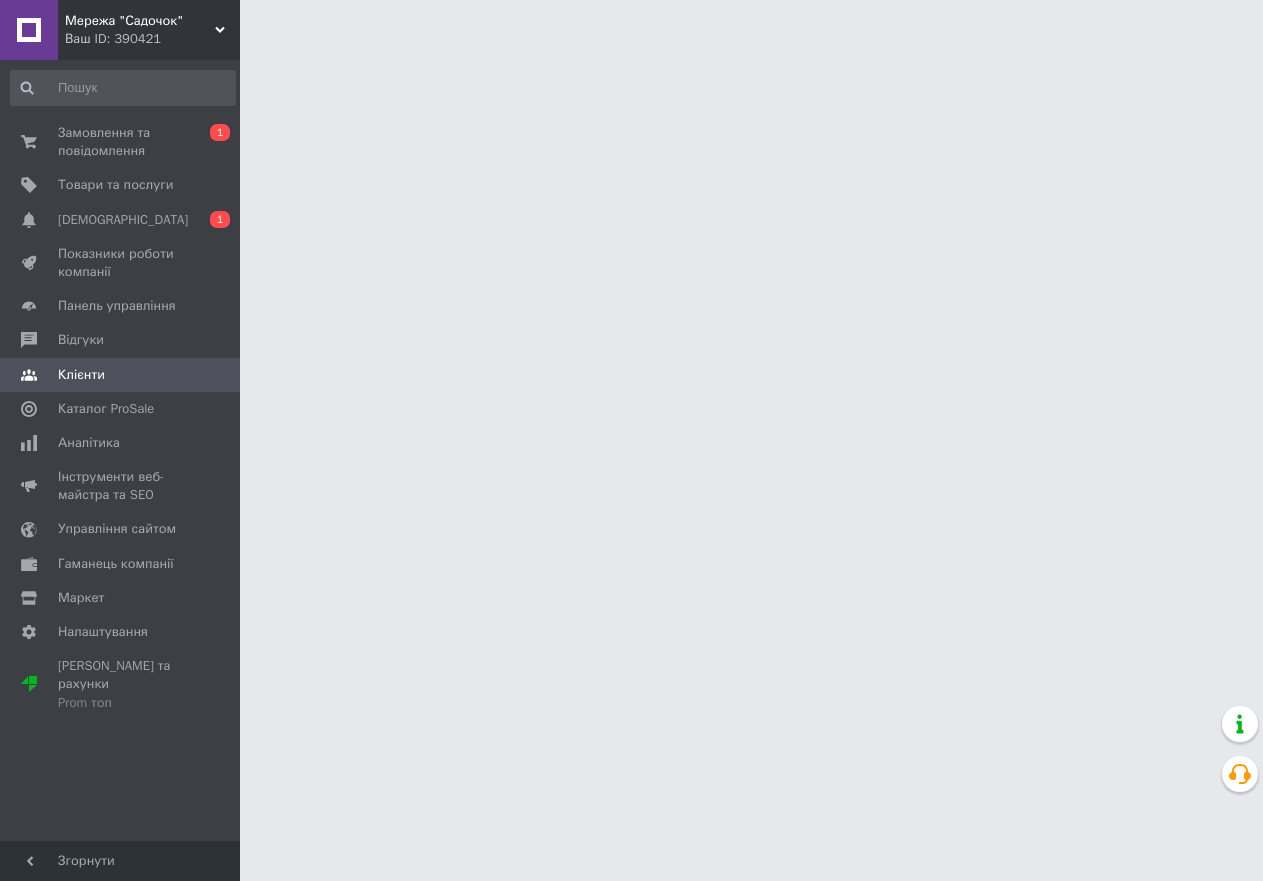 scroll, scrollTop: 0, scrollLeft: 0, axis: both 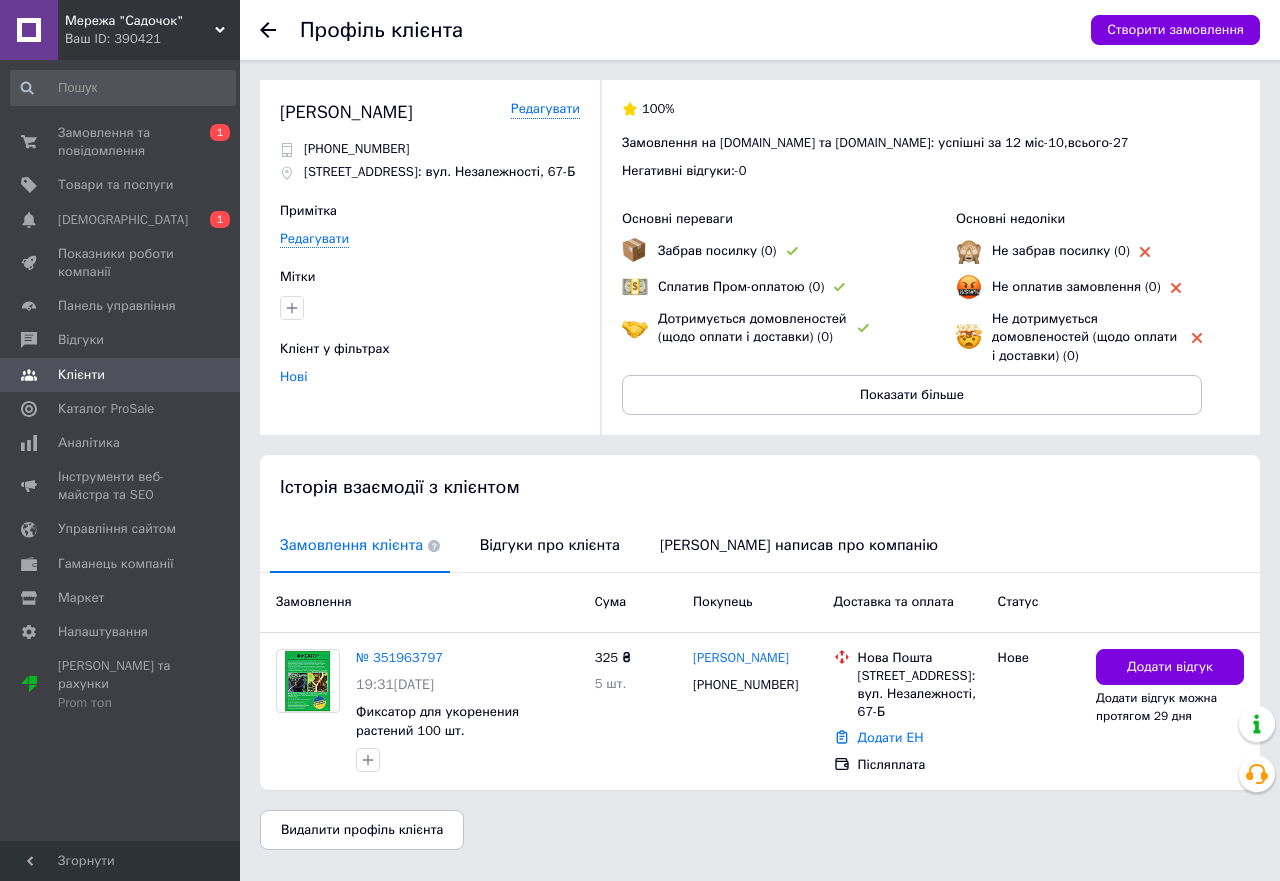 click 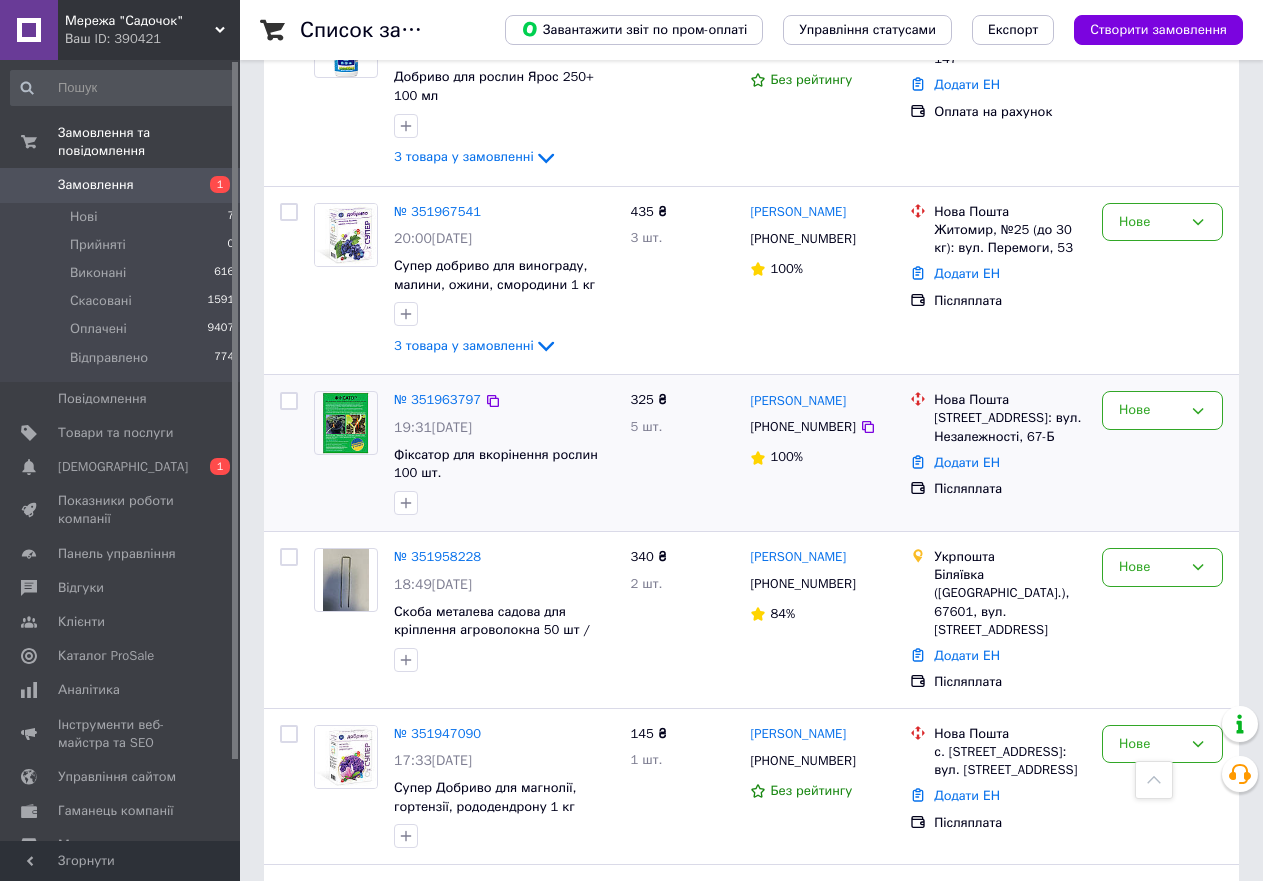scroll, scrollTop: 600, scrollLeft: 0, axis: vertical 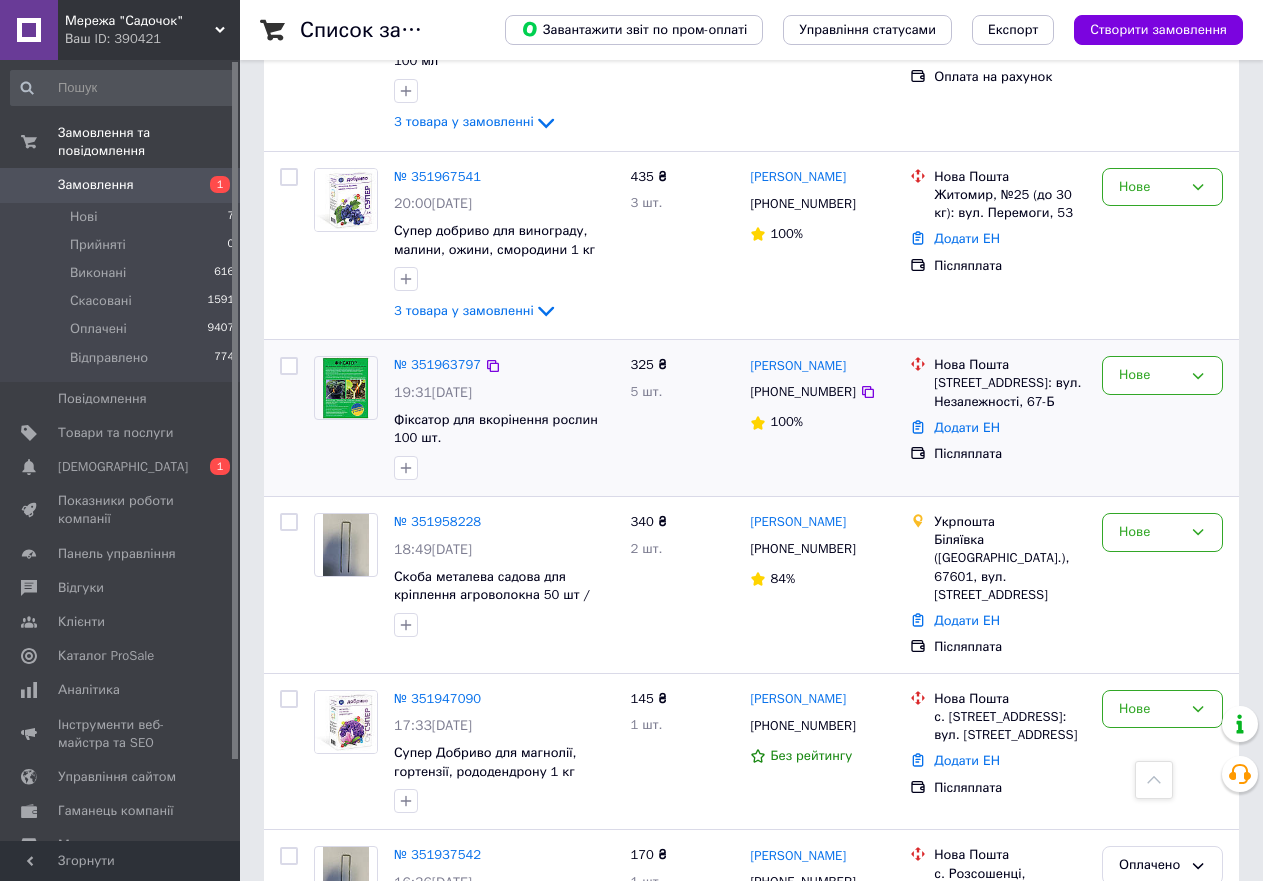 click on "[PERSON_NAME]" at bounding box center (798, 365) 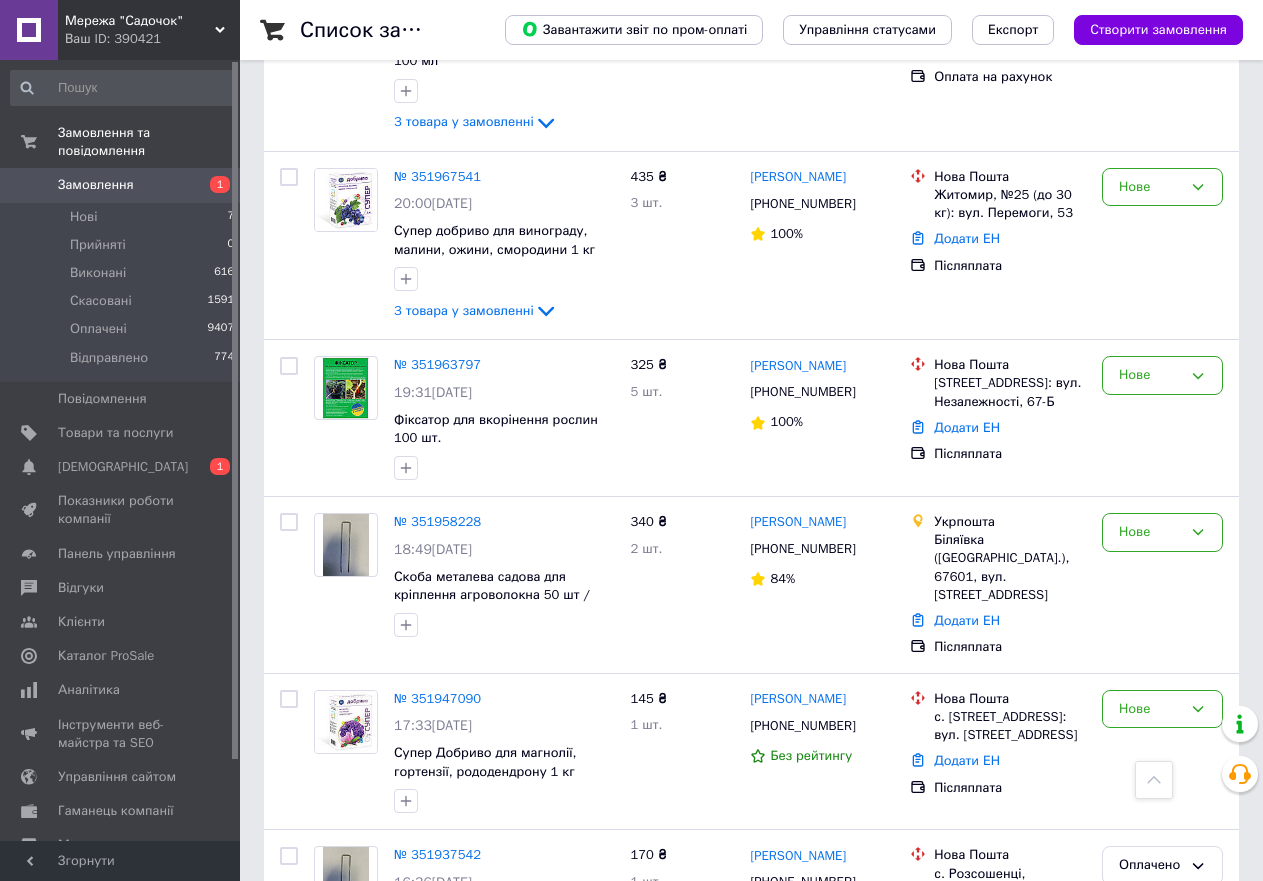 drag, startPoint x: 876, startPoint y: 361, endPoint x: 905, endPoint y: 362, distance: 29.017237 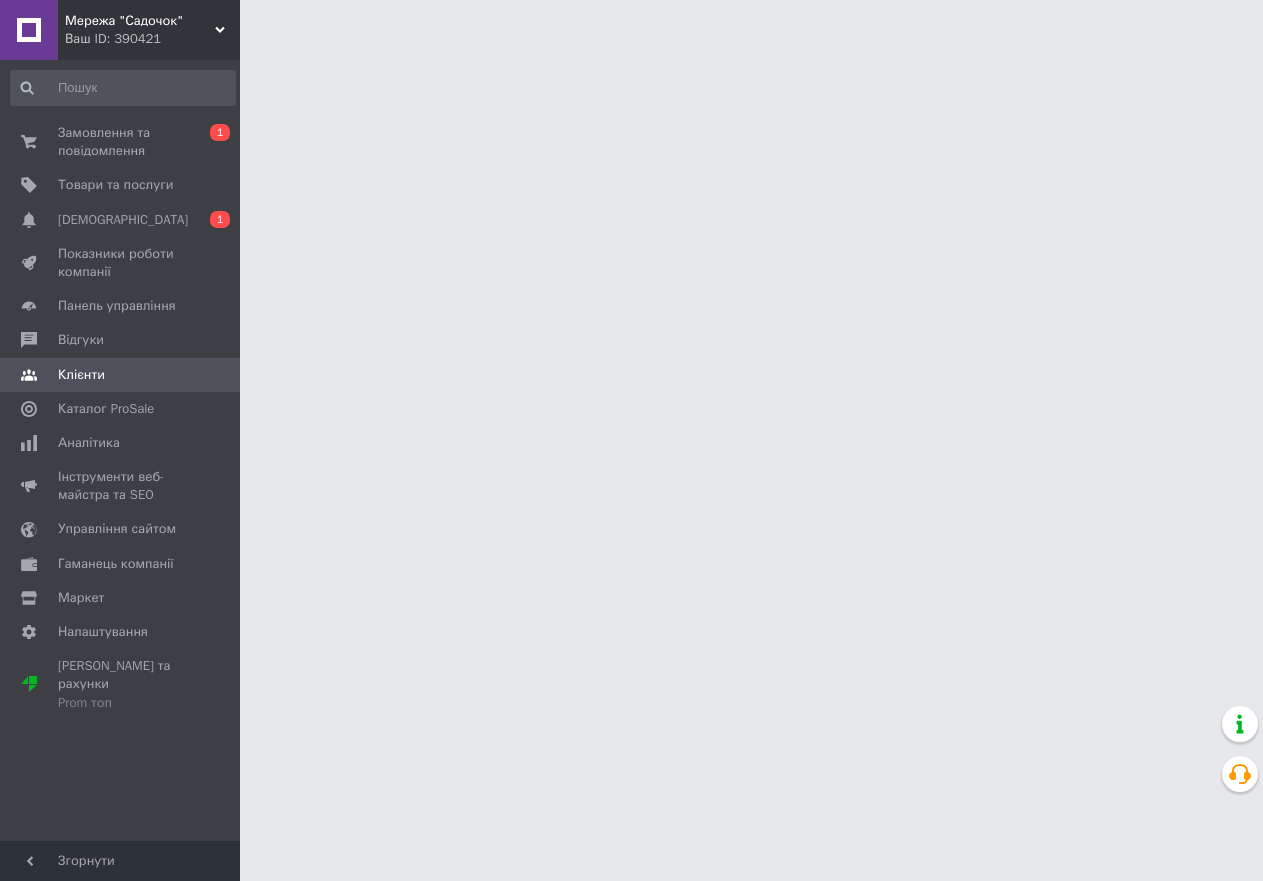 scroll, scrollTop: 0, scrollLeft: 0, axis: both 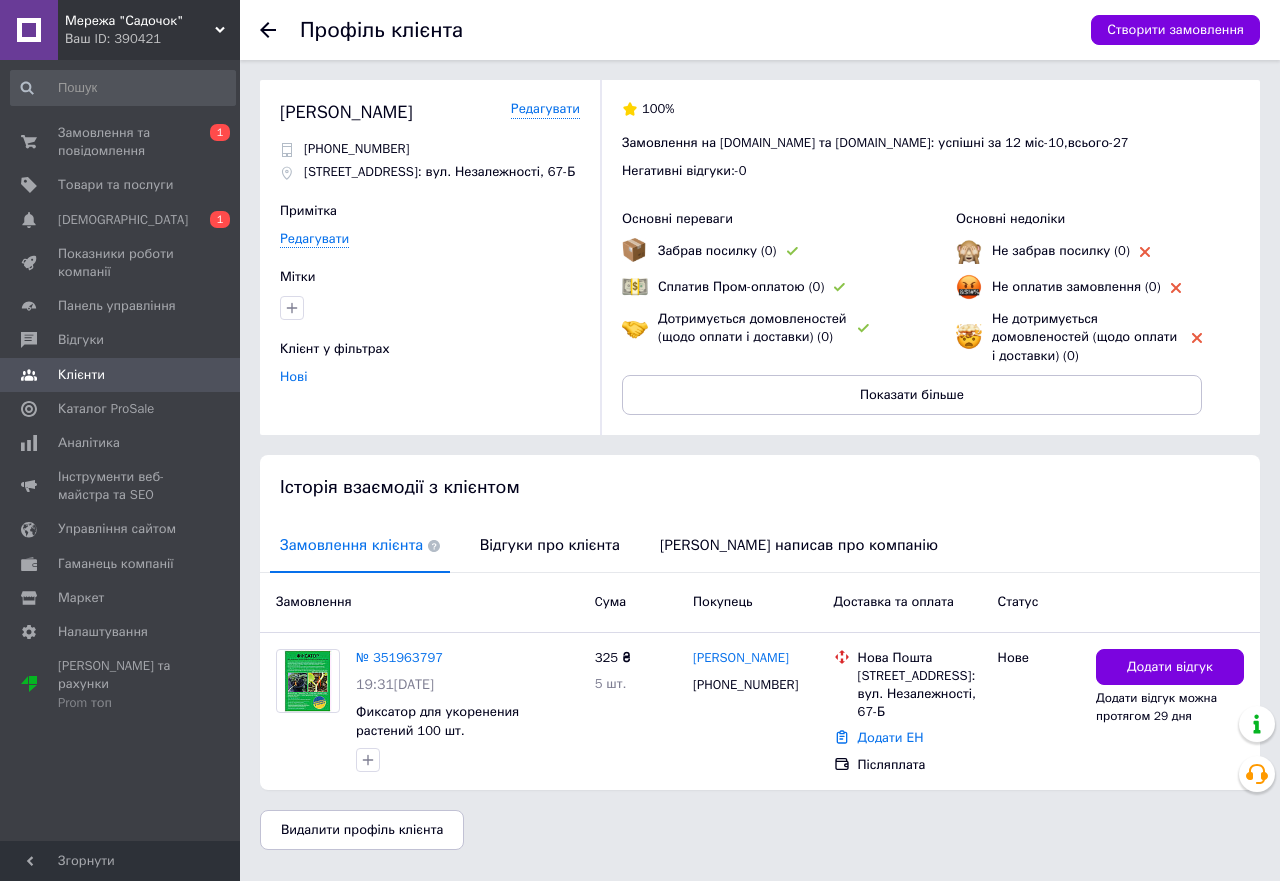click 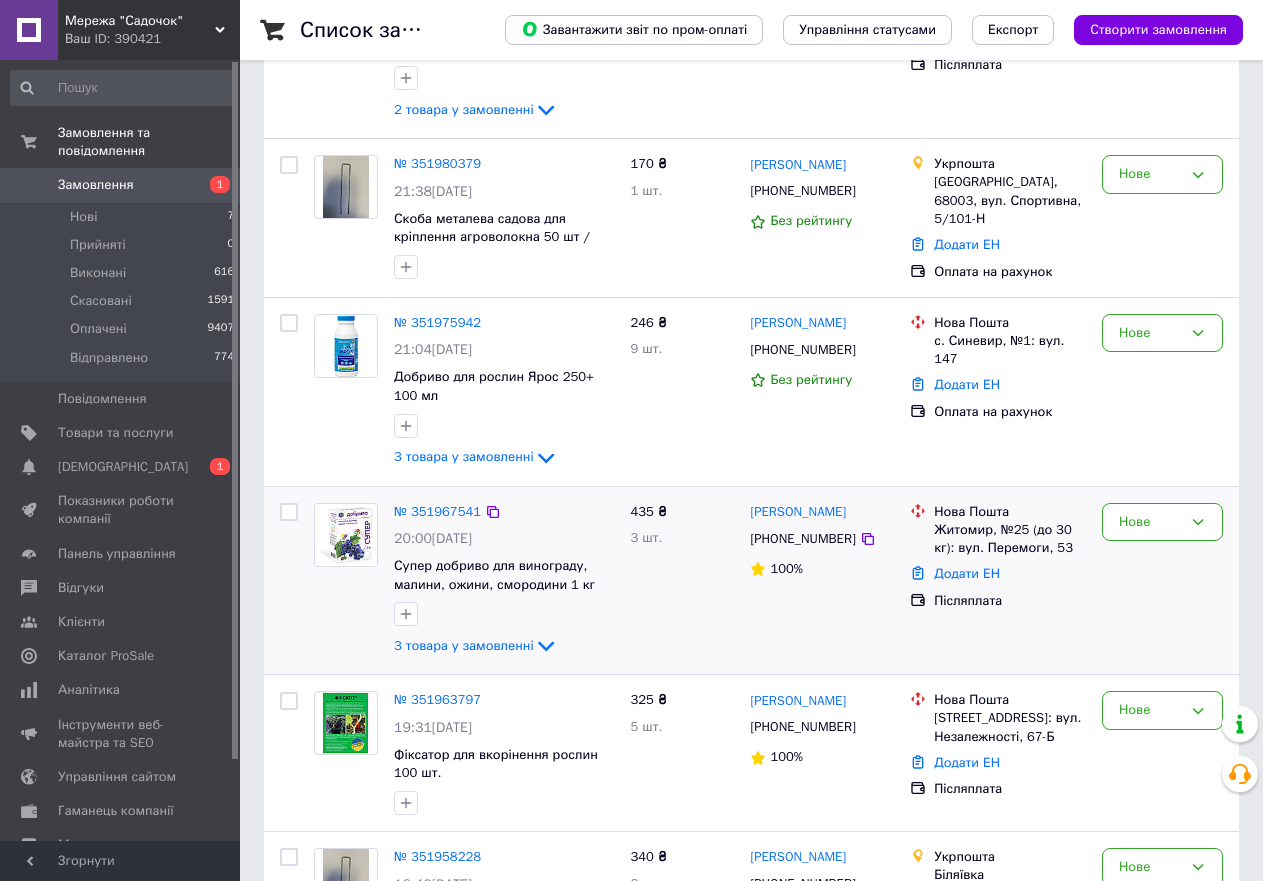 scroll, scrollTop: 300, scrollLeft: 0, axis: vertical 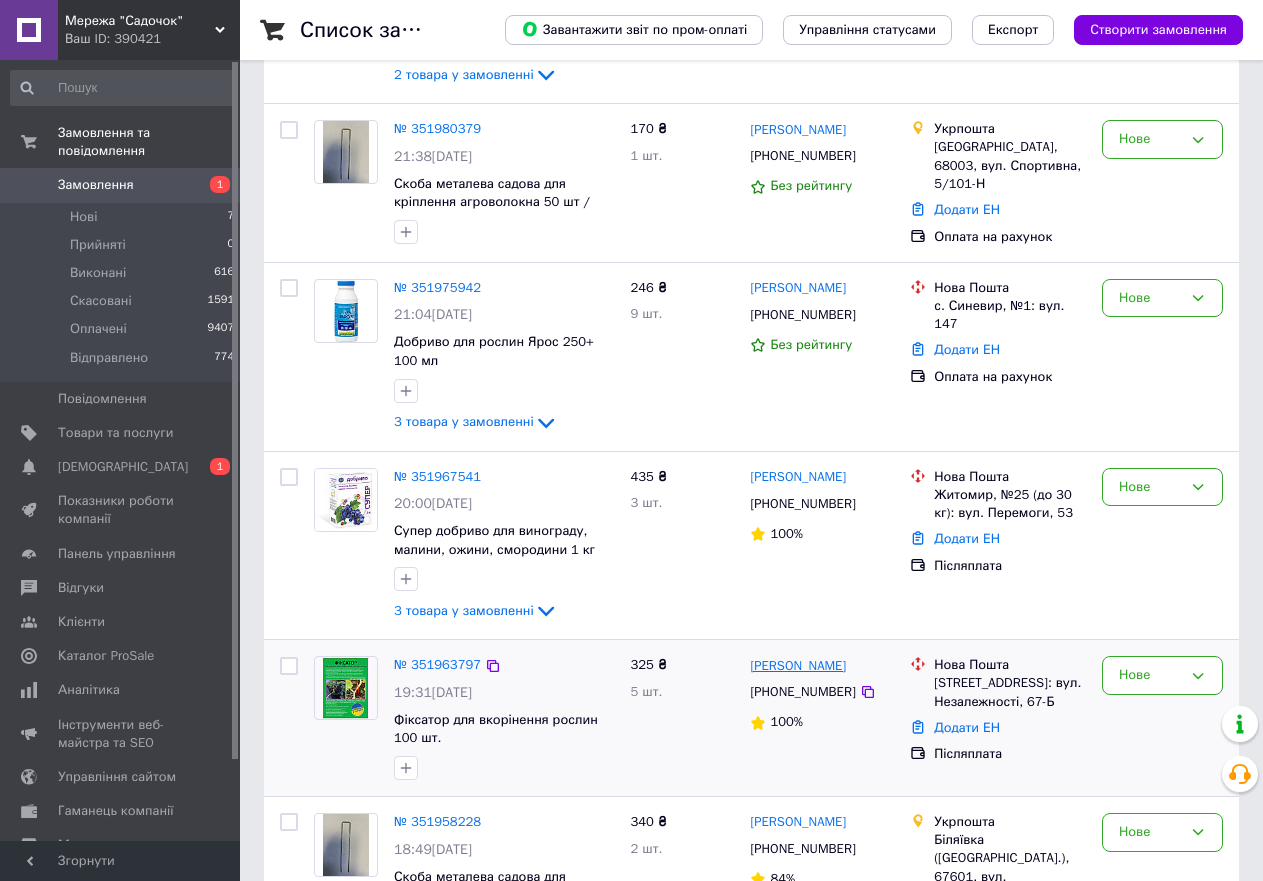 drag, startPoint x: 890, startPoint y: 660, endPoint x: 752, endPoint y: 662, distance: 138.0145 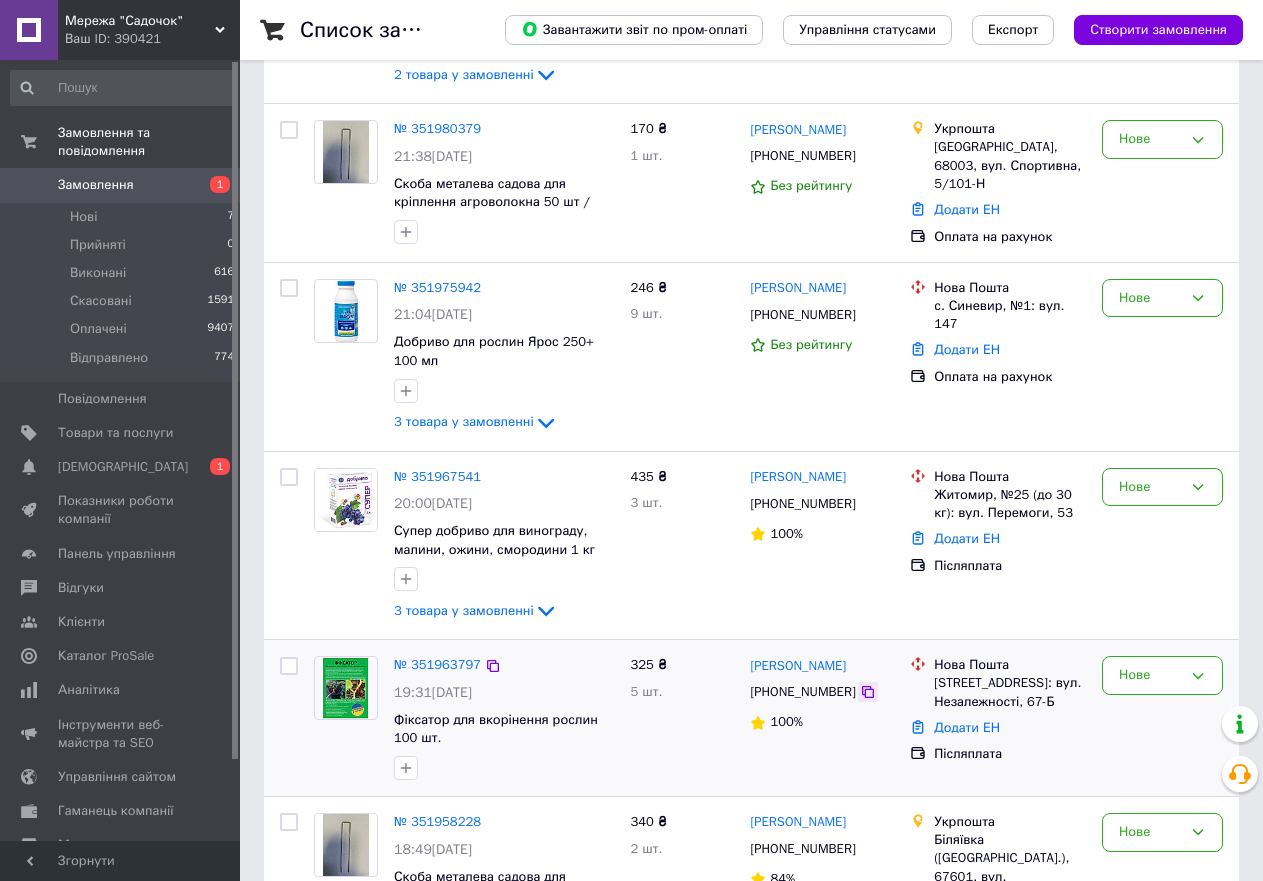 click 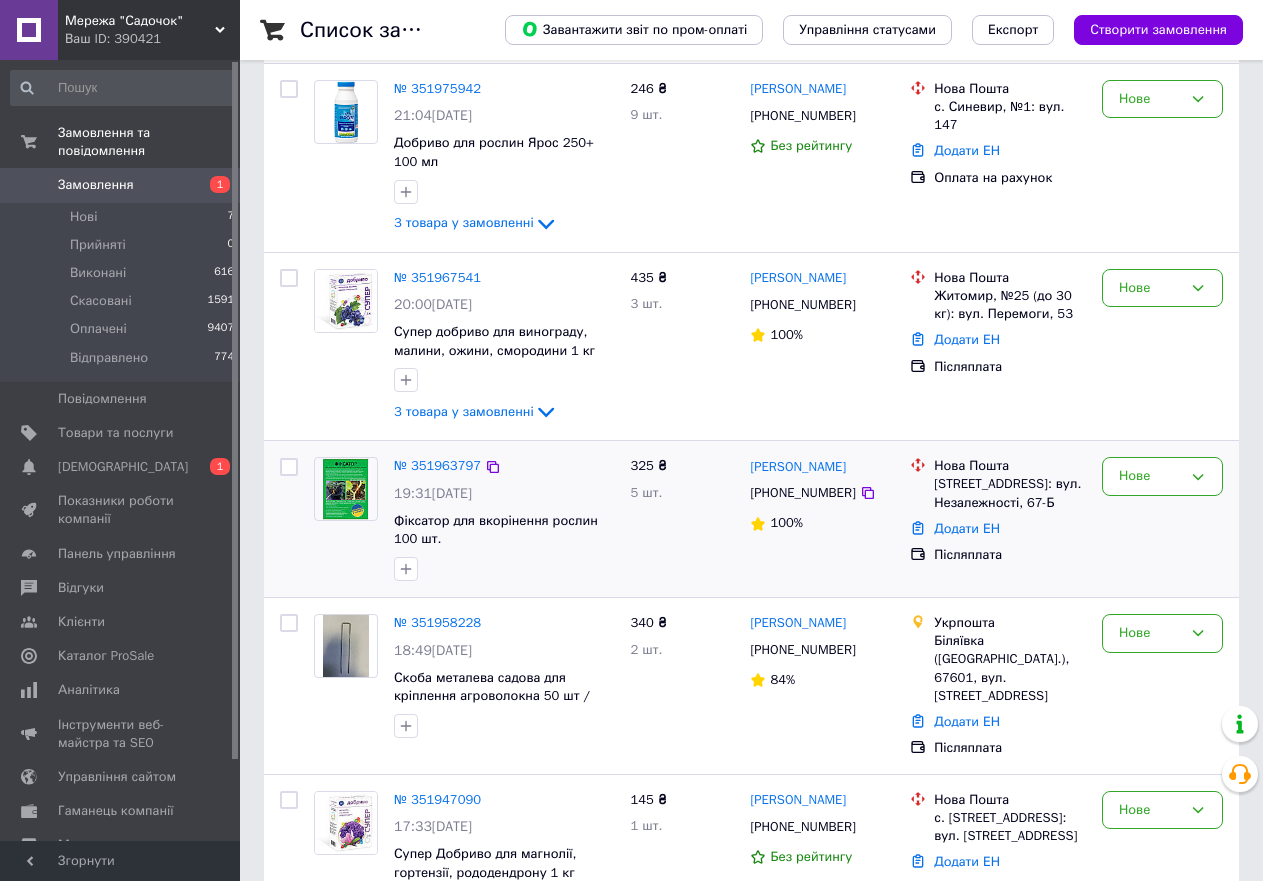 scroll, scrollTop: 500, scrollLeft: 0, axis: vertical 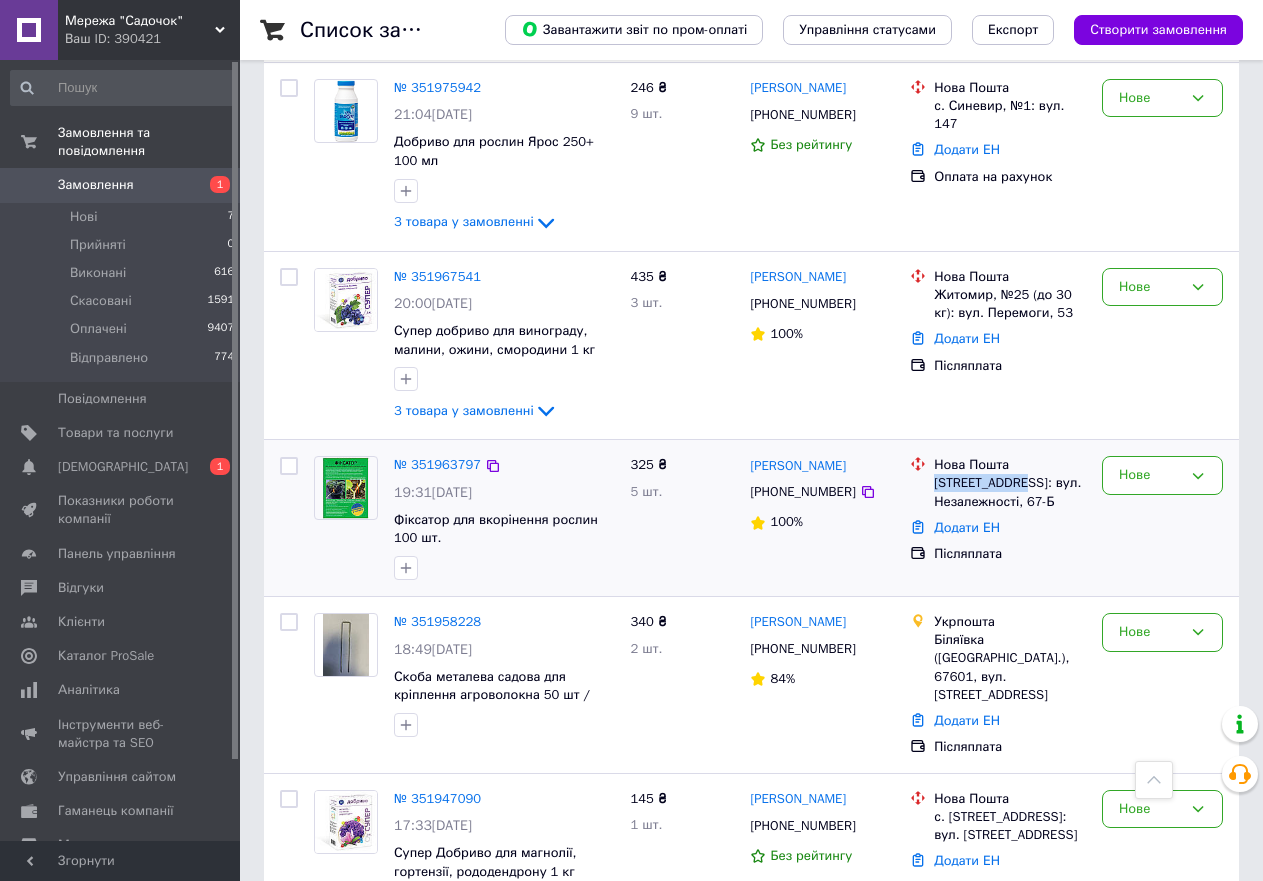 drag, startPoint x: 1027, startPoint y: 481, endPoint x: 932, endPoint y: 482, distance: 95.005264 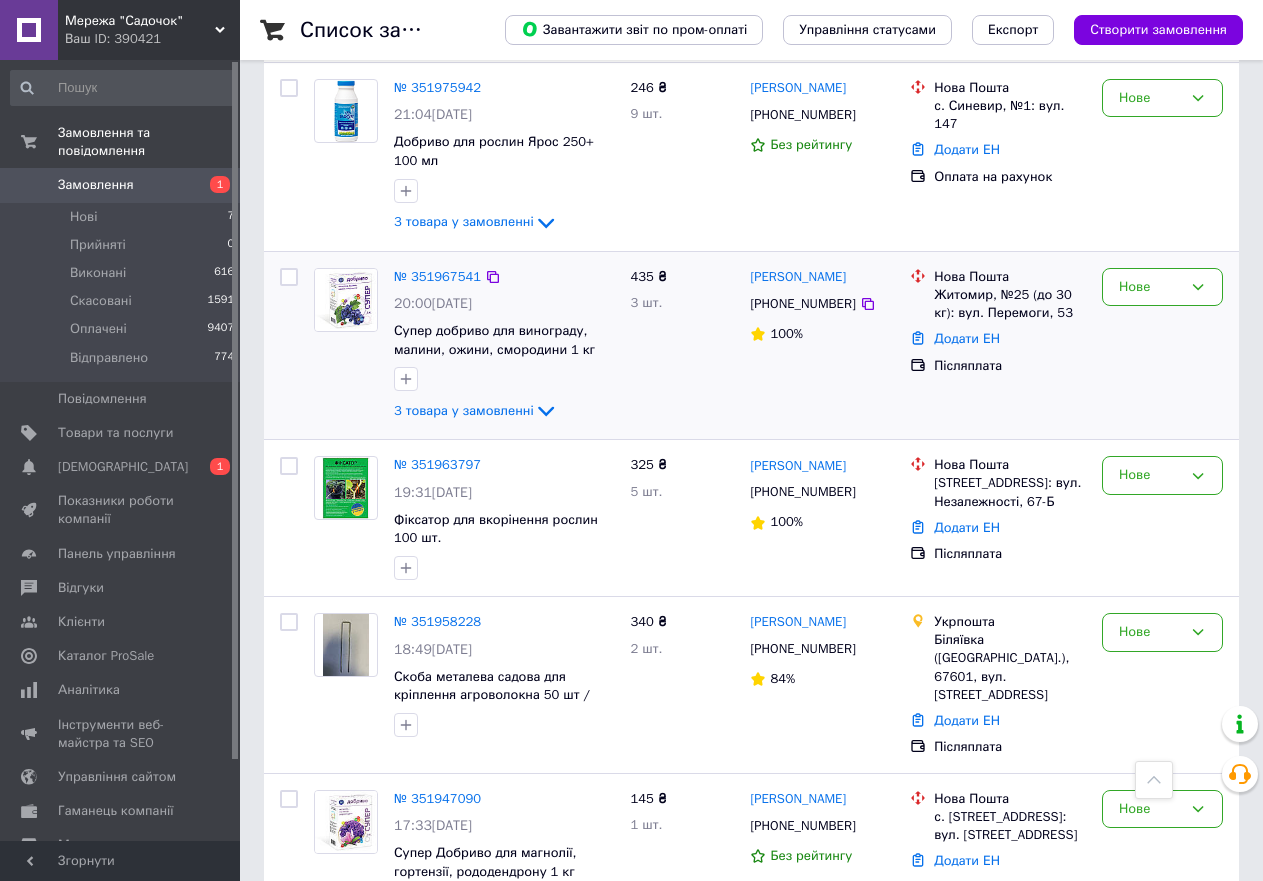 click on "[PERSON_NAME]" at bounding box center [822, 277] 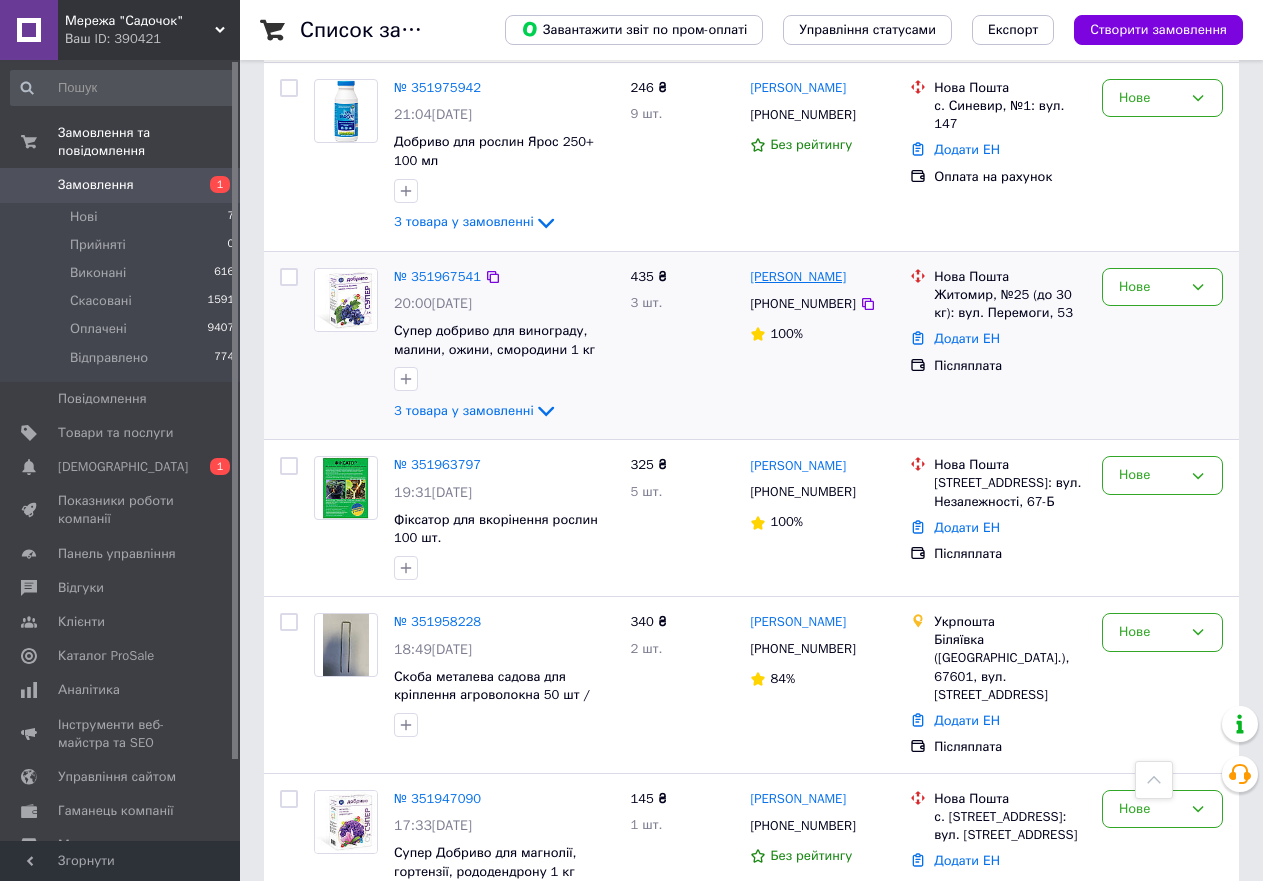 copy on "[PERSON_NAME]" 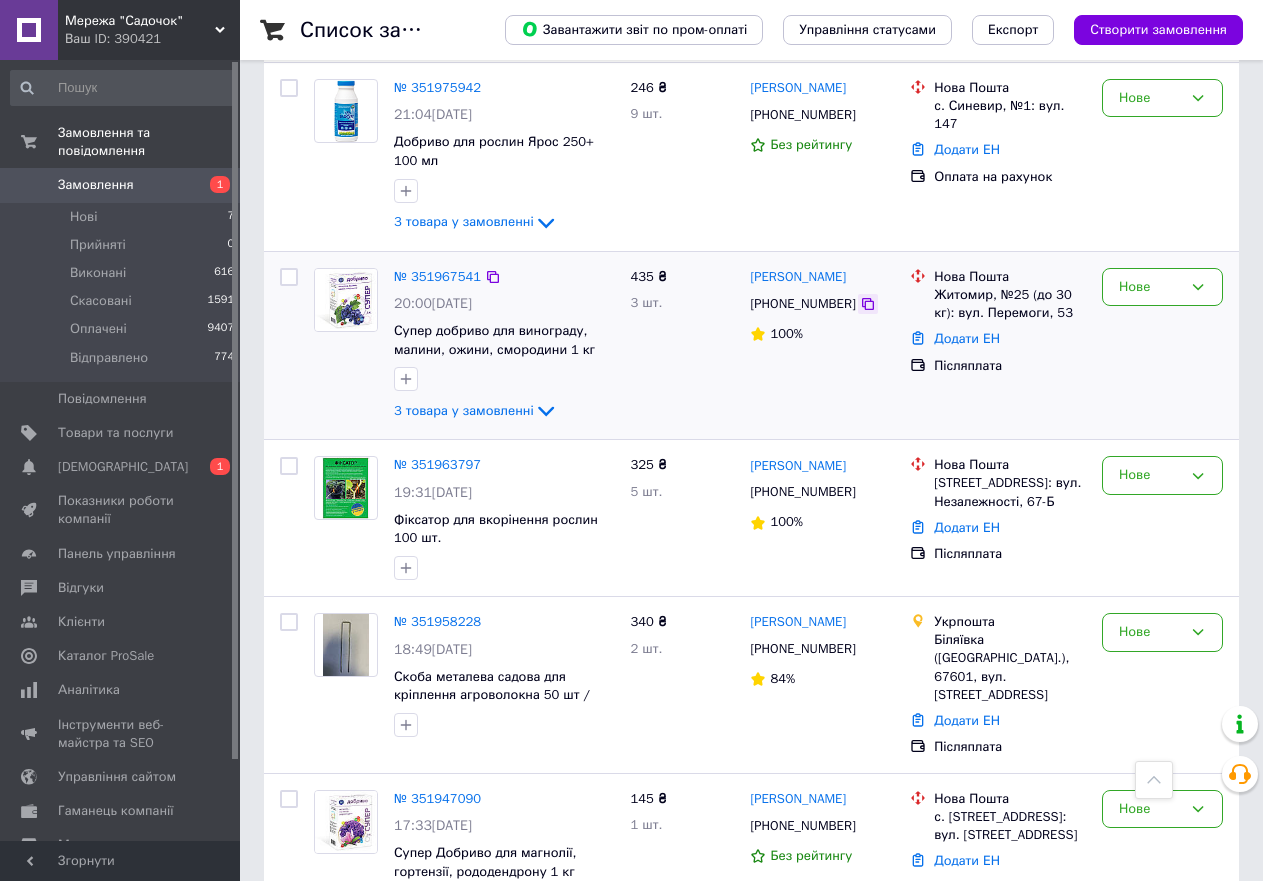 click 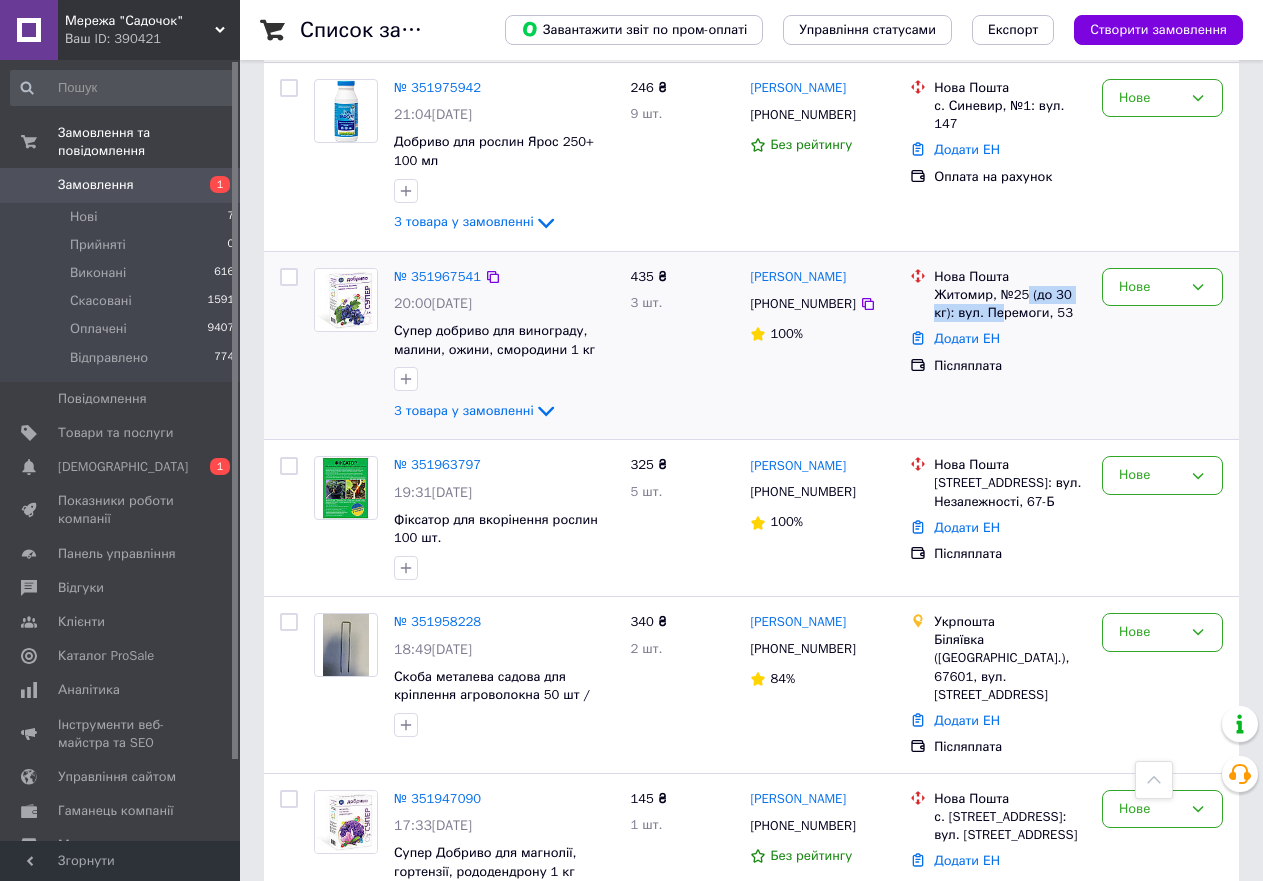 drag, startPoint x: 1024, startPoint y: 289, endPoint x: 1000, endPoint y: 299, distance: 26 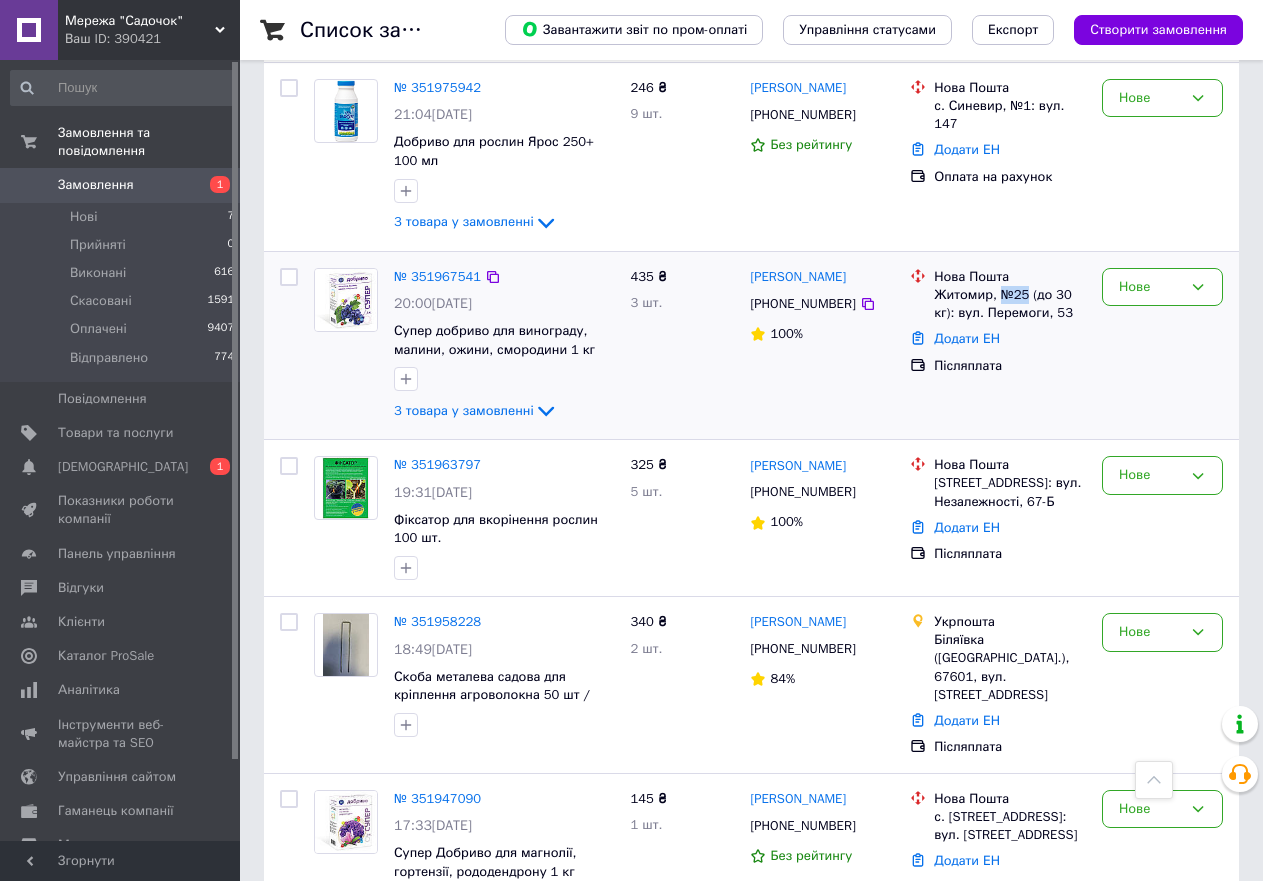 click on "Житомир, №25 (до 30 кг): вул. Перемоги, 53" at bounding box center (1010, 304) 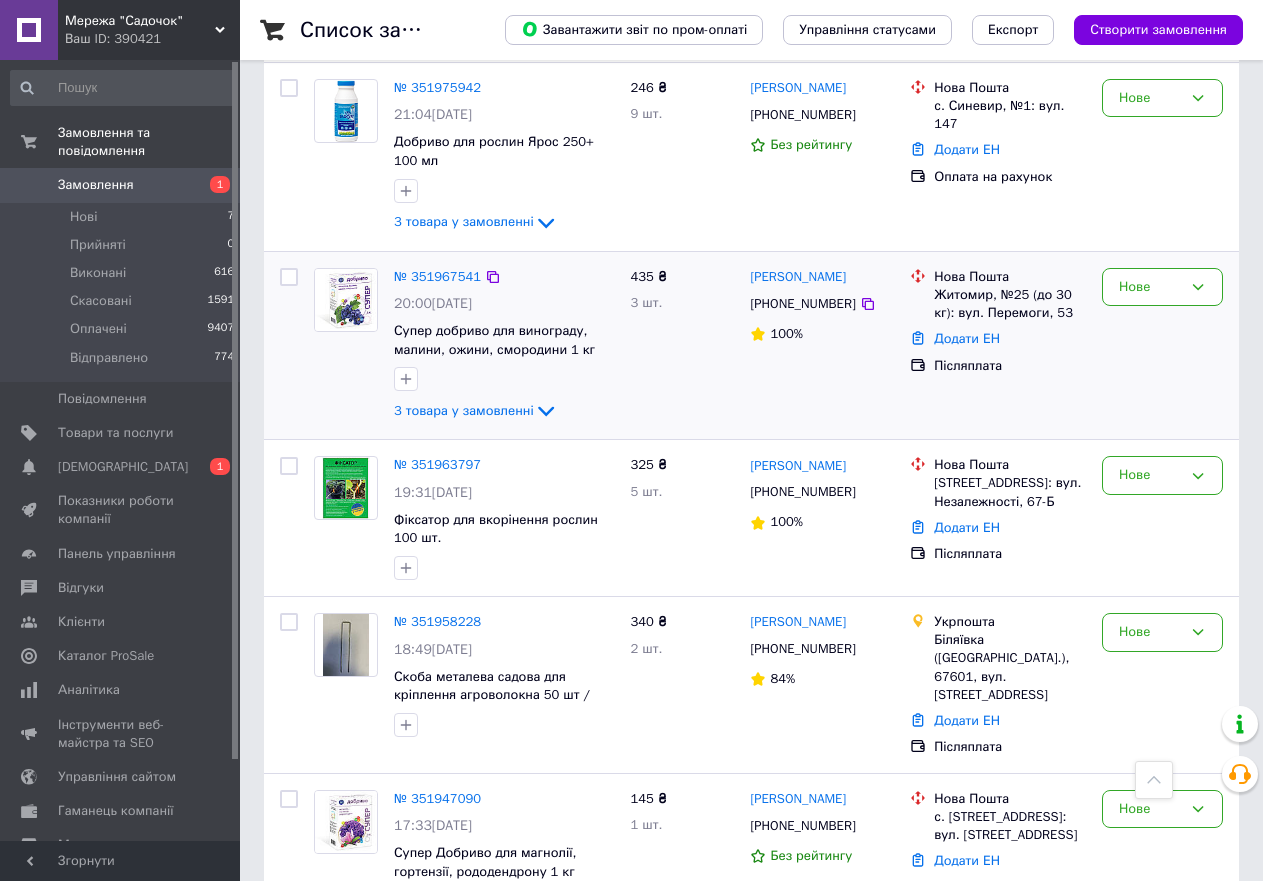 click on "Житомир, №25 (до 30 кг): вул. Перемоги, 53" at bounding box center (1010, 304) 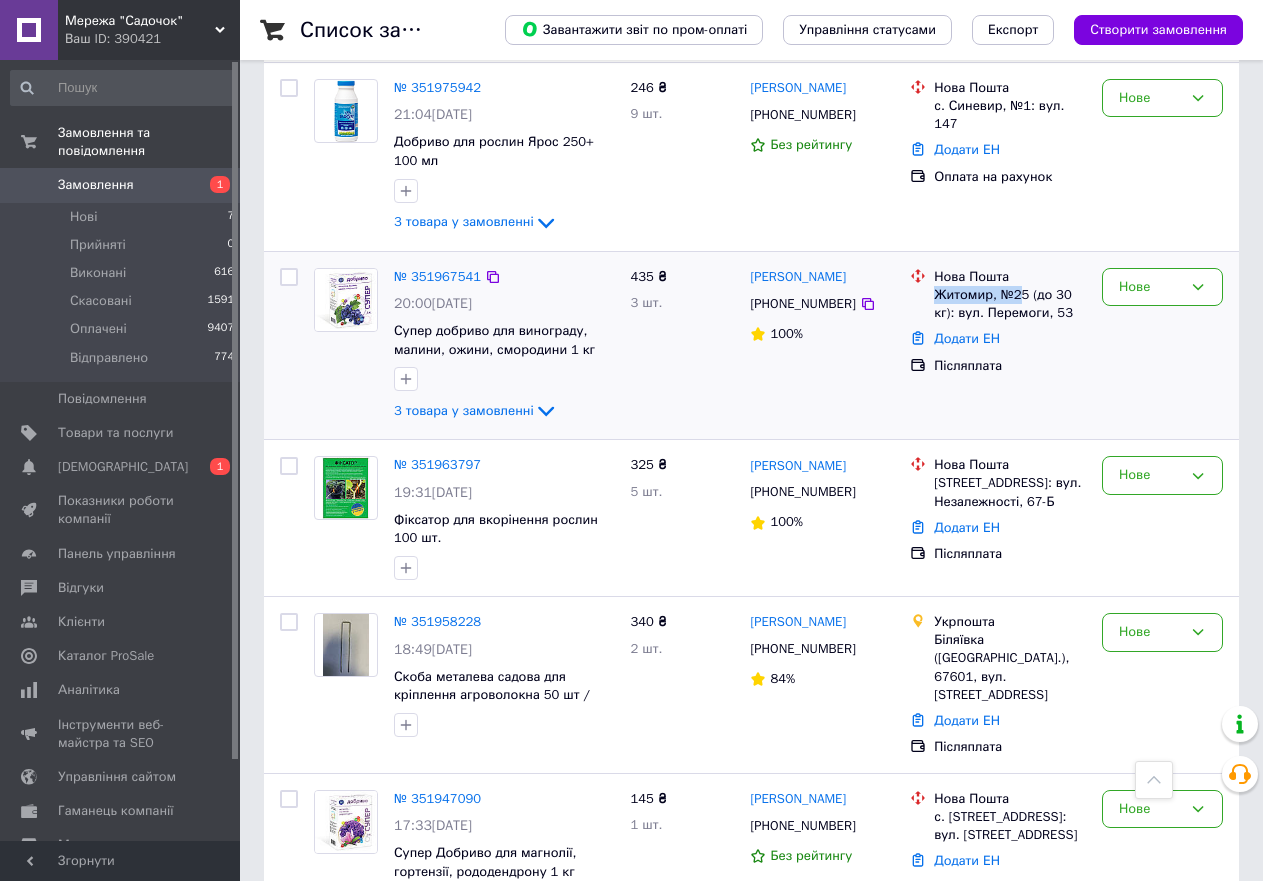 drag, startPoint x: 1021, startPoint y: 293, endPoint x: 936, endPoint y: 291, distance: 85.02353 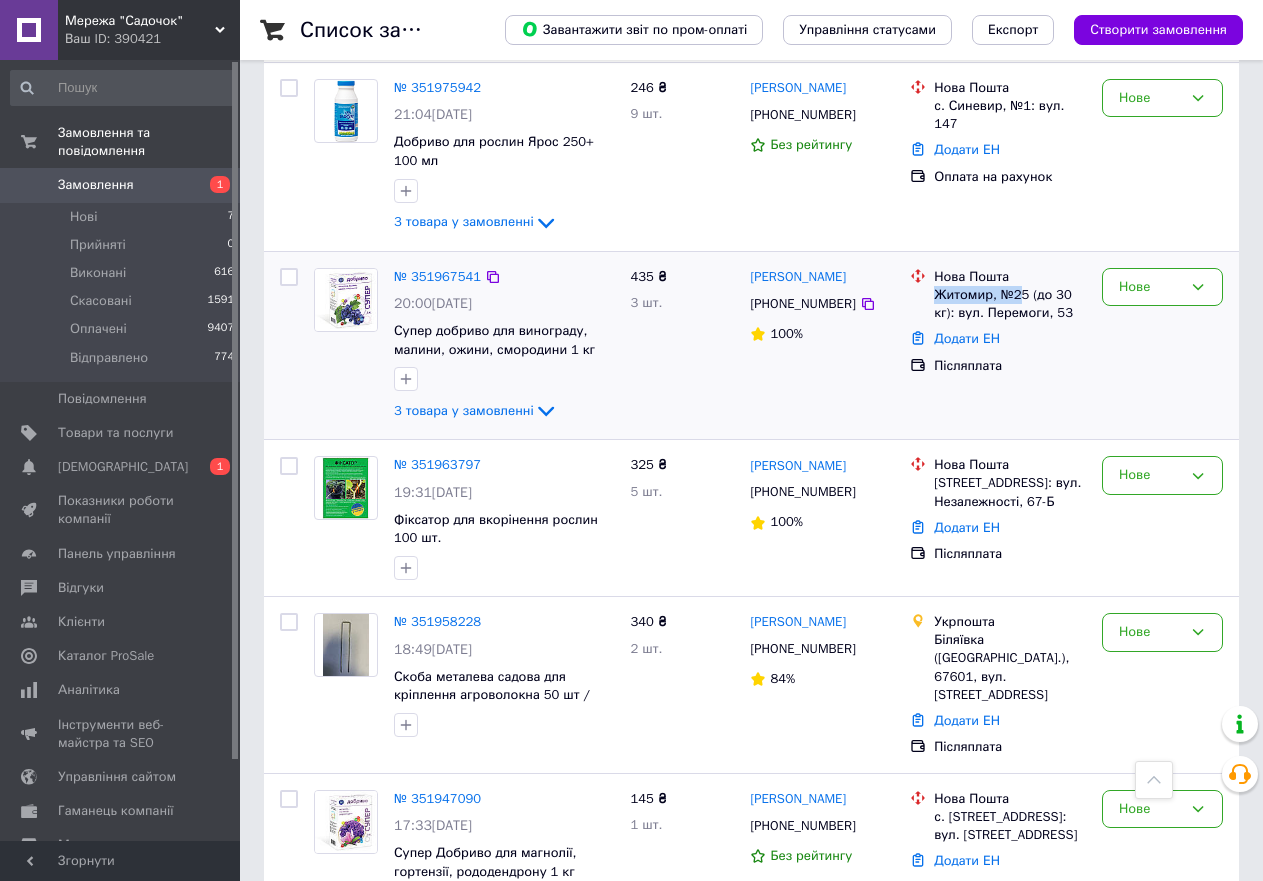 copy on "Житомир, №2" 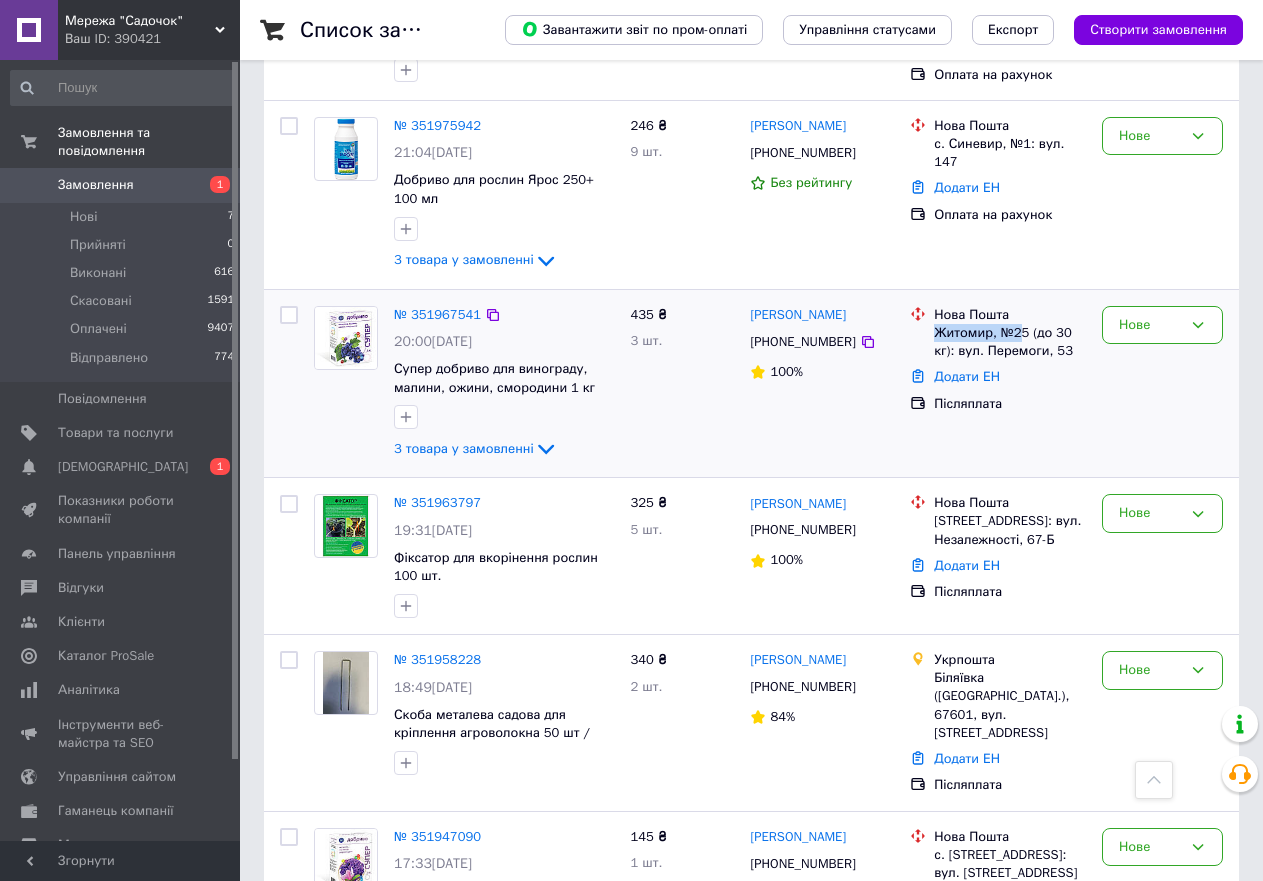 scroll, scrollTop: 400, scrollLeft: 0, axis: vertical 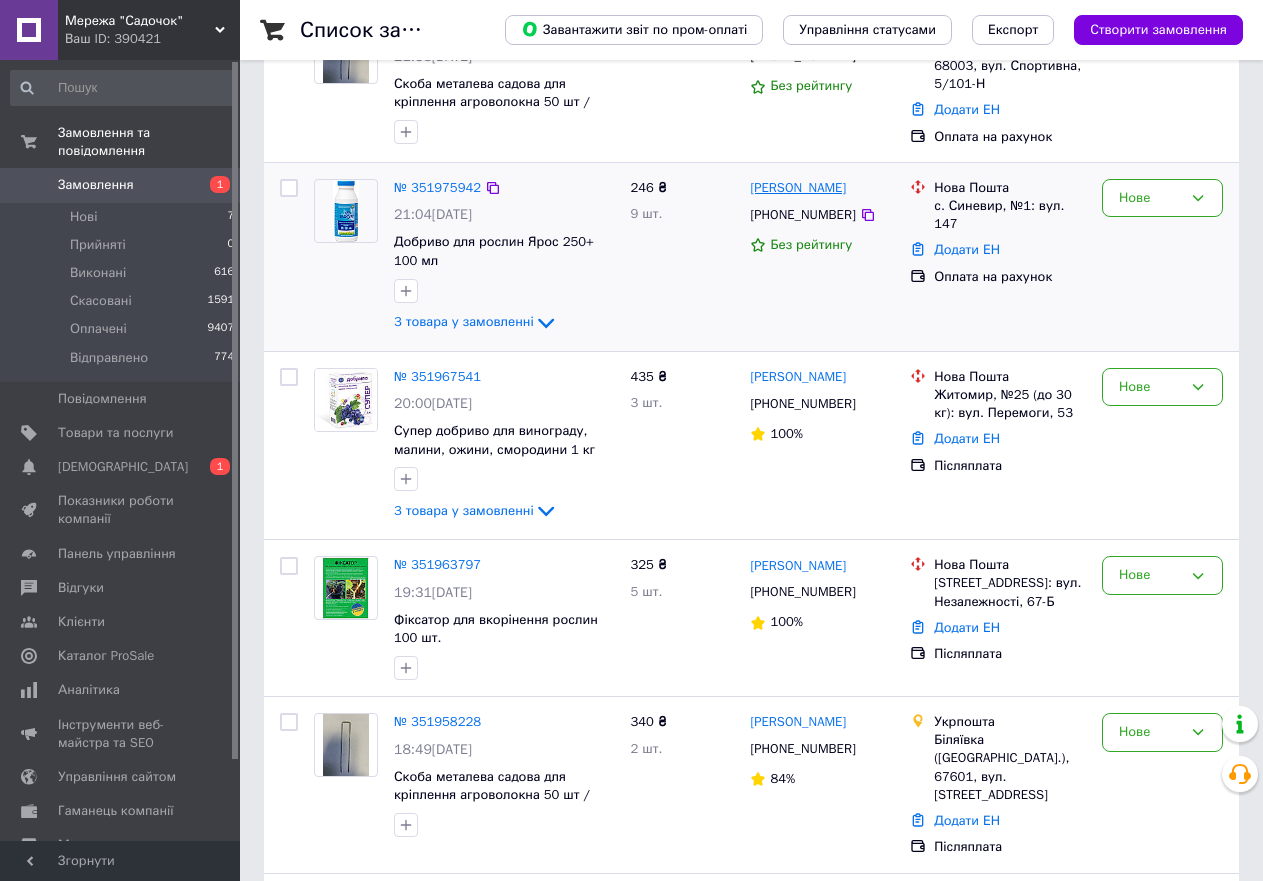 click on "[PERSON_NAME]" at bounding box center [822, 188] 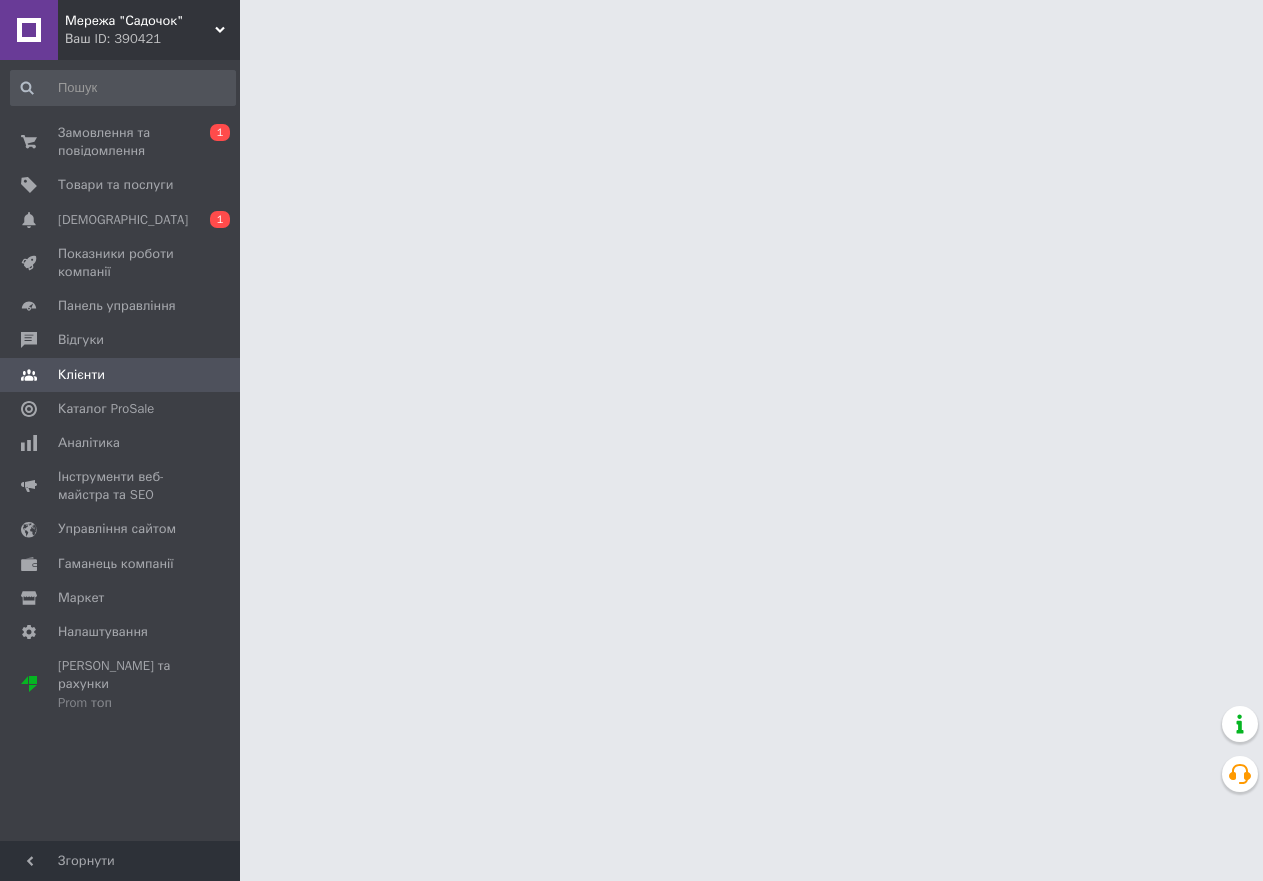 scroll, scrollTop: 0, scrollLeft: 0, axis: both 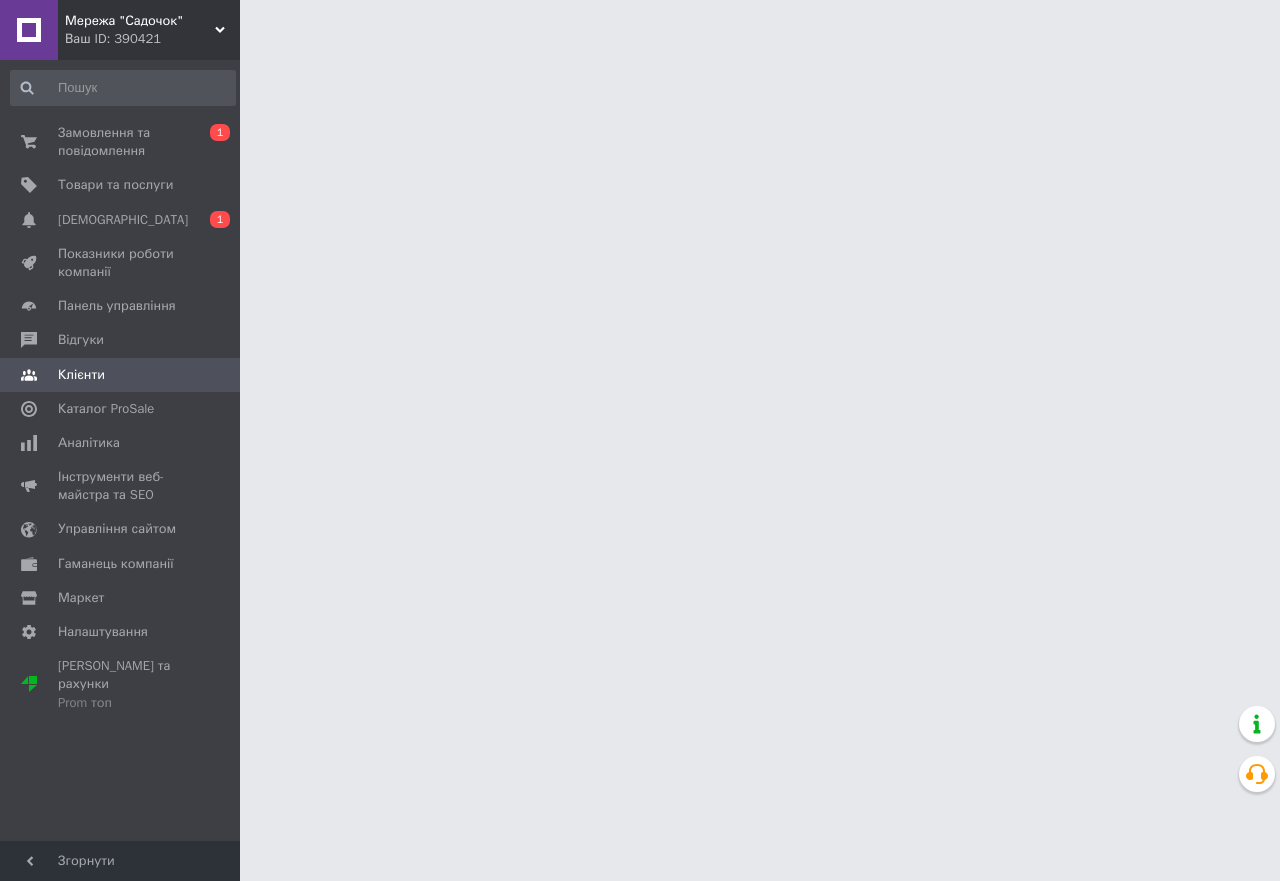 click on "Мережа "Садочок" Ваш ID: 390421 Сайт Мережа "Садочок" Кабінет покупця Перевірити стан системи Сторінка на порталі Довідка Вийти Замовлення та повідомлення 0 1 Товари та послуги Сповіщення 0 1 Показники роботи компанії Панель управління Відгуки Клієнти Каталог ProSale Аналітика Інструменти веб-майстра та SEO Управління сайтом Гаманець компанії Маркет Налаштування Тарифи та рахунки Prom топ Згорнути" at bounding box center (640, 25) 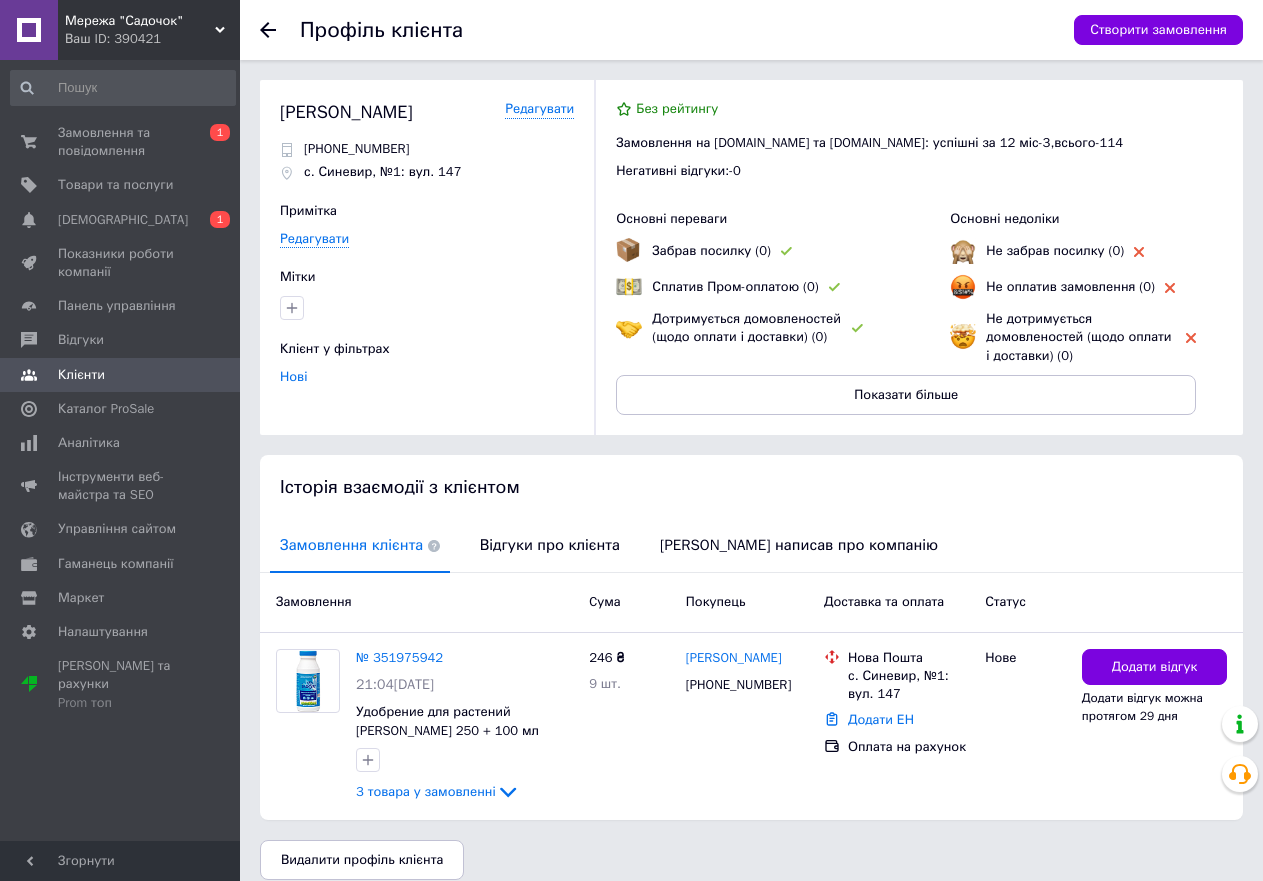 click 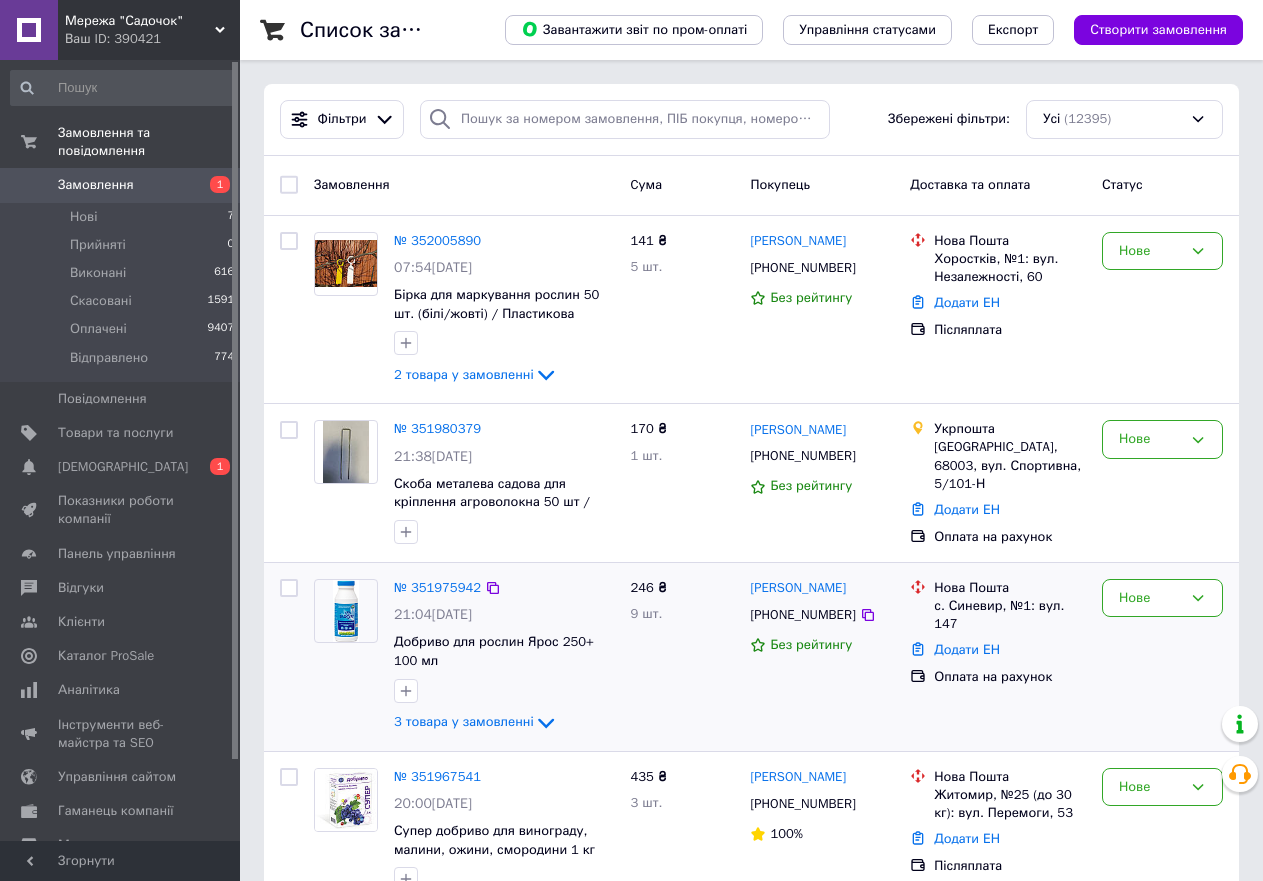 drag, startPoint x: 856, startPoint y: 581, endPoint x: 748, endPoint y: 591, distance: 108.461975 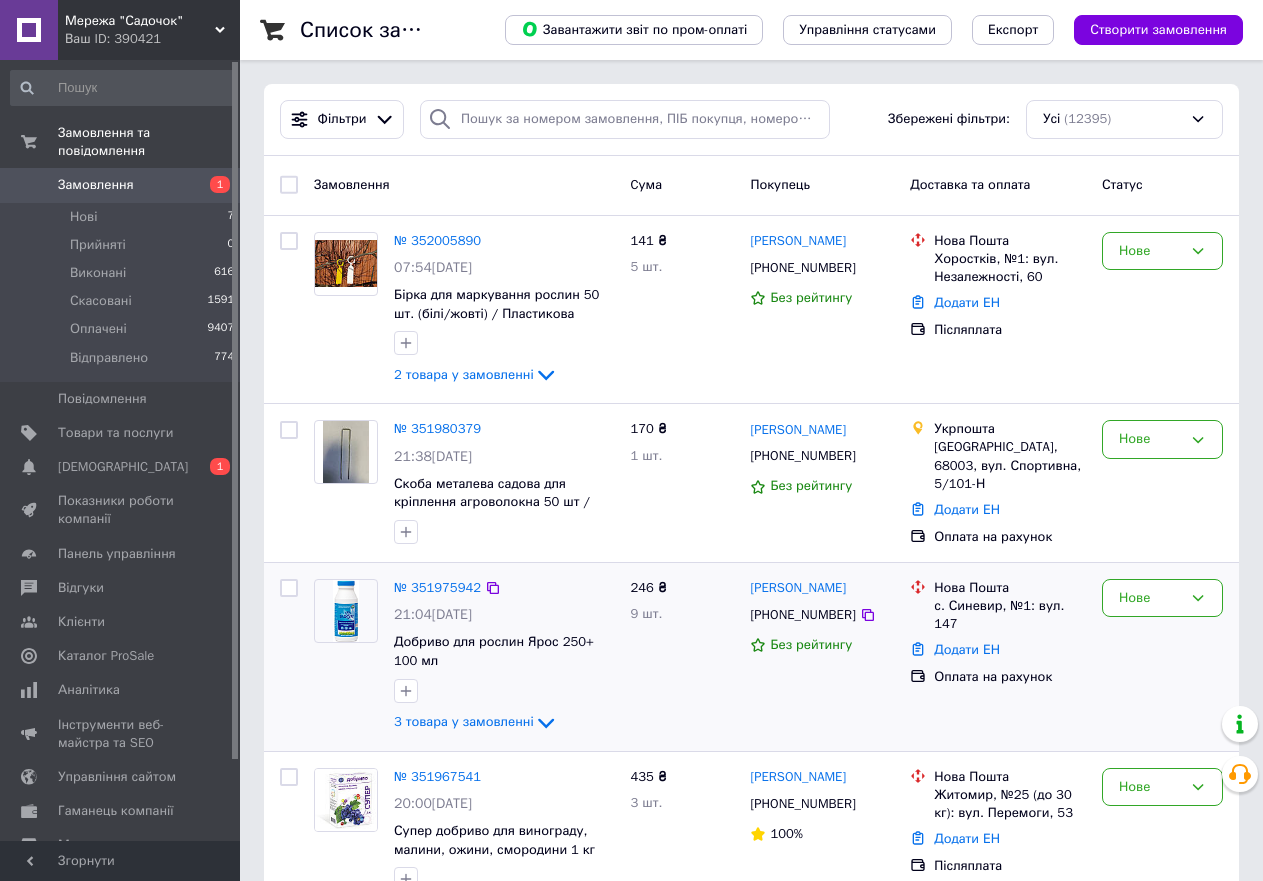 drag, startPoint x: 748, startPoint y: 590, endPoint x: 874, endPoint y: 619, distance: 129.29424 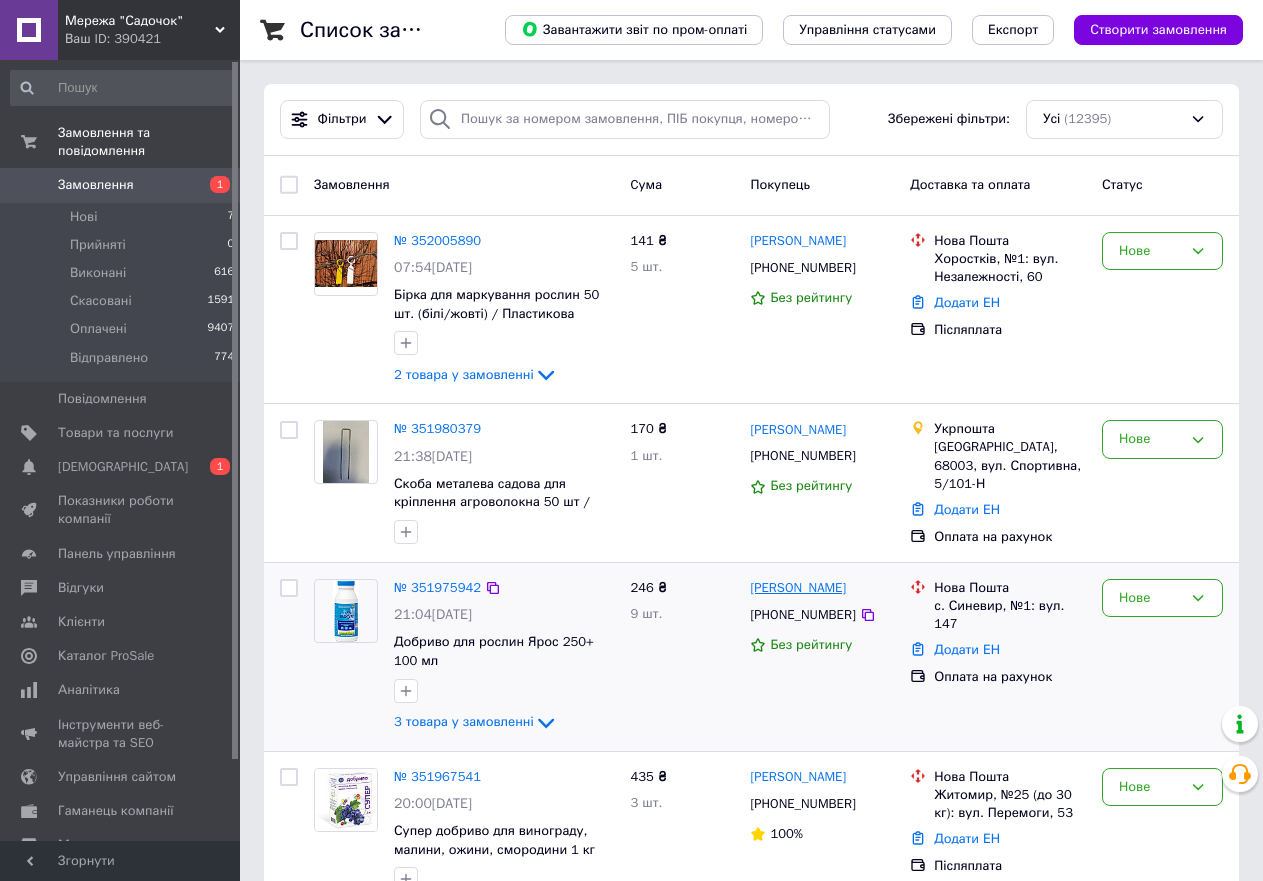 click on "[PERSON_NAME]" at bounding box center (798, 588) 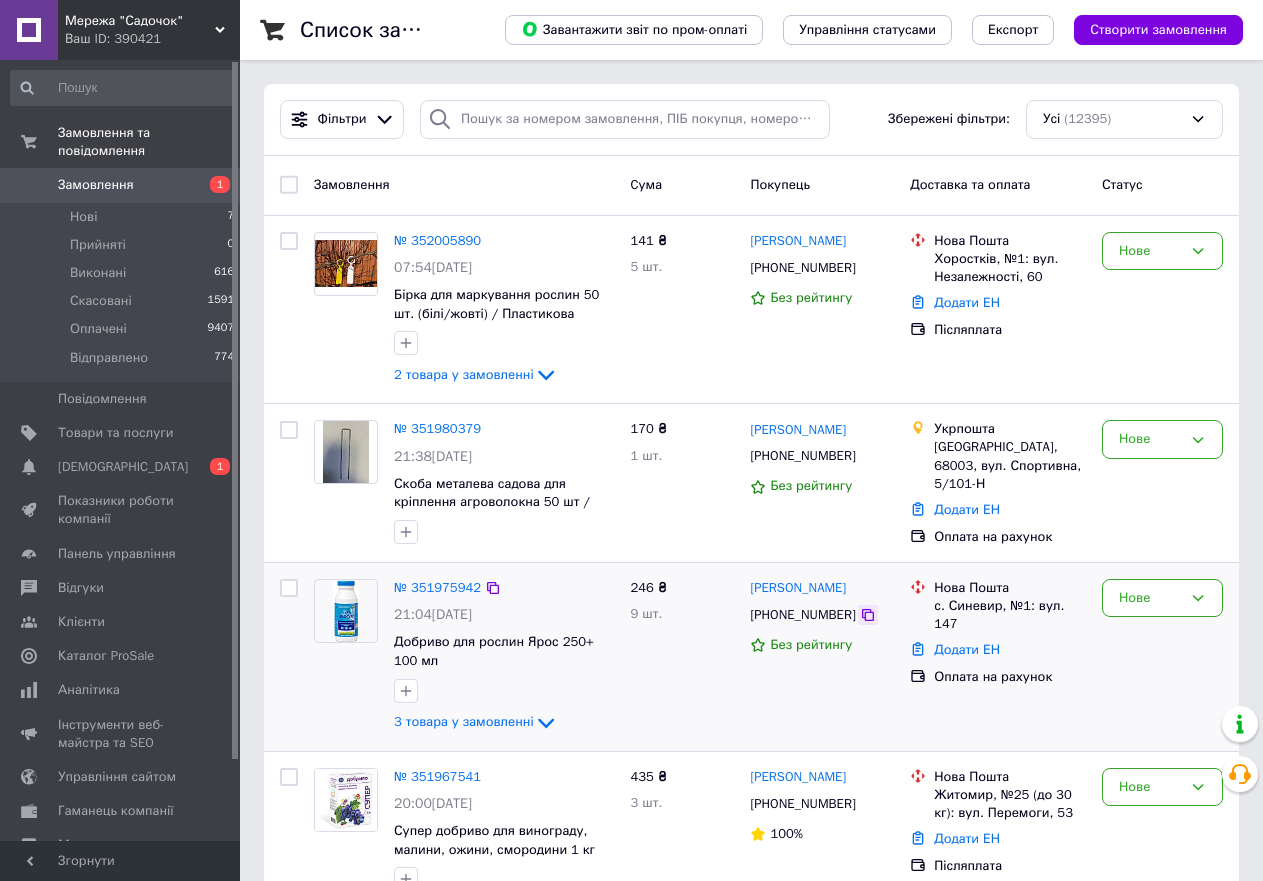 click 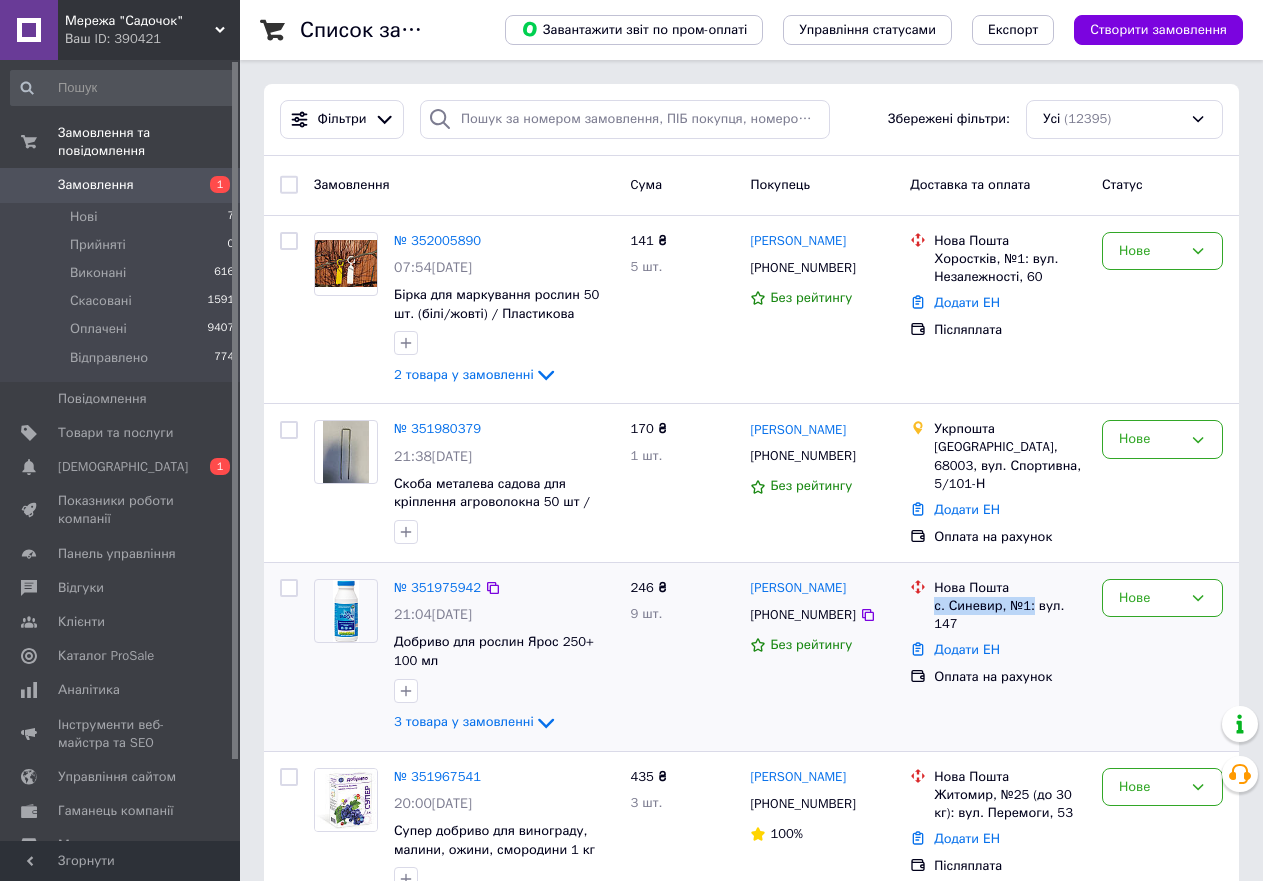 drag, startPoint x: 1028, startPoint y: 599, endPoint x: 937, endPoint y: 603, distance: 91.08787 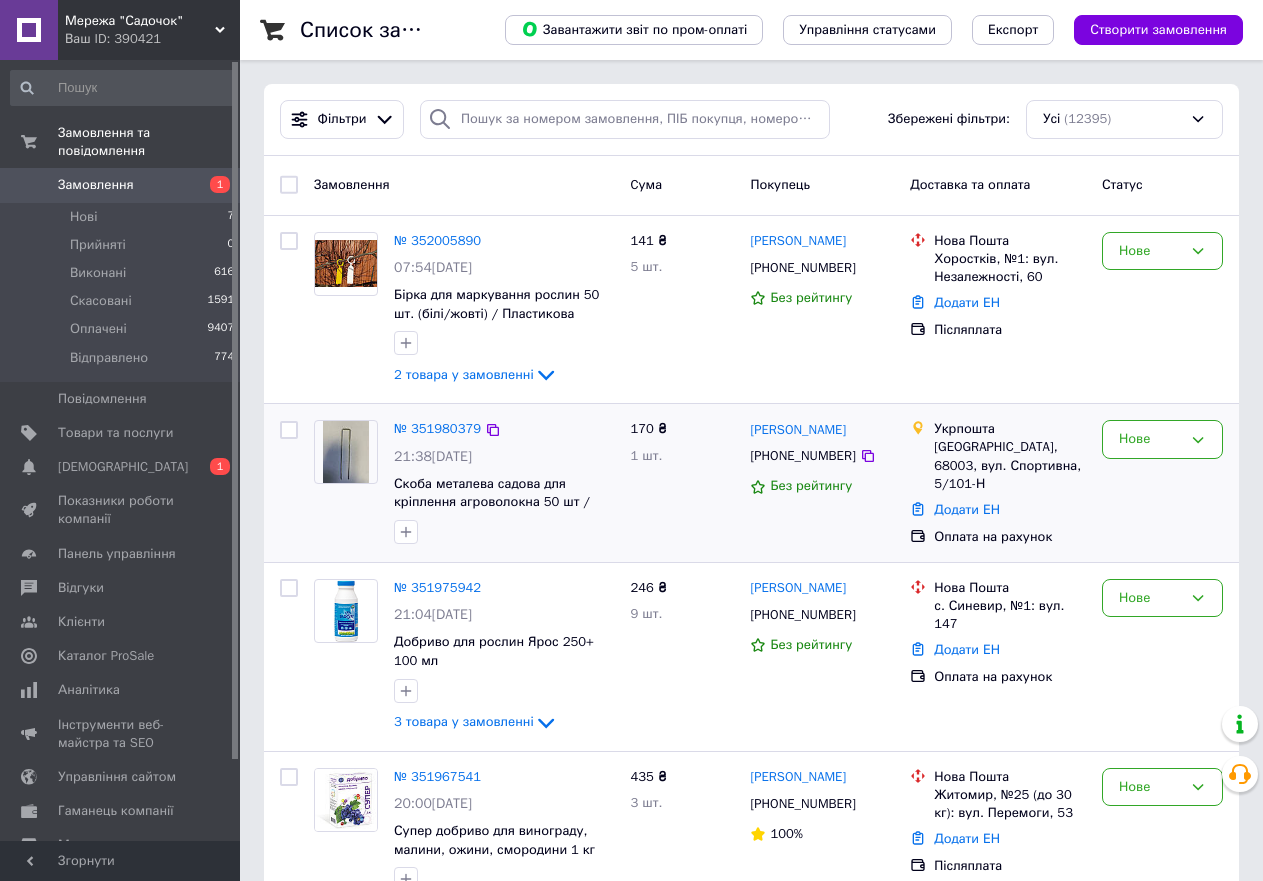 click on "[PERSON_NAME]" at bounding box center [822, 429] 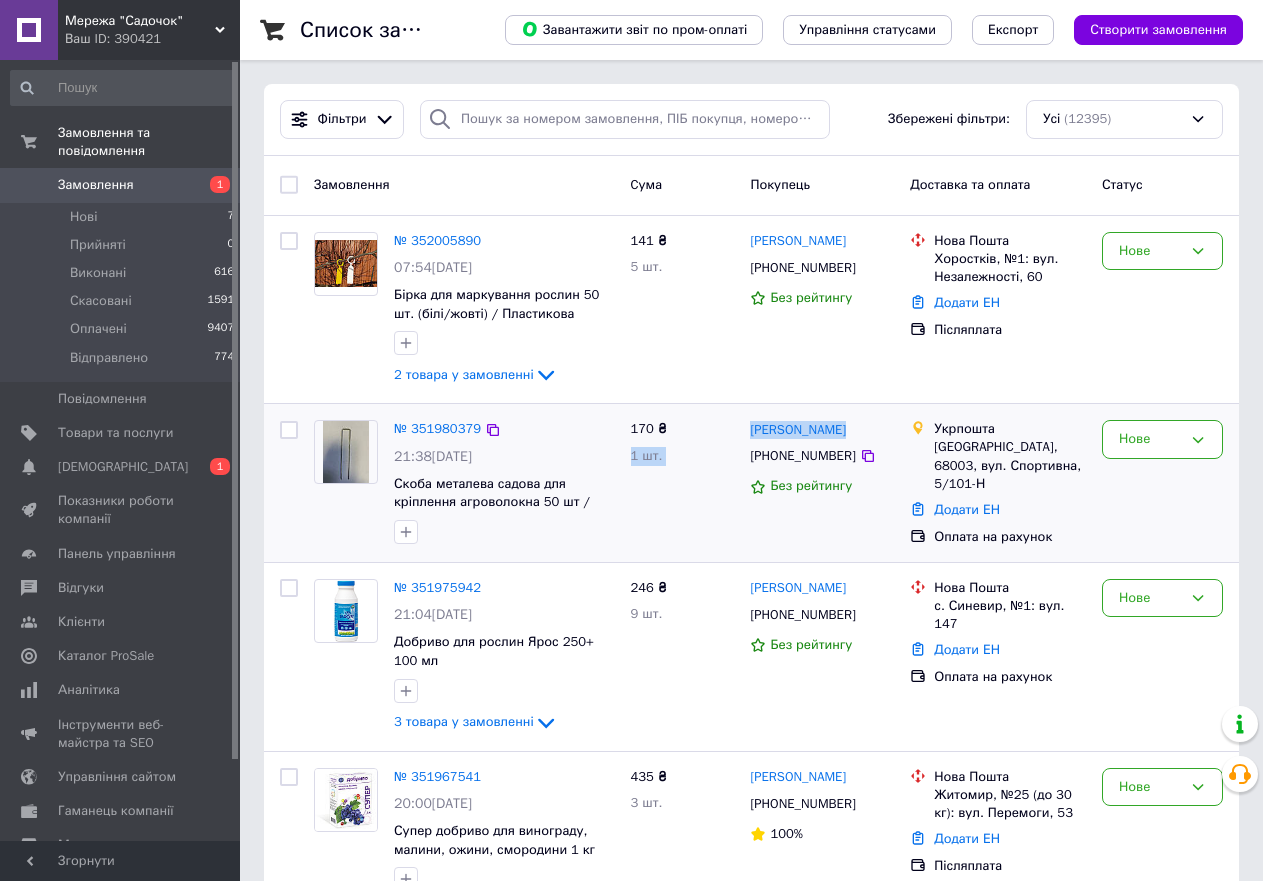 drag, startPoint x: 846, startPoint y: 426, endPoint x: 733, endPoint y: 433, distance: 113.216606 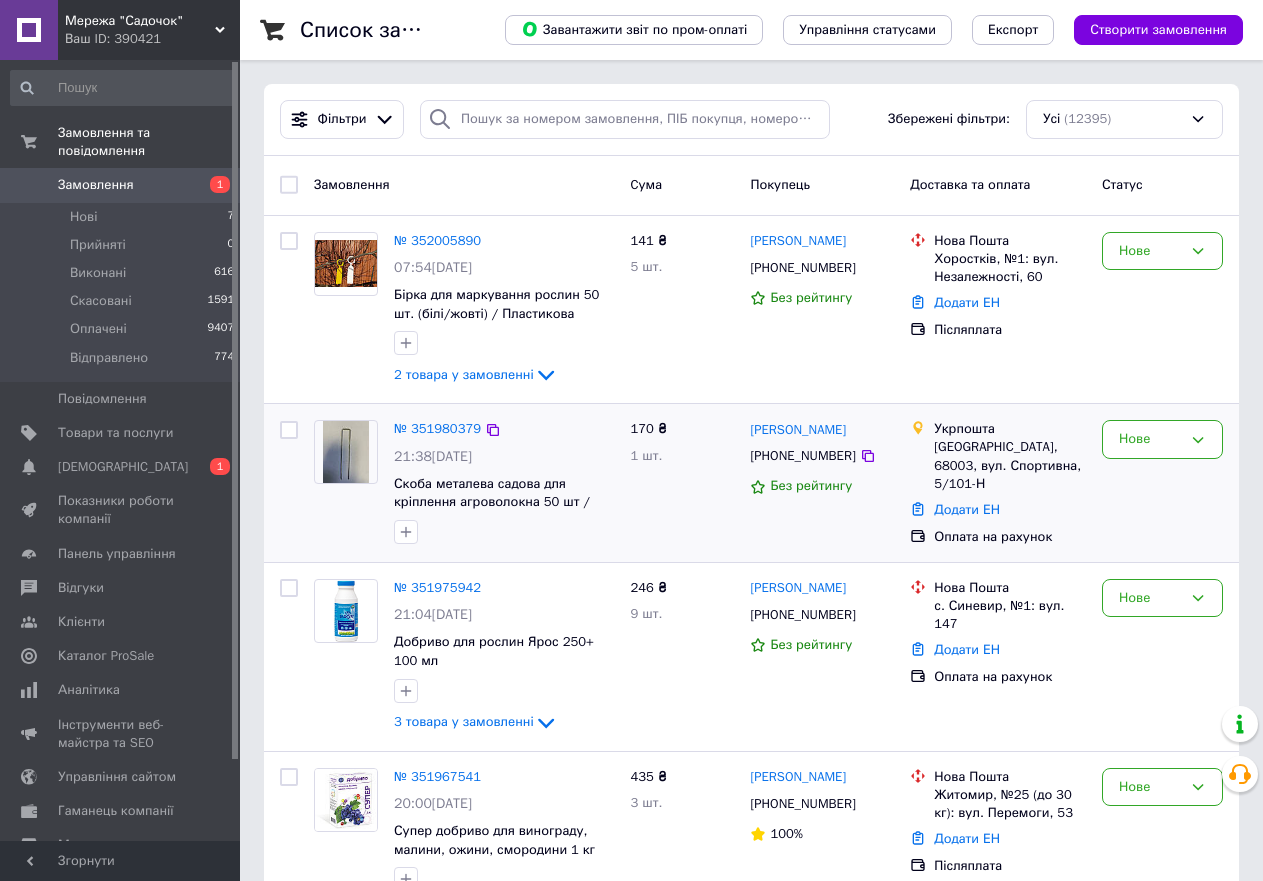 click on "[PERSON_NAME]" at bounding box center (822, 429) 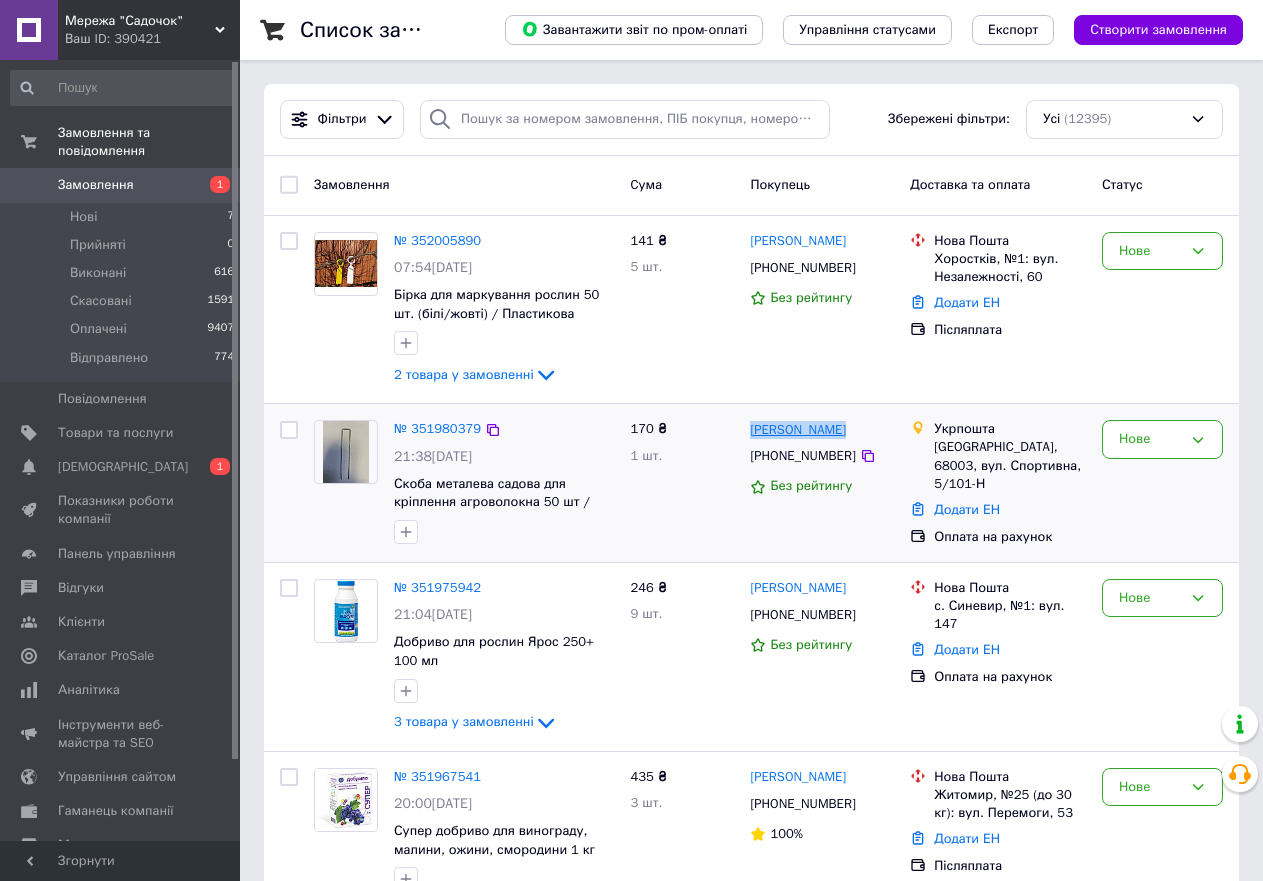 drag, startPoint x: 850, startPoint y: 427, endPoint x: 754, endPoint y: 428, distance: 96.00521 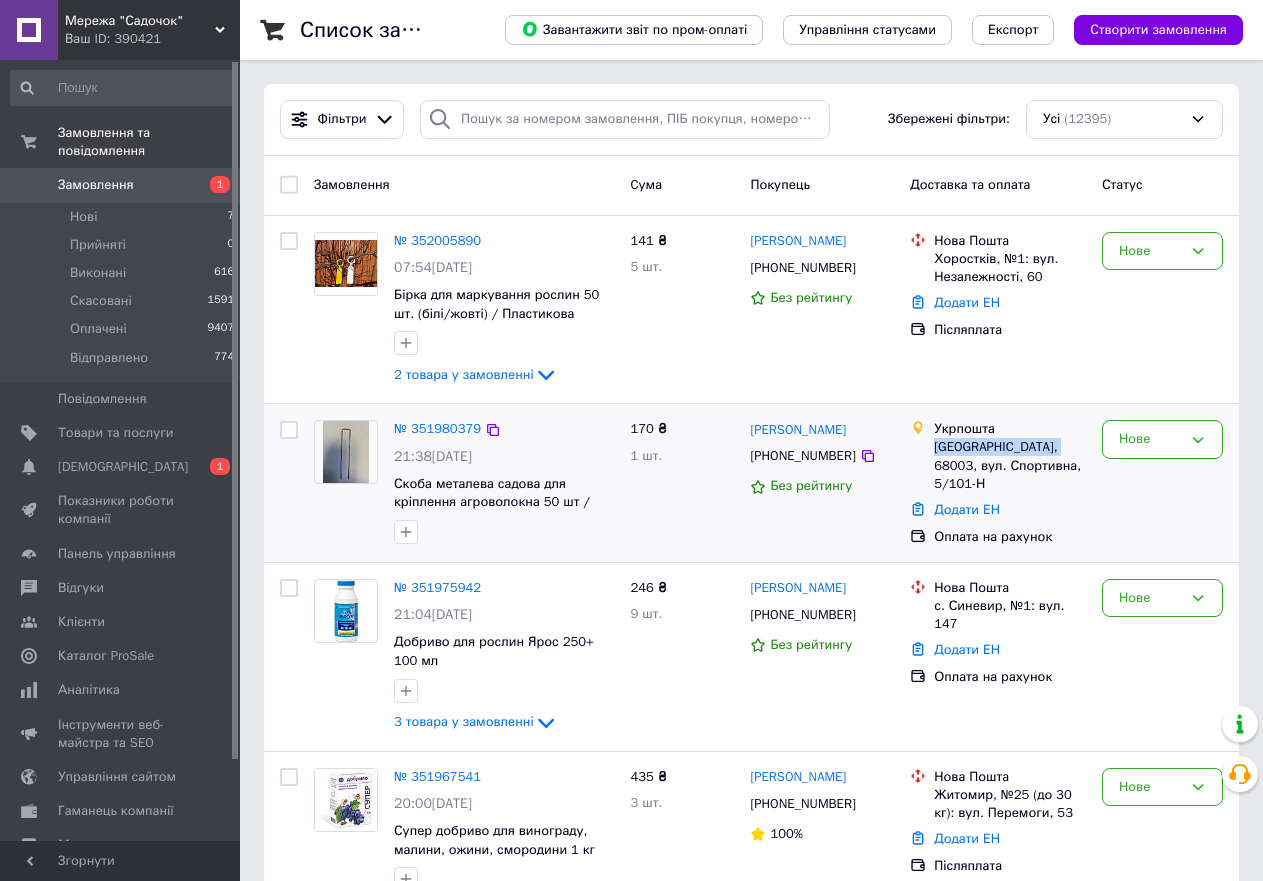 drag, startPoint x: 1063, startPoint y: 442, endPoint x: 935, endPoint y: 447, distance: 128.09763 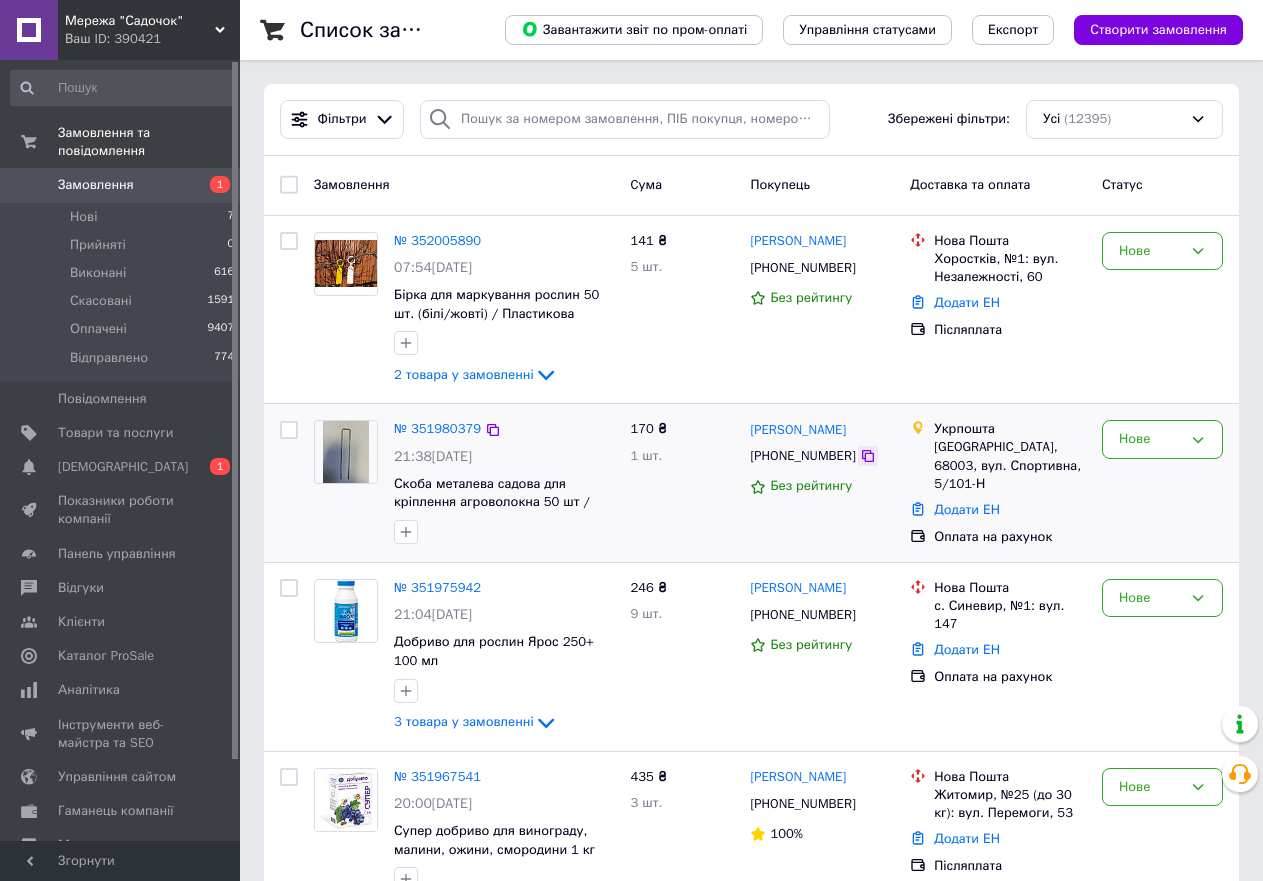 click 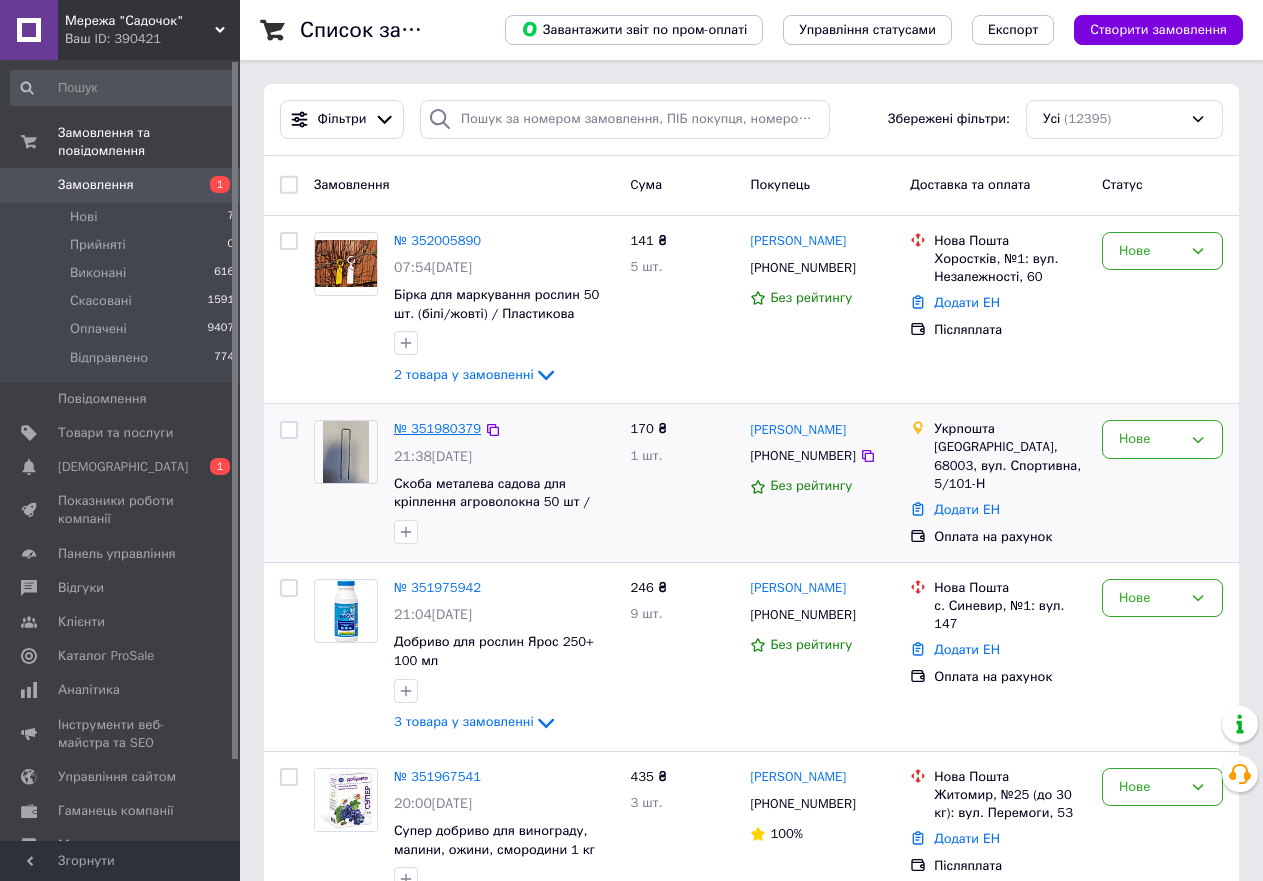click on "№ 351980379" at bounding box center (437, 428) 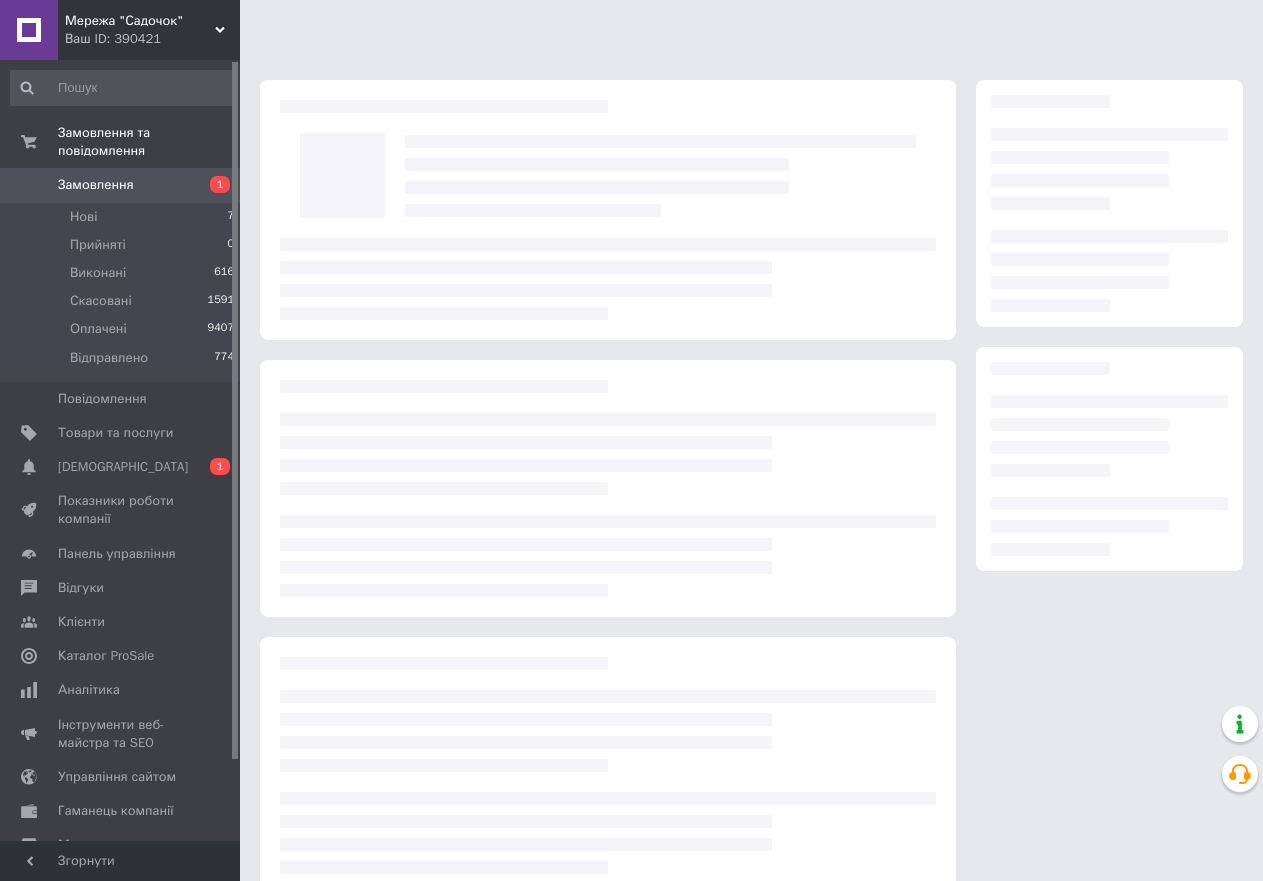 click at bounding box center (608, 488) 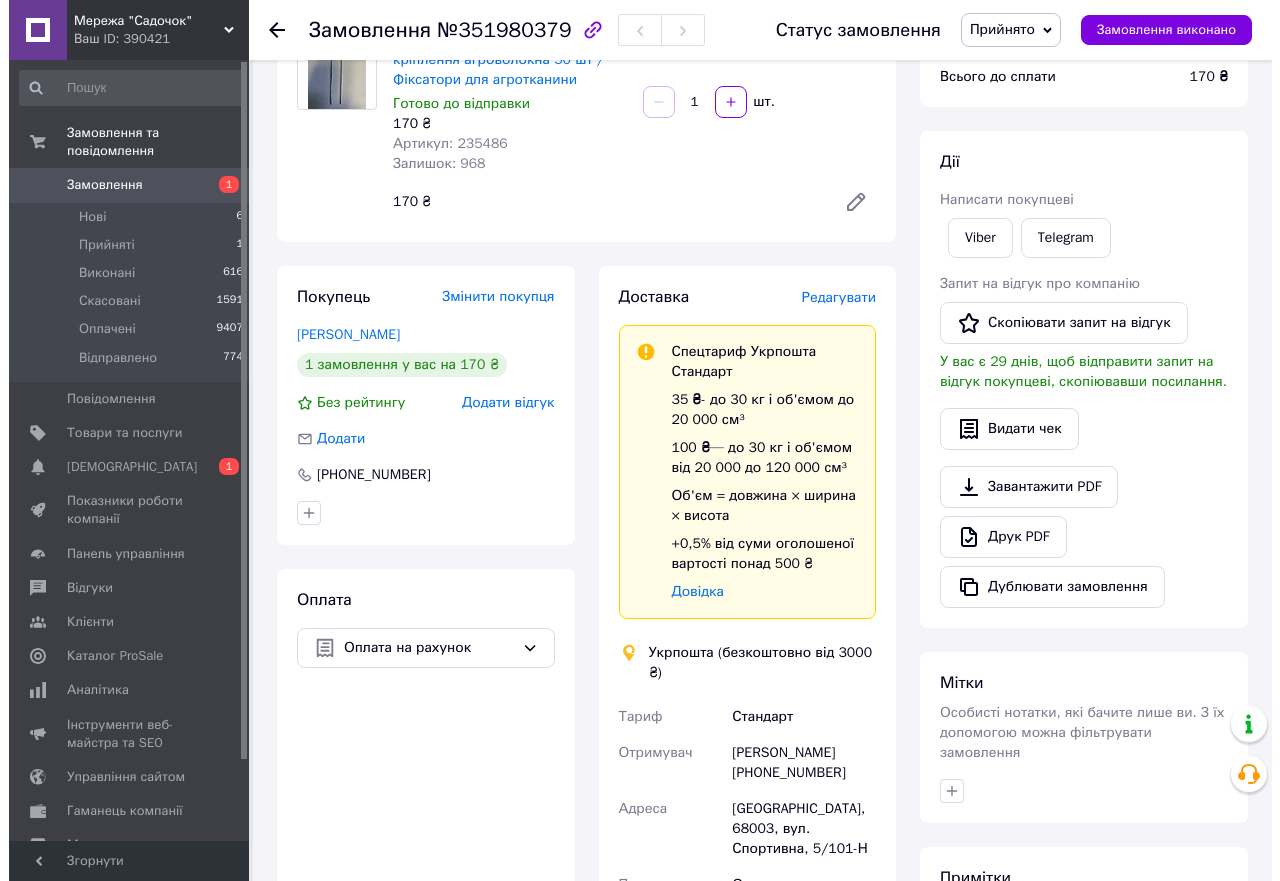 scroll, scrollTop: 200, scrollLeft: 0, axis: vertical 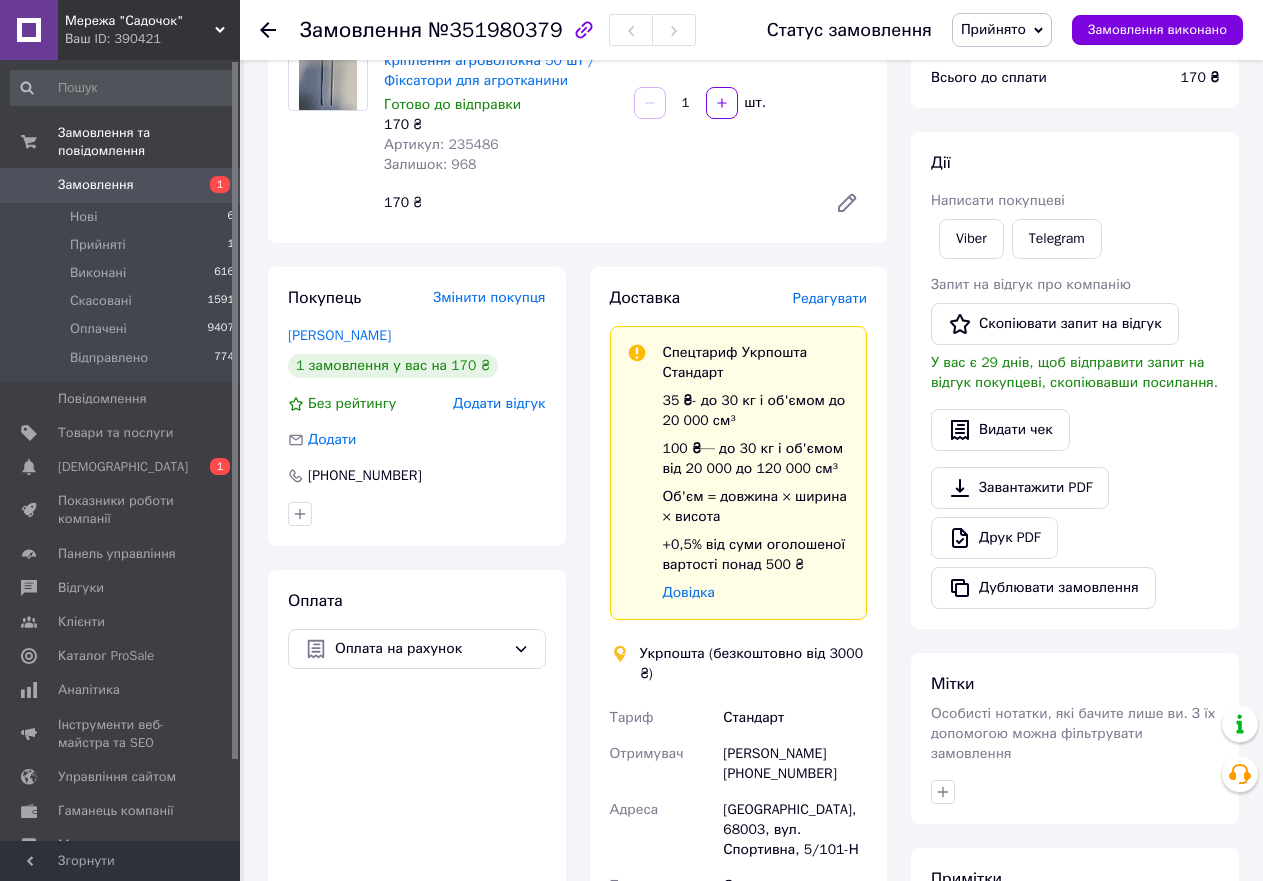 click on "Редагувати" at bounding box center (830, 298) 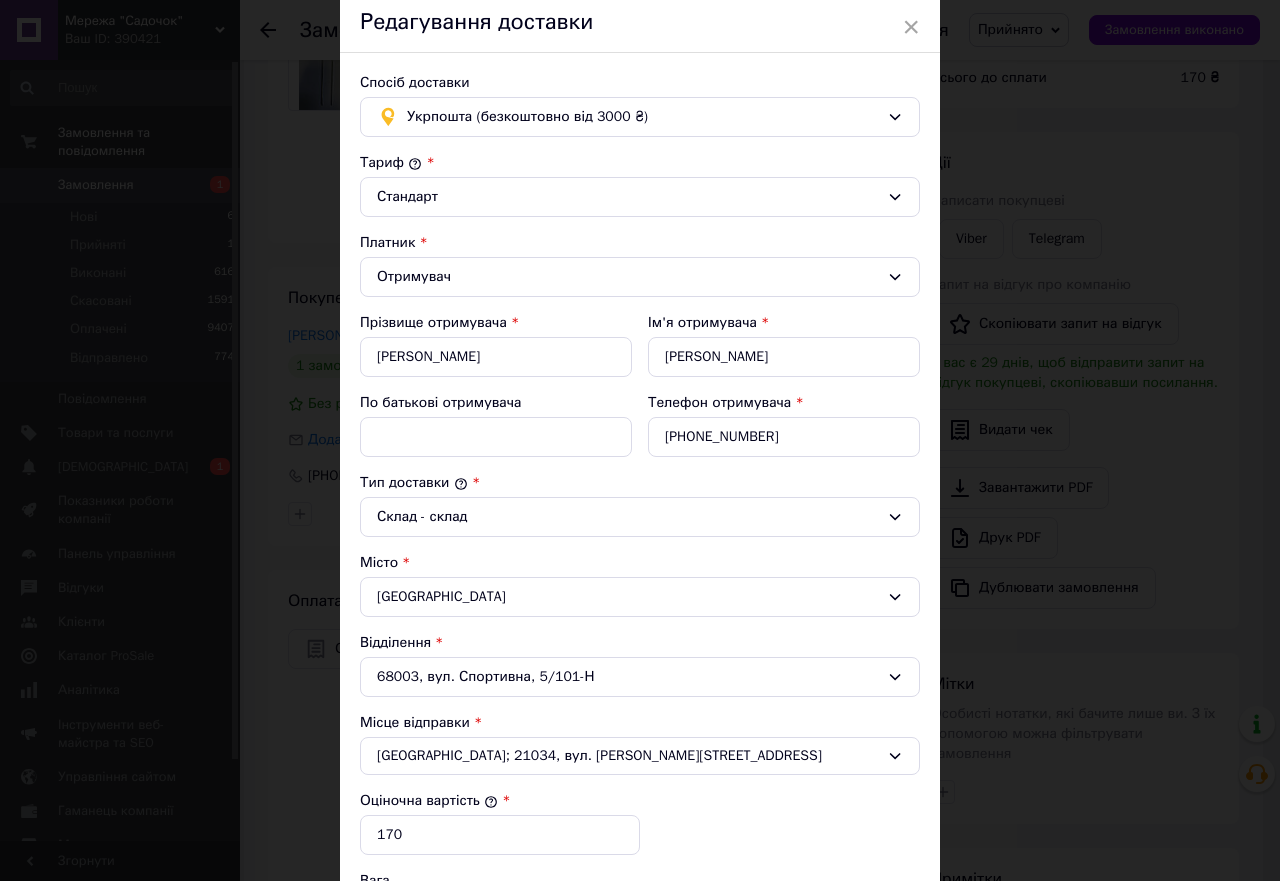 scroll, scrollTop: 300, scrollLeft: 0, axis: vertical 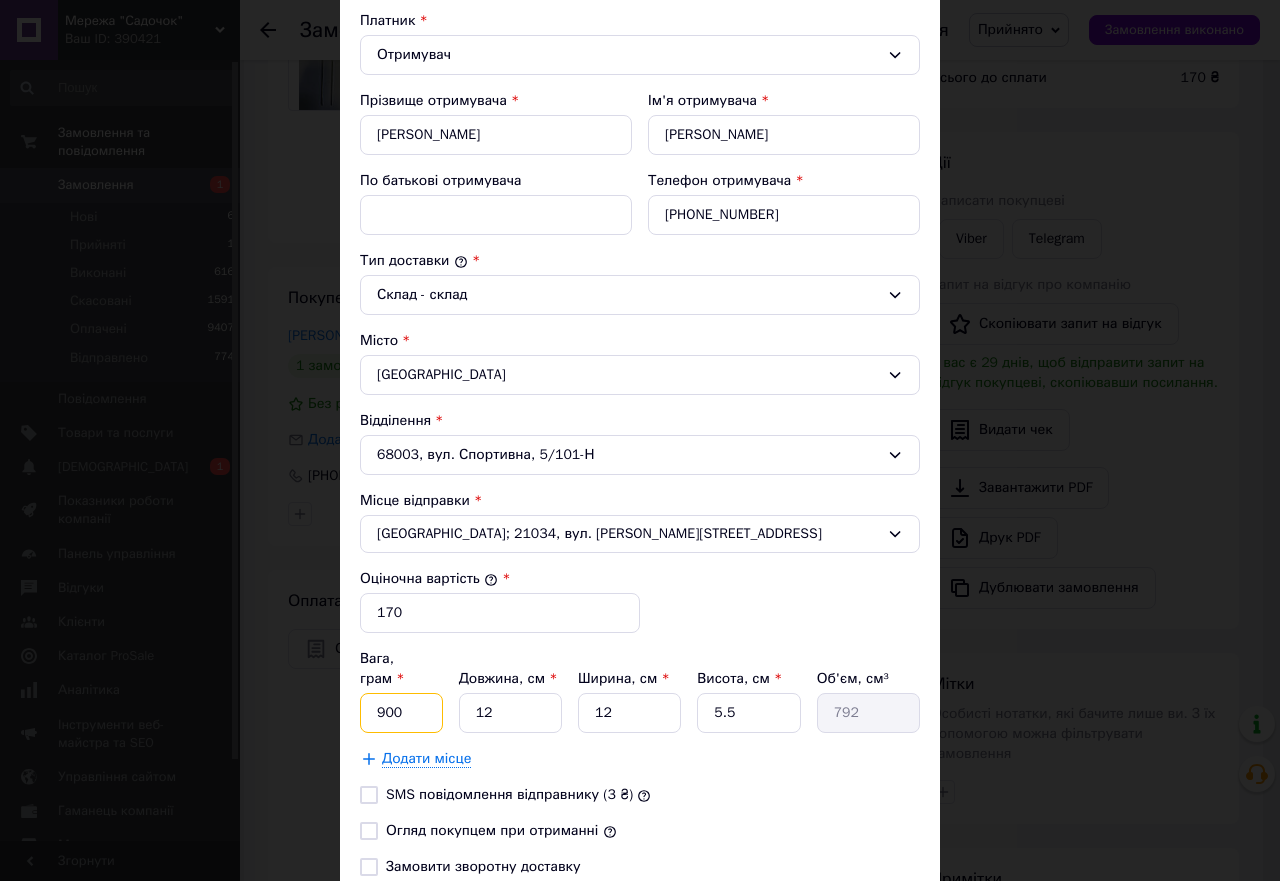 click on "900" at bounding box center [401, 713] 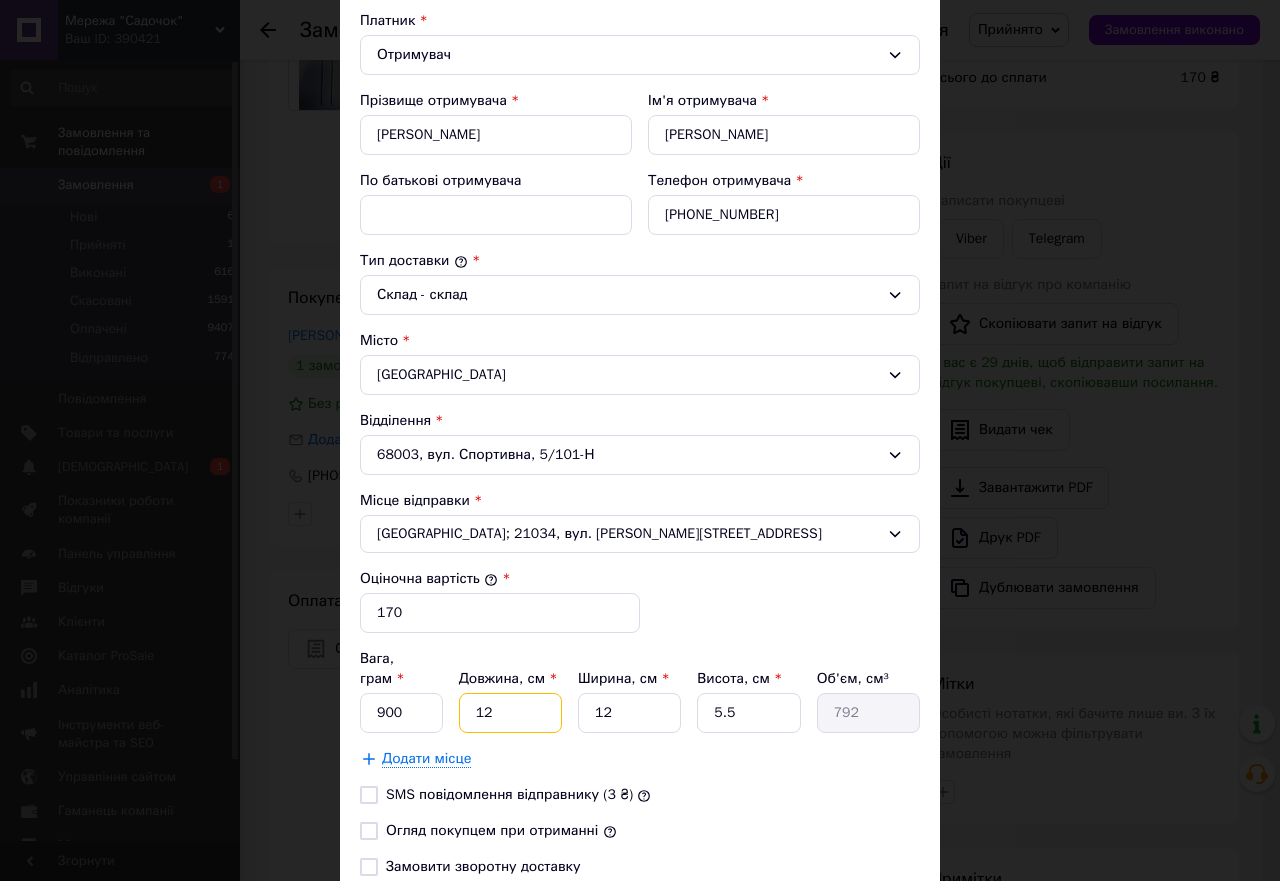 click on "12" at bounding box center (510, 713) 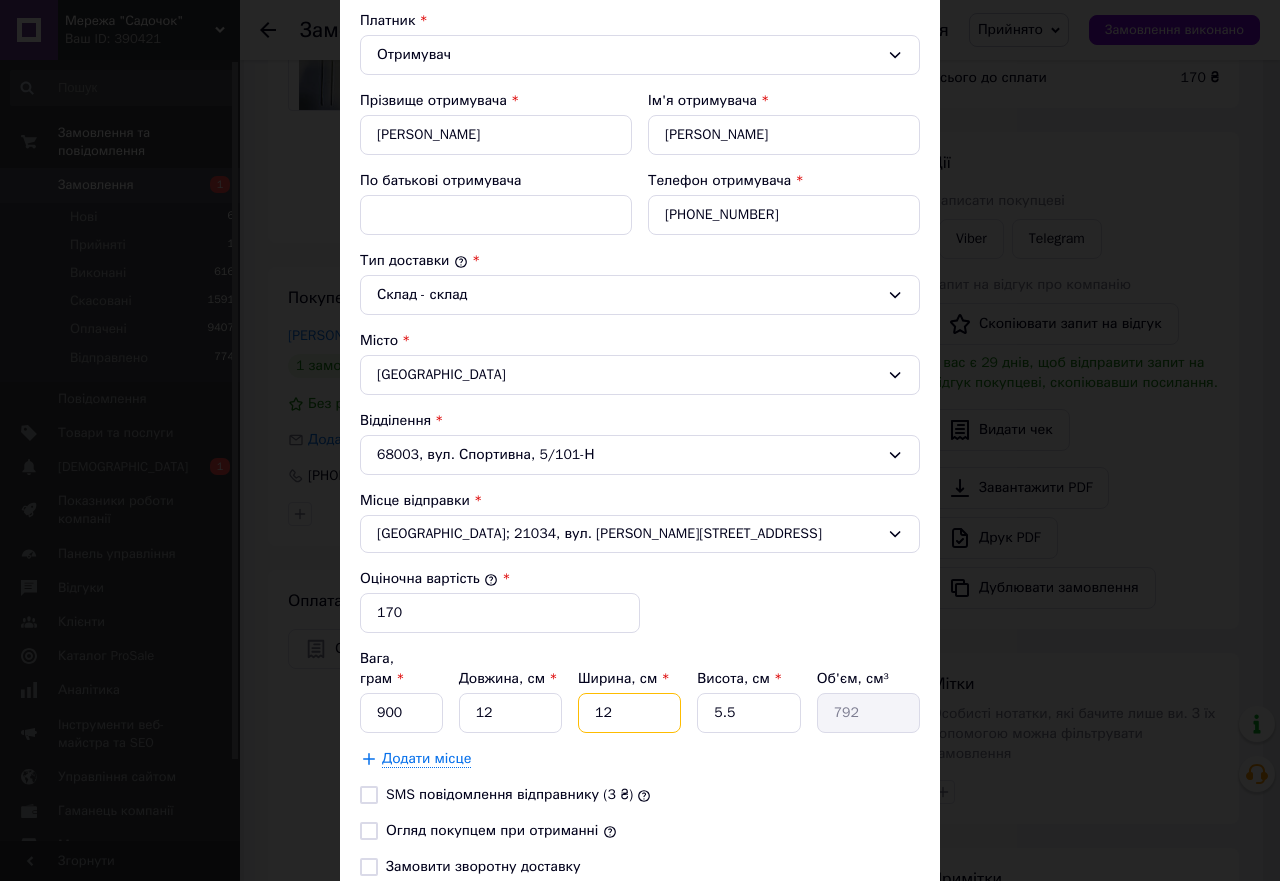click on "12" at bounding box center (629, 713) 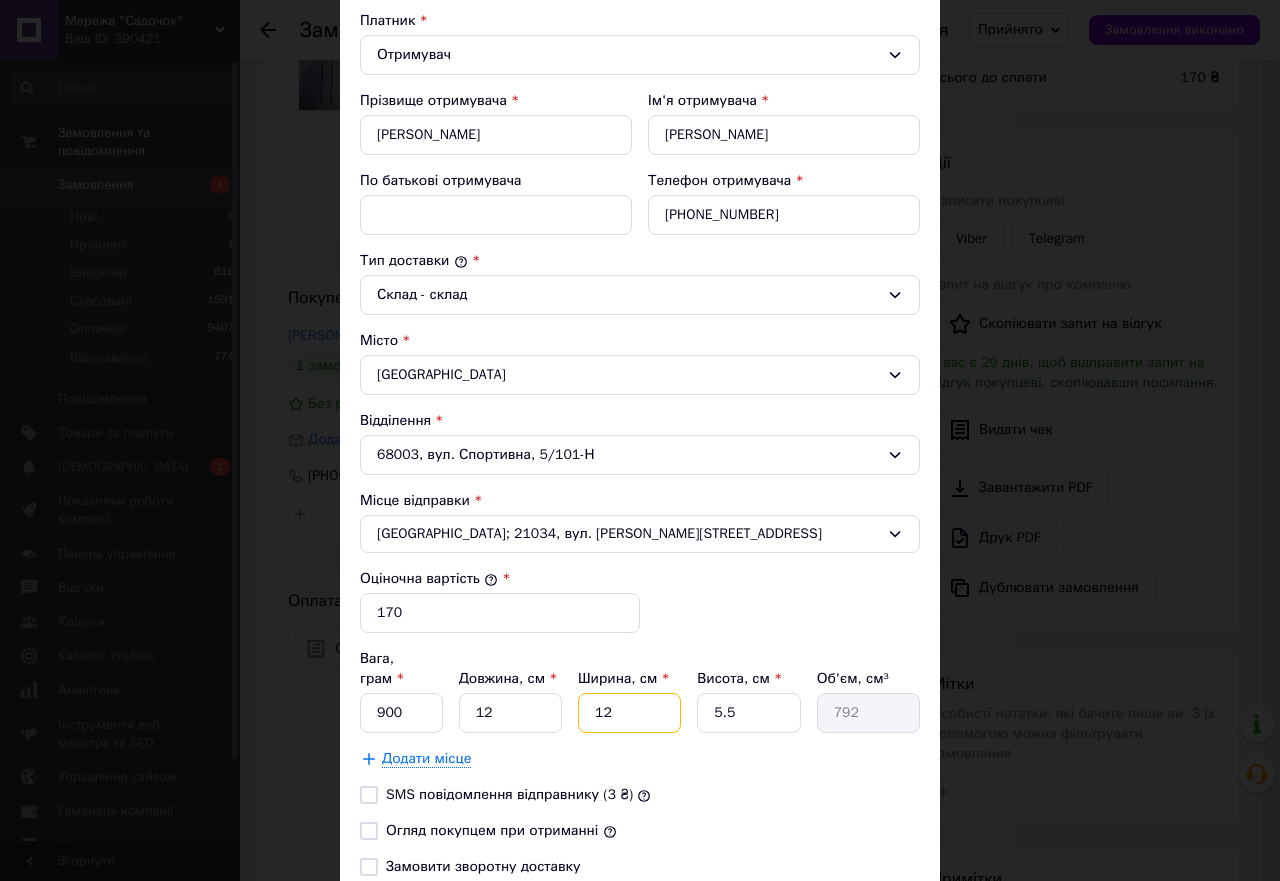 type on "1" 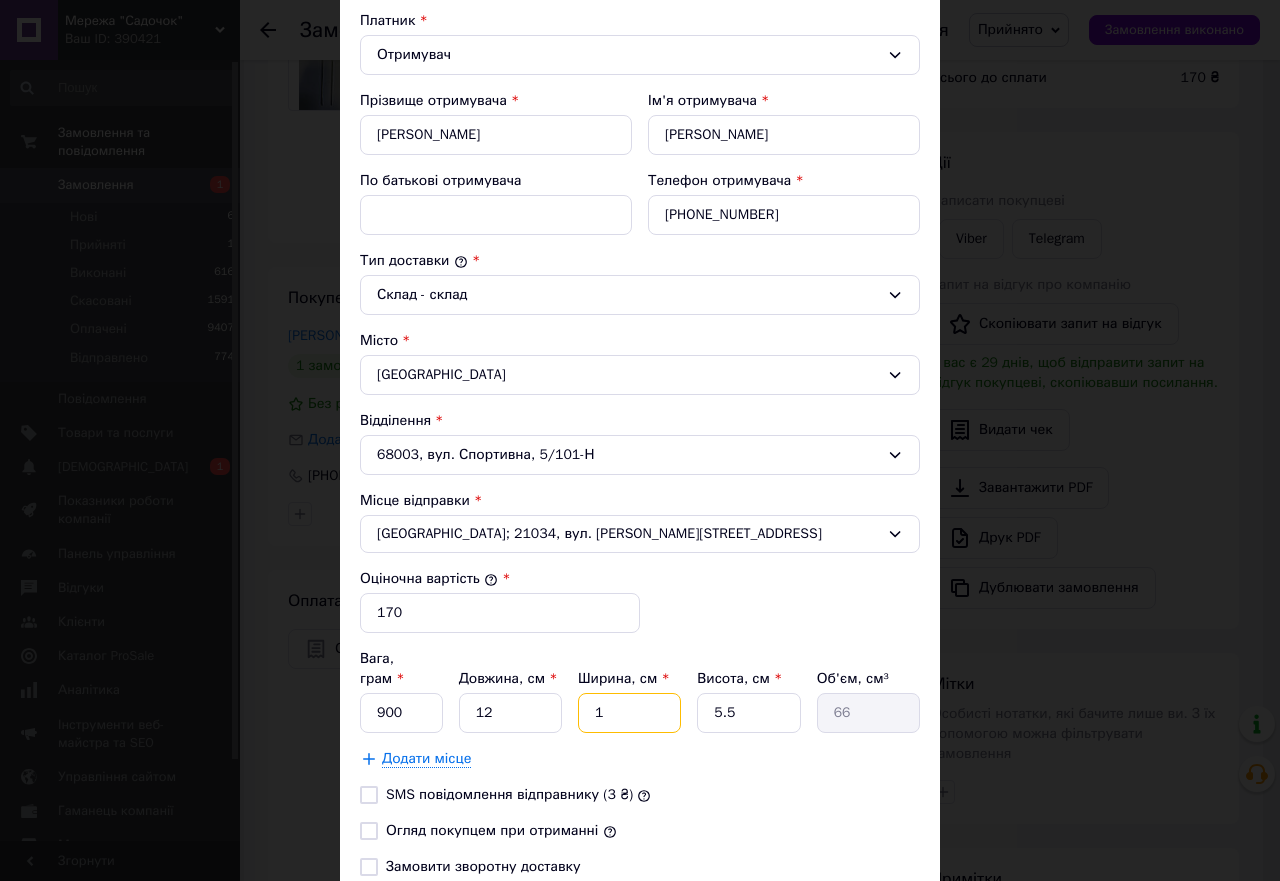 type 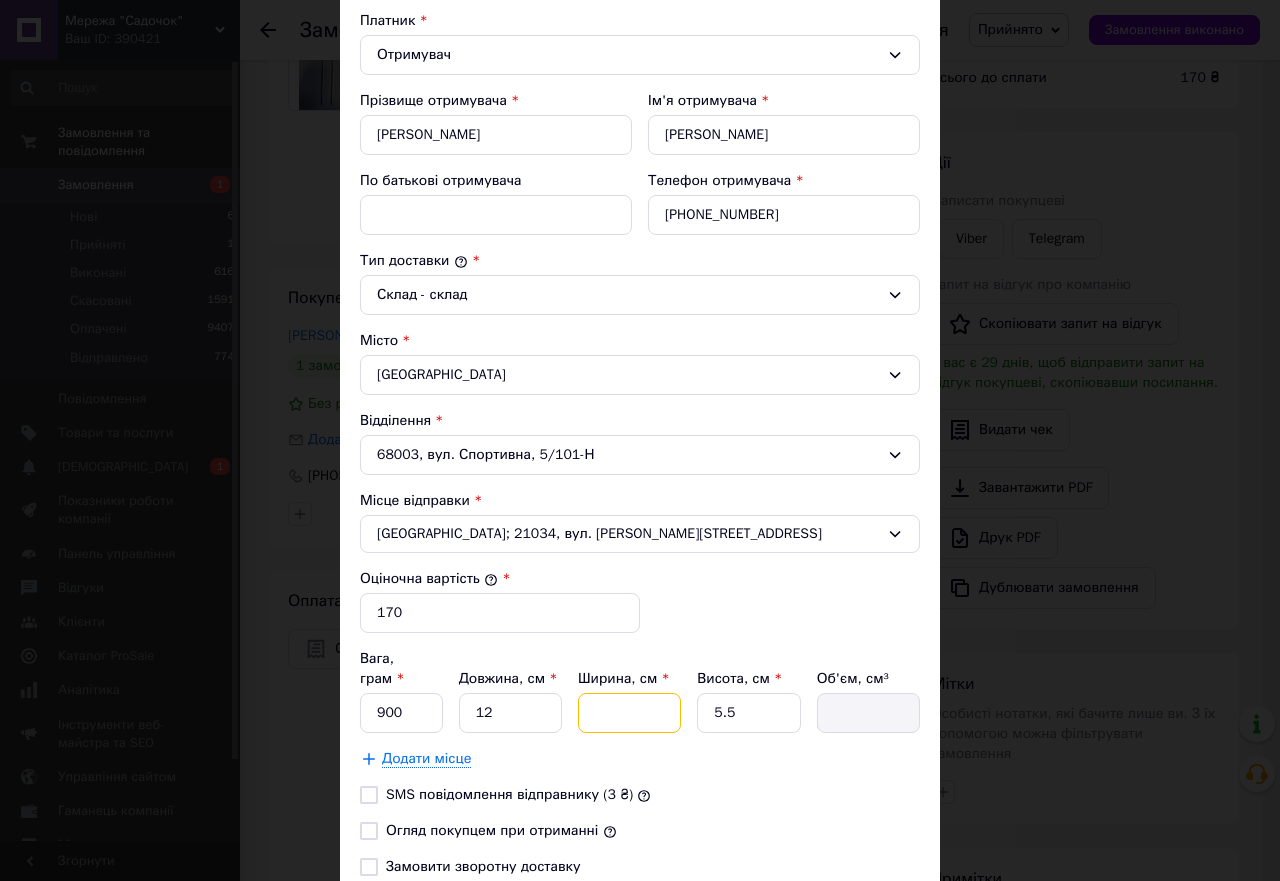 type on "5" 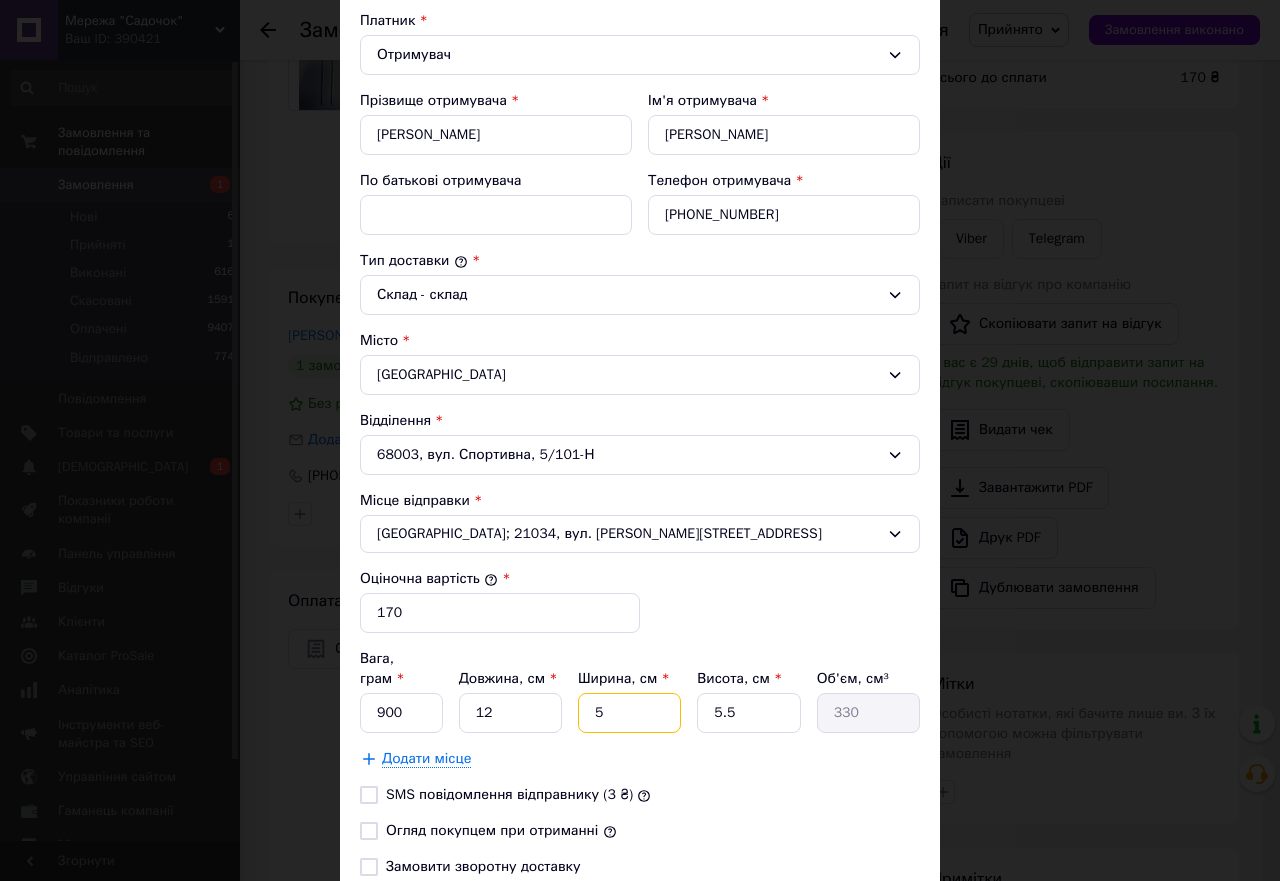 type on "5" 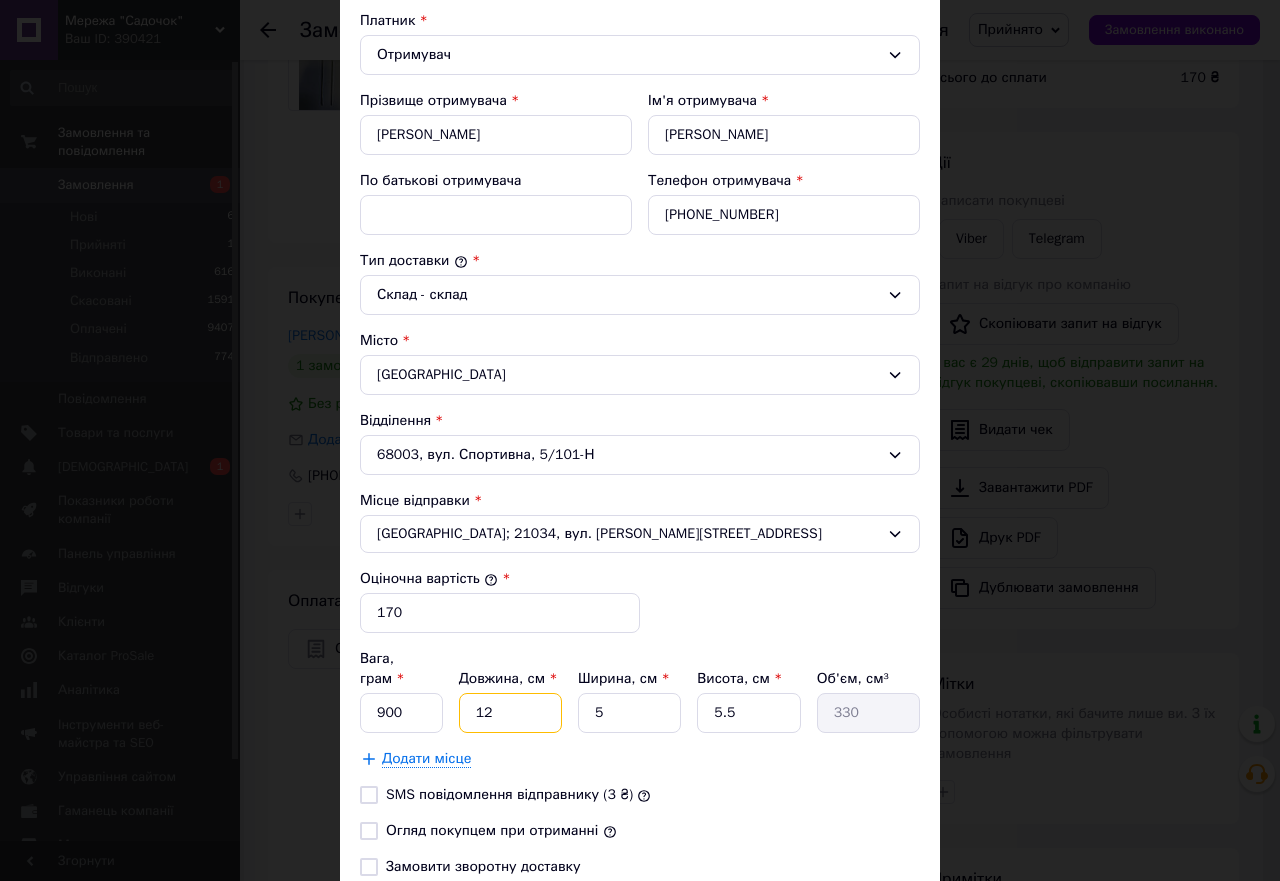 click on "12" at bounding box center [510, 713] 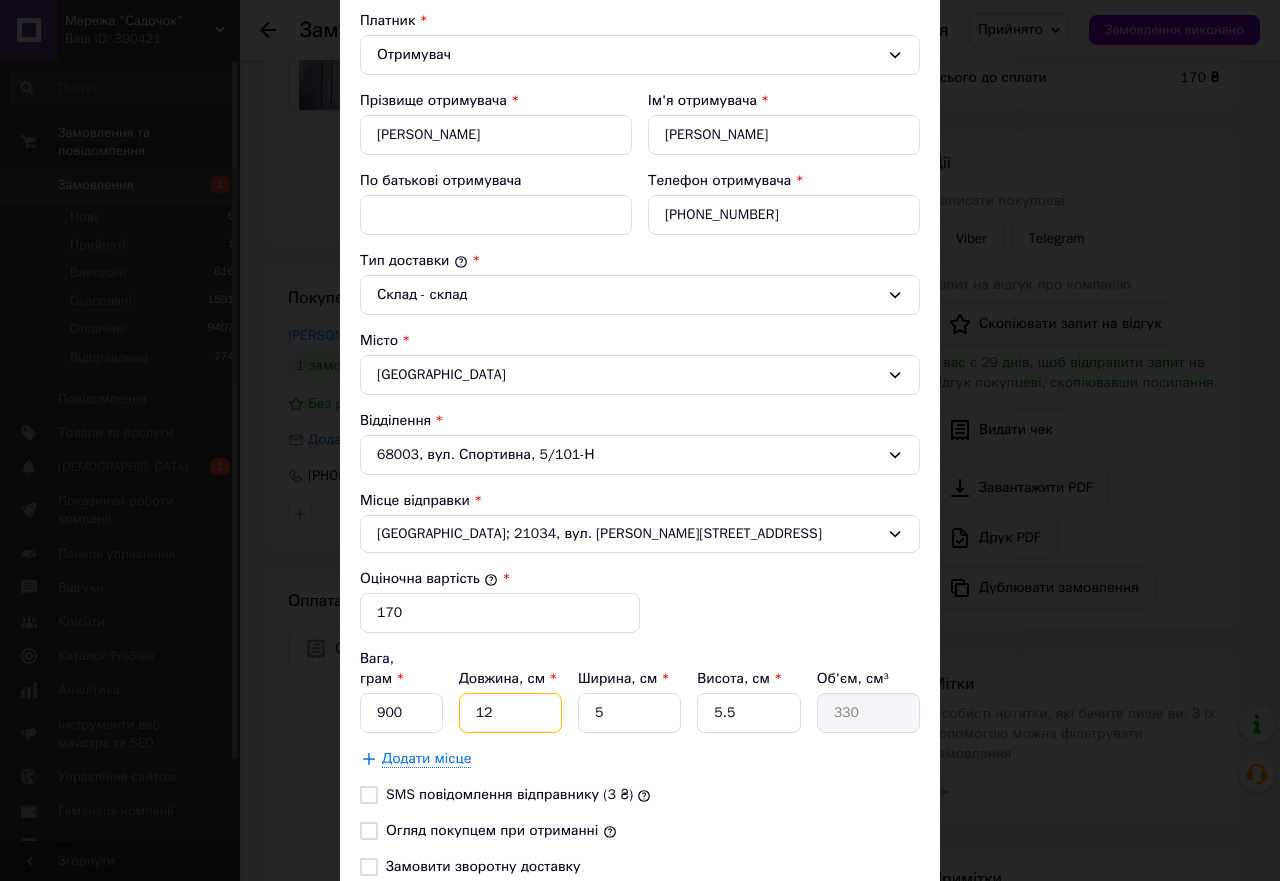 type on "1" 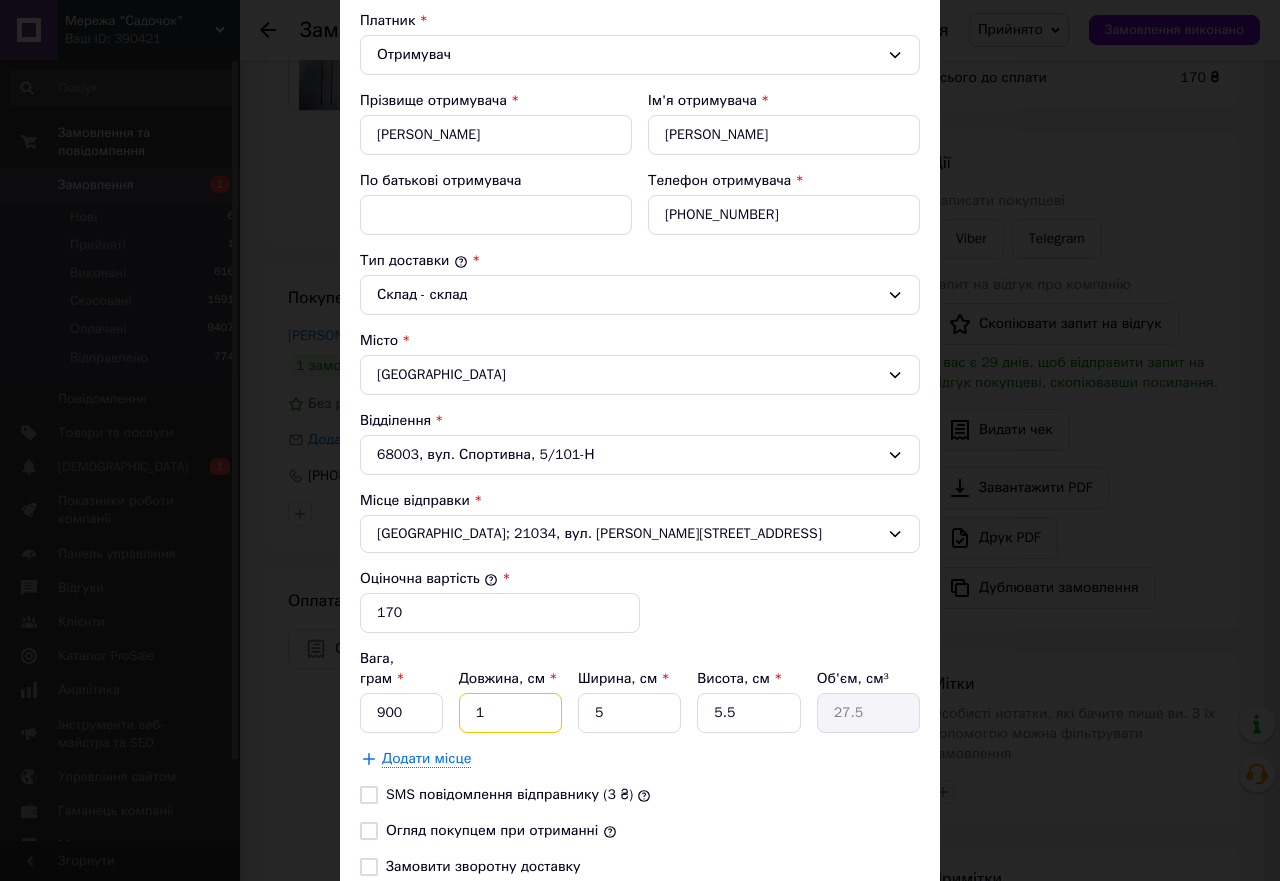 type on "19" 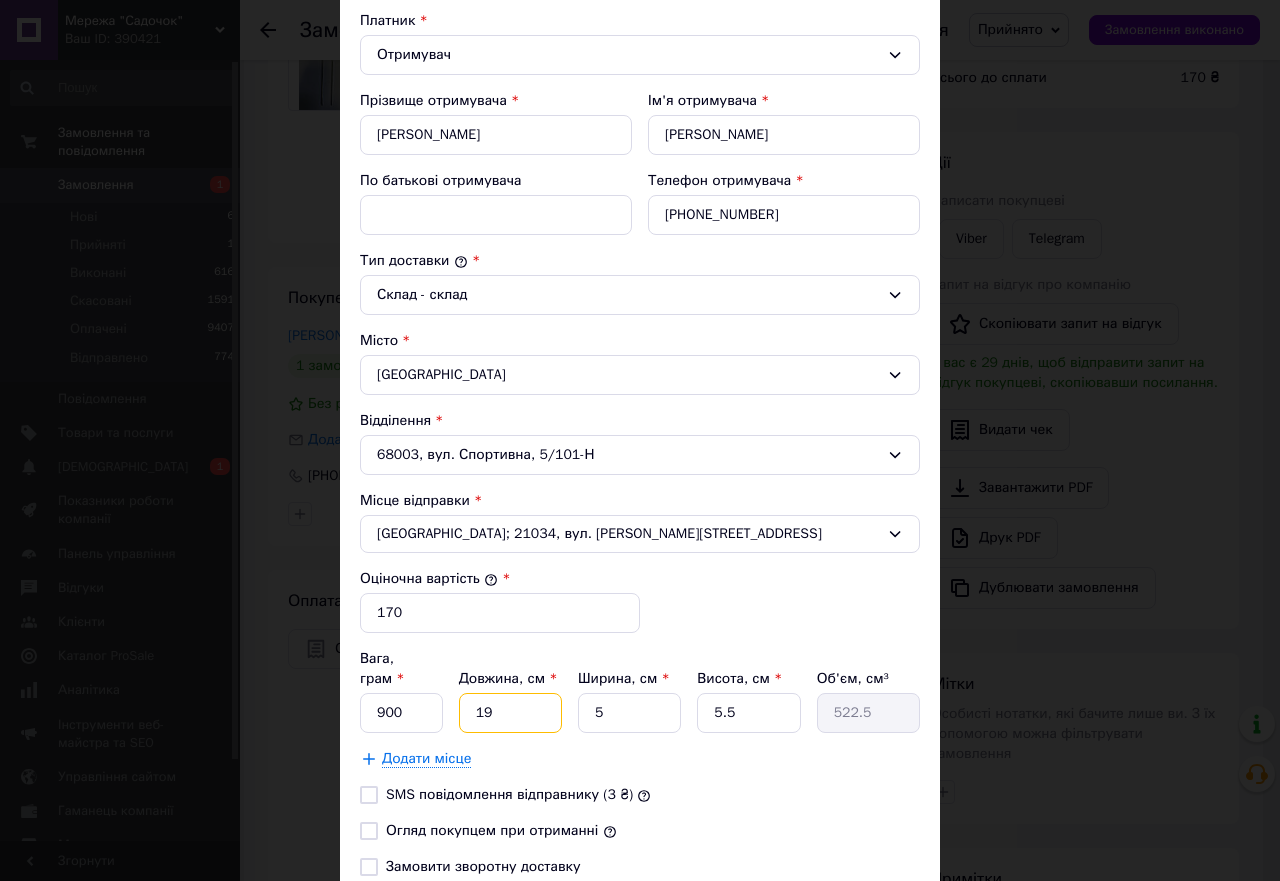type on "19" 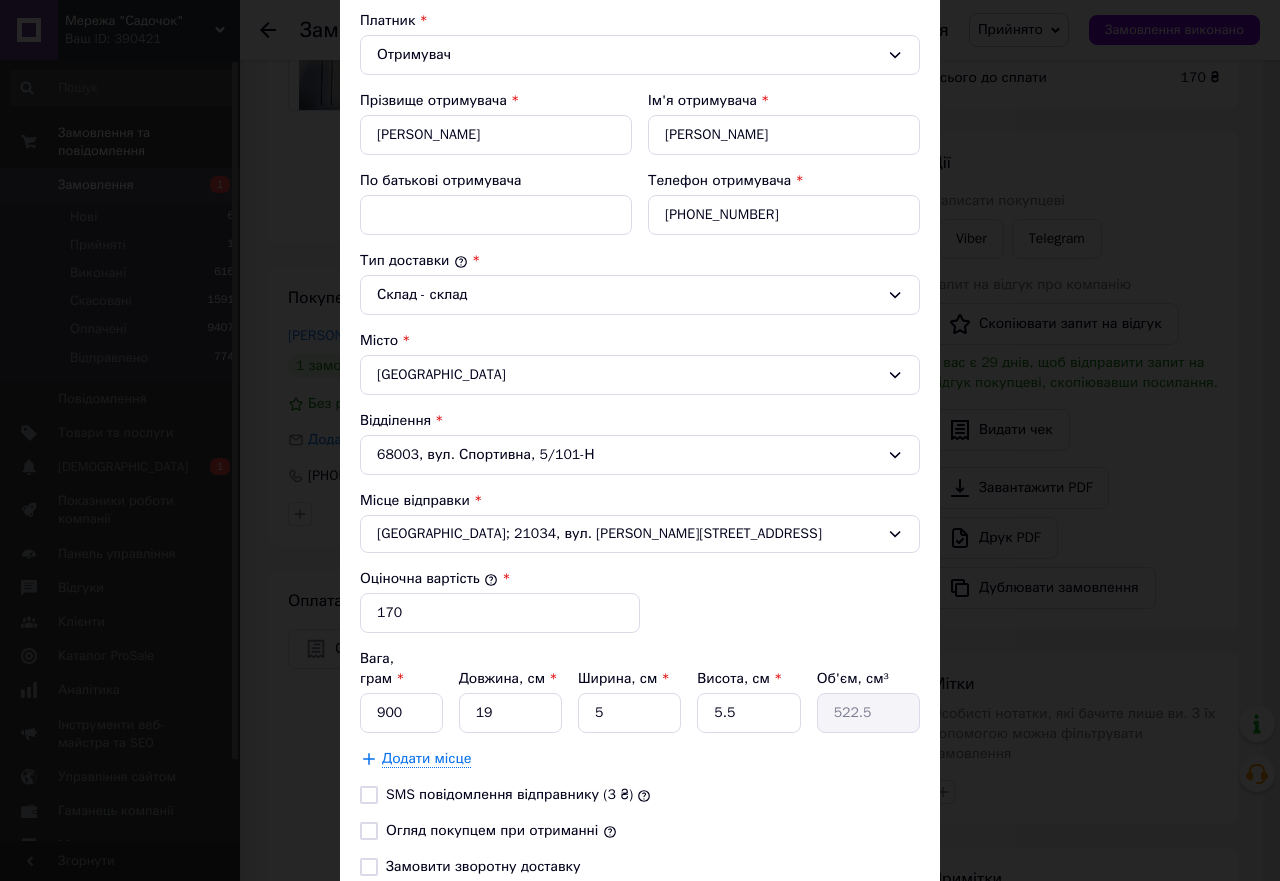click on "Огляд покупцем при отриманні" at bounding box center (369, 831) 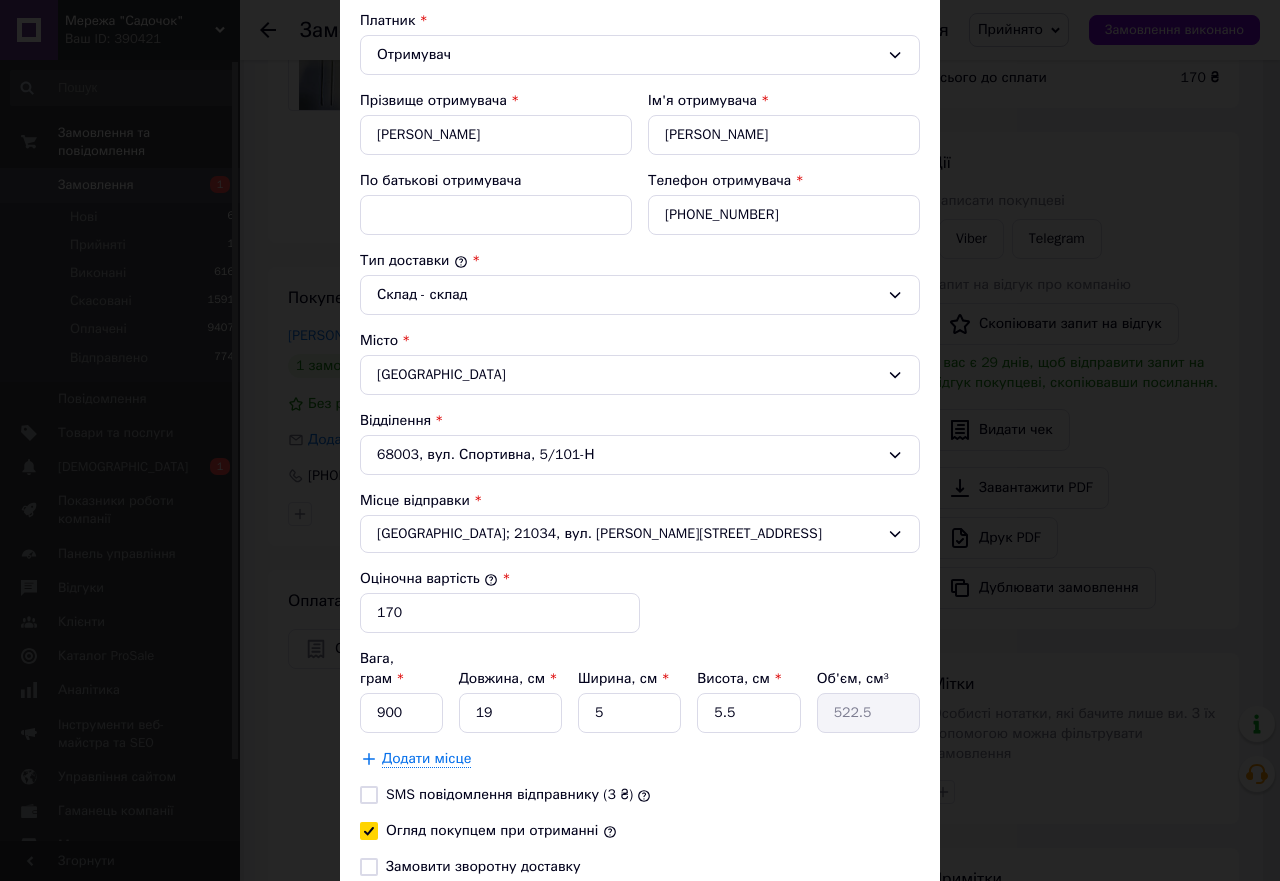 checkbox on "true" 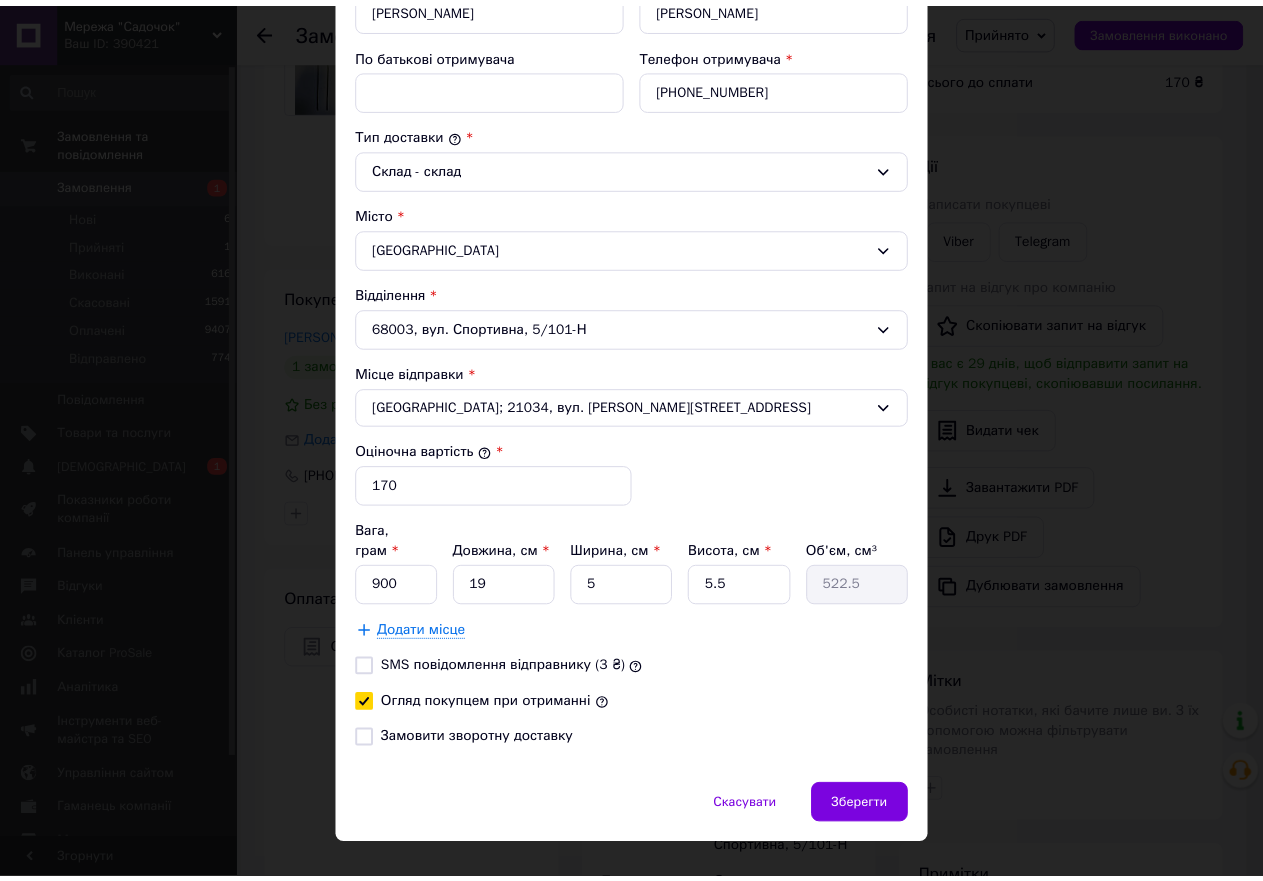 scroll, scrollTop: 442, scrollLeft: 0, axis: vertical 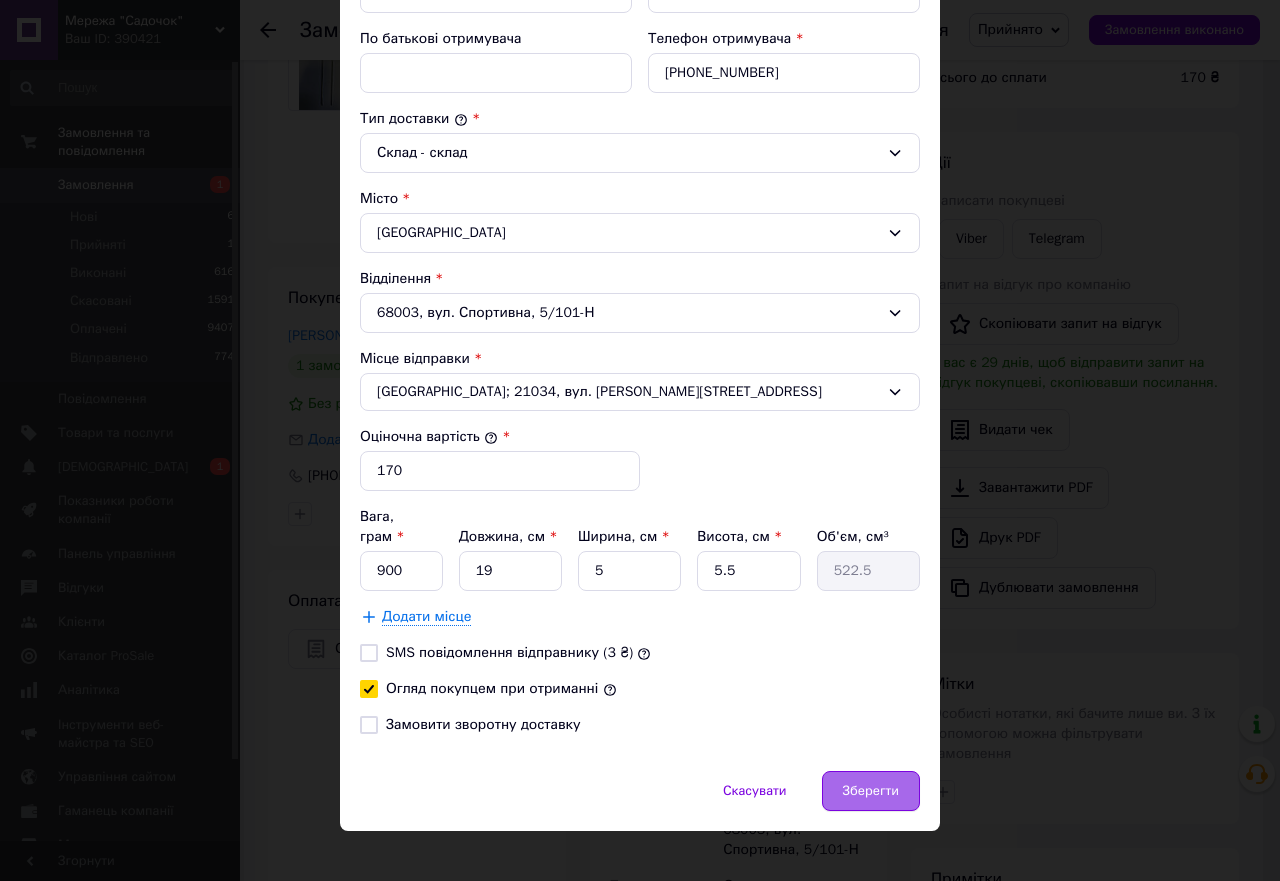 click on "Зберегти" at bounding box center [871, 791] 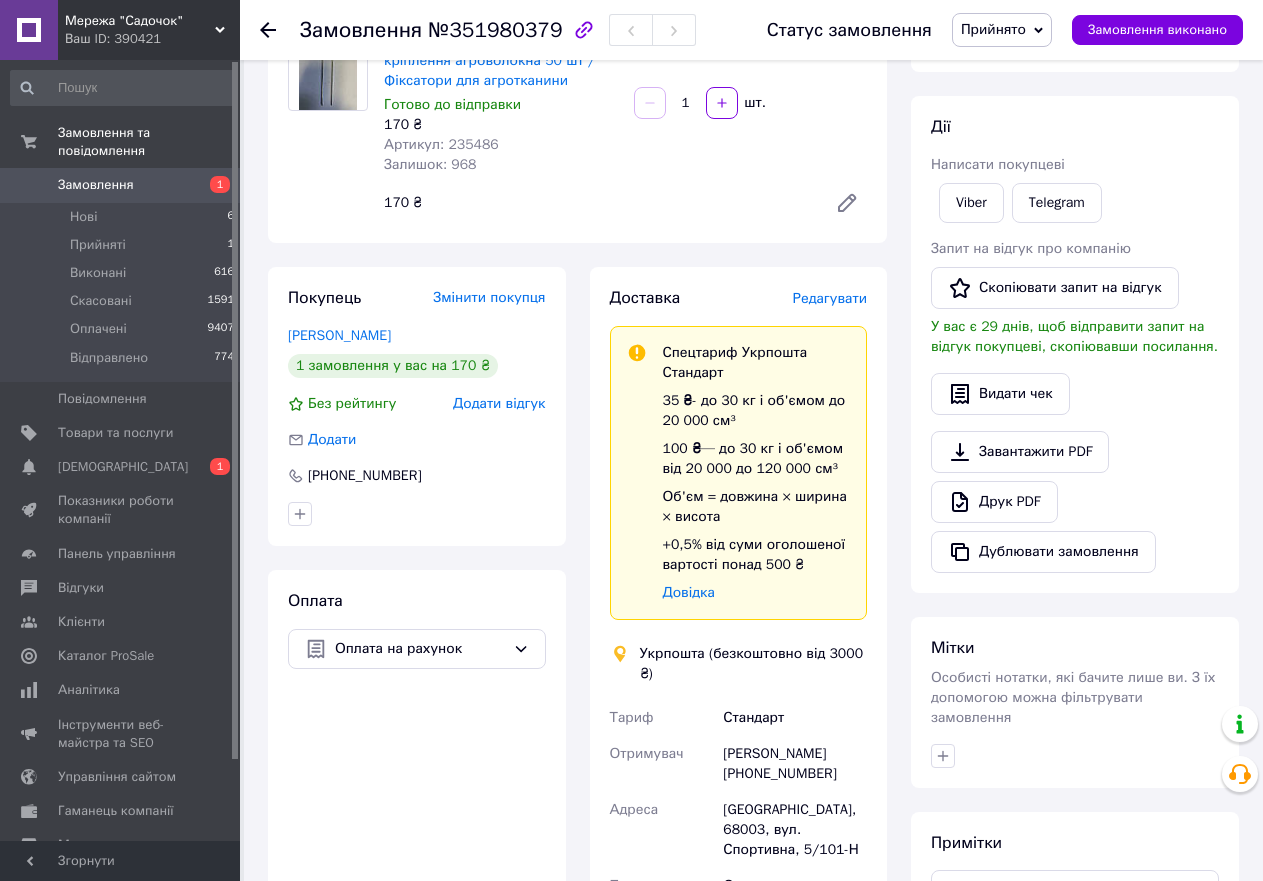 click 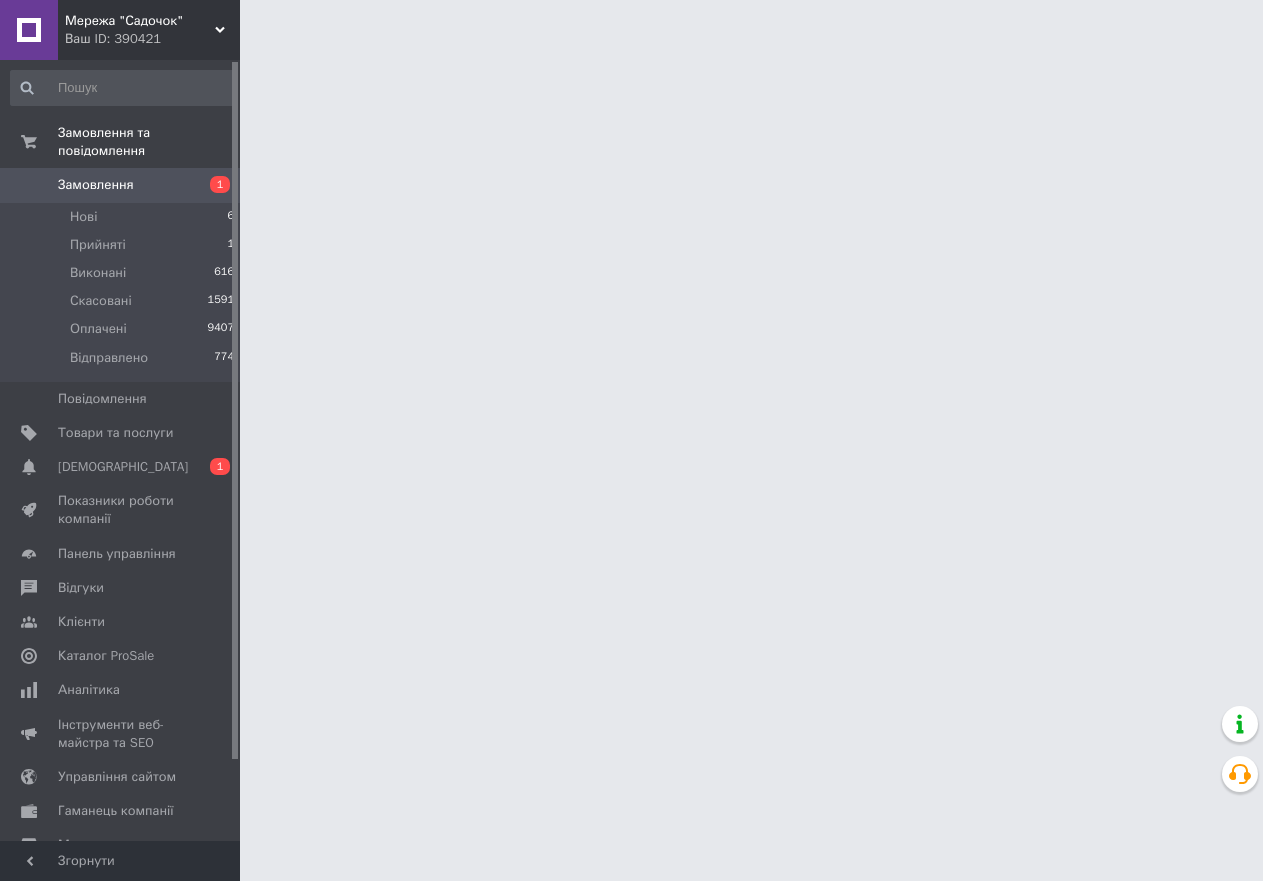 scroll, scrollTop: 0, scrollLeft: 0, axis: both 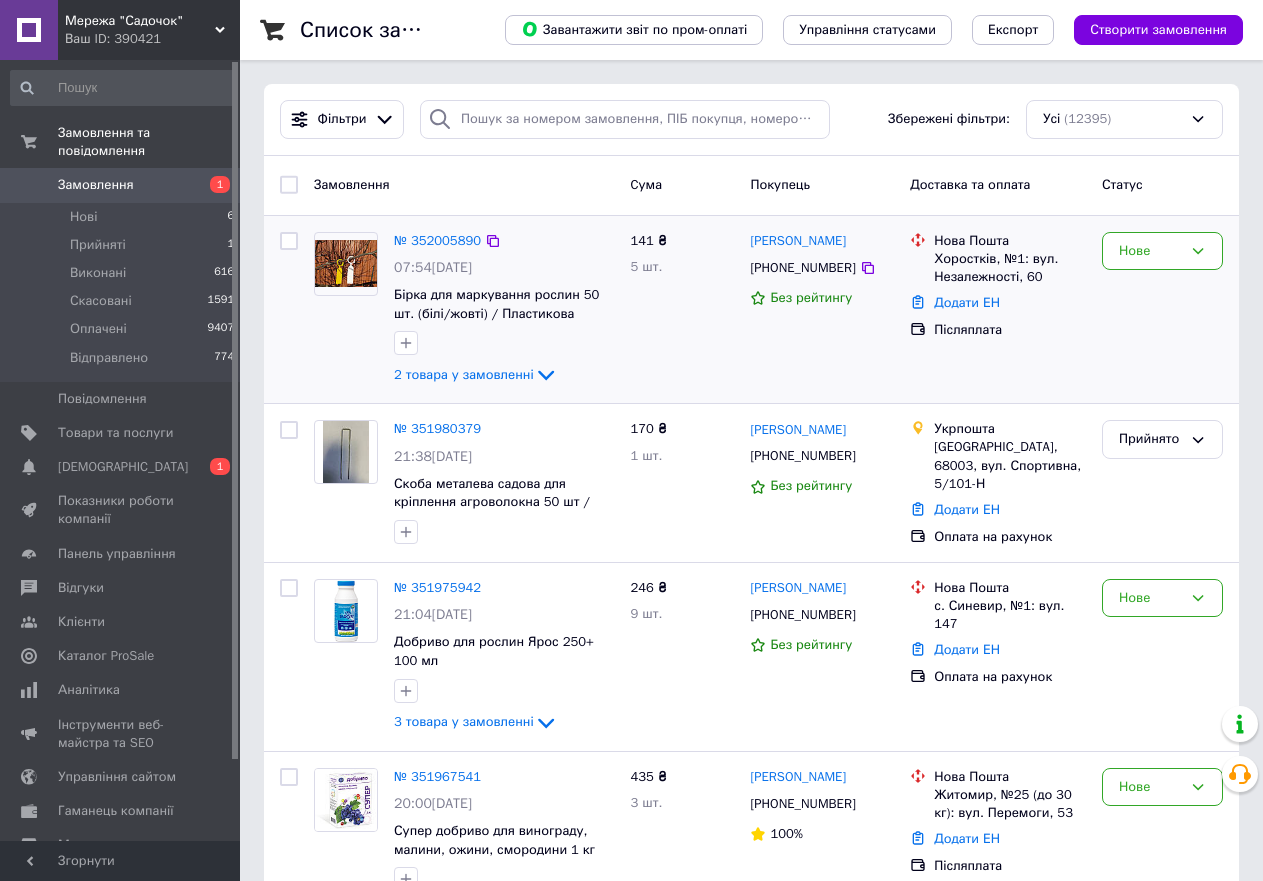 click on "[PERSON_NAME]" at bounding box center (822, 241) 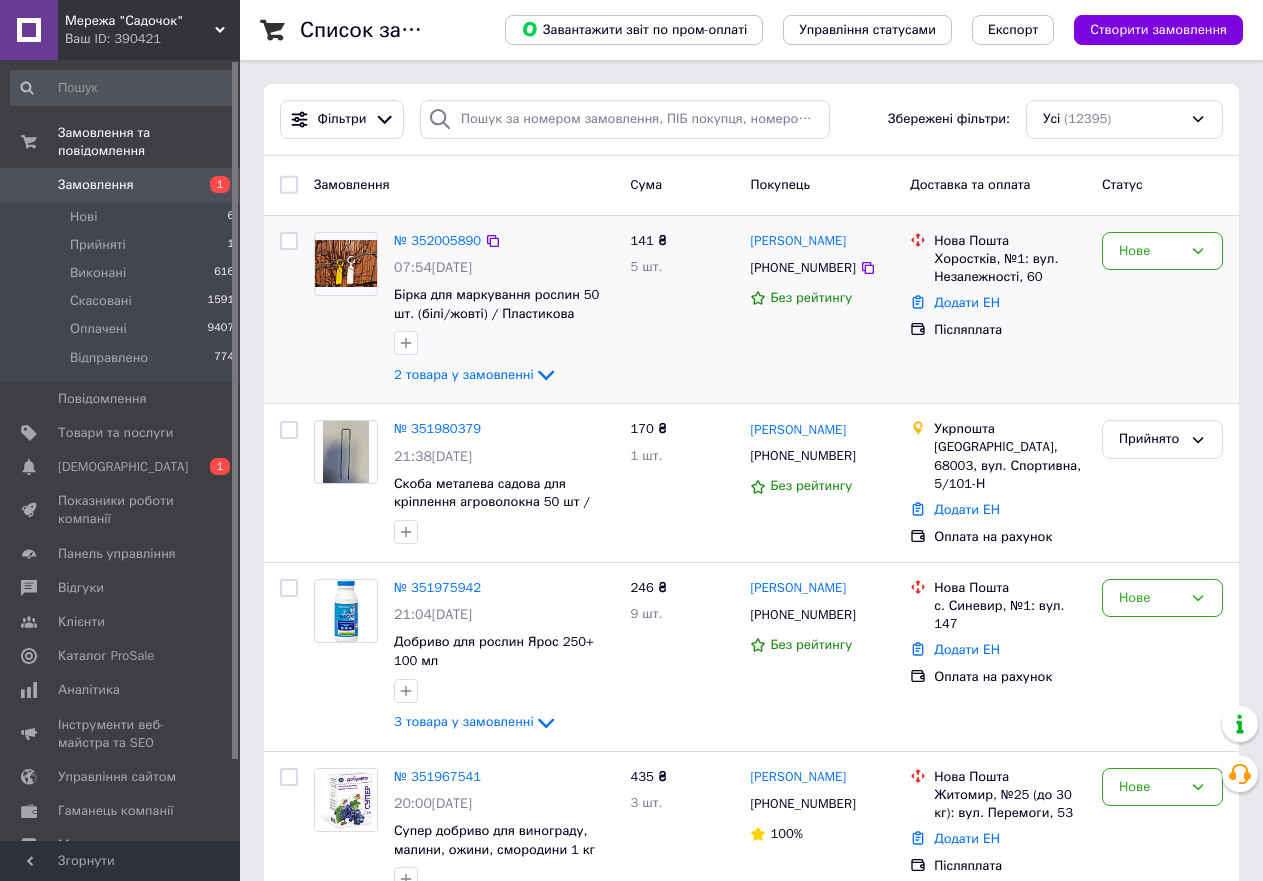 click on "[PERSON_NAME]" at bounding box center (822, 241) 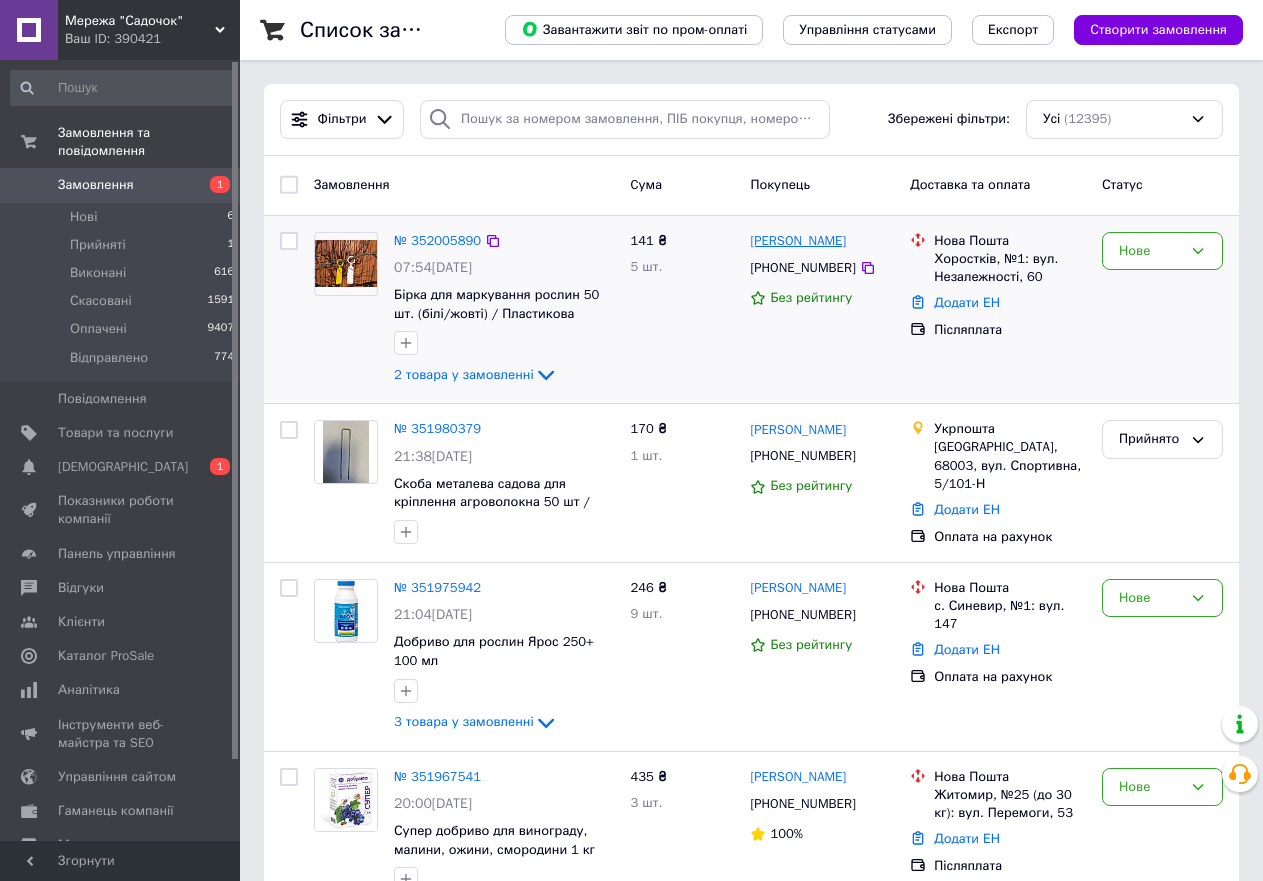 click on "[PERSON_NAME]" at bounding box center (798, 241) 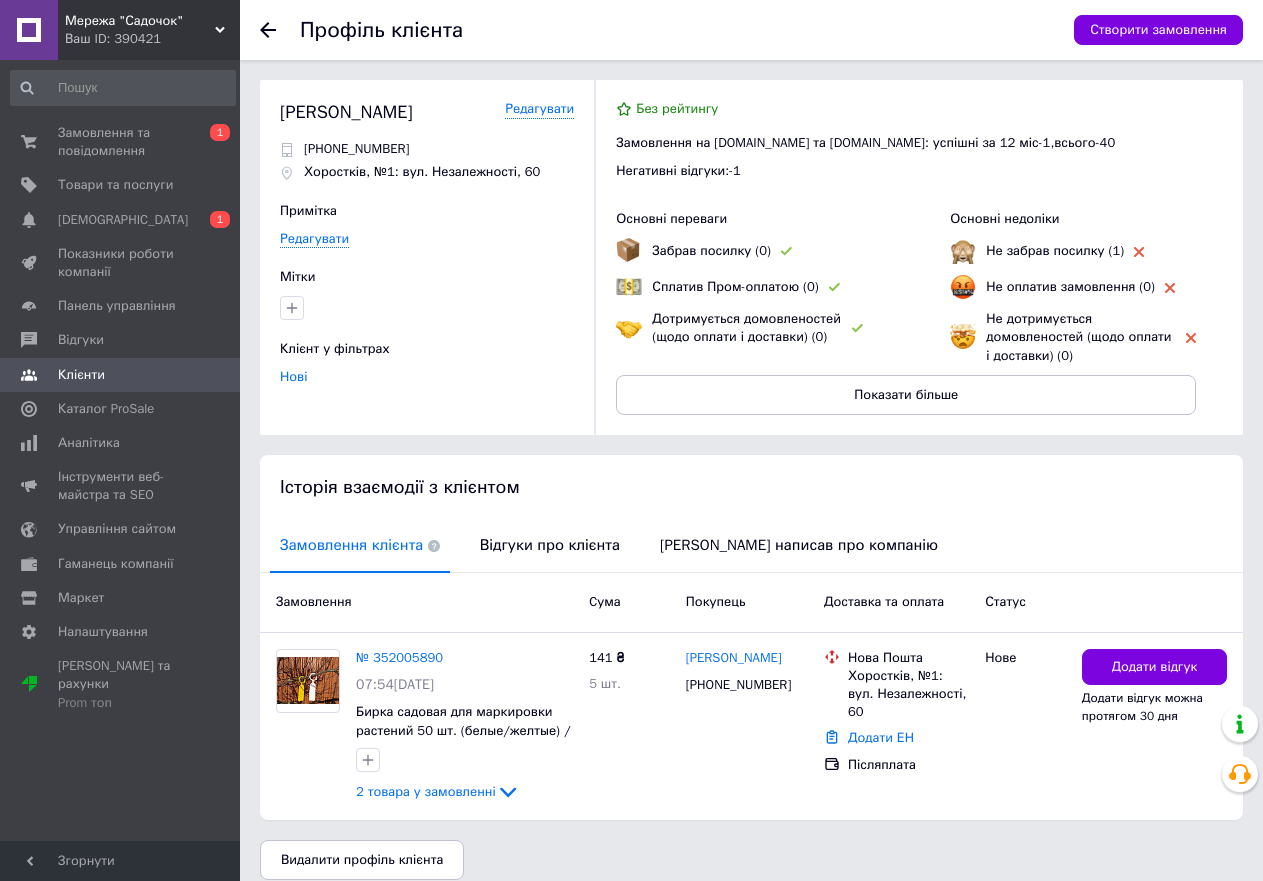 click 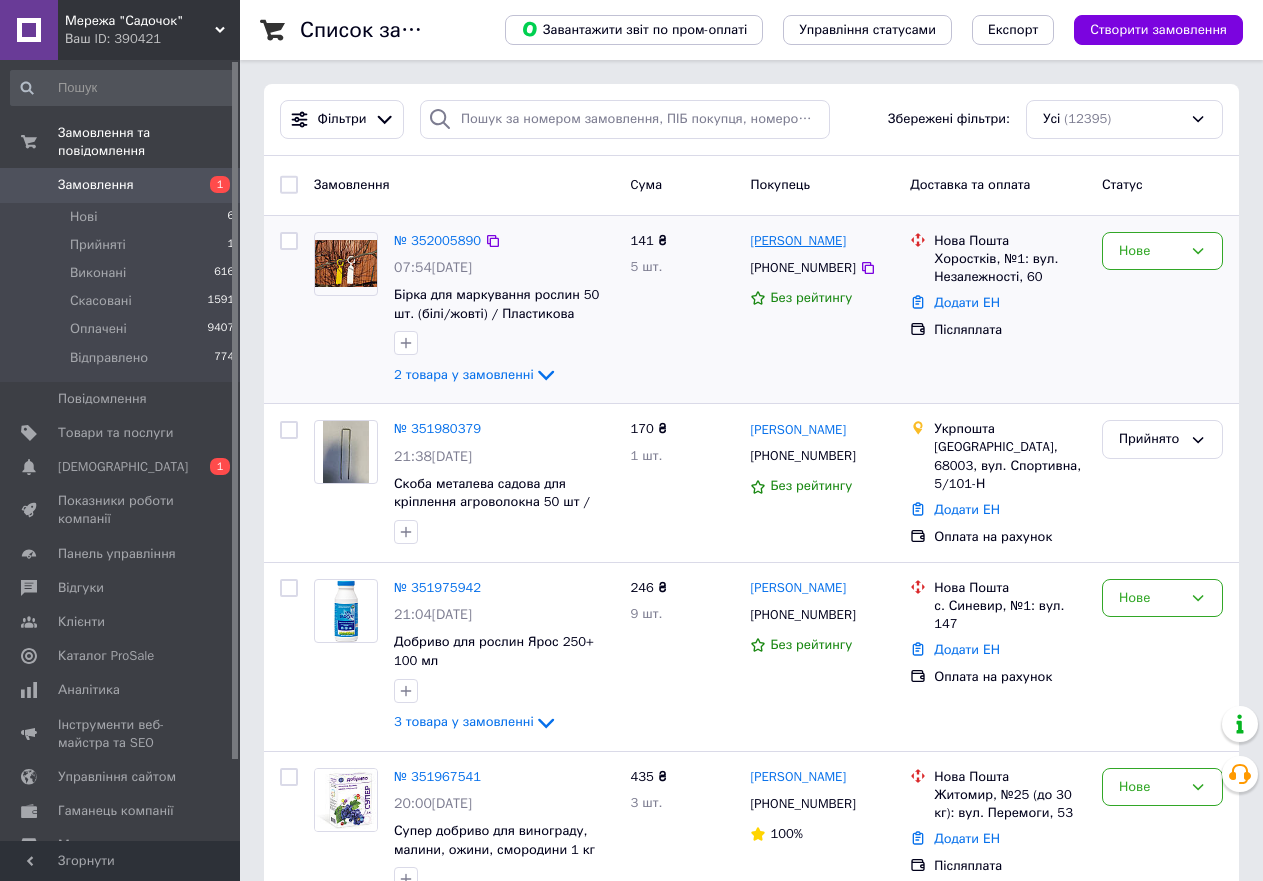 drag, startPoint x: 862, startPoint y: 237, endPoint x: 756, endPoint y: 244, distance: 106.23088 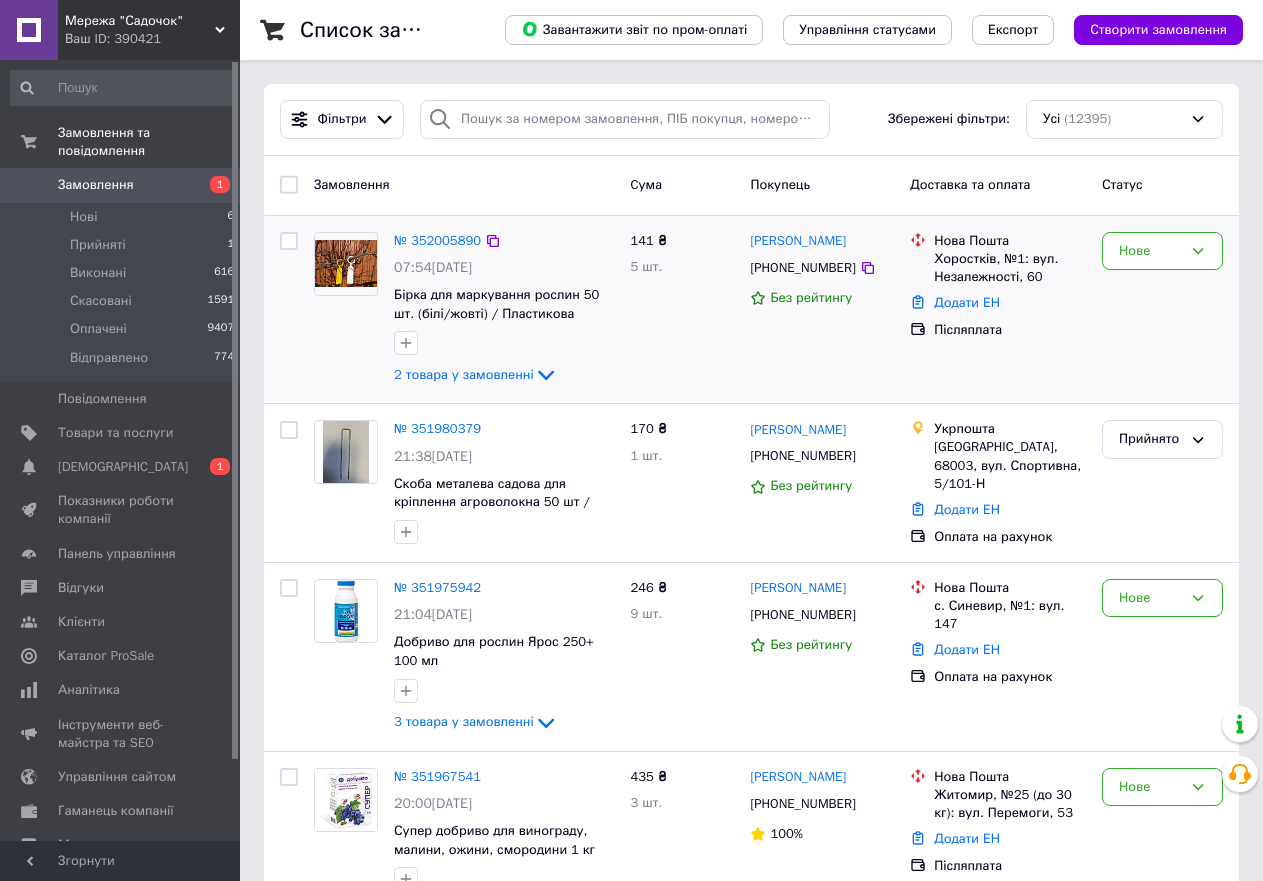 click on "[PERSON_NAME]" at bounding box center (822, 241) 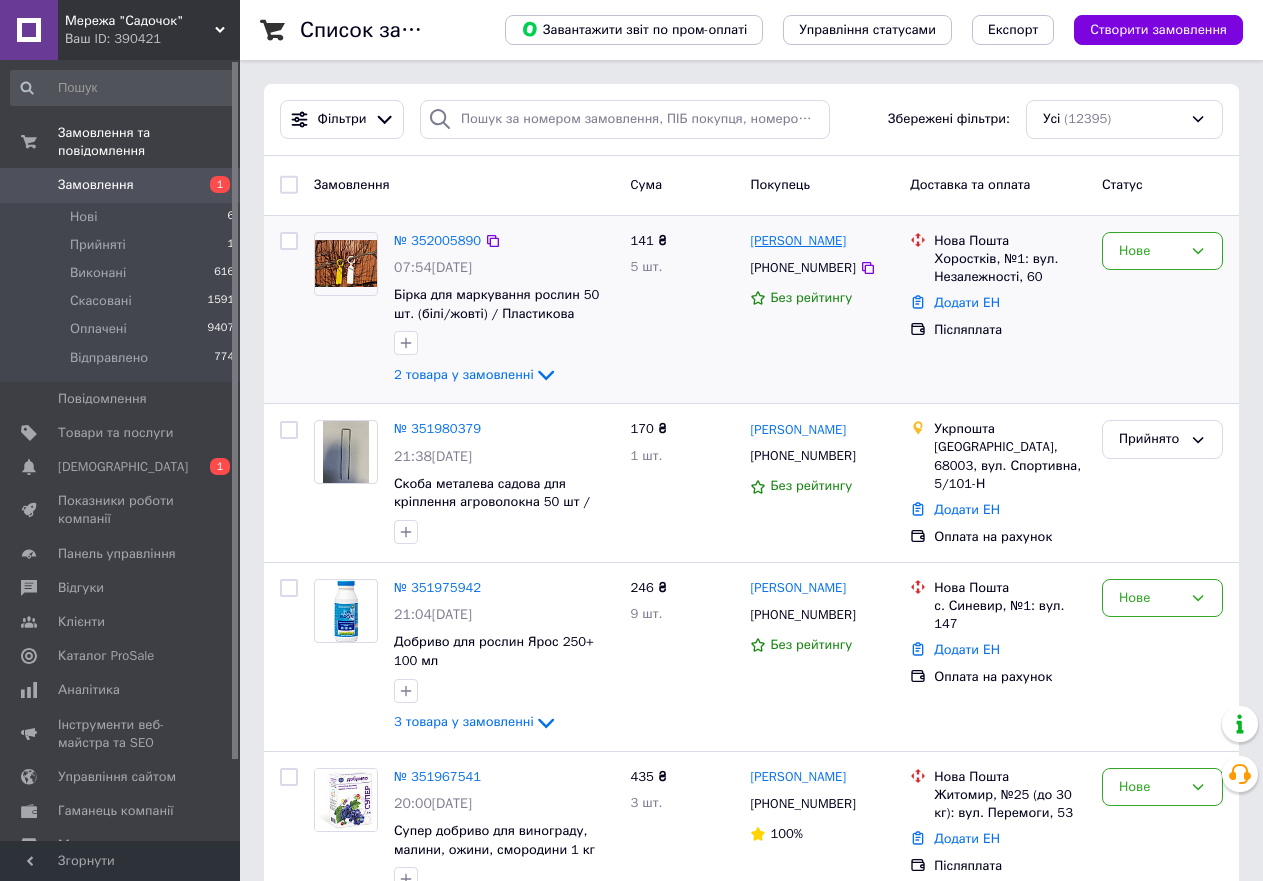 drag, startPoint x: 862, startPoint y: 245, endPoint x: 752, endPoint y: 244, distance: 110.00455 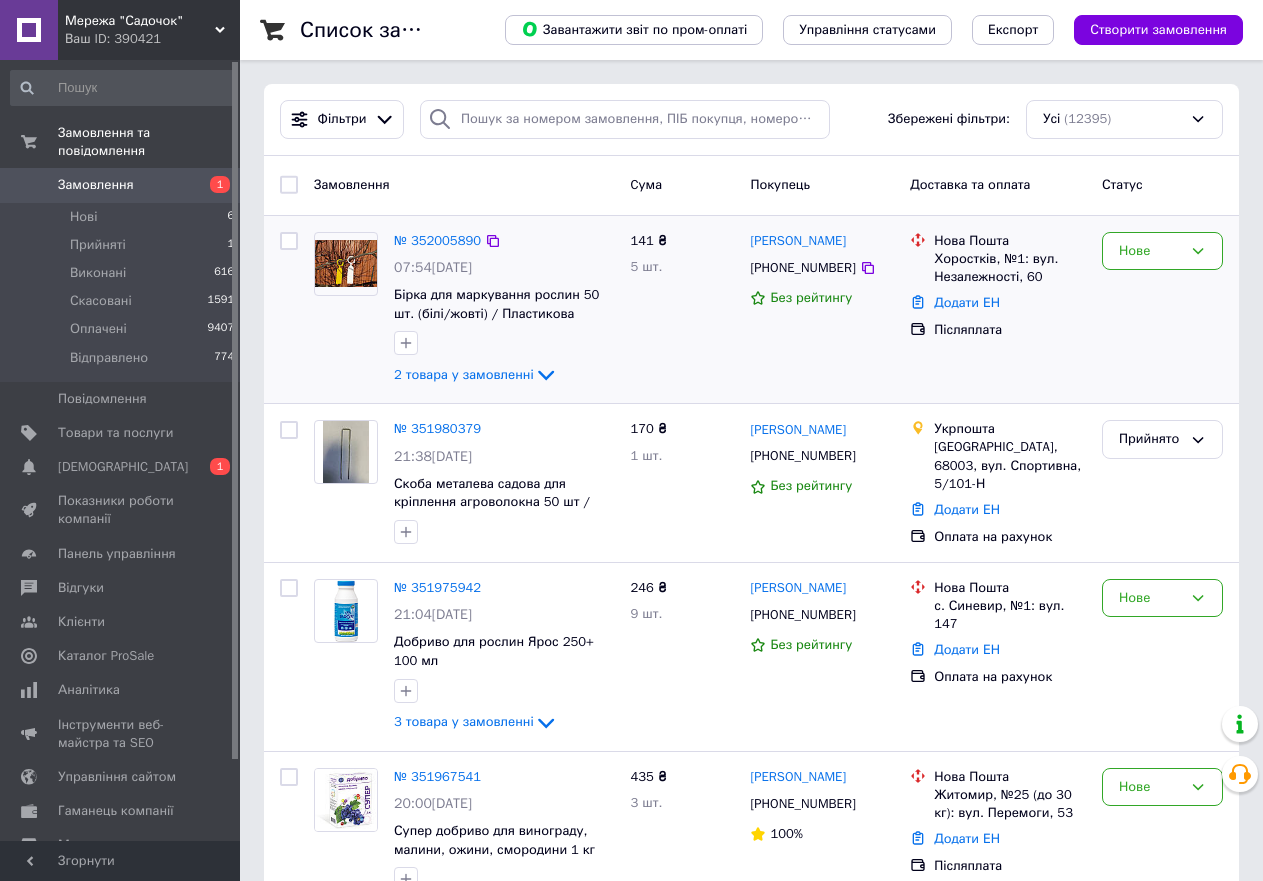 drag, startPoint x: 750, startPoint y: 244, endPoint x: 706, endPoint y: 307, distance: 76.843994 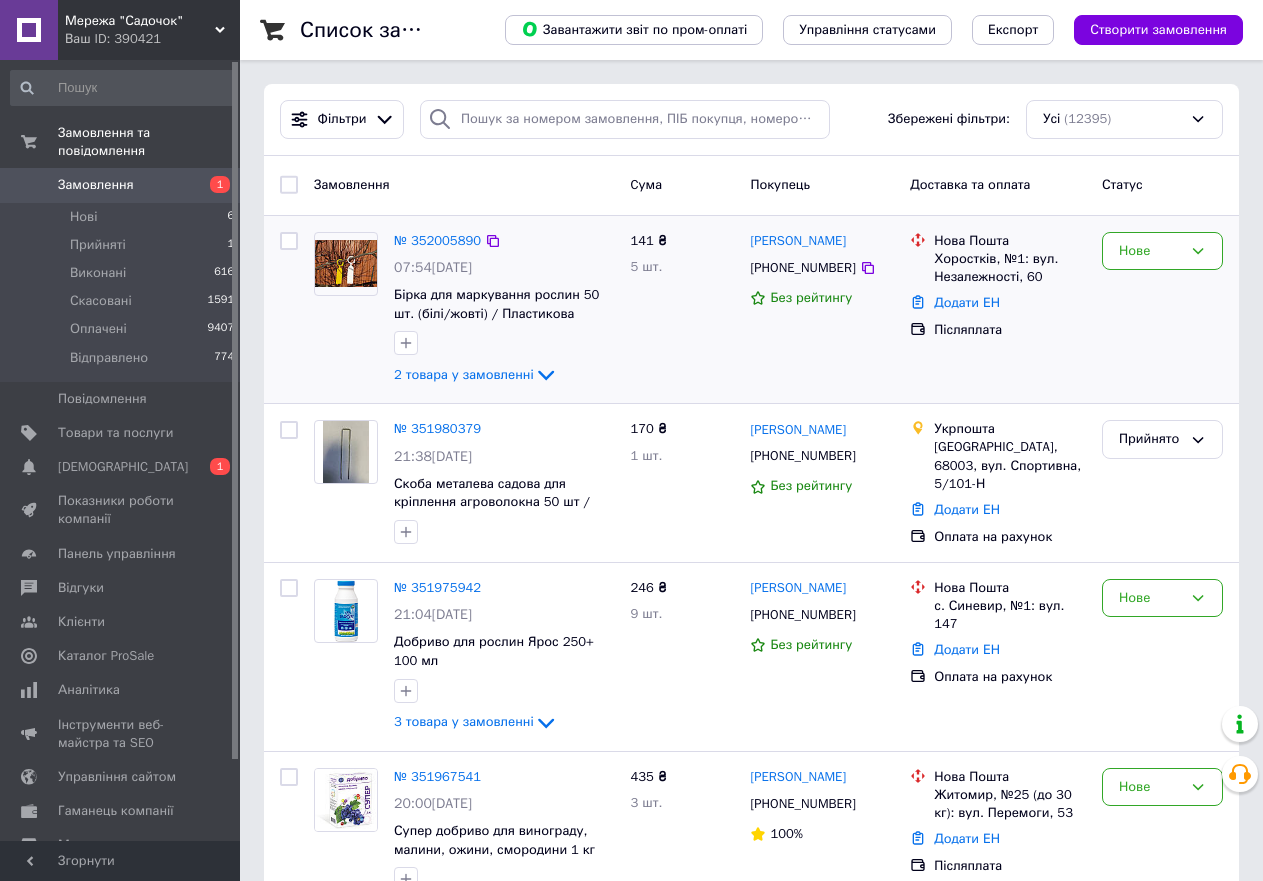 drag, startPoint x: 863, startPoint y: 237, endPoint x: 749, endPoint y: 238, distance: 114.00439 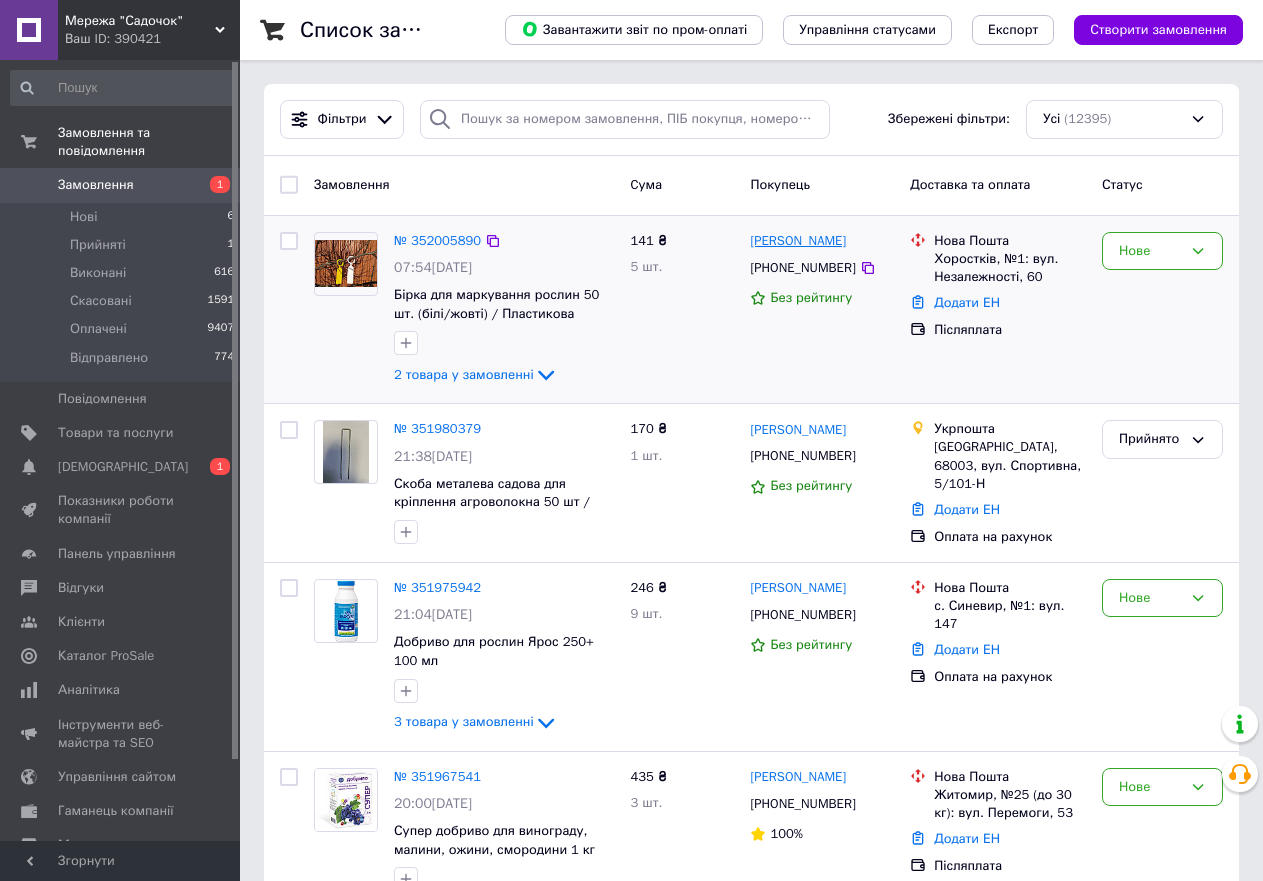 click on "[PERSON_NAME]" at bounding box center [798, 241] 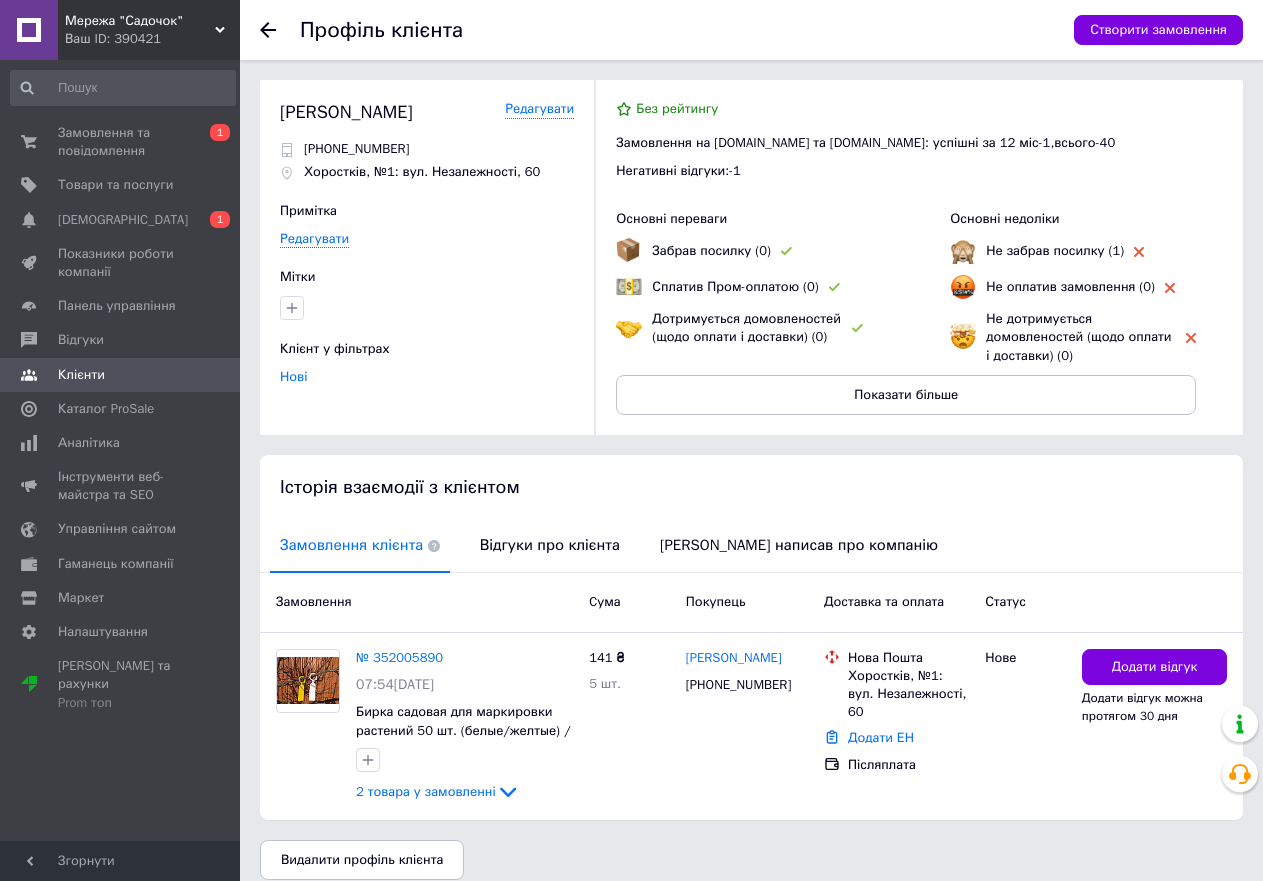click on "Профіль клієнта Створити замовлення" at bounding box center (751, 30) 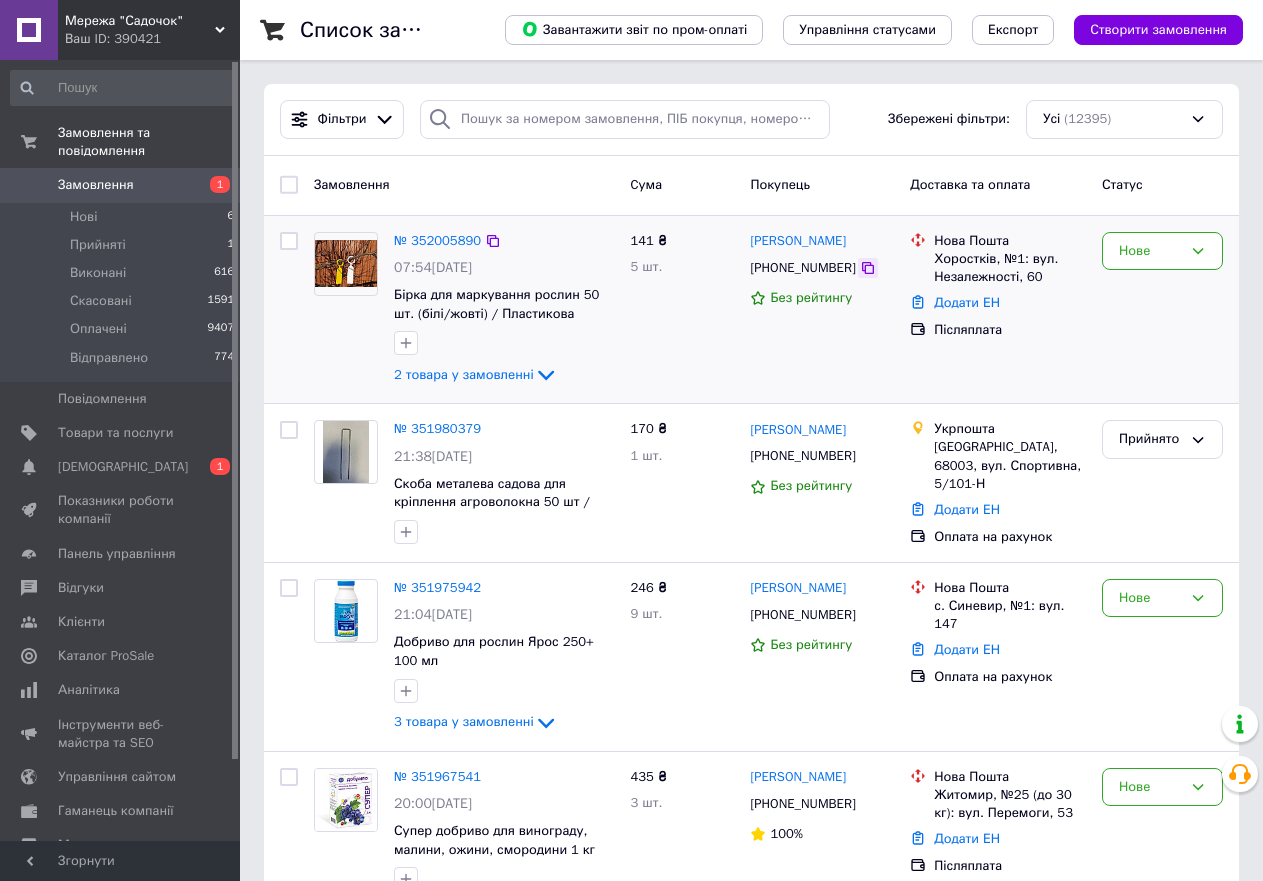 click 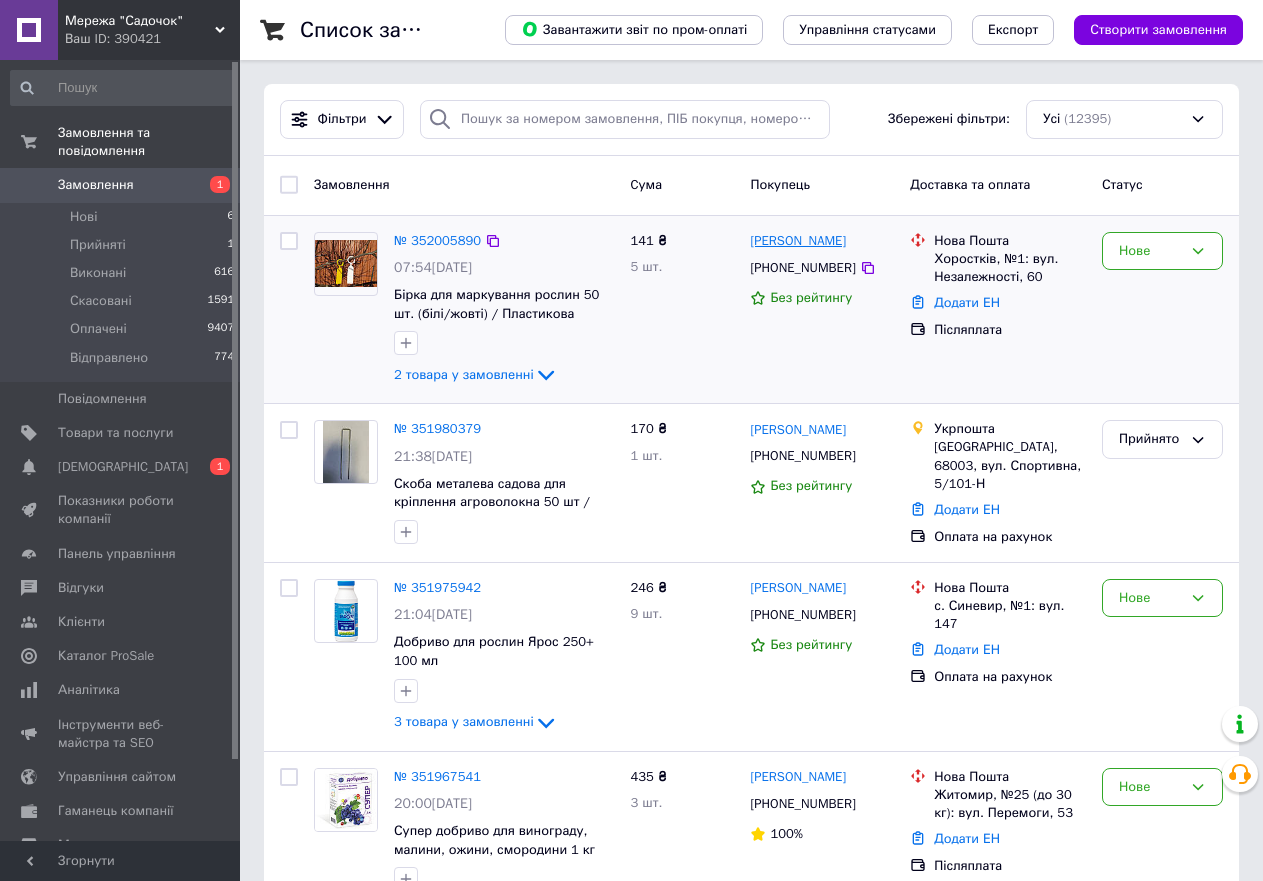 drag, startPoint x: 857, startPoint y: 233, endPoint x: 750, endPoint y: 243, distance: 107.46627 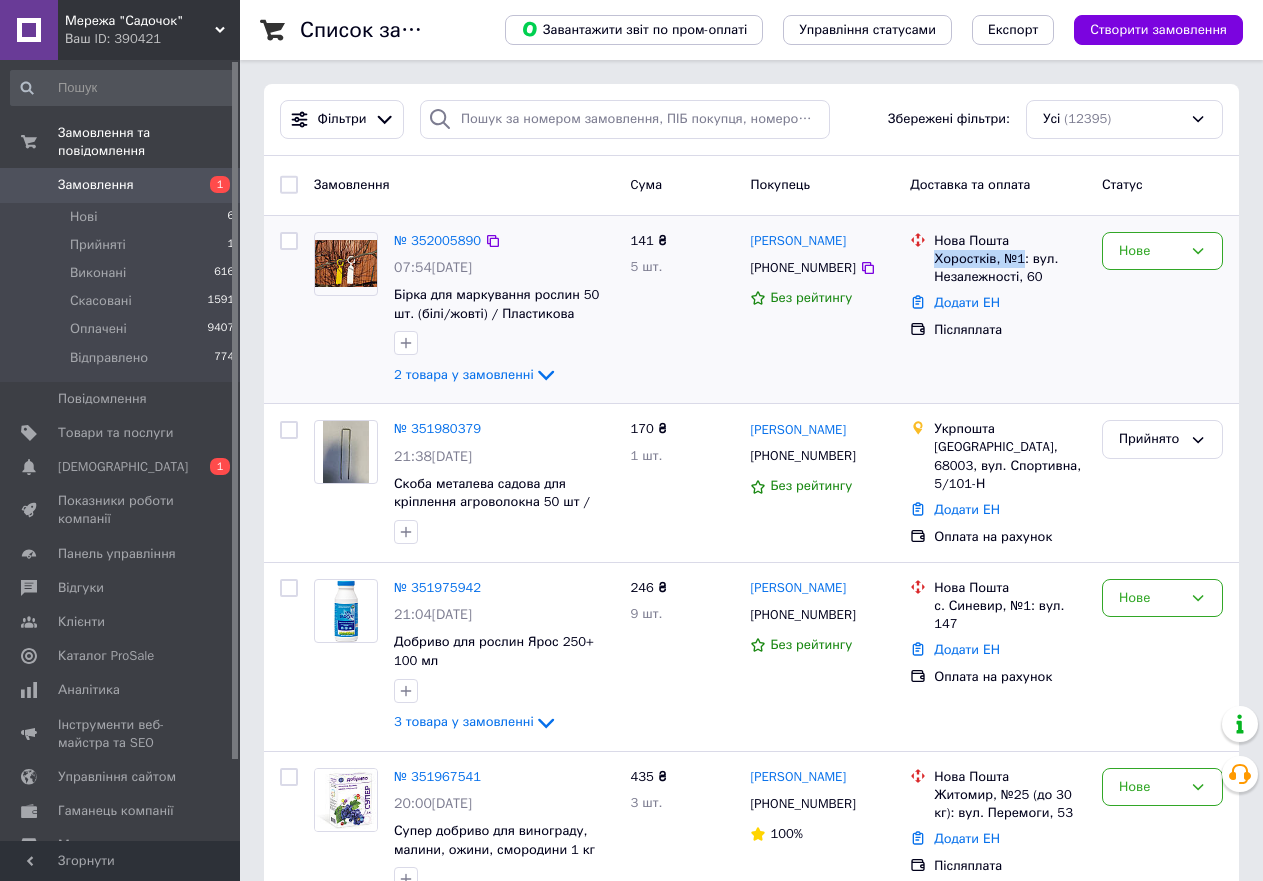 drag, startPoint x: 1021, startPoint y: 252, endPoint x: 936, endPoint y: 260, distance: 85.37564 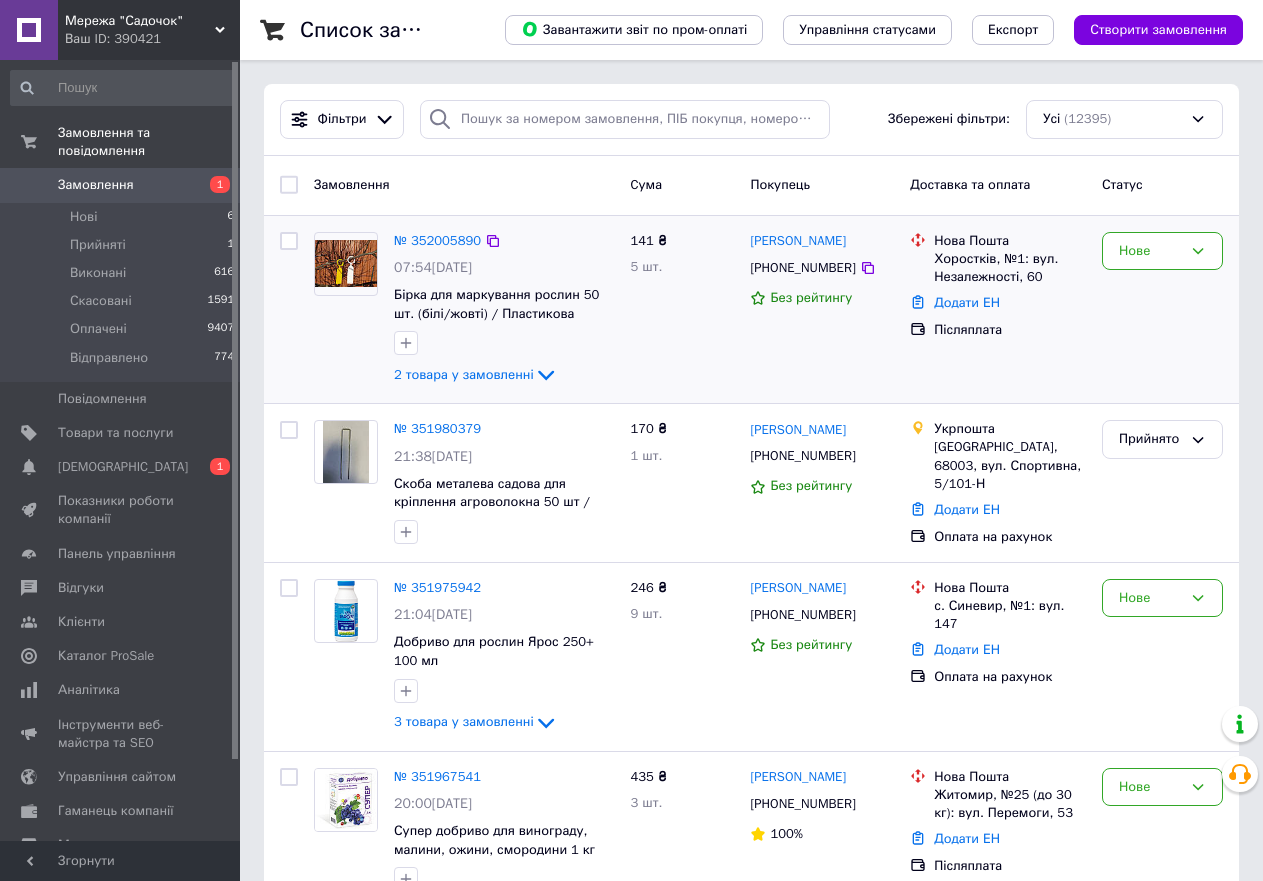 click on "Іванна  Заблоцька  +380982510612 Без рейтингу" at bounding box center [822, 310] 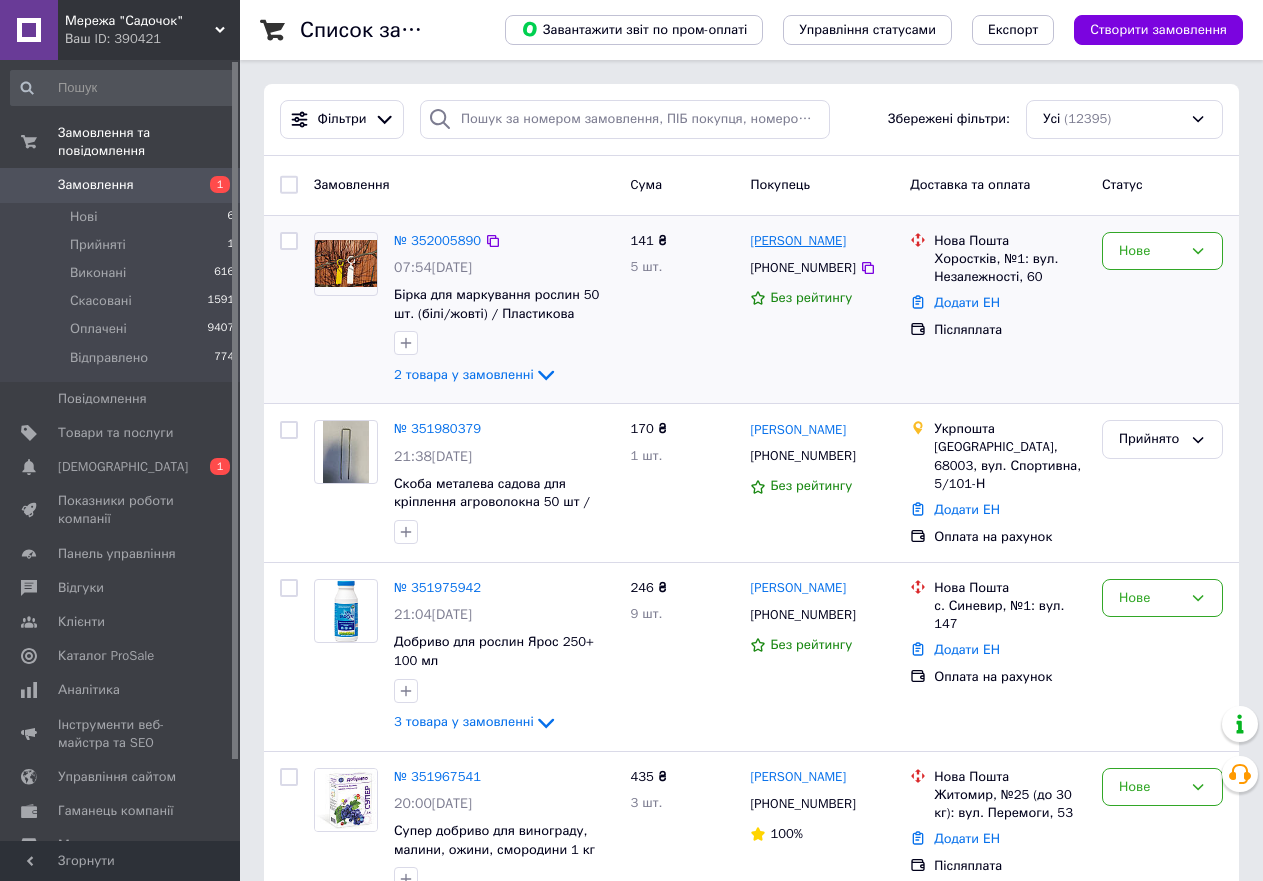 drag, startPoint x: 858, startPoint y: 234, endPoint x: 751, endPoint y: 239, distance: 107.11676 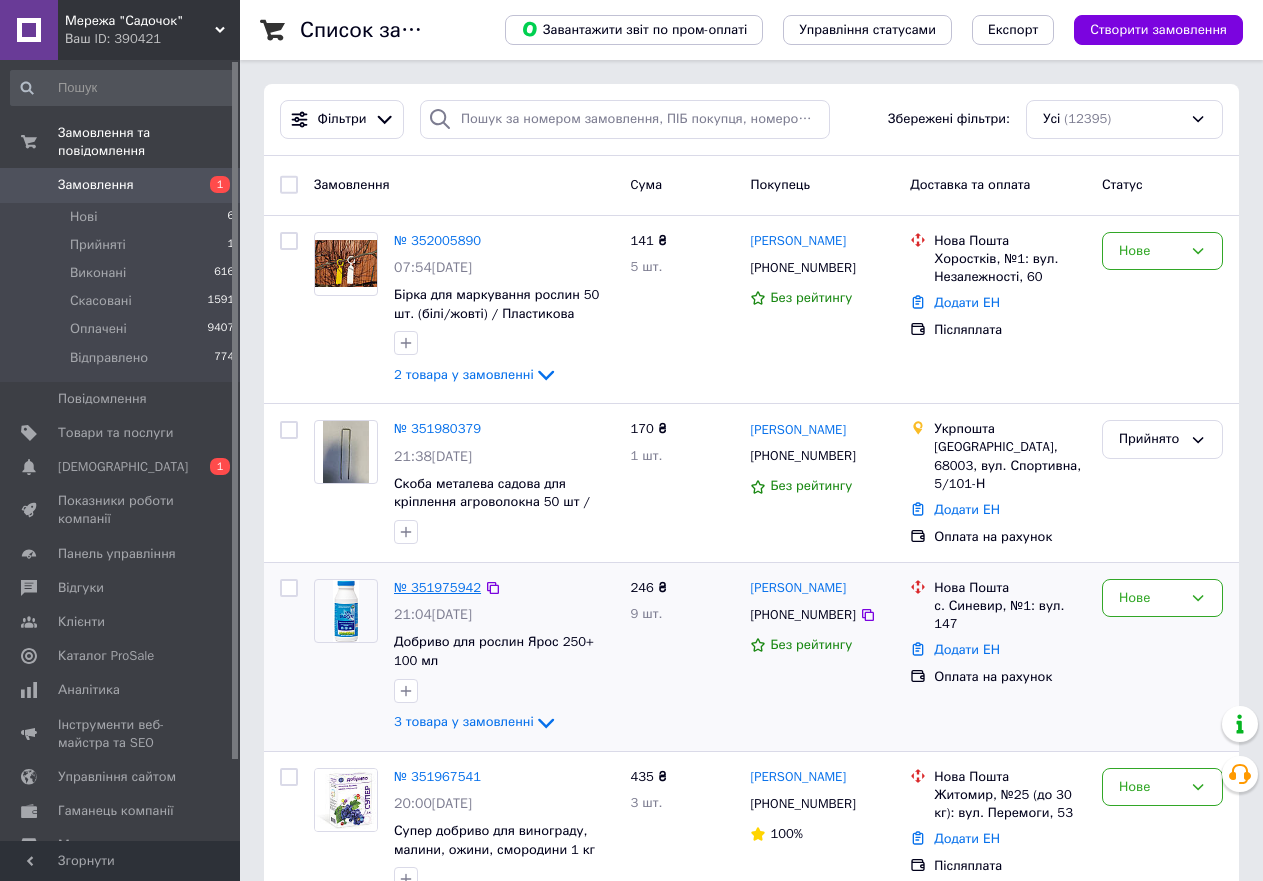 click on "№ 351975942" at bounding box center (437, 587) 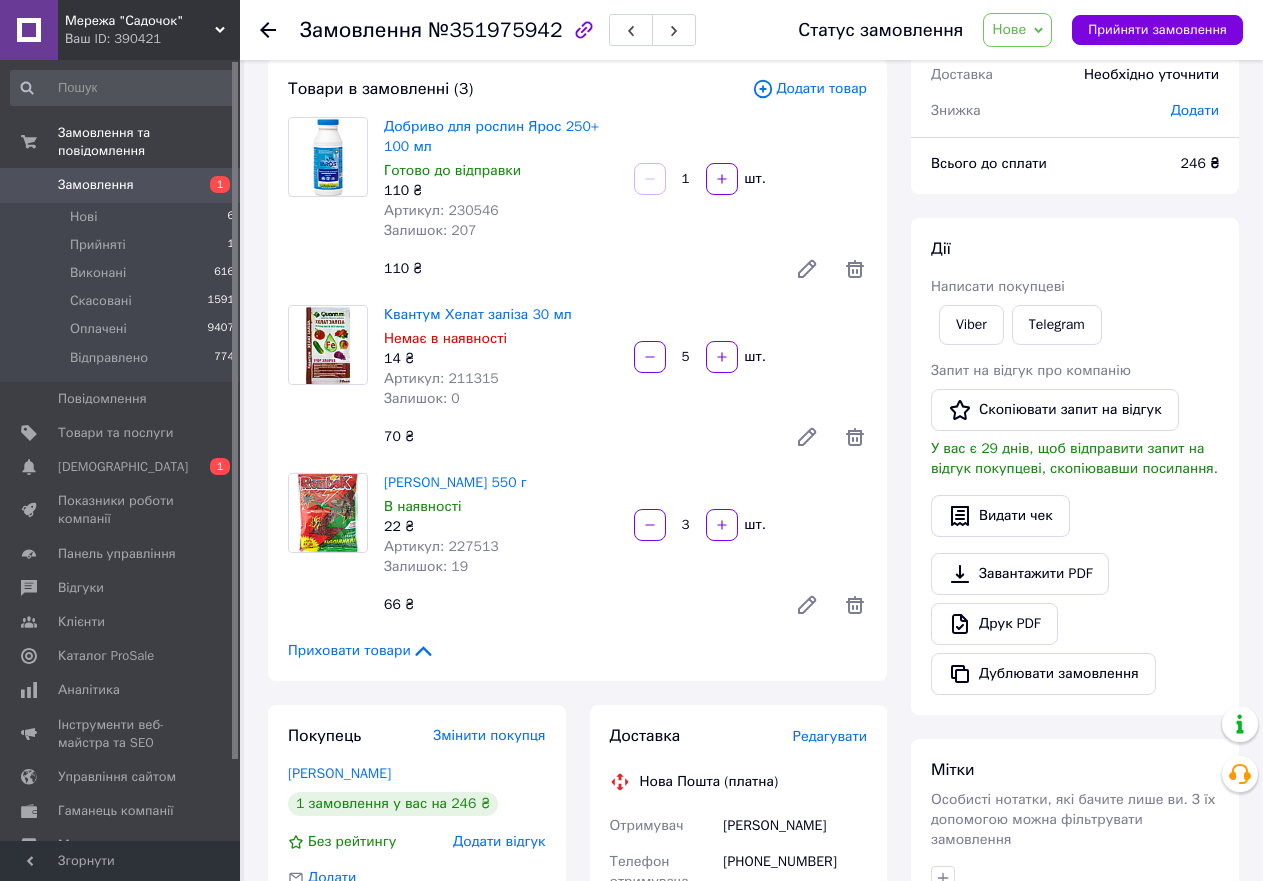 scroll, scrollTop: 300, scrollLeft: 0, axis: vertical 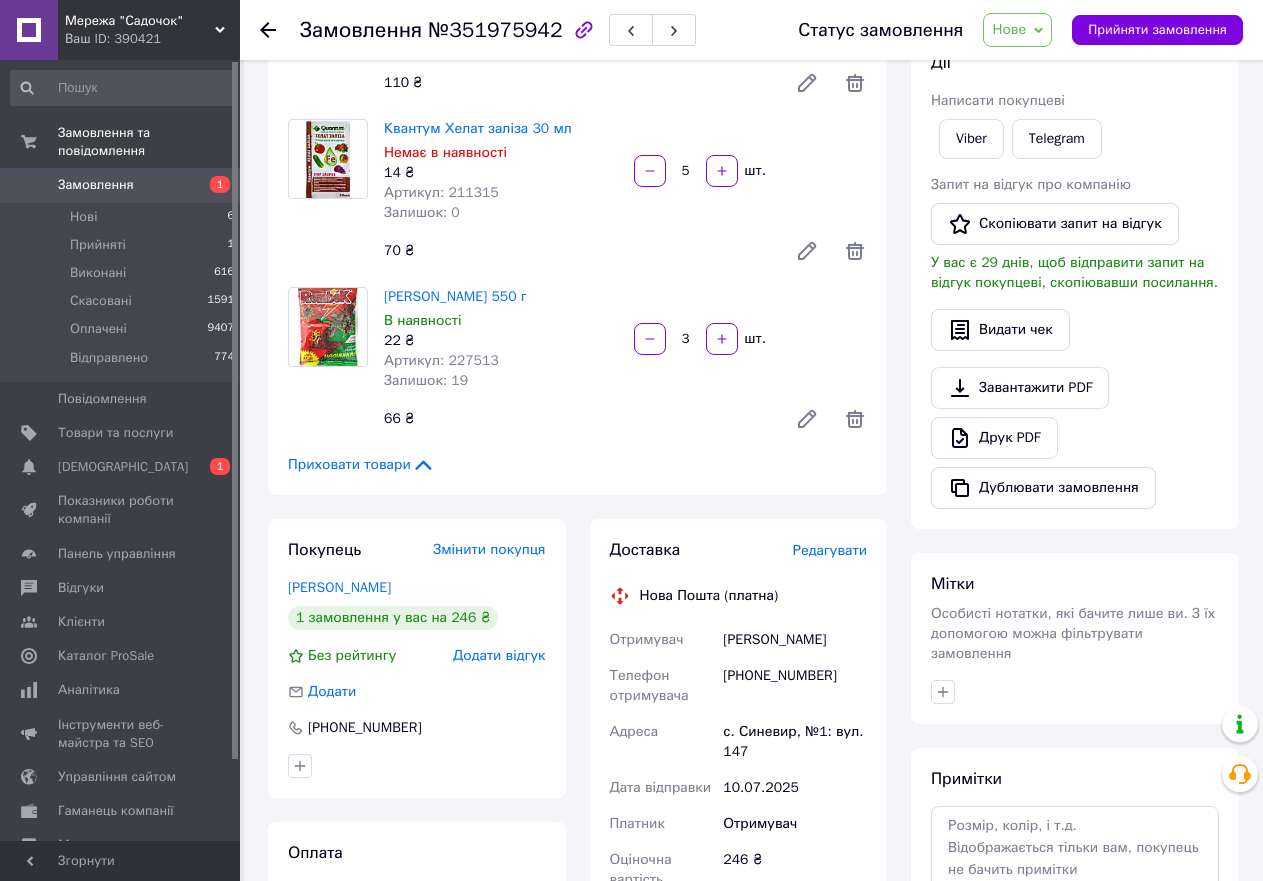 click 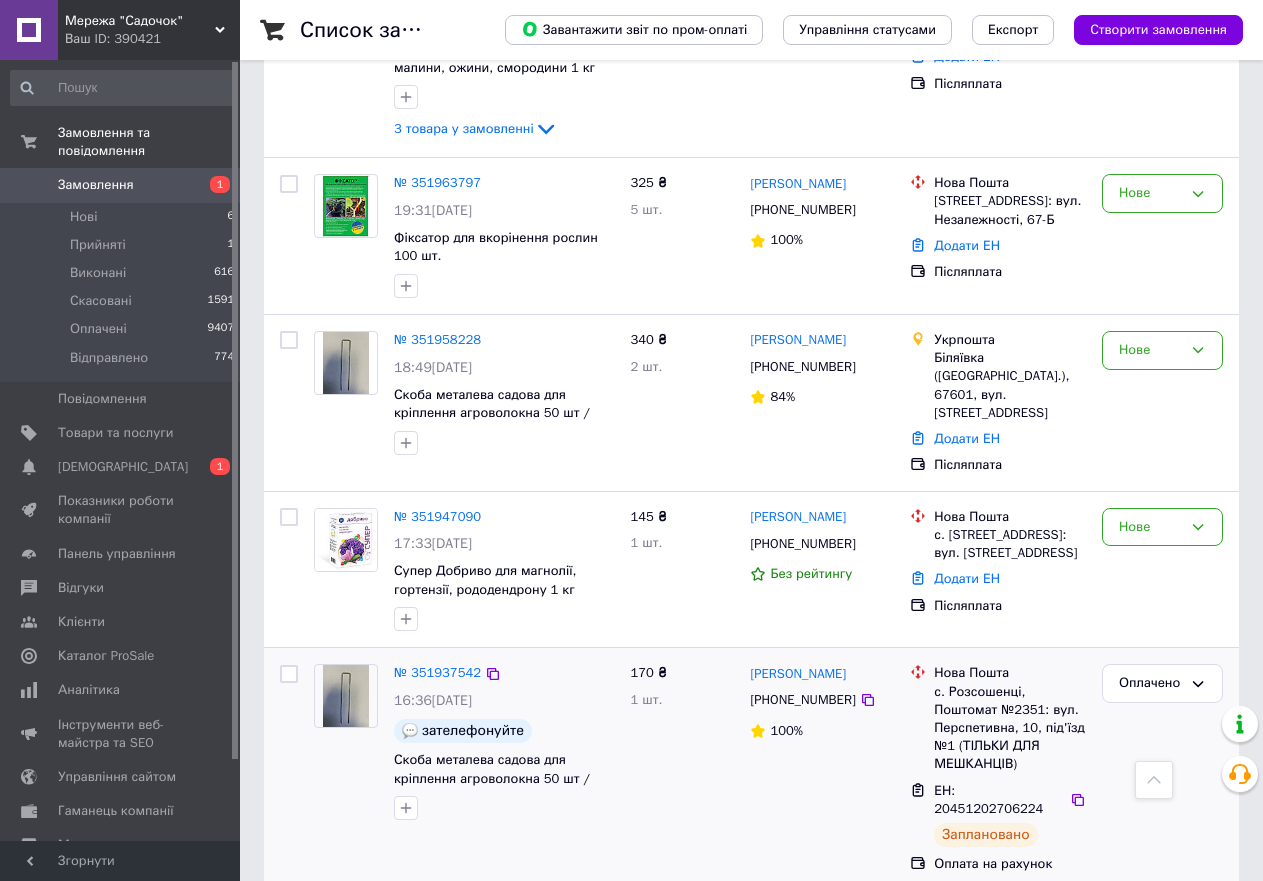 scroll, scrollTop: 800, scrollLeft: 0, axis: vertical 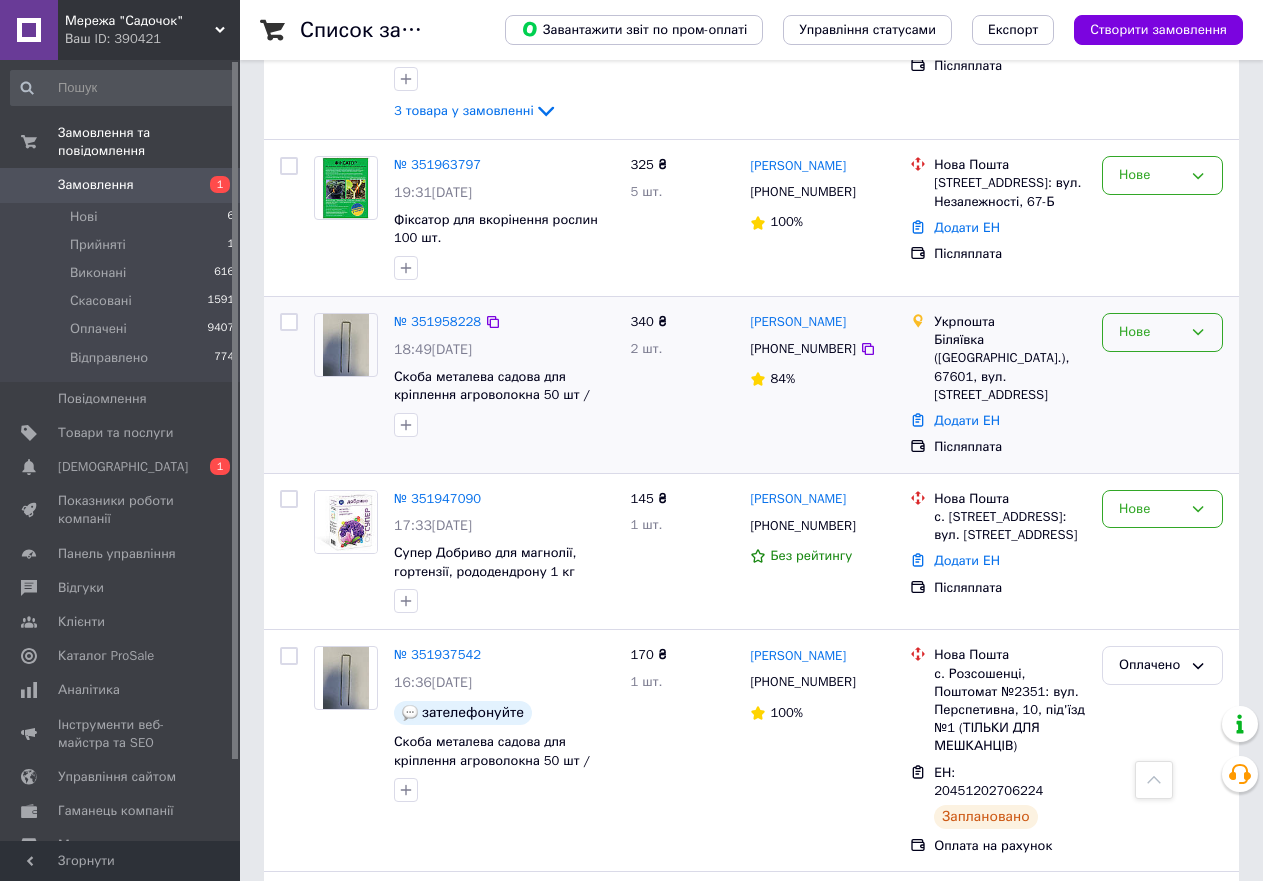click 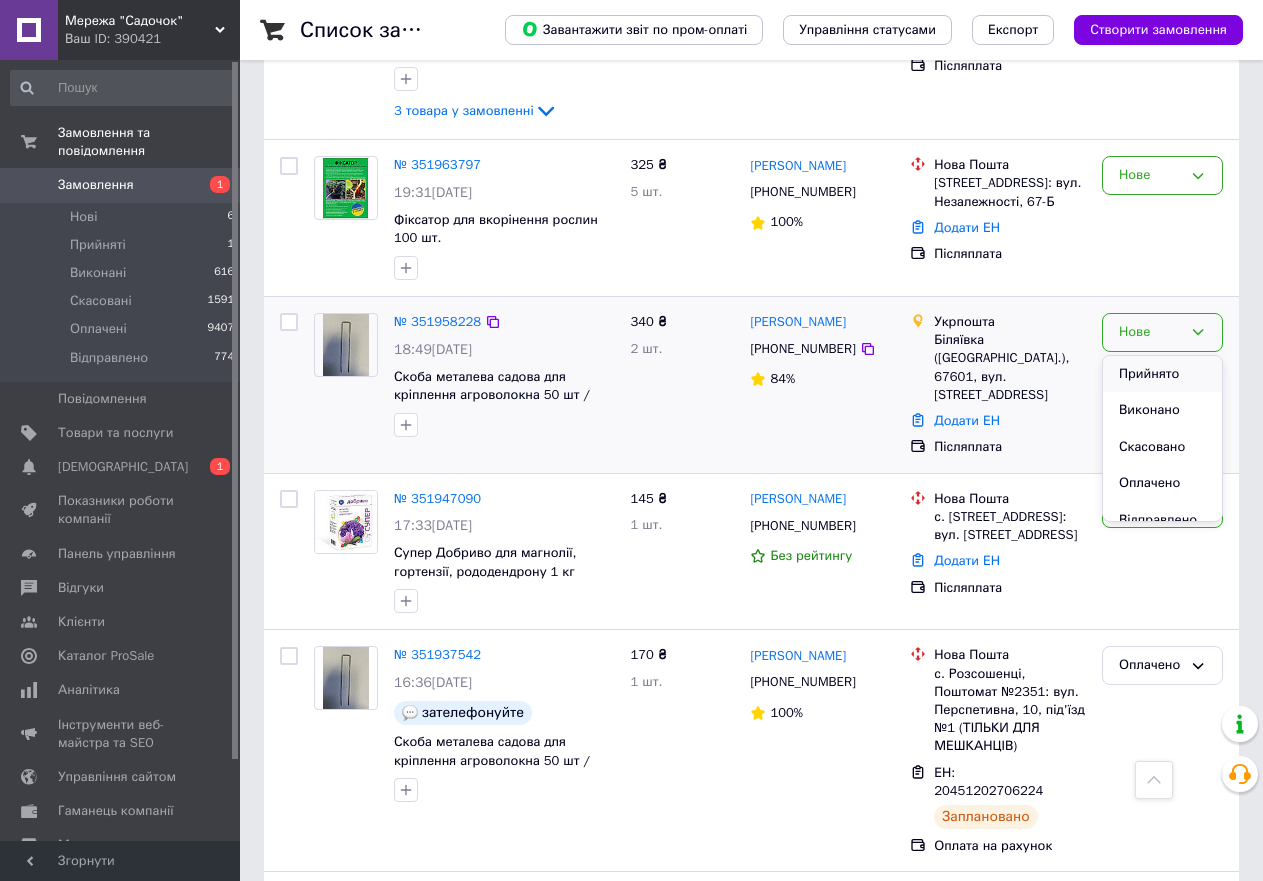 click on "Прийнято" at bounding box center (1162, 374) 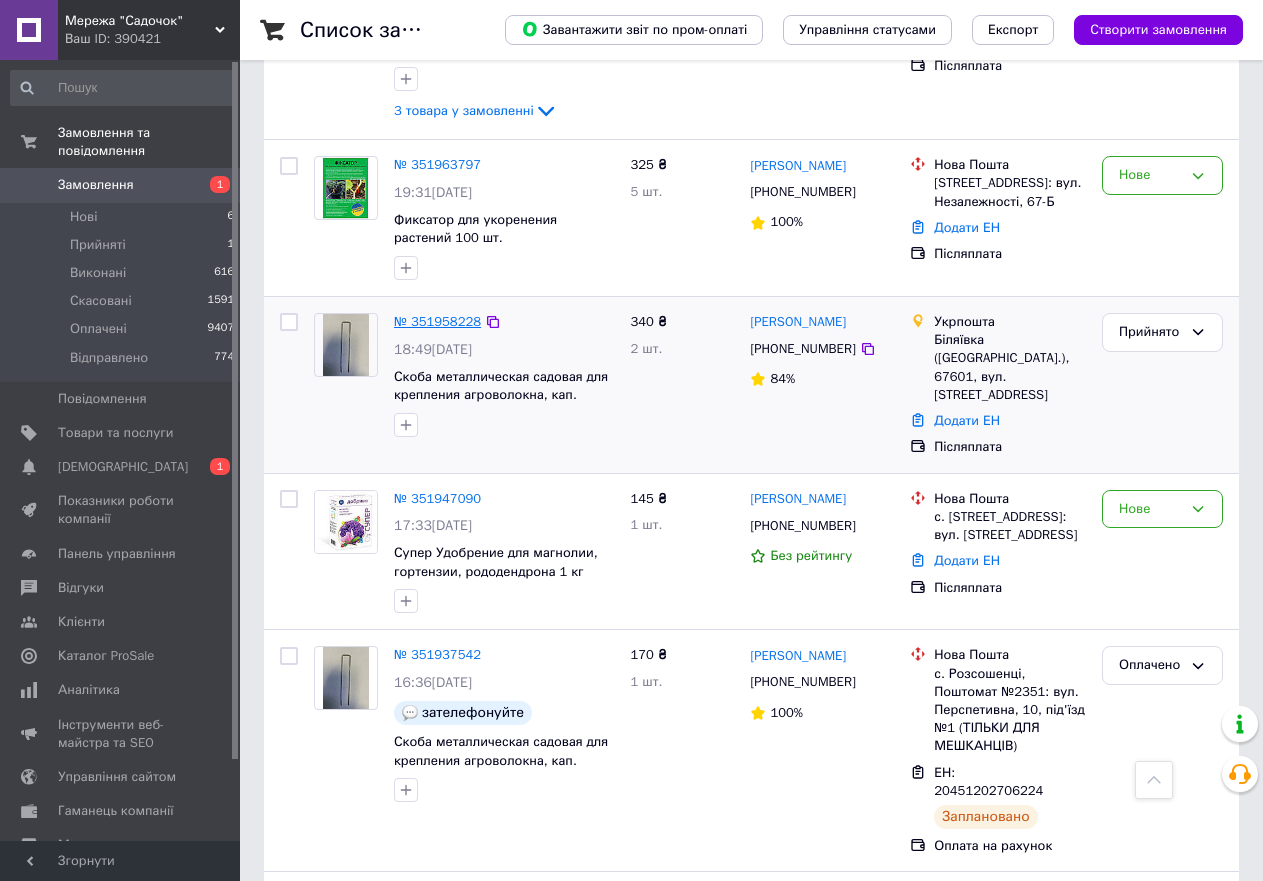 click on "№ 351958228" at bounding box center [437, 321] 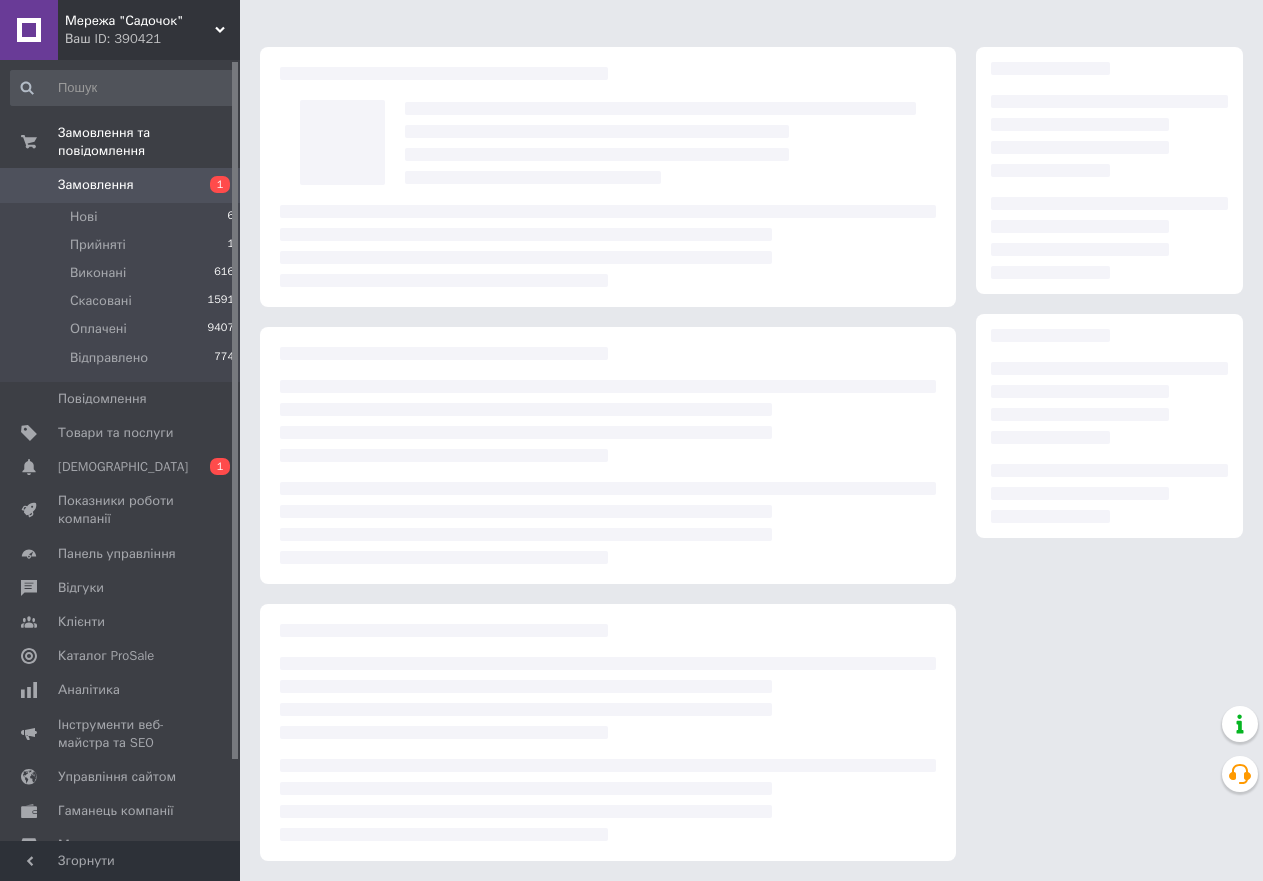 click at bounding box center (608, 454) 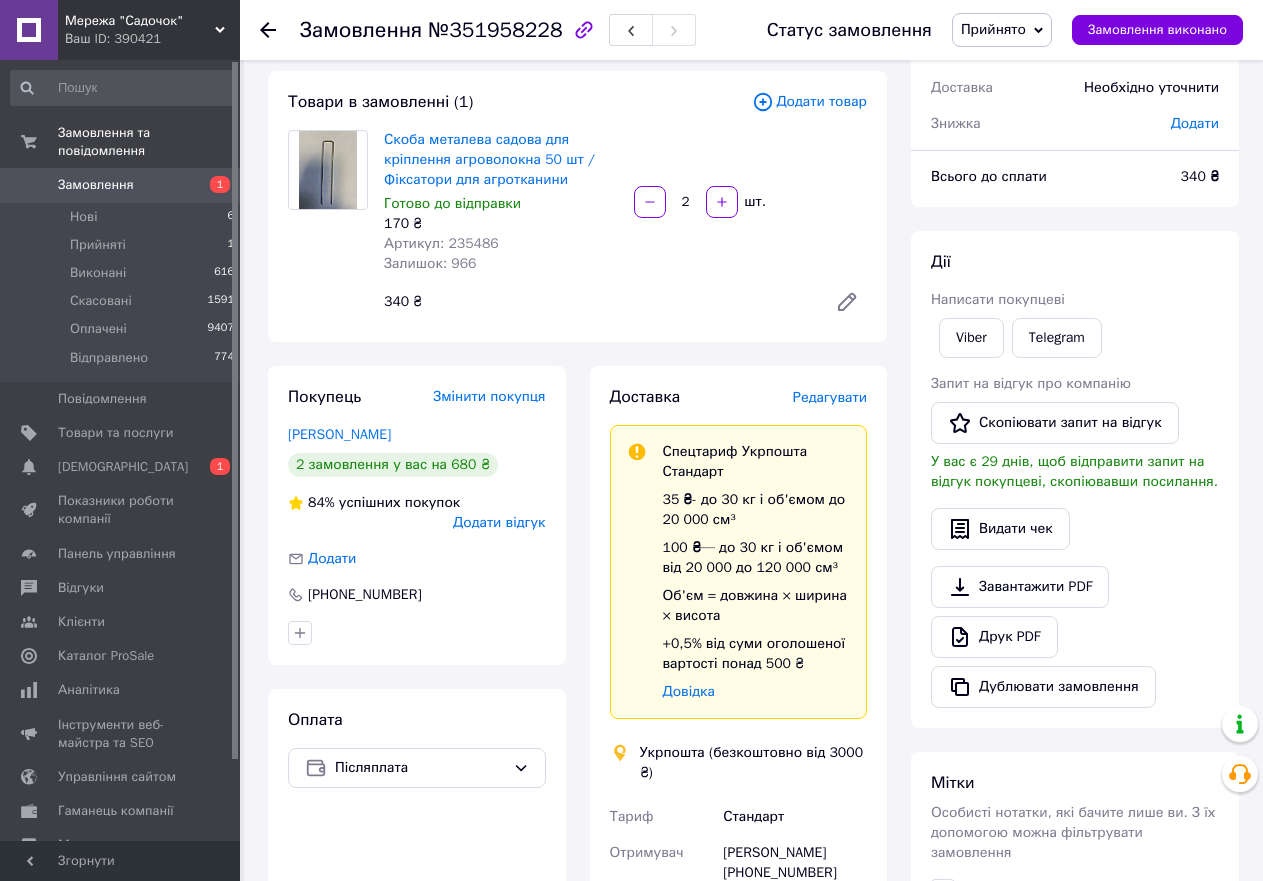 scroll, scrollTop: 0, scrollLeft: 0, axis: both 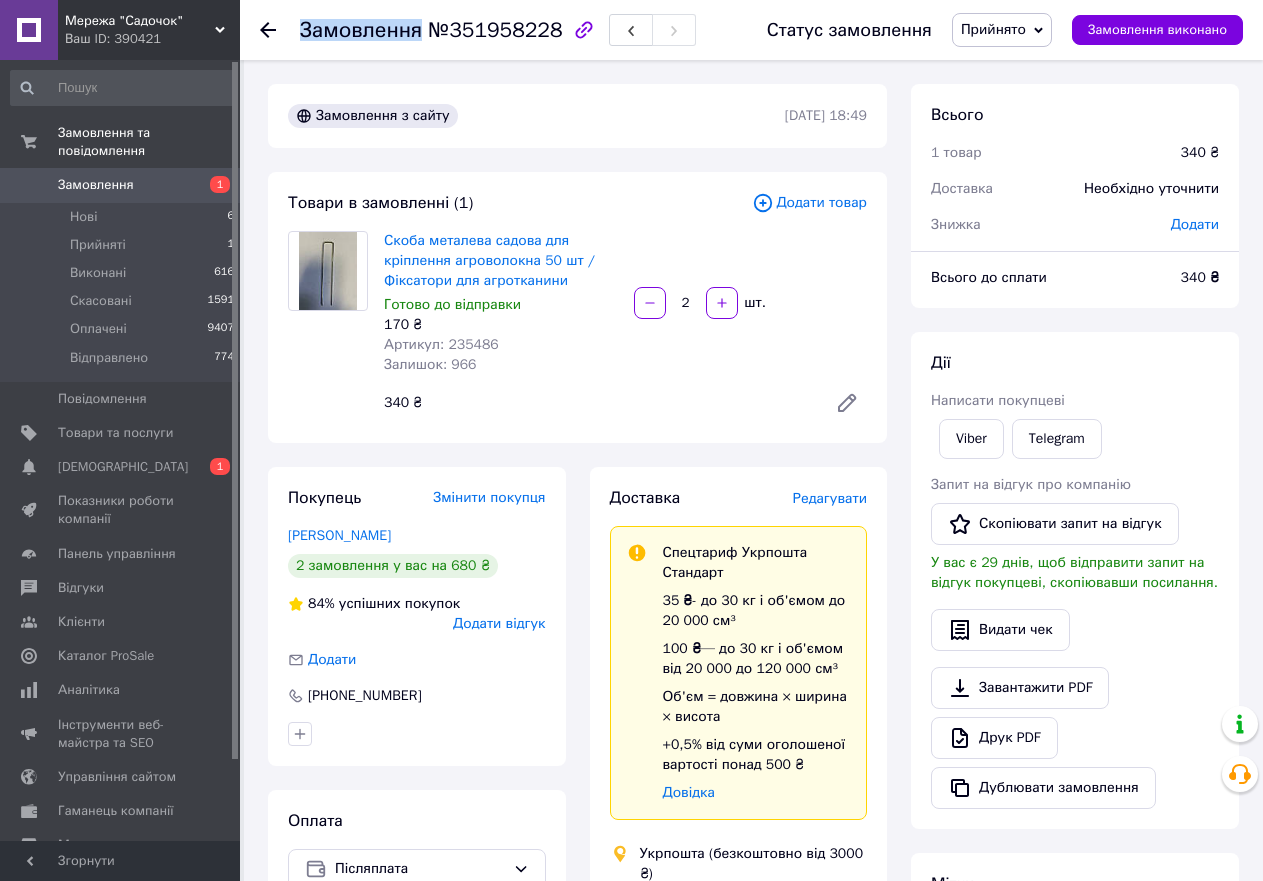 click 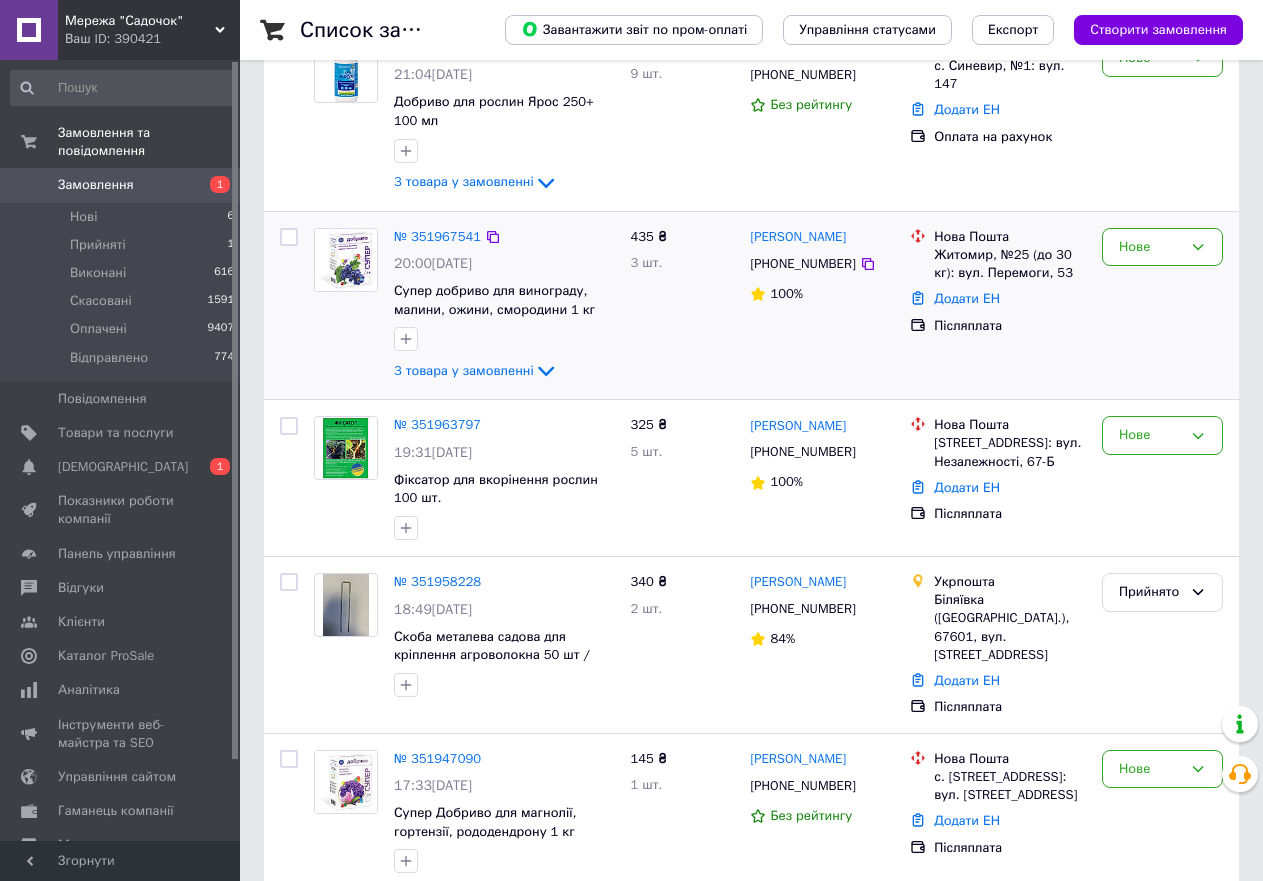 scroll, scrollTop: 600, scrollLeft: 0, axis: vertical 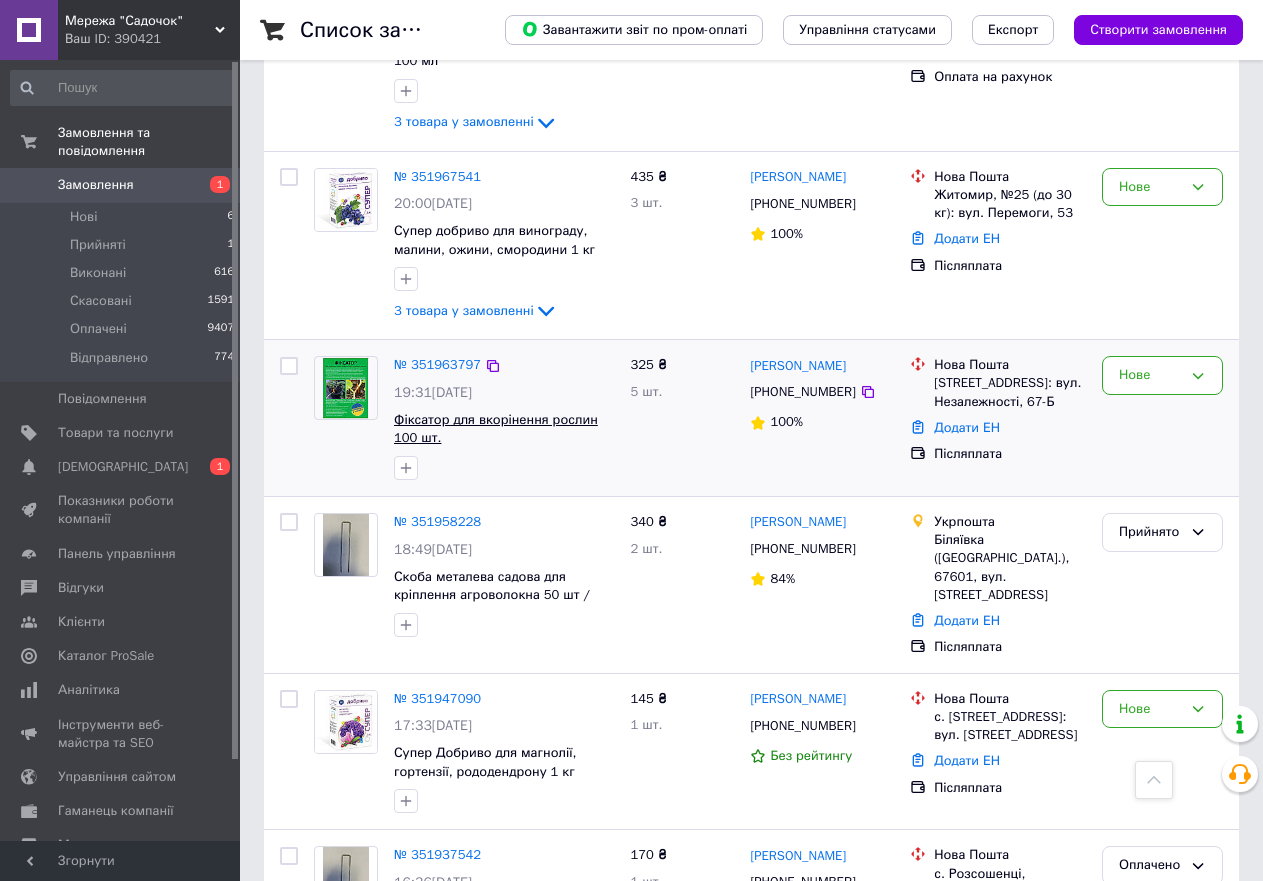click on "Фіксатор для вкорінення рослин 100 шт." at bounding box center [496, 429] 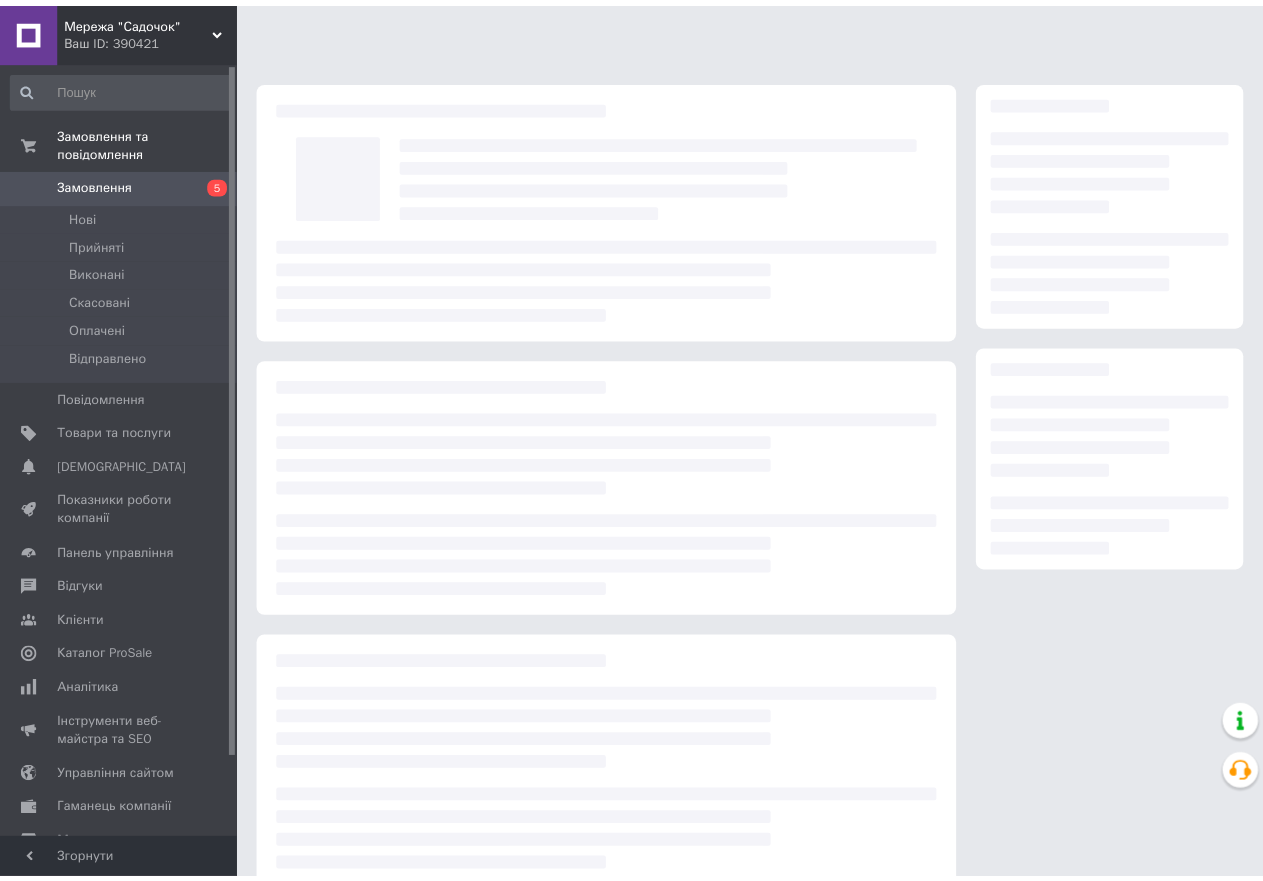 scroll, scrollTop: 0, scrollLeft: 0, axis: both 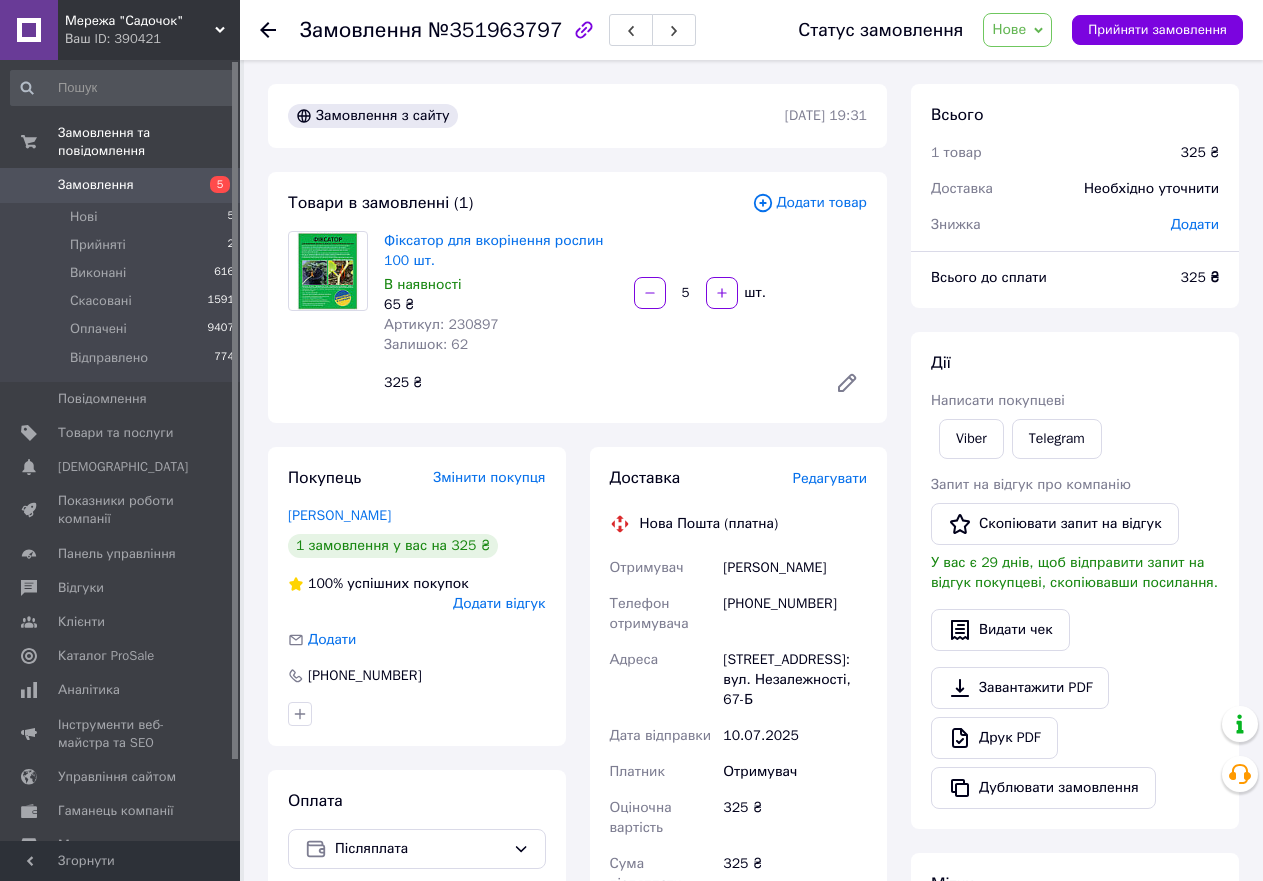 click 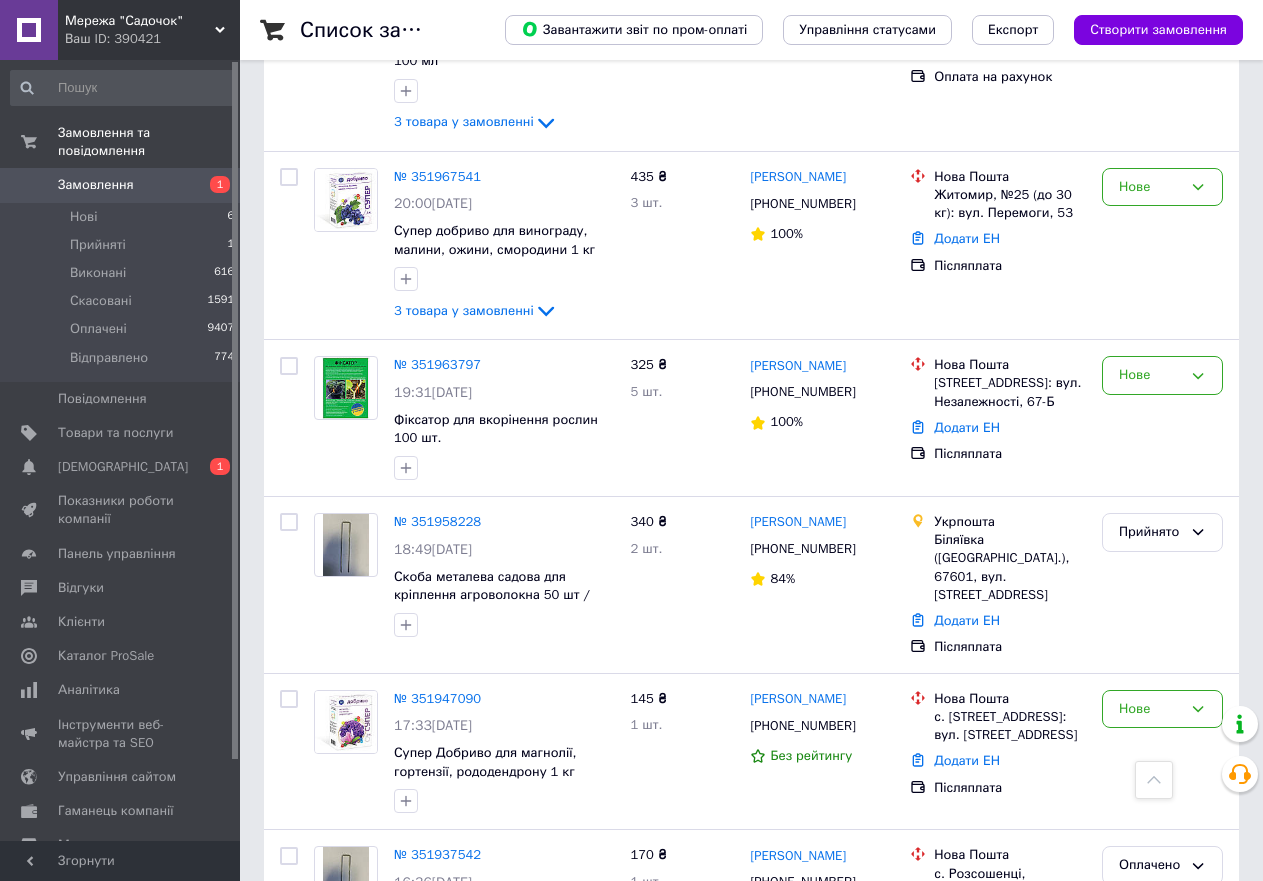 scroll, scrollTop: 600, scrollLeft: 0, axis: vertical 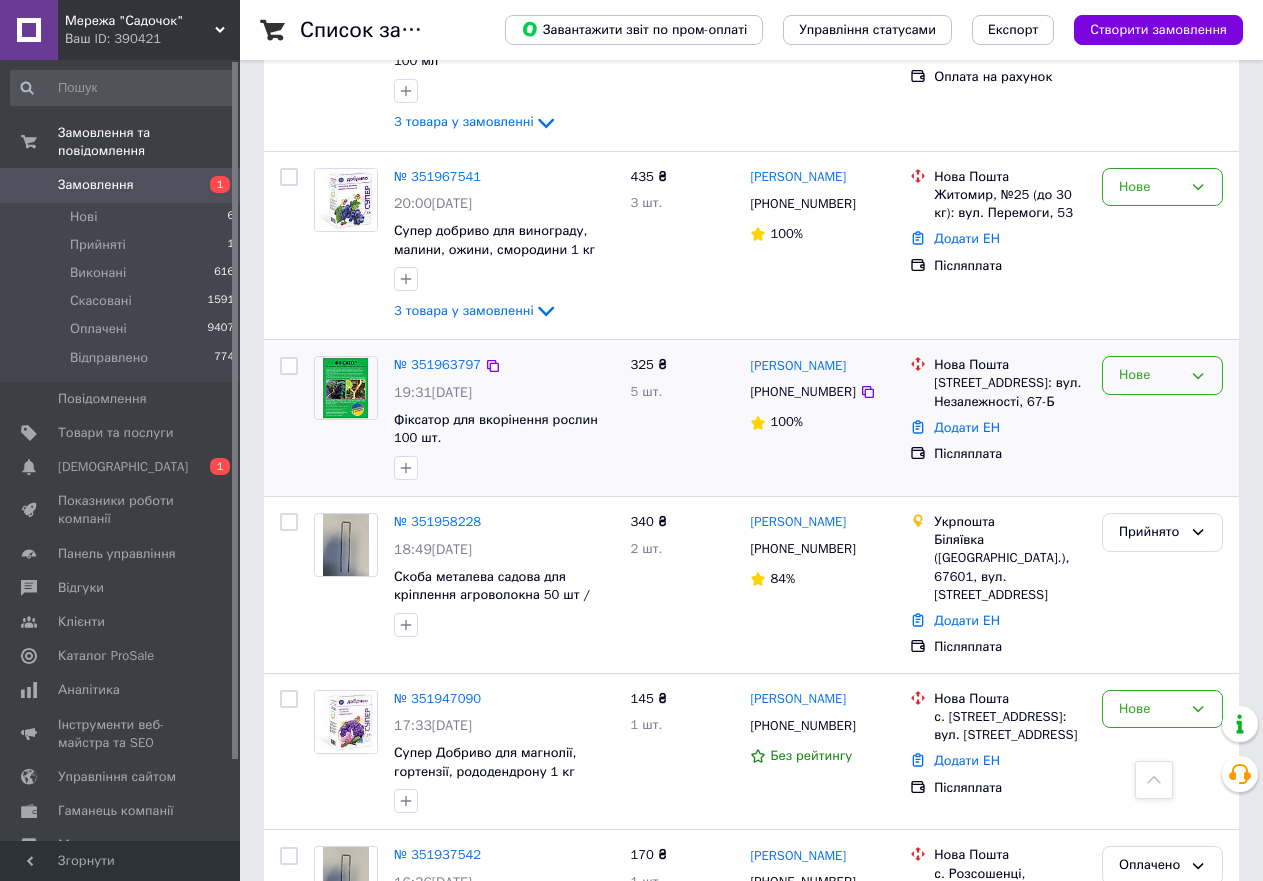 click 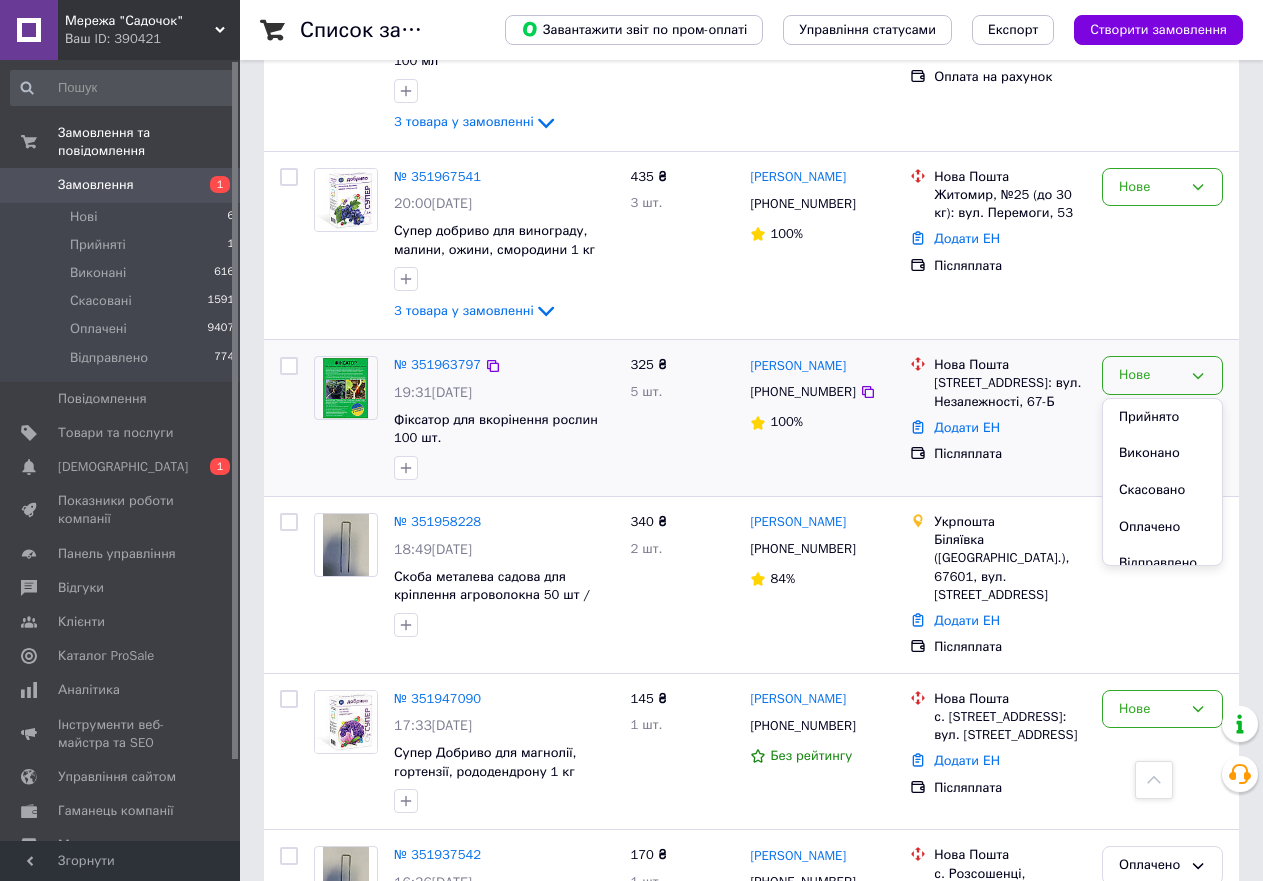 click on "Прийнято" at bounding box center [1162, 417] 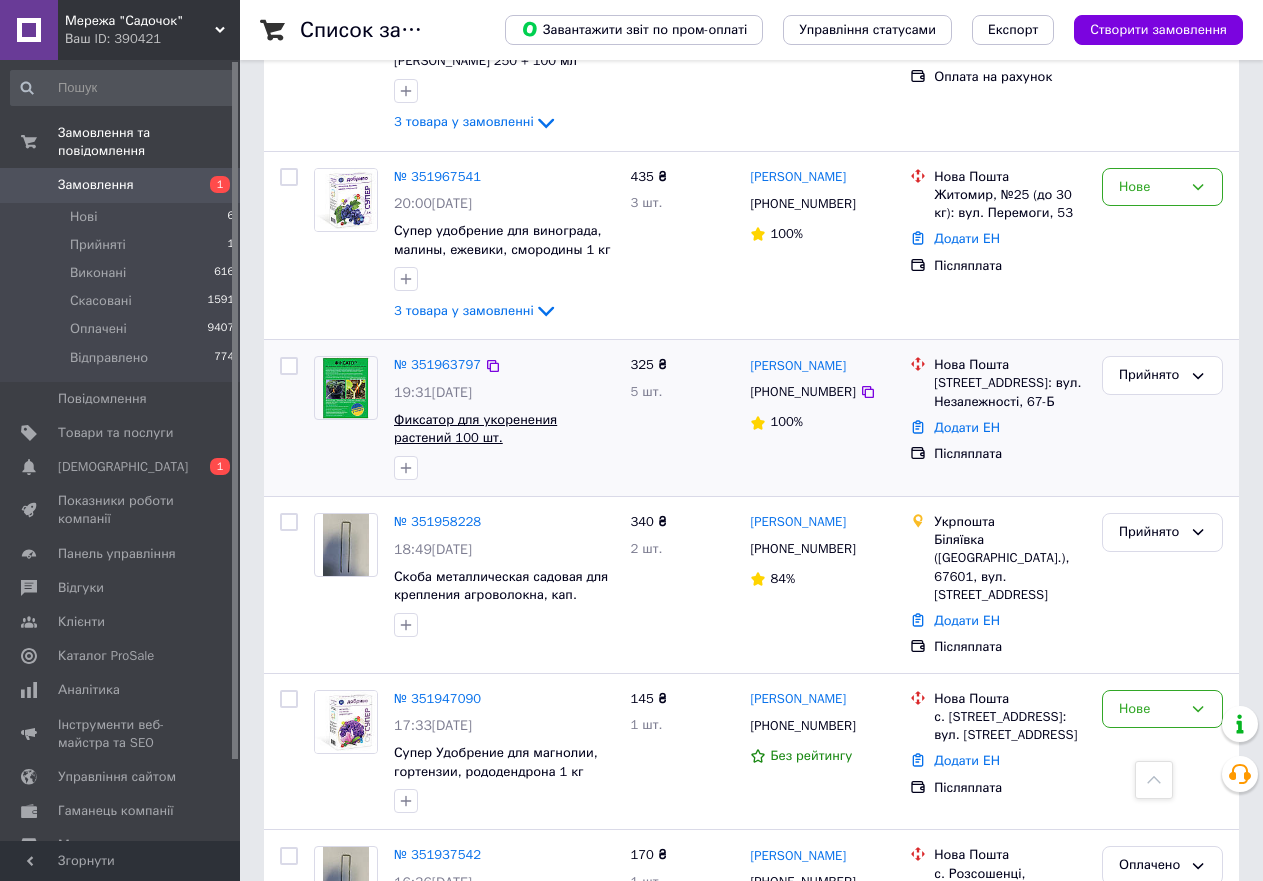 click on "Фиксатор для укоренения растений 100 шт." at bounding box center (475, 429) 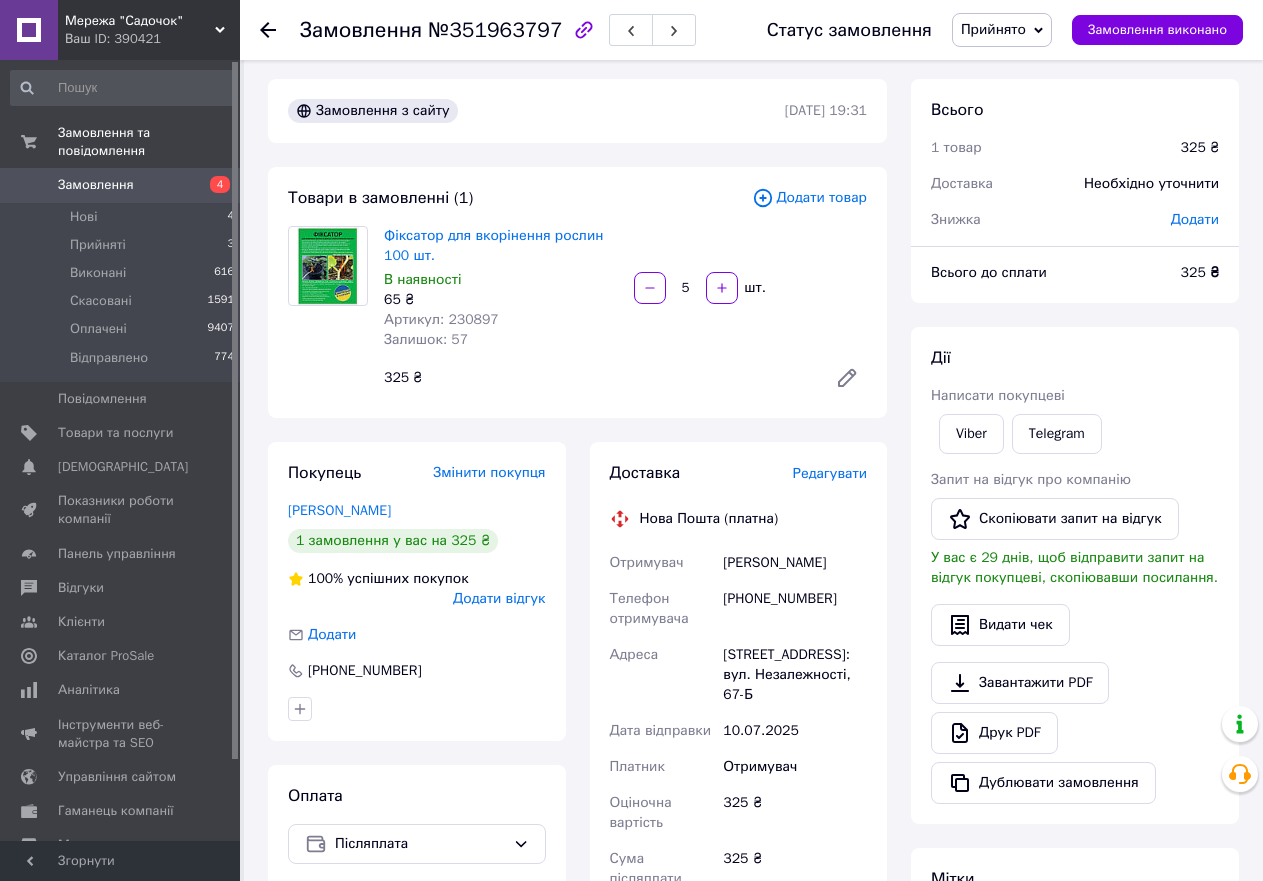 scroll, scrollTop: 0, scrollLeft: 0, axis: both 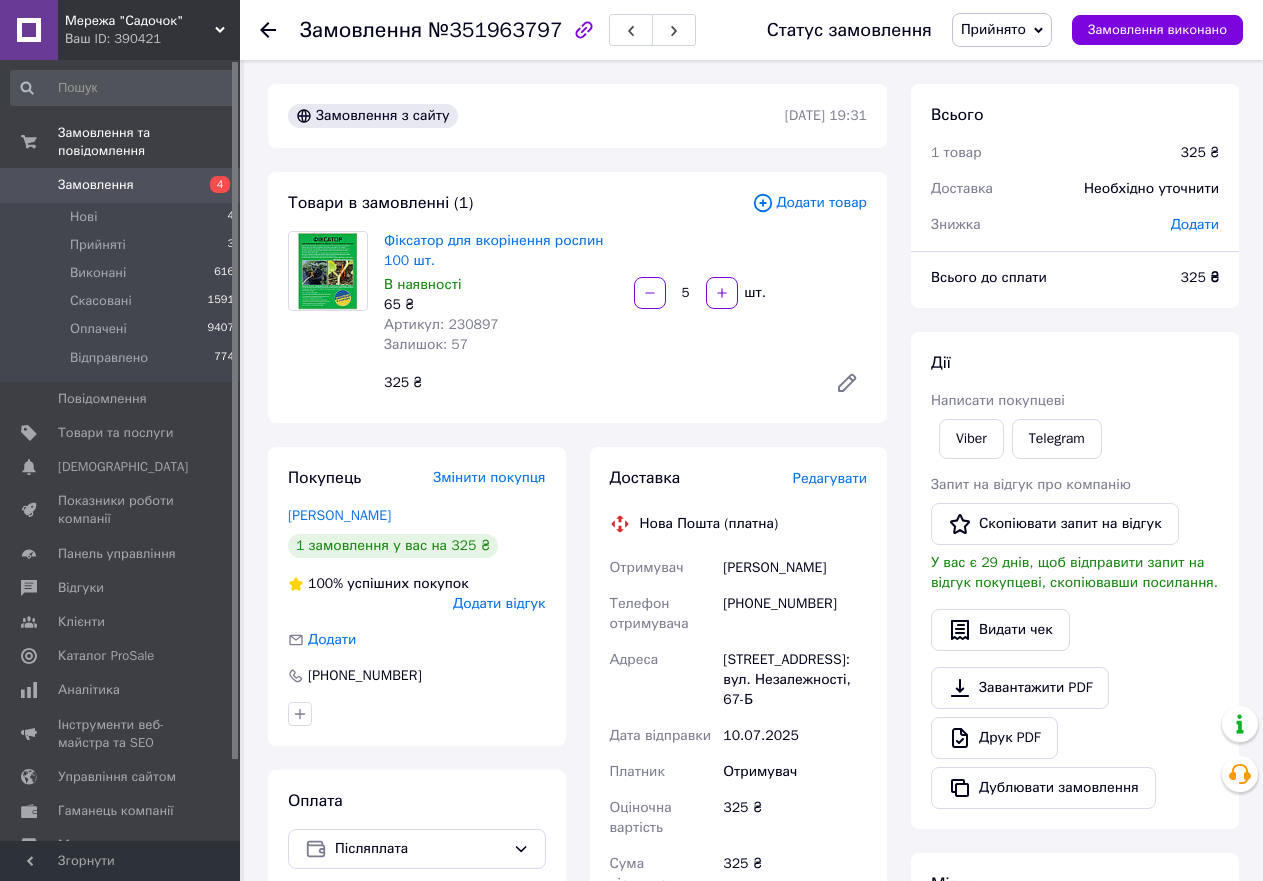 click 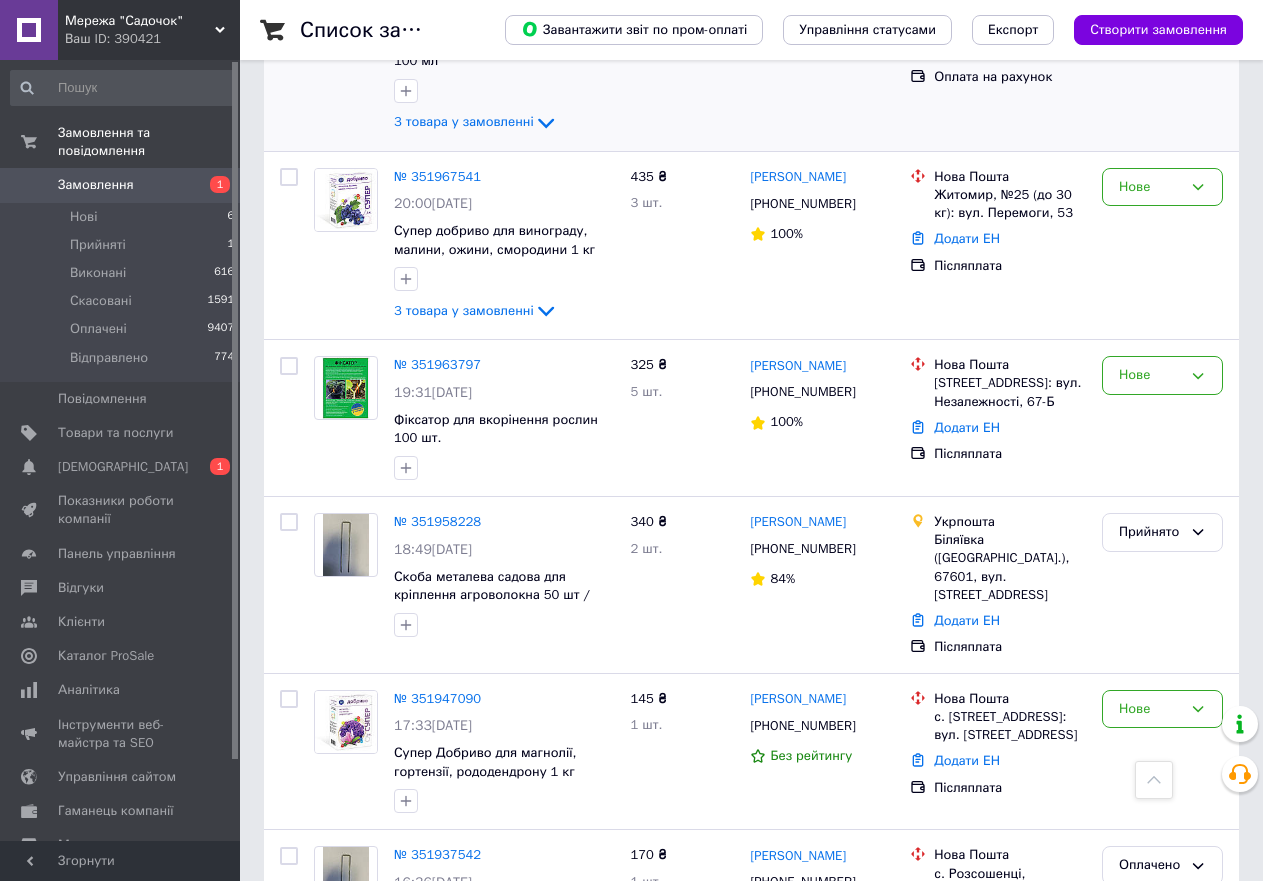 scroll, scrollTop: 600, scrollLeft: 0, axis: vertical 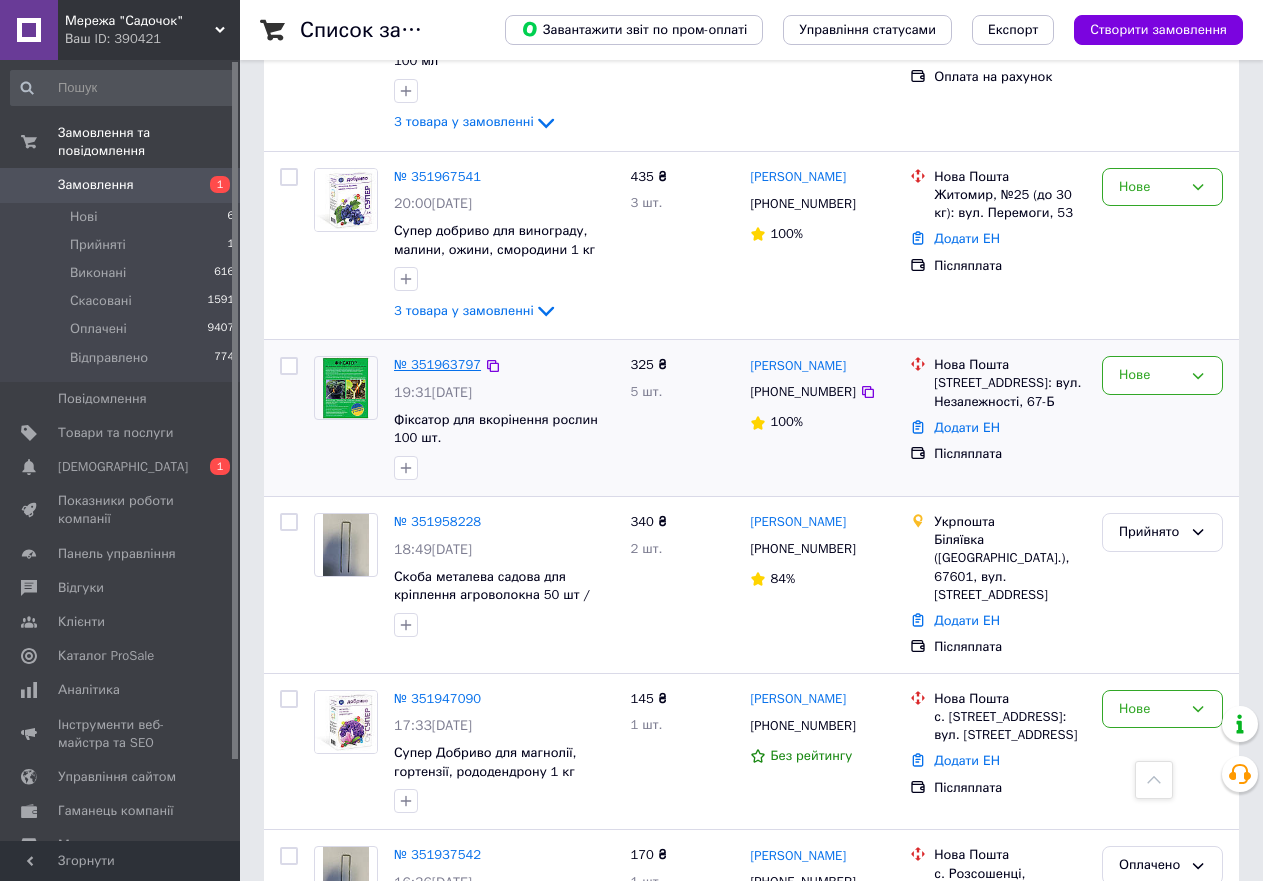 click on "№ 351963797" at bounding box center [437, 364] 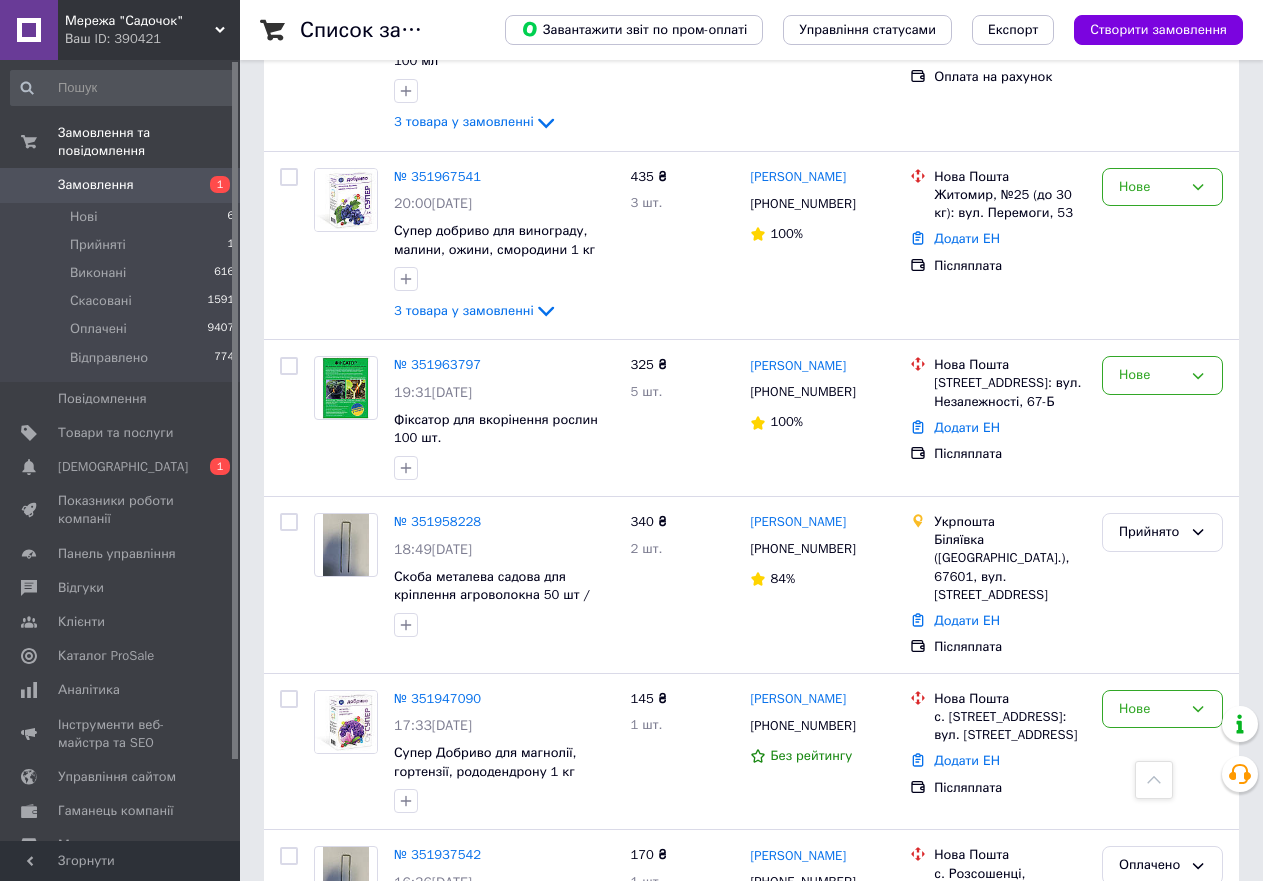 scroll, scrollTop: 0, scrollLeft: 0, axis: both 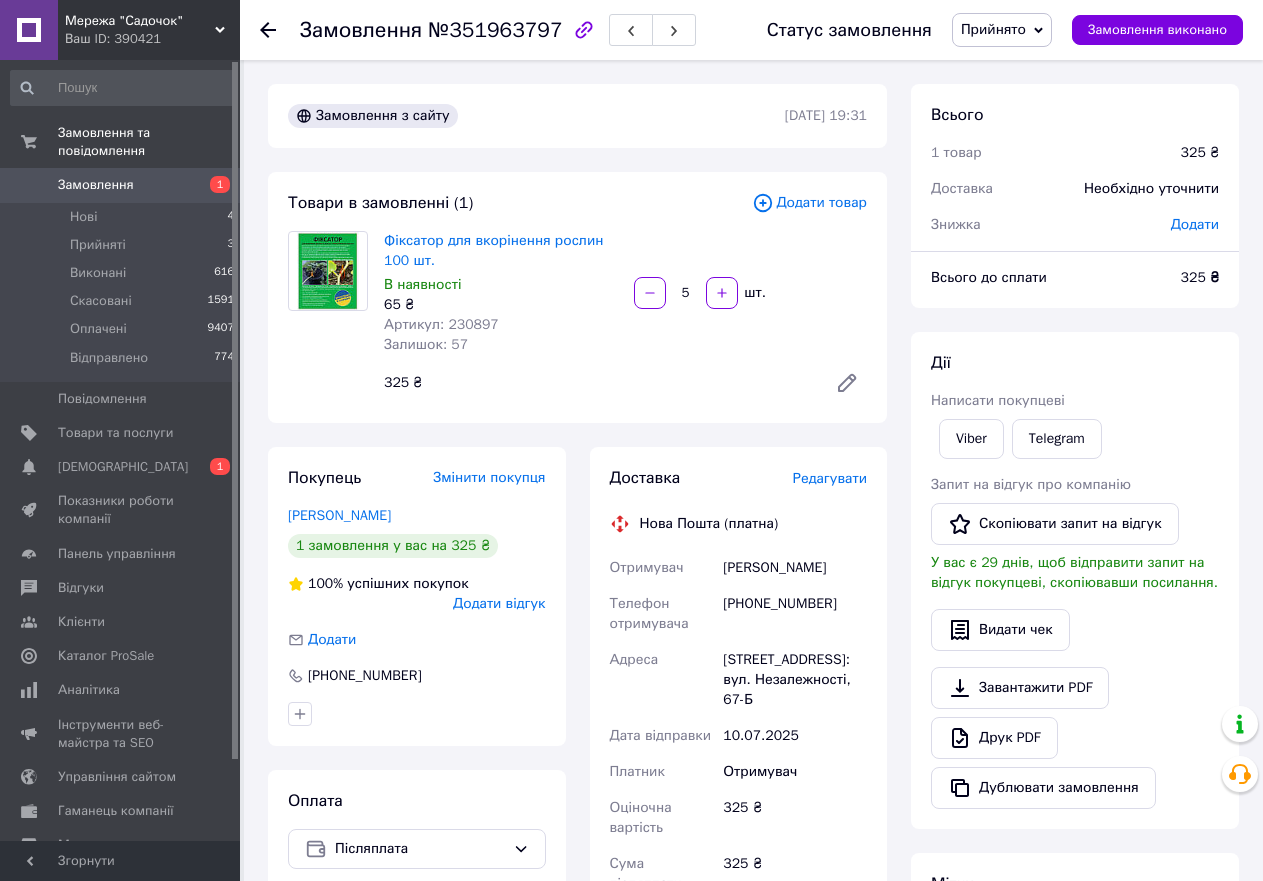 click 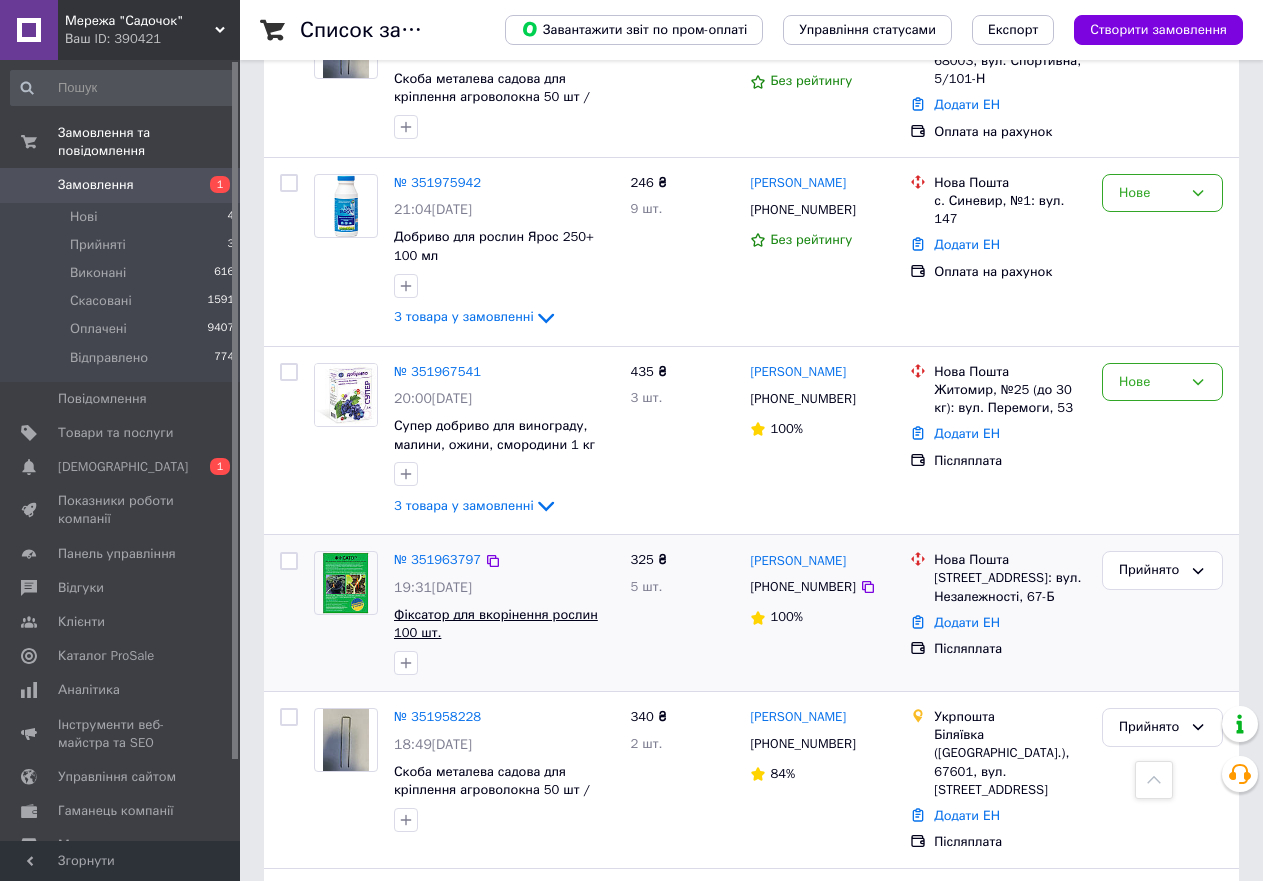 scroll, scrollTop: 400, scrollLeft: 0, axis: vertical 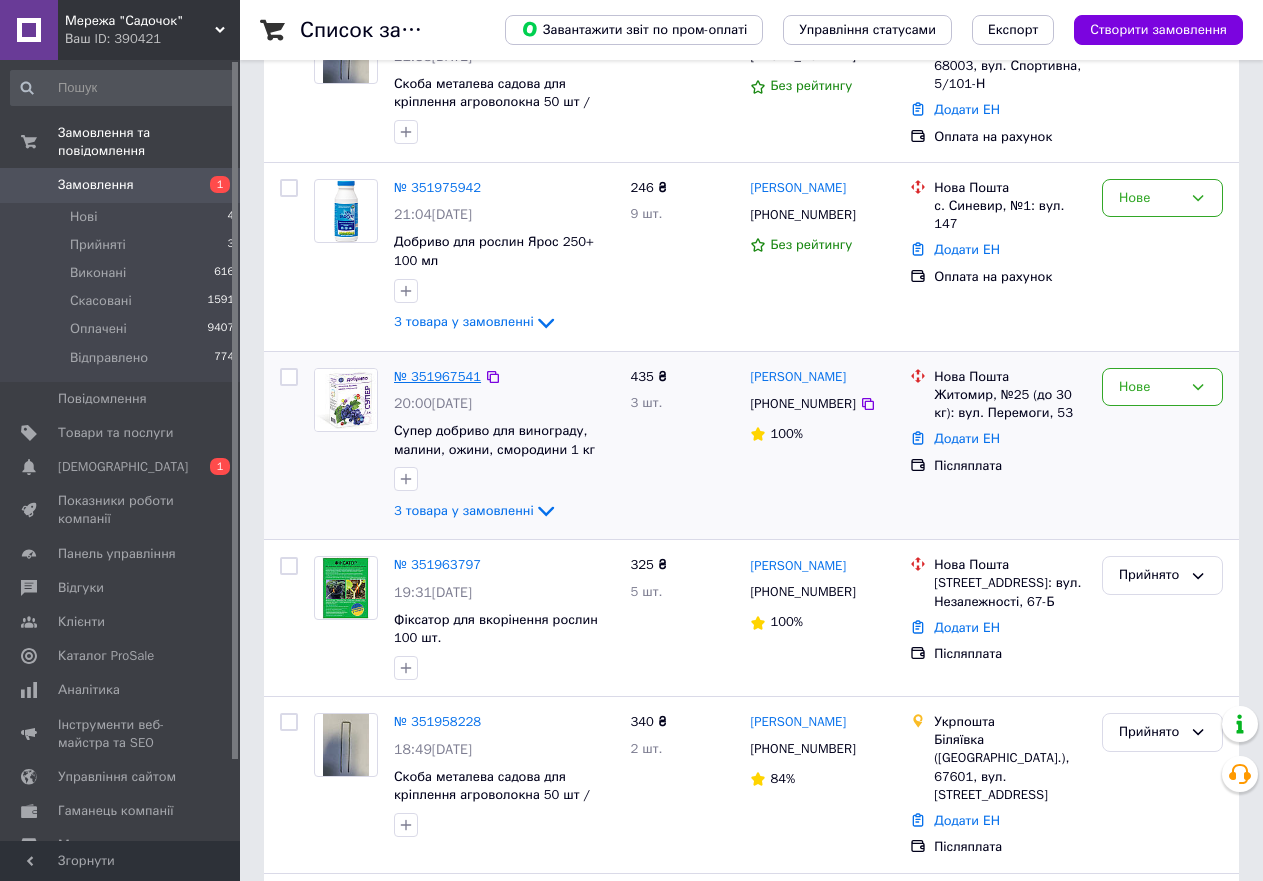 click on "№ 351967541" at bounding box center (437, 376) 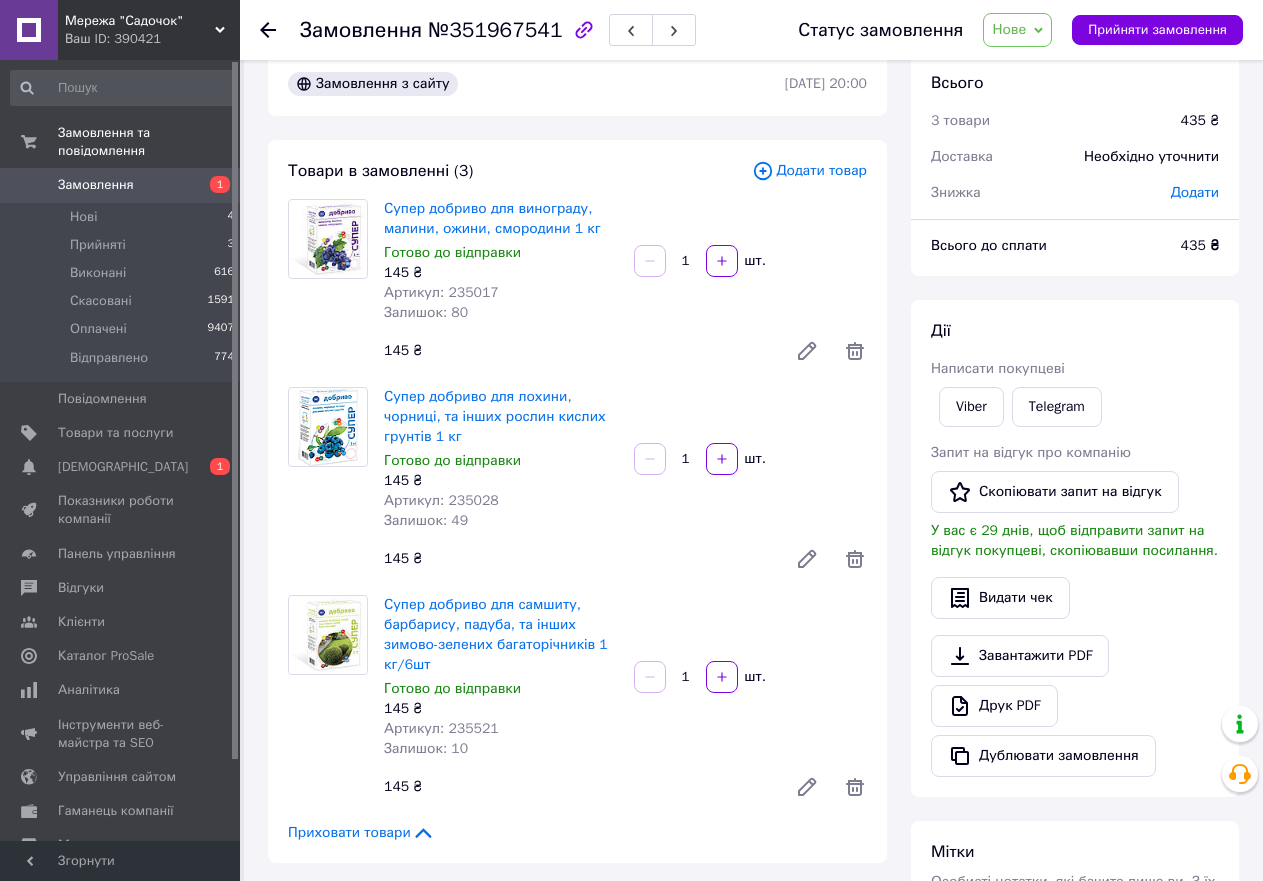 scroll, scrollTop: 0, scrollLeft: 0, axis: both 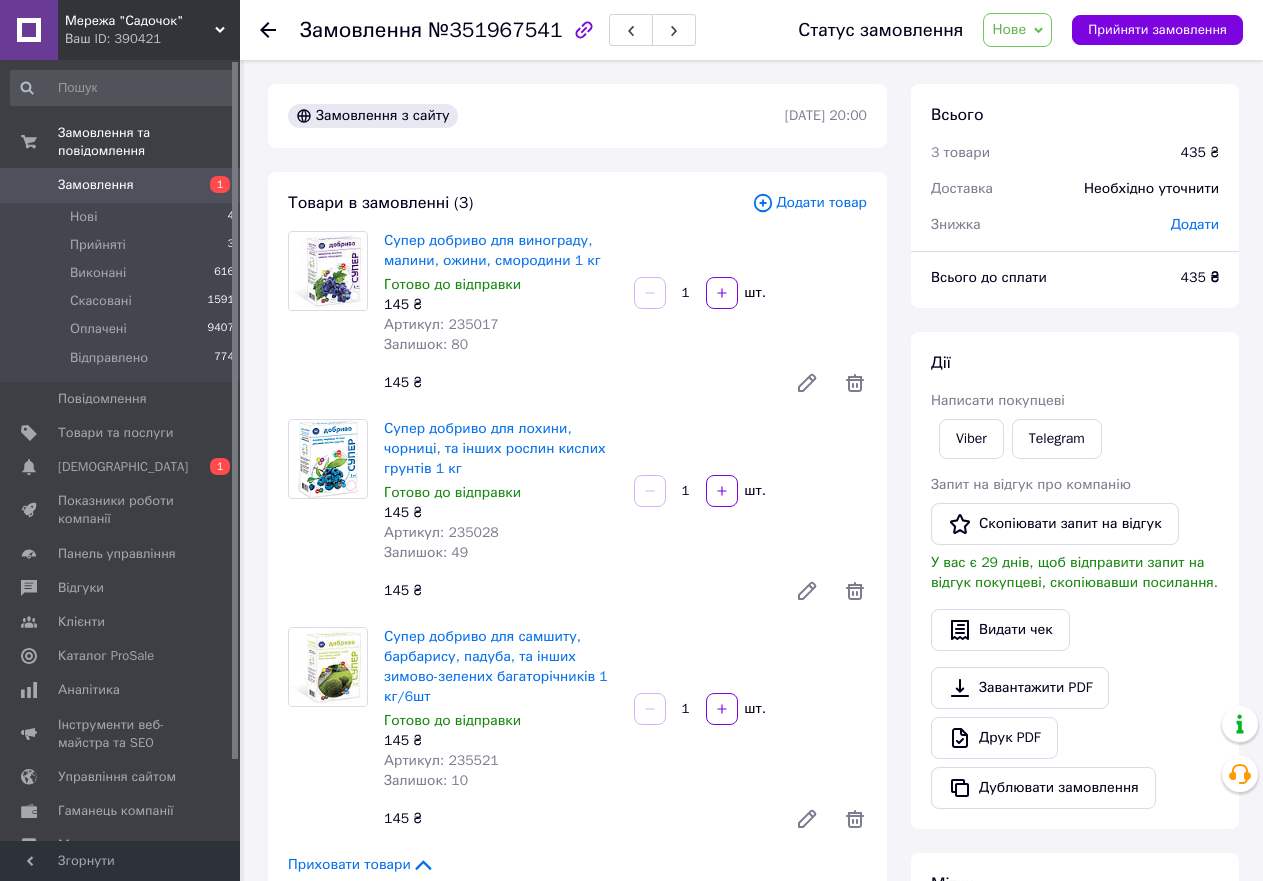 click on "Замовлення №351967541 Статус замовлення Нове Прийнято Виконано Скасовано Оплачено Відправлено Прийняти замовлення" at bounding box center [751, 30] 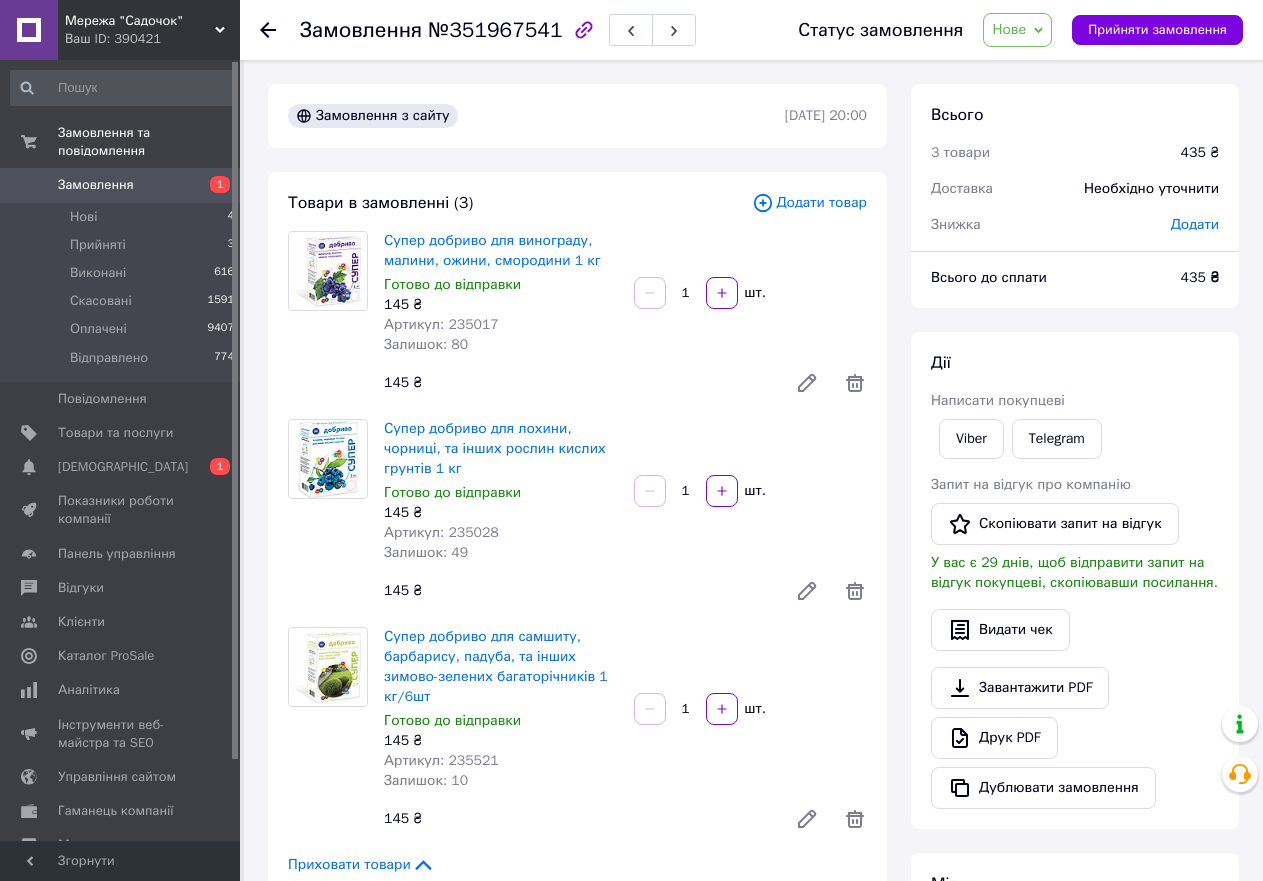 drag, startPoint x: 259, startPoint y: 25, endPoint x: 270, endPoint y: 23, distance: 11.18034 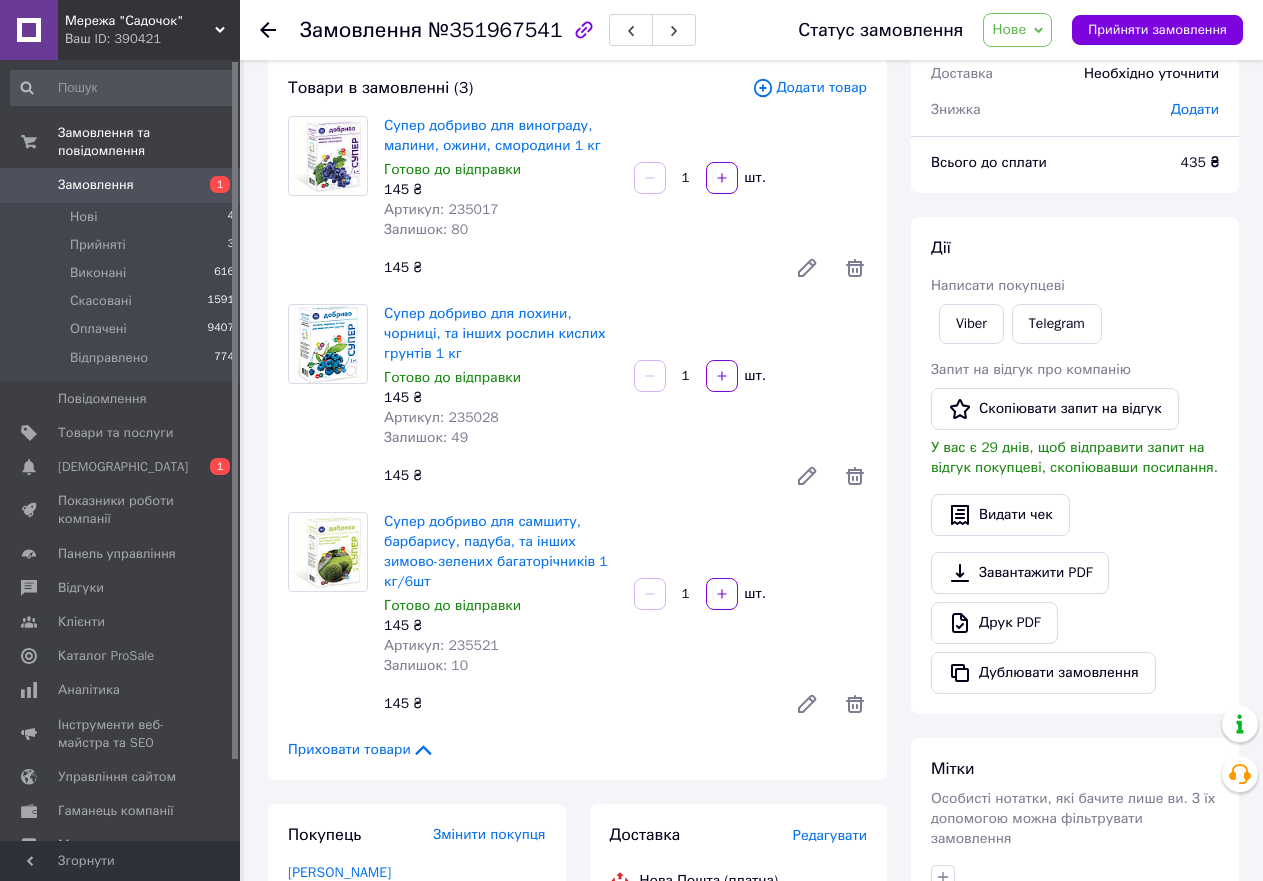 scroll, scrollTop: 200, scrollLeft: 0, axis: vertical 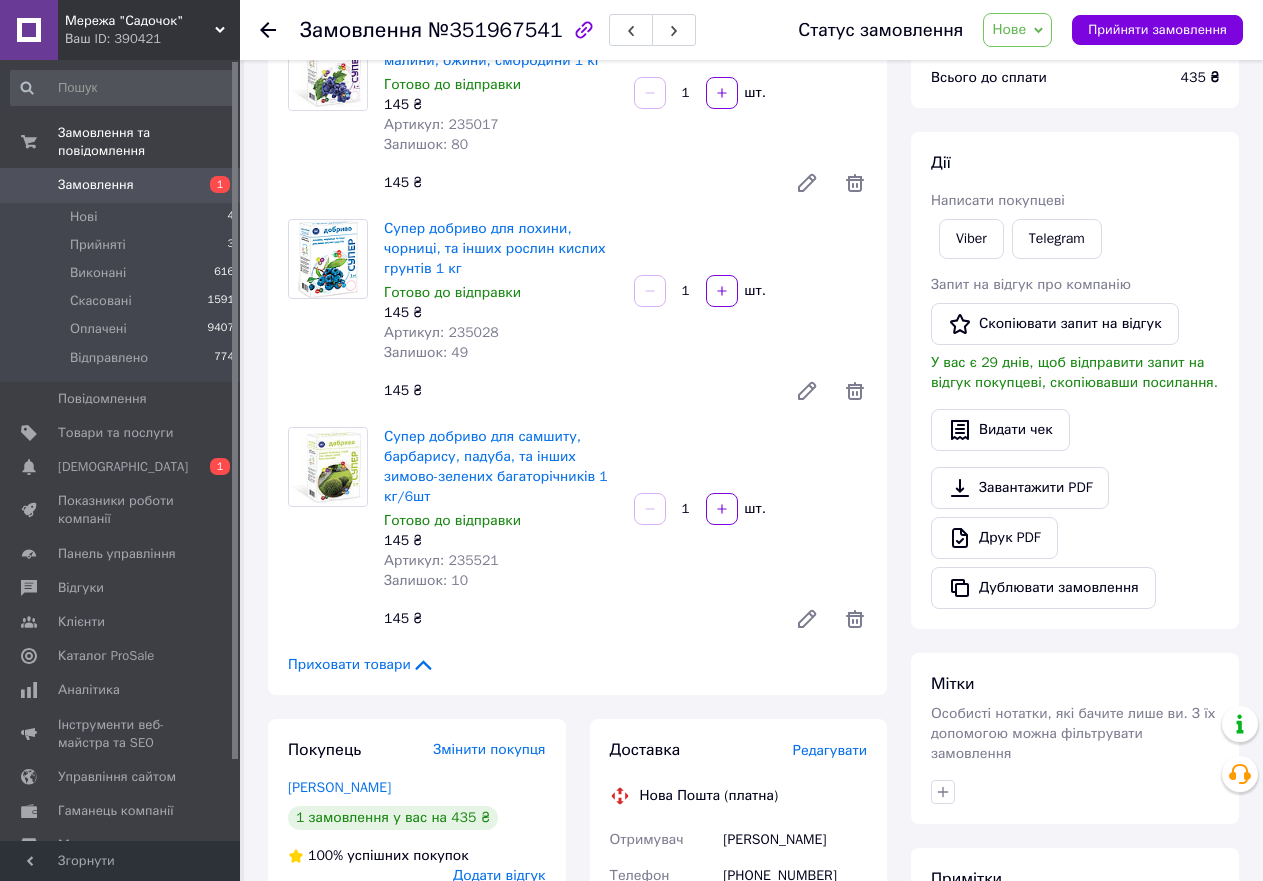 click 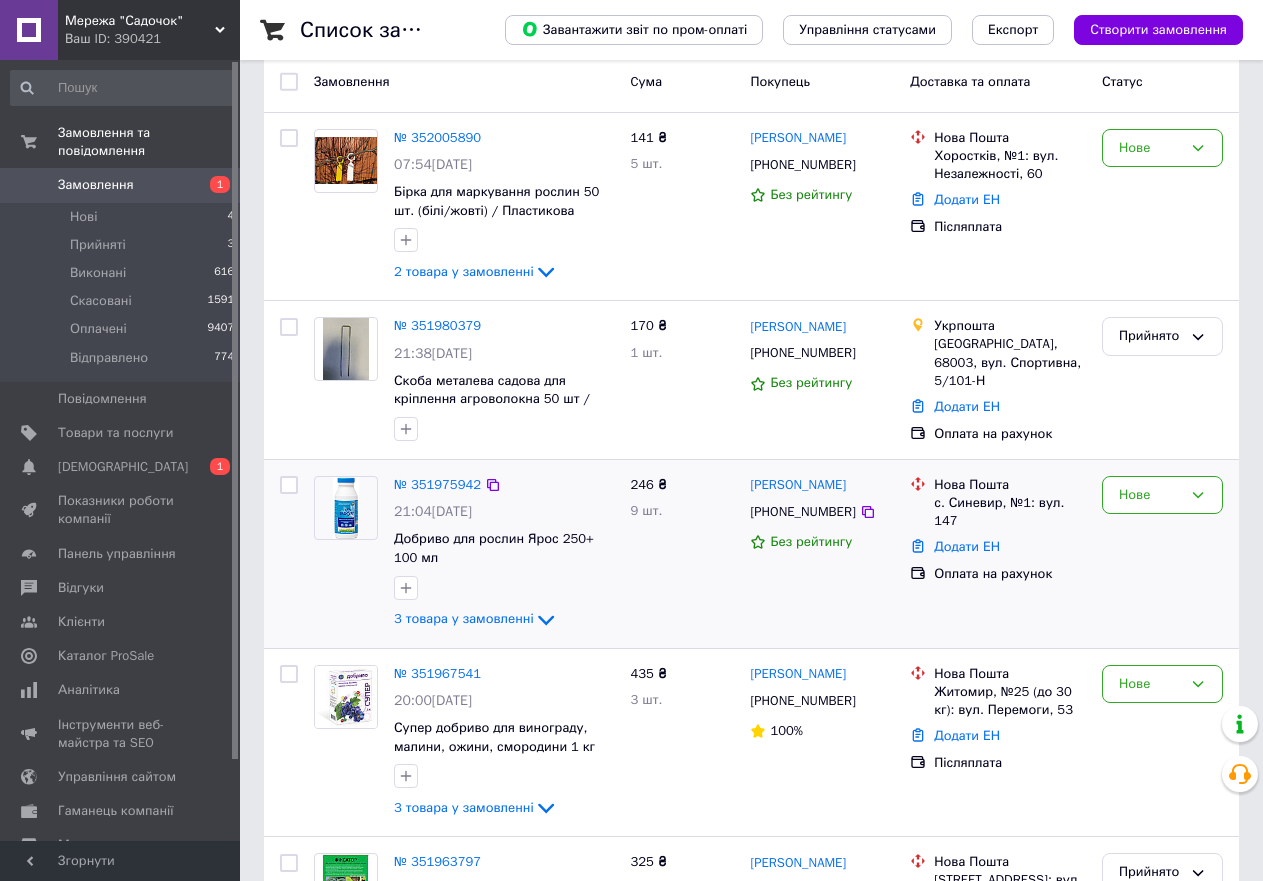 scroll, scrollTop: 200, scrollLeft: 0, axis: vertical 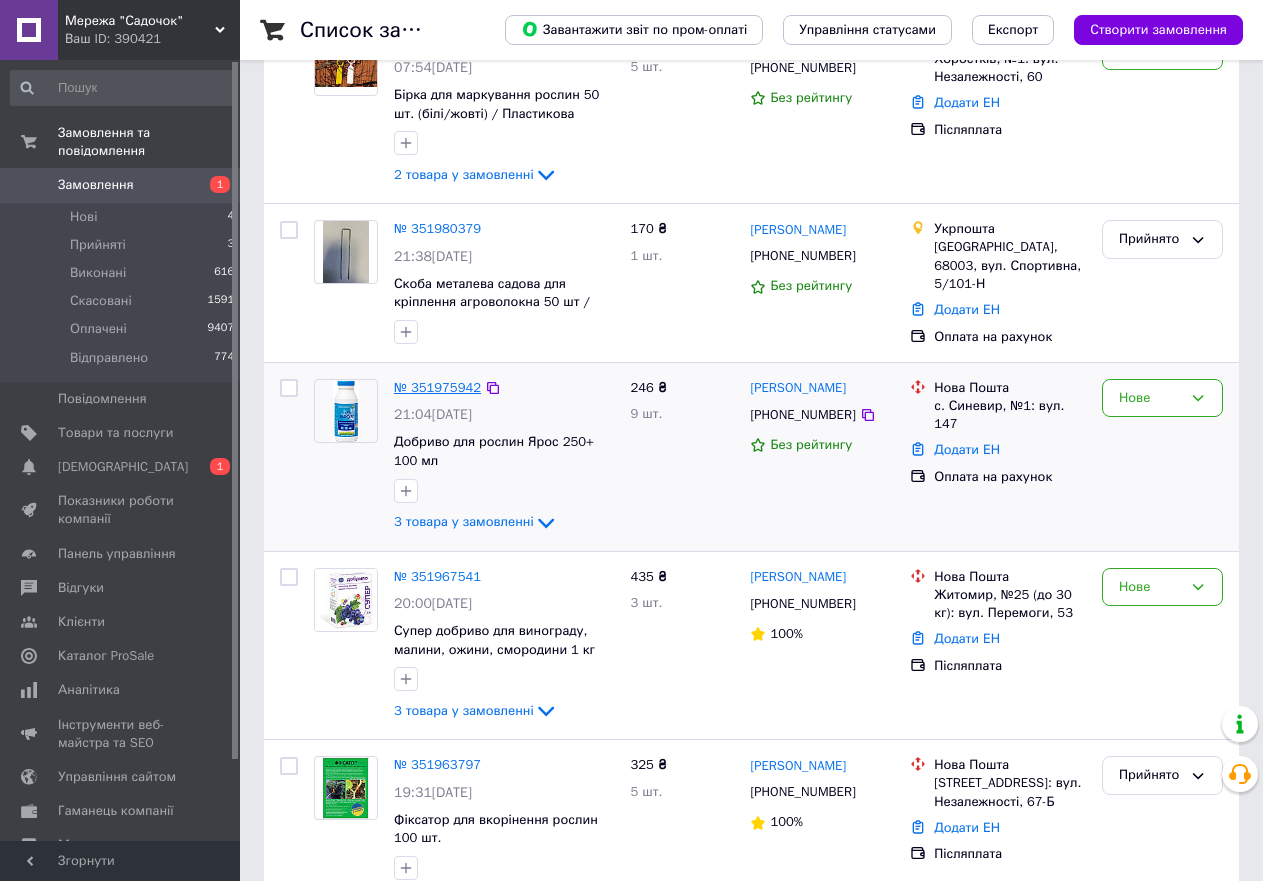 click on "№ 351975942" at bounding box center [437, 387] 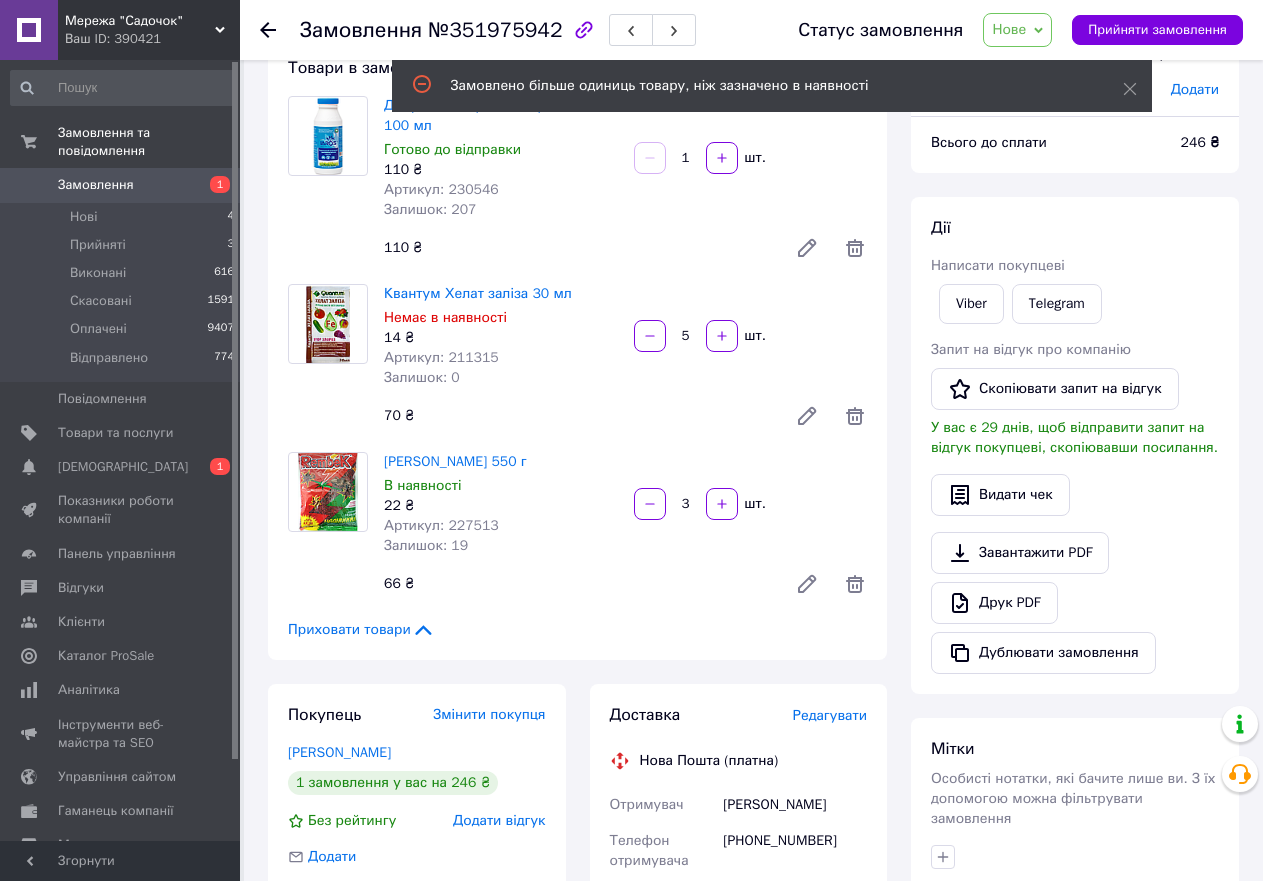 scroll, scrollTop: 100, scrollLeft: 0, axis: vertical 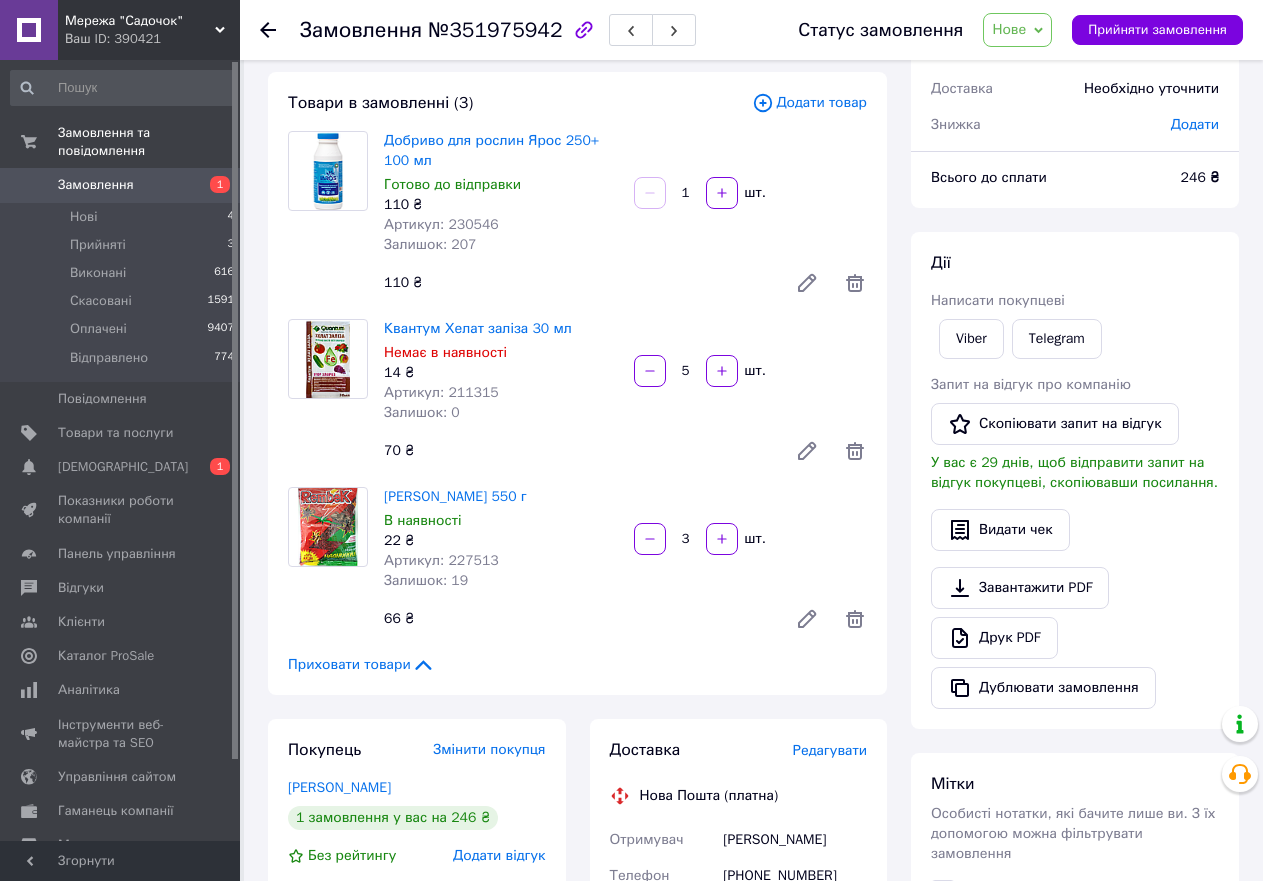 click 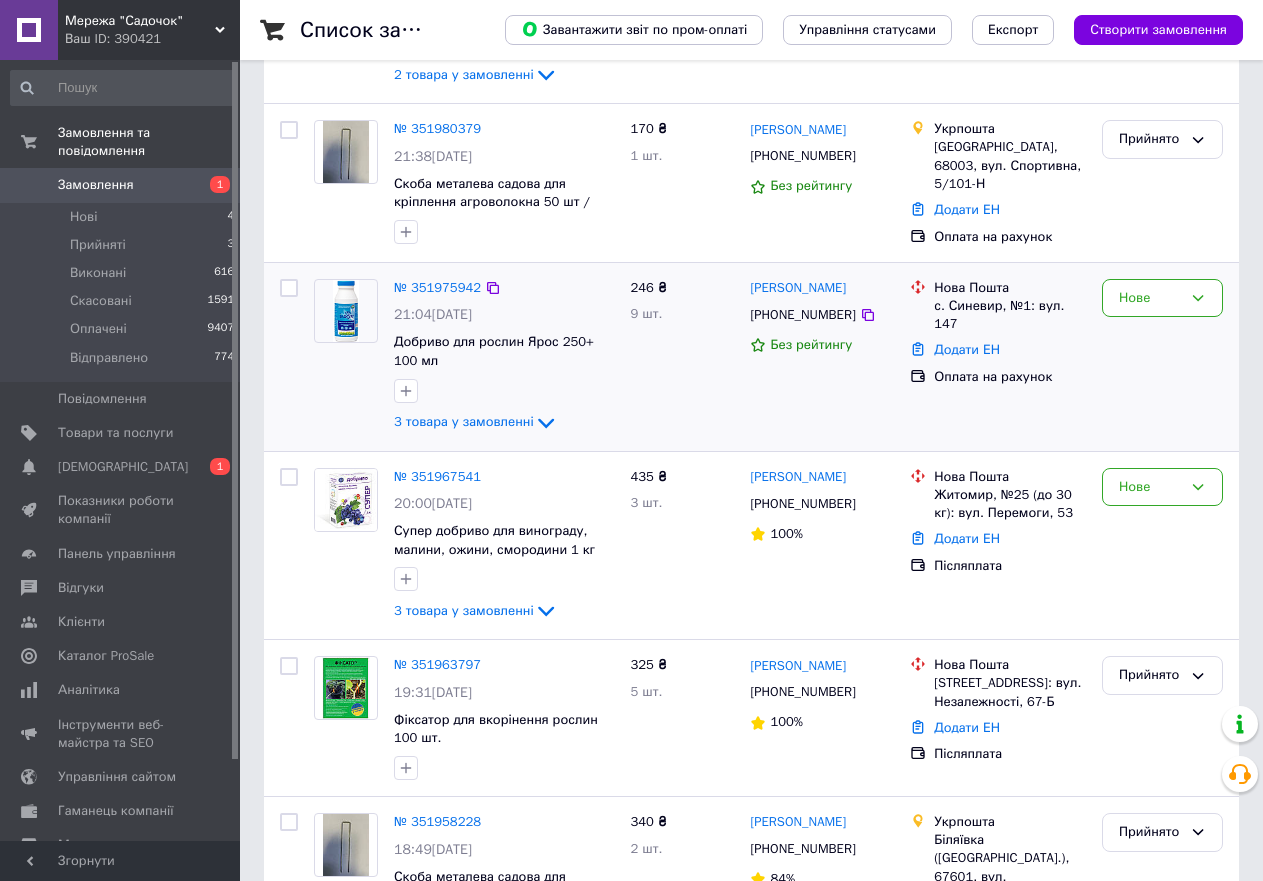 scroll, scrollTop: 0, scrollLeft: 0, axis: both 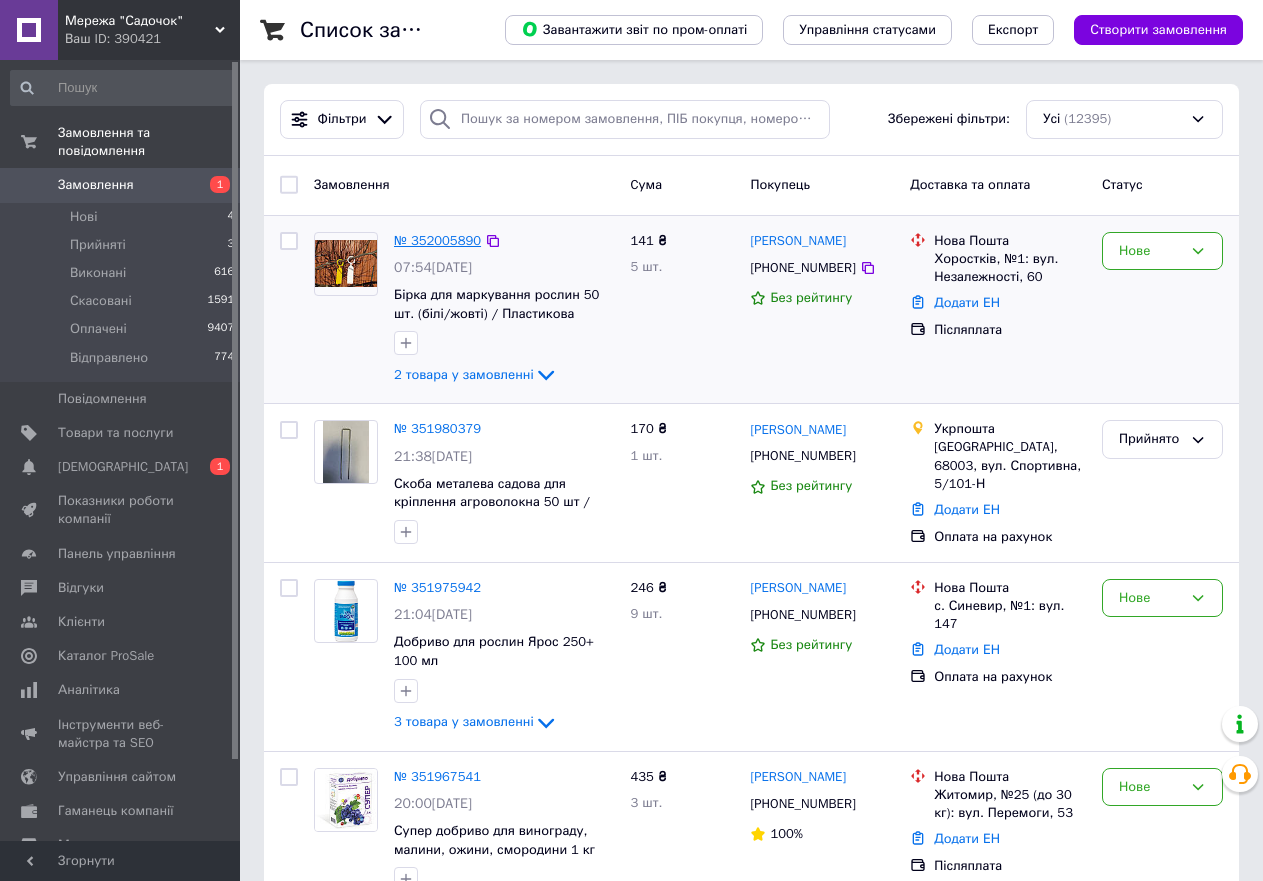 click on "№ 352005890" at bounding box center [437, 240] 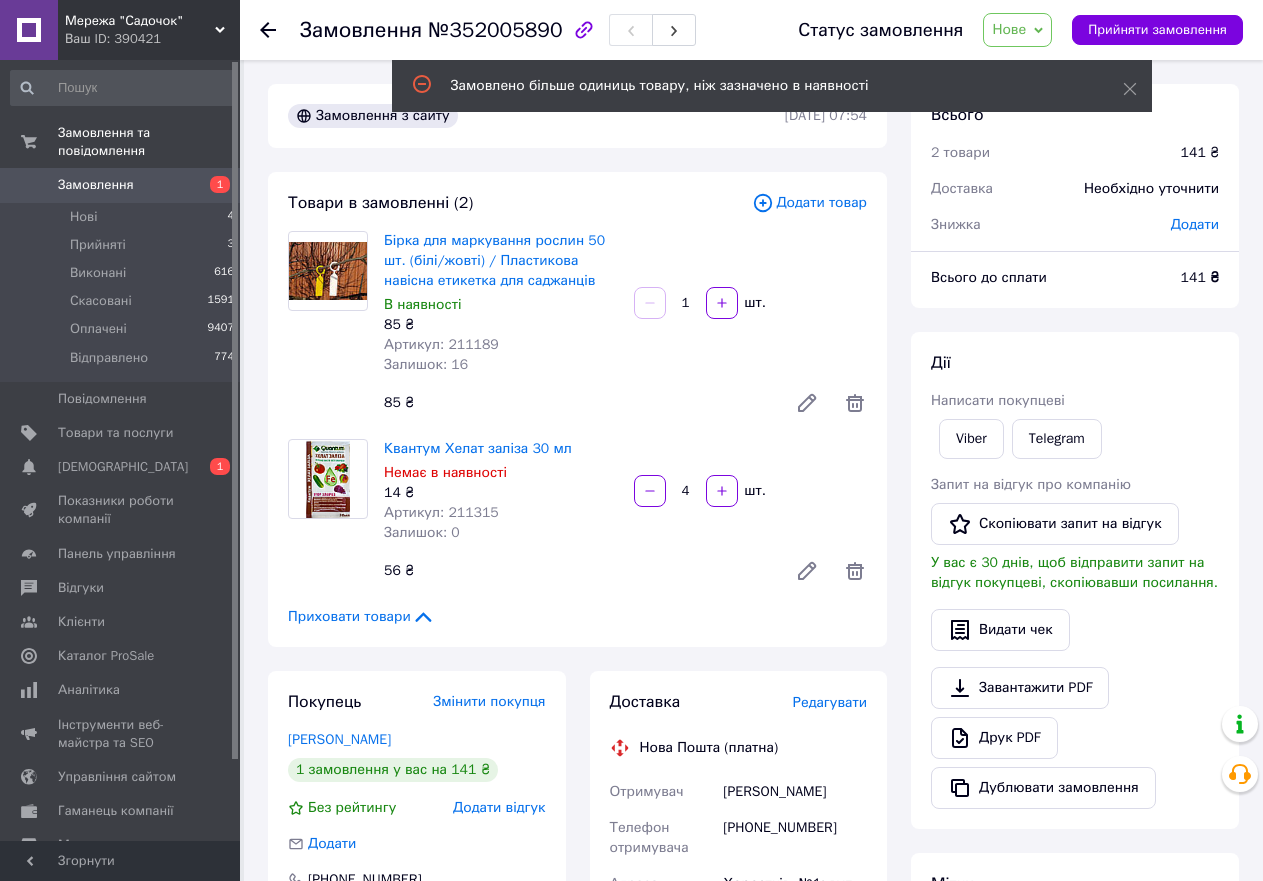 click 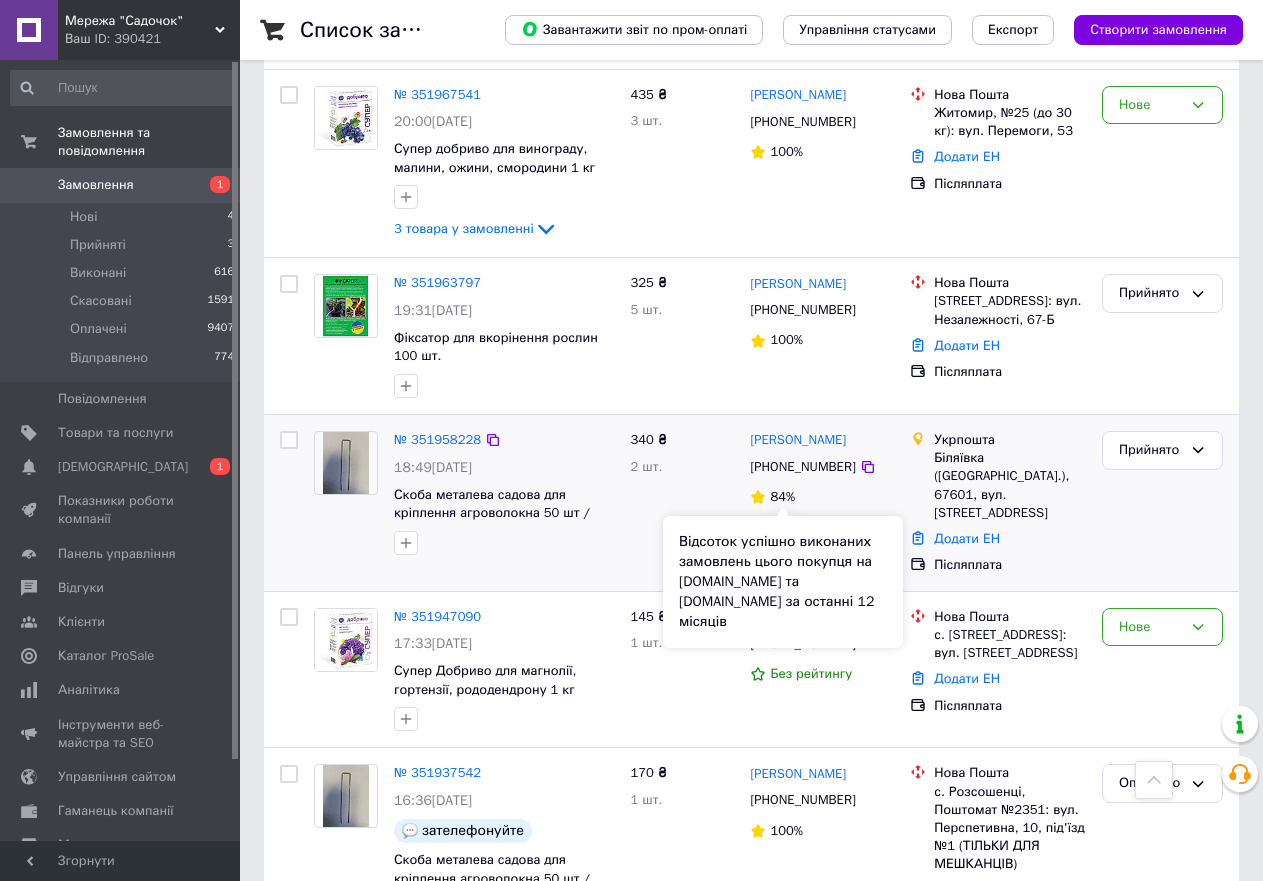 scroll, scrollTop: 700, scrollLeft: 0, axis: vertical 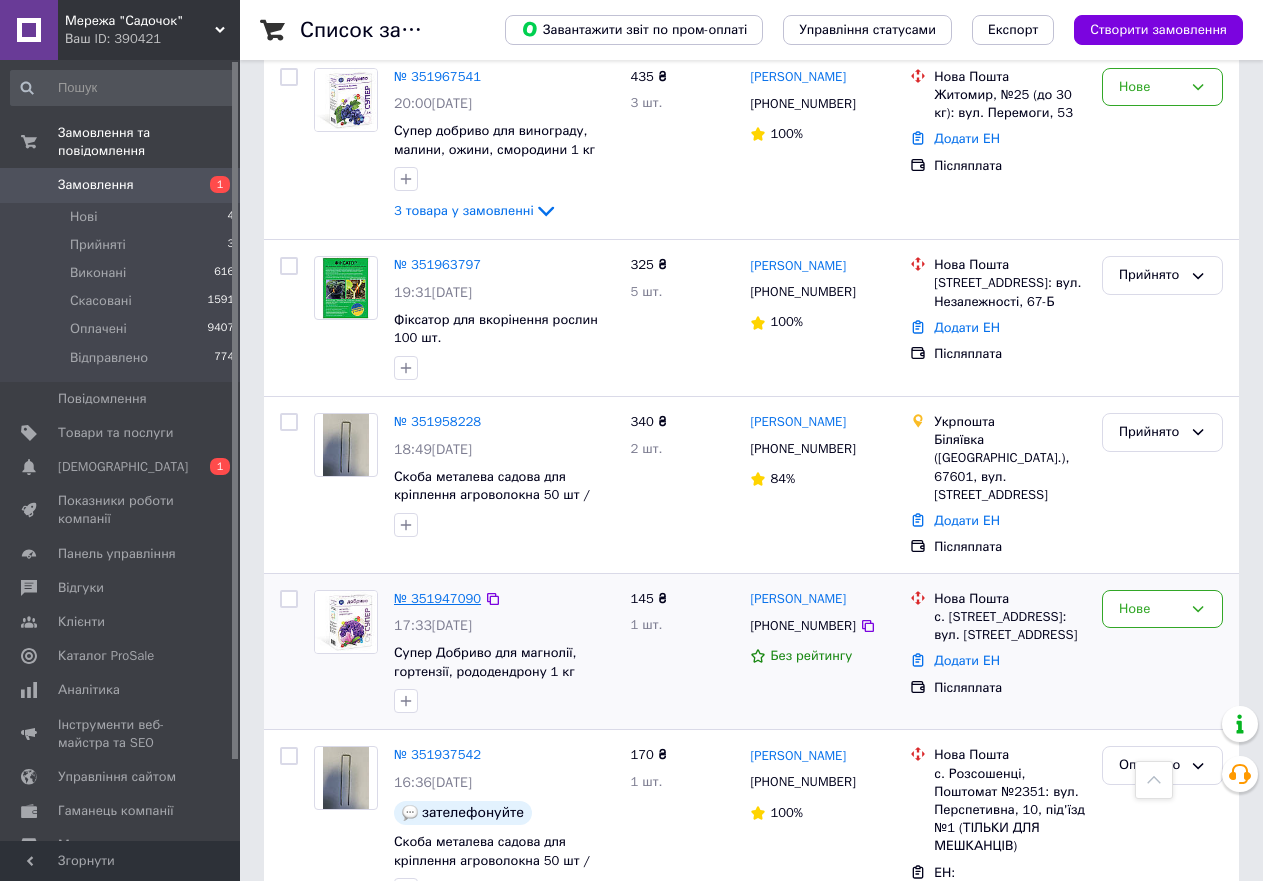 click on "№ 351947090" at bounding box center [437, 598] 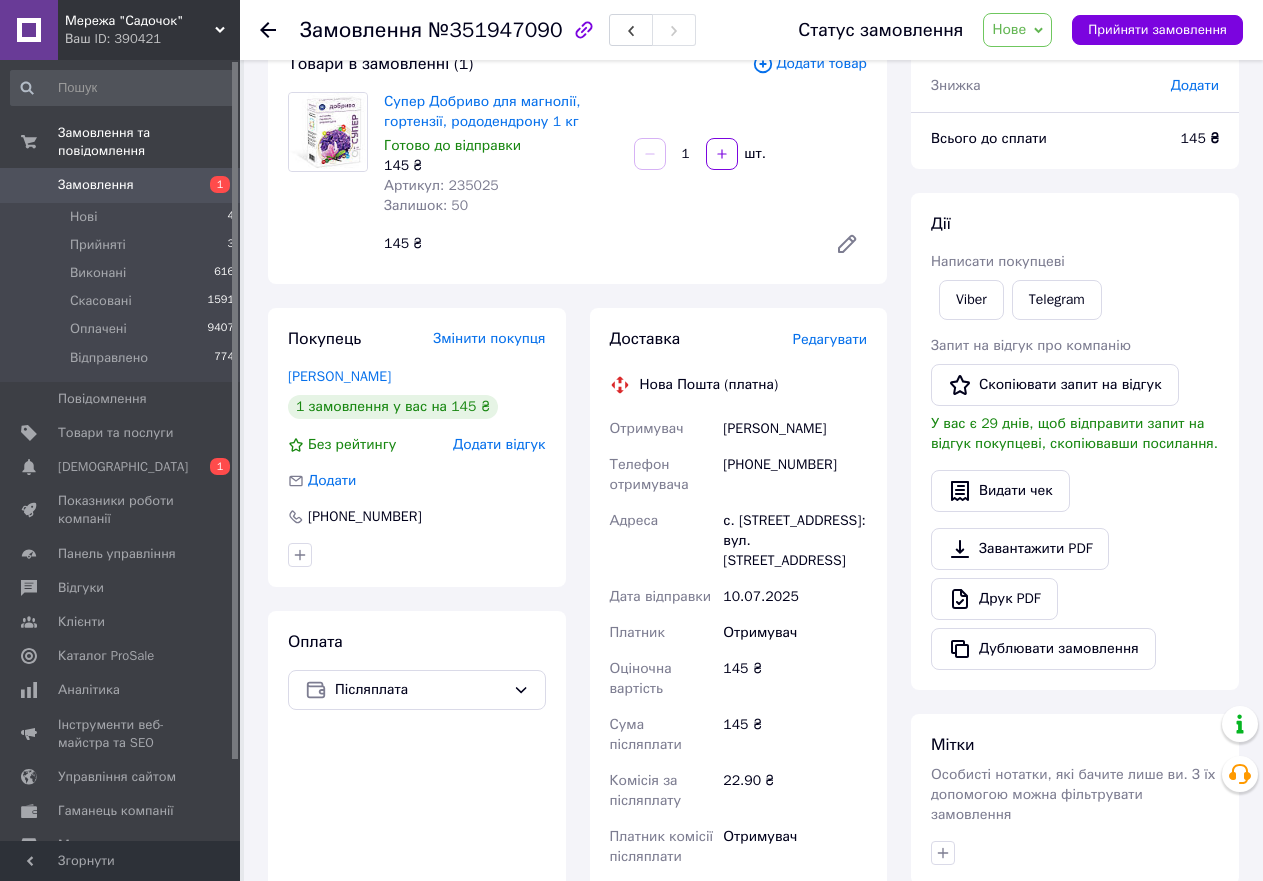 scroll, scrollTop: 73, scrollLeft: 0, axis: vertical 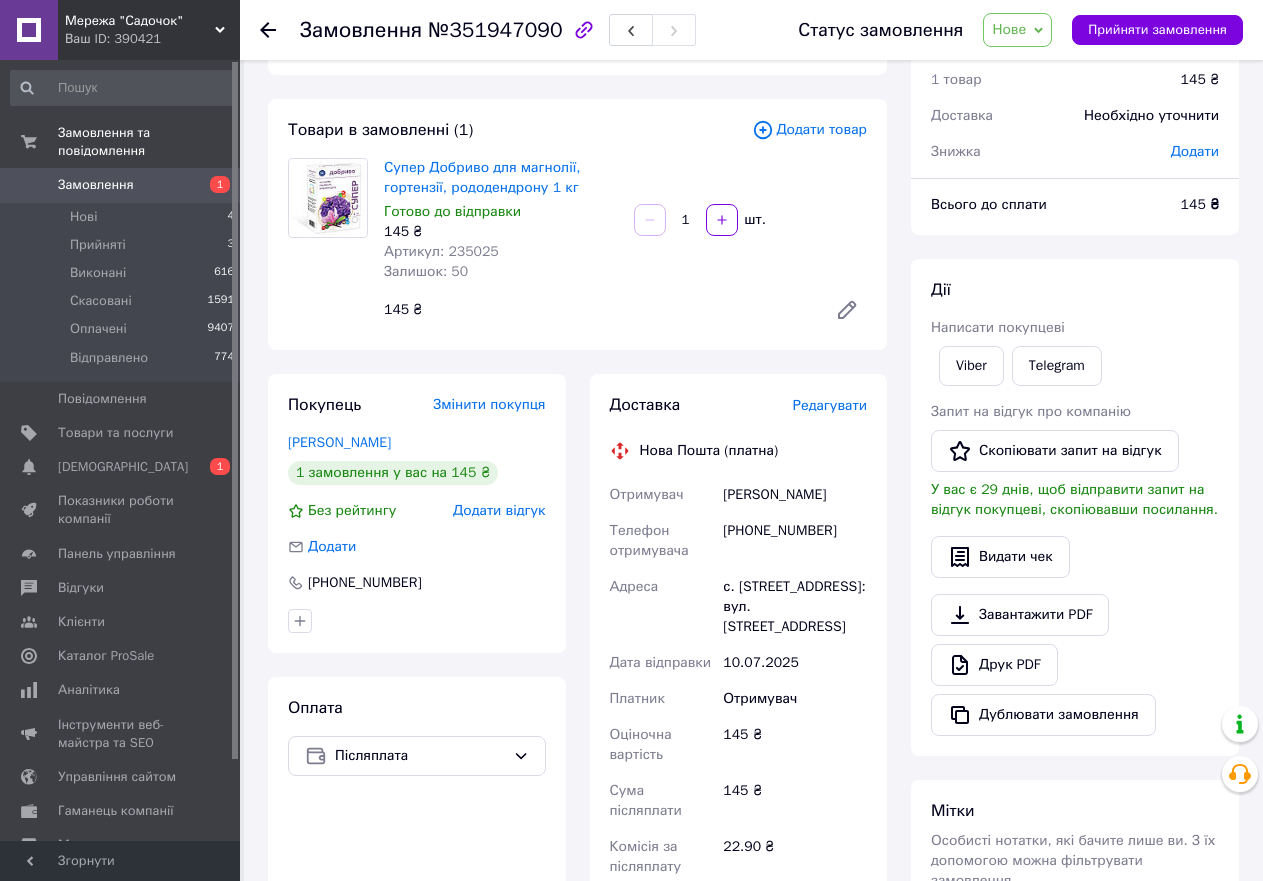click 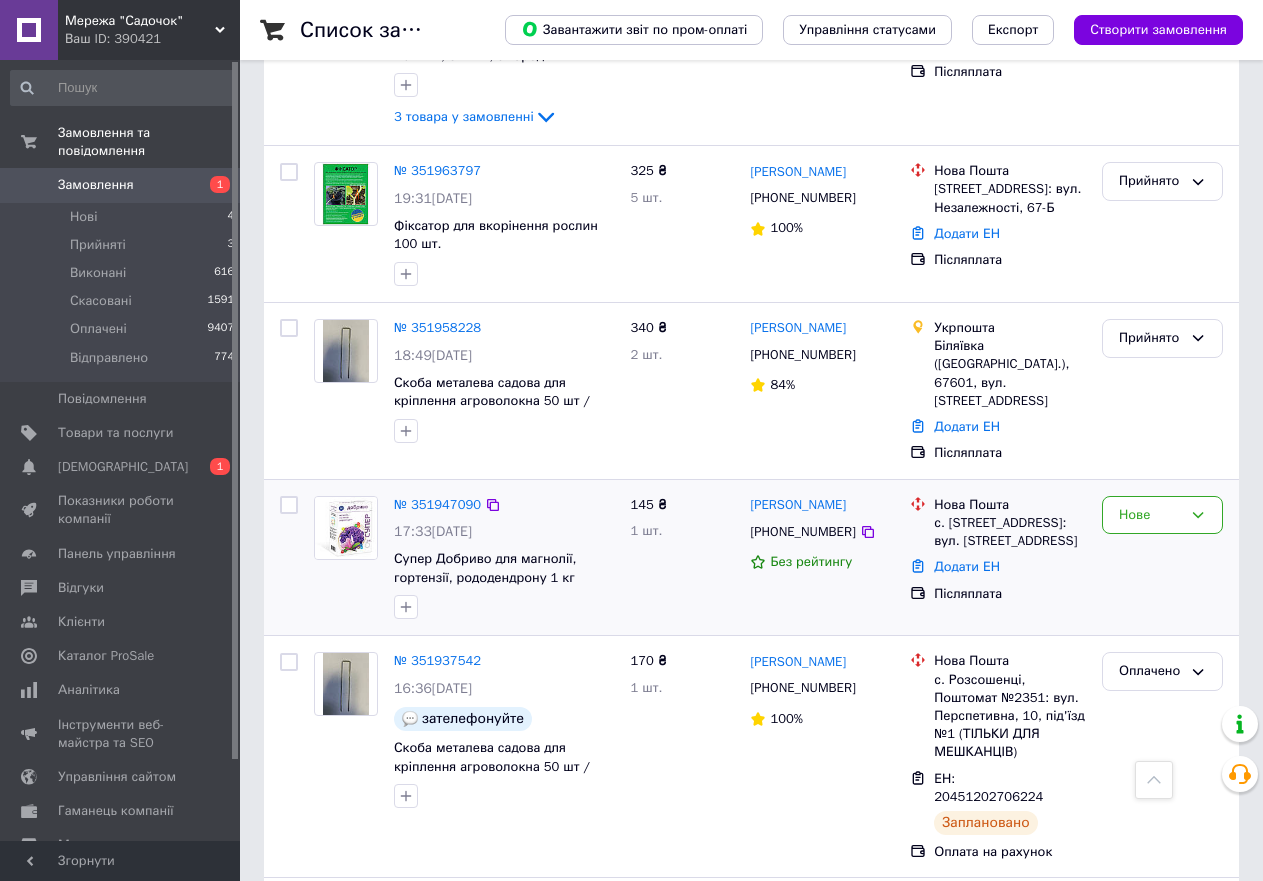 scroll, scrollTop: 800, scrollLeft: 0, axis: vertical 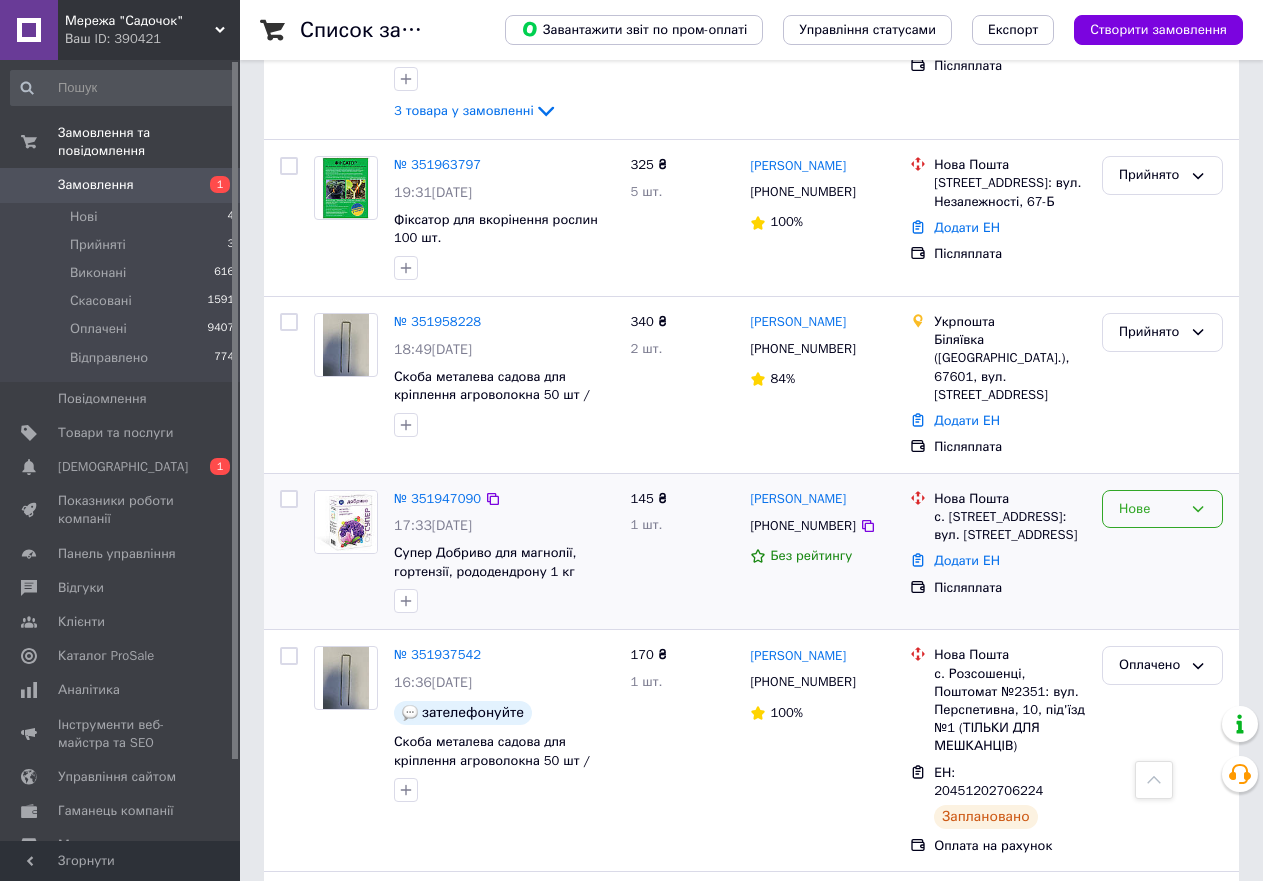 click 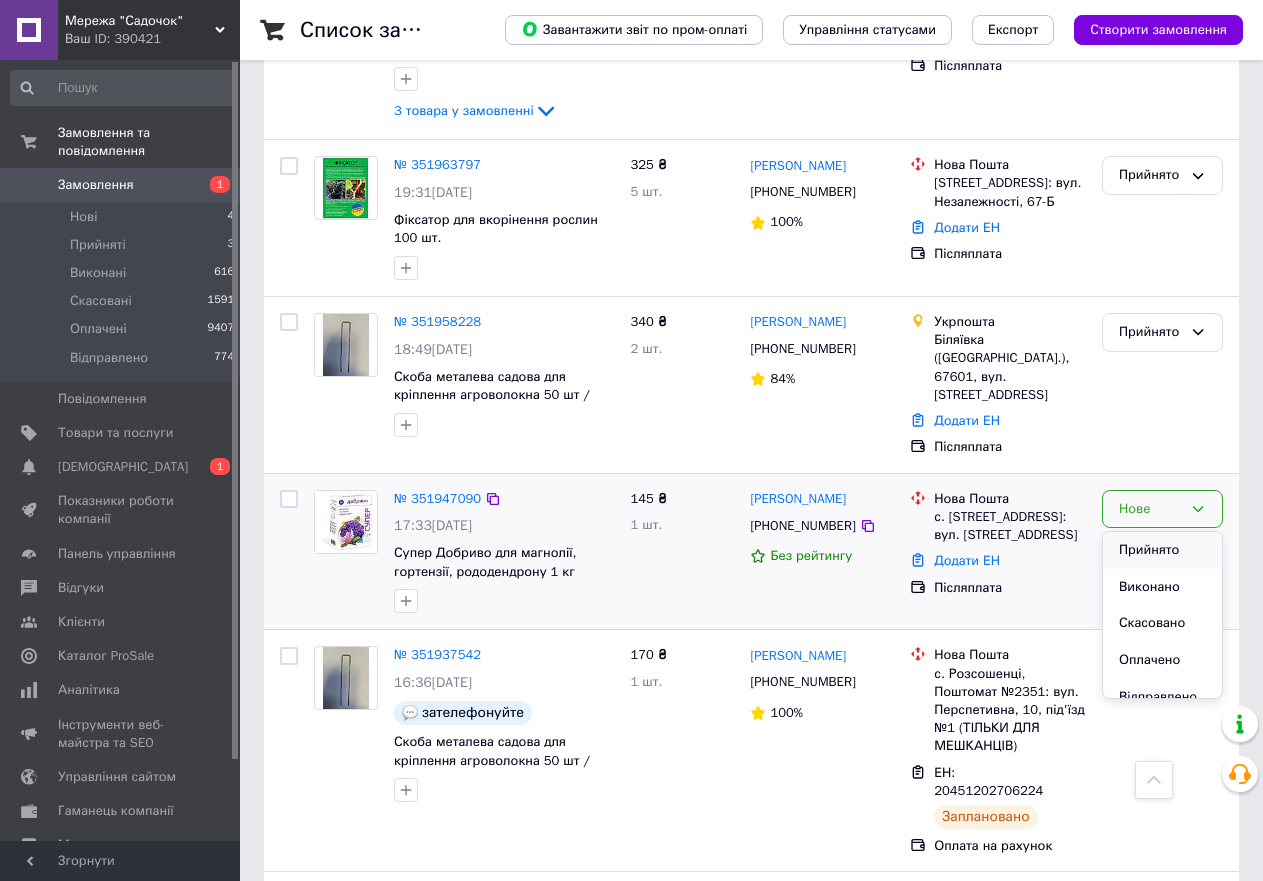 click on "Прийнято" at bounding box center [1162, 550] 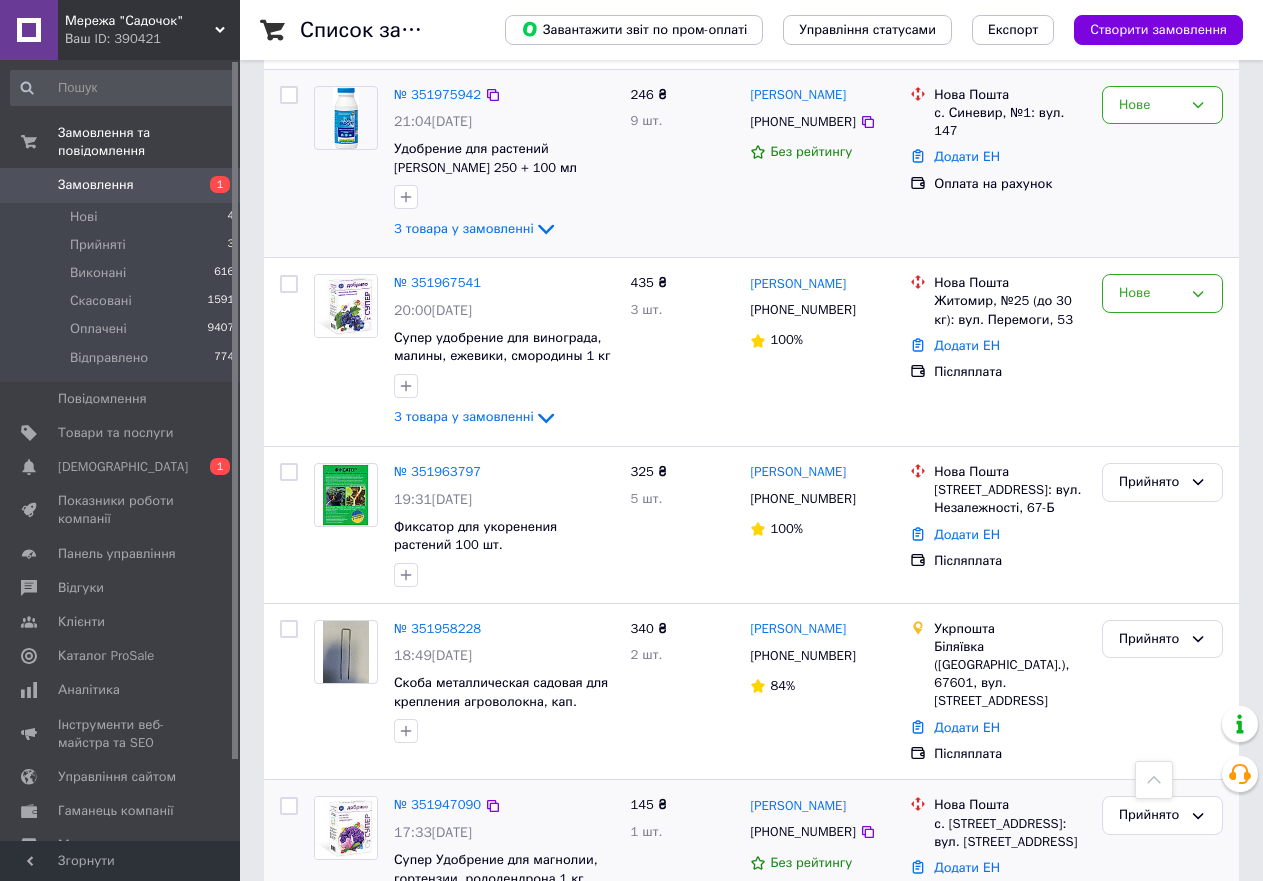scroll, scrollTop: 556, scrollLeft: 0, axis: vertical 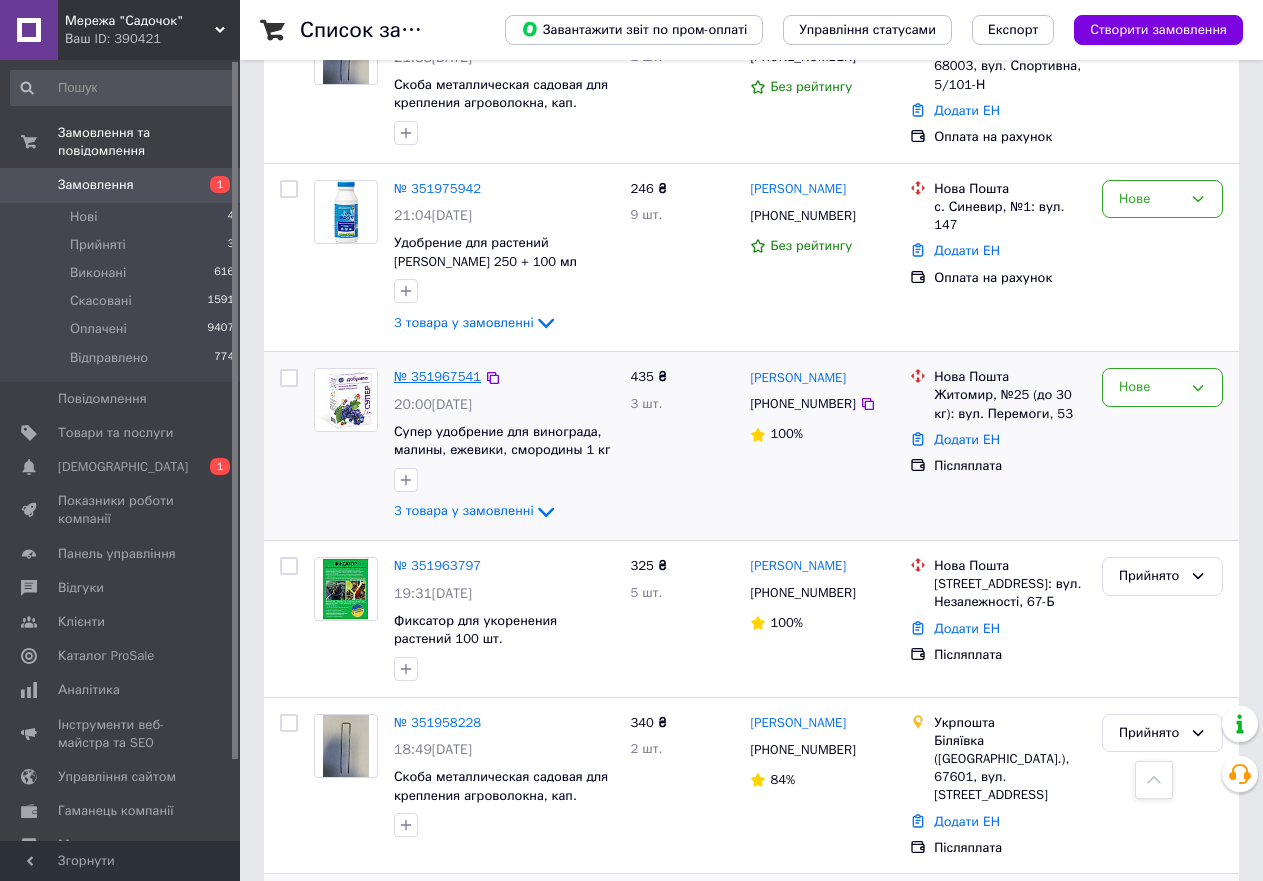 click on "№ 351967541" at bounding box center [437, 376] 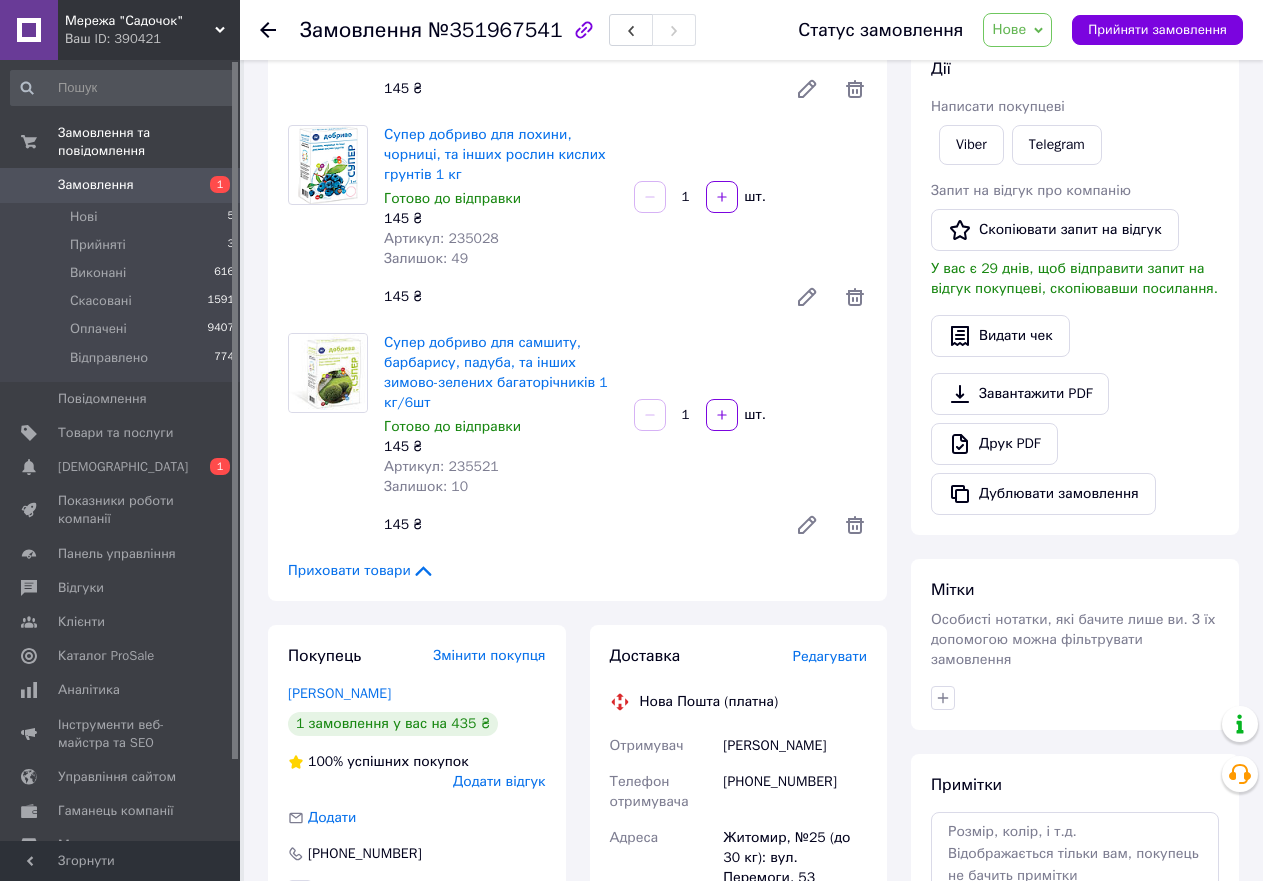 scroll, scrollTop: 300, scrollLeft: 0, axis: vertical 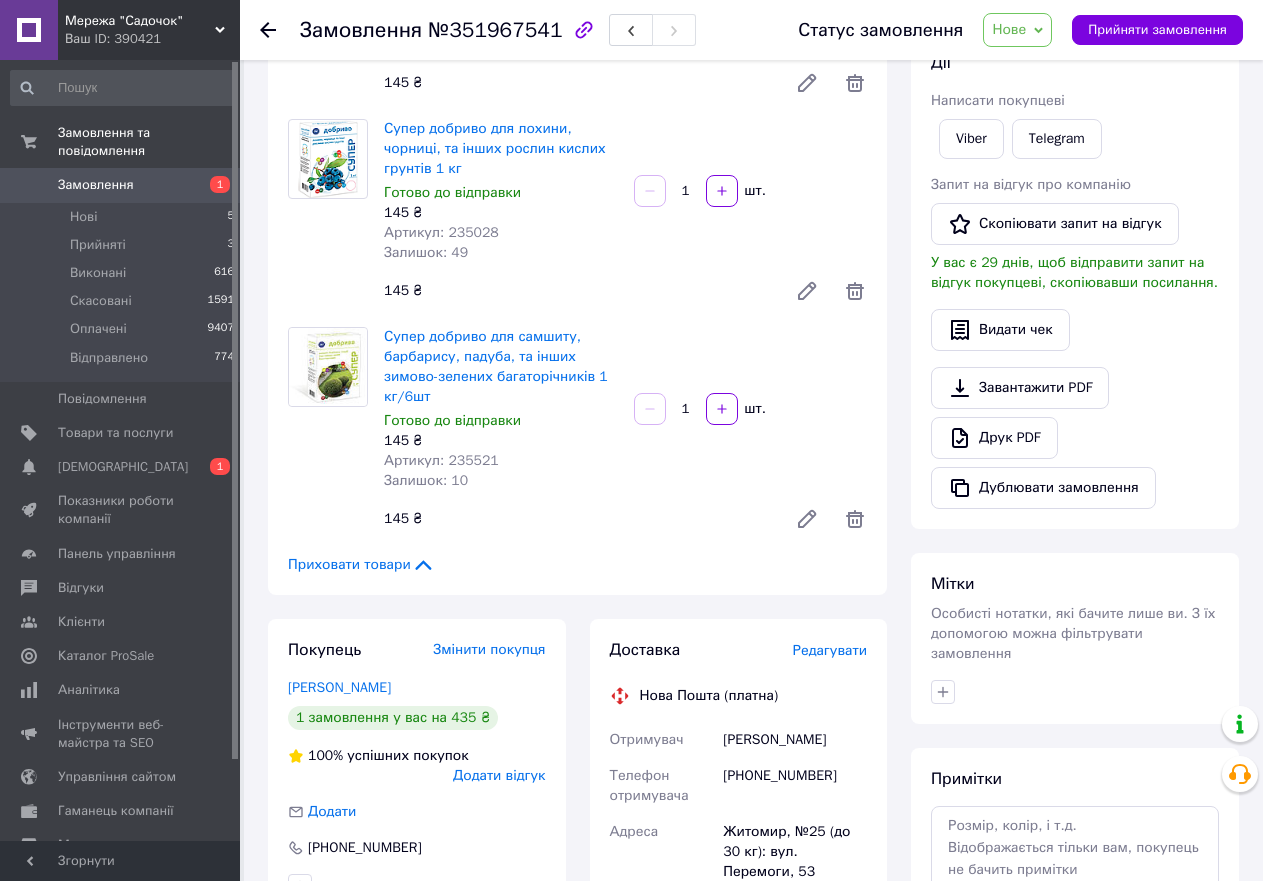 click 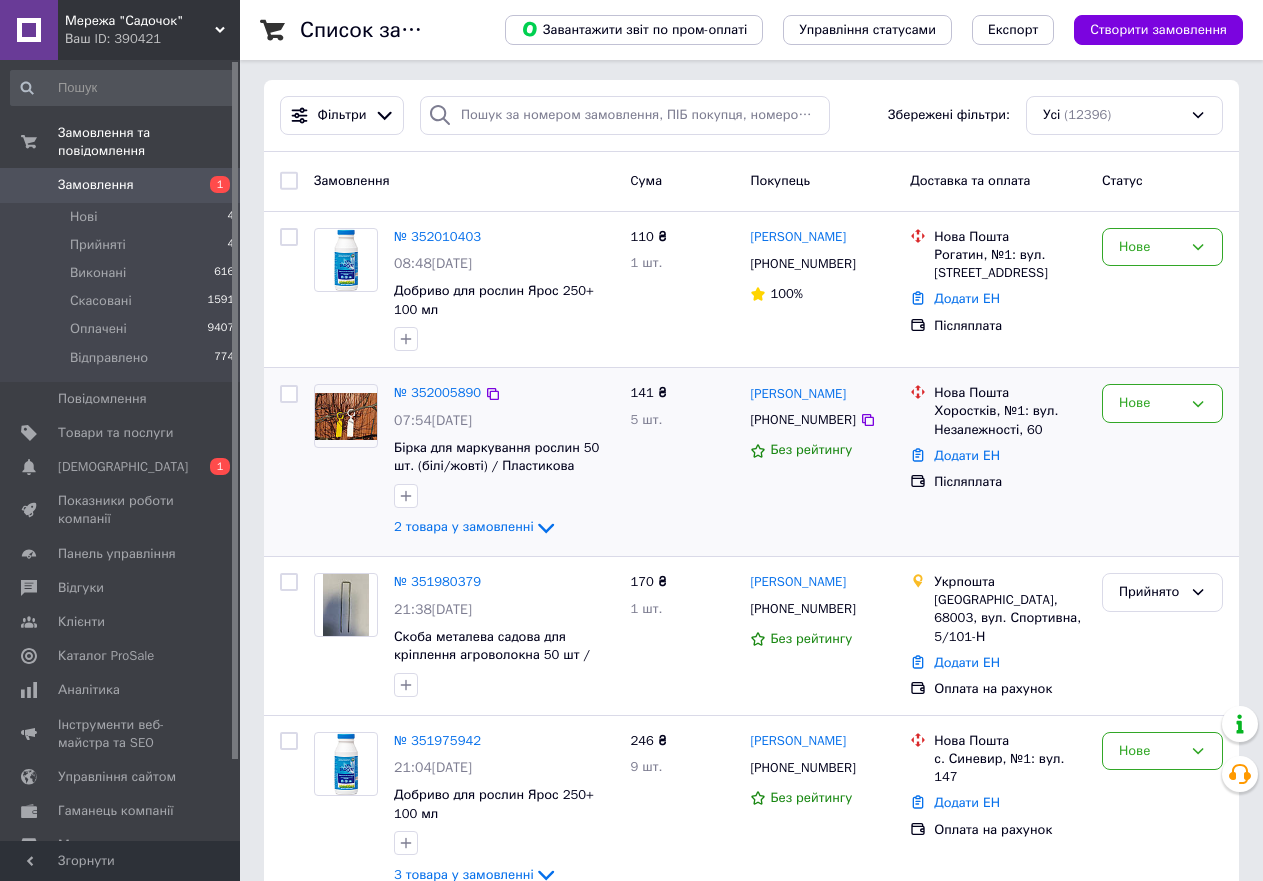 scroll, scrollTop: 0, scrollLeft: 0, axis: both 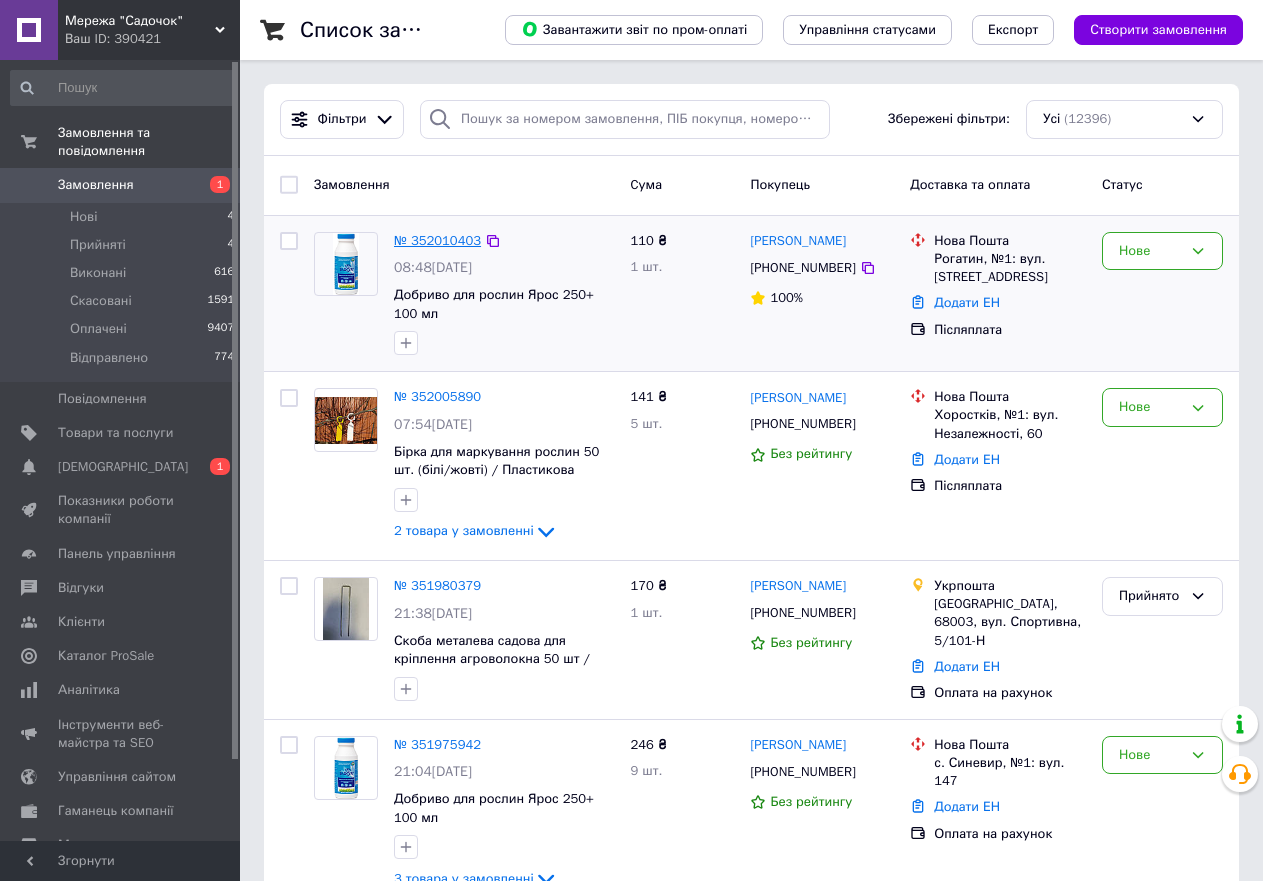 click on "№ 352010403" at bounding box center (437, 240) 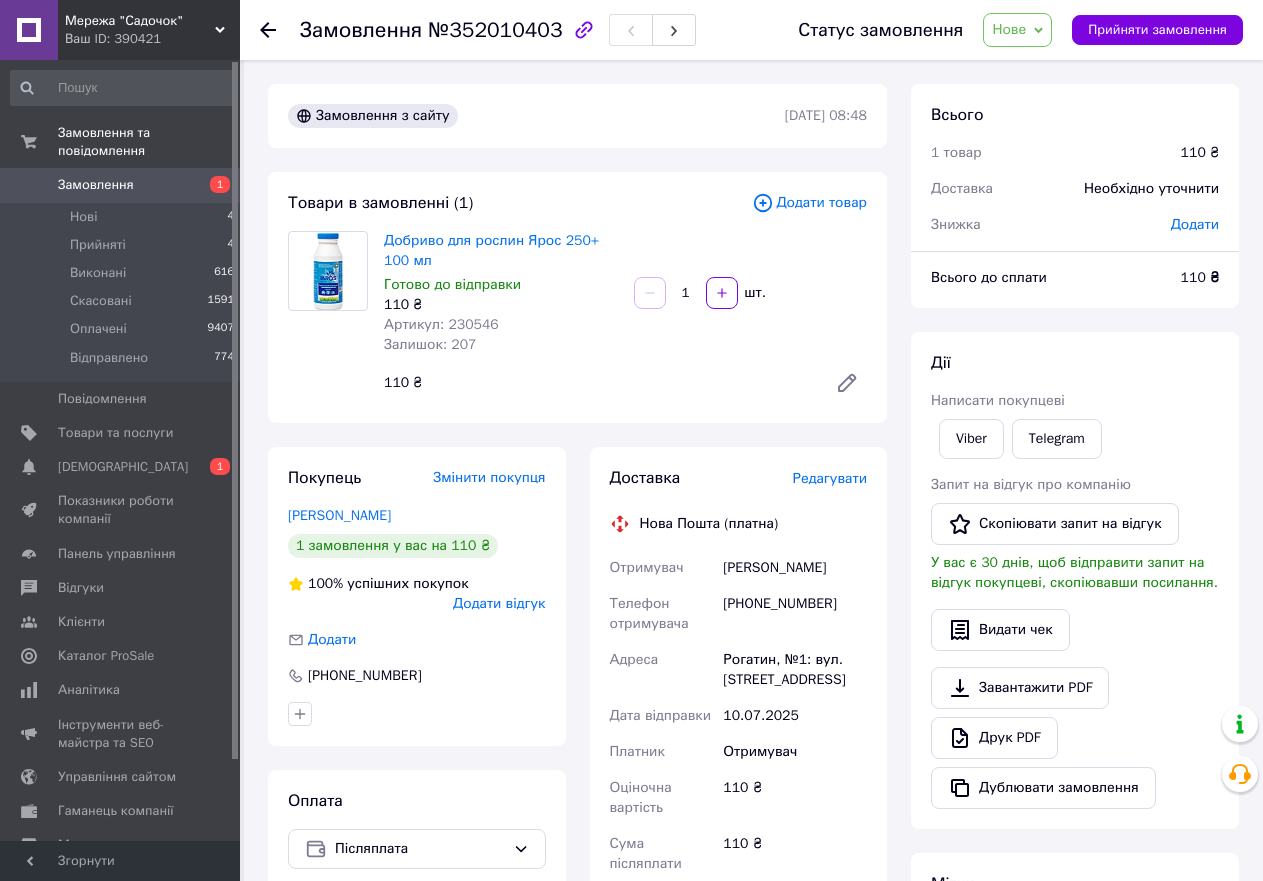 click 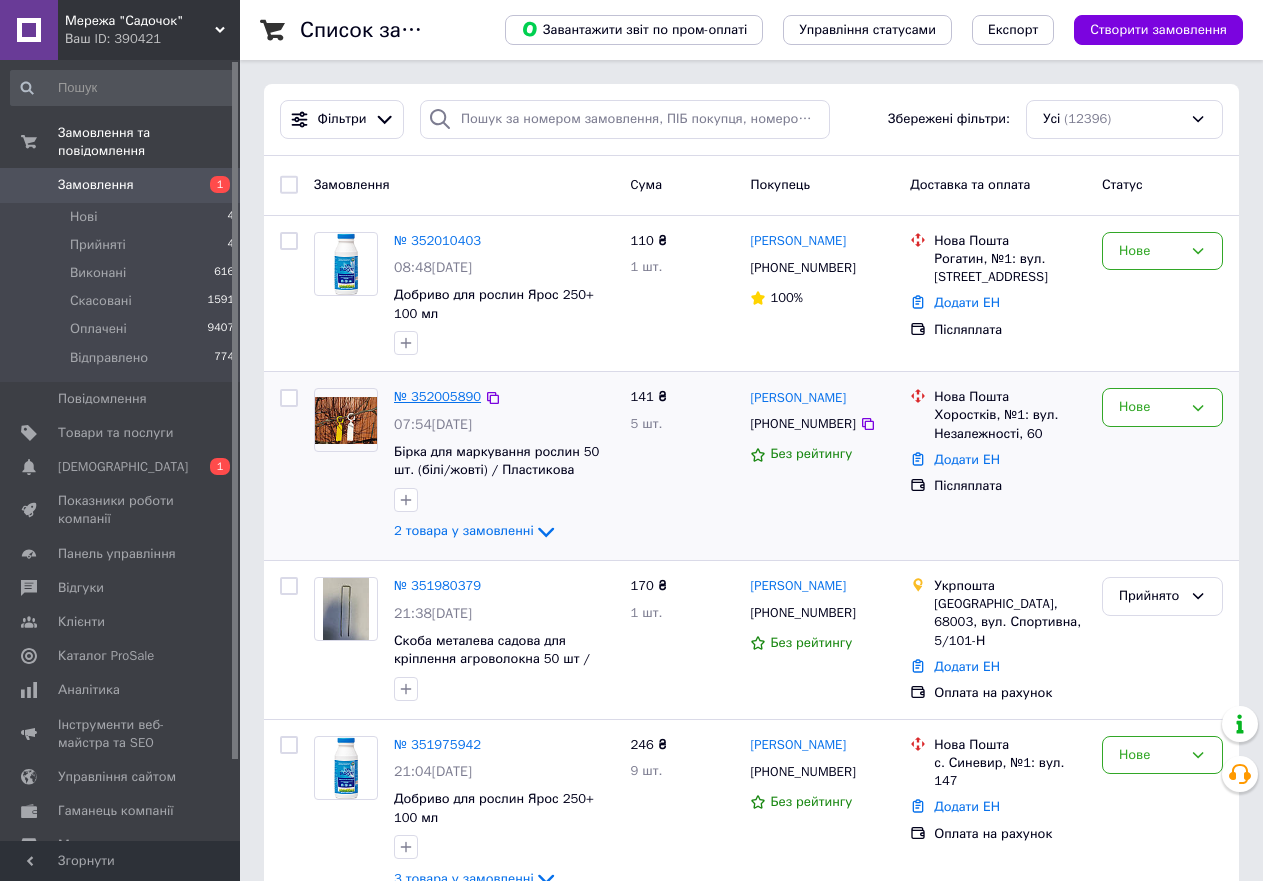 click on "№ 352005890" at bounding box center (437, 396) 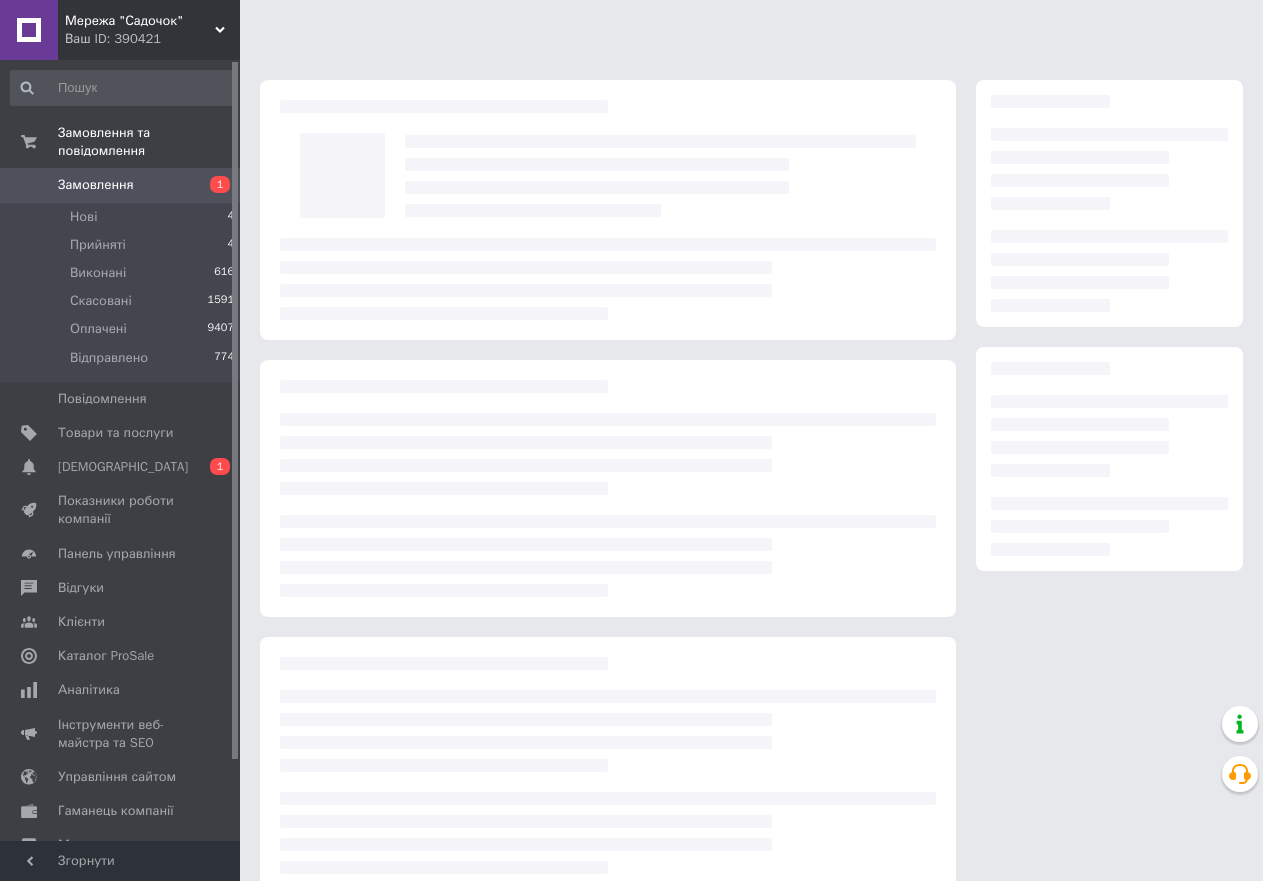 click at bounding box center [608, 488] 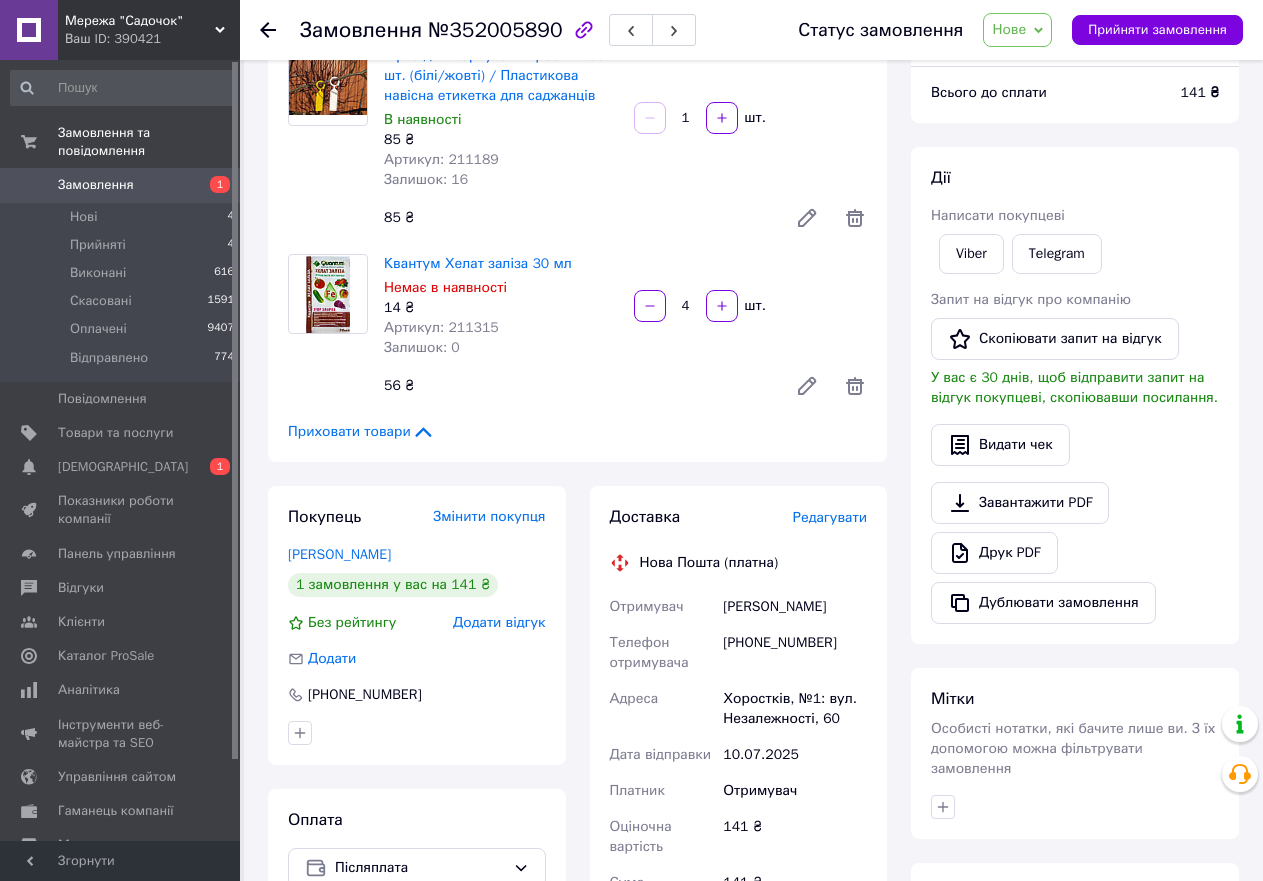 scroll, scrollTop: 300, scrollLeft: 0, axis: vertical 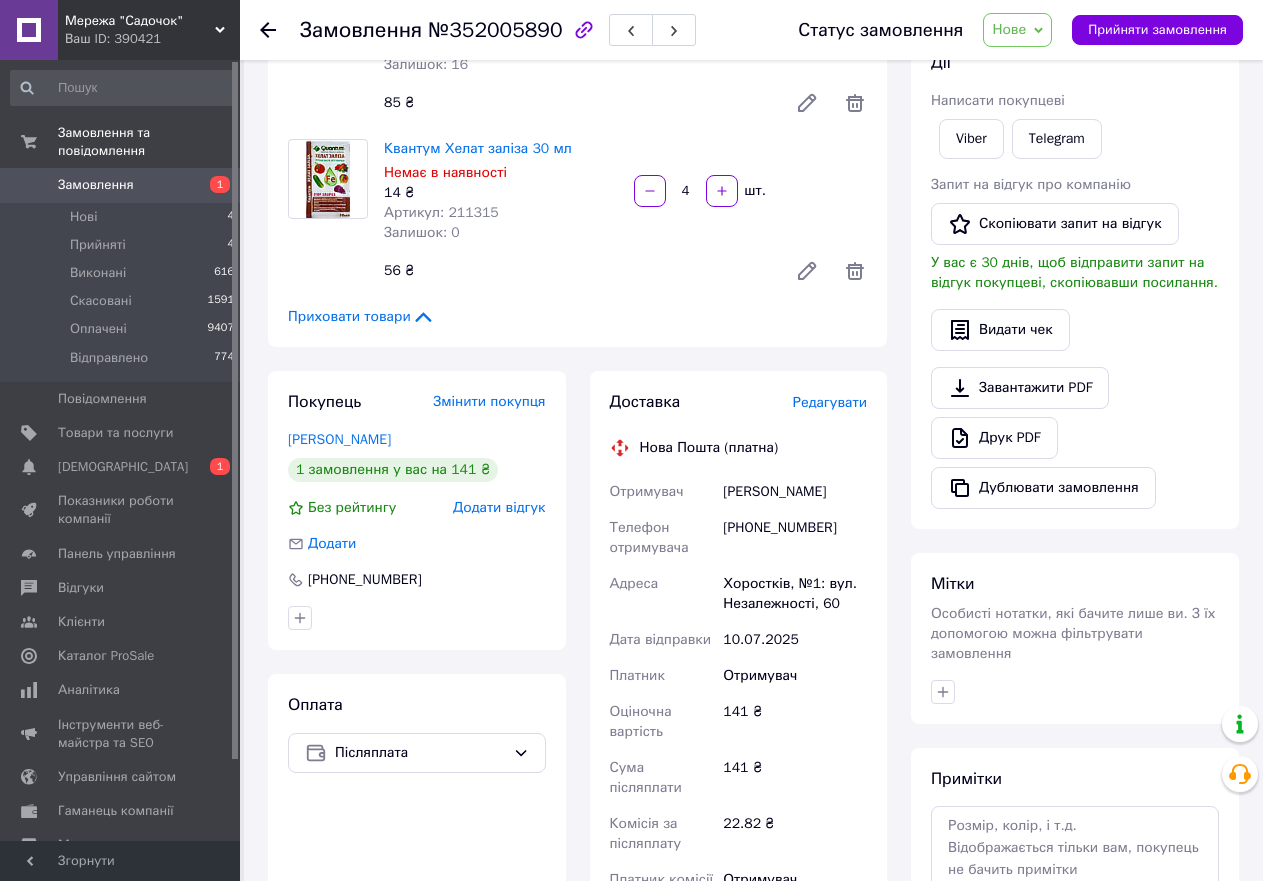 click 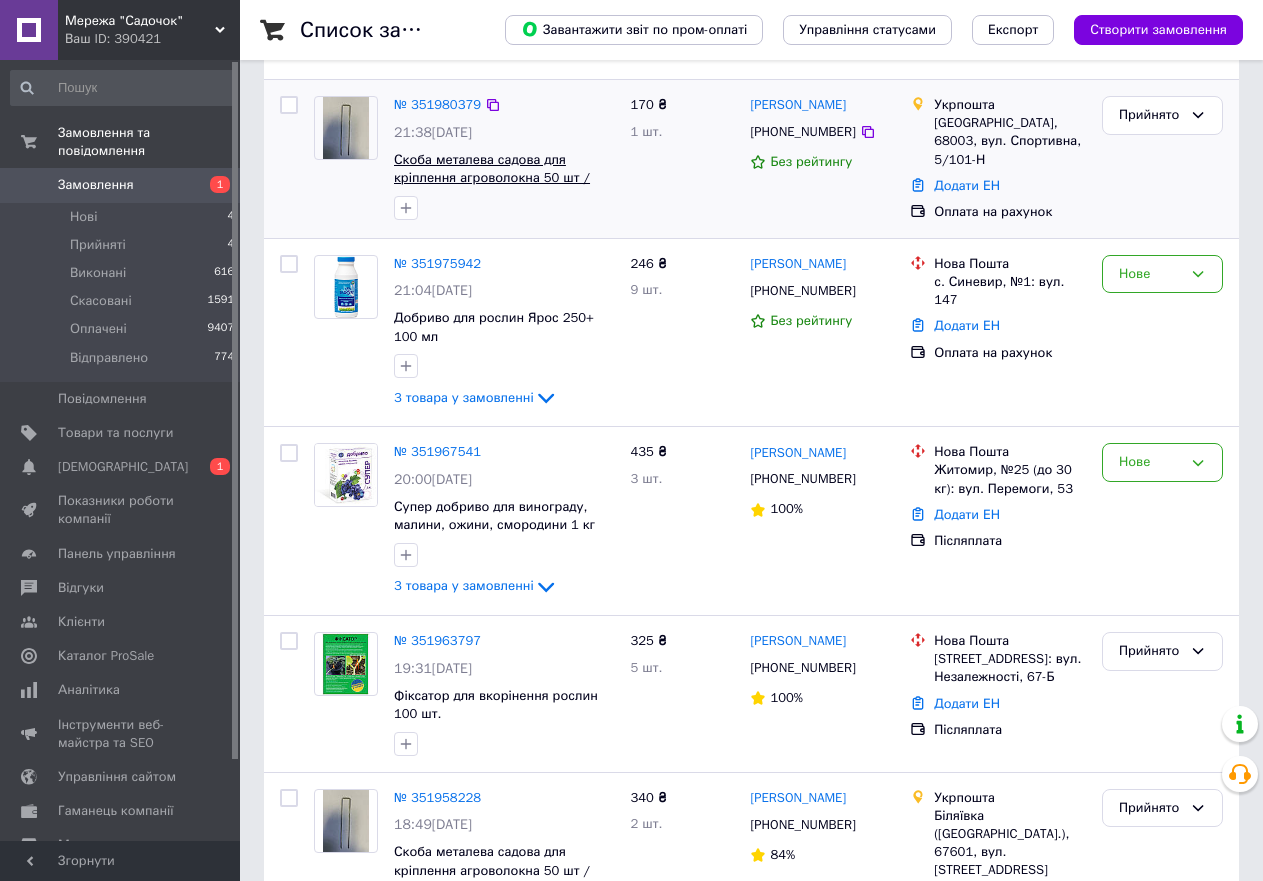 scroll, scrollTop: 500, scrollLeft: 0, axis: vertical 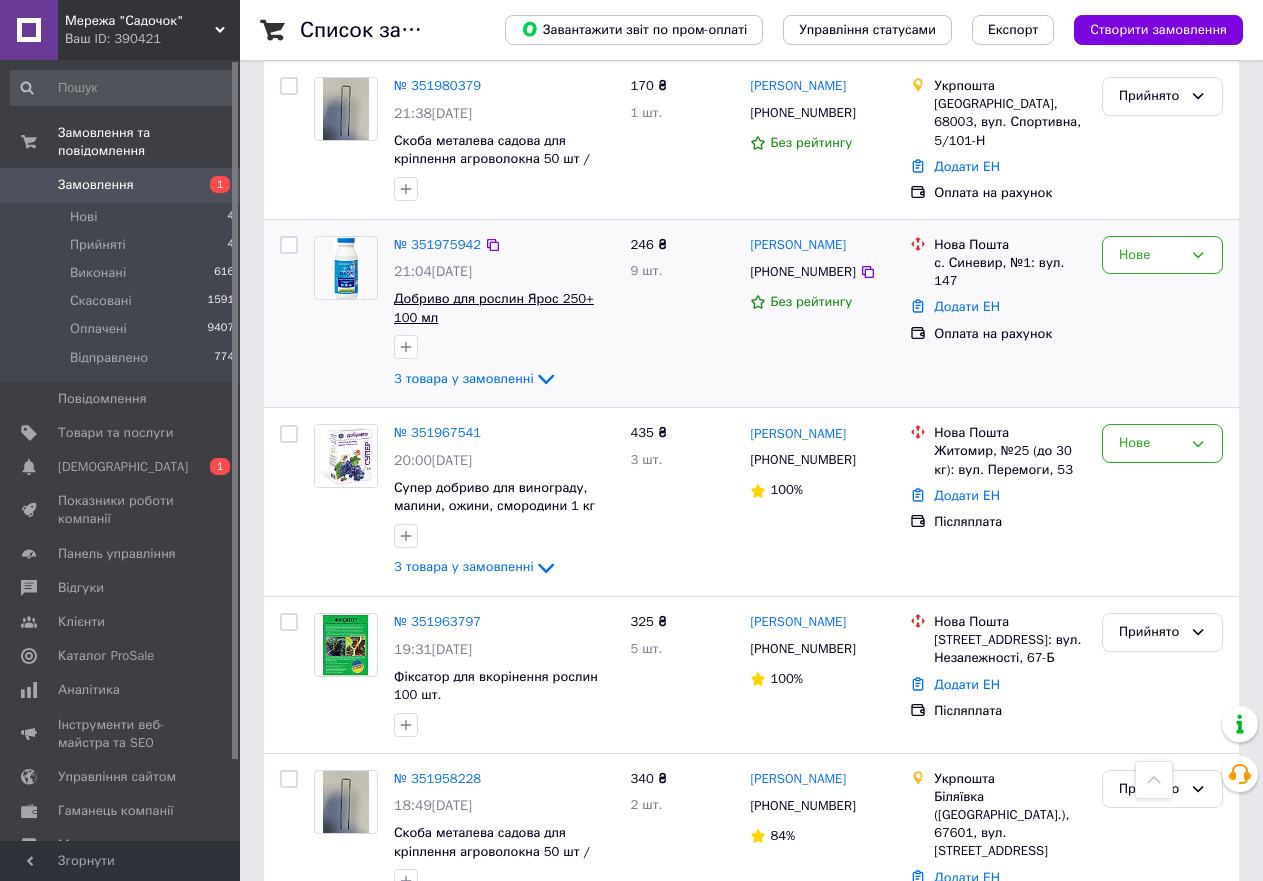 click on "Добриво для рослин Ярос 250+ 100 мл" at bounding box center [494, 308] 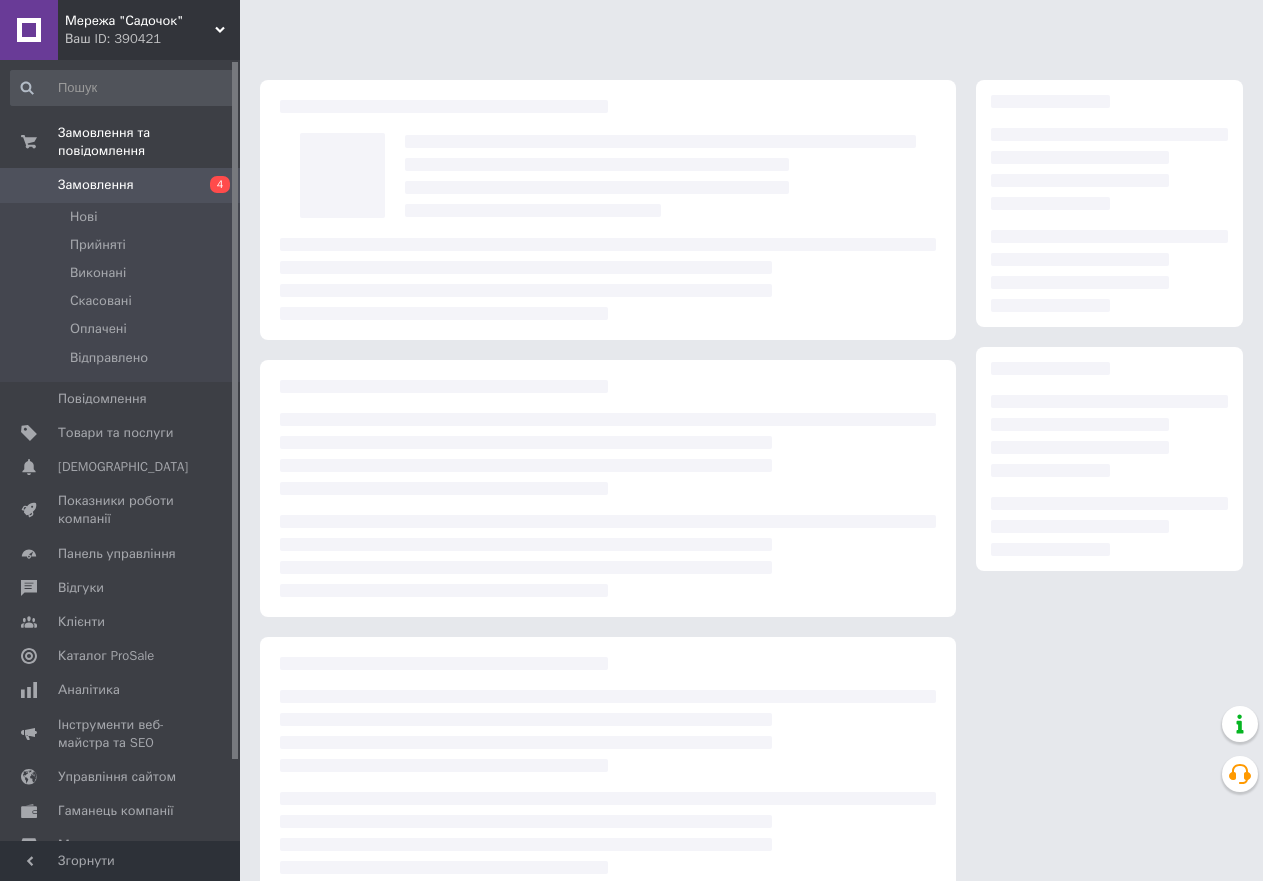 scroll, scrollTop: 0, scrollLeft: 0, axis: both 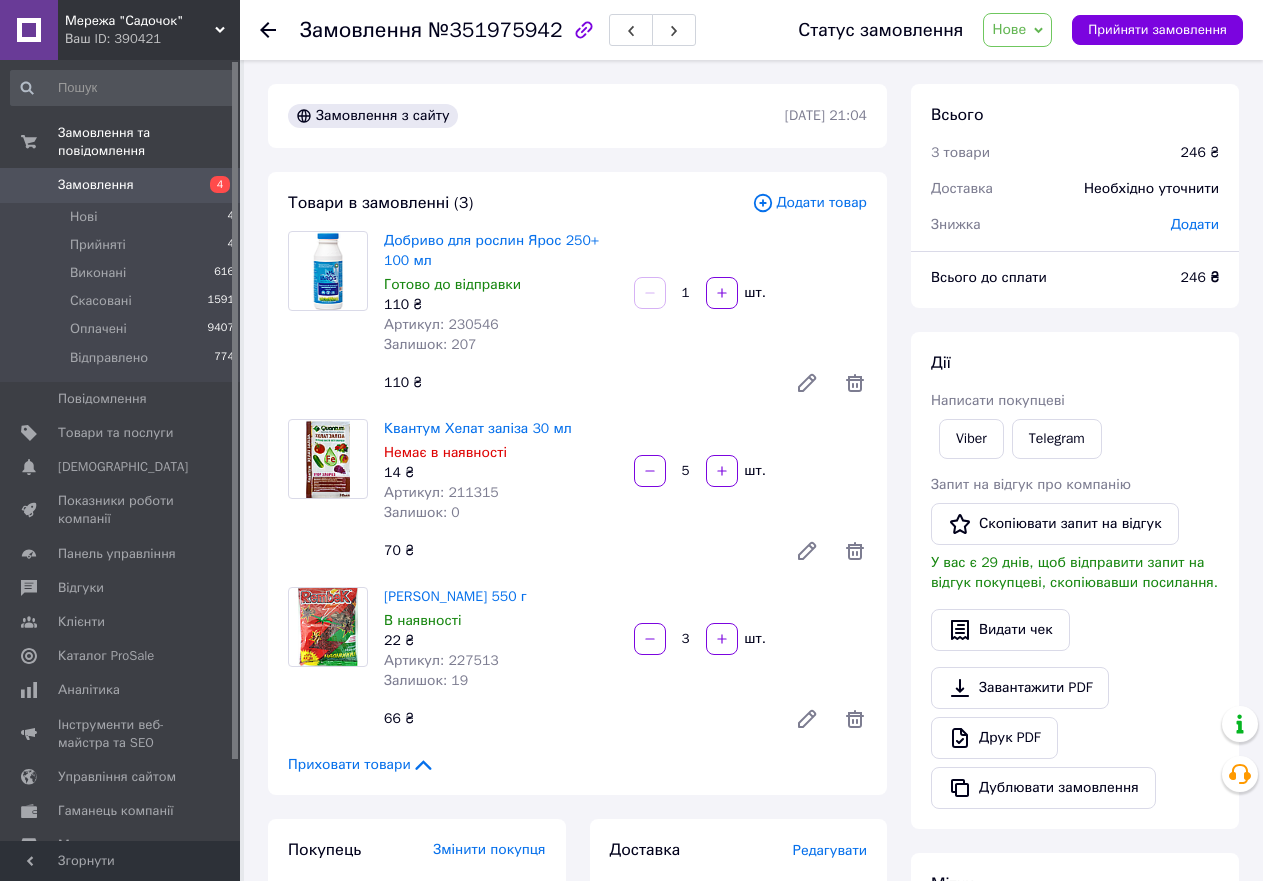 click on "Замовлення №351975942 Статус замовлення [GEOGRAPHIC_DATA] Скасовано Оплачено Відправлено Прийняти замовлення" at bounding box center (751, 30) 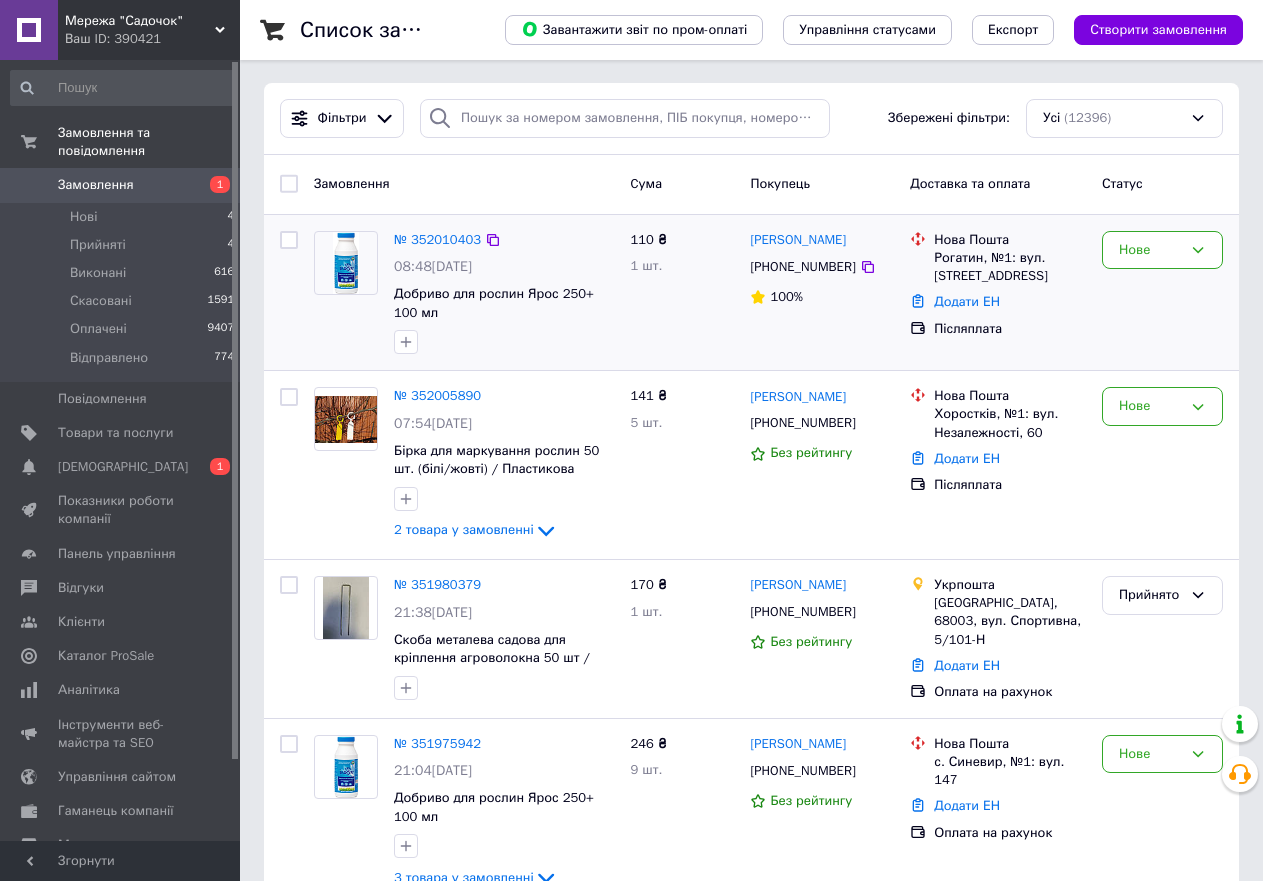 scroll, scrollTop: 0, scrollLeft: 0, axis: both 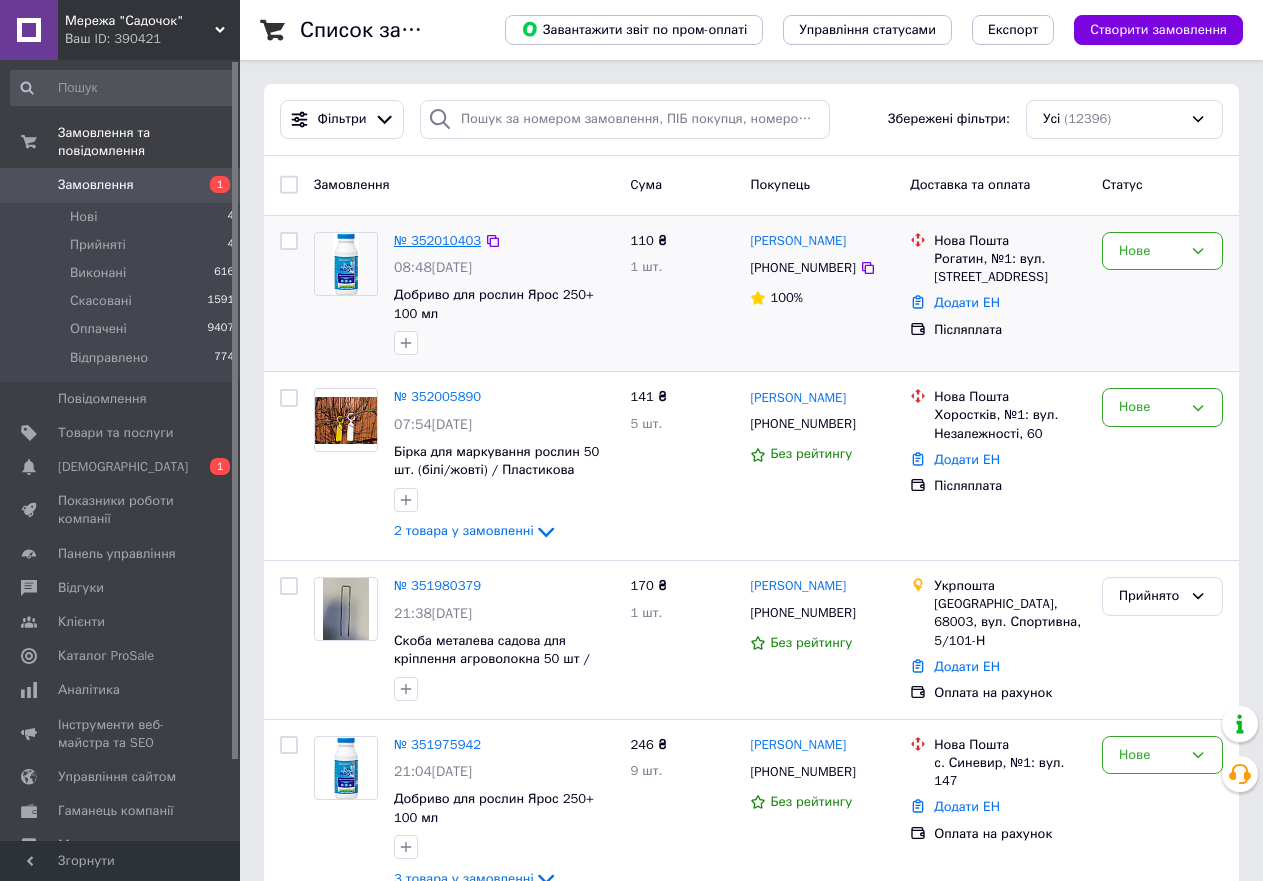 click on "№ 352010403" at bounding box center [437, 240] 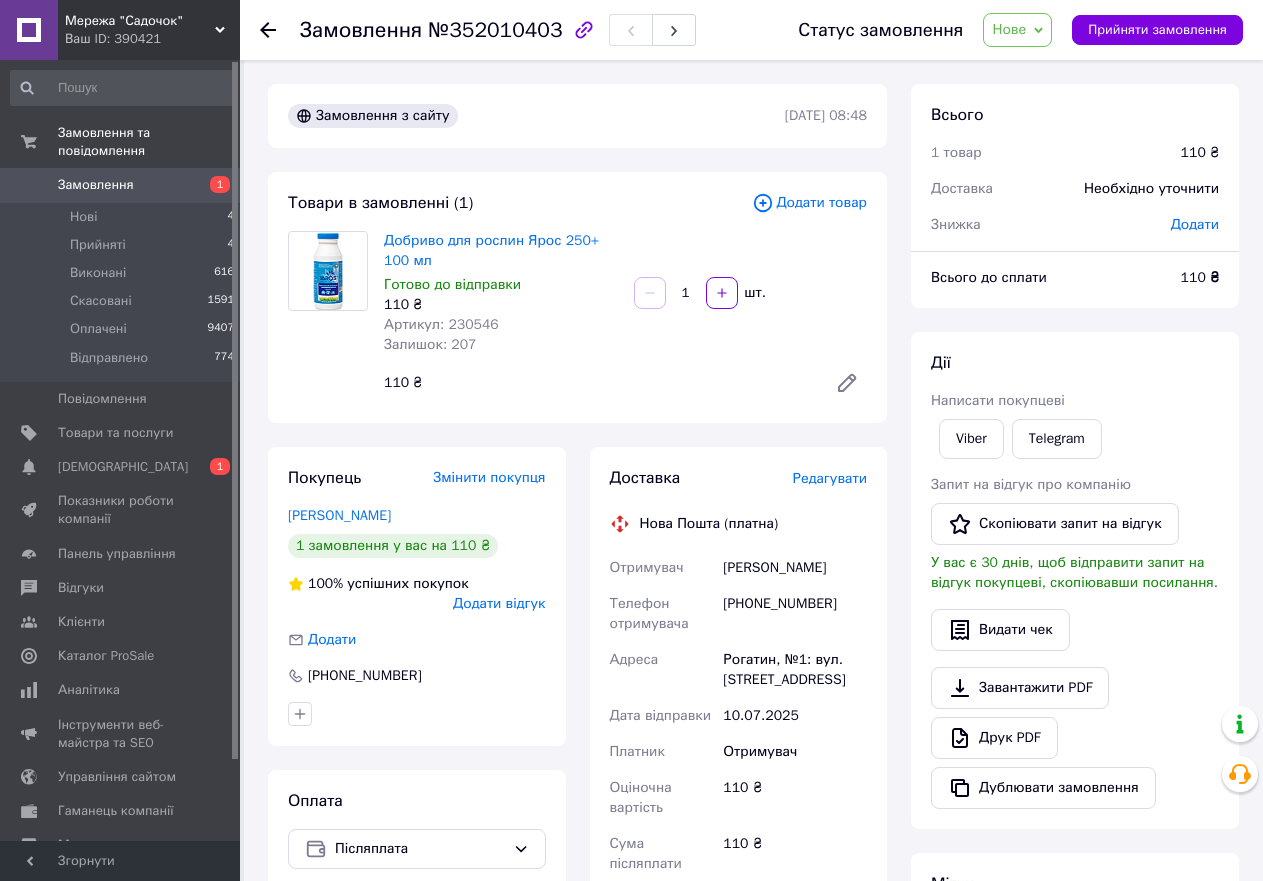 click 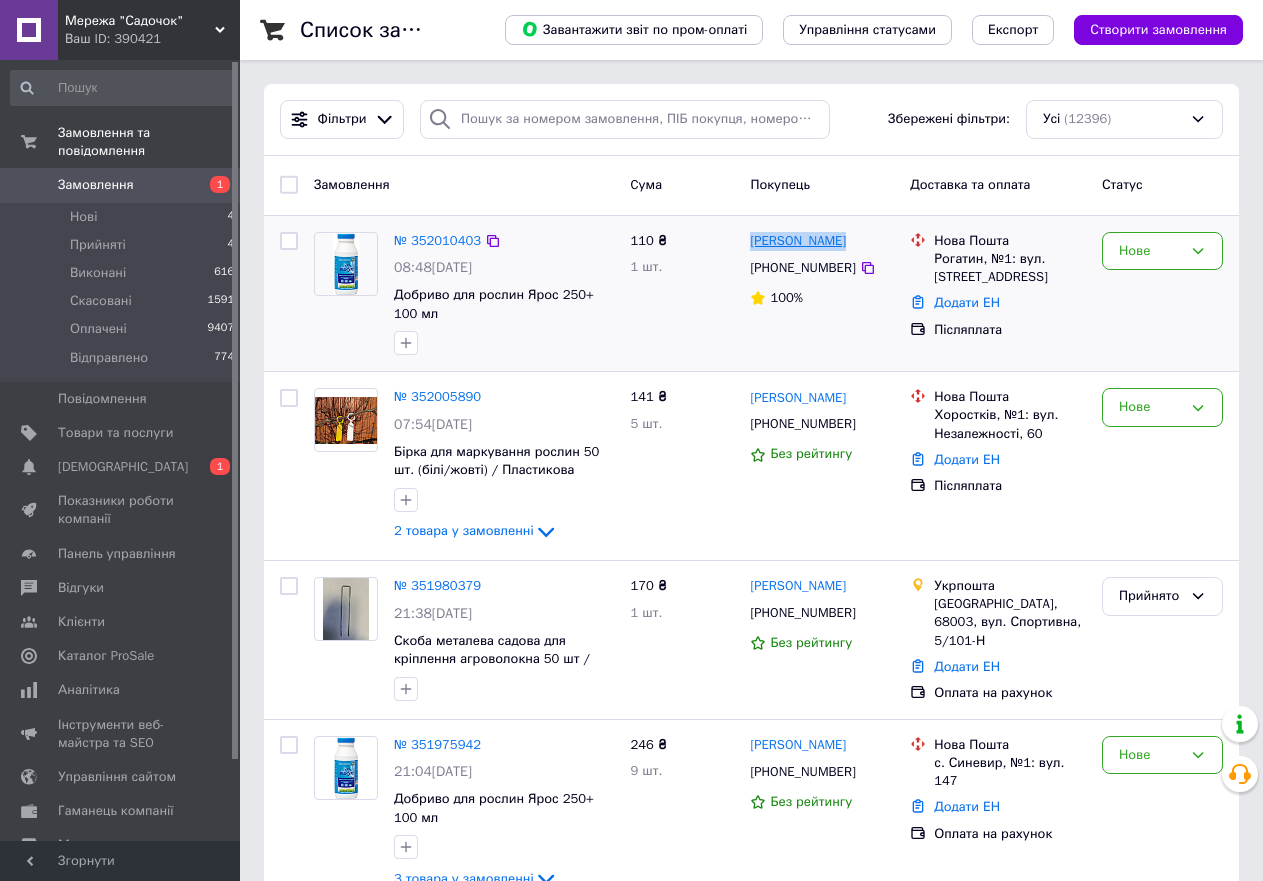 drag, startPoint x: 847, startPoint y: 228, endPoint x: 751, endPoint y: 243, distance: 97.16481 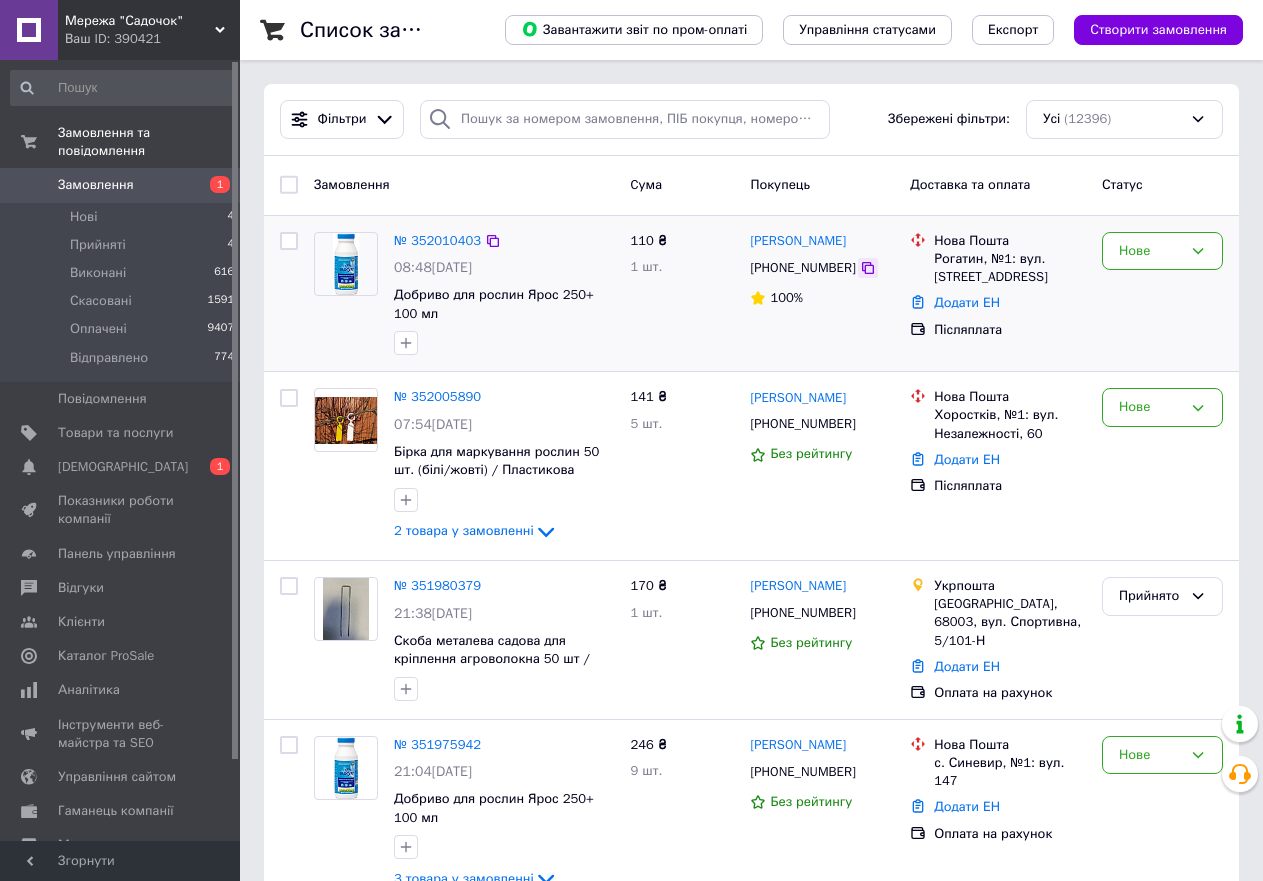 click 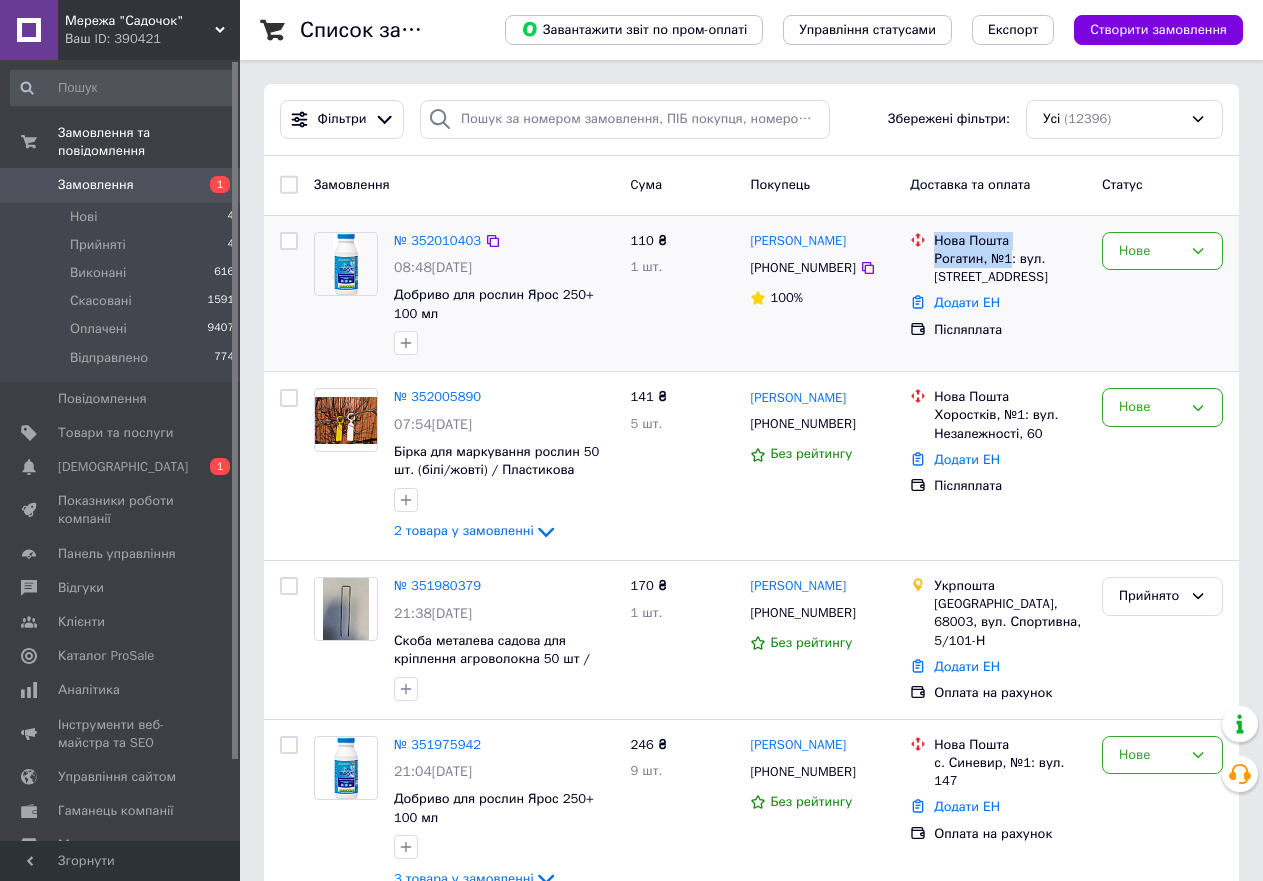 drag, startPoint x: 1009, startPoint y: 256, endPoint x: 926, endPoint y: 258, distance: 83.02409 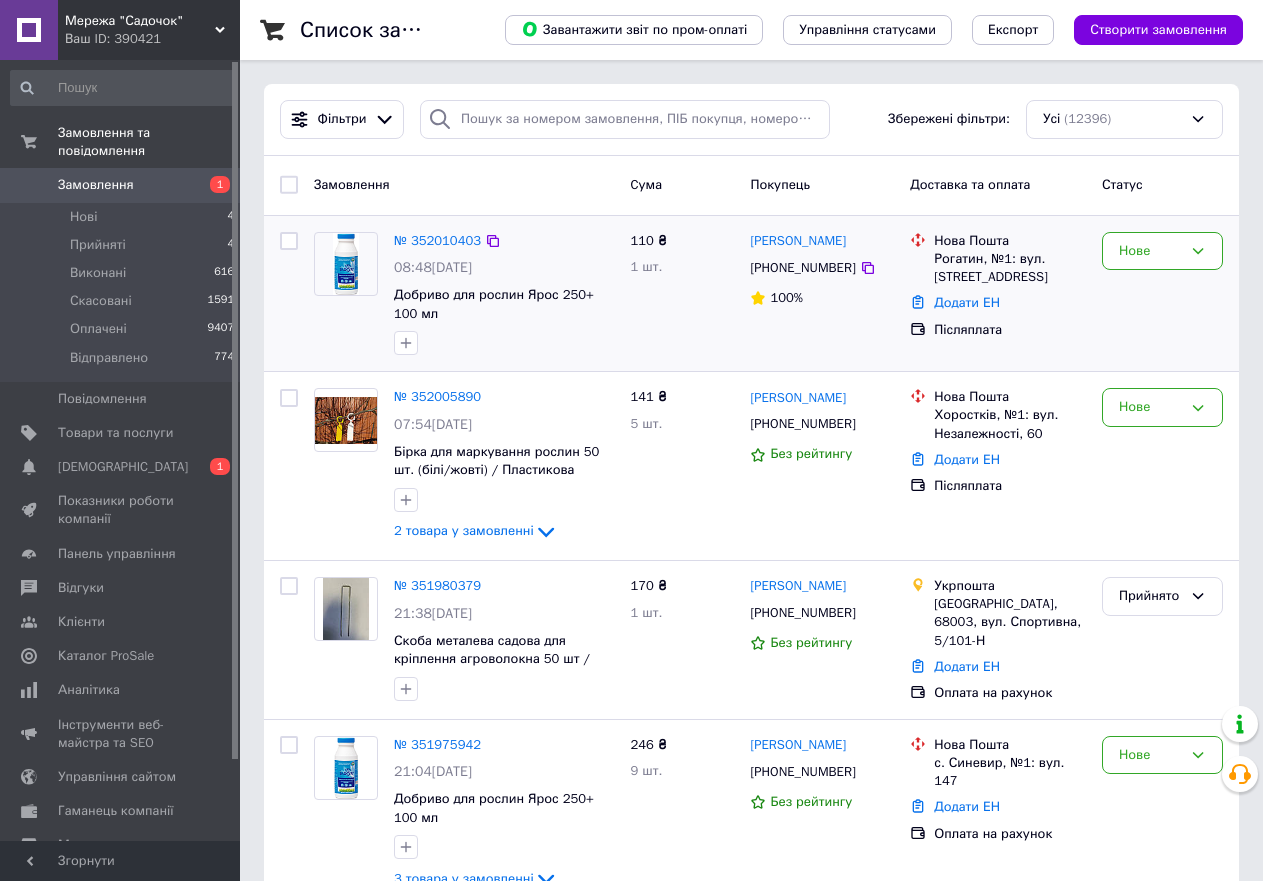 click on "Додати ЕН" at bounding box center [1010, 303] 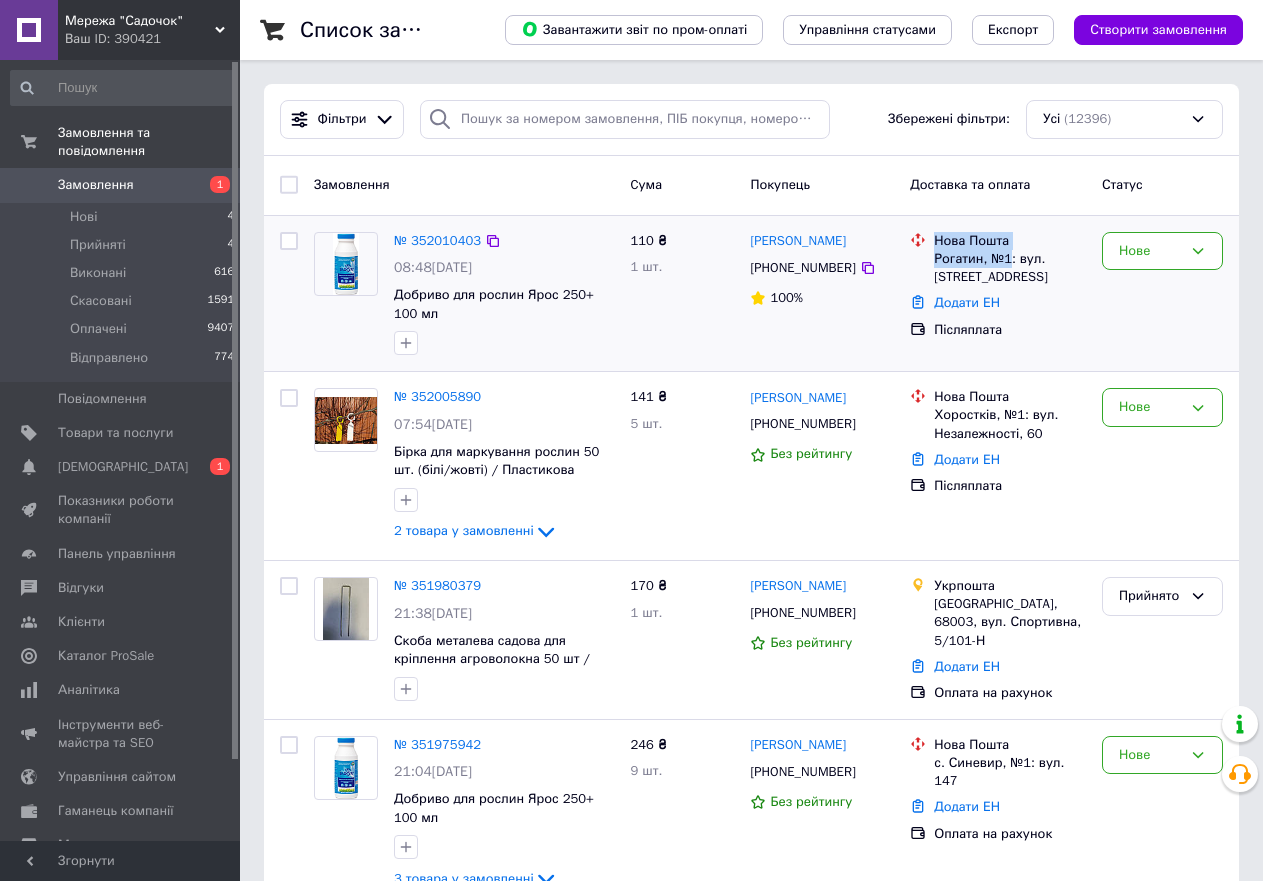 drag, startPoint x: 1005, startPoint y: 257, endPoint x: 919, endPoint y: 249, distance: 86.37129 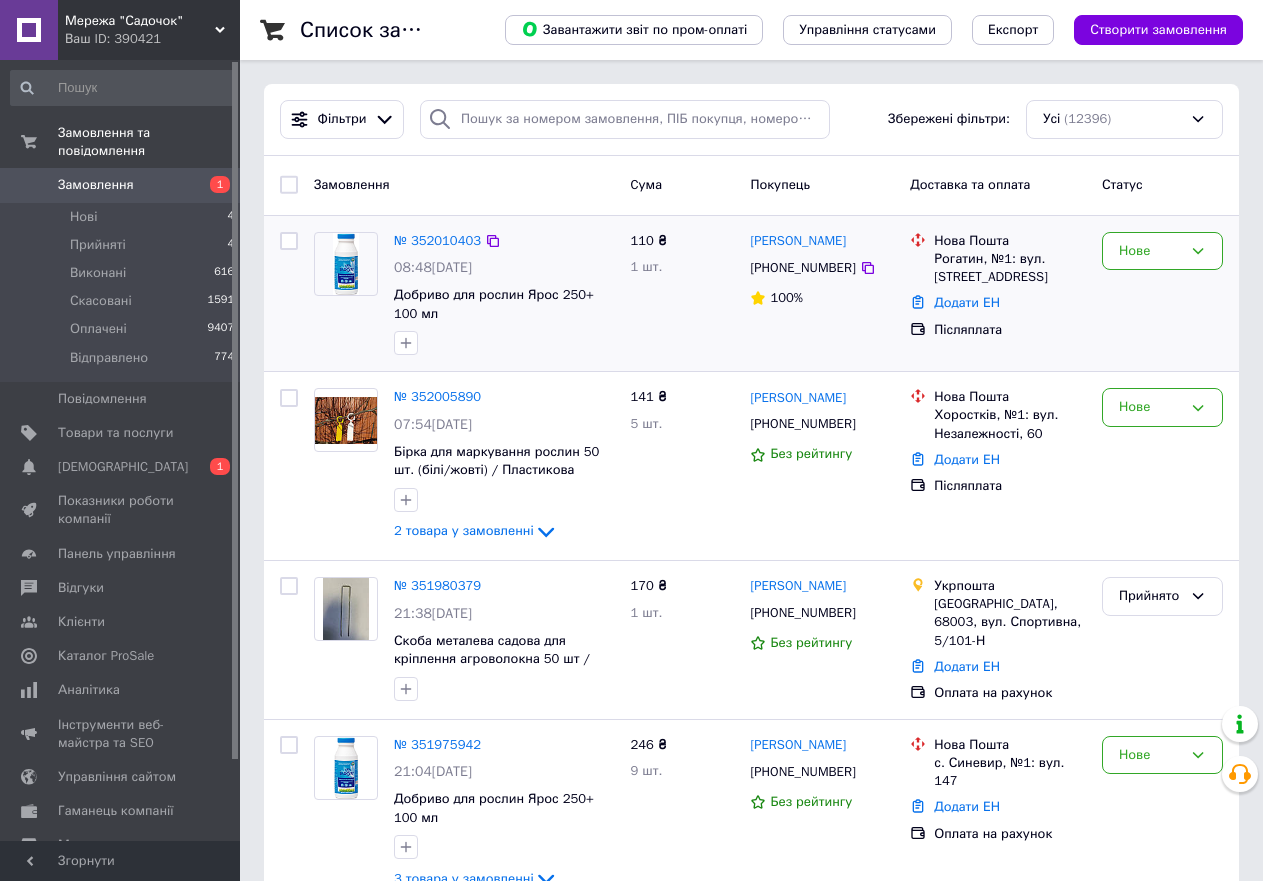 click on "№ 352010403 08:48, 10.07.2025 Добриво для рослин Ярос 250+ 100 мл 110 ₴ 1 шт. Ярина Скробач +380994412017 100% Нова Пошта Рогатин, №1: вул. Галицька, 50с Додати ЕН Післяплата Нове" at bounding box center (751, 294) 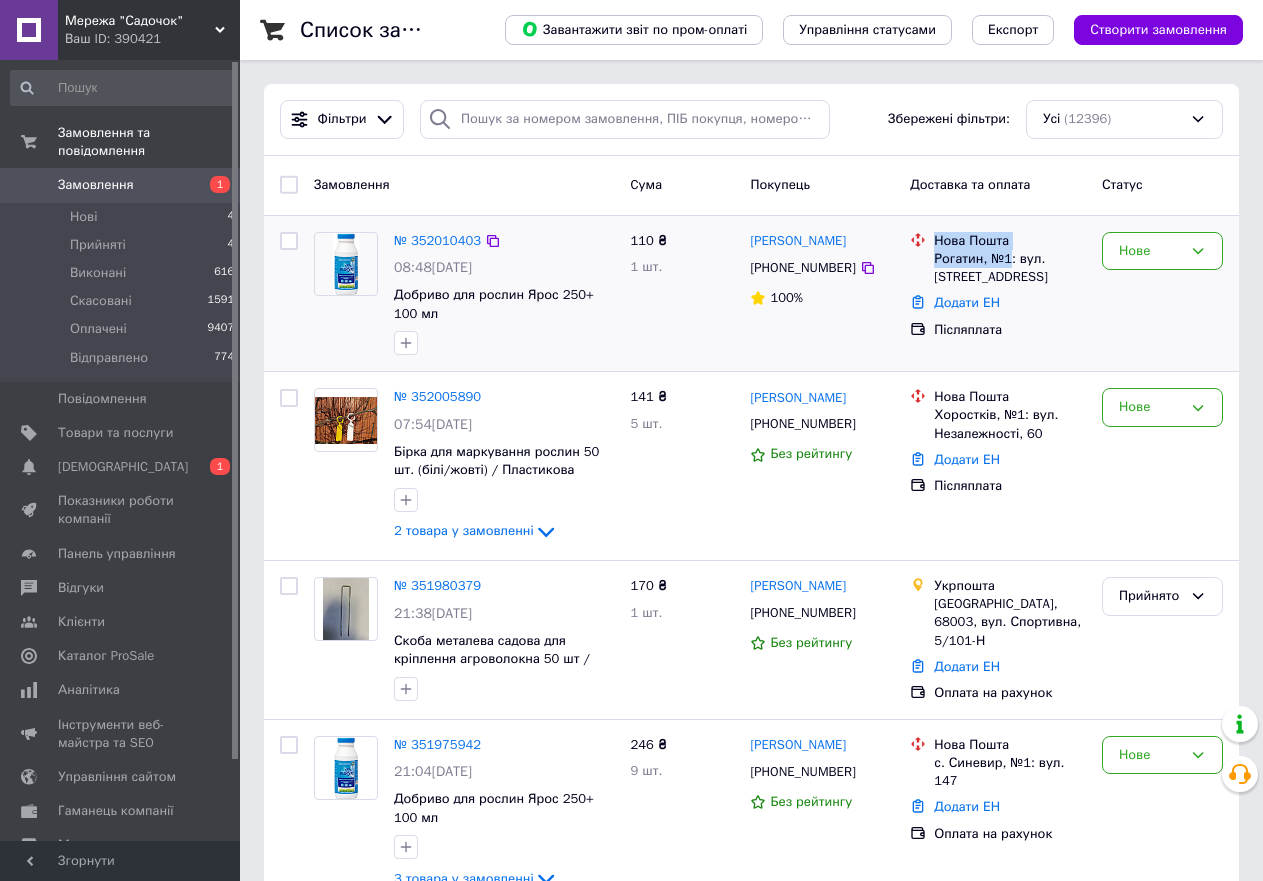 drag, startPoint x: 1009, startPoint y: 258, endPoint x: 926, endPoint y: 261, distance: 83.0542 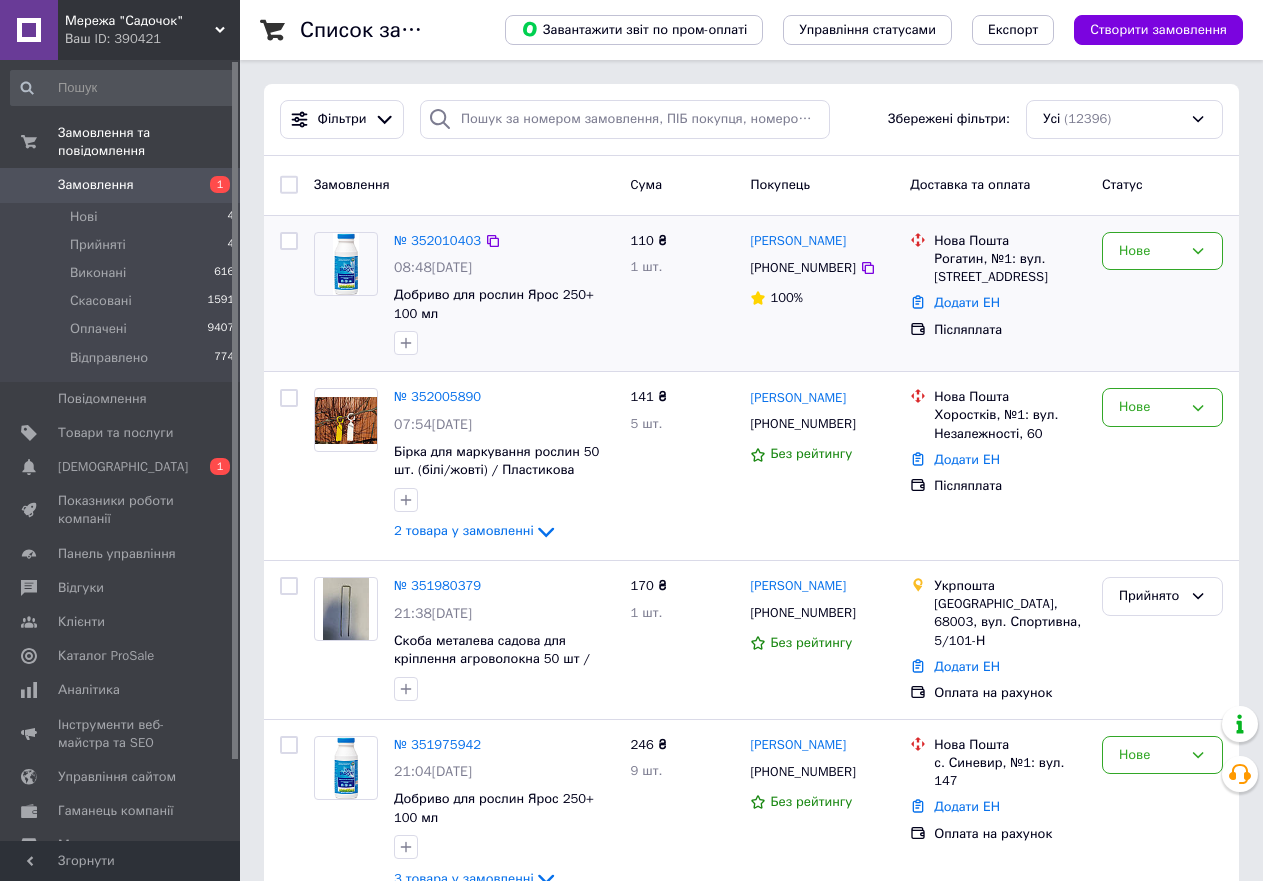 click on "Рогатин, №1: вул. [STREET_ADDRESS]" at bounding box center [1010, 268] 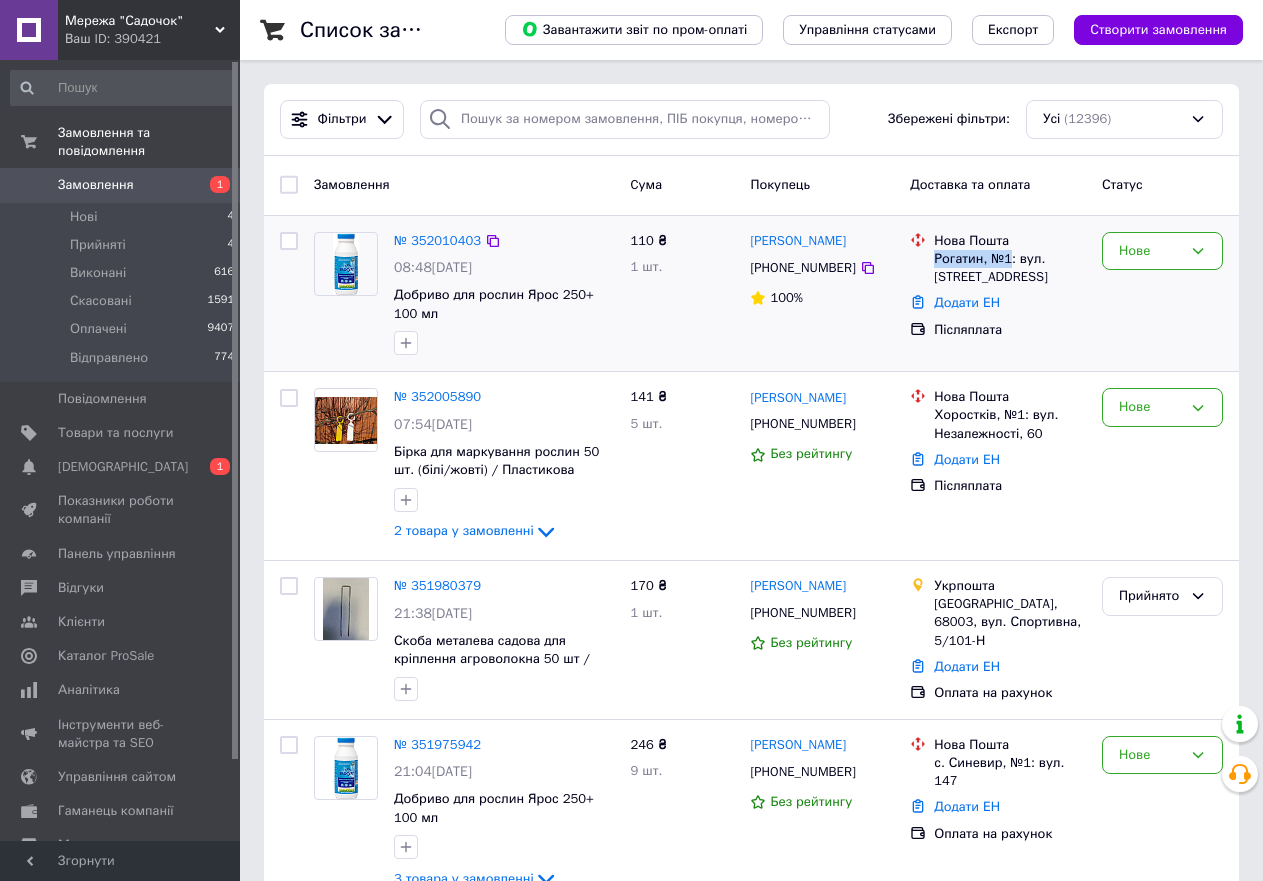 drag, startPoint x: 1007, startPoint y: 257, endPoint x: 929, endPoint y: 265, distance: 78.40918 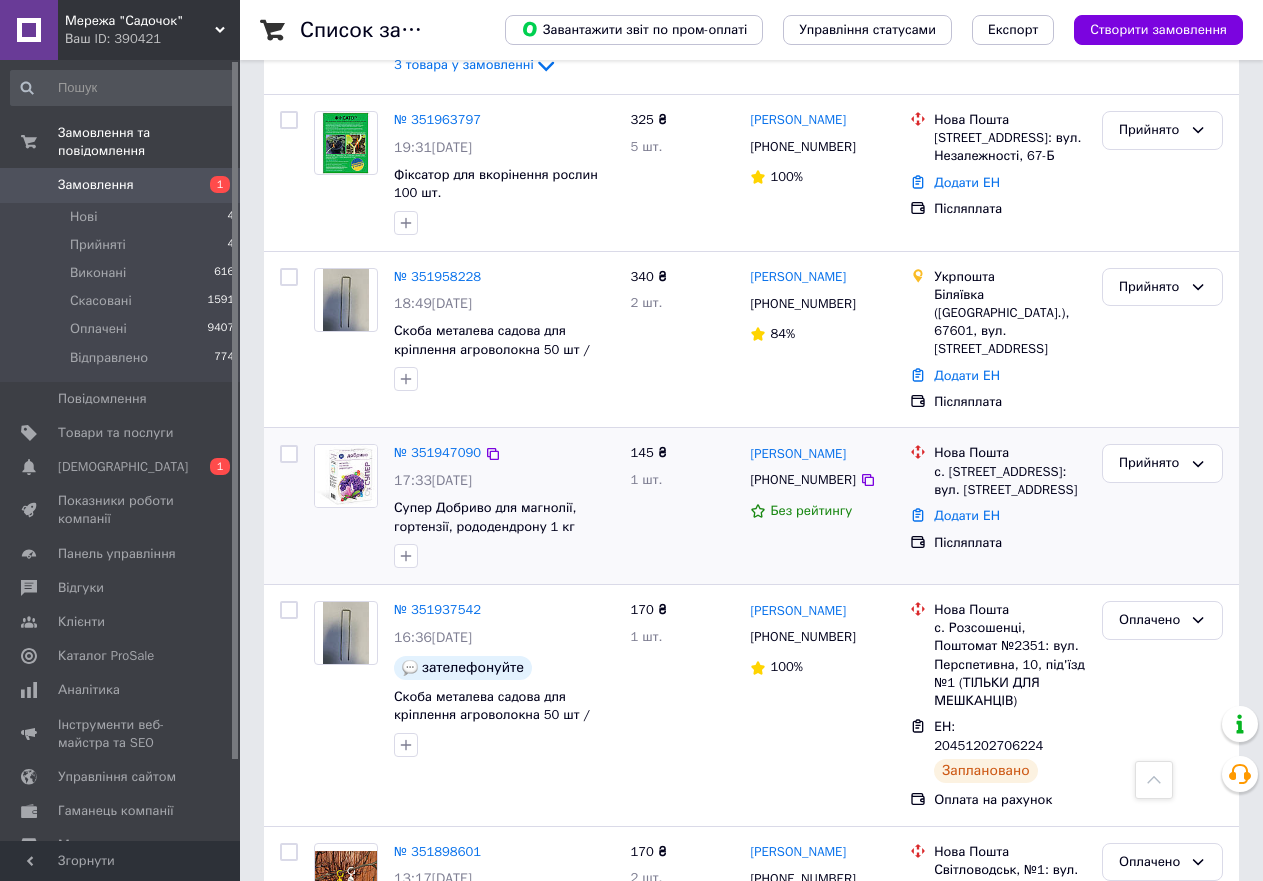scroll, scrollTop: 1000, scrollLeft: 0, axis: vertical 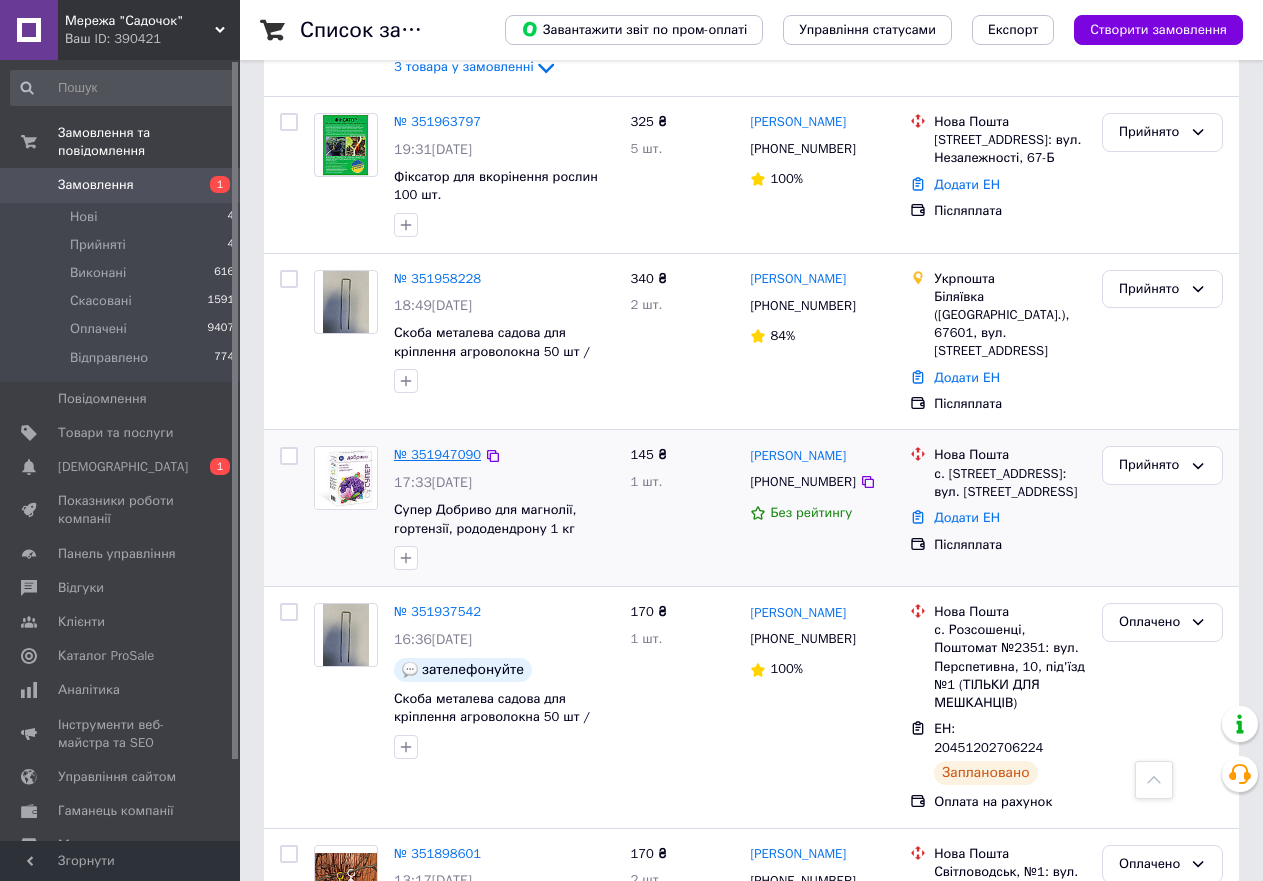 click on "№ 351947090" at bounding box center [437, 454] 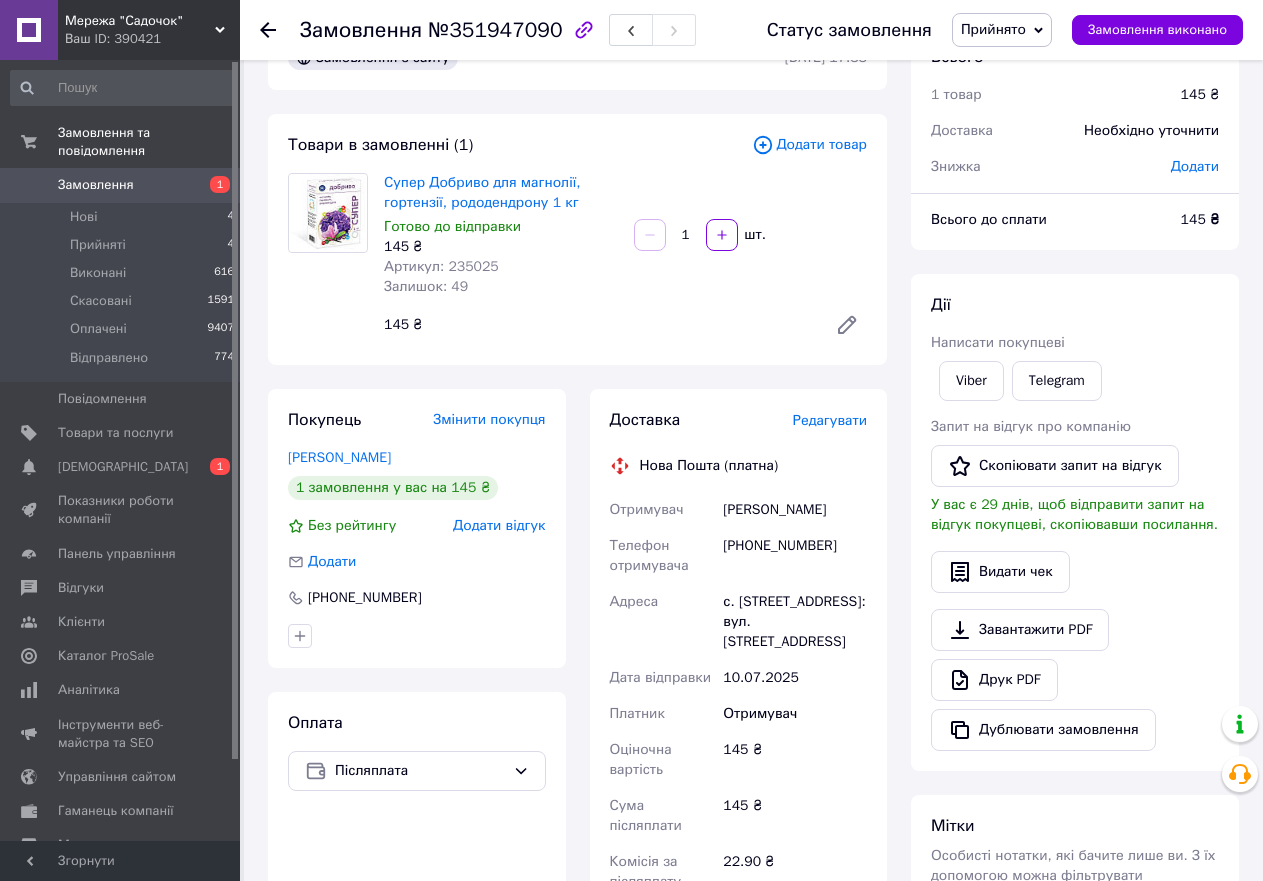 scroll, scrollTop: 21, scrollLeft: 0, axis: vertical 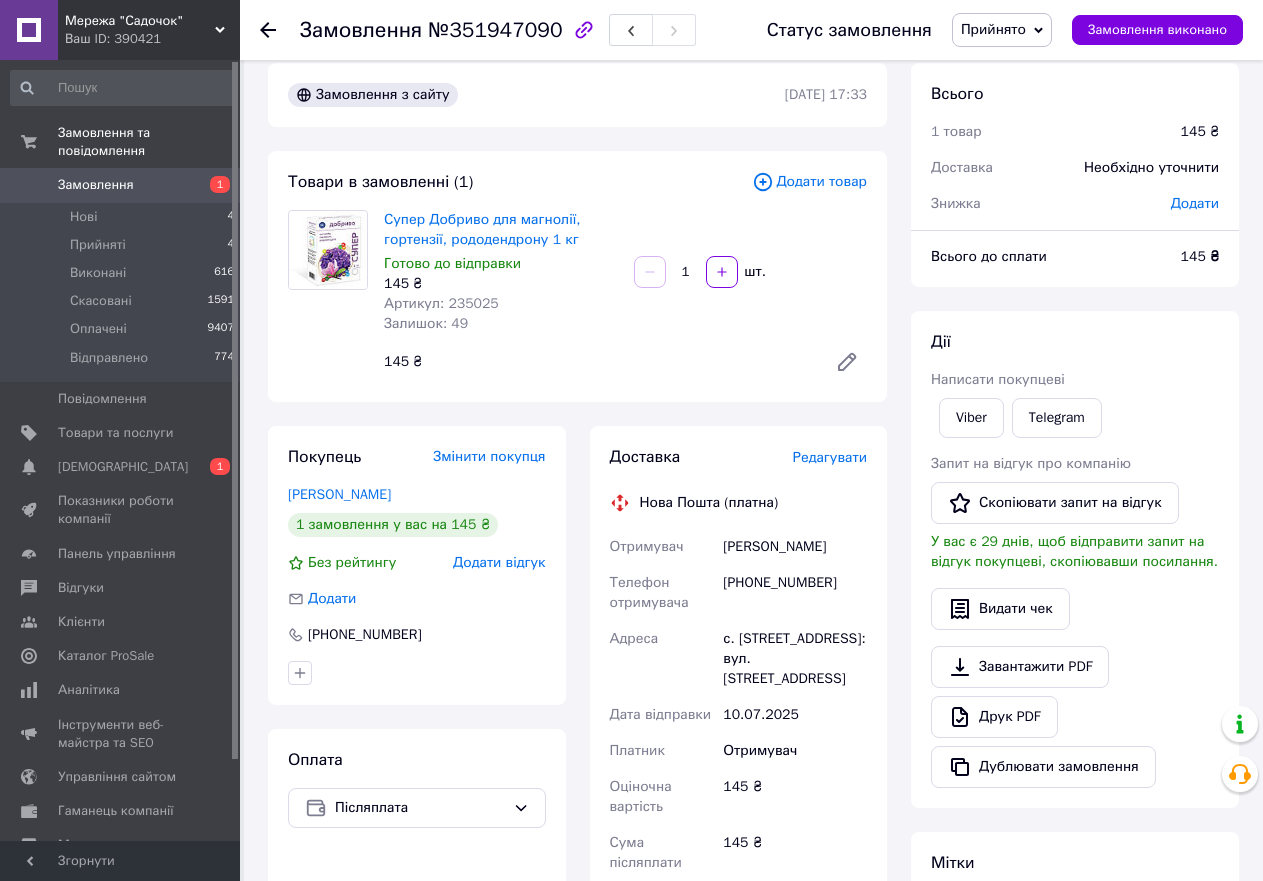 click 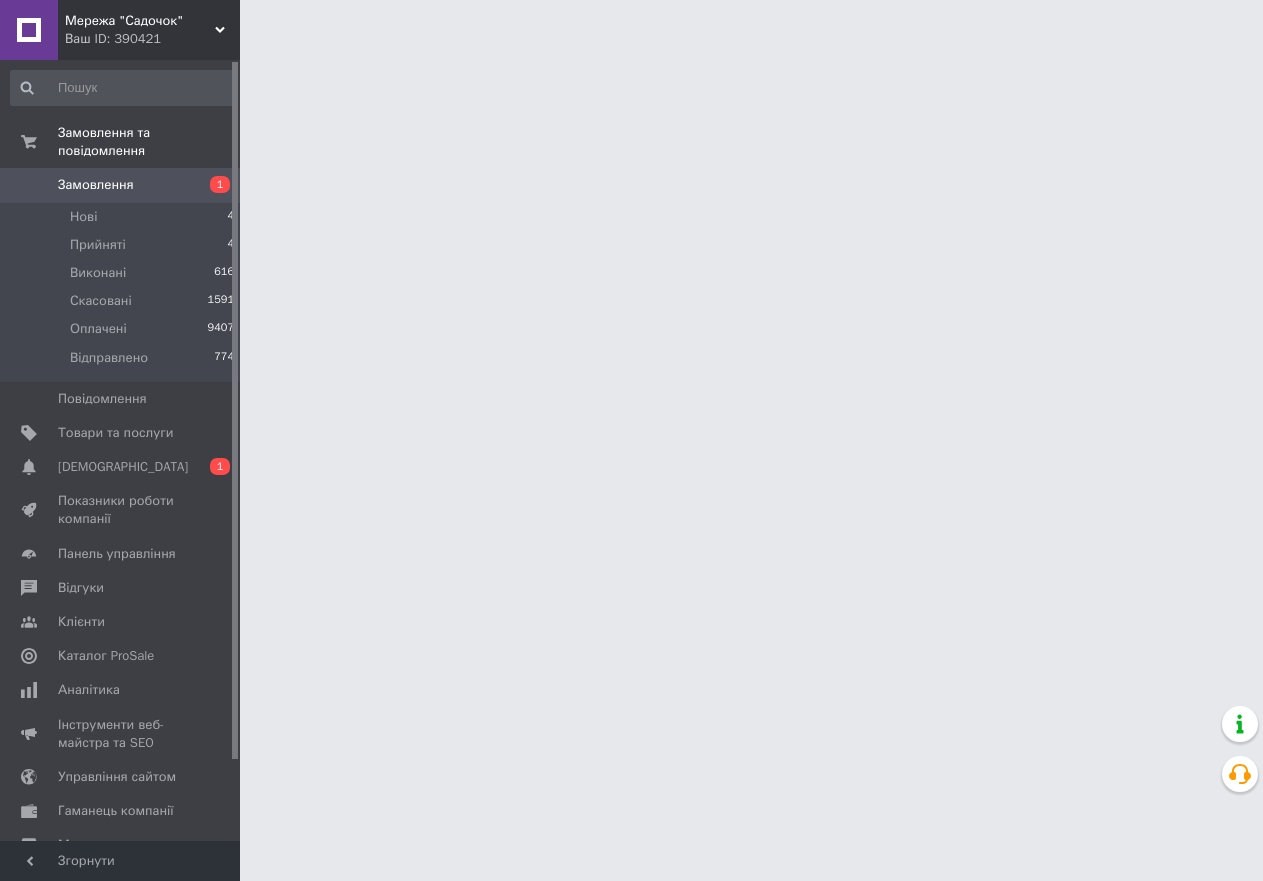 scroll, scrollTop: 0, scrollLeft: 0, axis: both 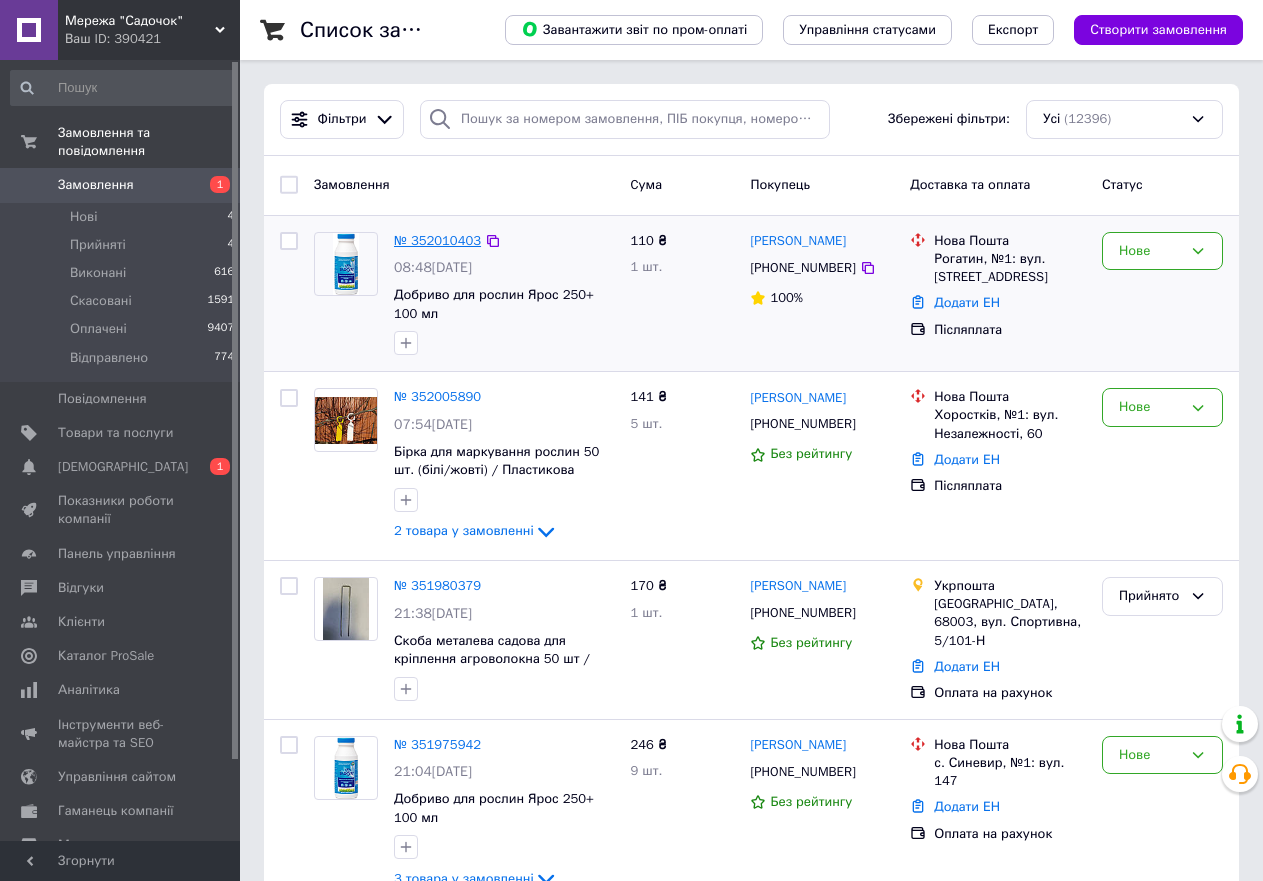 click on "№ 352010403" at bounding box center [437, 240] 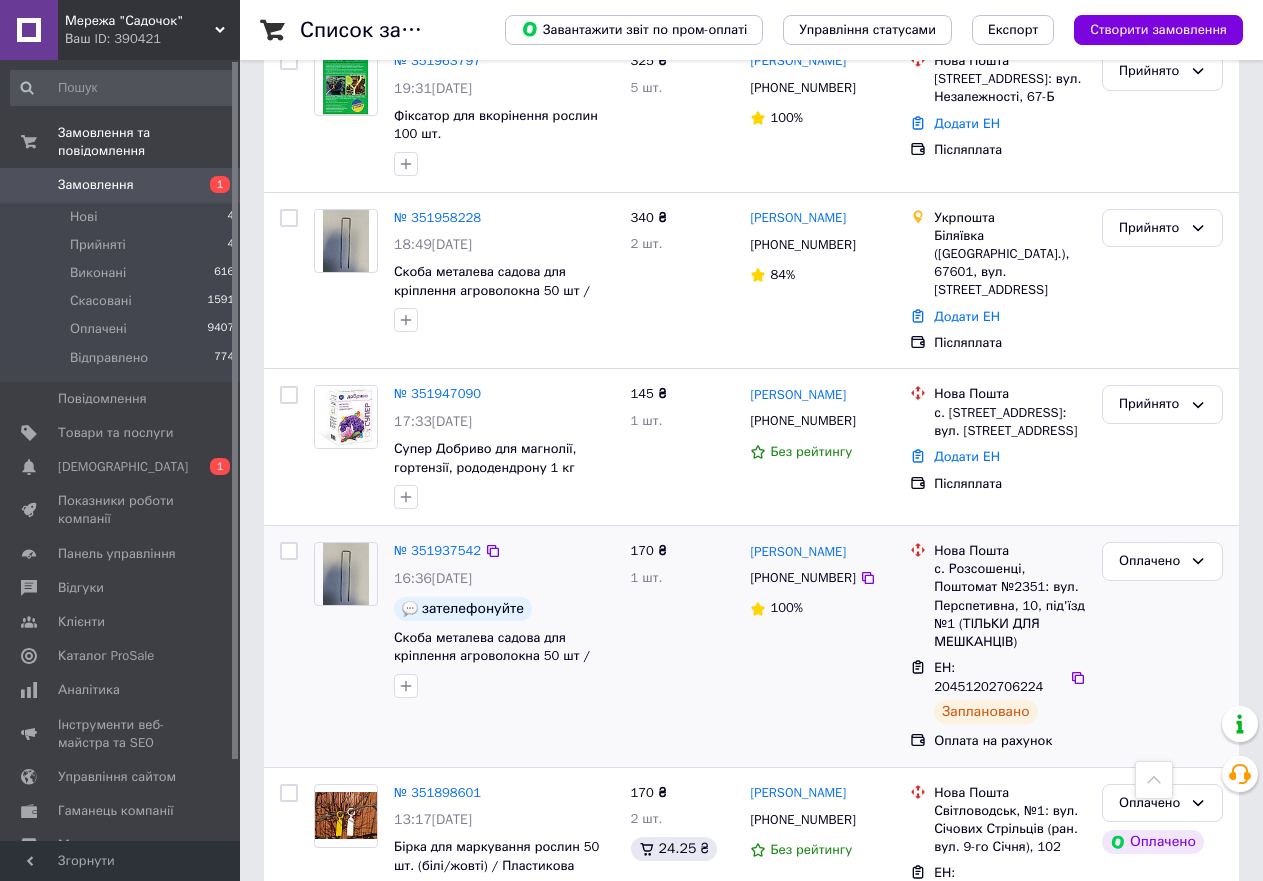 scroll, scrollTop: 1000, scrollLeft: 0, axis: vertical 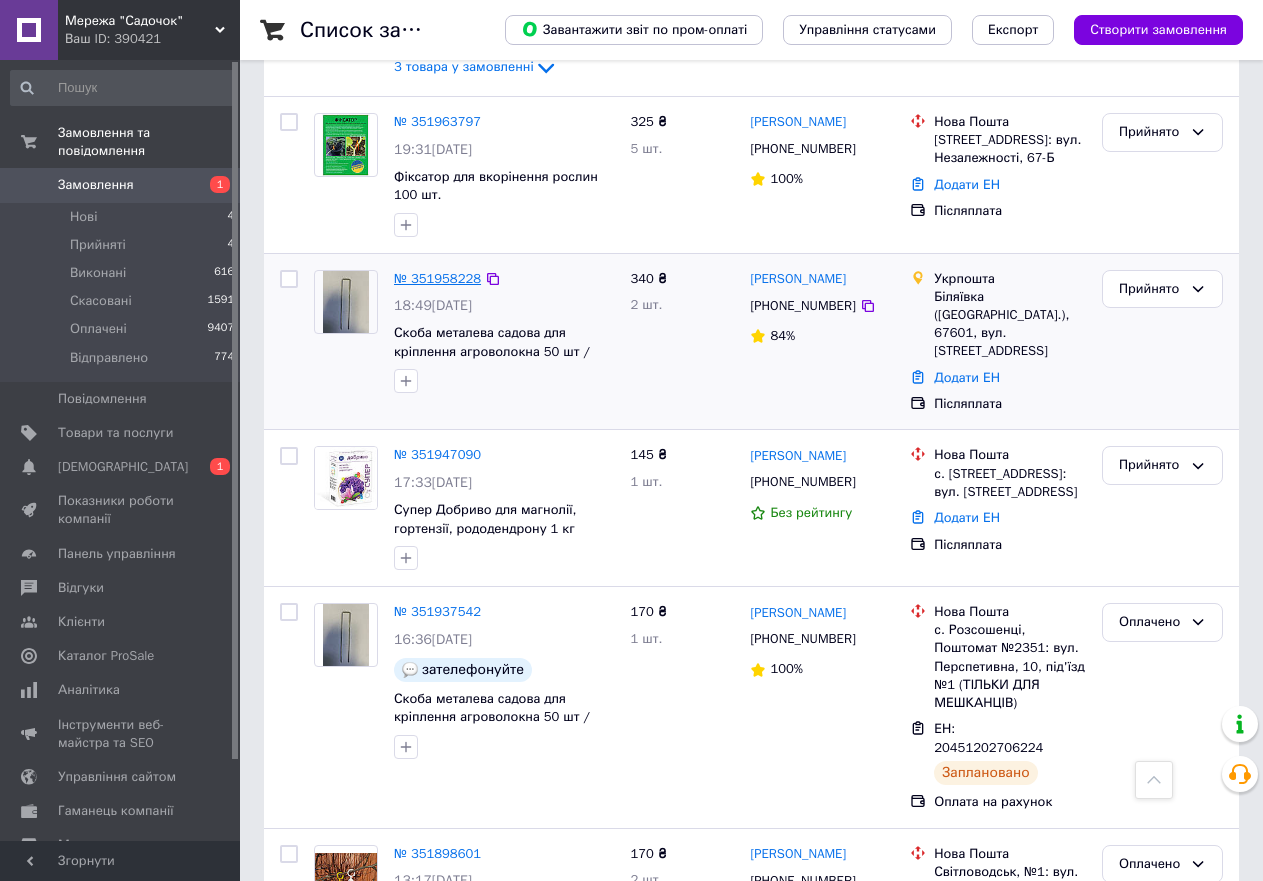 click on "№ 351958228" at bounding box center (437, 278) 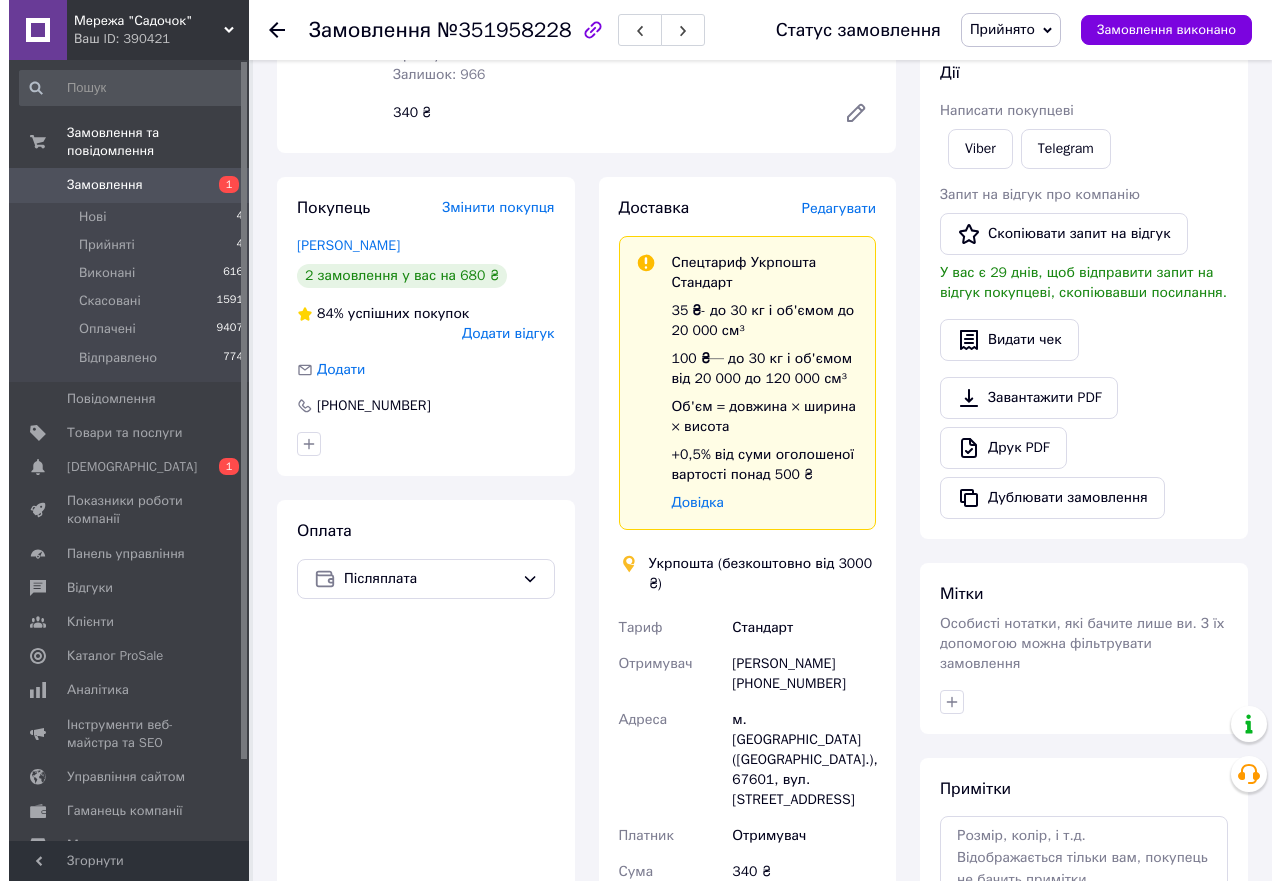 scroll, scrollTop: 255, scrollLeft: 0, axis: vertical 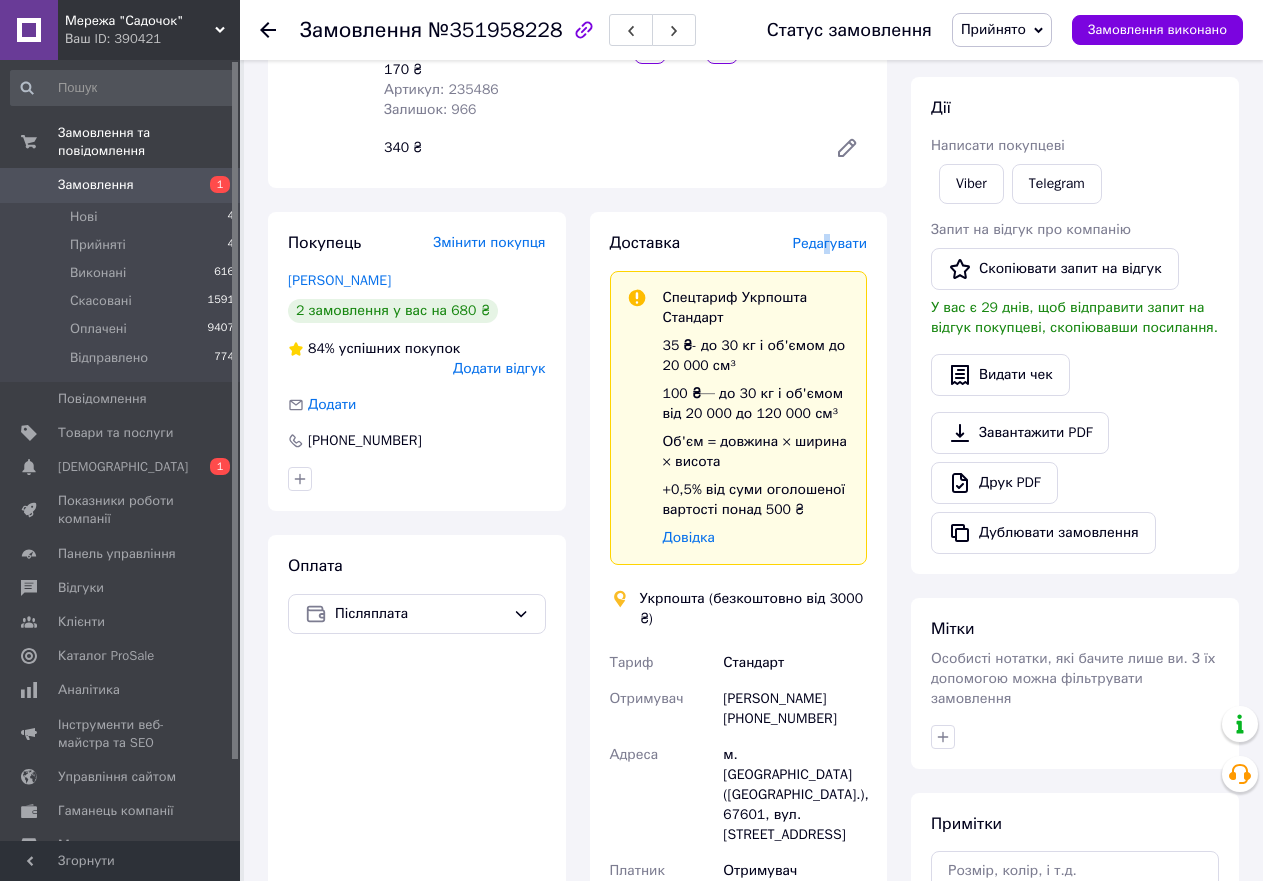click on "Редагувати" at bounding box center (830, 243) 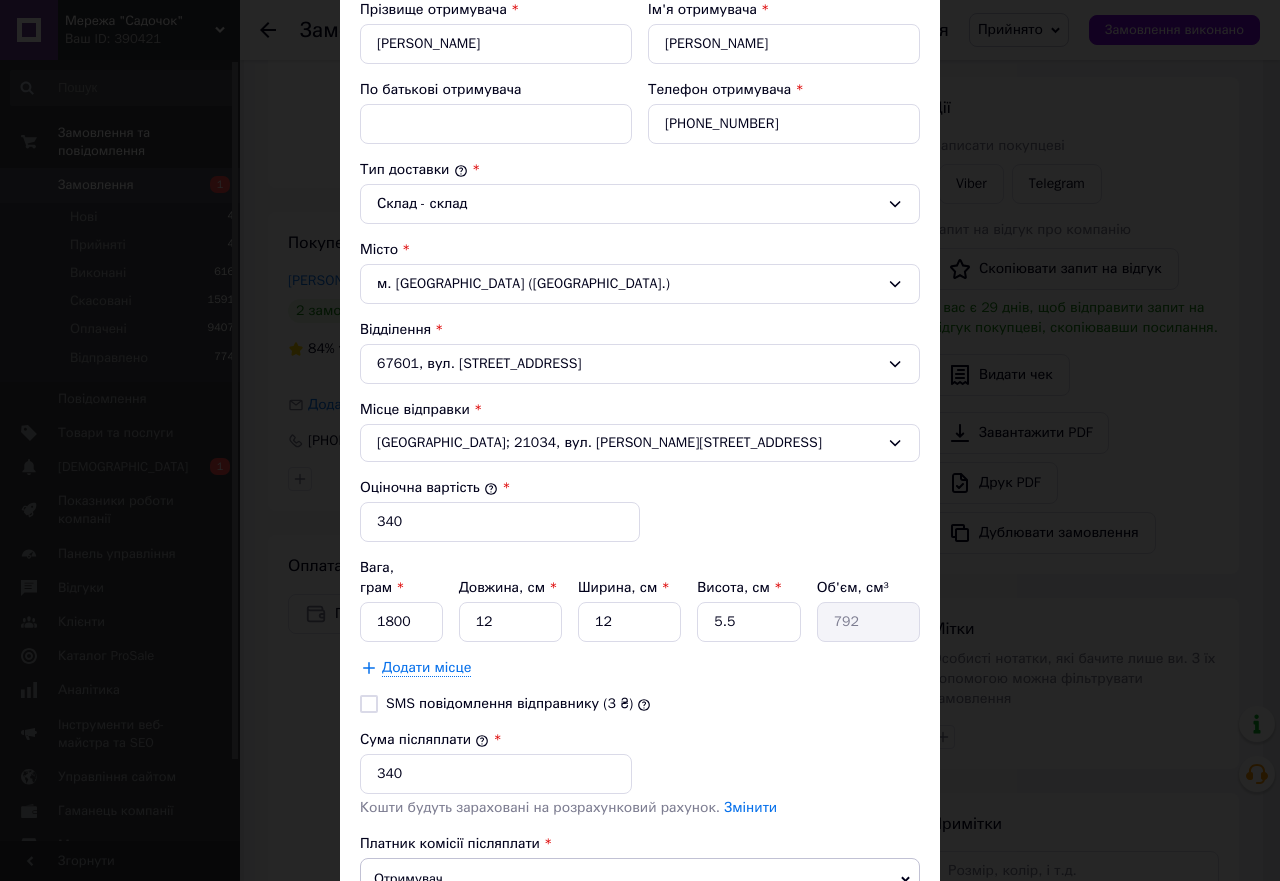 scroll, scrollTop: 400, scrollLeft: 0, axis: vertical 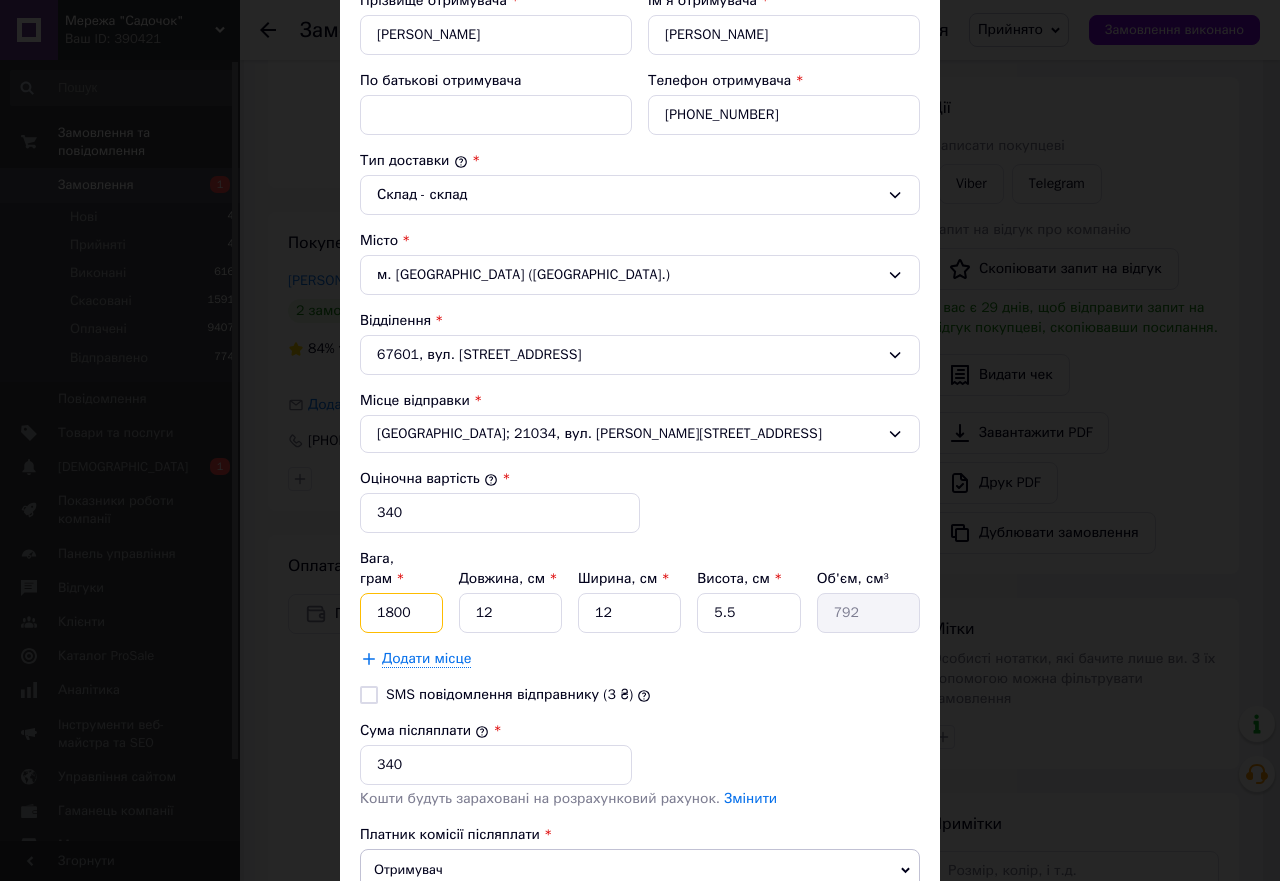 click on "1800" at bounding box center (401, 613) 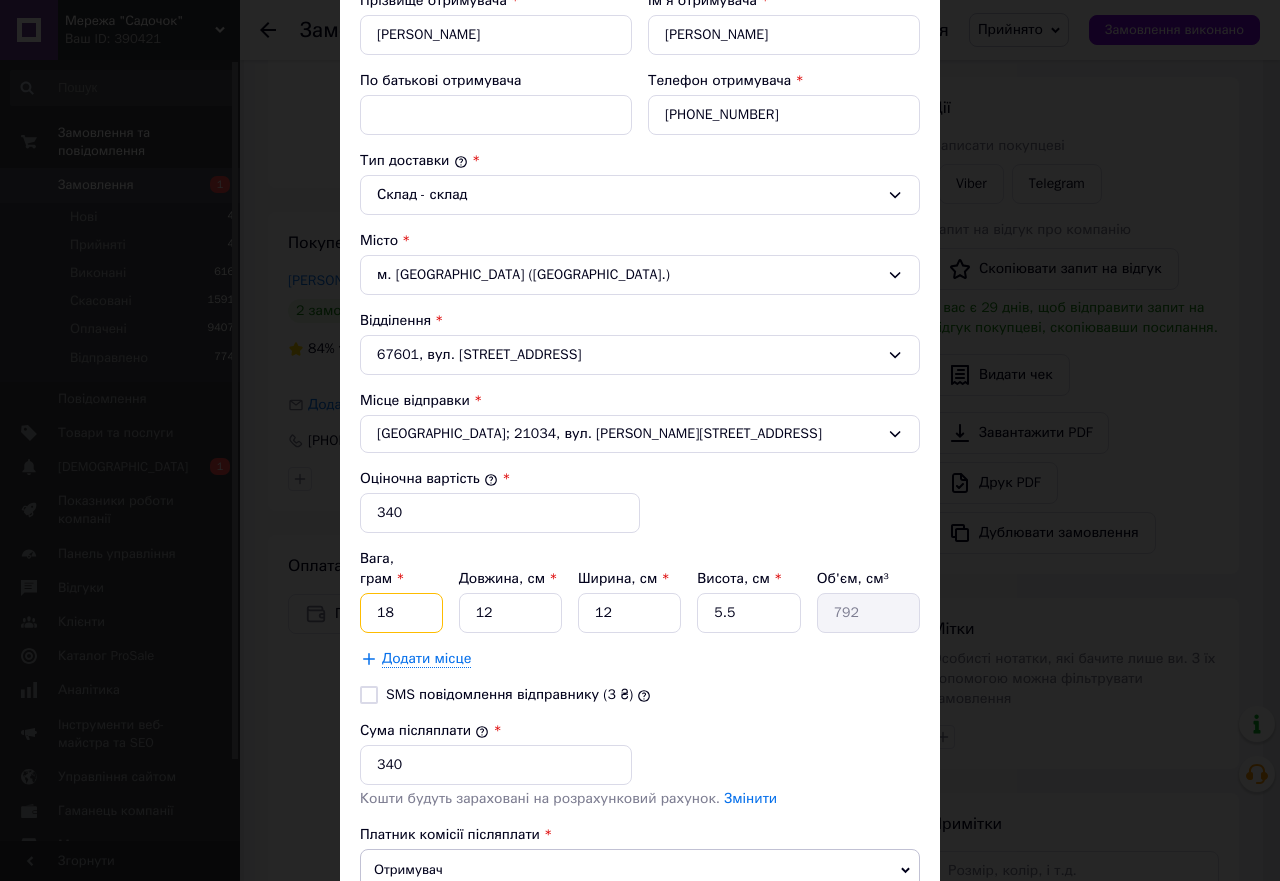 type on "1" 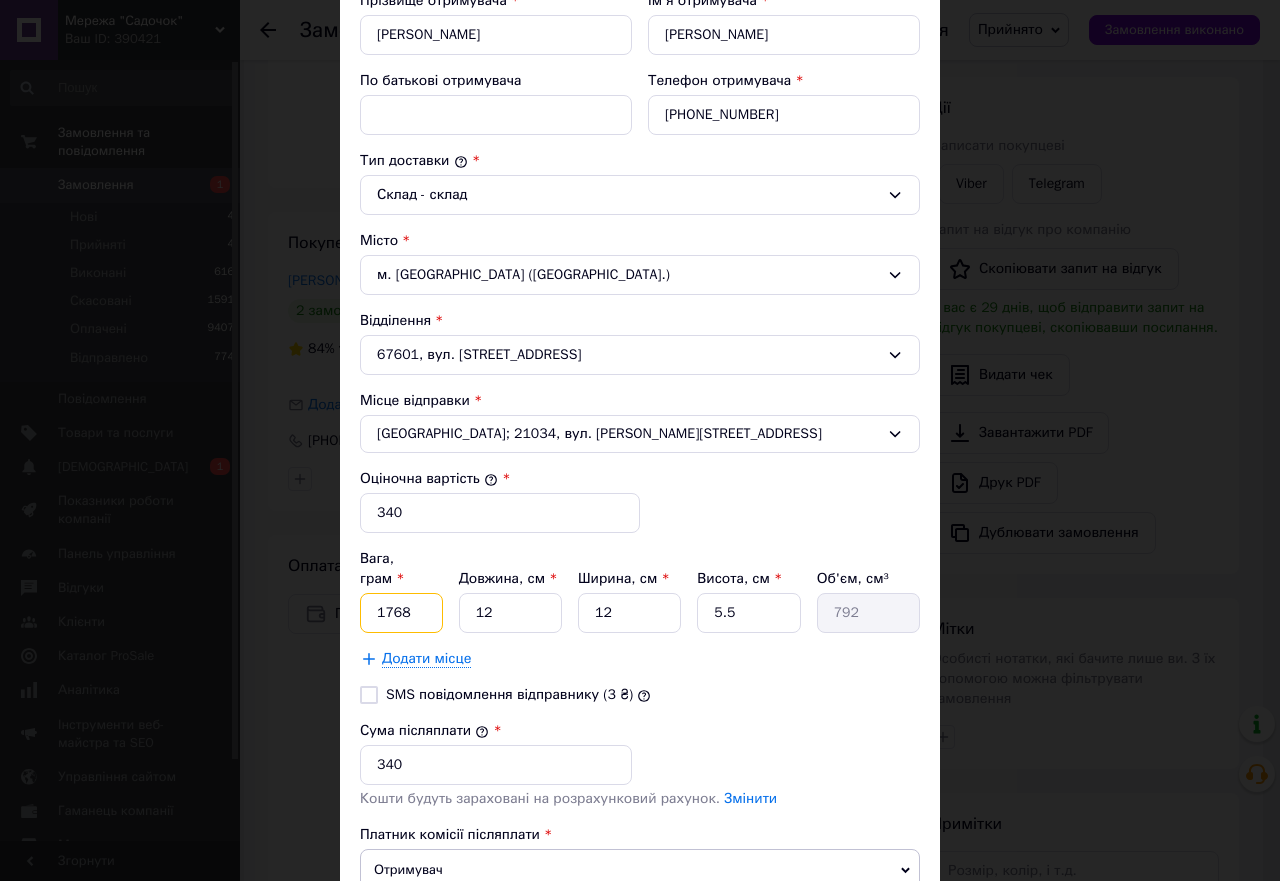 type on "1768" 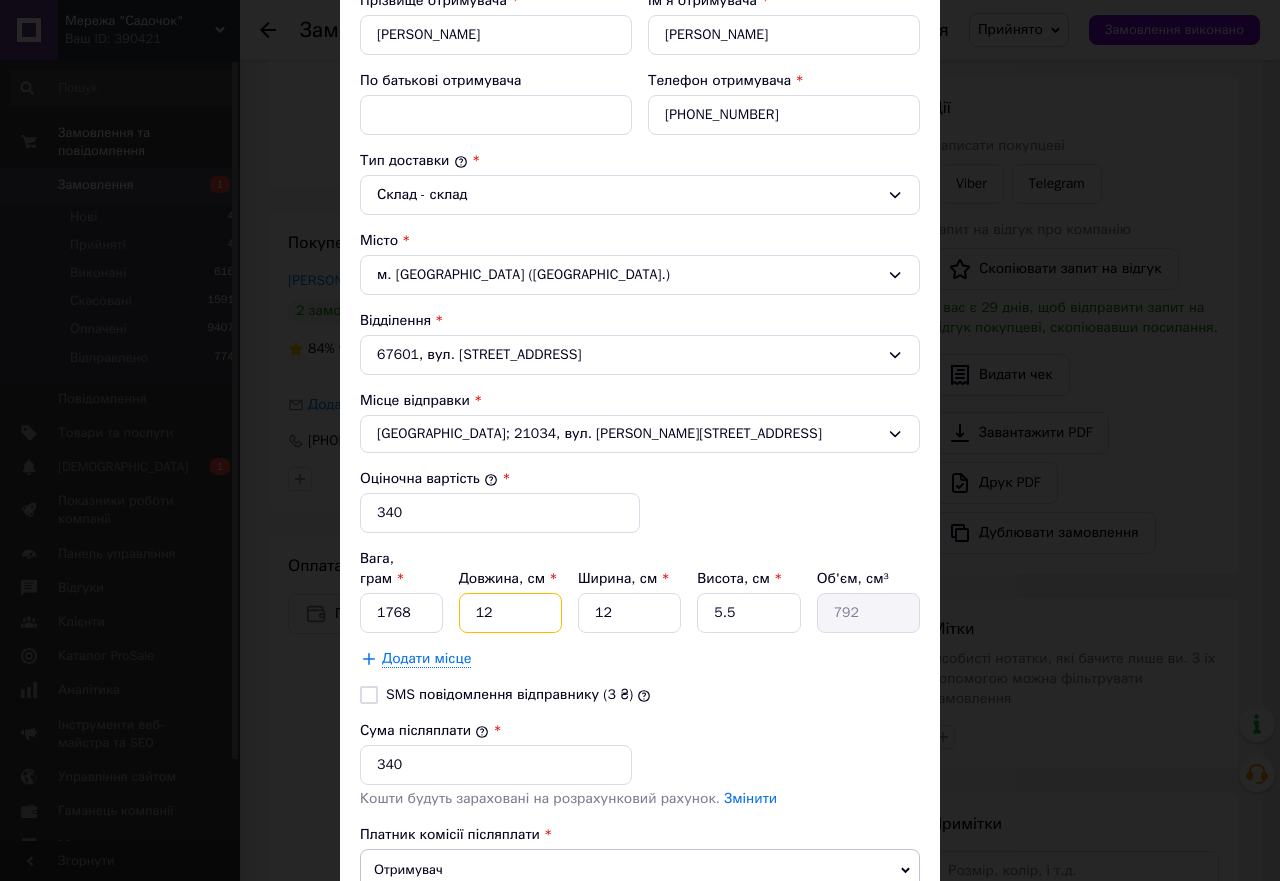 click on "12" at bounding box center [510, 613] 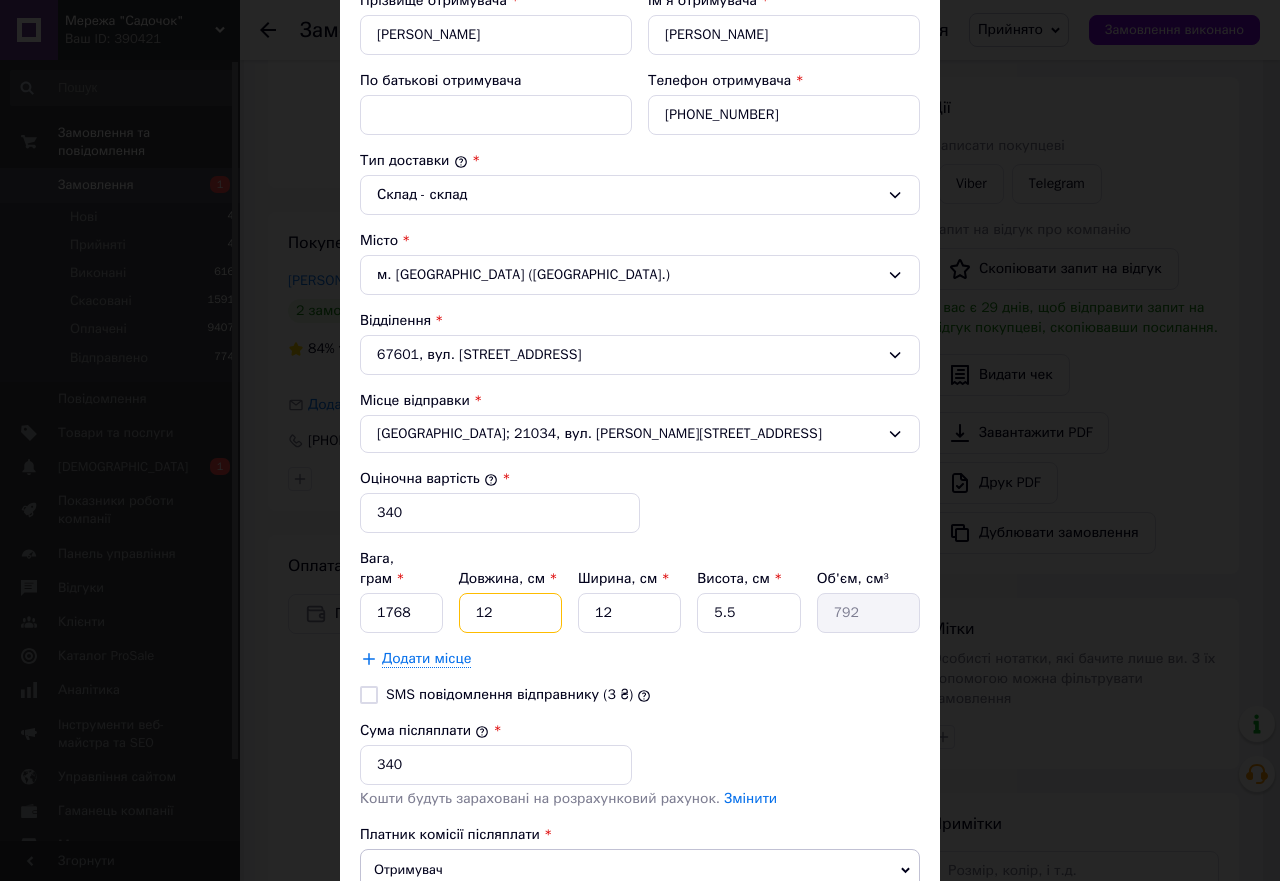 type on "1" 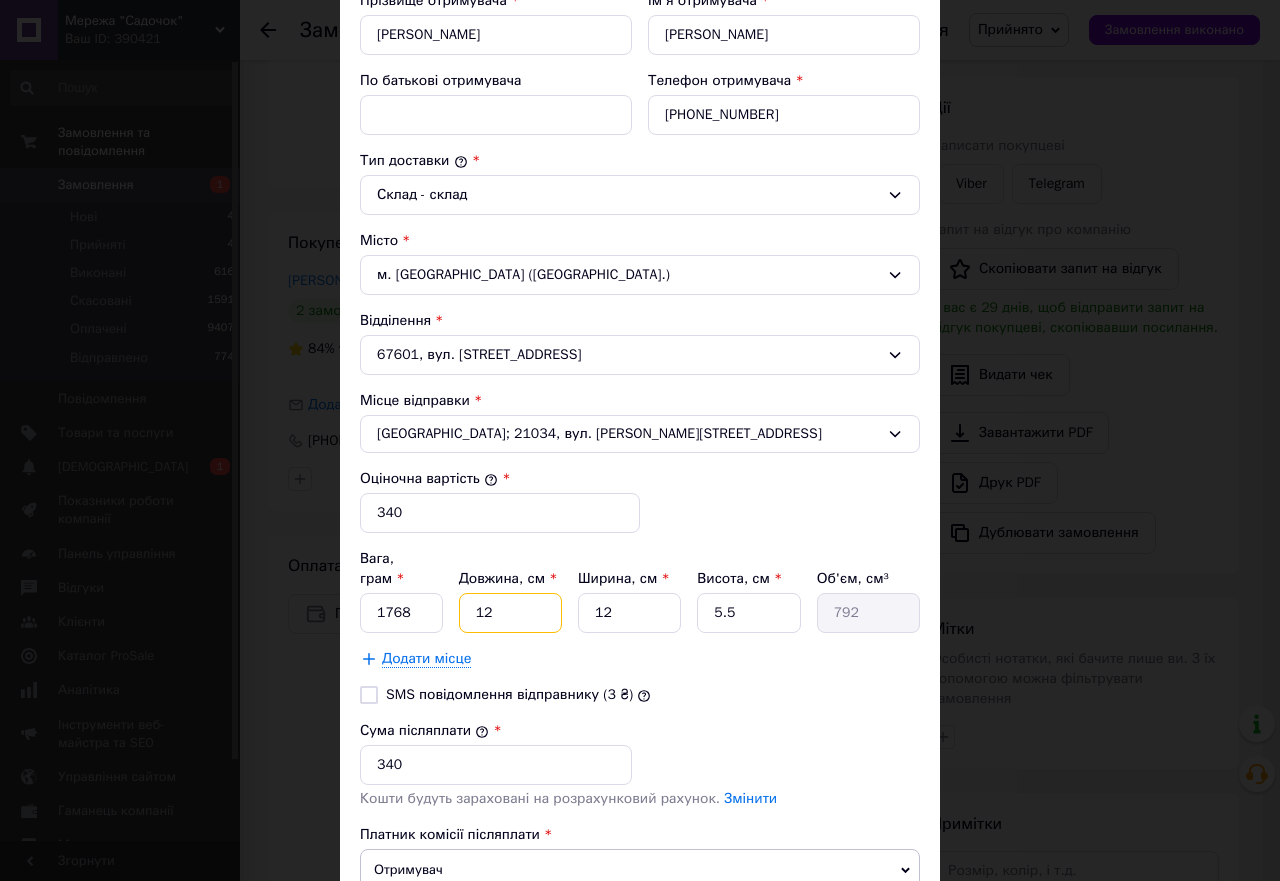 type on "66" 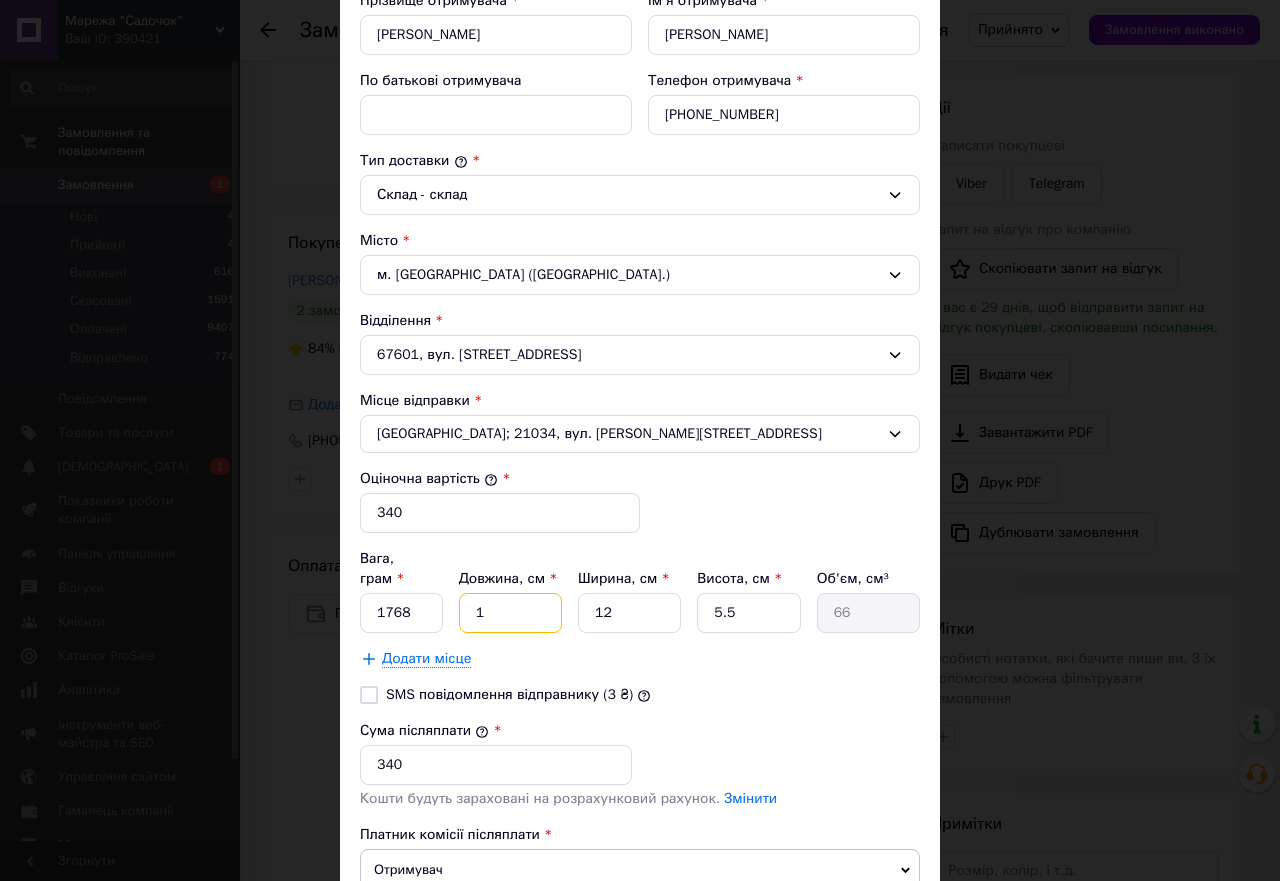 type on "19" 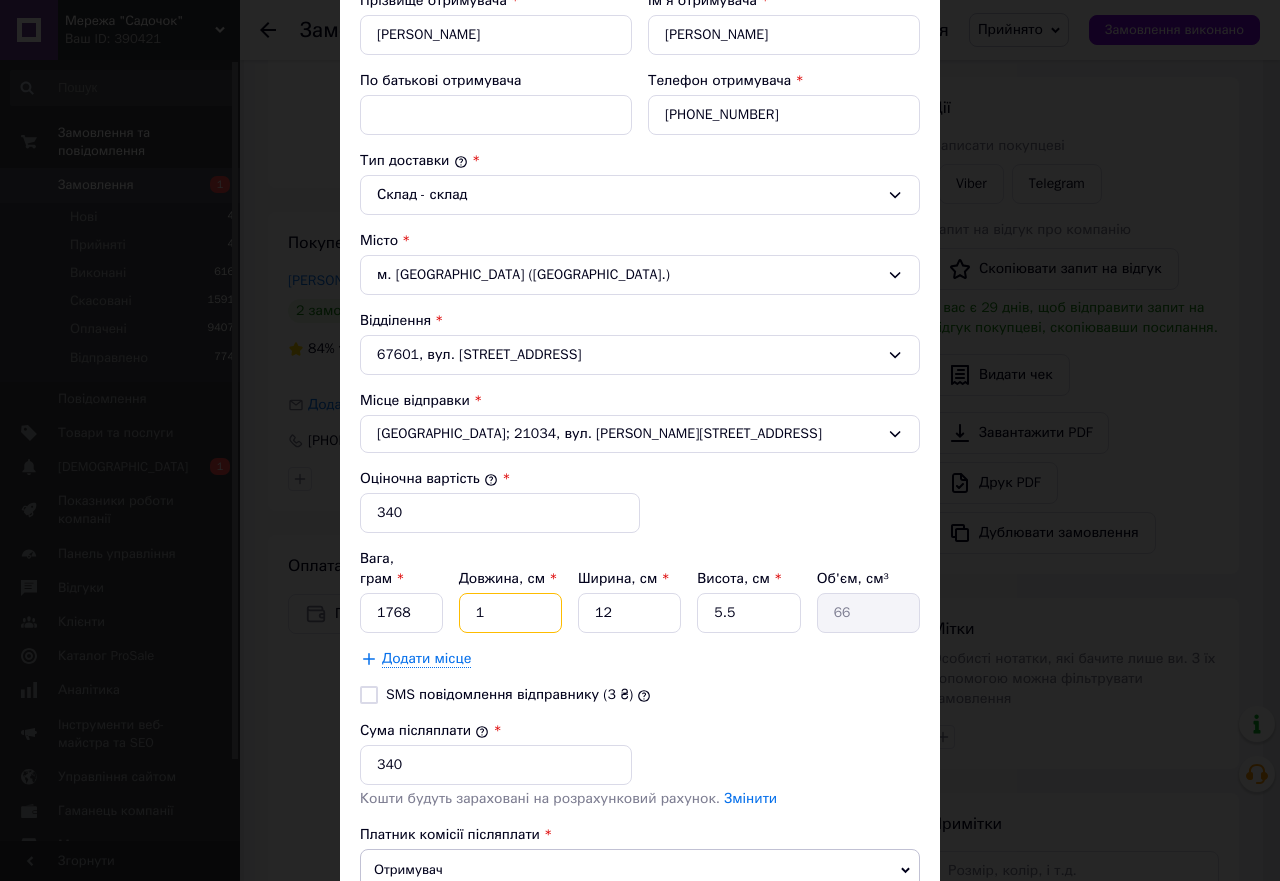 type on "1254" 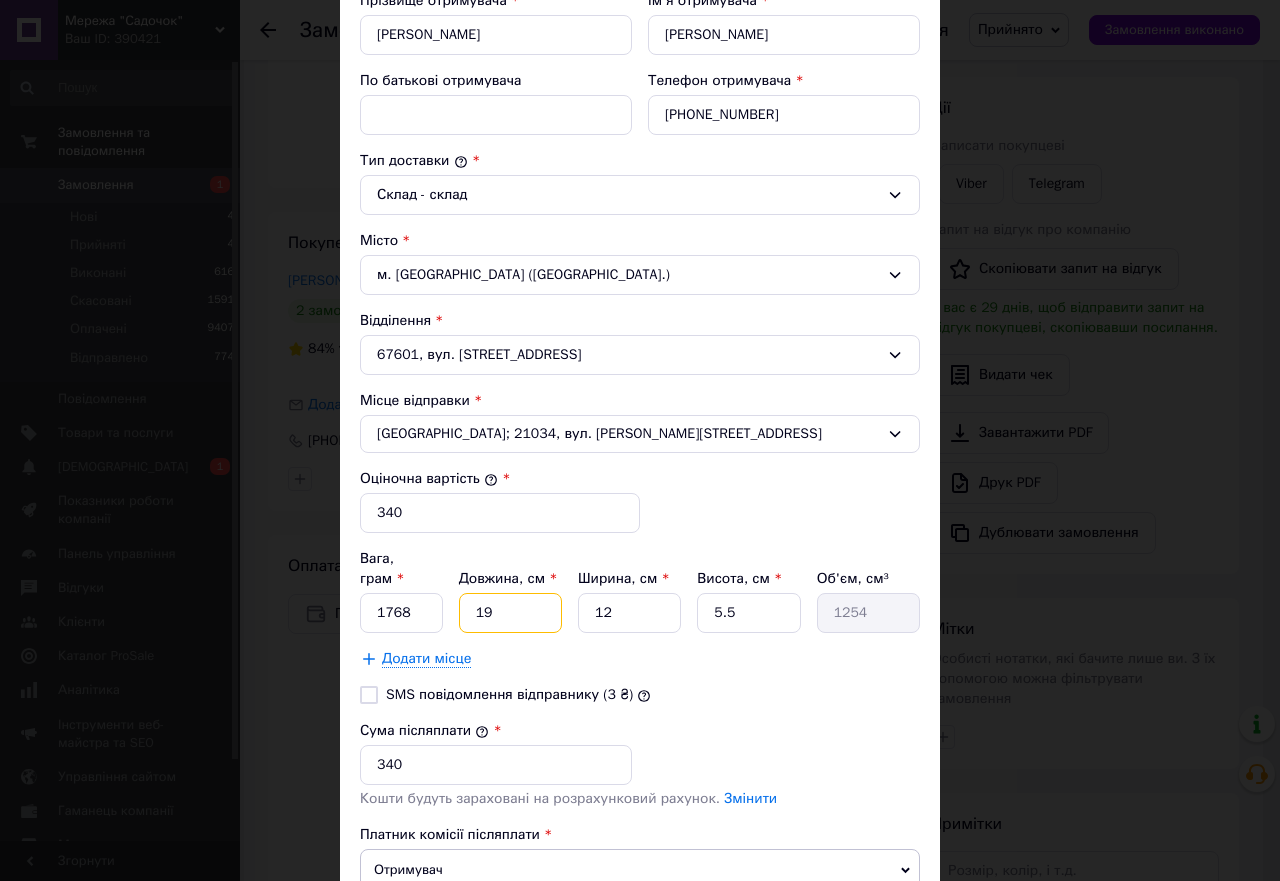 type on "19" 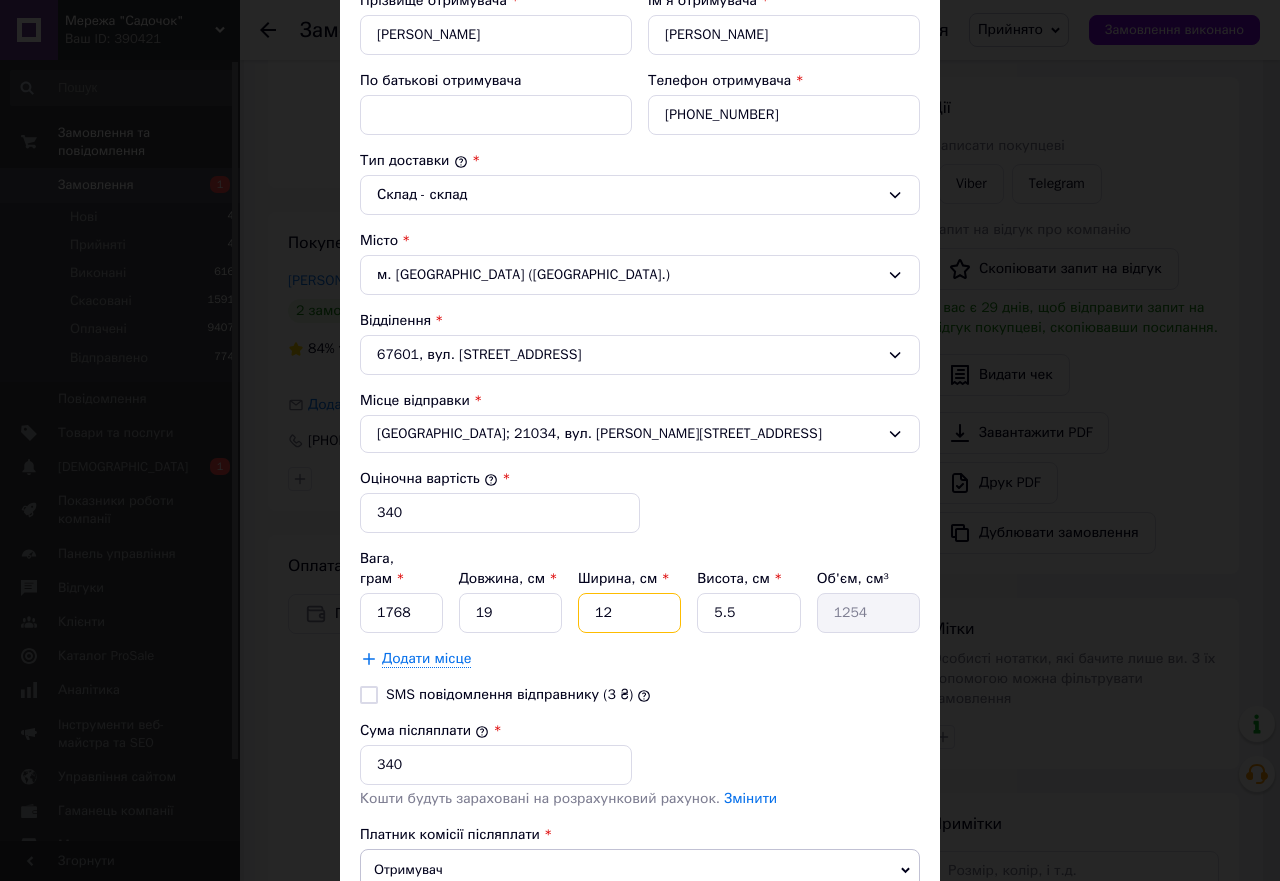 click on "12" at bounding box center [629, 613] 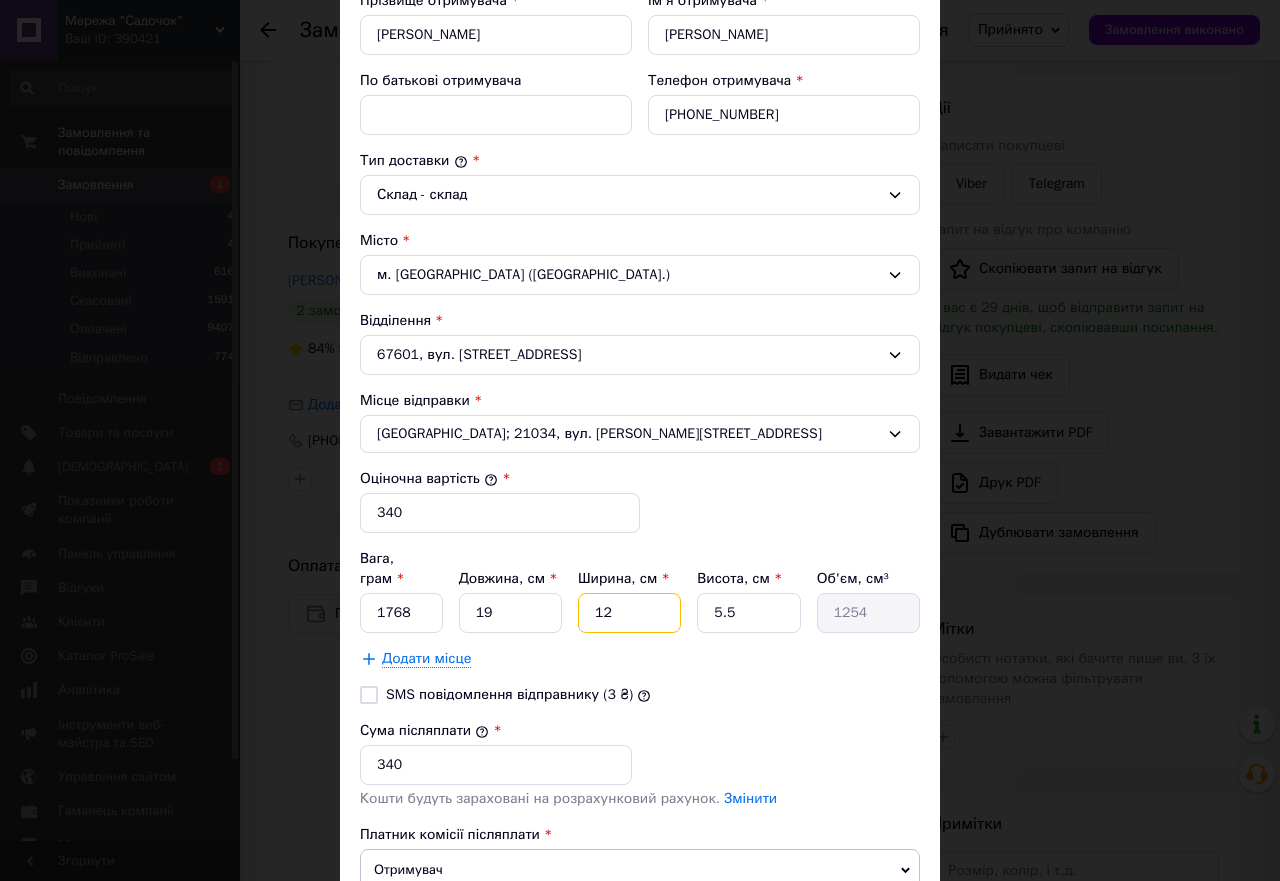 type on "1" 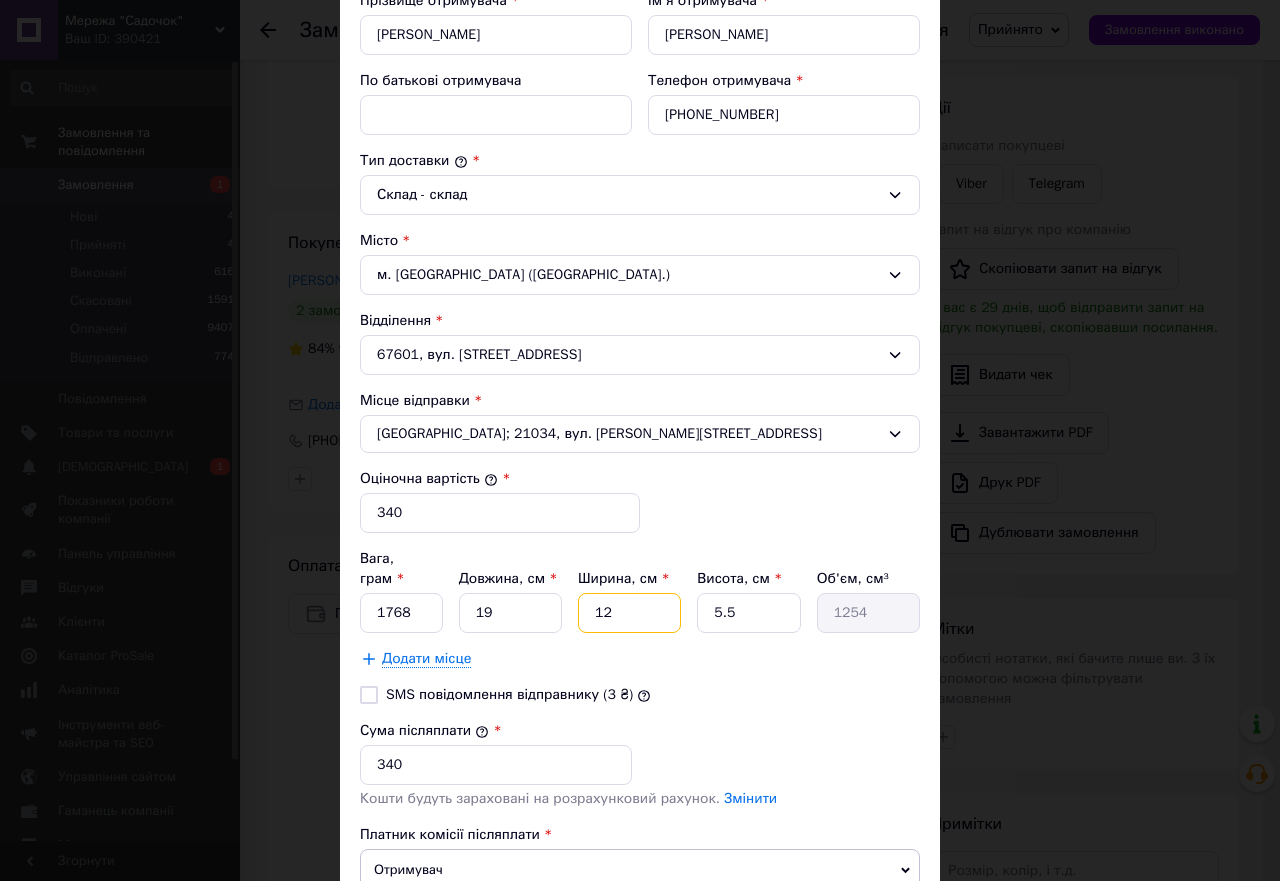 type on "104.5" 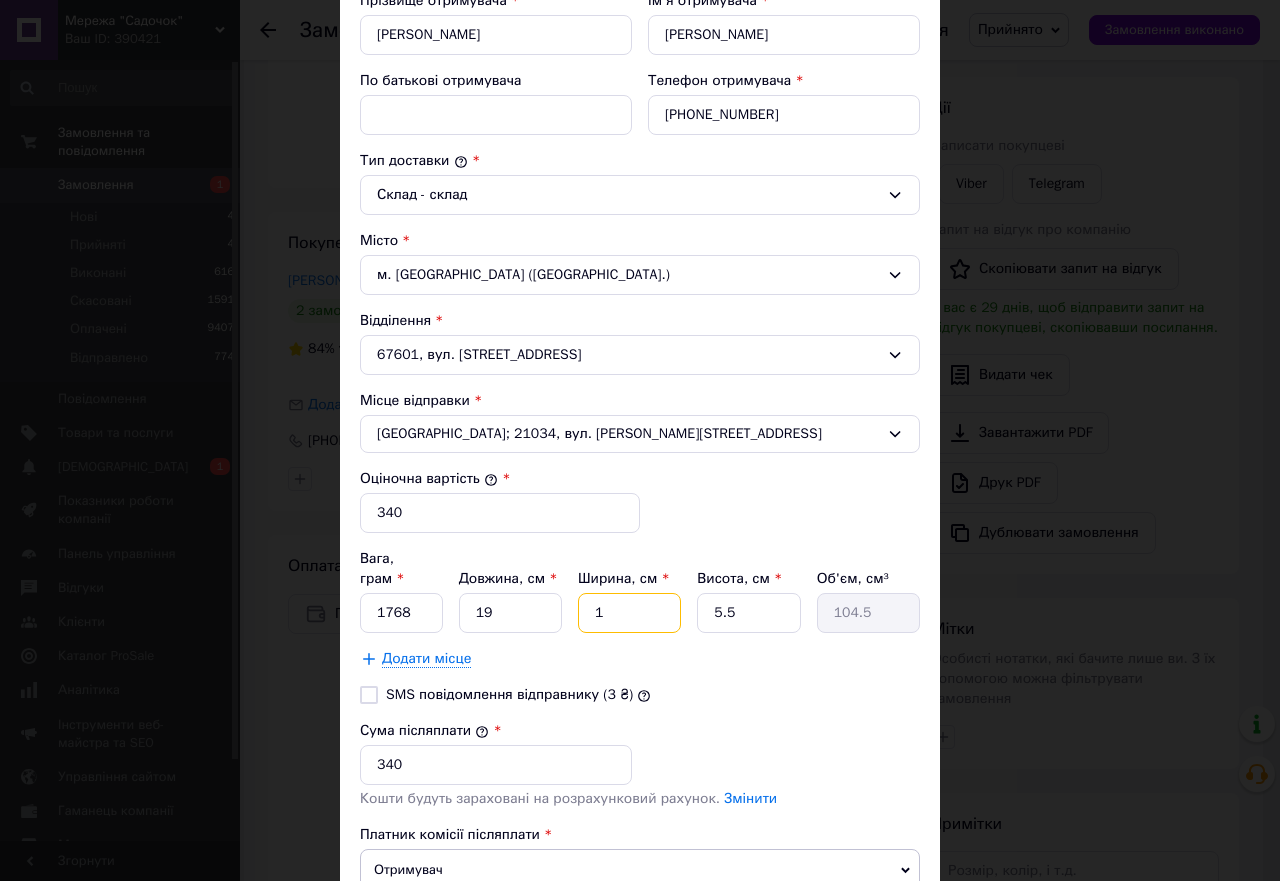 type on "10" 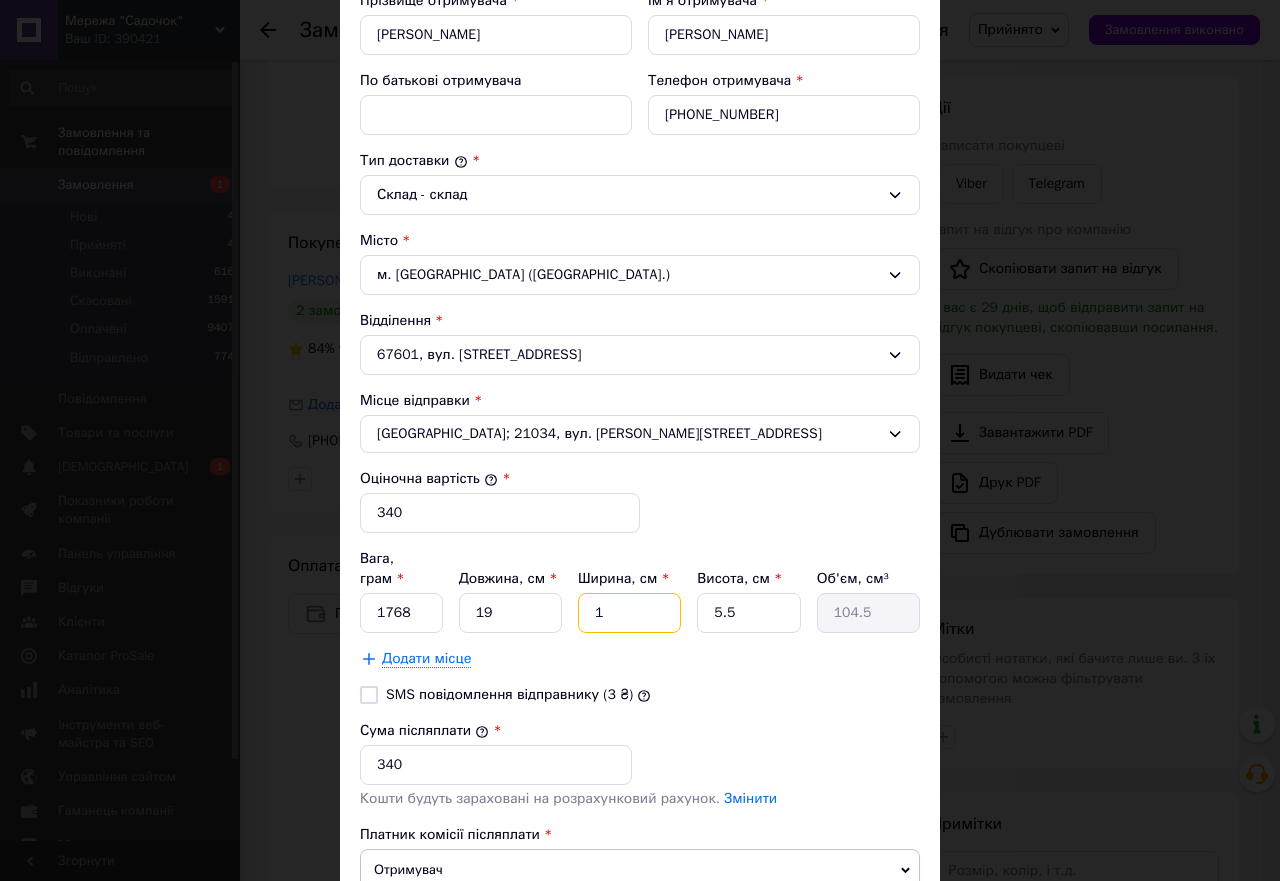 type on "1045" 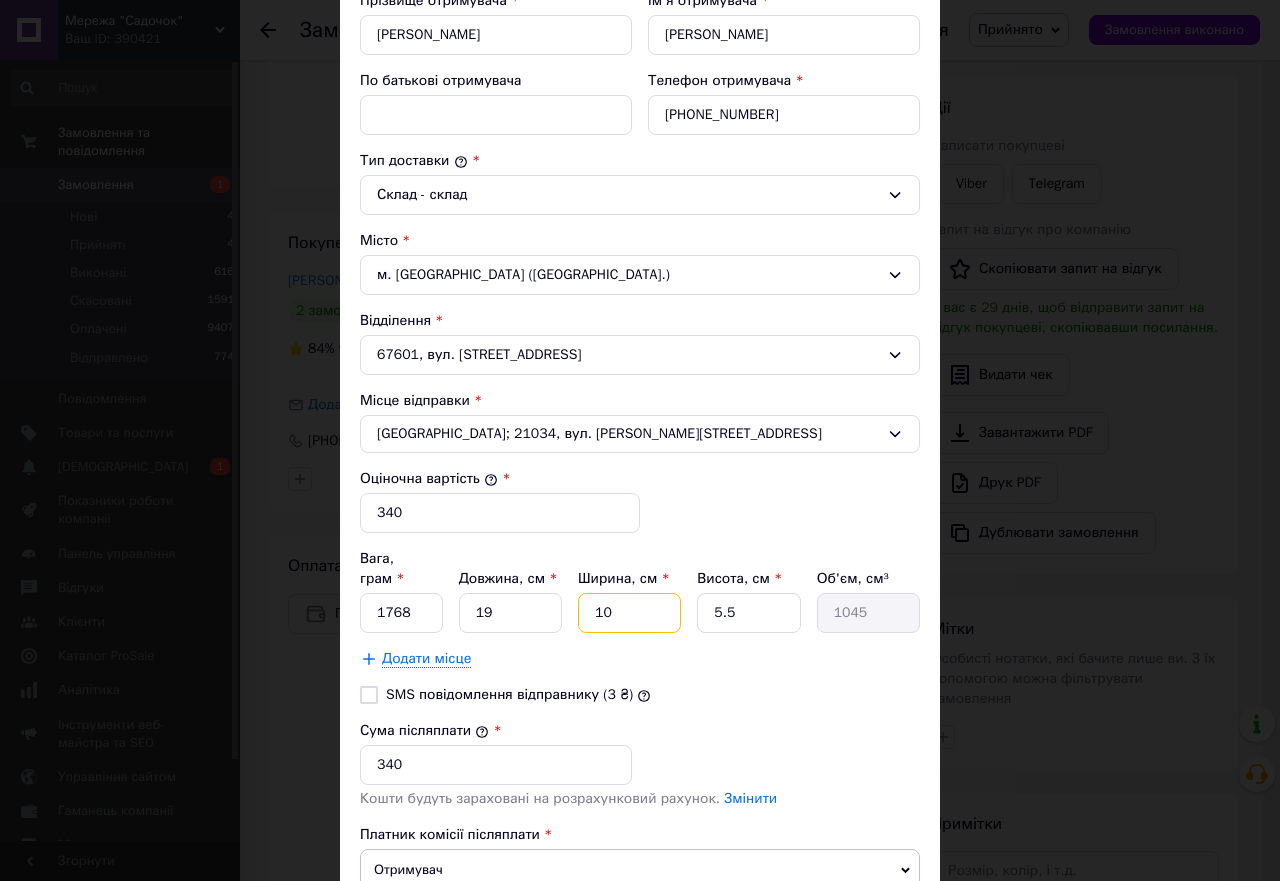 type on "10" 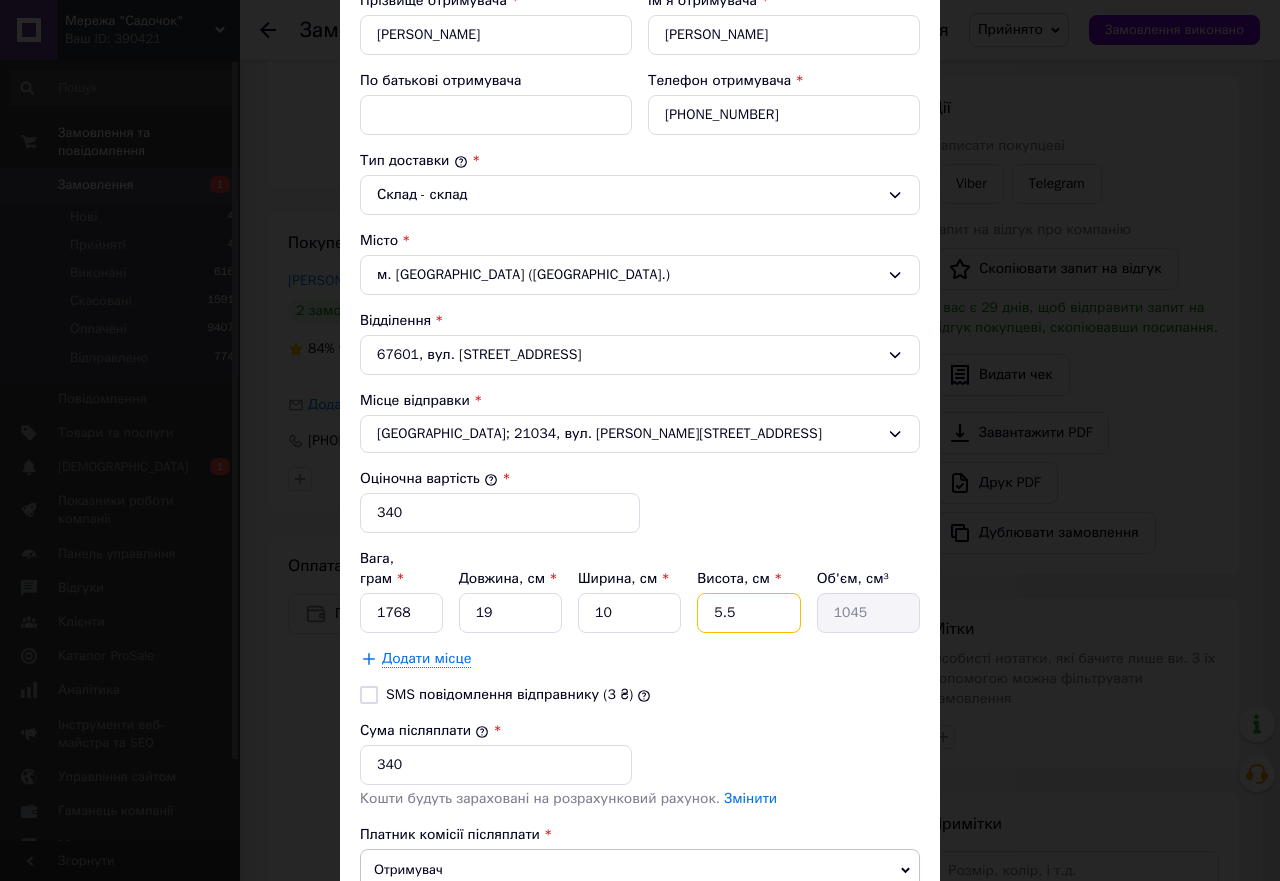 click on "5.5" at bounding box center [748, 613] 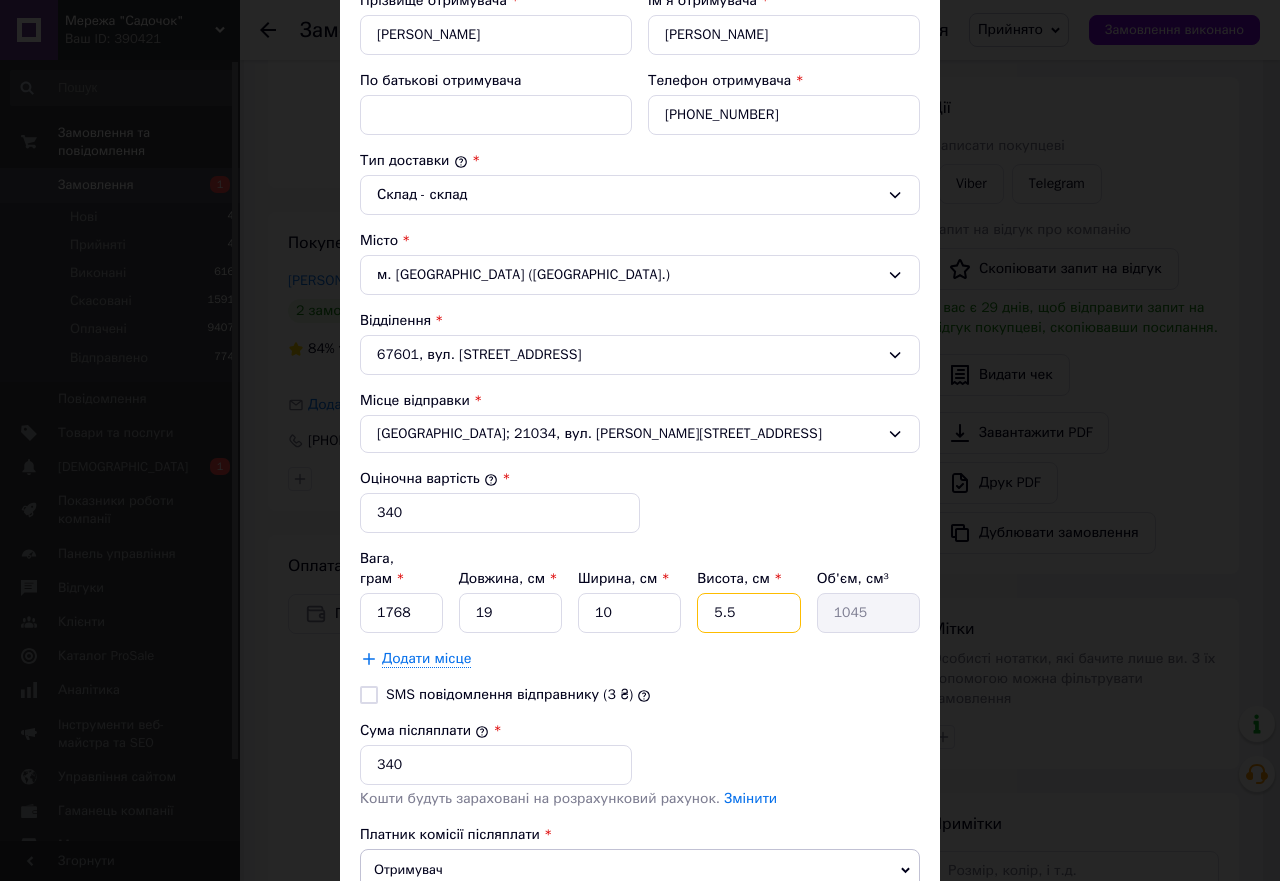 type on "5." 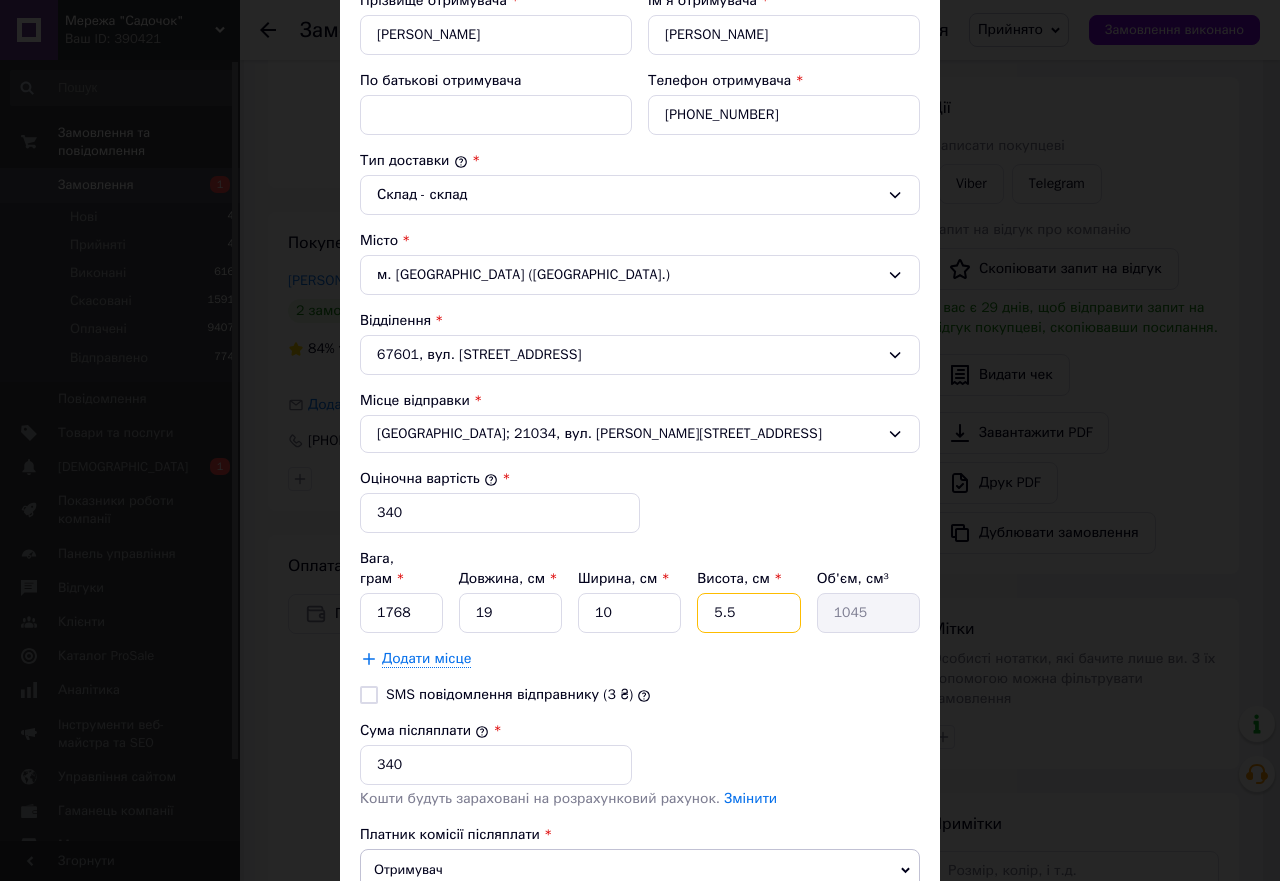 type on "950" 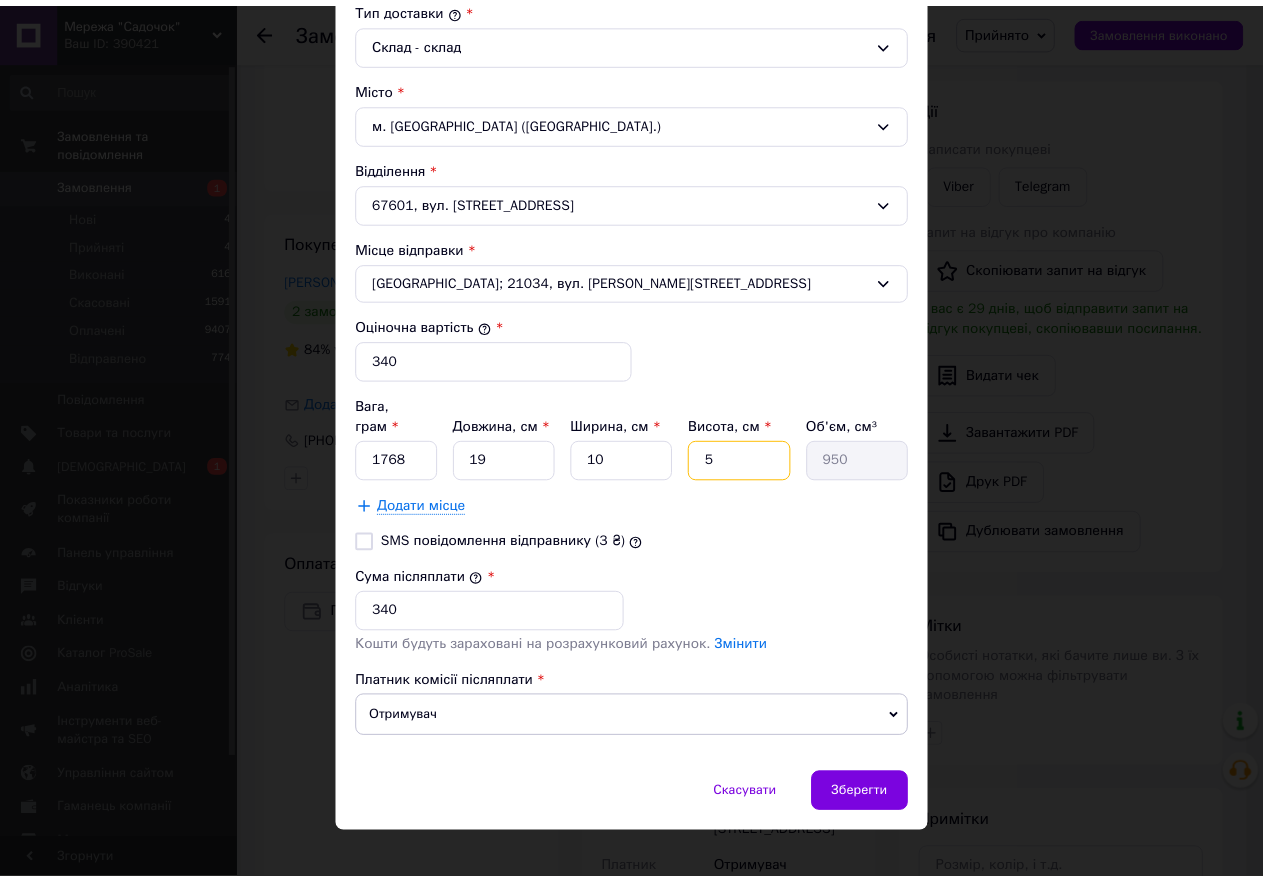 scroll, scrollTop: 556, scrollLeft: 0, axis: vertical 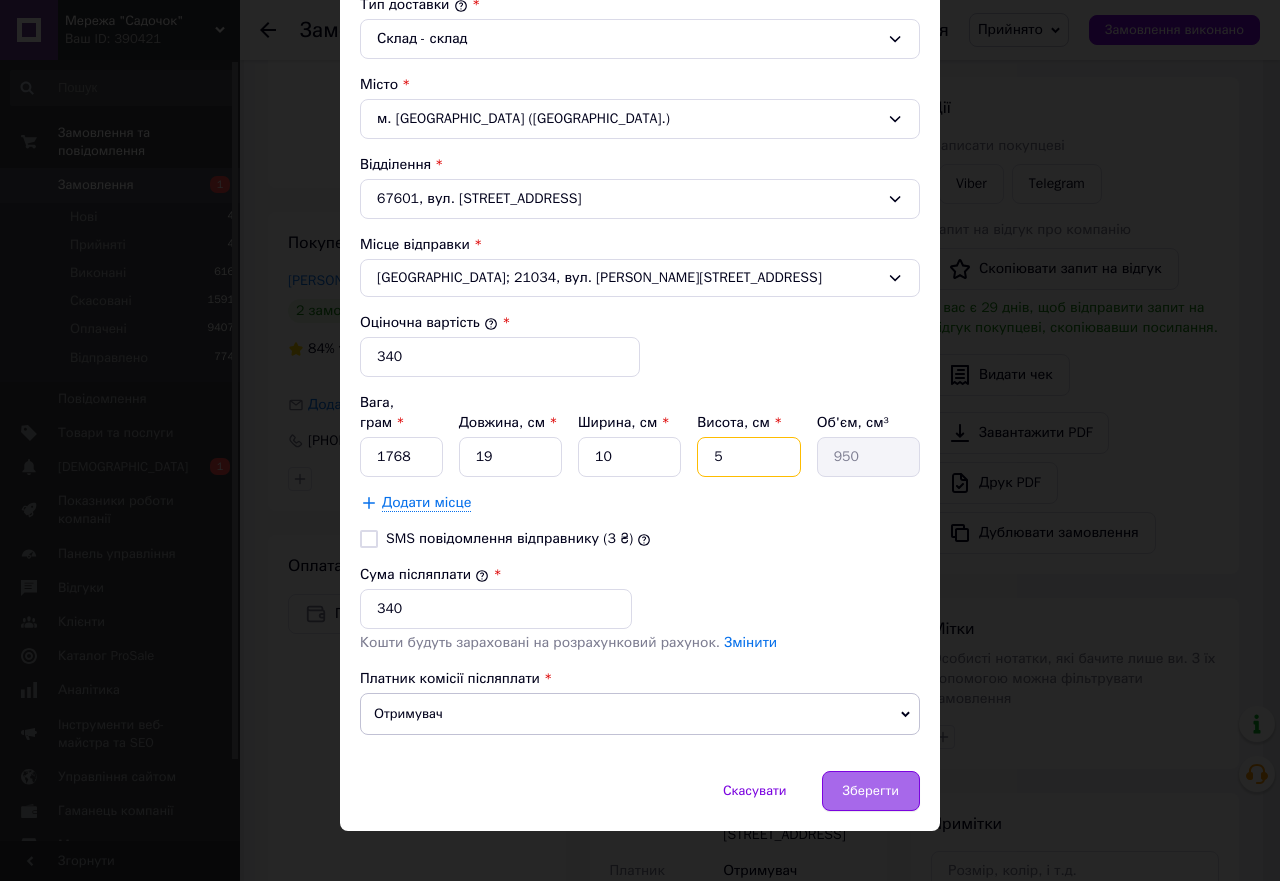 type on "5" 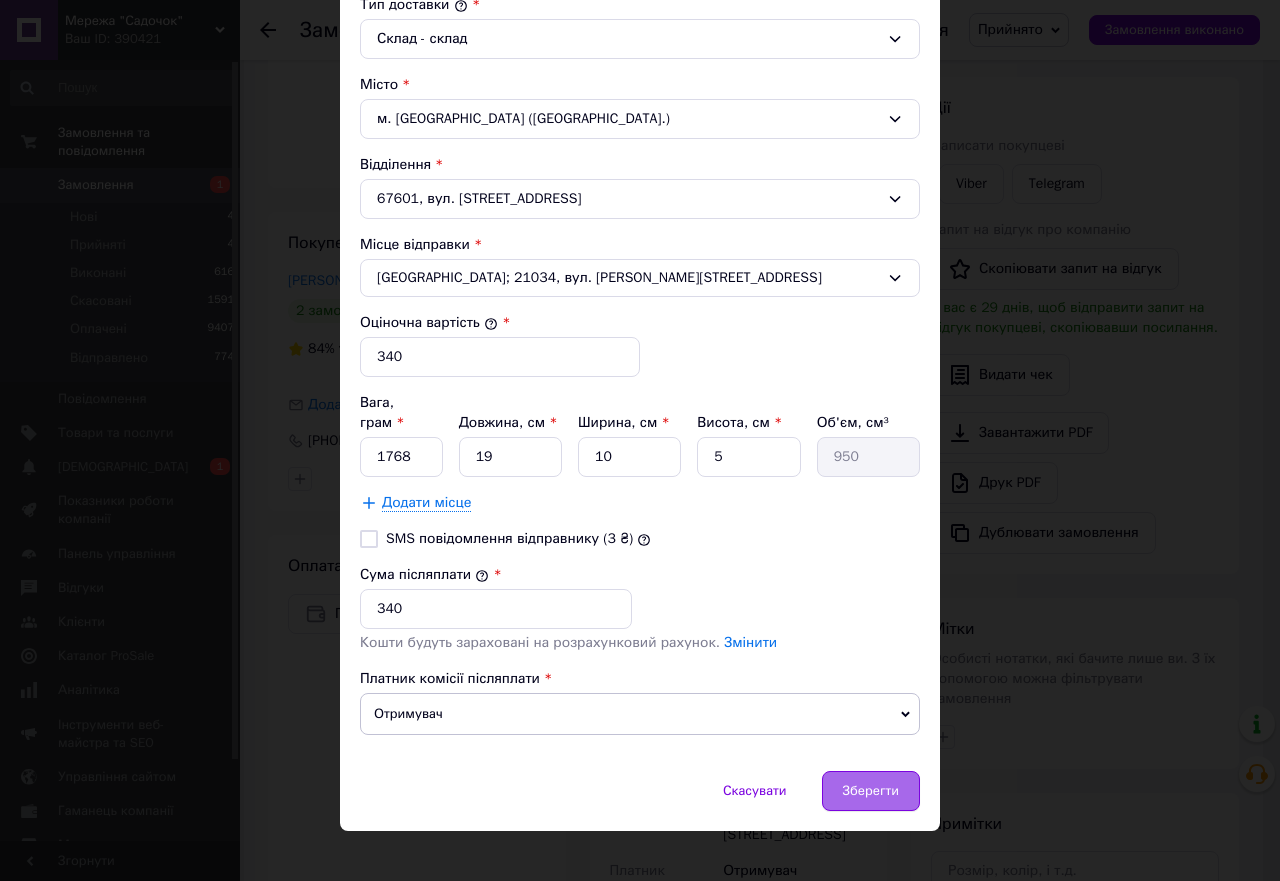 click on "Зберегти" at bounding box center [871, 791] 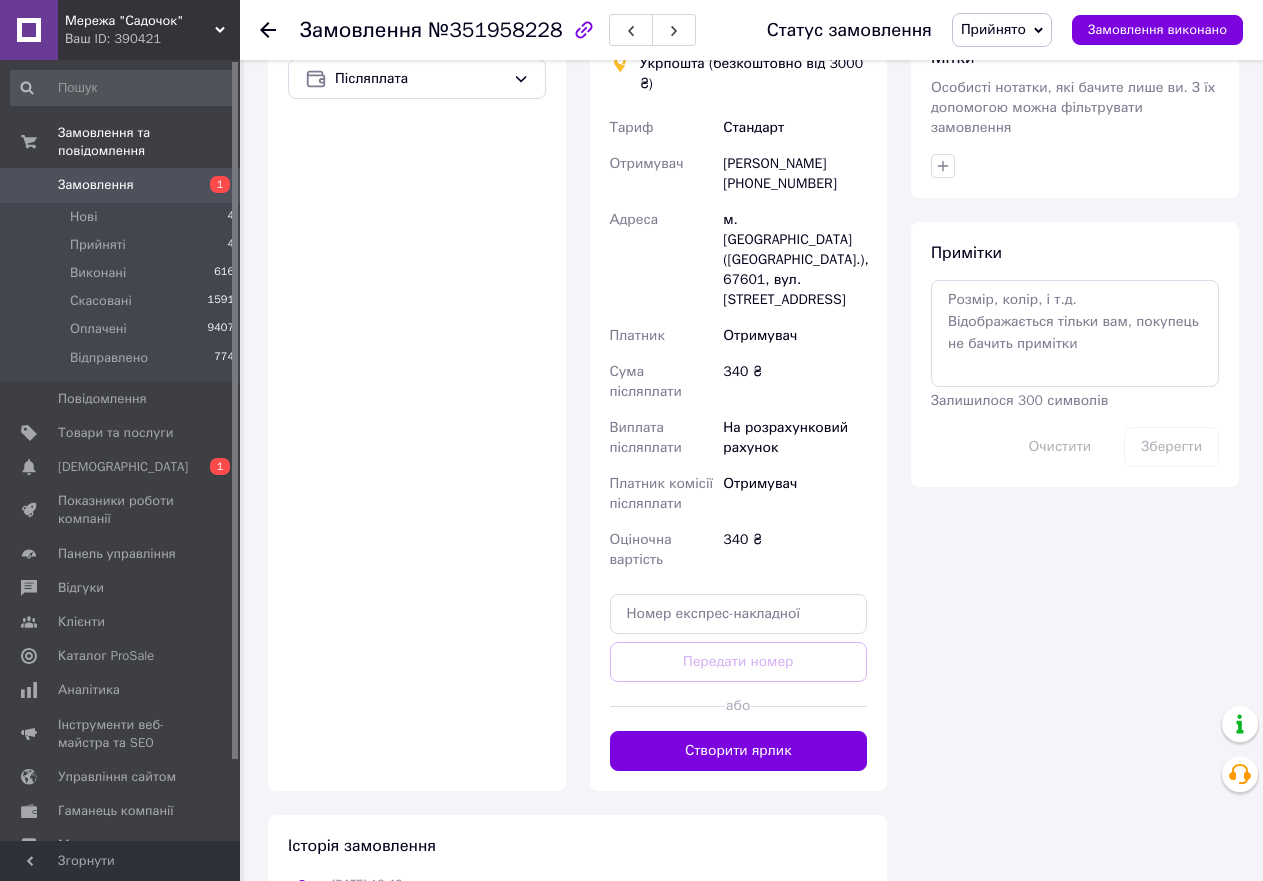 scroll, scrollTop: 651, scrollLeft: 0, axis: vertical 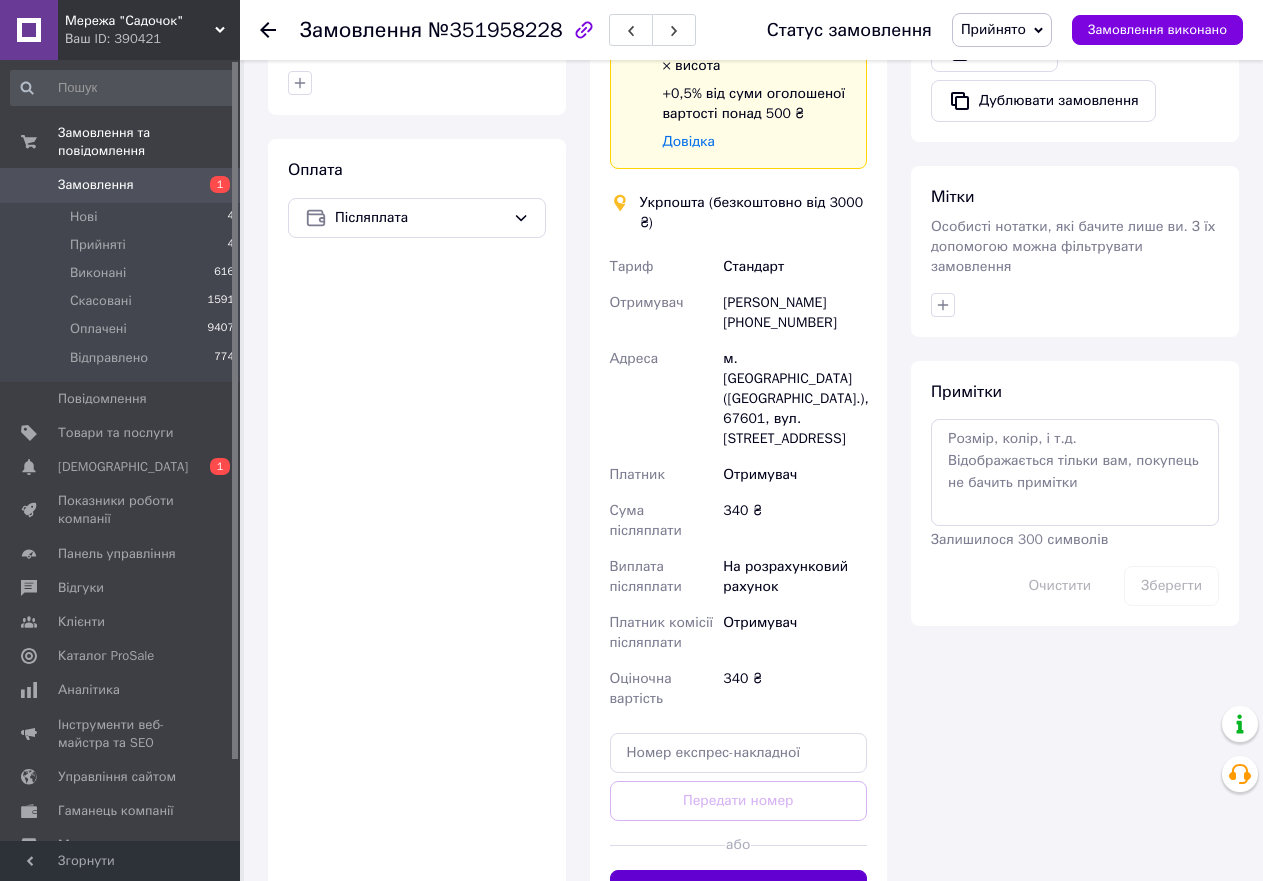 click on "Створити ярлик" at bounding box center (739, 890) 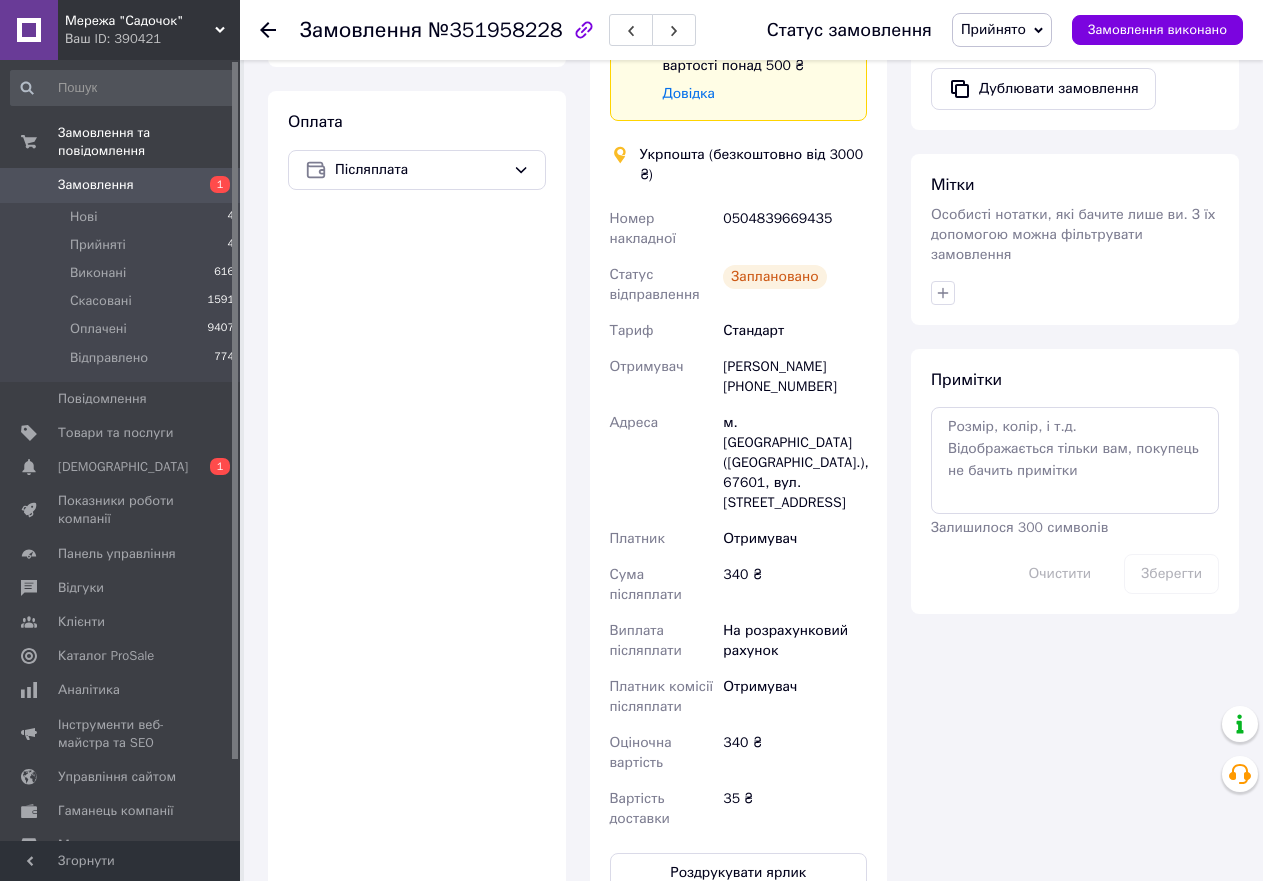 scroll, scrollTop: 700, scrollLeft: 0, axis: vertical 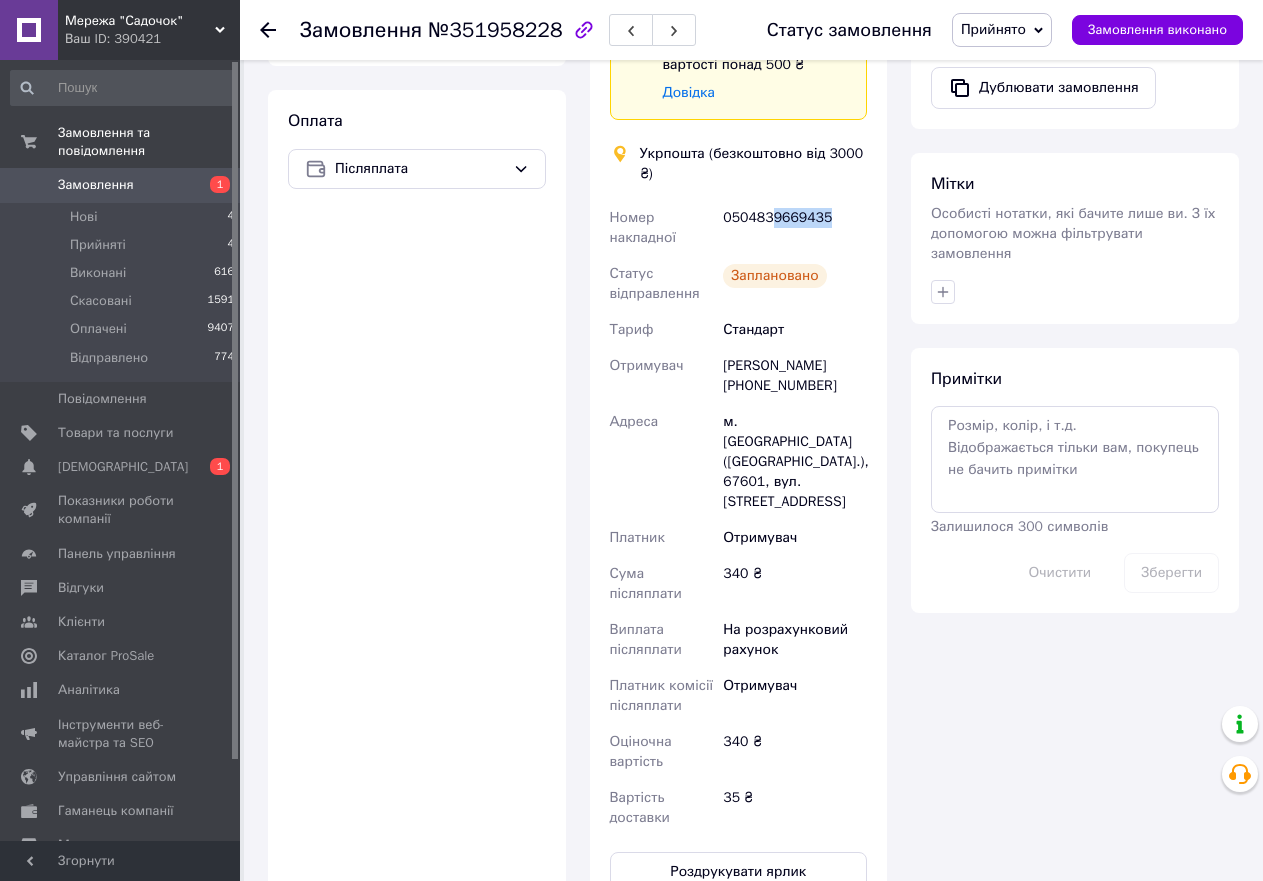 drag, startPoint x: 828, startPoint y: 211, endPoint x: 767, endPoint y: 217, distance: 61.294373 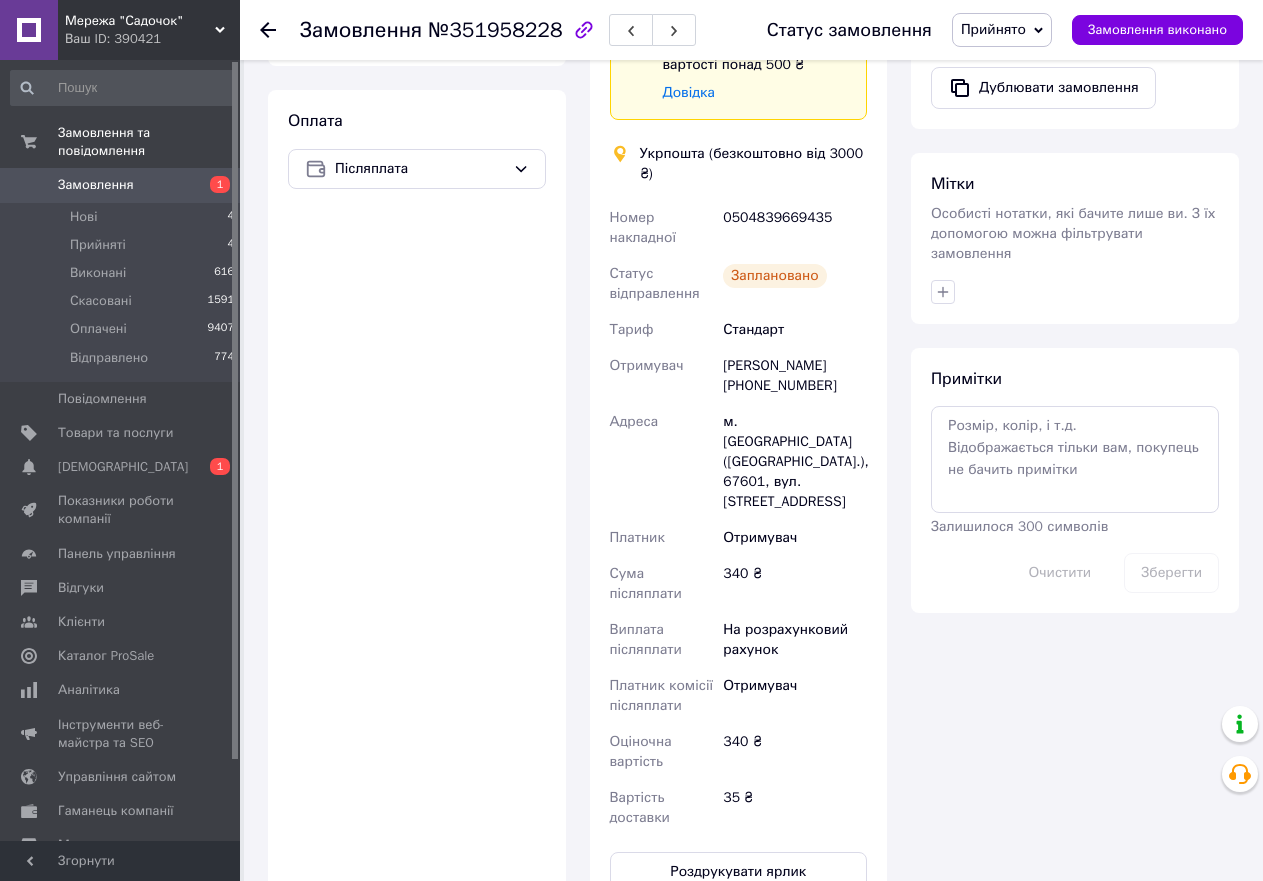 click 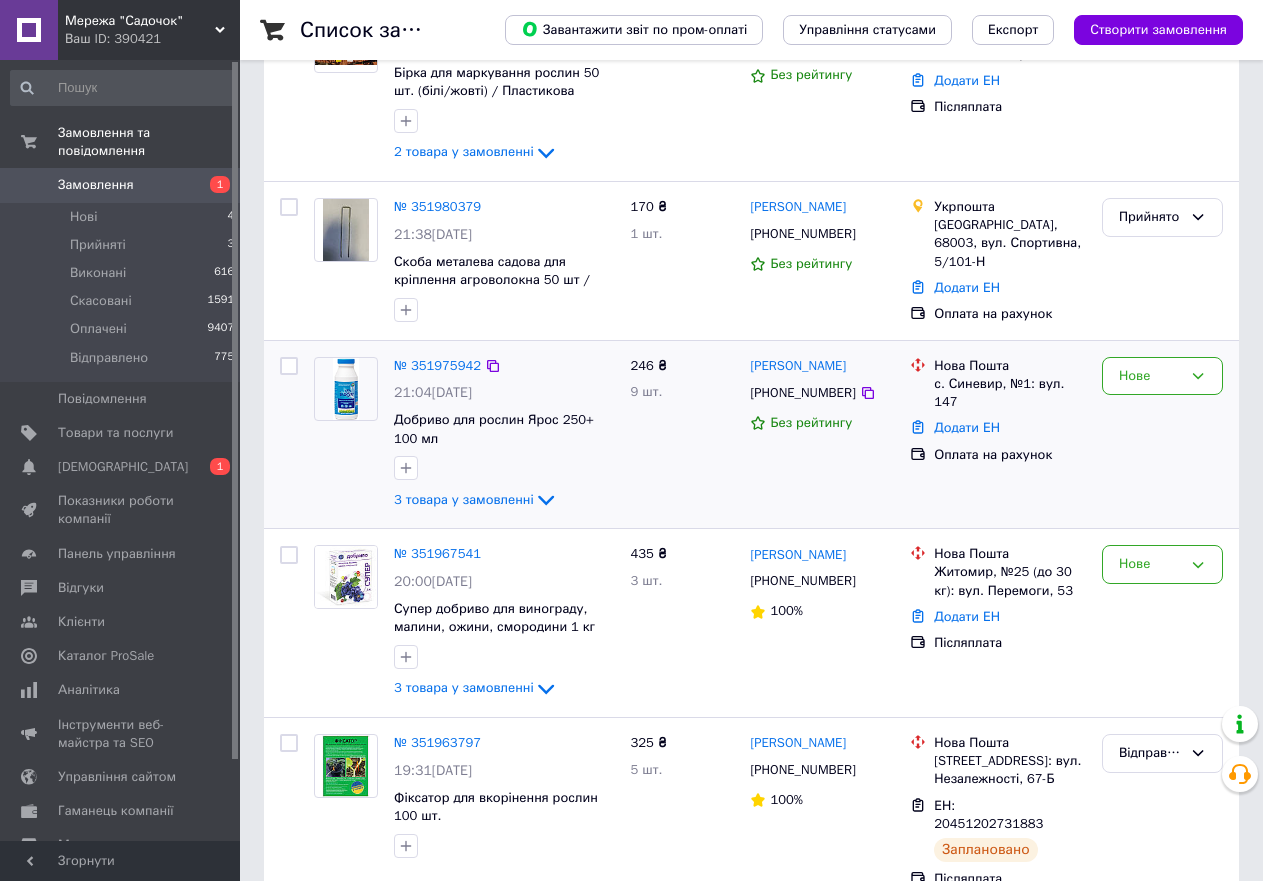 scroll, scrollTop: 500, scrollLeft: 0, axis: vertical 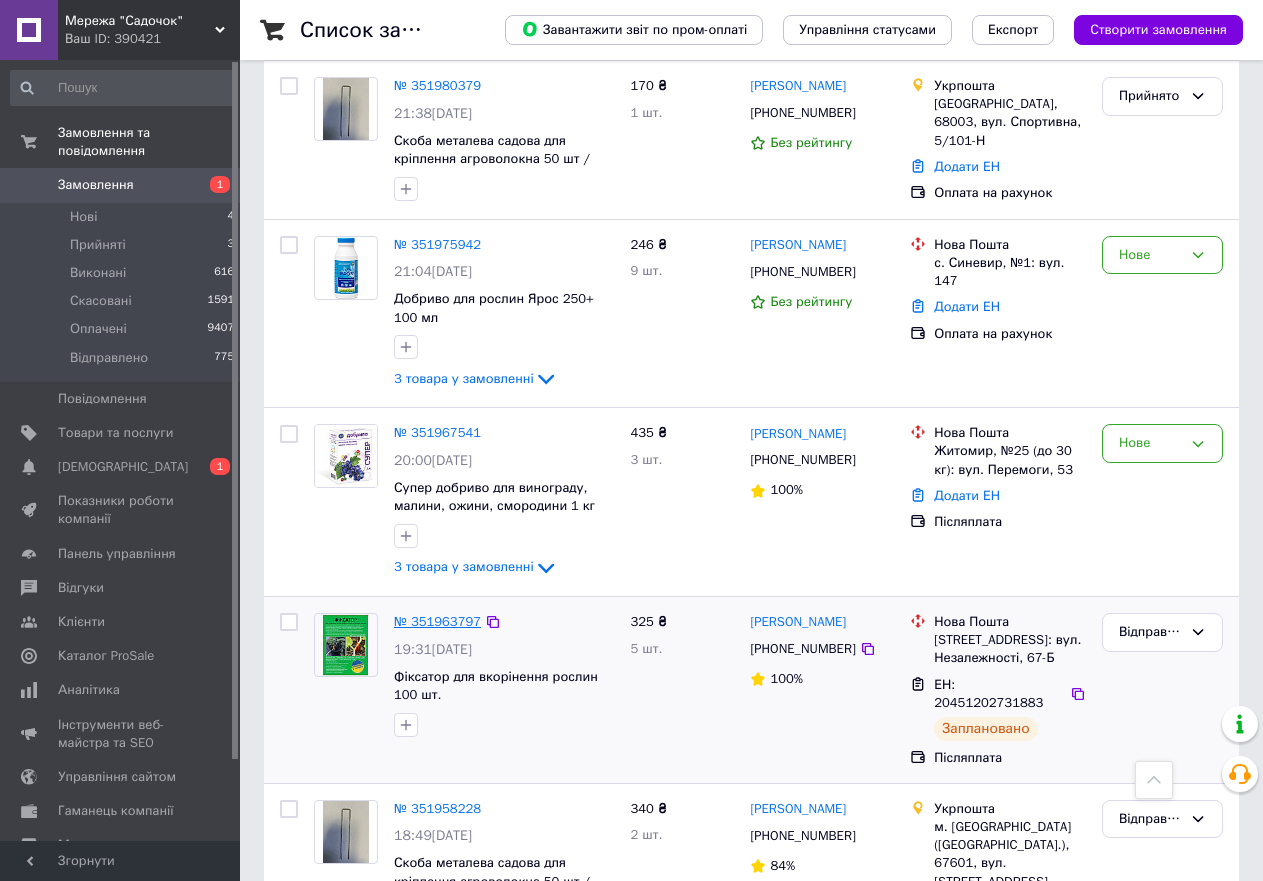 click on "№ 351963797" at bounding box center [437, 621] 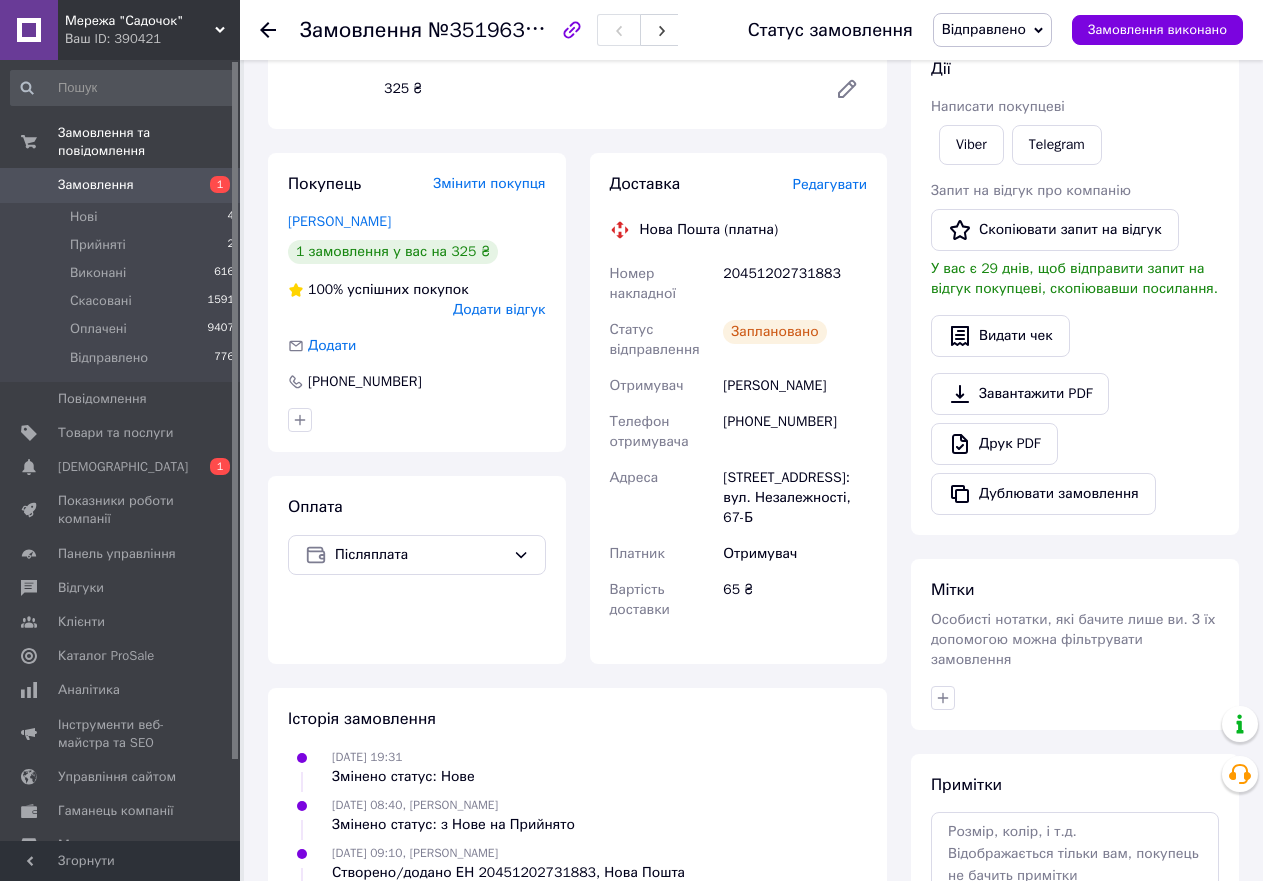 scroll, scrollTop: 400, scrollLeft: 0, axis: vertical 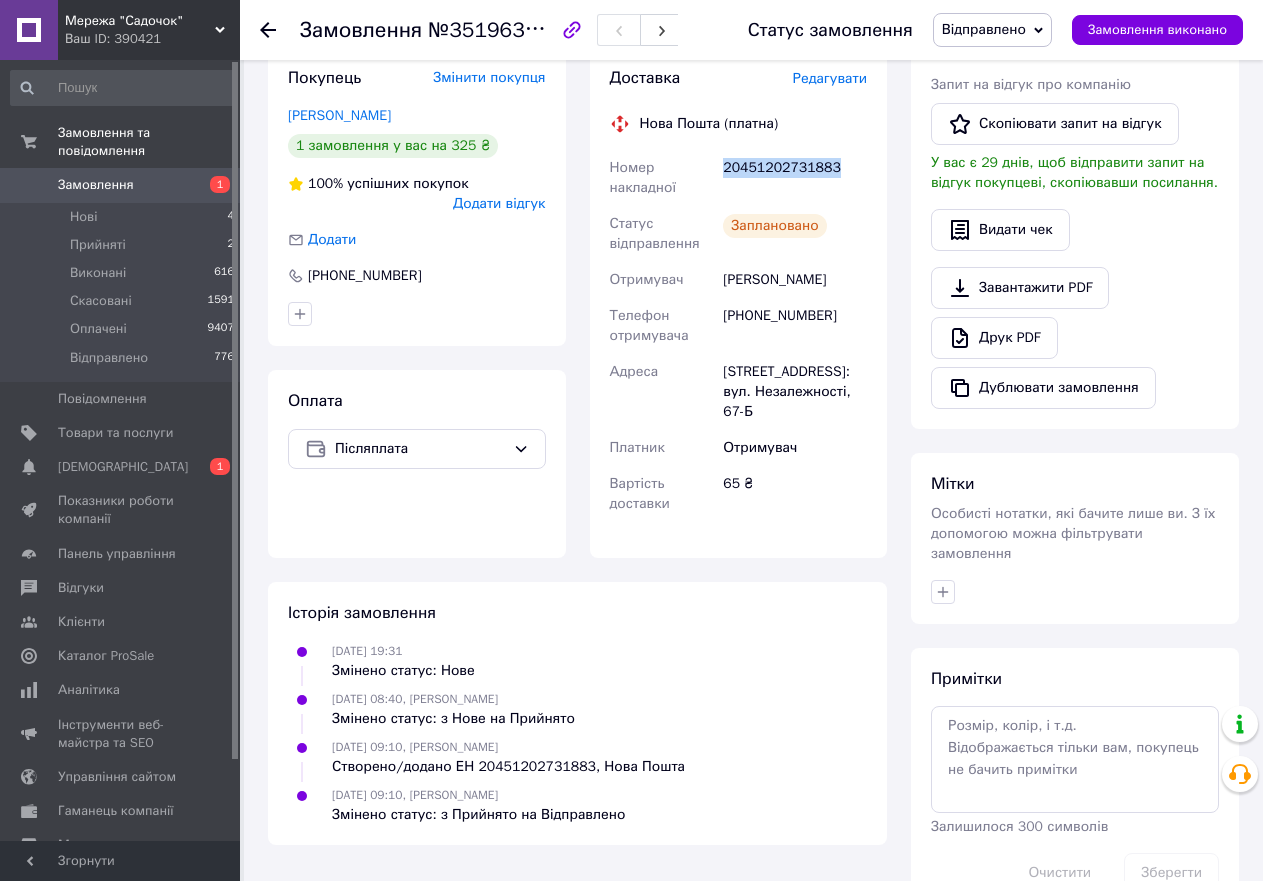 drag, startPoint x: 836, startPoint y: 153, endPoint x: 721, endPoint y: 175, distance: 117.08544 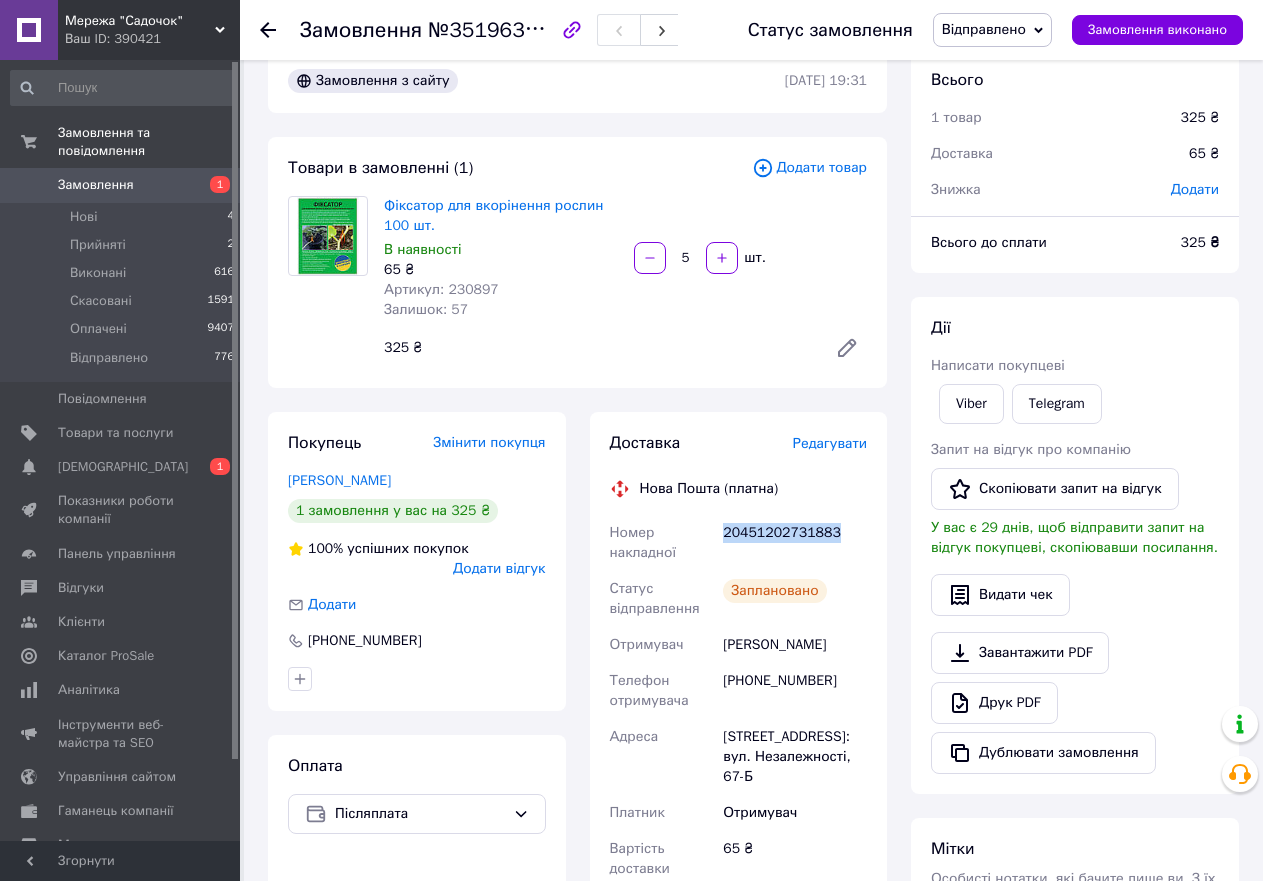 scroll, scrollTop: 0, scrollLeft: 0, axis: both 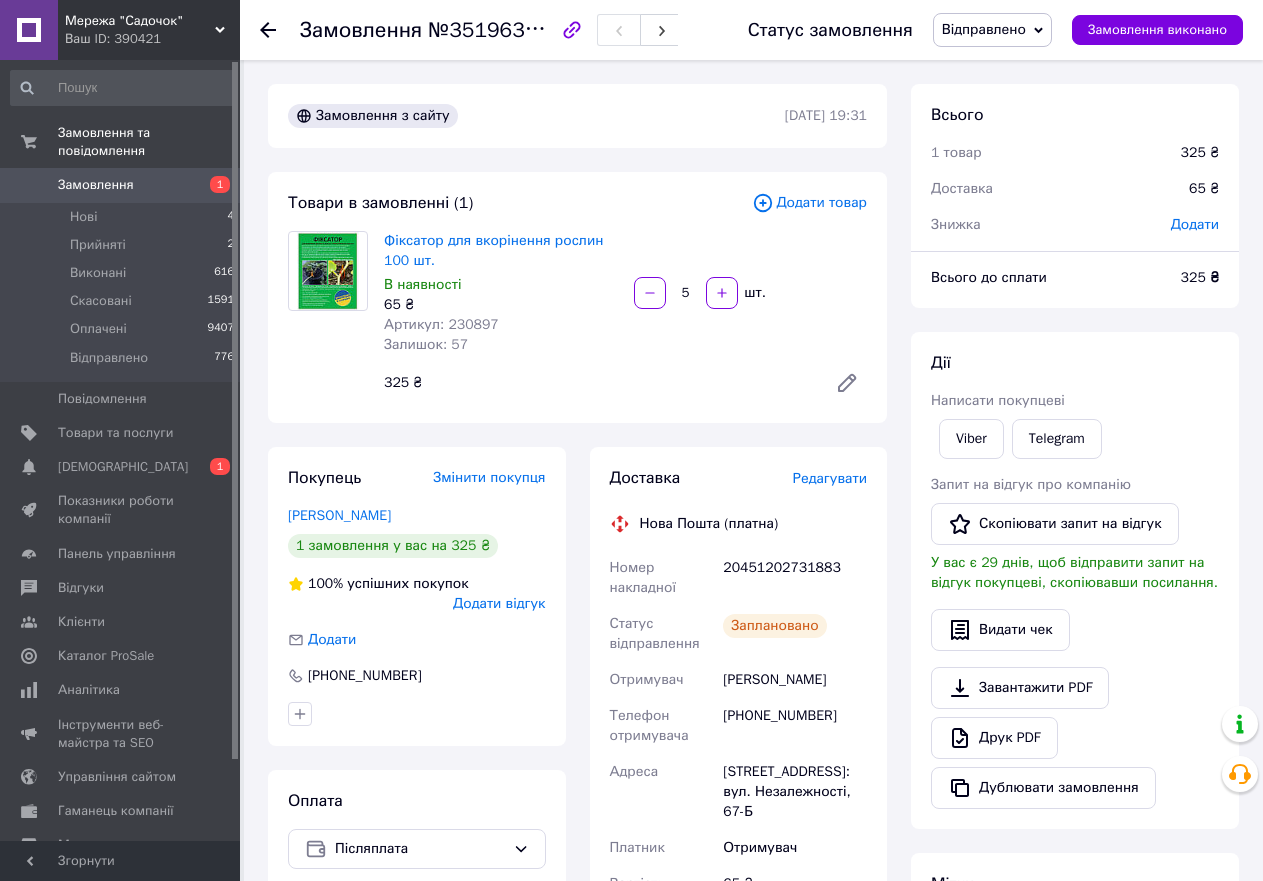 click 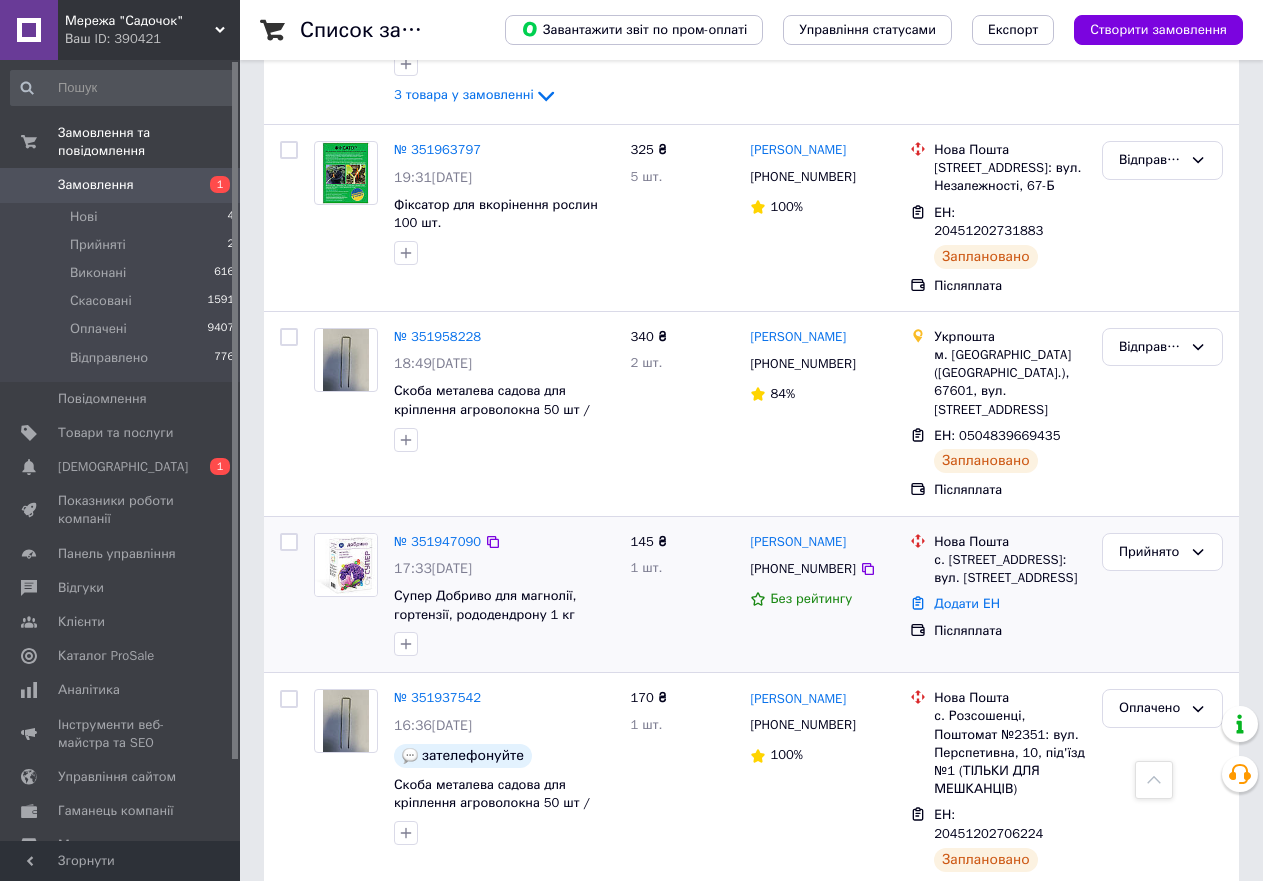 scroll, scrollTop: 1000, scrollLeft: 0, axis: vertical 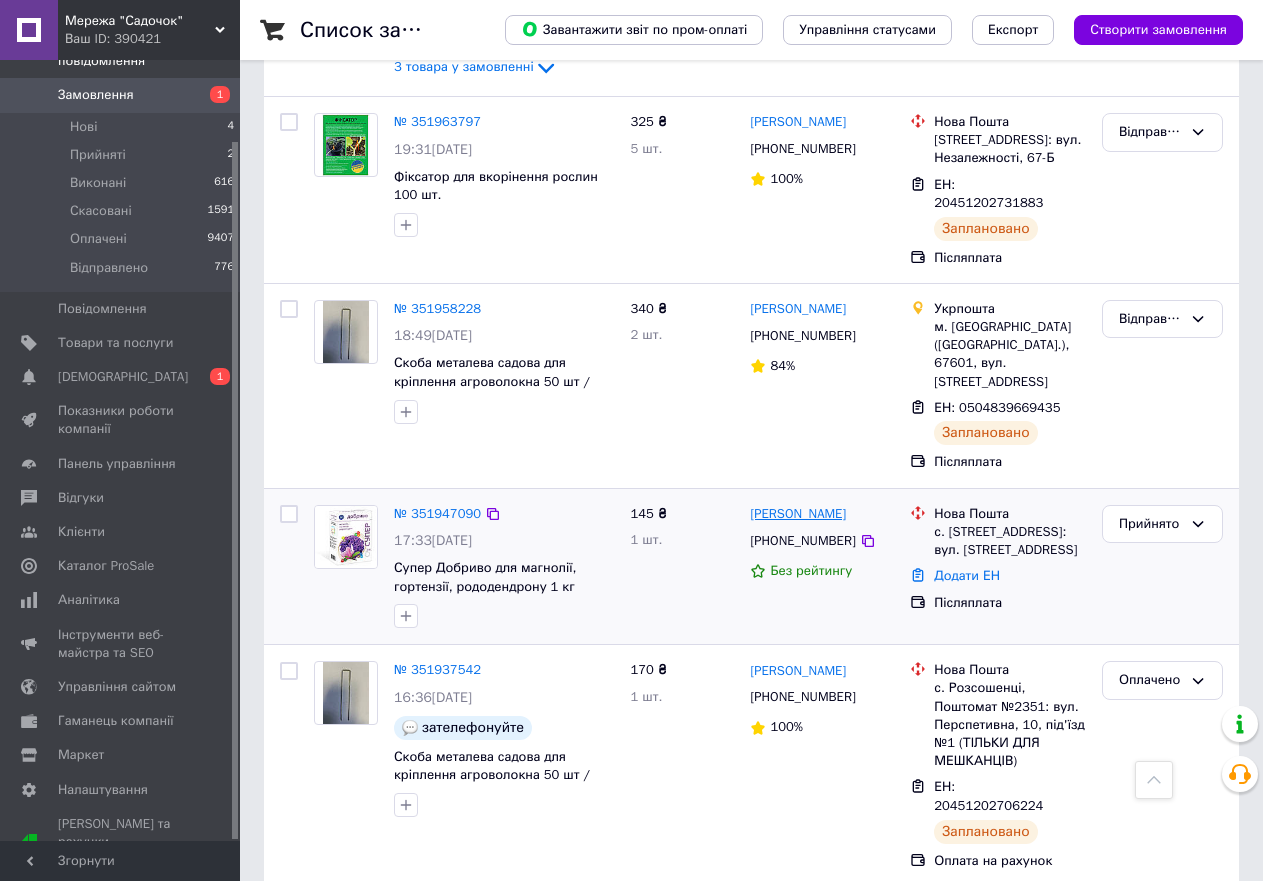 click on "[PERSON_NAME]" at bounding box center (798, 514) 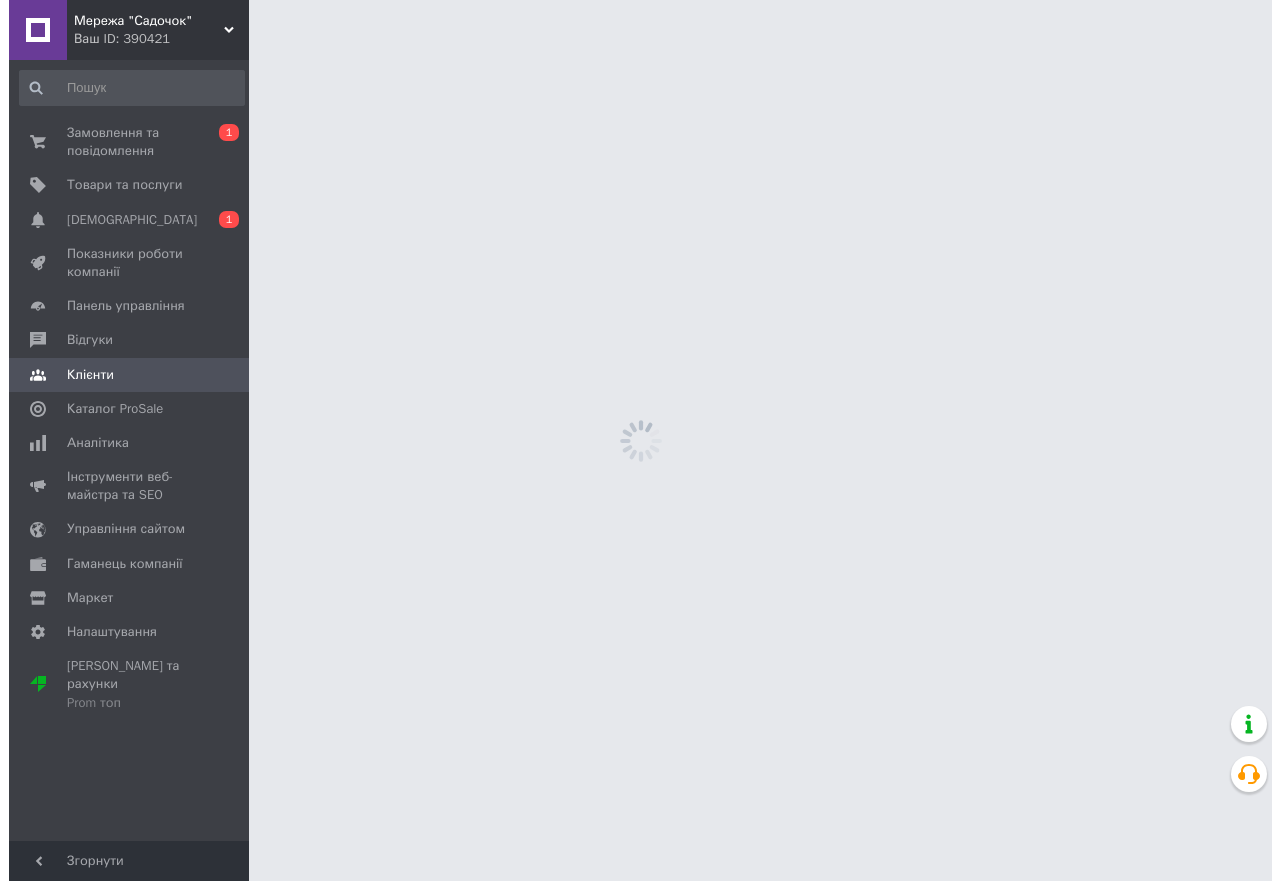 scroll, scrollTop: 0, scrollLeft: 0, axis: both 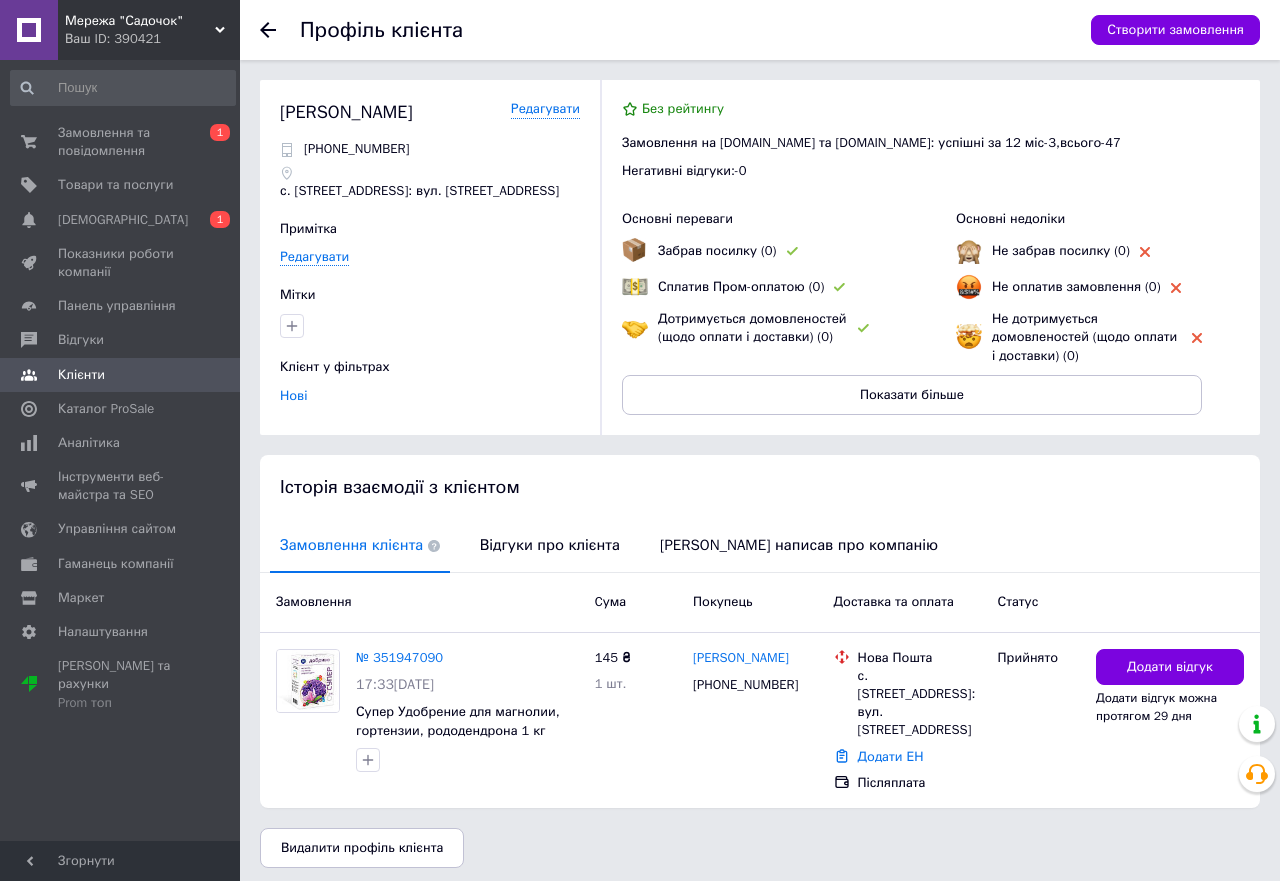 click 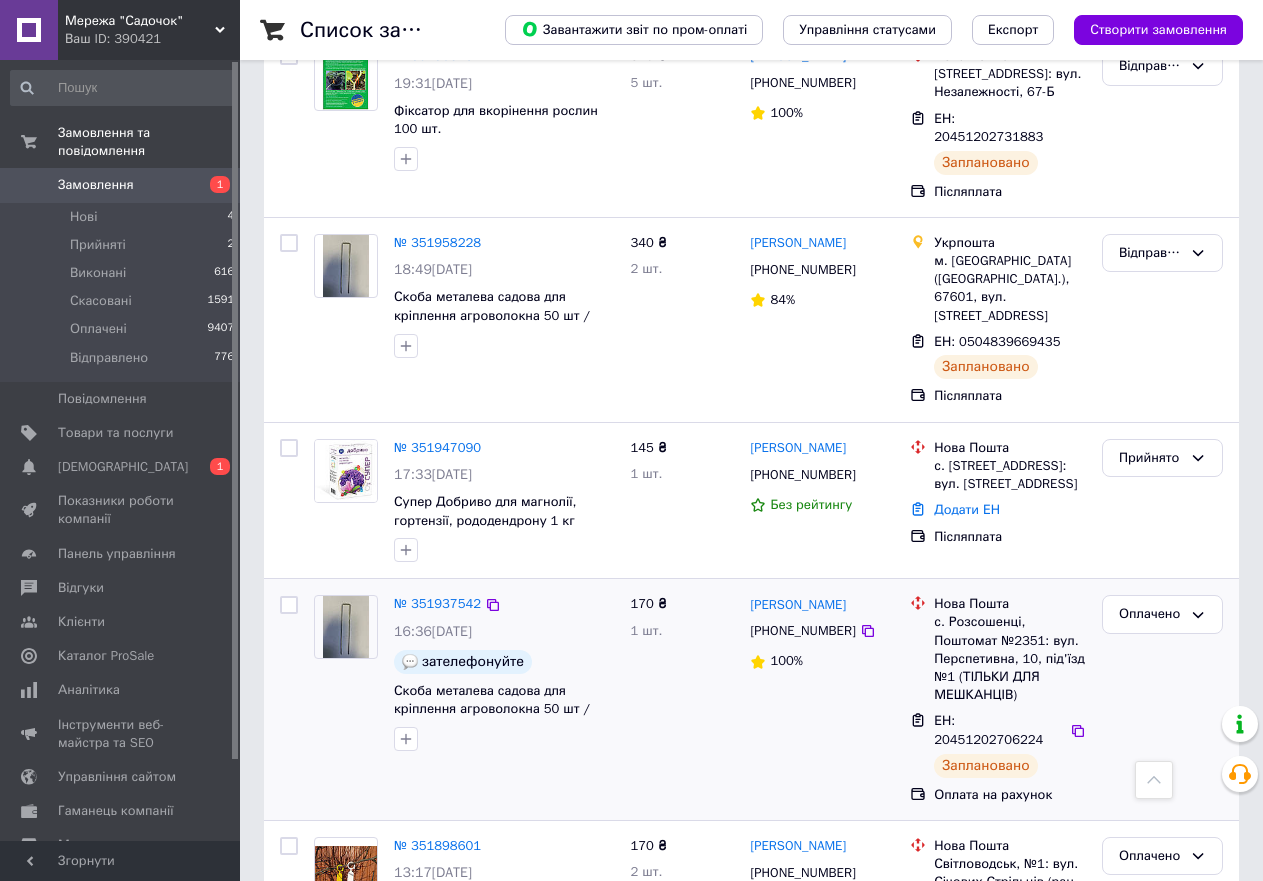 scroll, scrollTop: 1100, scrollLeft: 0, axis: vertical 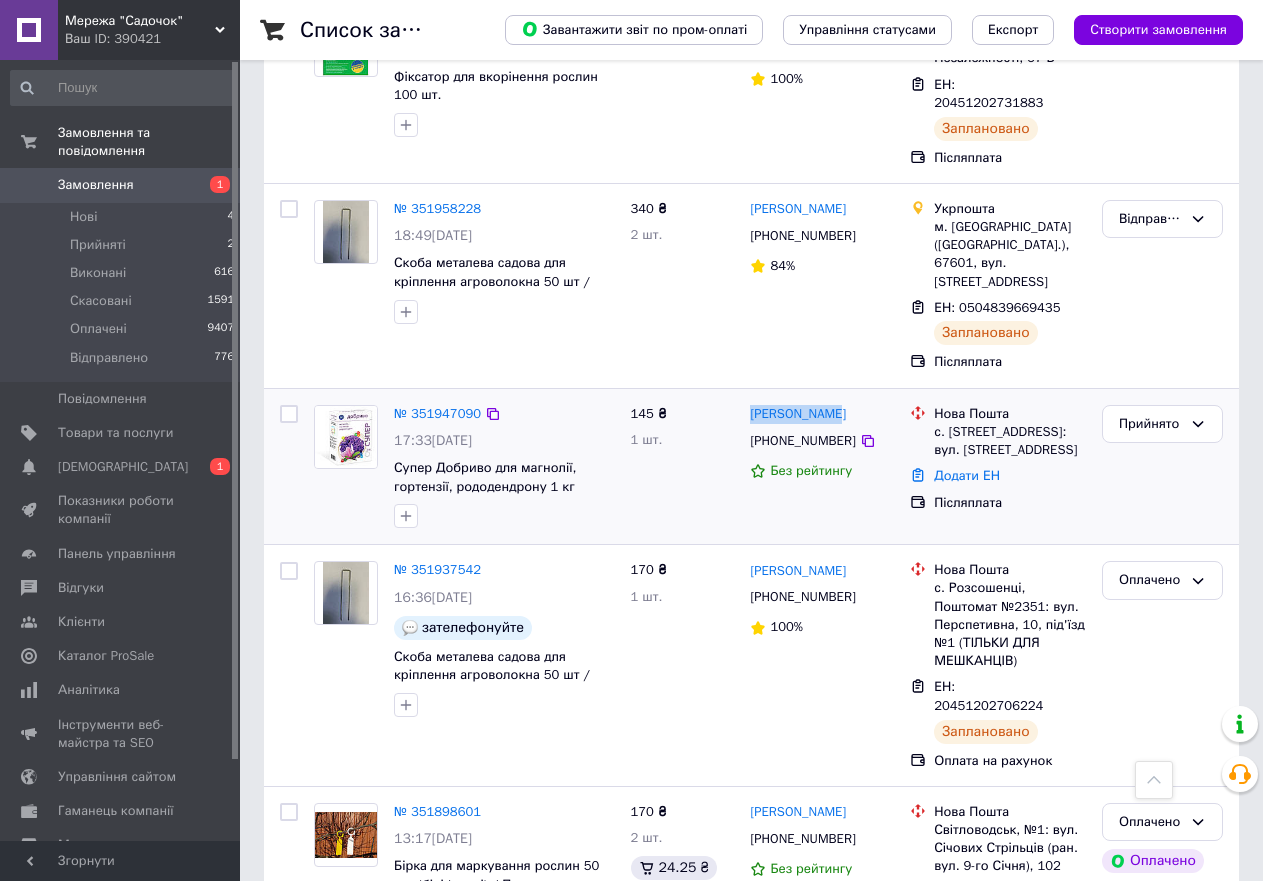 drag, startPoint x: 827, startPoint y: 368, endPoint x: 744, endPoint y: 380, distance: 83.86298 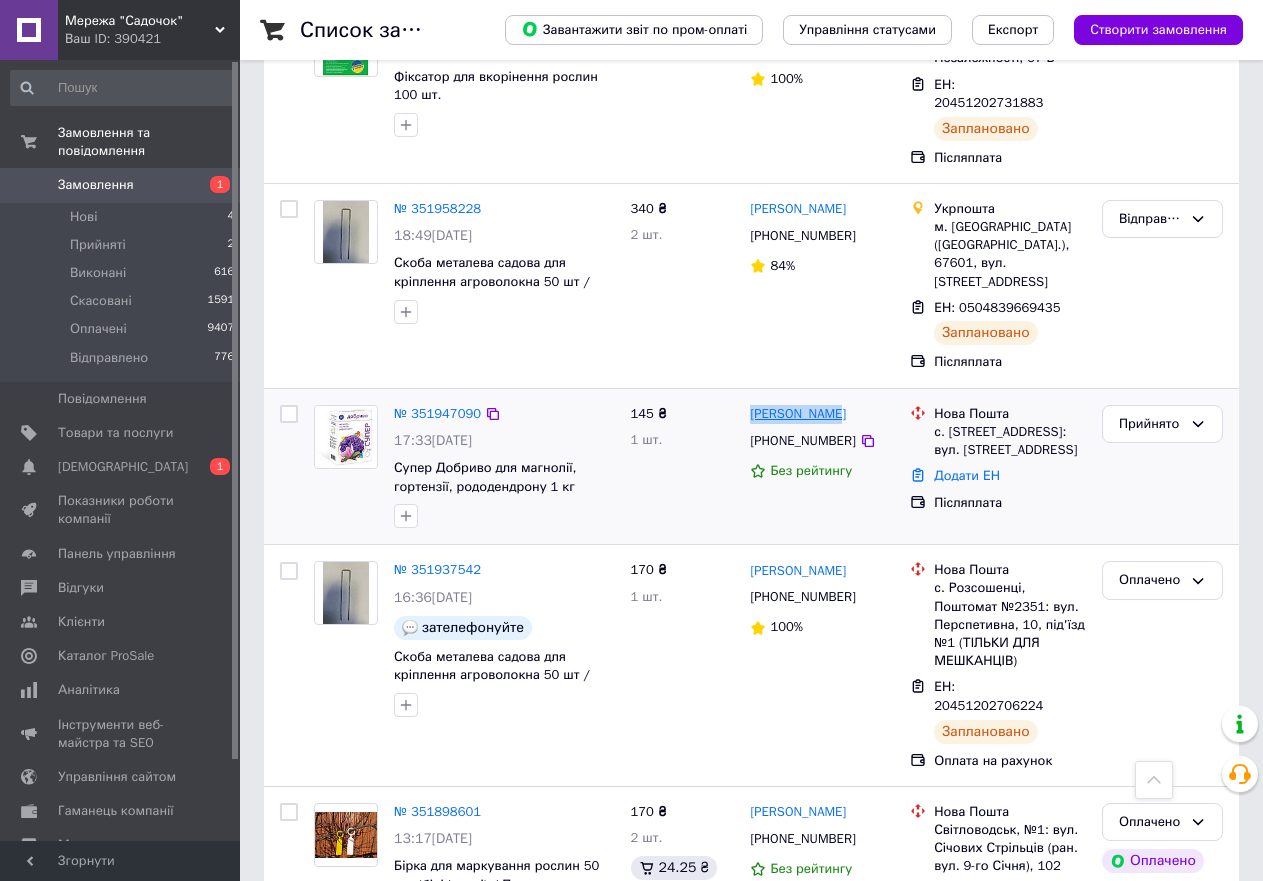 copy on "[PERSON_NAME]" 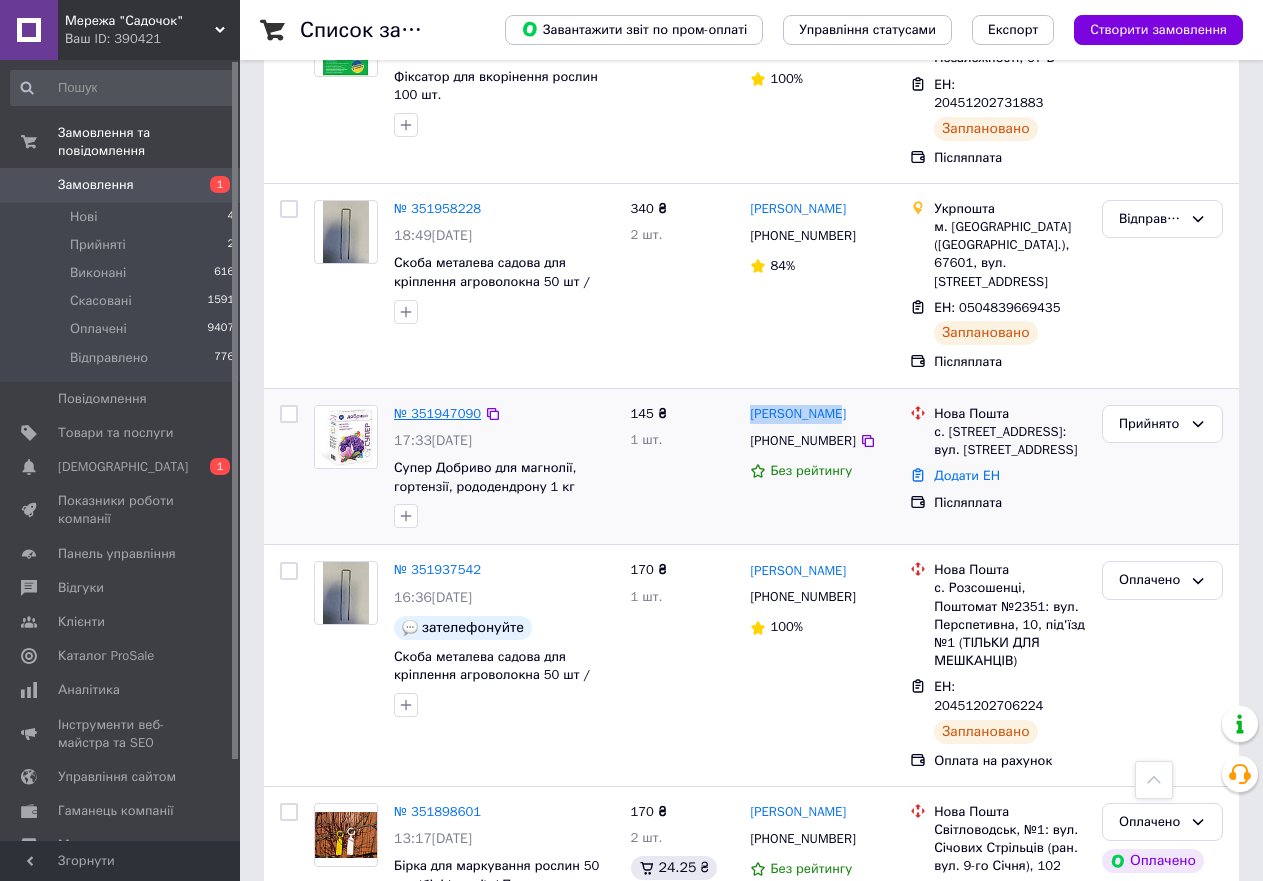 click on "№ 351947090" at bounding box center [437, 413] 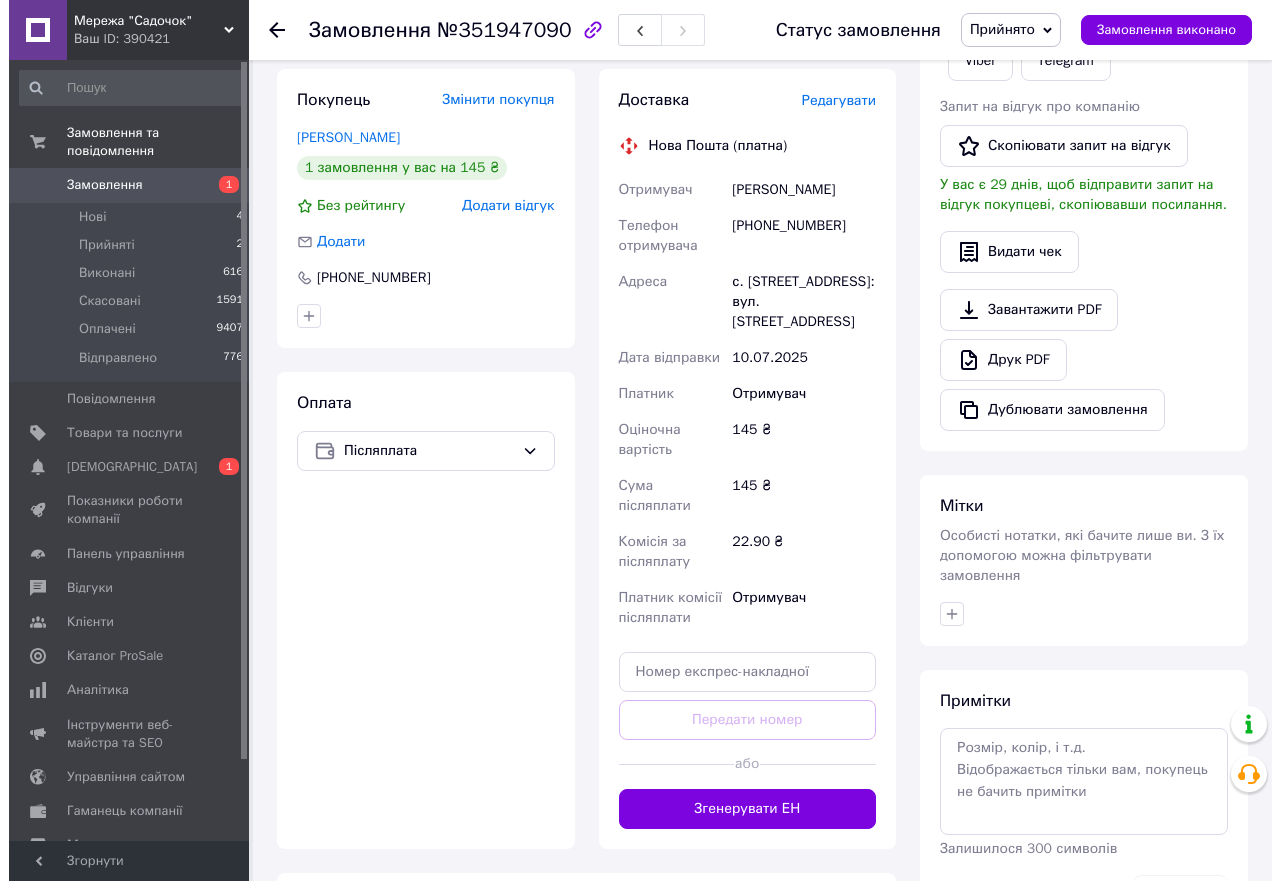 scroll, scrollTop: 0, scrollLeft: 0, axis: both 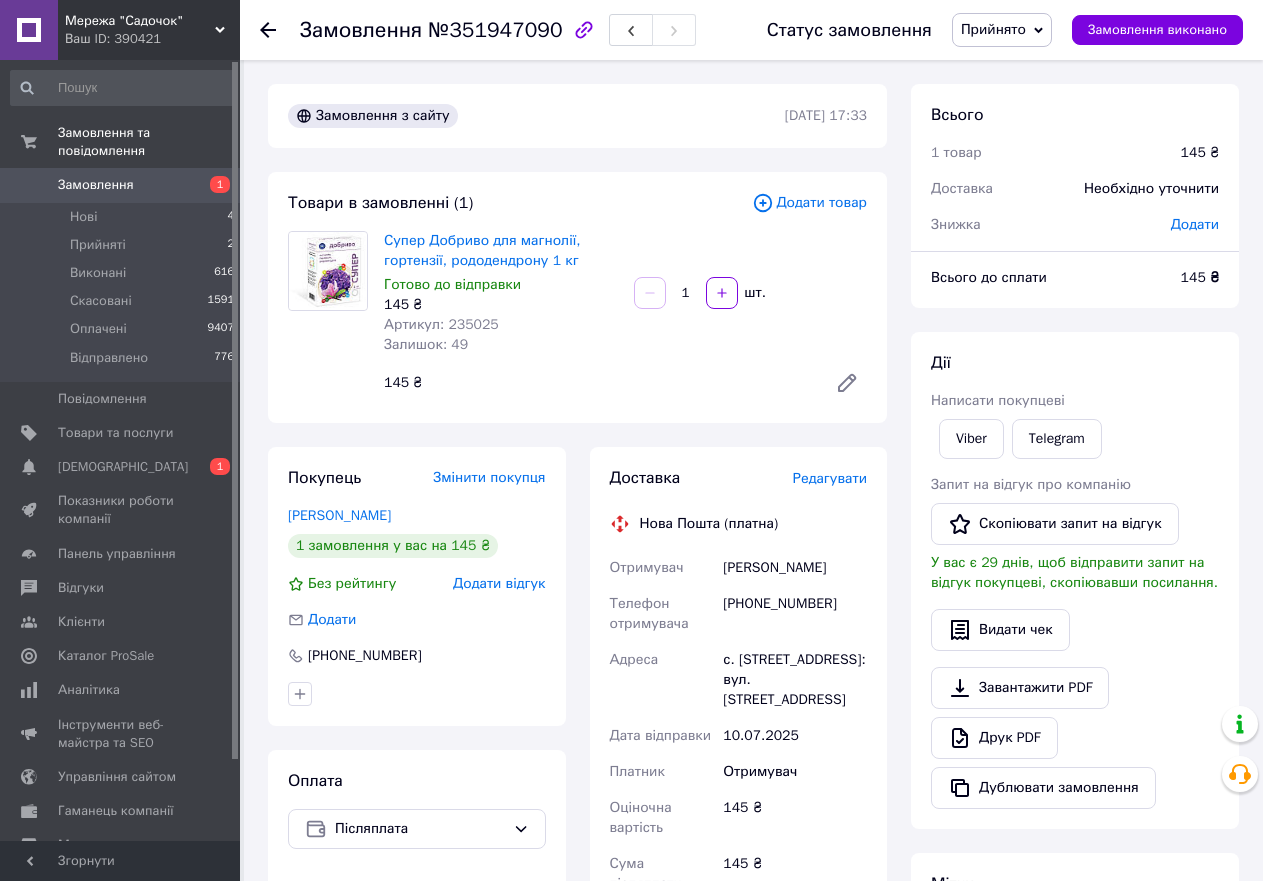 click on "Редагувати" at bounding box center [830, 478] 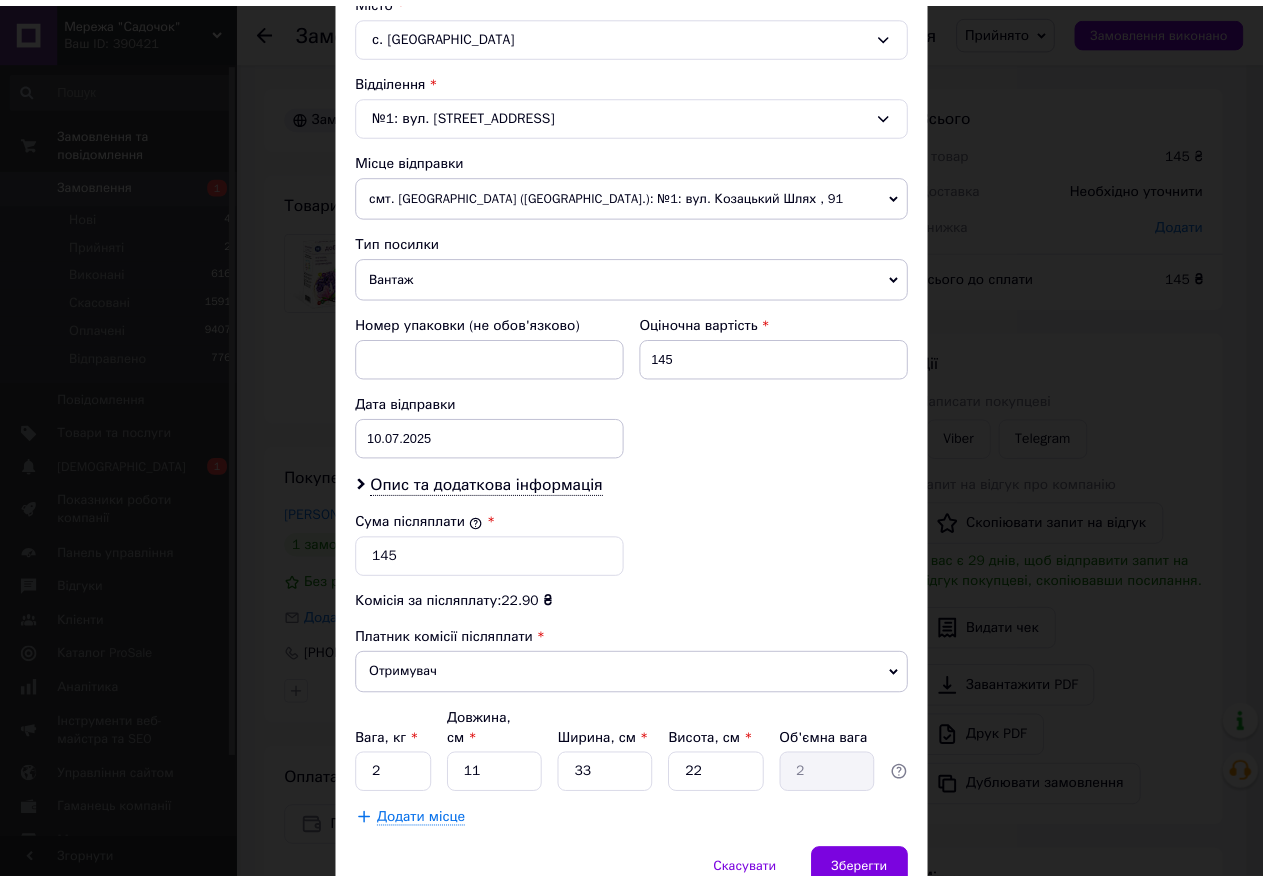 scroll, scrollTop: 600, scrollLeft: 0, axis: vertical 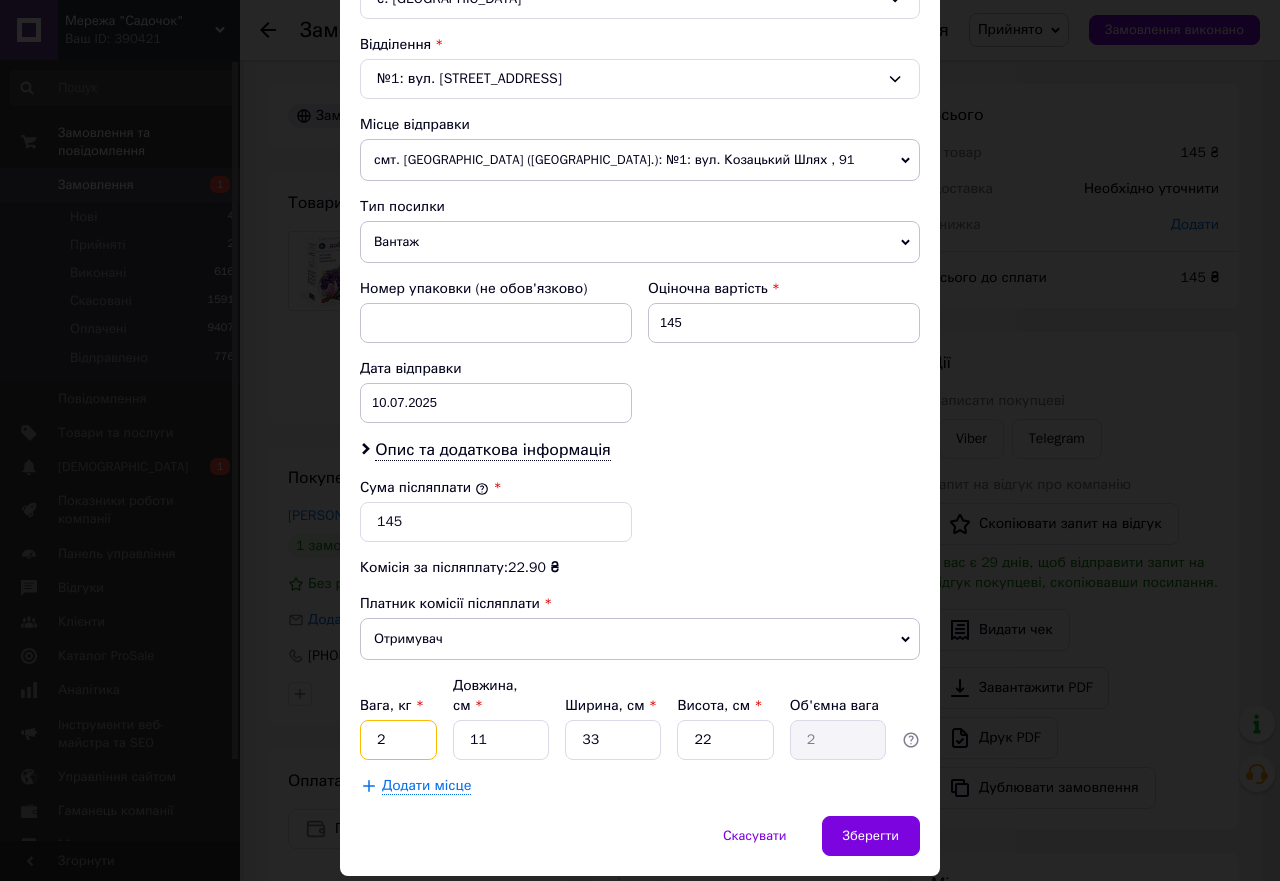 click on "2" at bounding box center (398, 740) 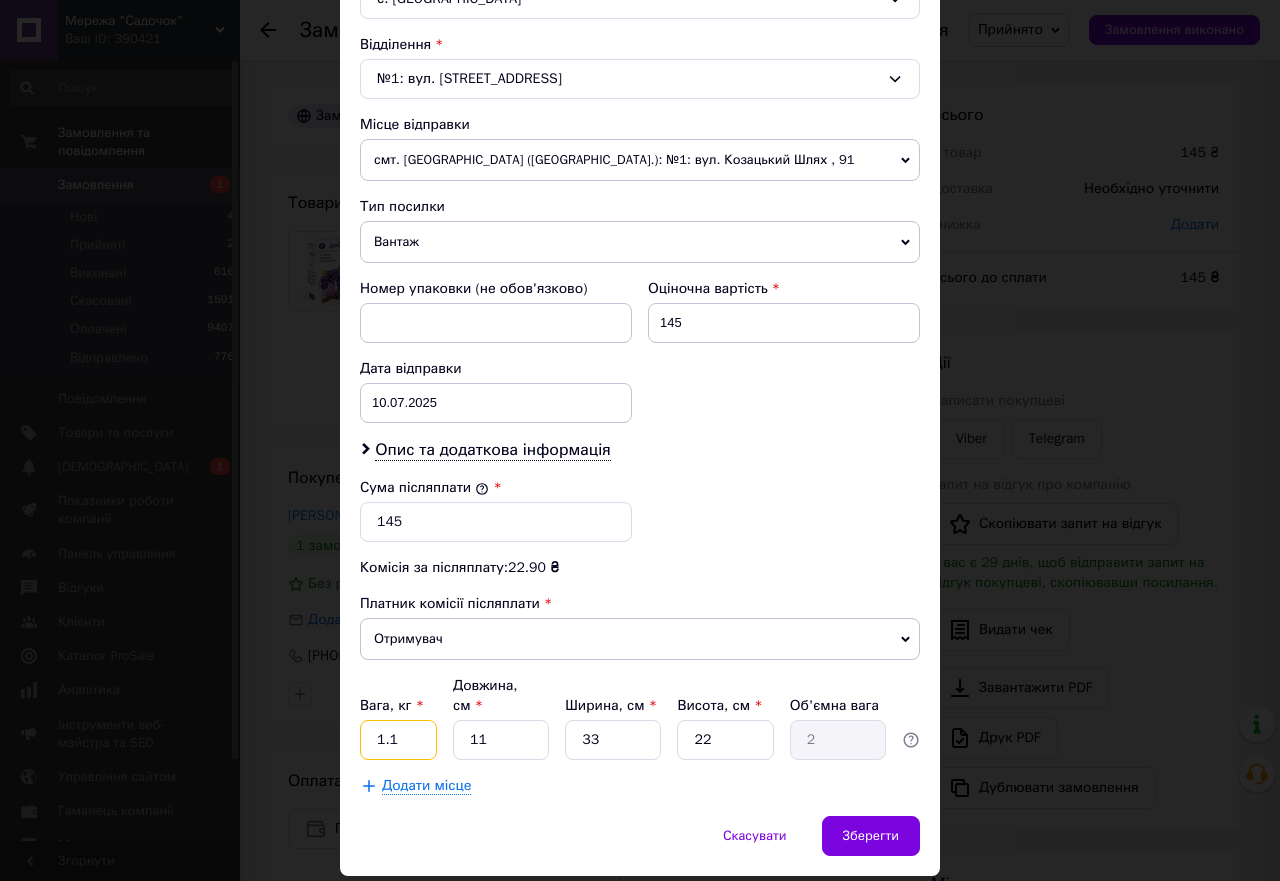 type on "1.1" 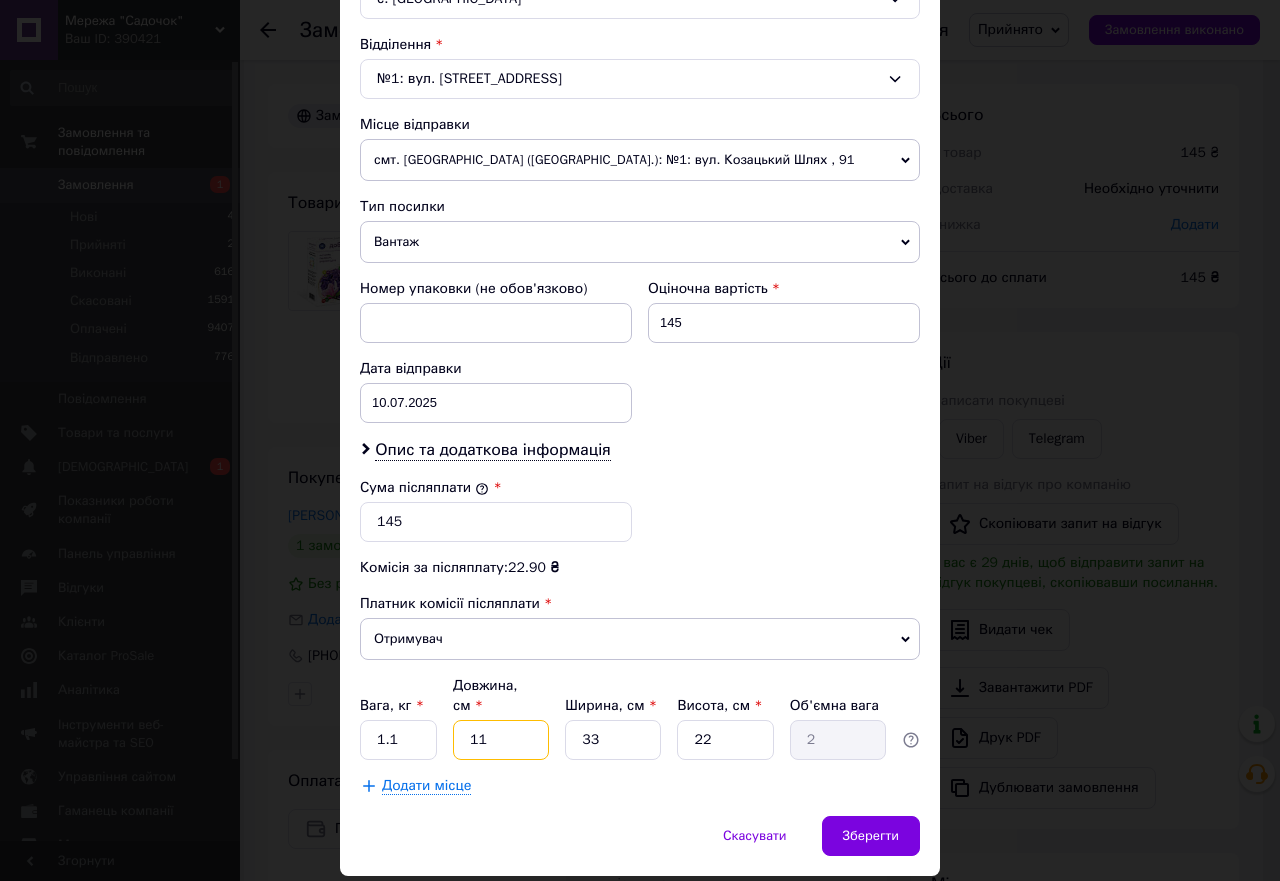 click on "11" at bounding box center [501, 740] 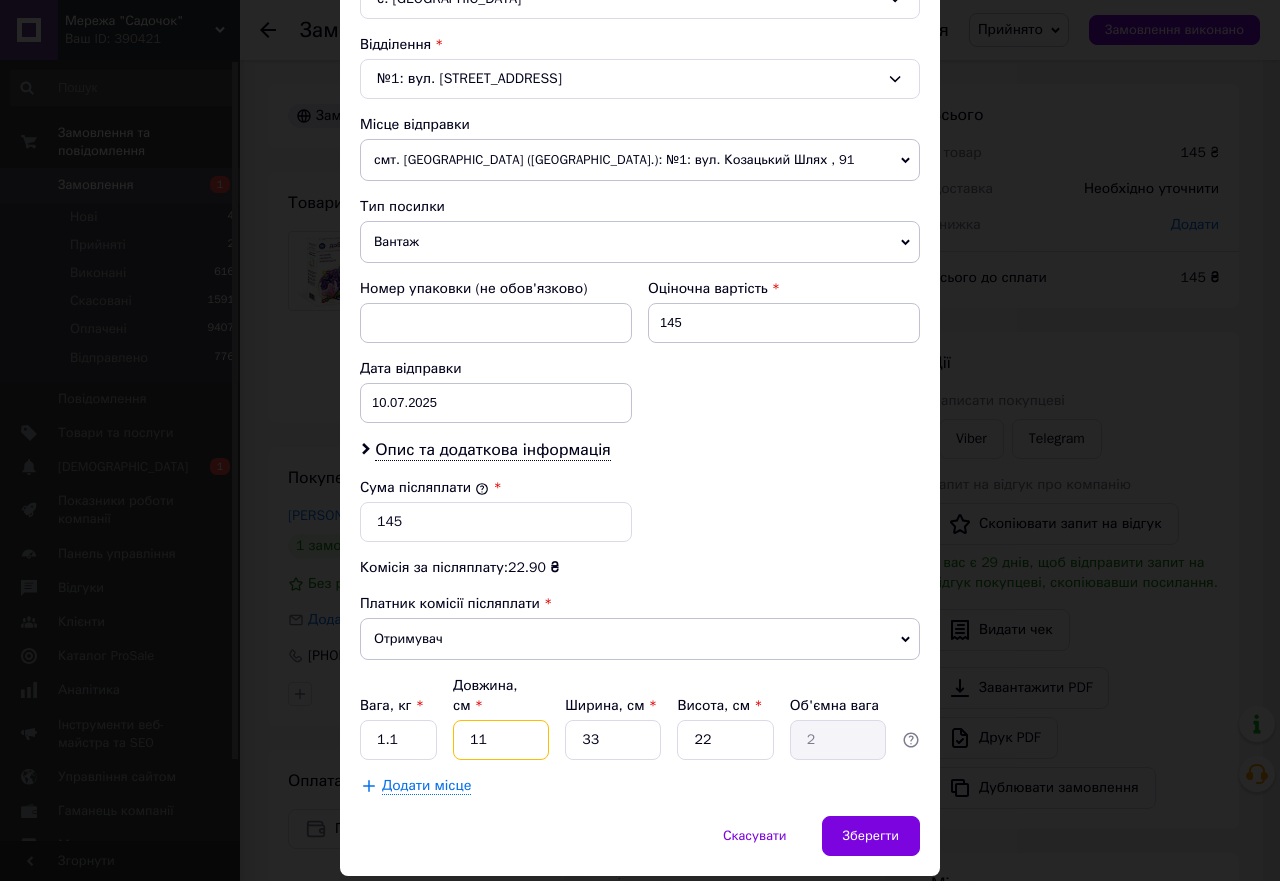 type on "1" 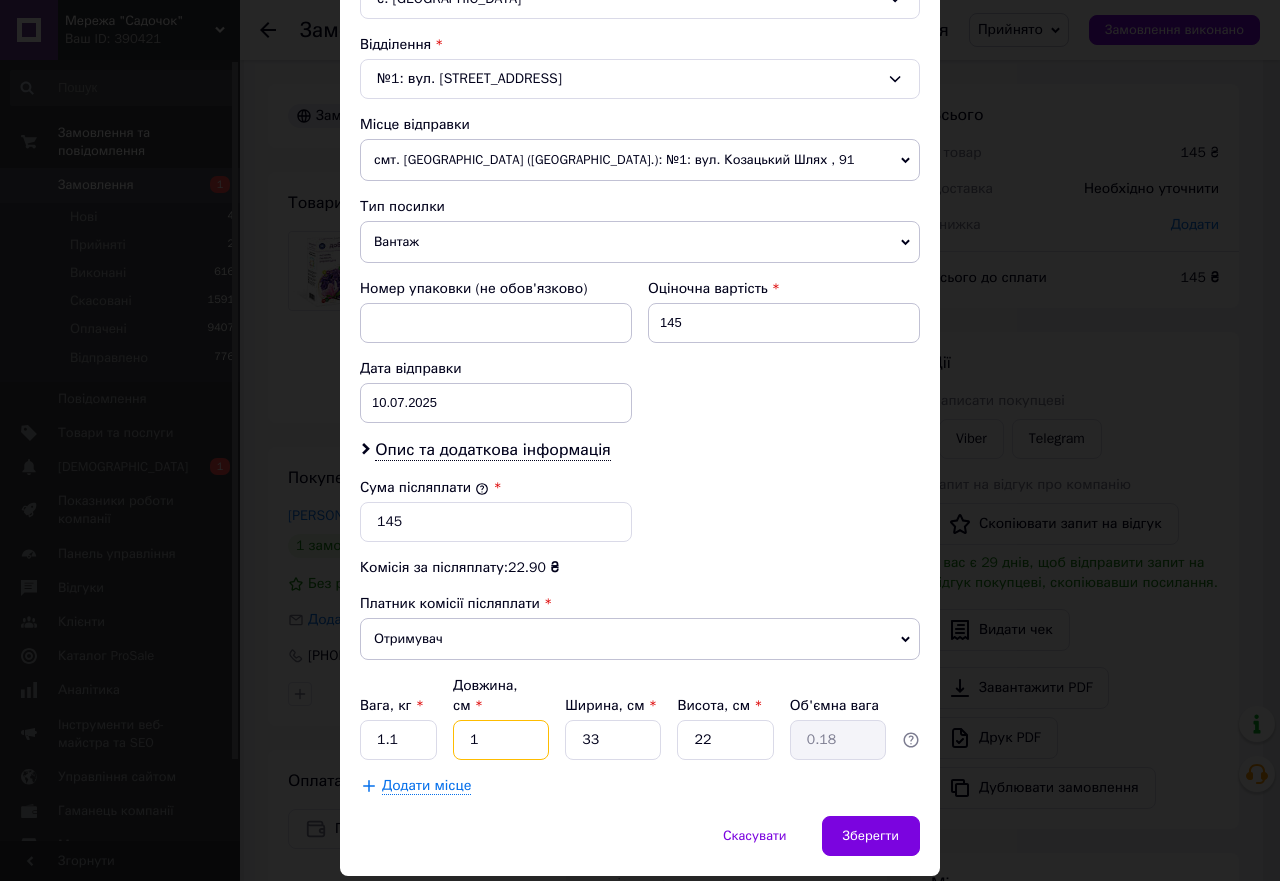 type 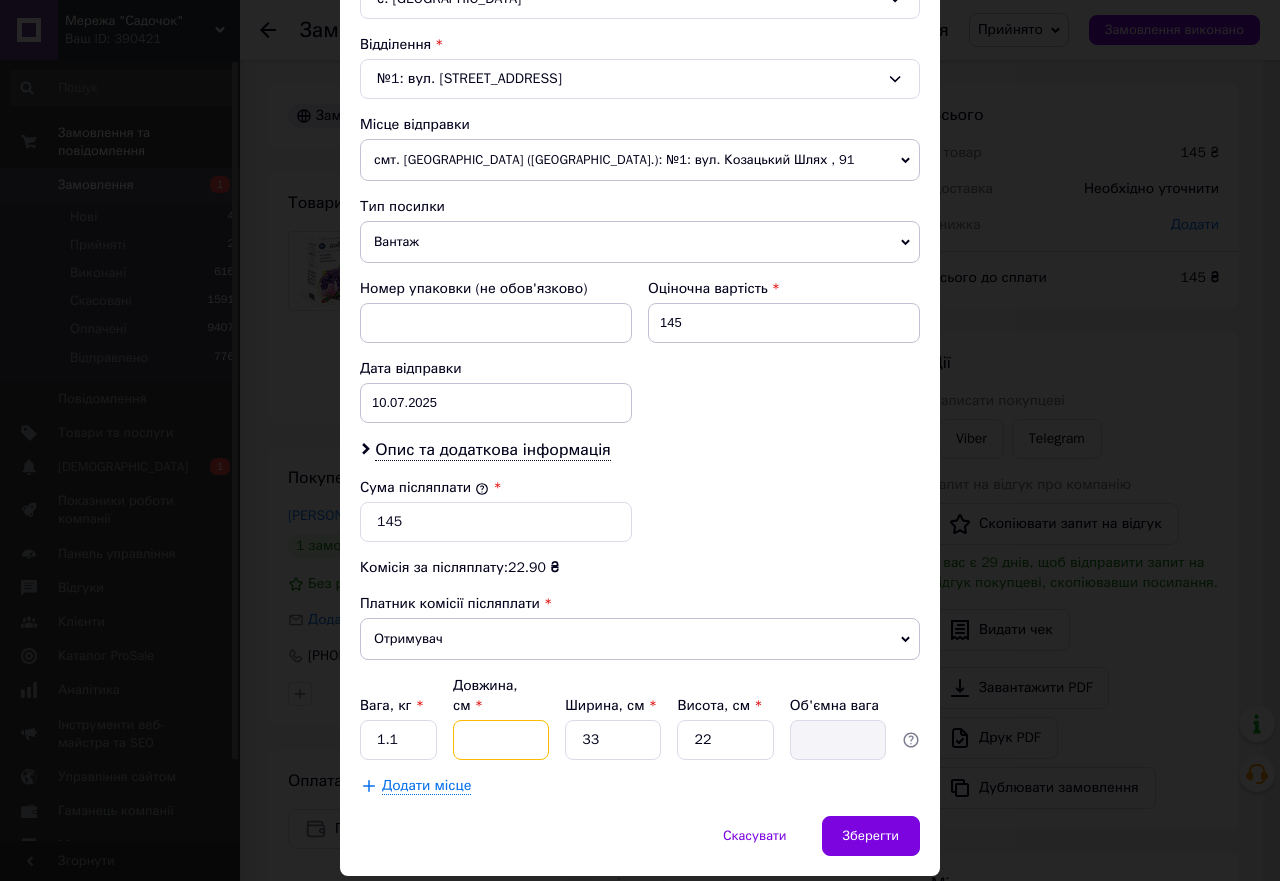 type on "2" 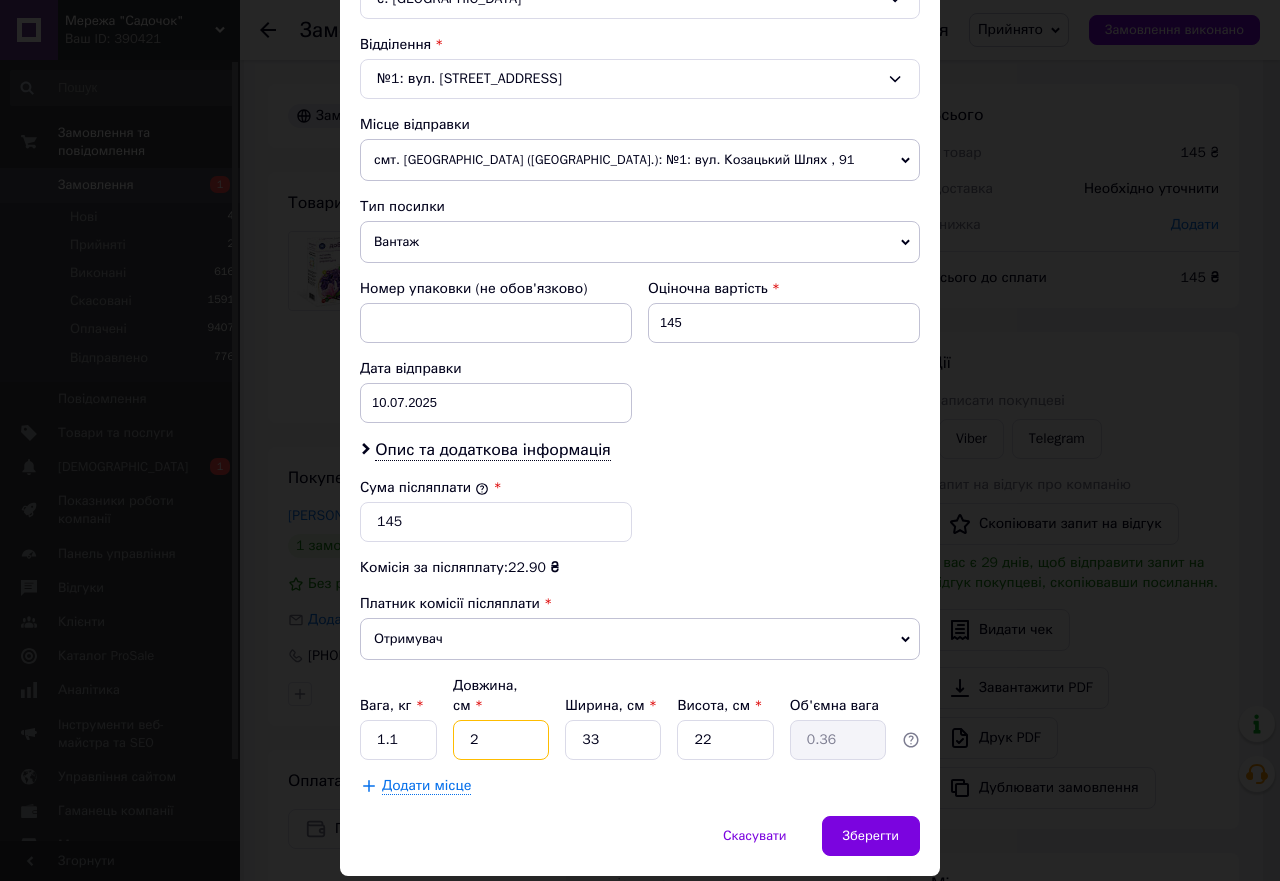 type on "22" 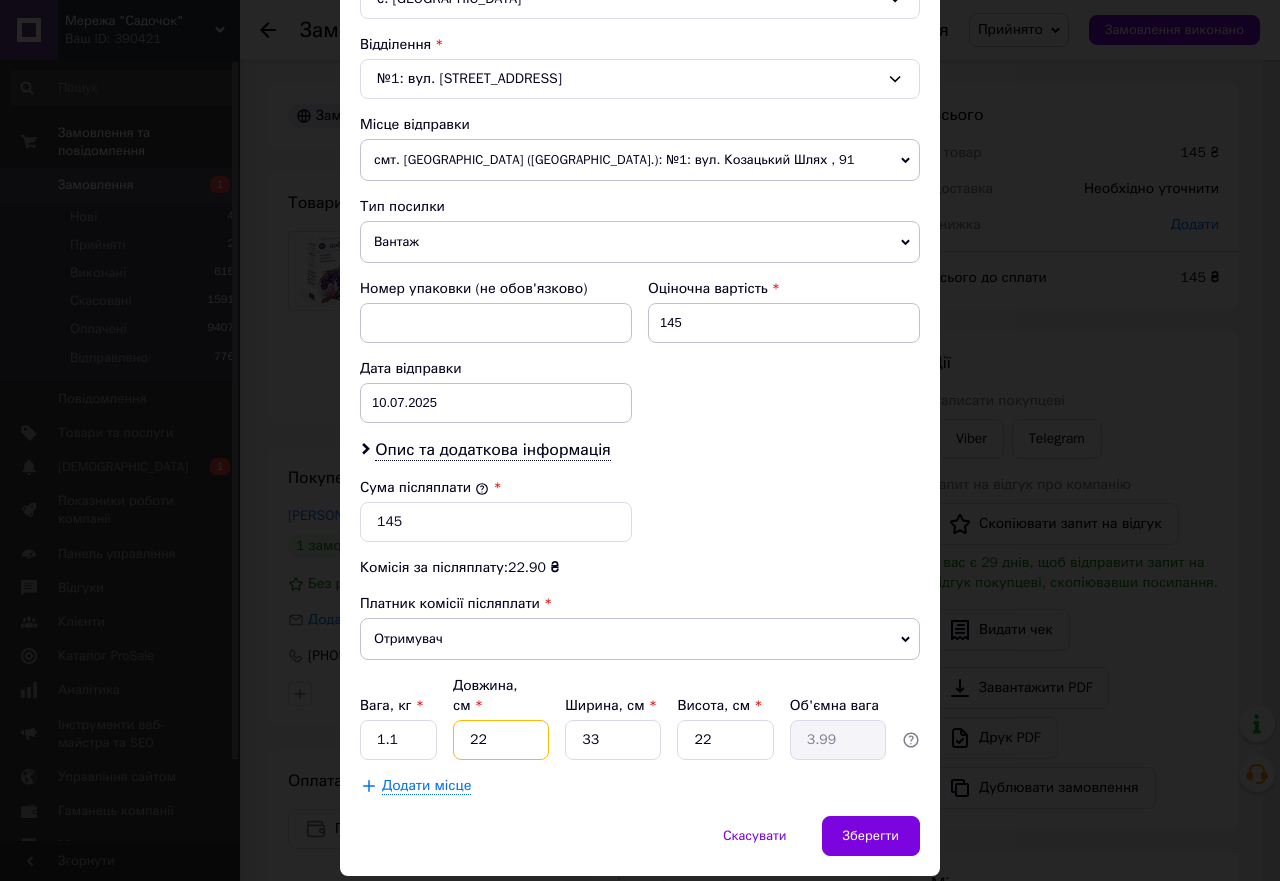 type on "22" 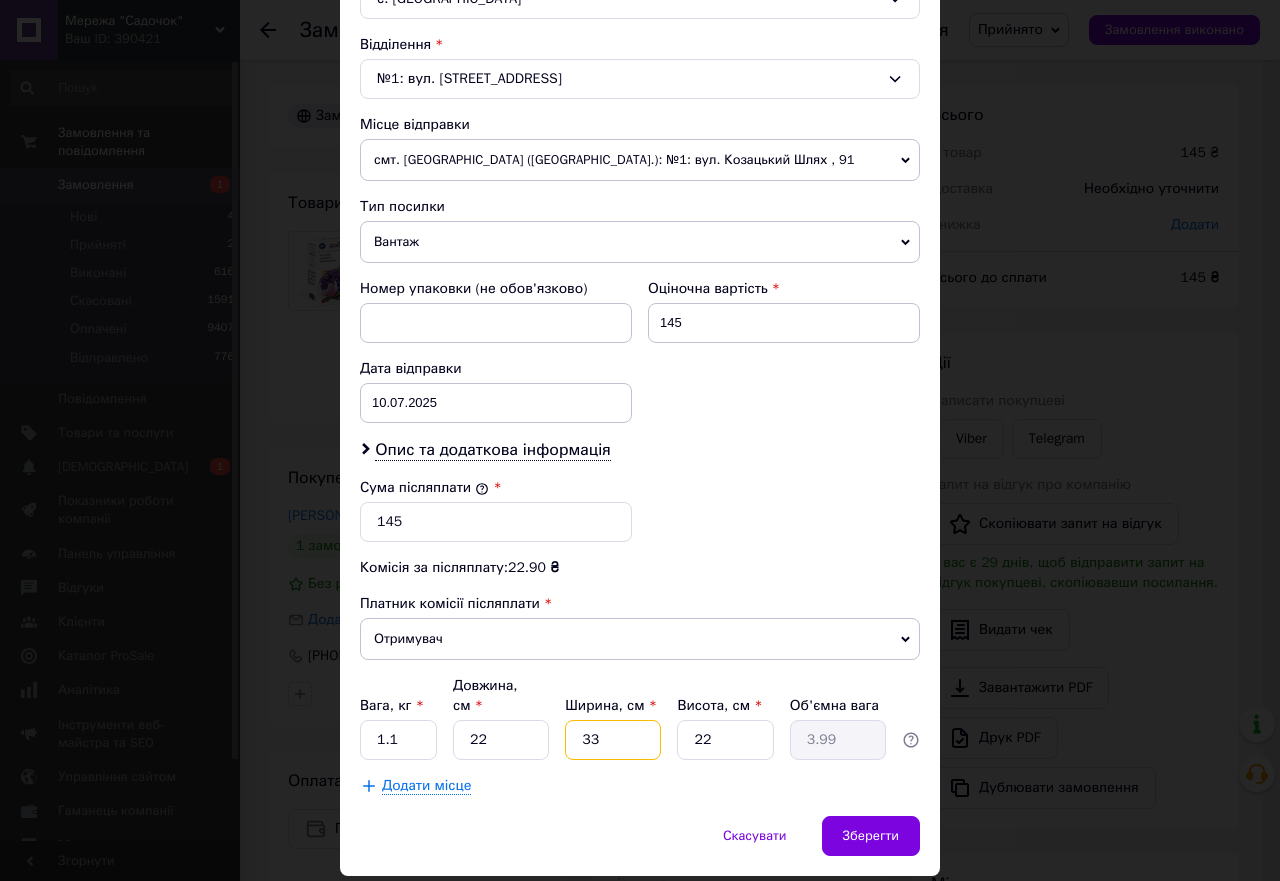 click on "33" at bounding box center (613, 740) 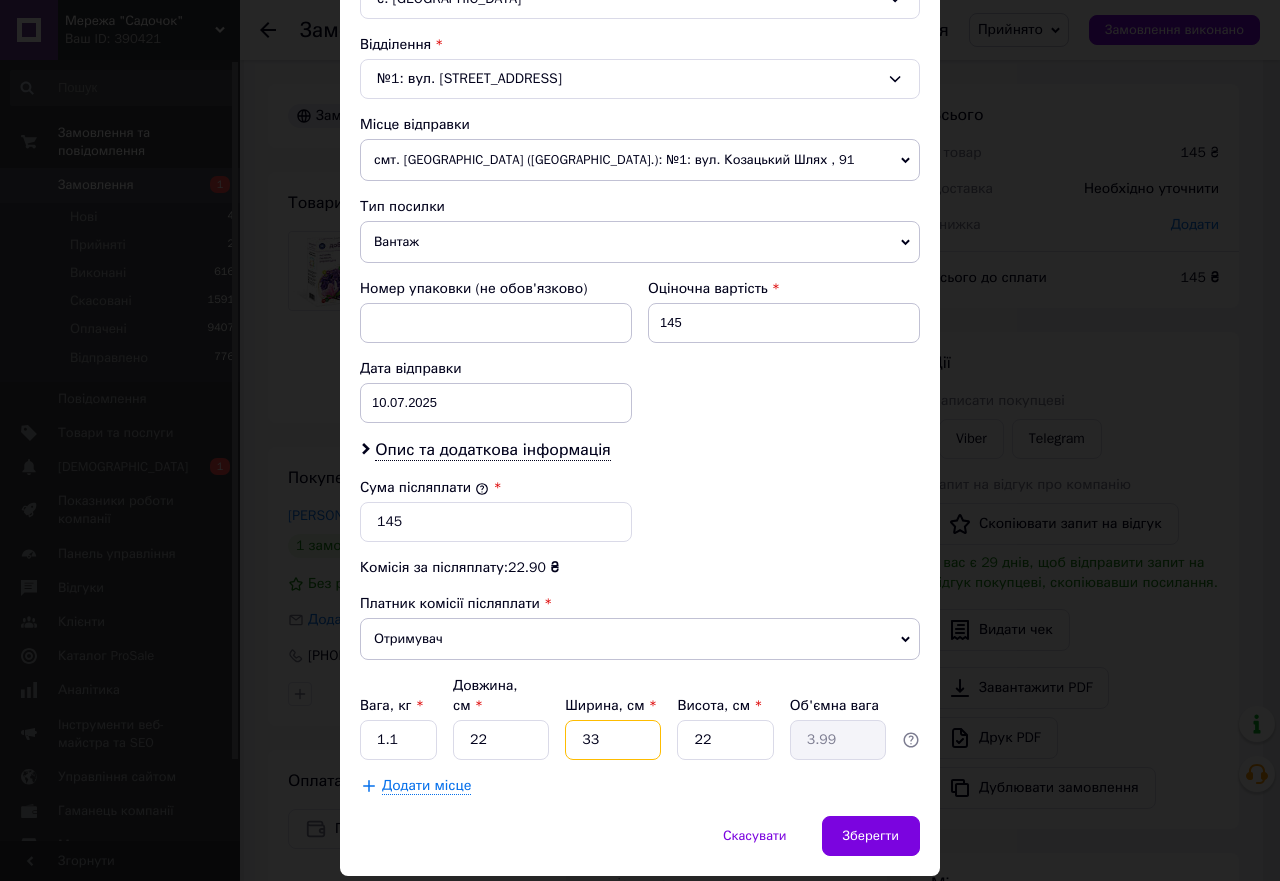 type on "3" 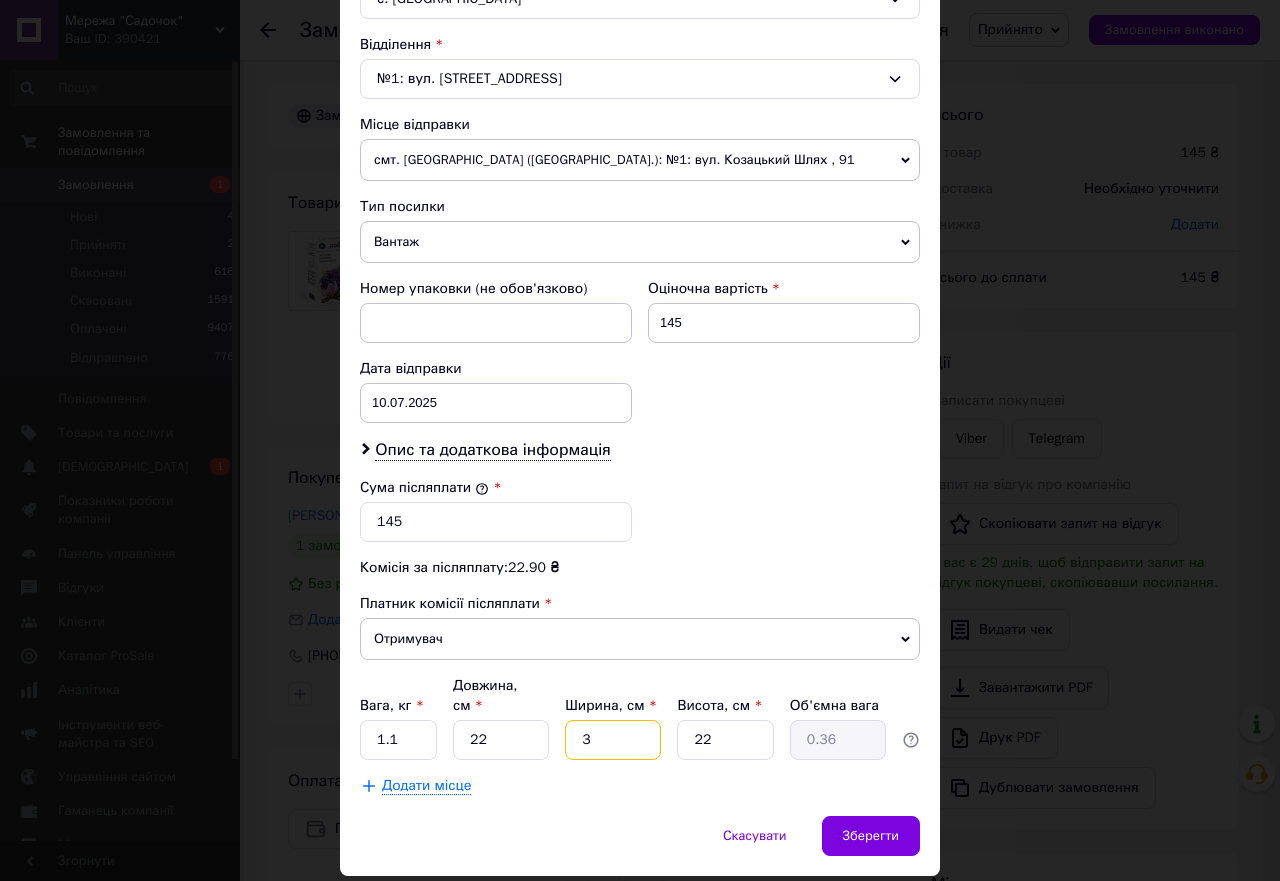 type 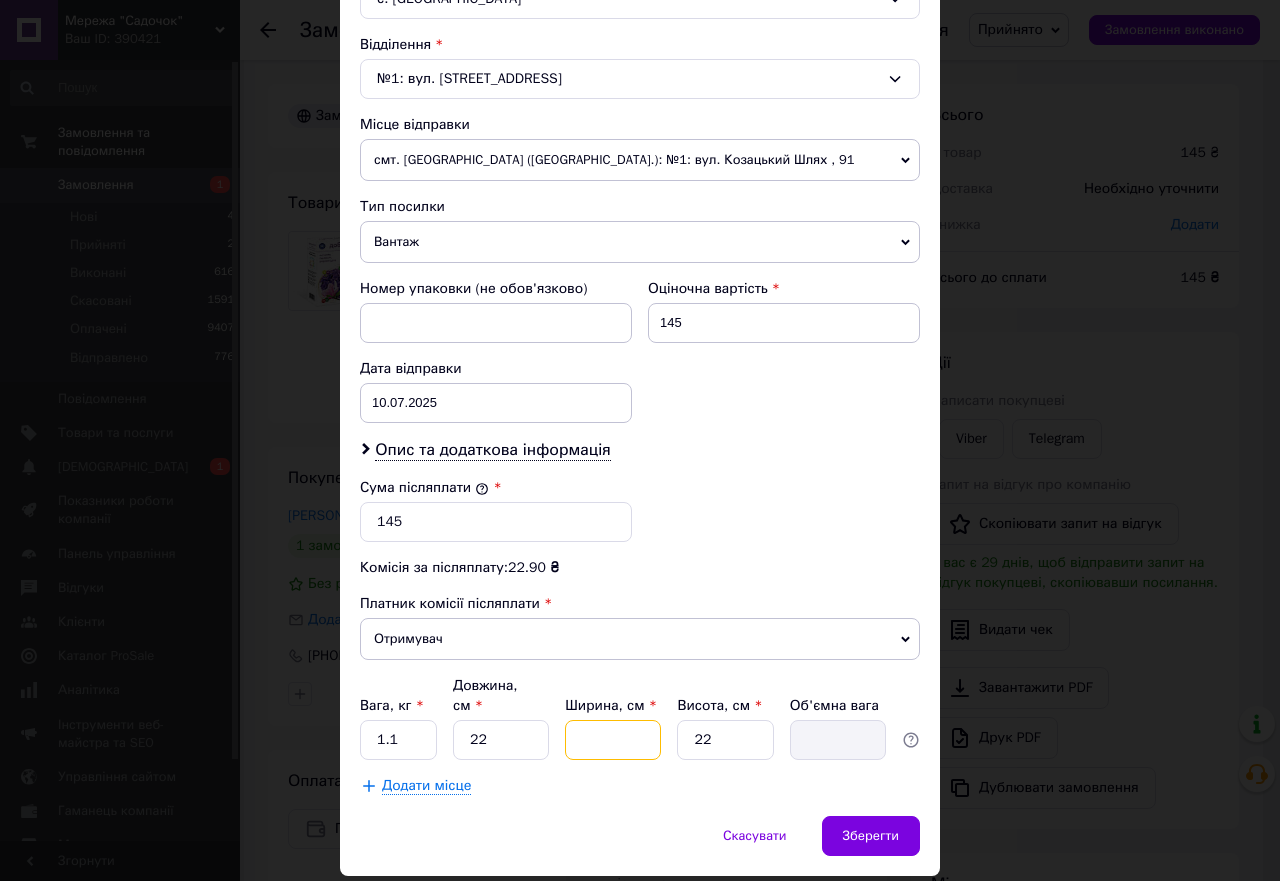 type on "1" 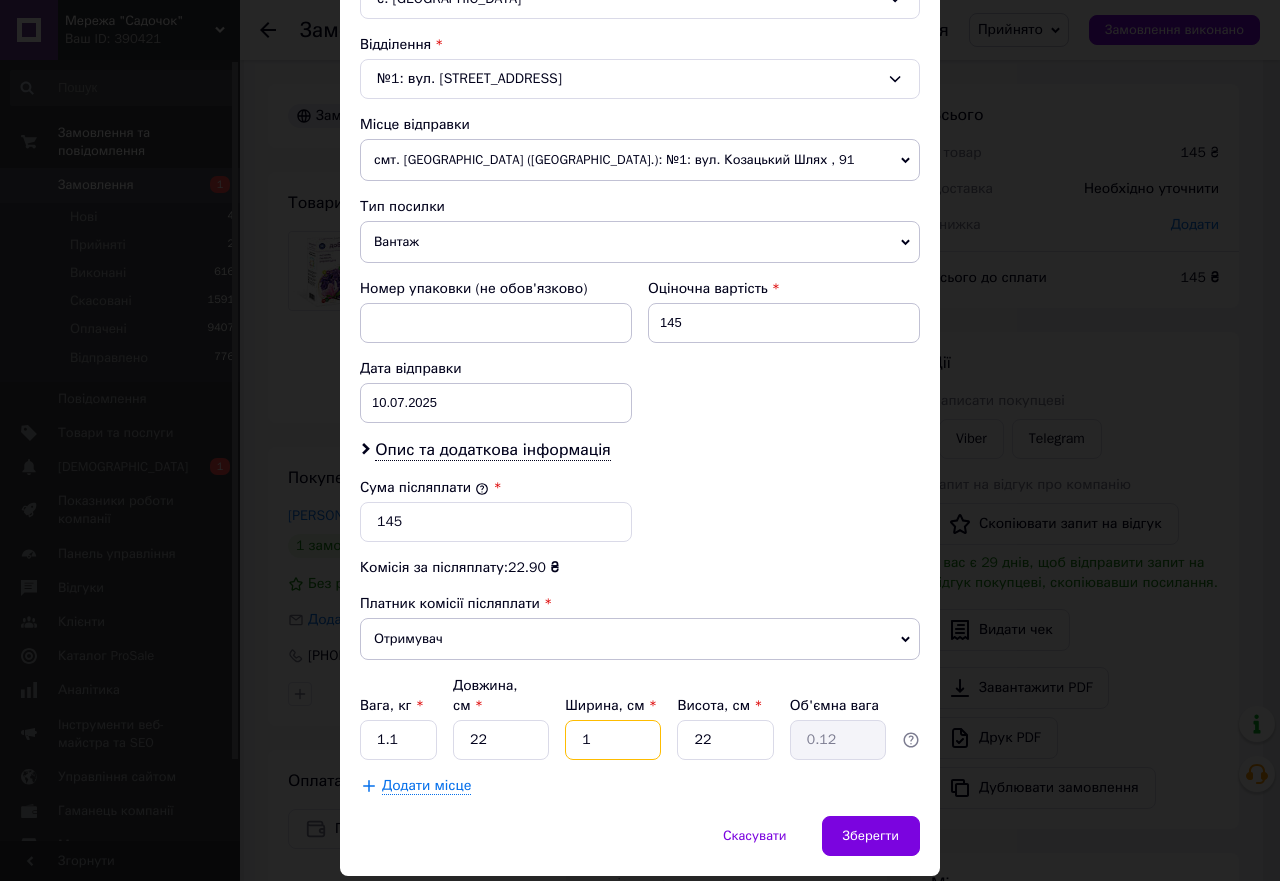 type on "15" 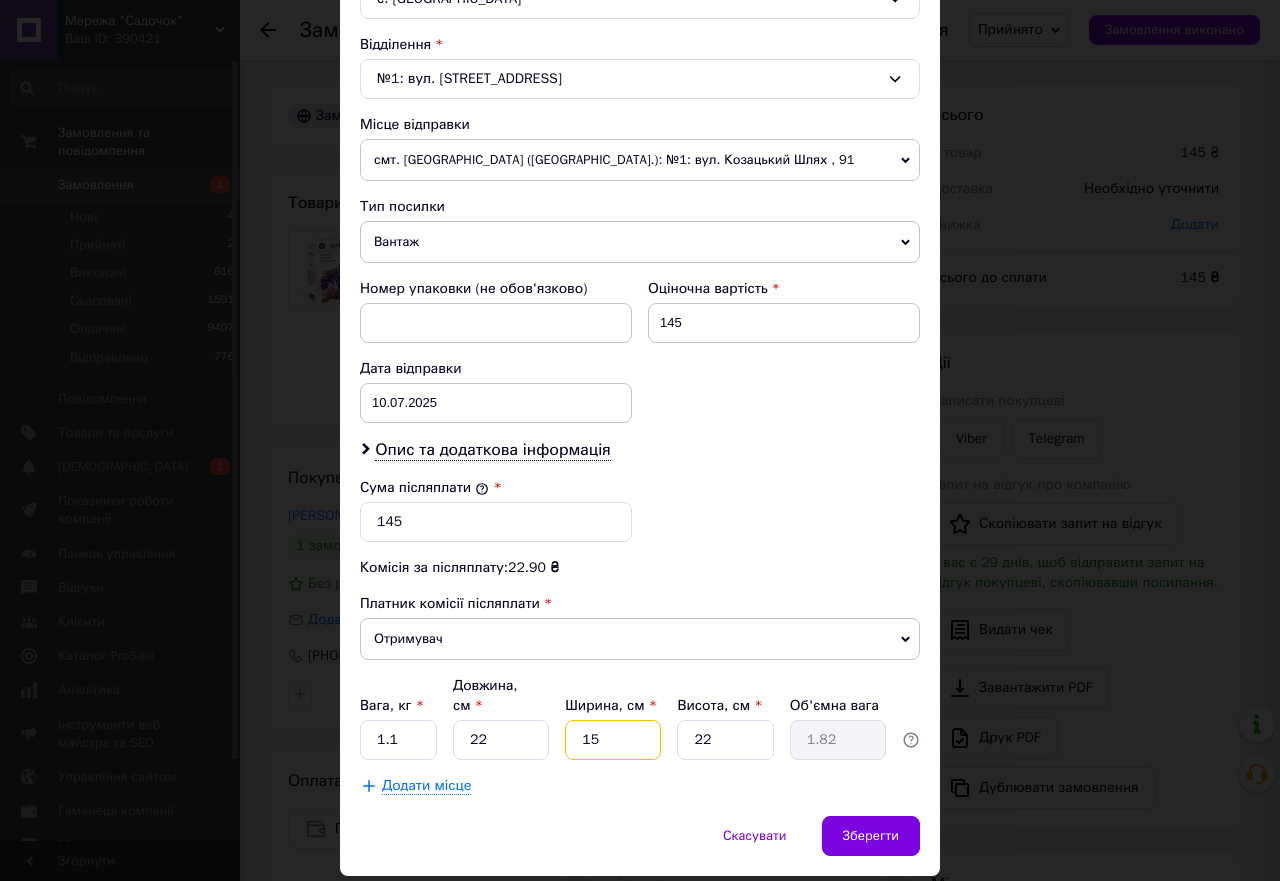 type on "15" 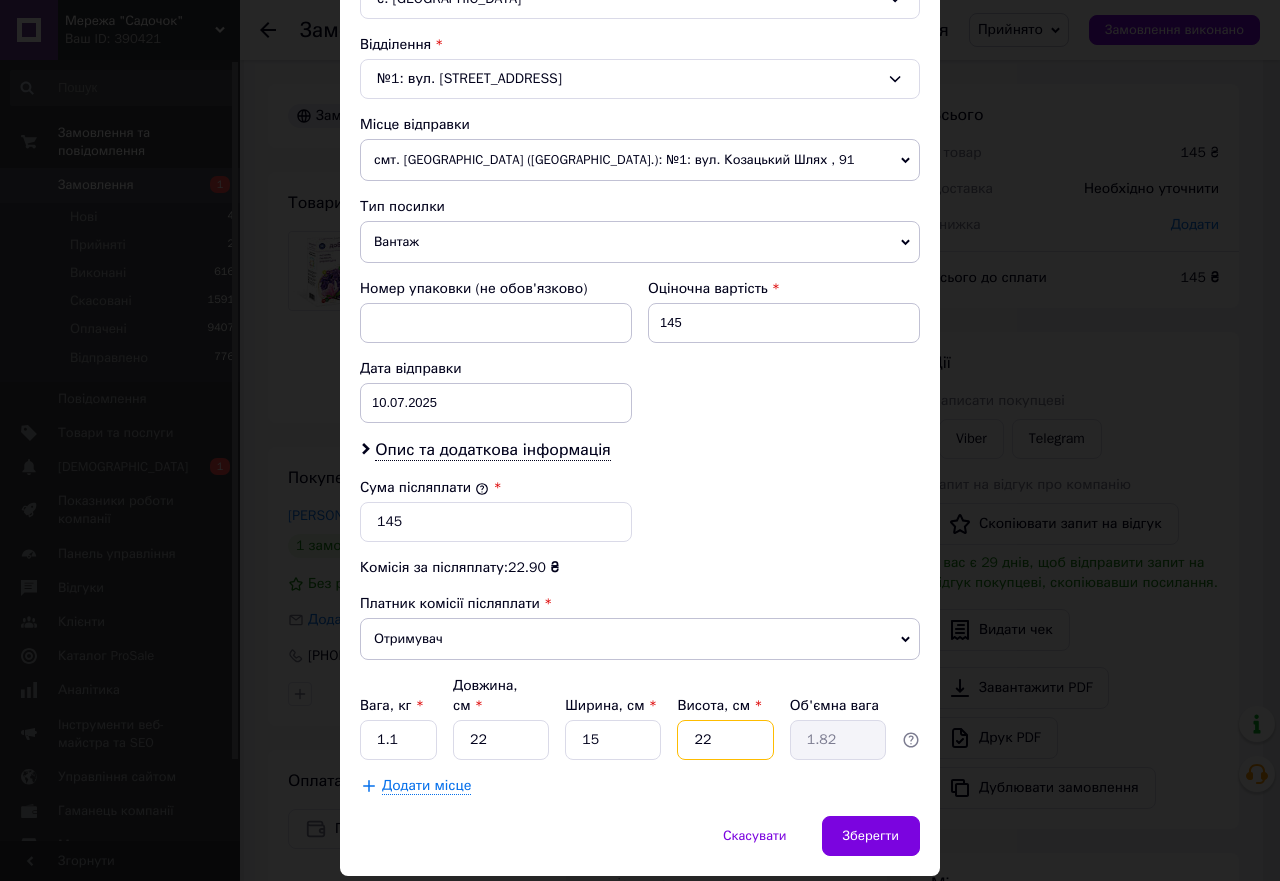 click on "22" at bounding box center [725, 740] 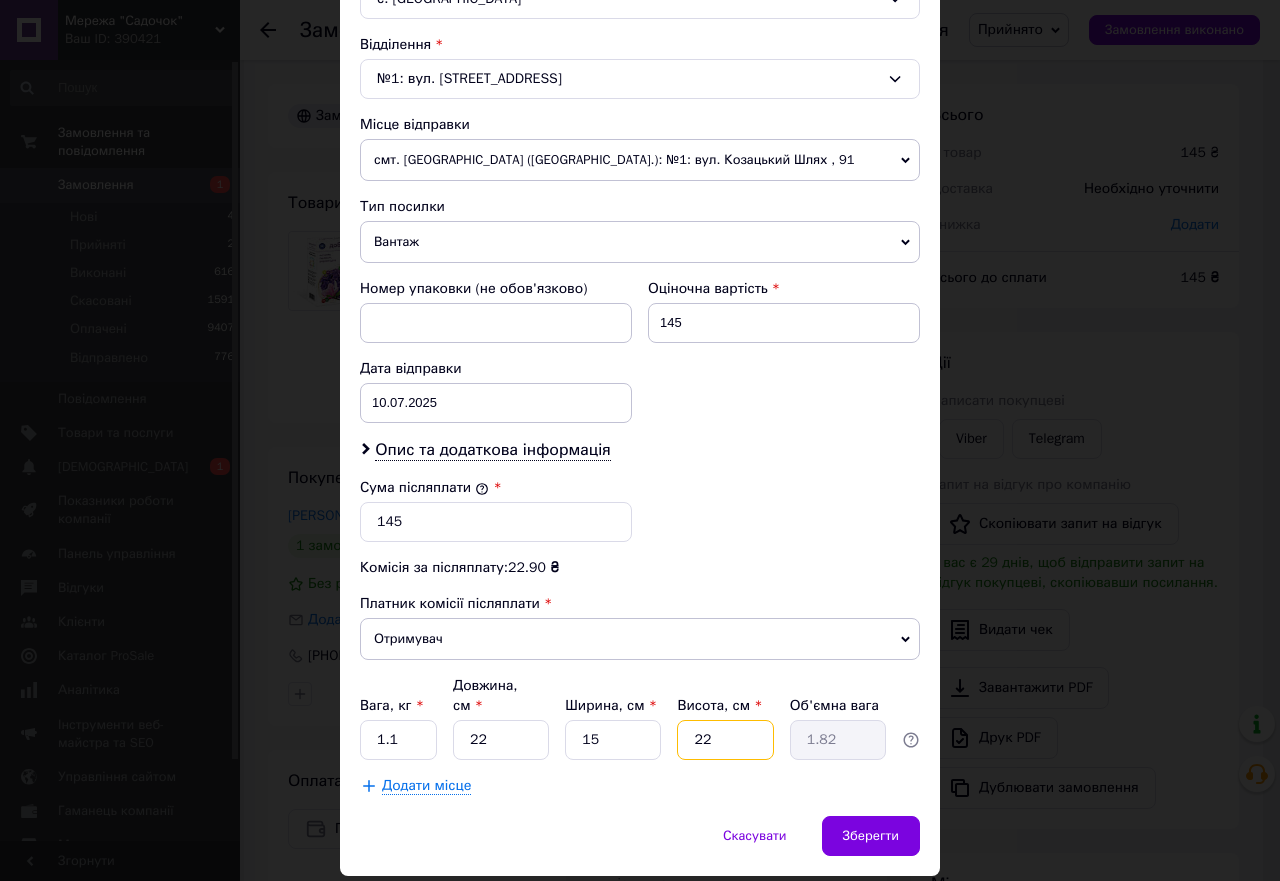 type on "2" 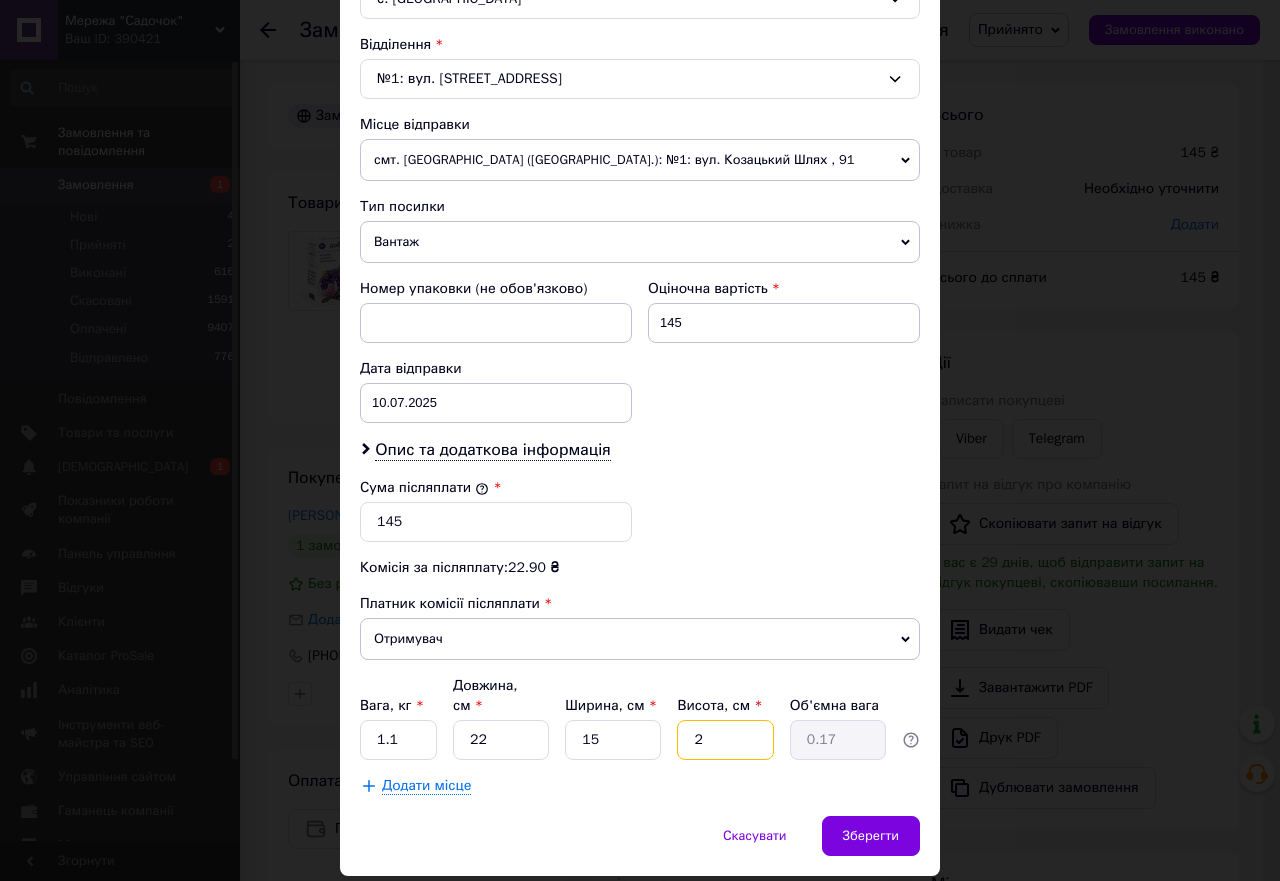 type 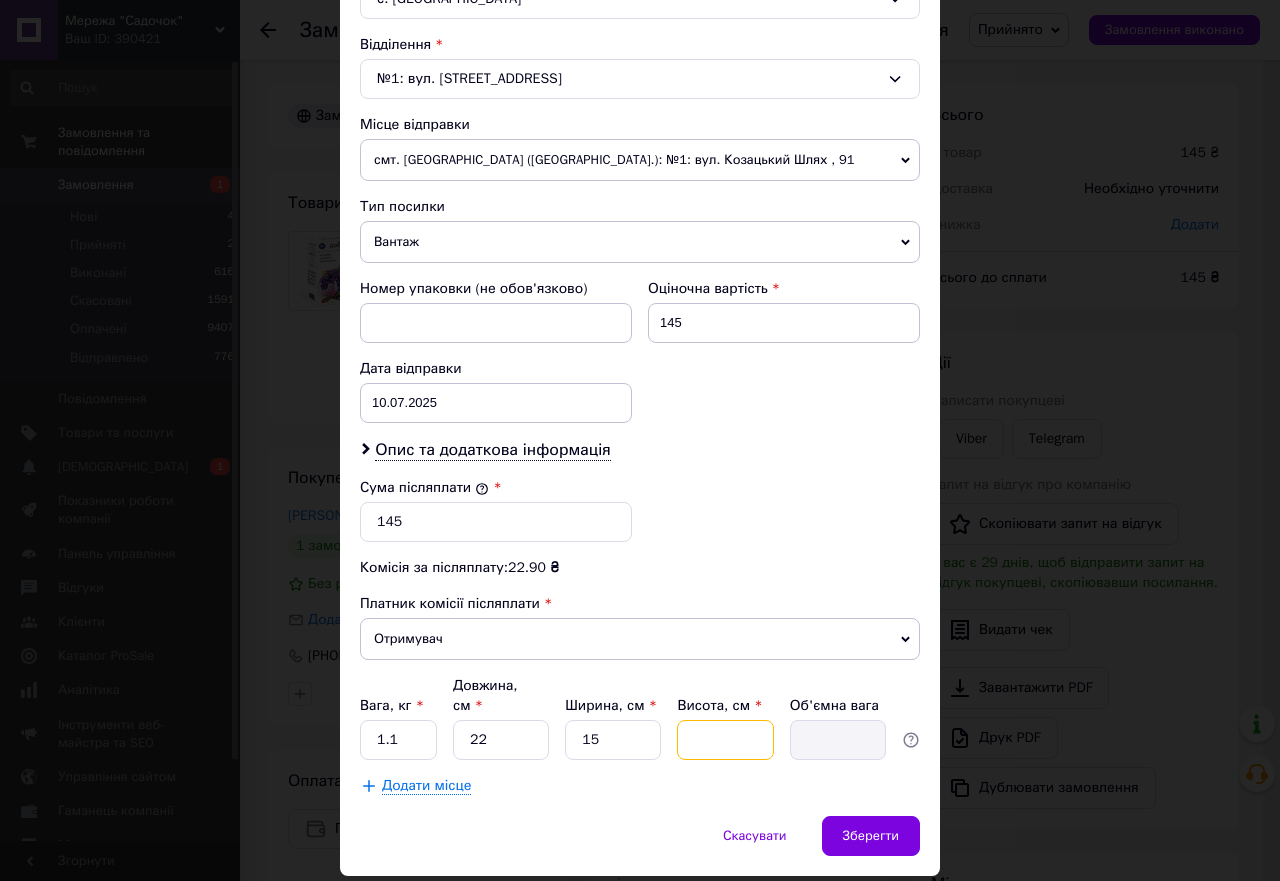 type on "7" 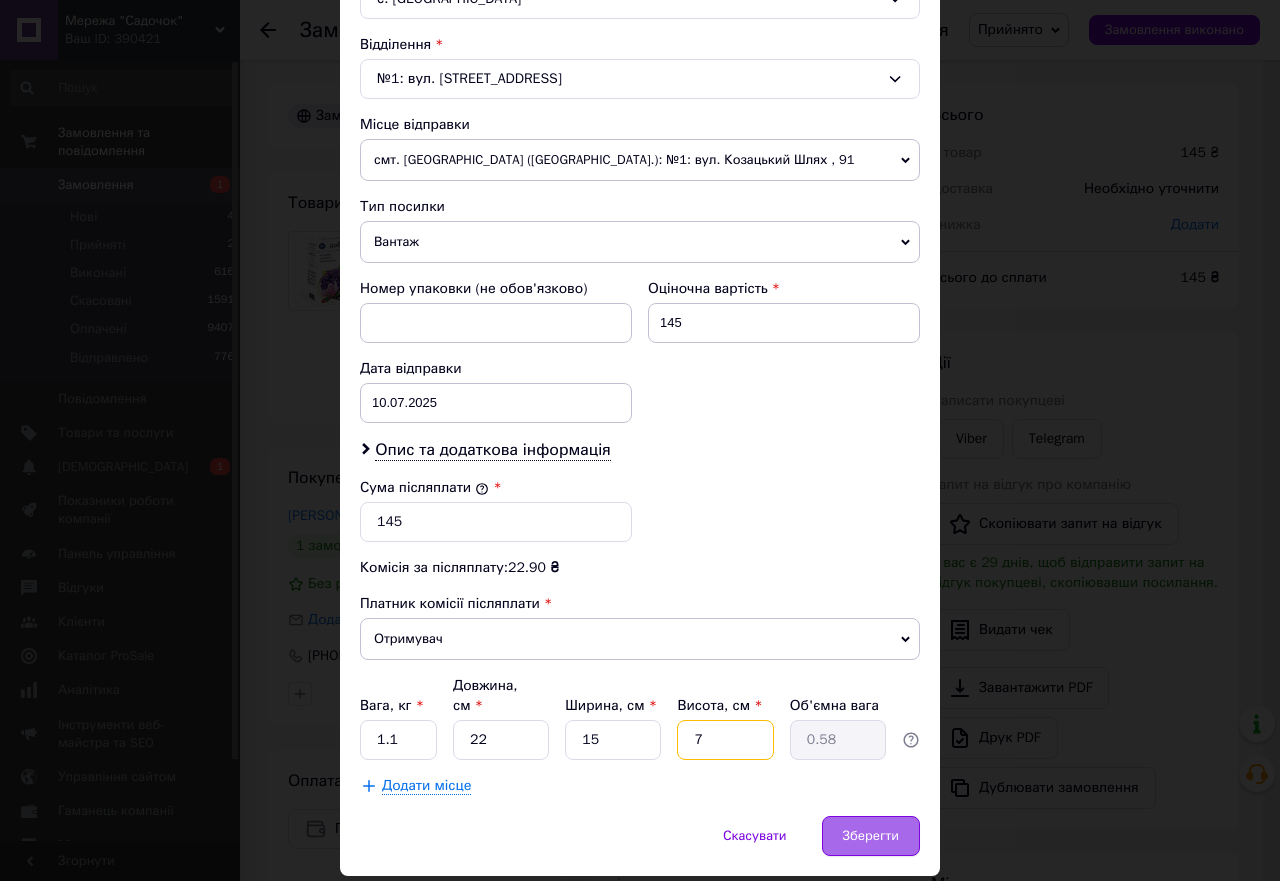 type on "7" 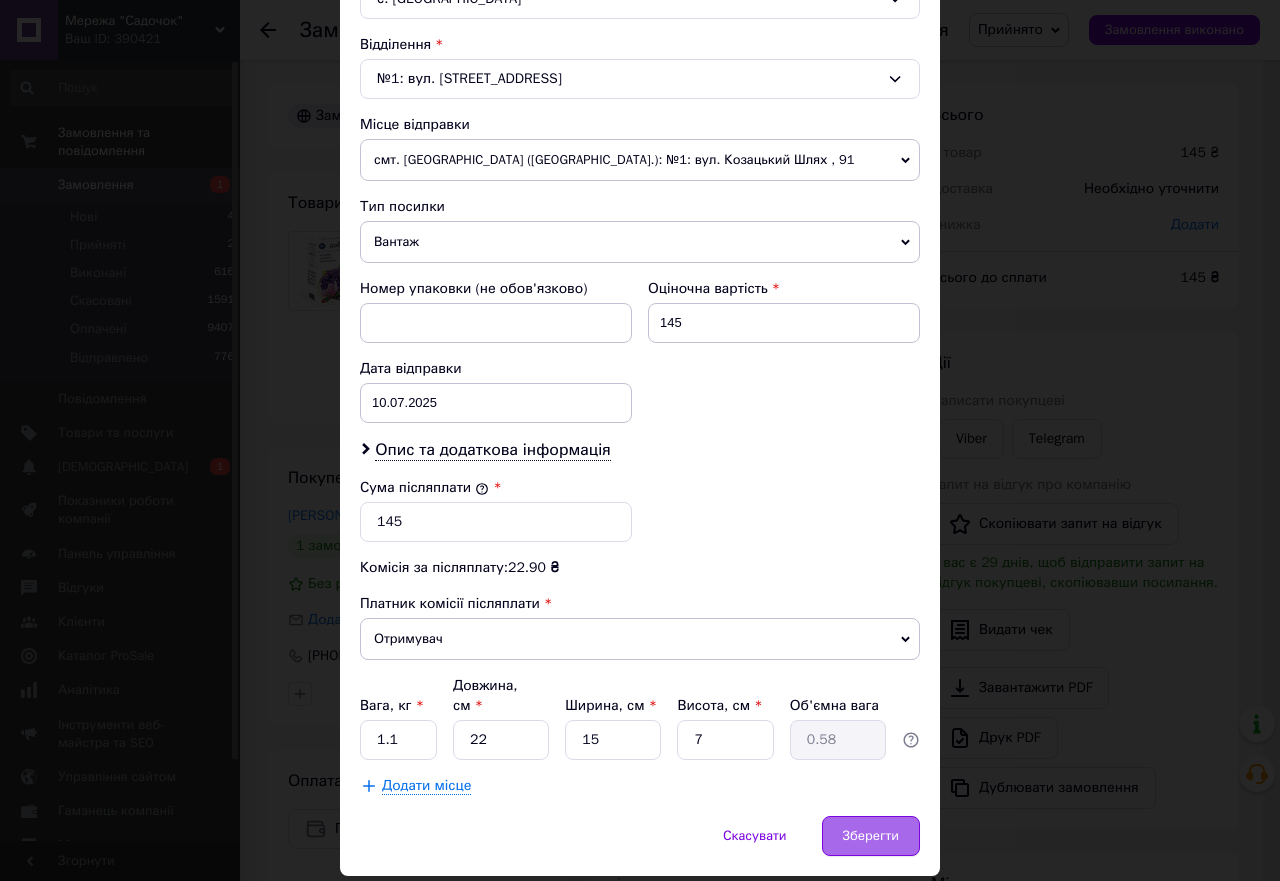 click on "Зберегти" at bounding box center (871, 836) 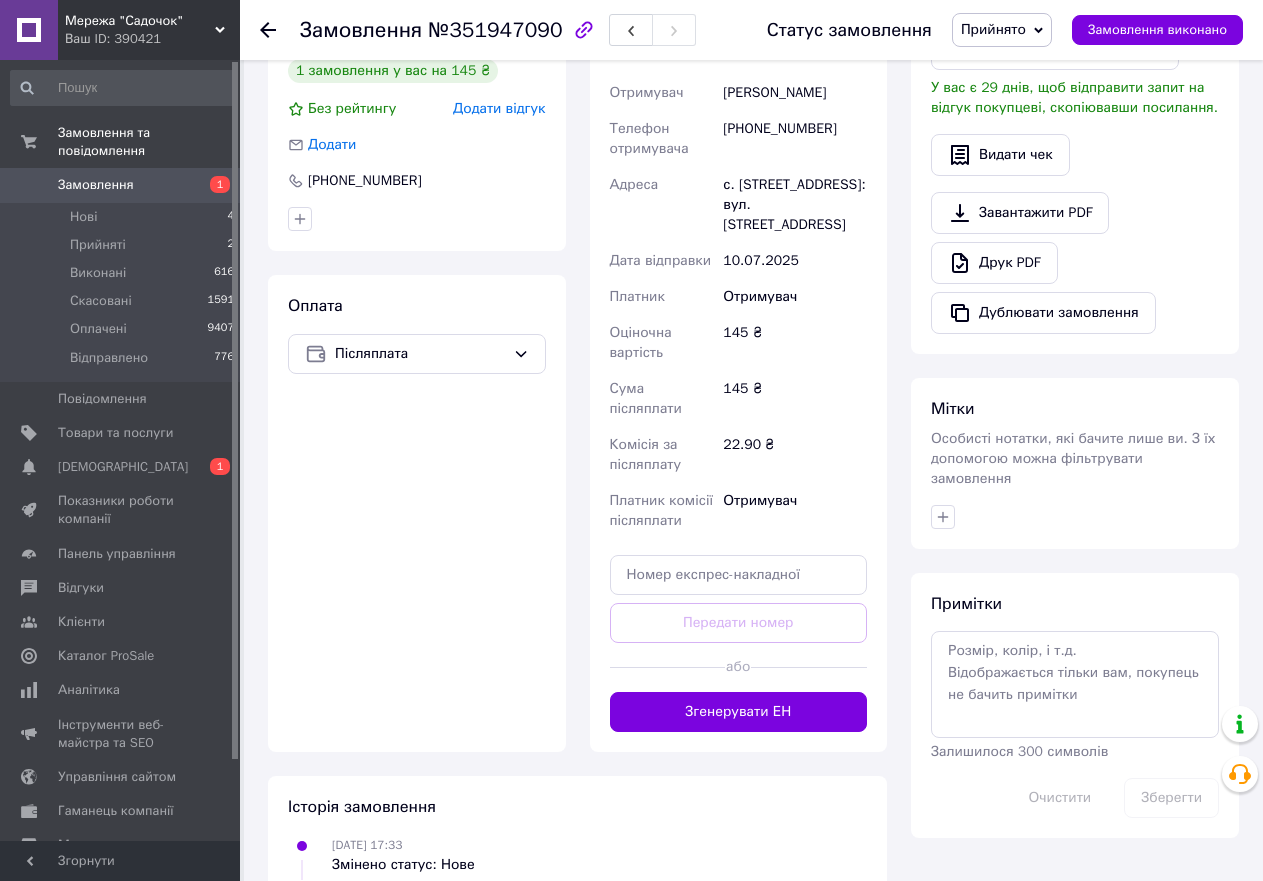 scroll, scrollTop: 600, scrollLeft: 0, axis: vertical 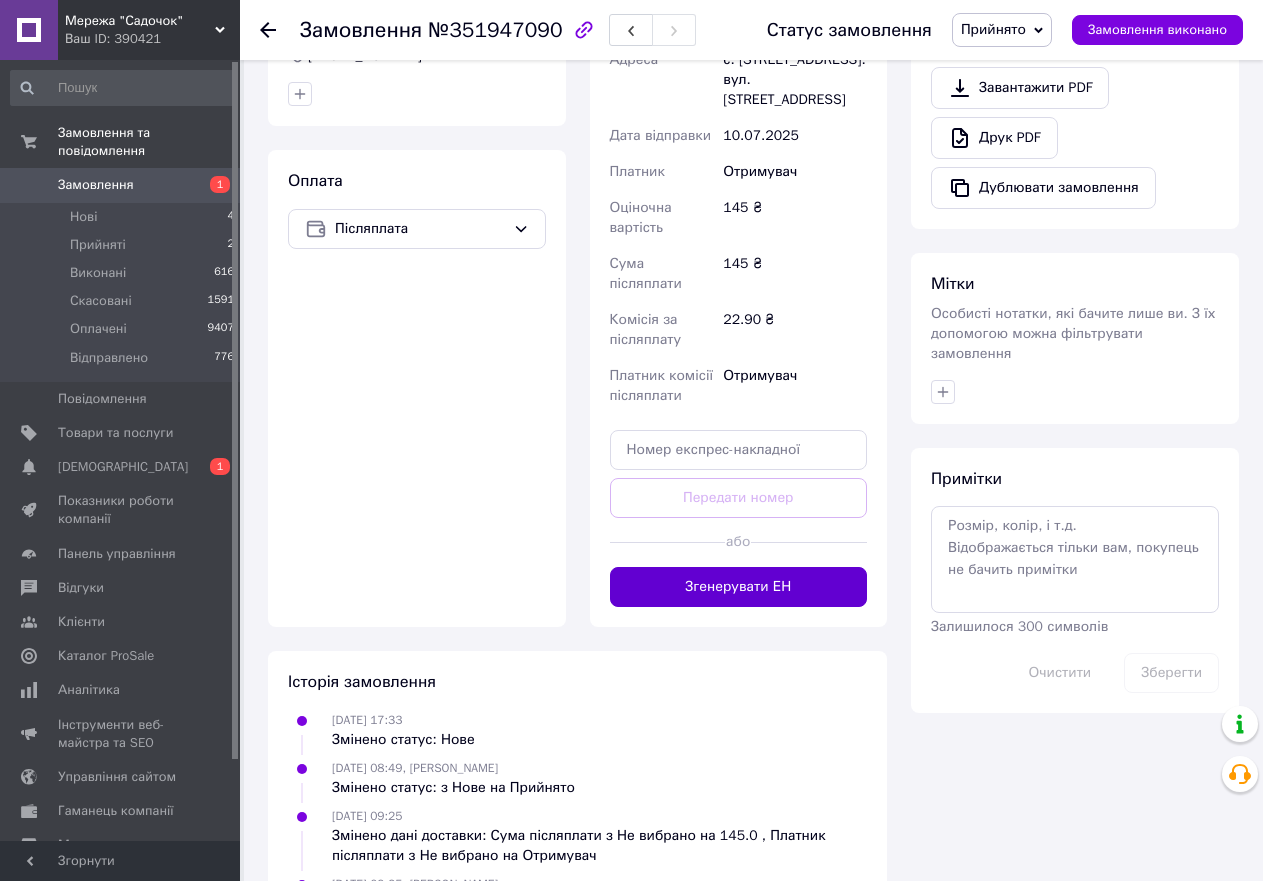 click on "Згенерувати ЕН" at bounding box center [739, 587] 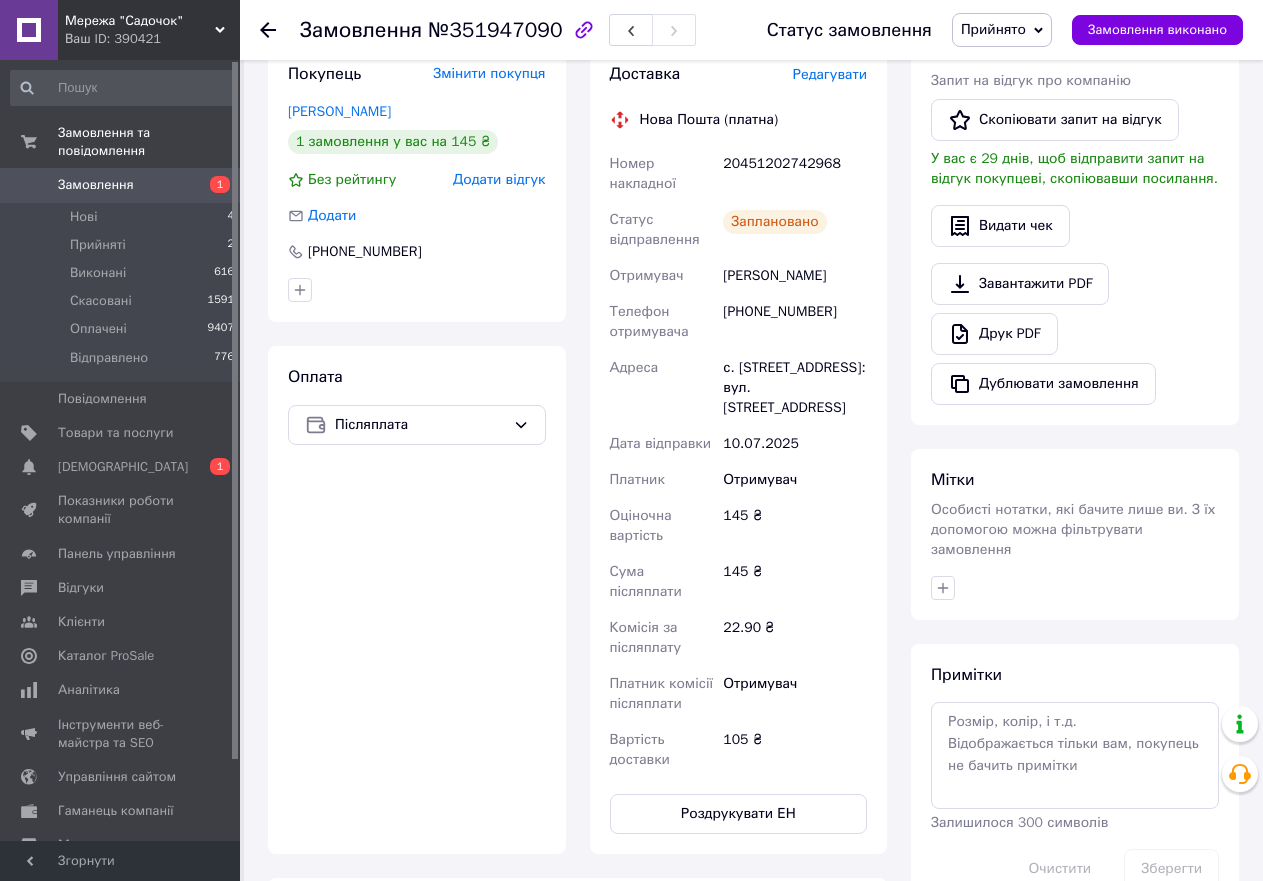 scroll, scrollTop: 400, scrollLeft: 0, axis: vertical 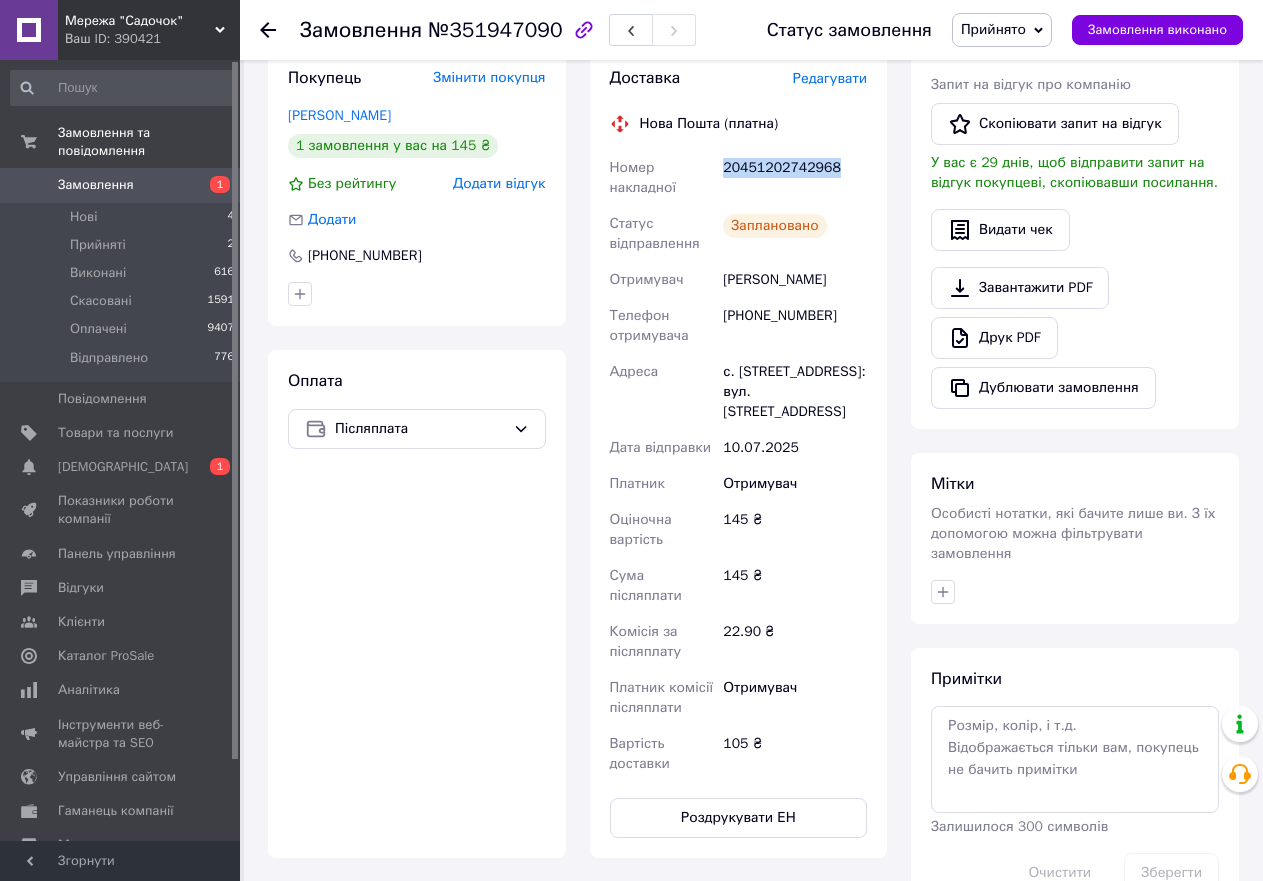drag, startPoint x: 840, startPoint y: 160, endPoint x: 720, endPoint y: 152, distance: 120.26637 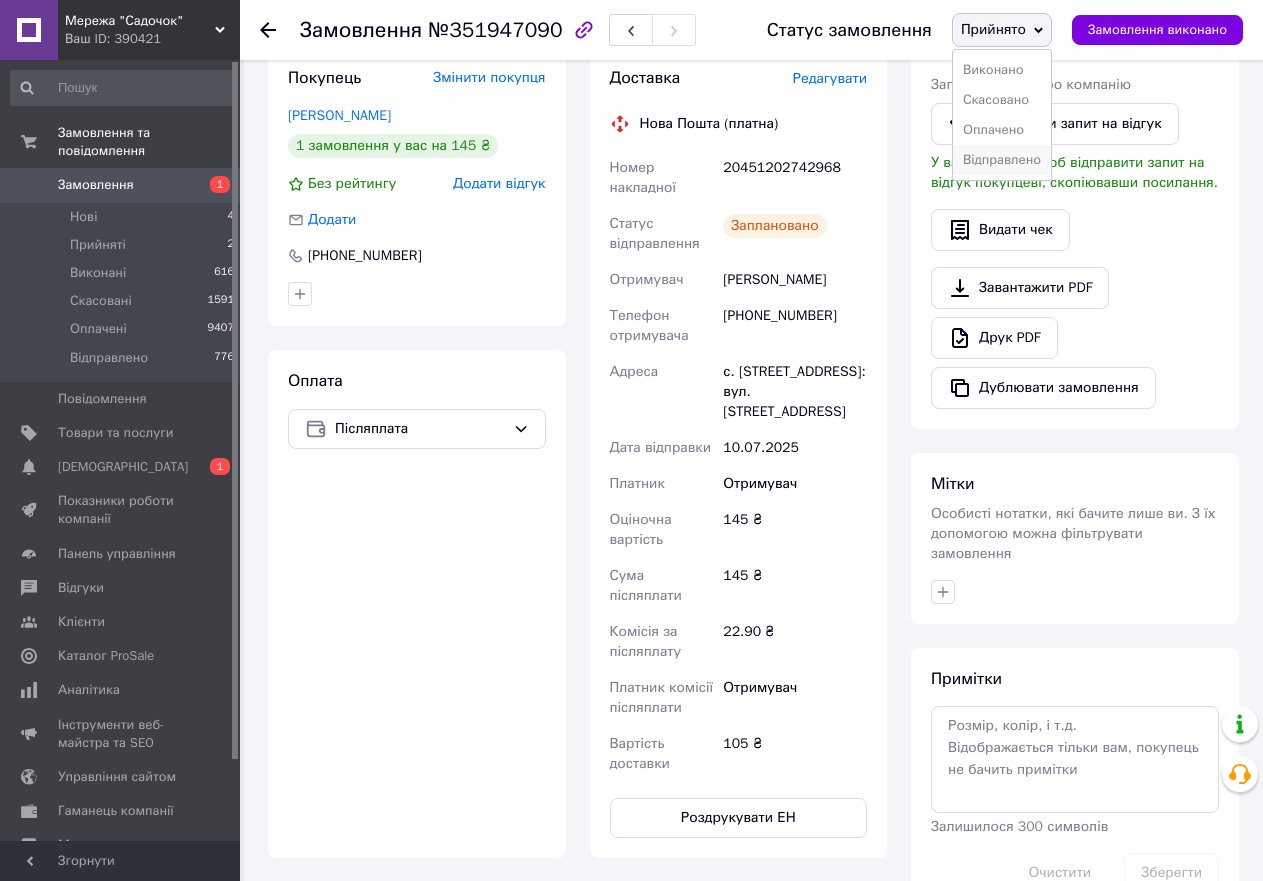 click on "Відправлено" at bounding box center [1002, 160] 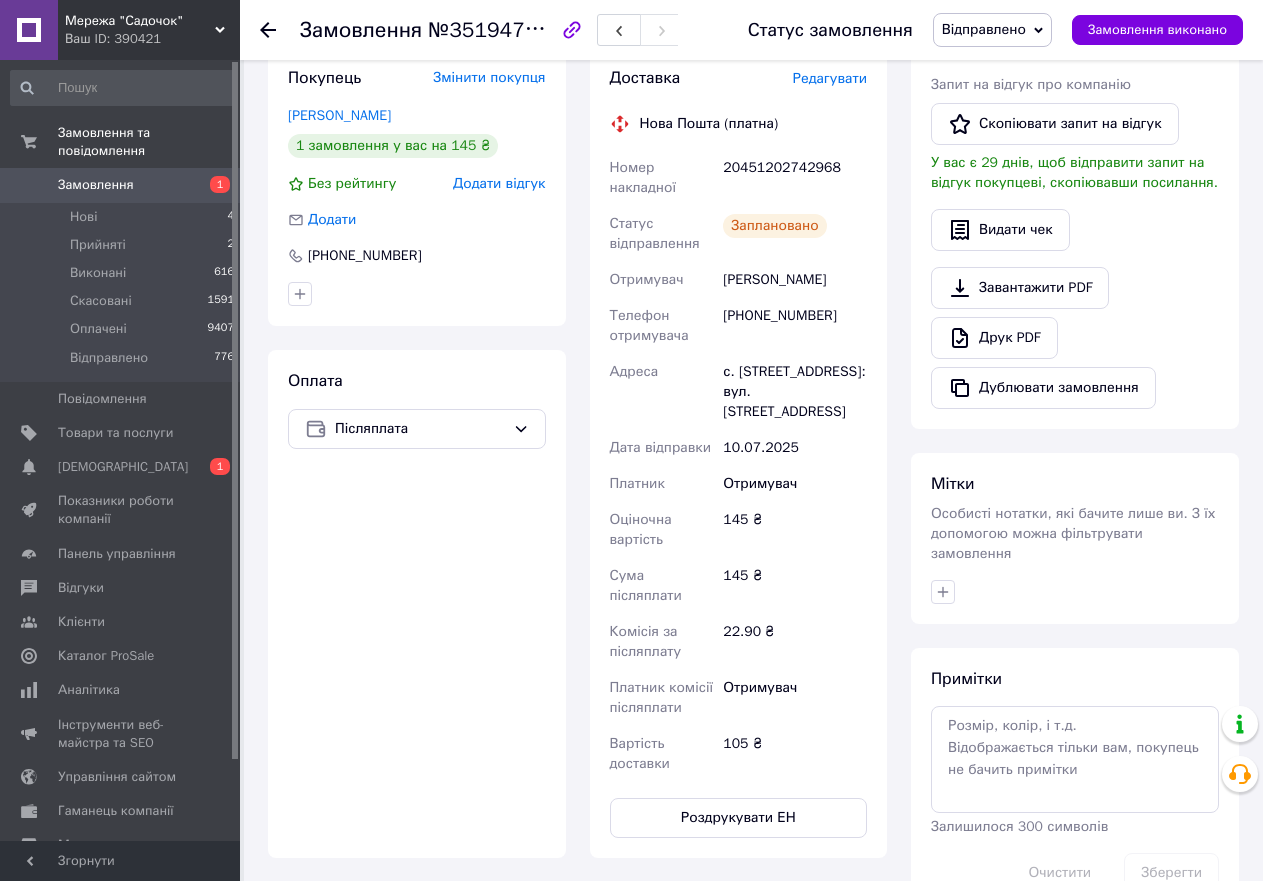 click 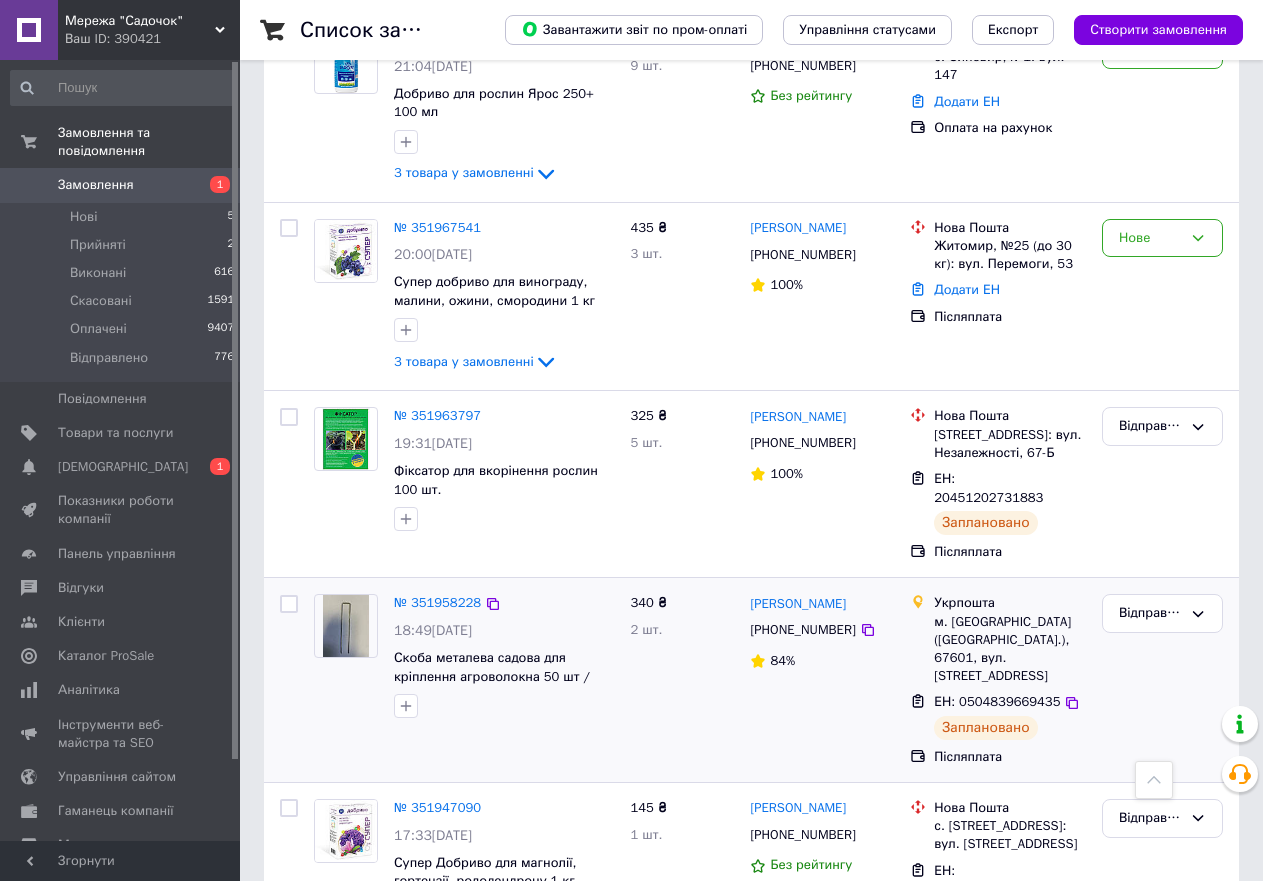 scroll, scrollTop: 900, scrollLeft: 0, axis: vertical 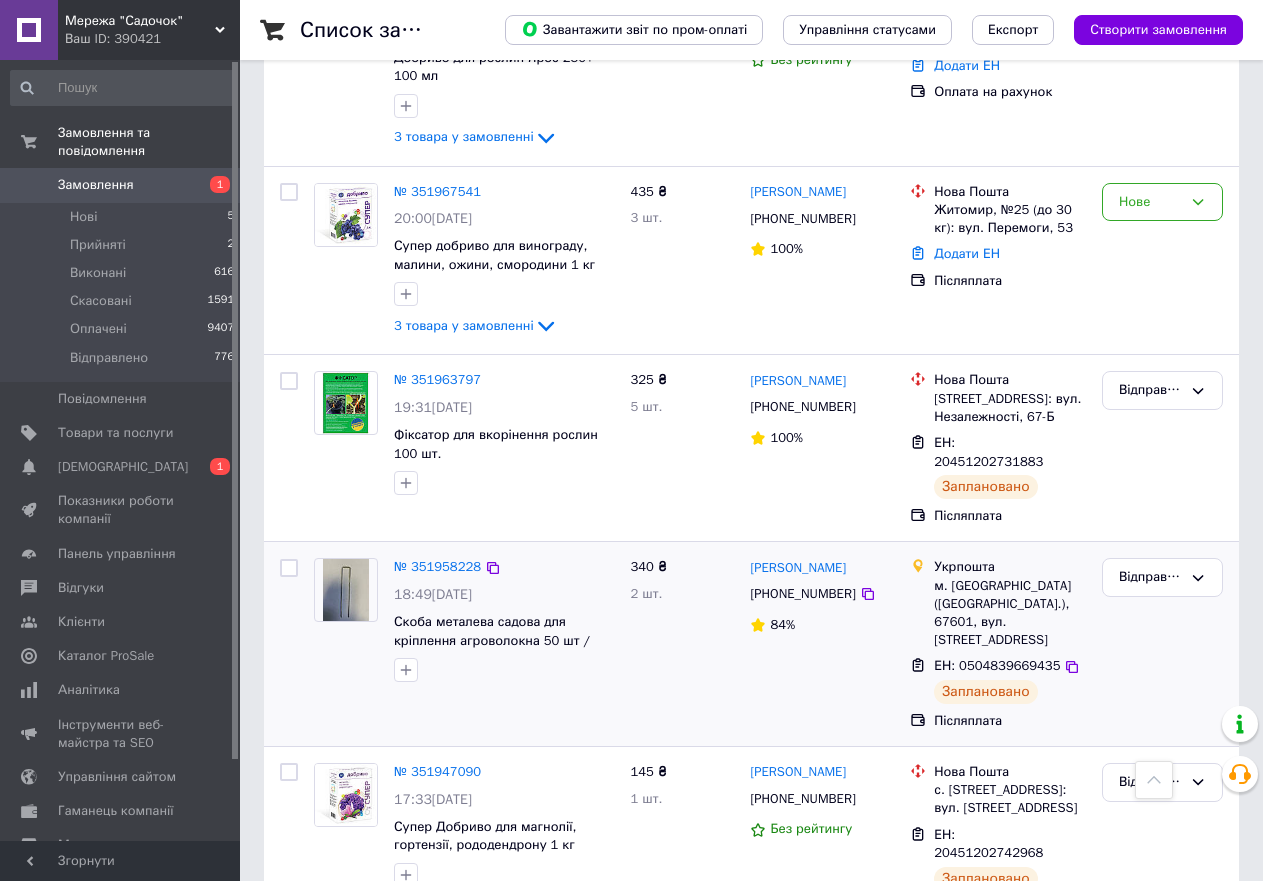 click on "[PERSON_NAME]" at bounding box center [822, 567] 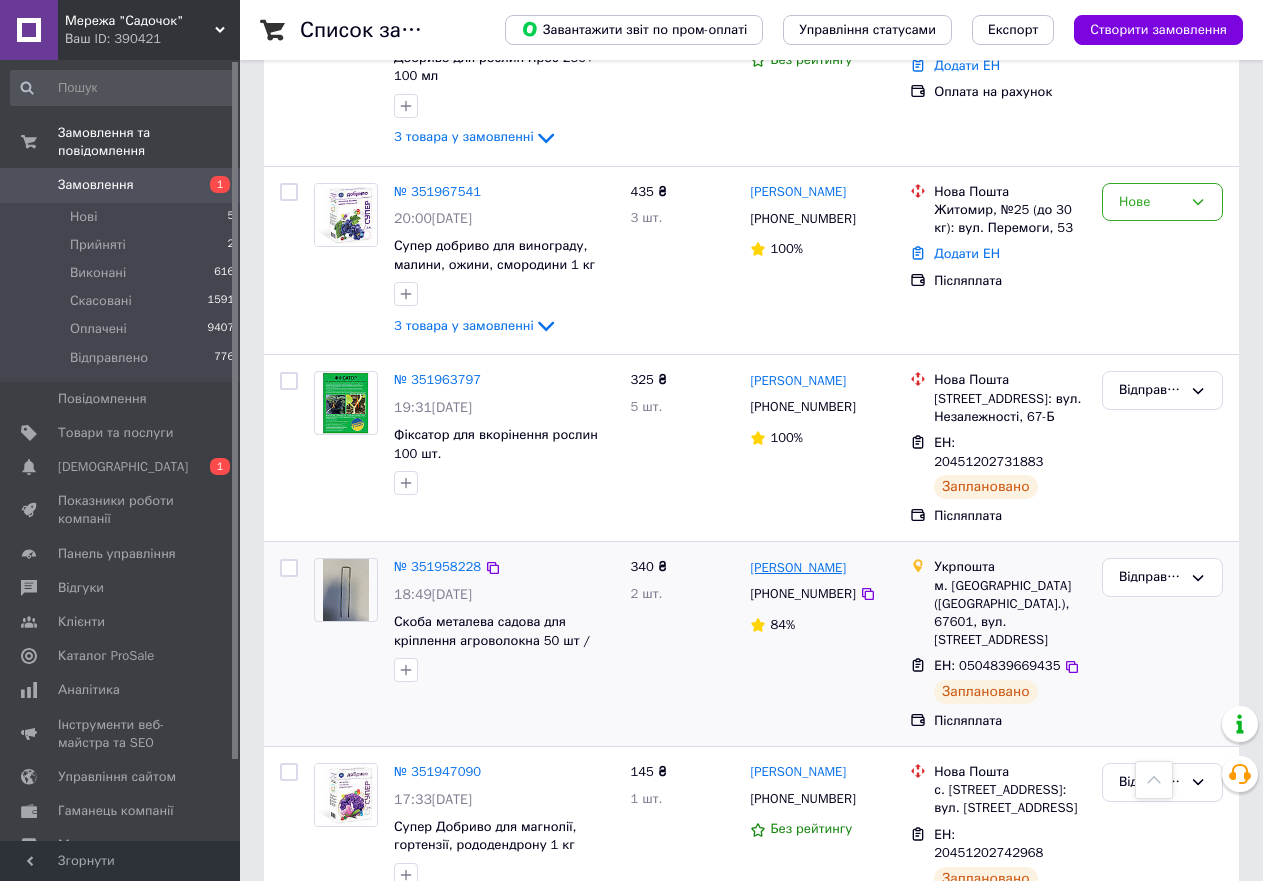 drag, startPoint x: 880, startPoint y: 543, endPoint x: 753, endPoint y: 545, distance: 127.01575 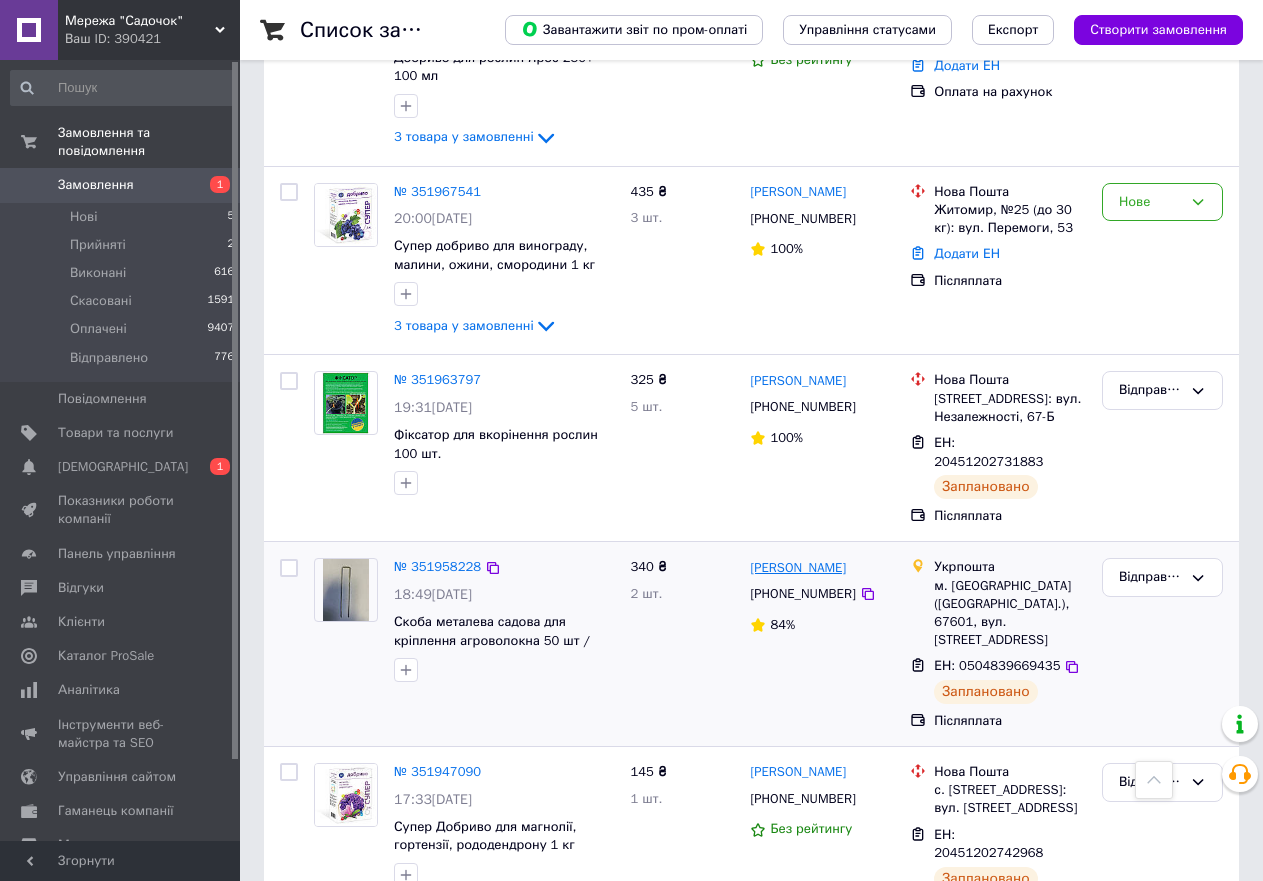 copy on "[PERSON_NAME]" 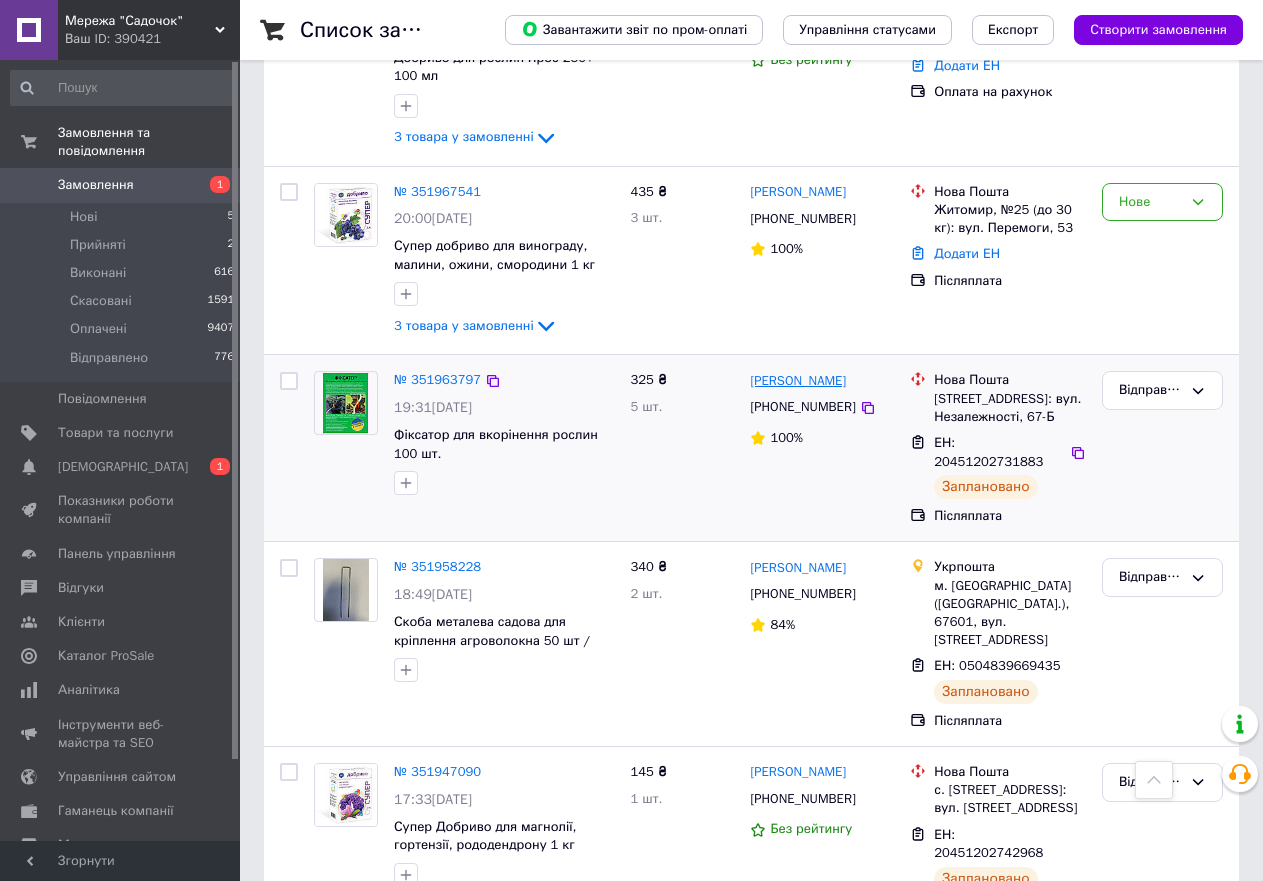 drag, startPoint x: 883, startPoint y: 366, endPoint x: 873, endPoint y: 372, distance: 11.661903 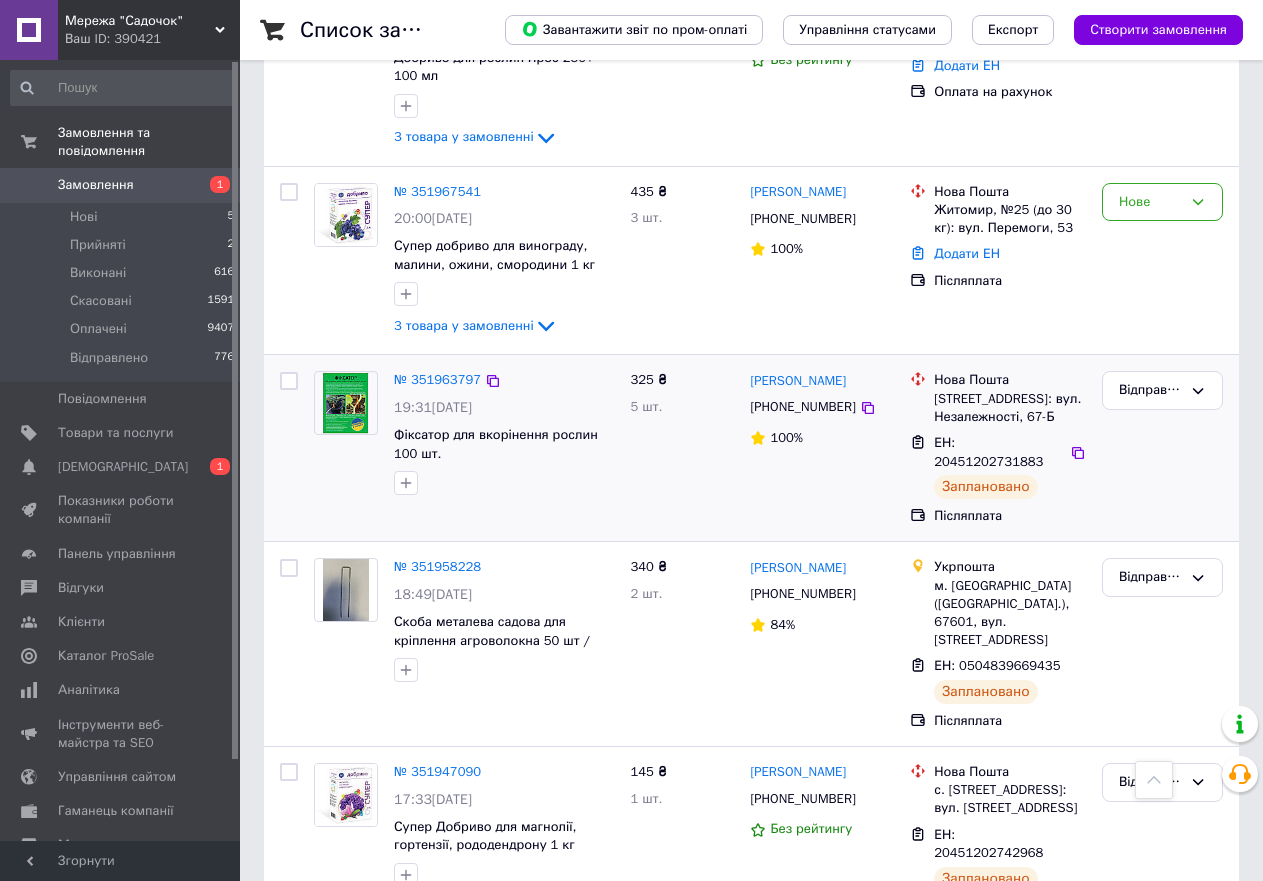 click on "№ 351963797 19:31, 09.07.2025 Фіксатор для вкорінення рослин 100 шт. 325 ₴ 5 шт. Микола Пономарьов +380965669819 100% Нова Пошта Бобровиця, №1: вул. Незалежності, 67-Б ЕН: 20451202731883 Заплановано Післяплата Відправлено" at bounding box center [751, 448] 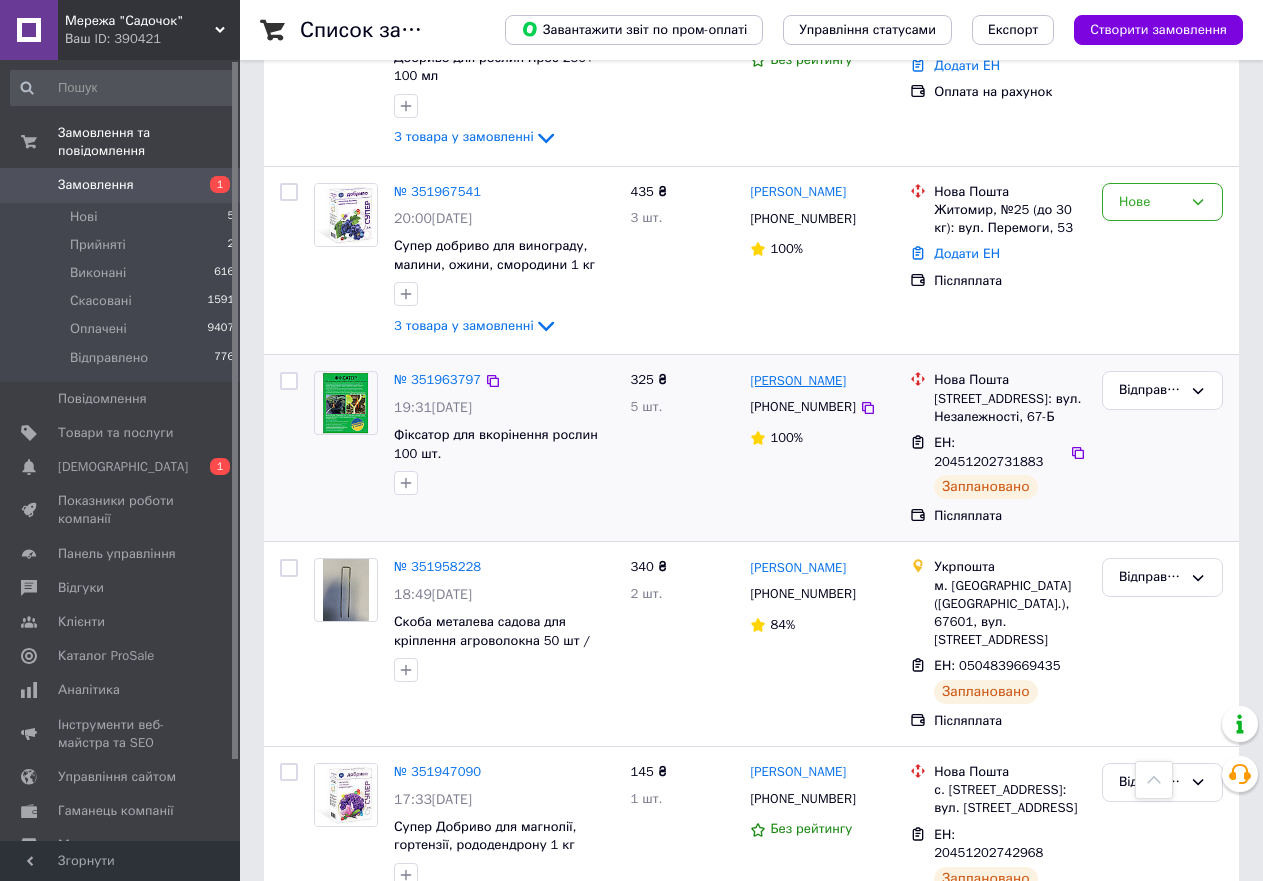 drag, startPoint x: 880, startPoint y: 379, endPoint x: 753, endPoint y: 380, distance: 127.00394 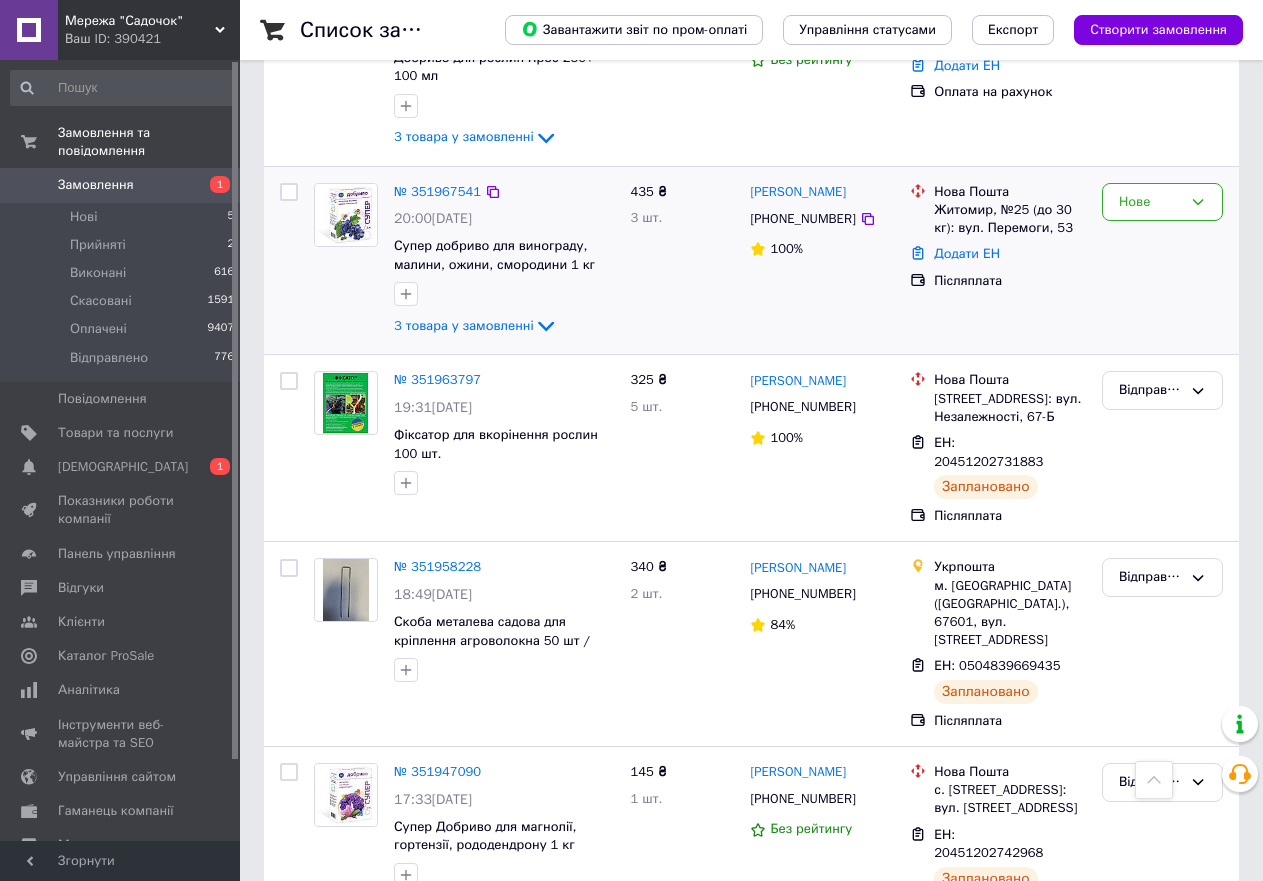 drag, startPoint x: 881, startPoint y: 187, endPoint x: 744, endPoint y: 193, distance: 137.13132 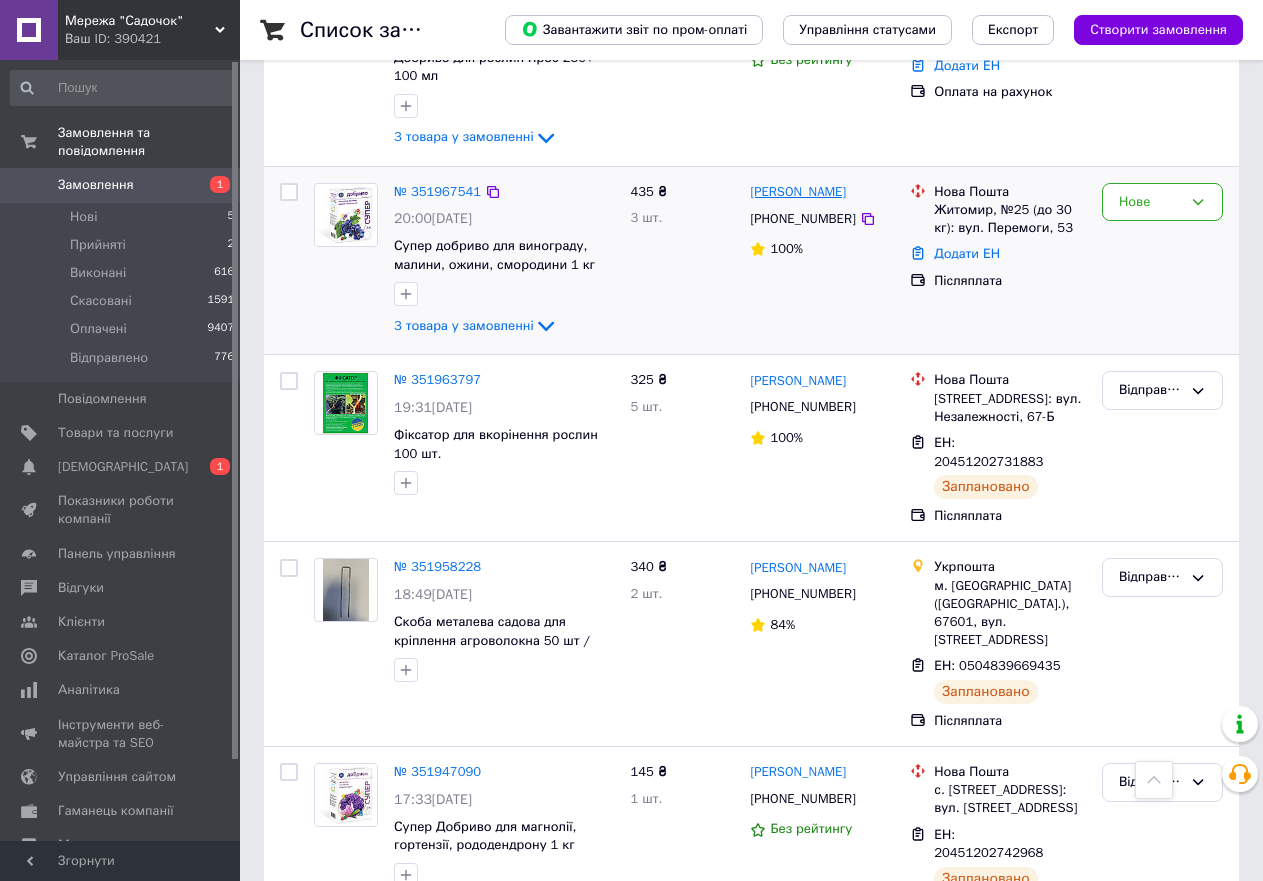copy on "[PERSON_NAME]" 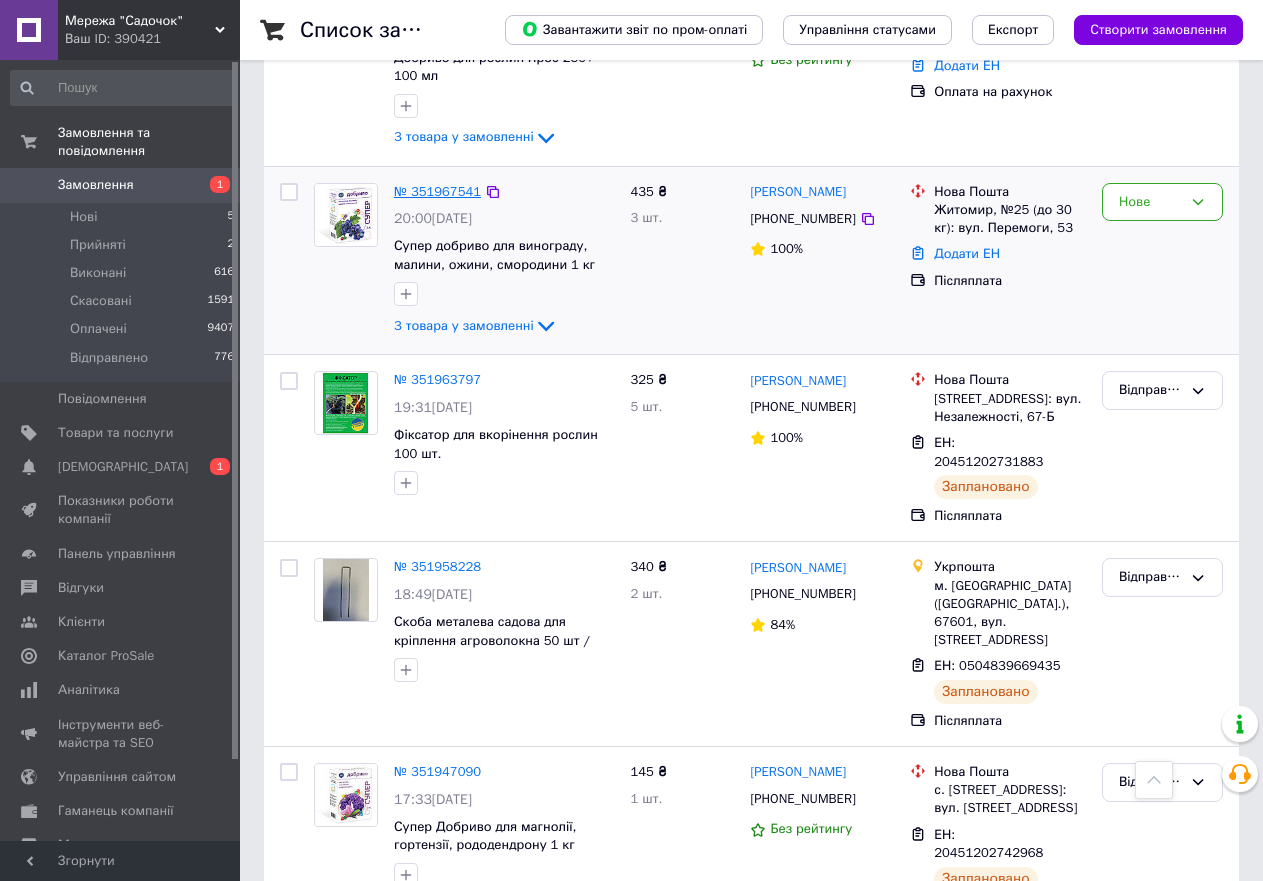click on "№ 351967541" at bounding box center [437, 191] 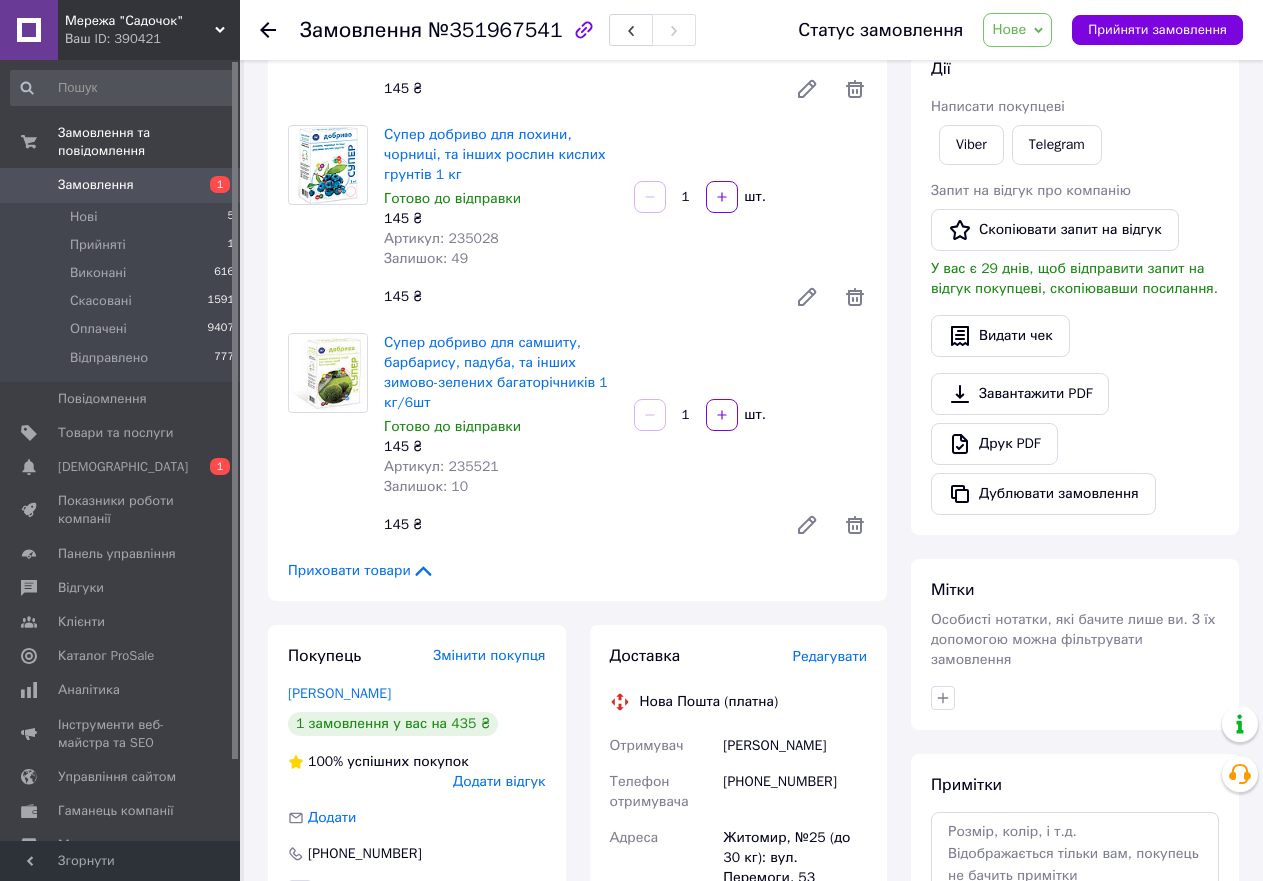 scroll, scrollTop: 100, scrollLeft: 0, axis: vertical 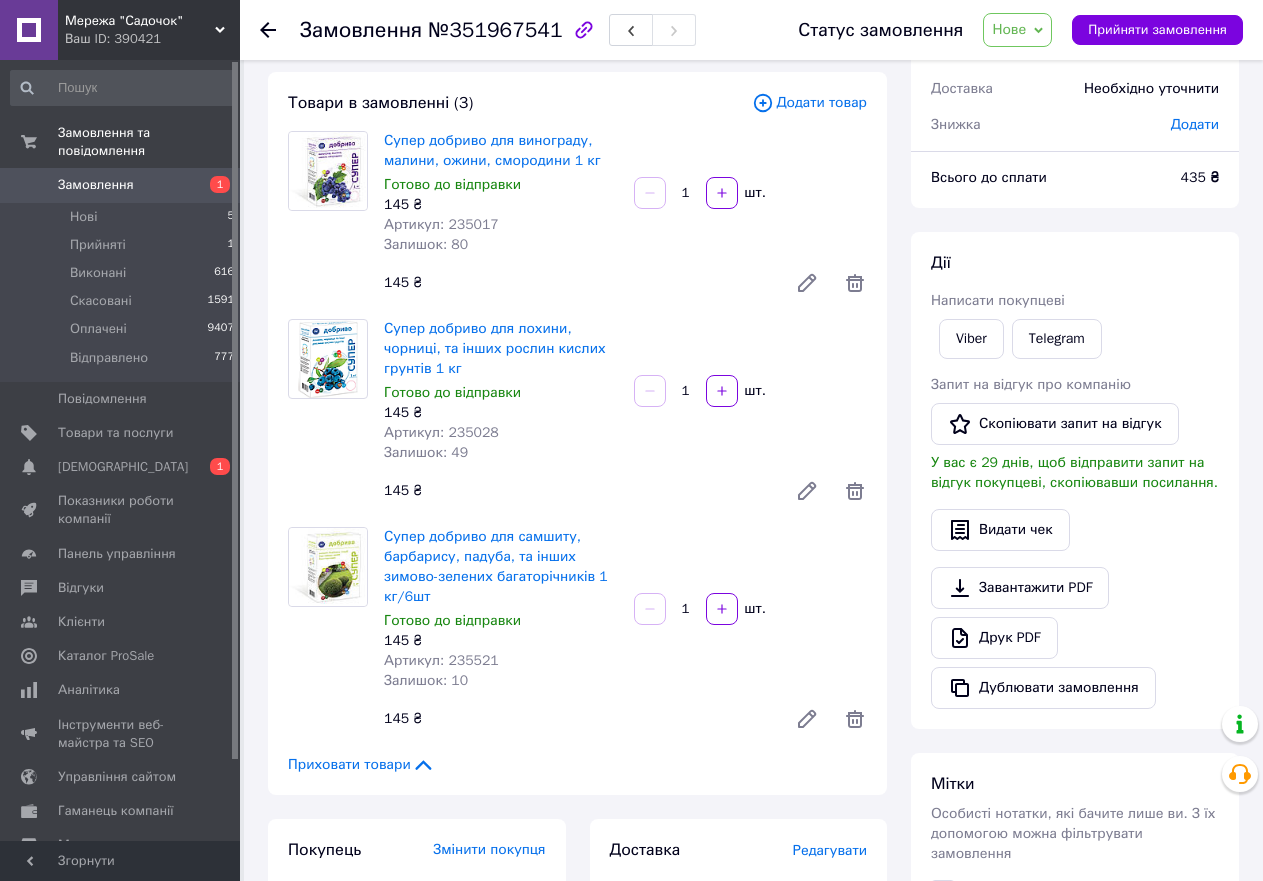 click 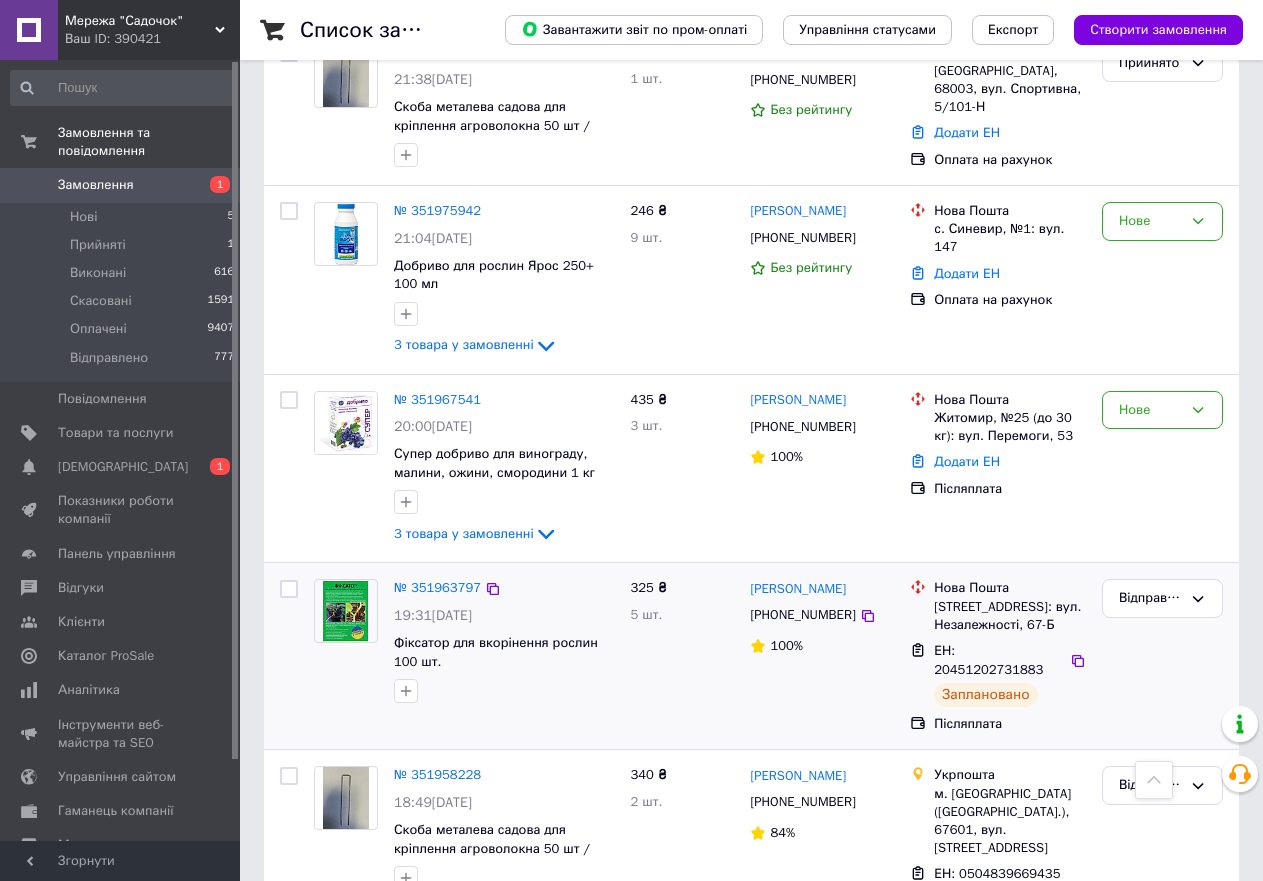 scroll, scrollTop: 700, scrollLeft: 0, axis: vertical 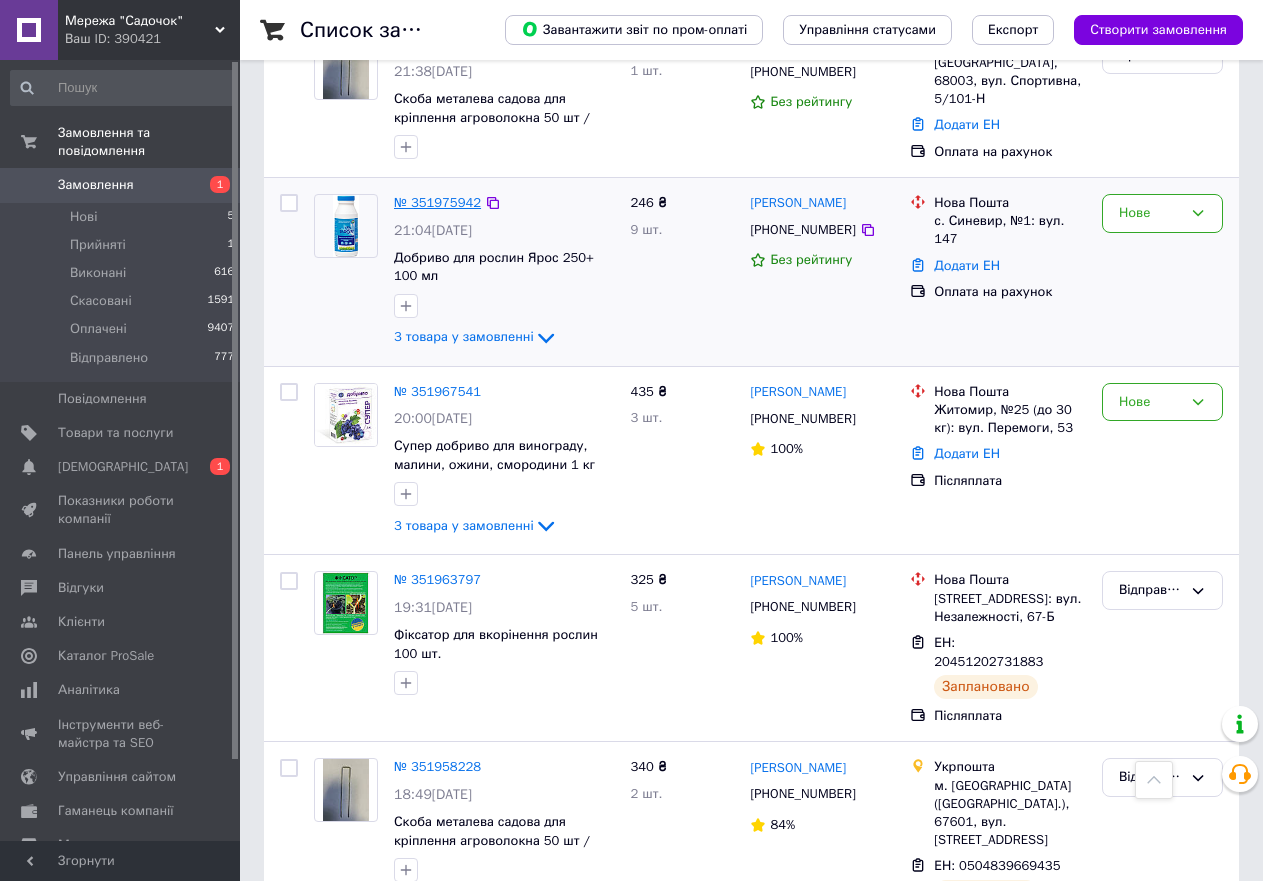 click on "№ 351975942" at bounding box center (437, 202) 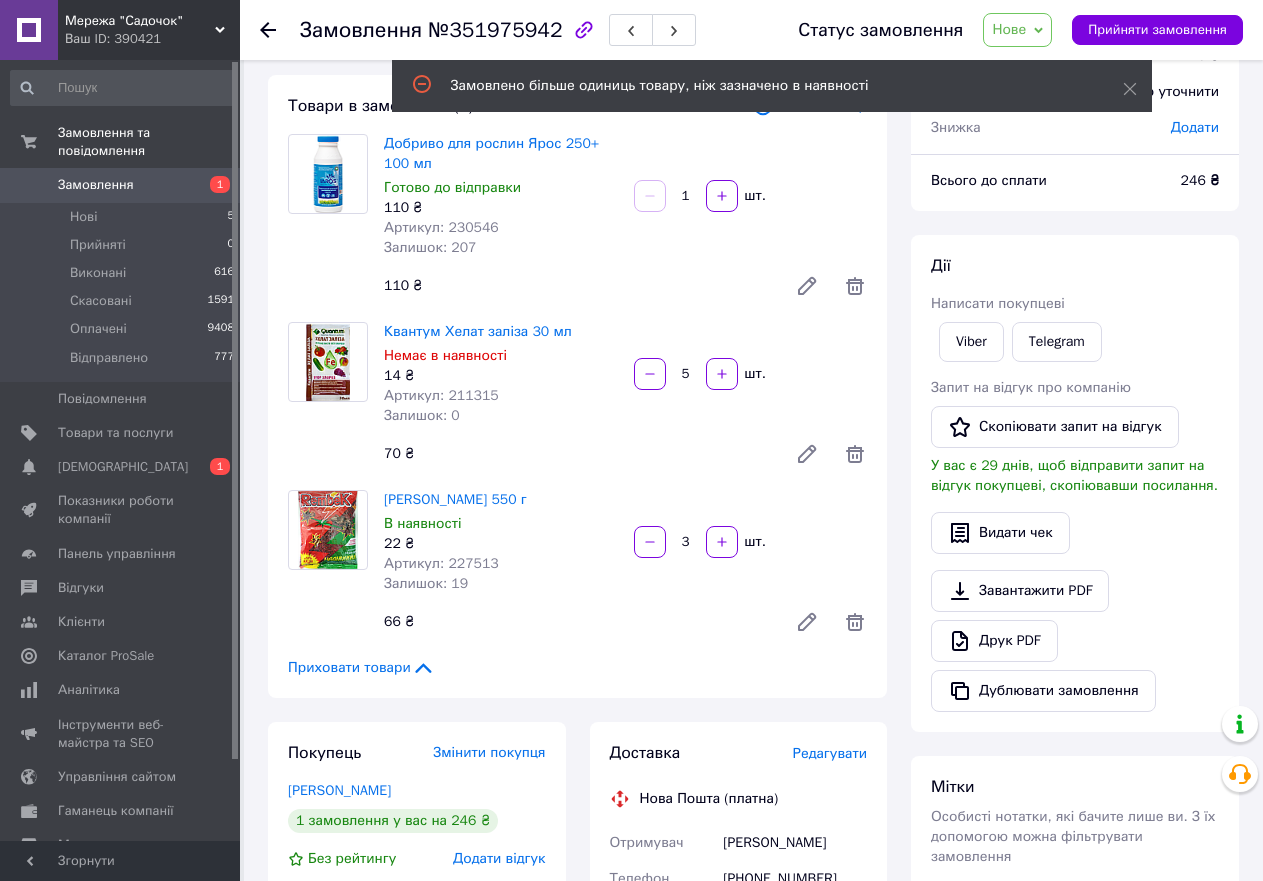 scroll, scrollTop: 0, scrollLeft: 0, axis: both 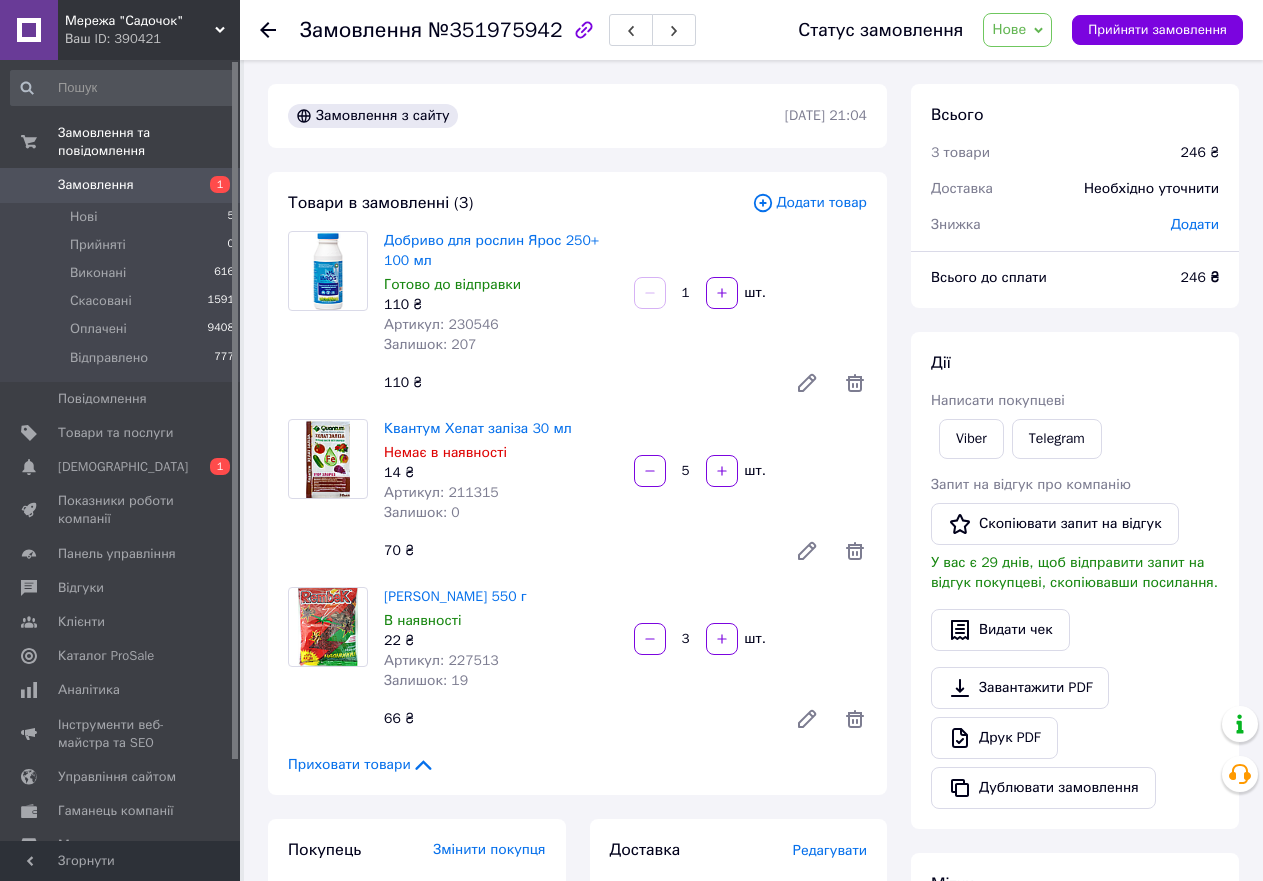 click on "Замовлення №351975942 Статус замовлення Нове Прийнято Виконано Скасовано Оплачено Відправлено Прийняти замовлення" at bounding box center [751, 30] 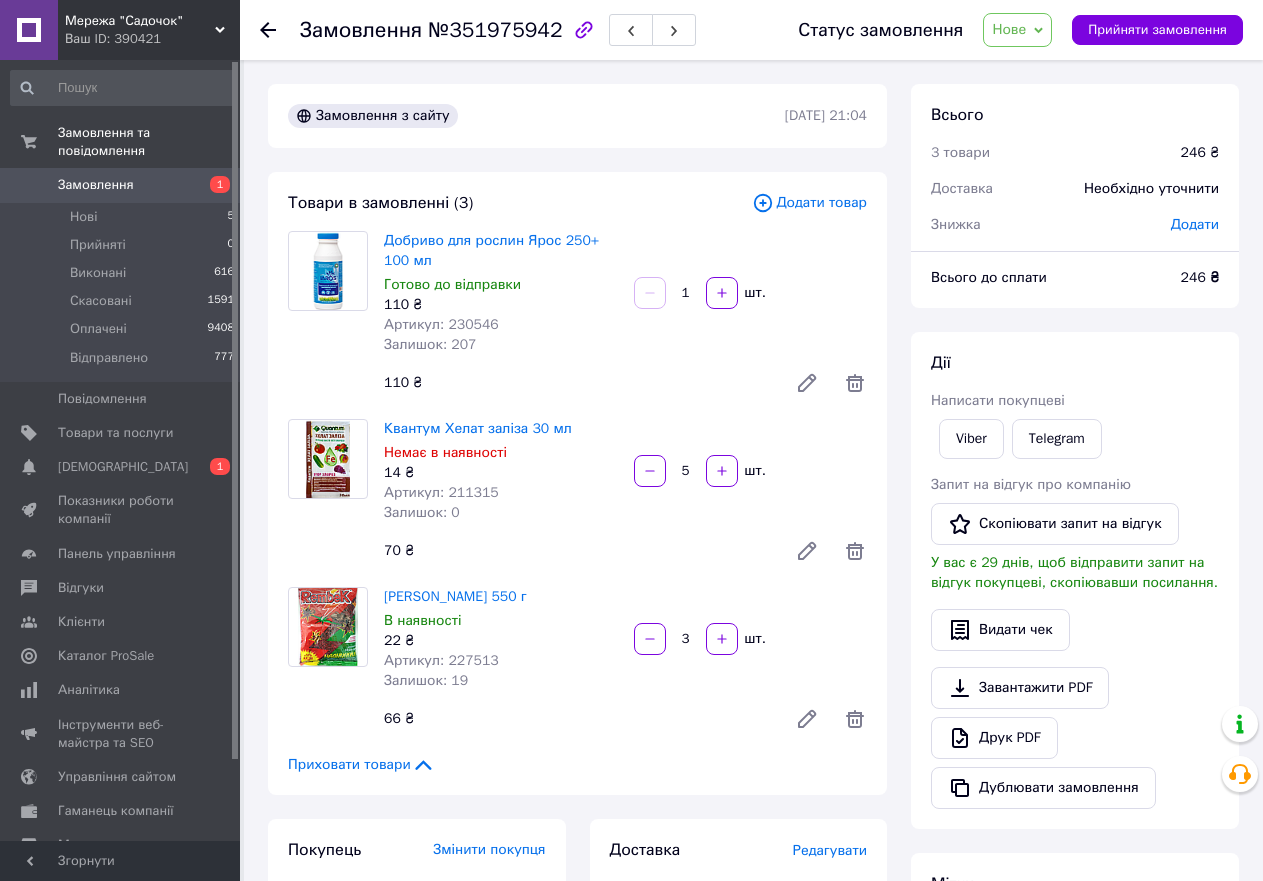 click 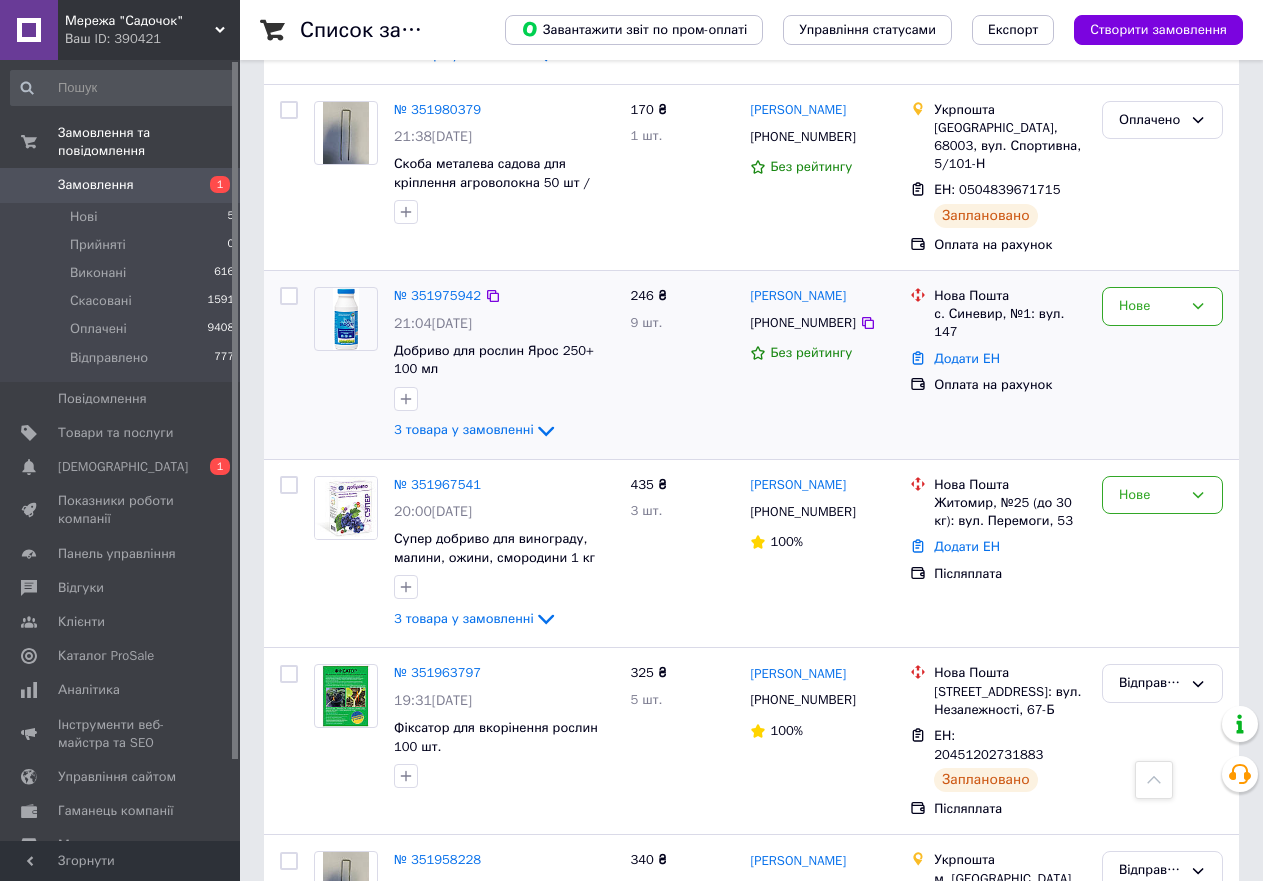 scroll, scrollTop: 600, scrollLeft: 0, axis: vertical 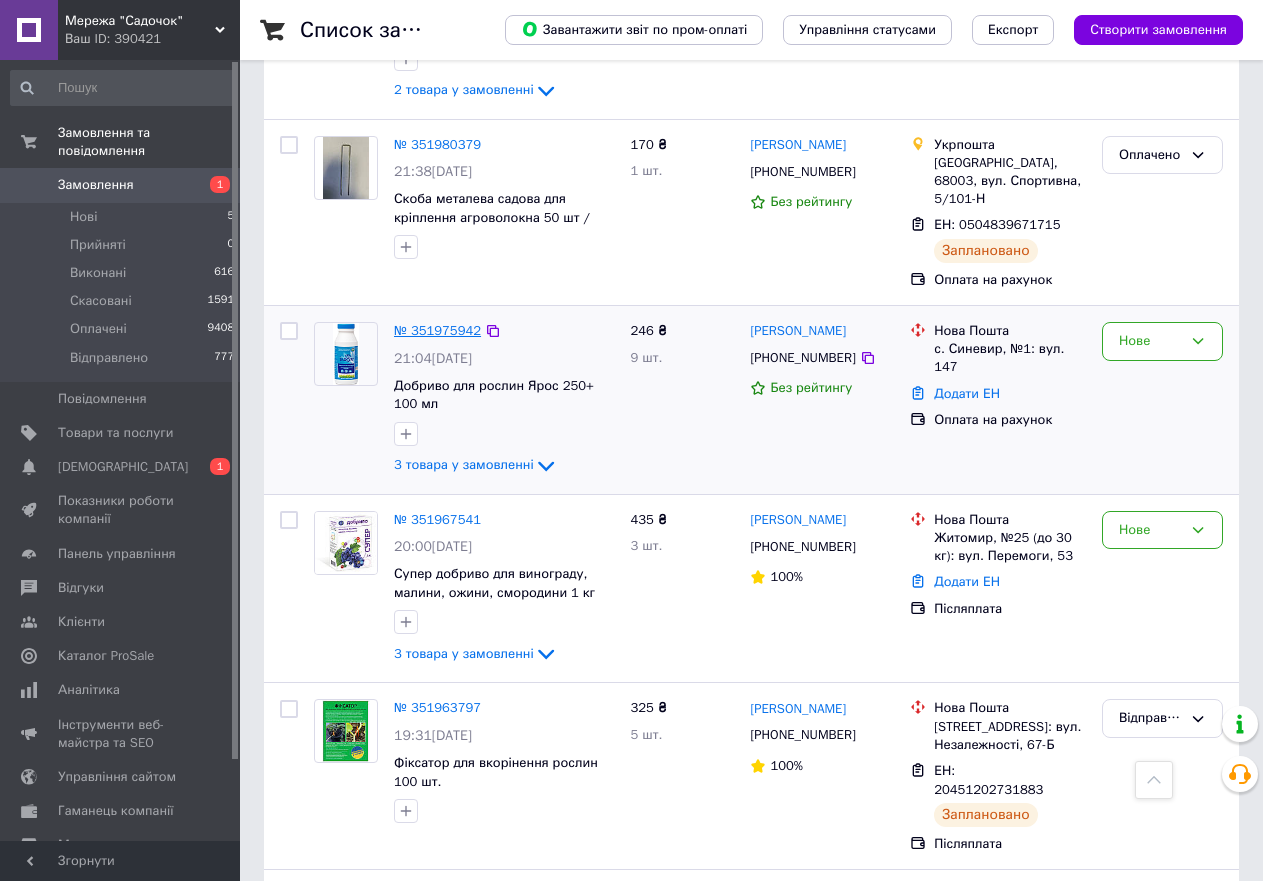 click on "№ 351975942" at bounding box center (437, 330) 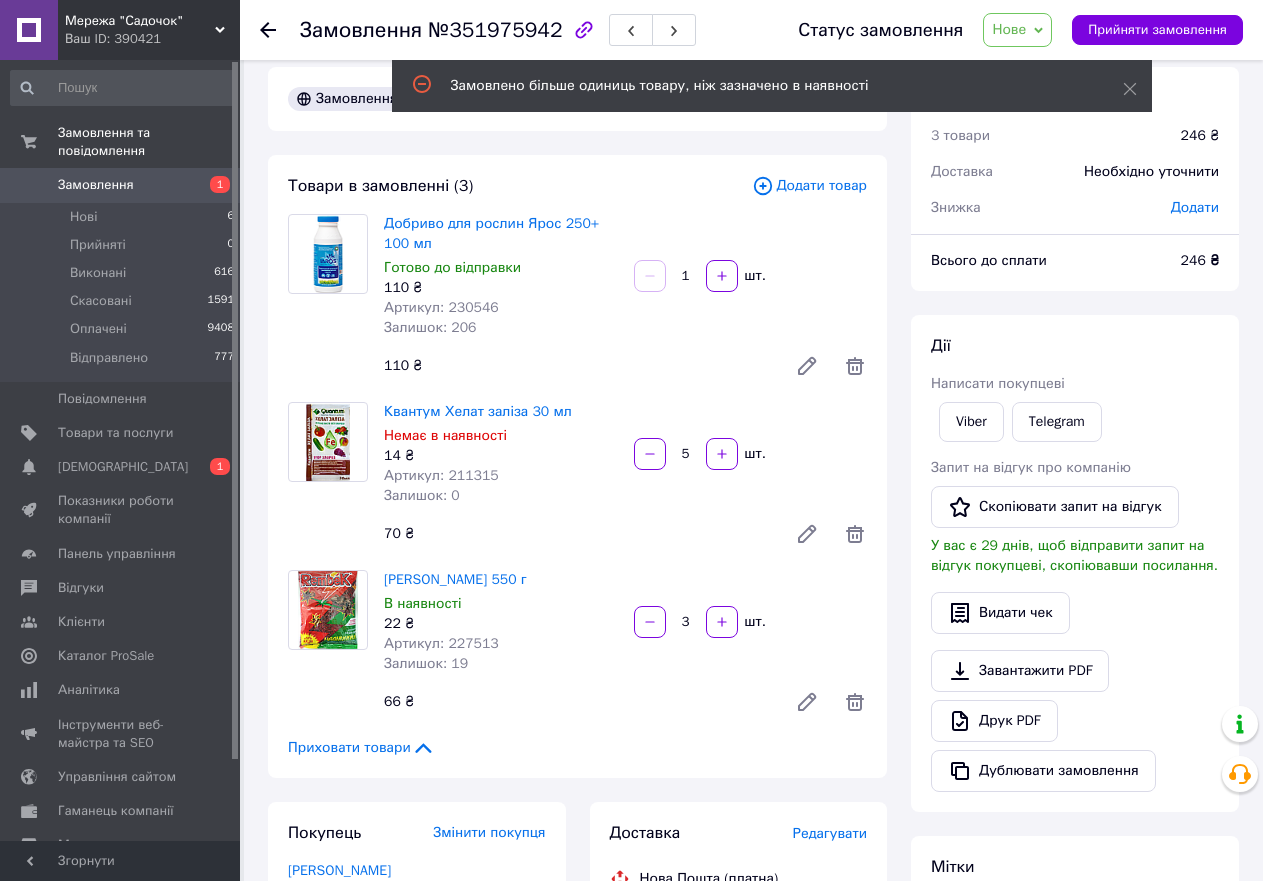 scroll, scrollTop: 0, scrollLeft: 0, axis: both 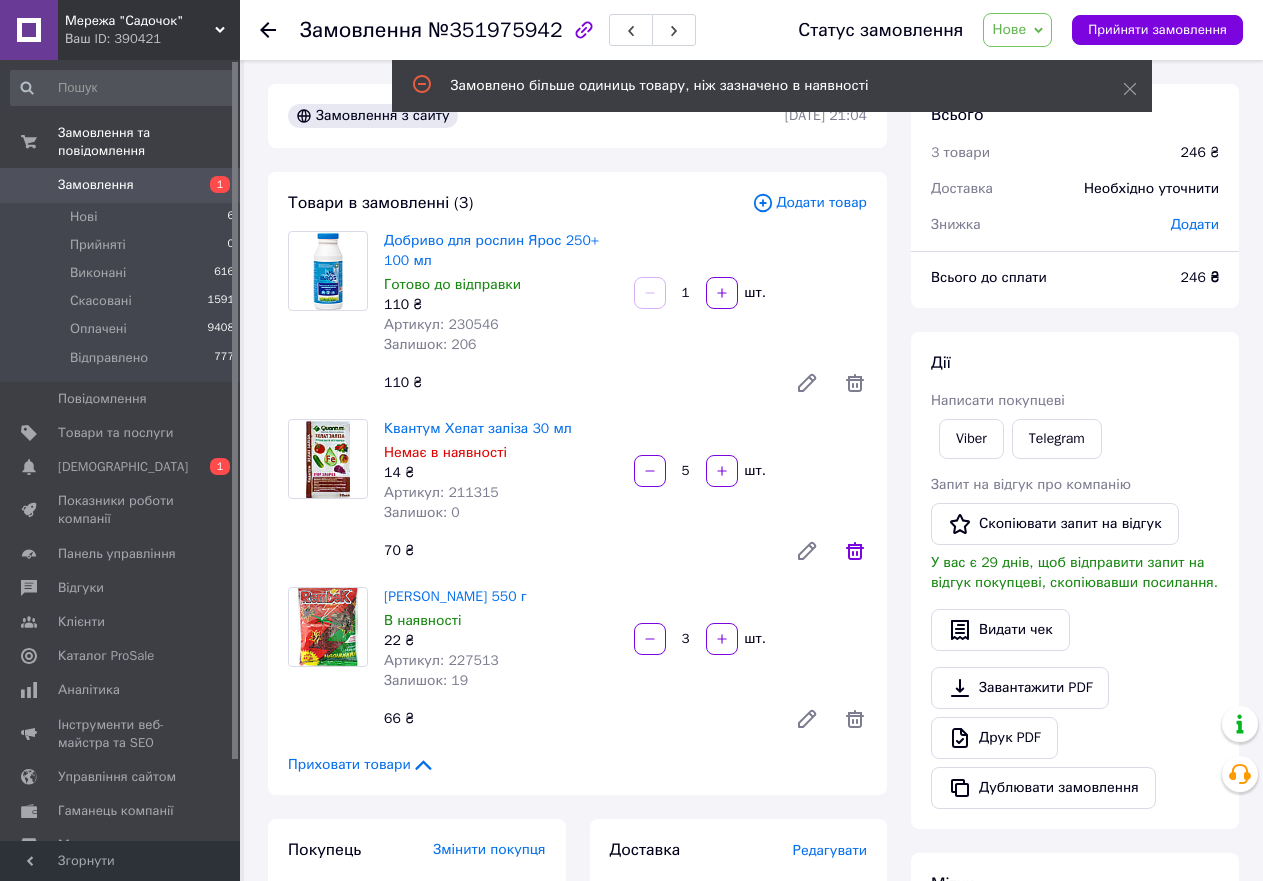 click 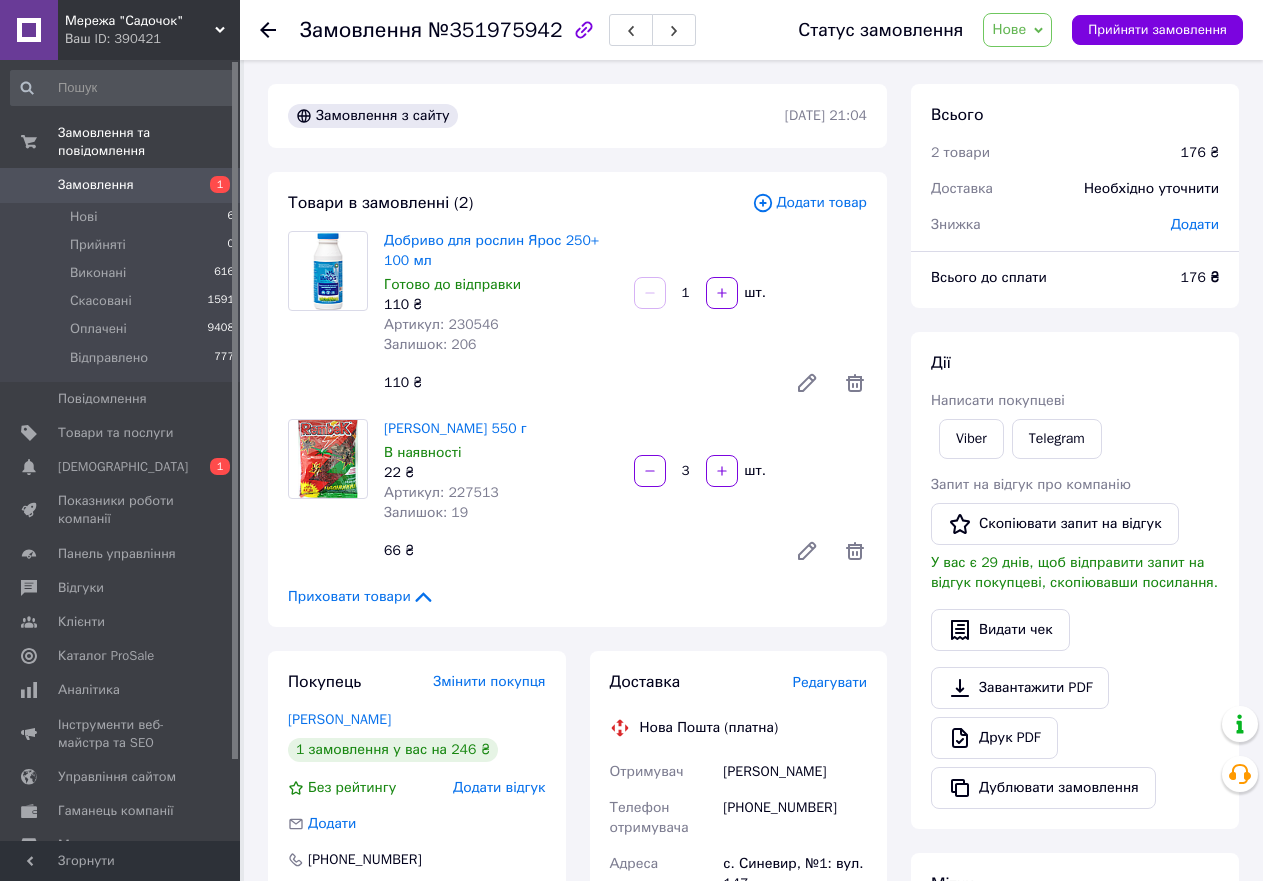 click 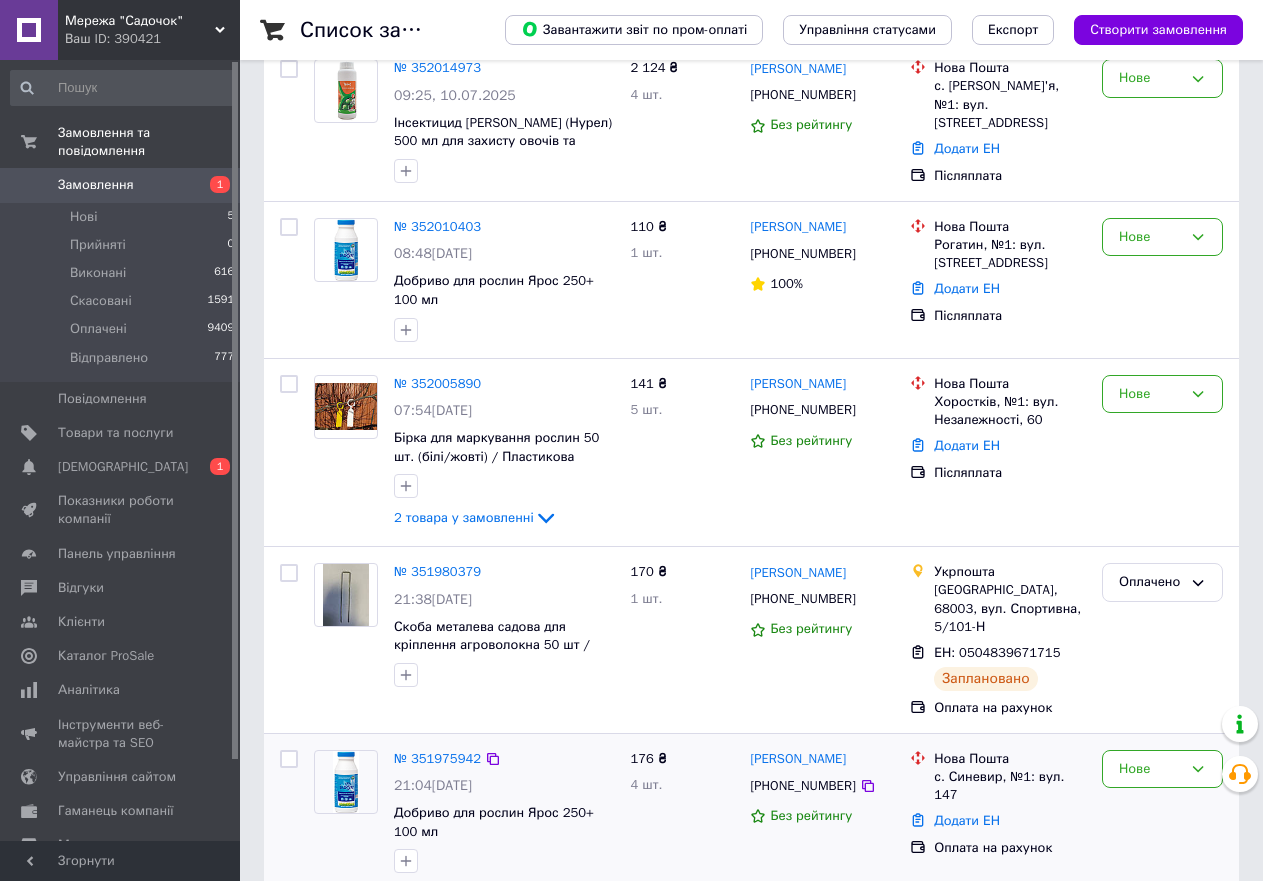 scroll, scrollTop: 500, scrollLeft: 0, axis: vertical 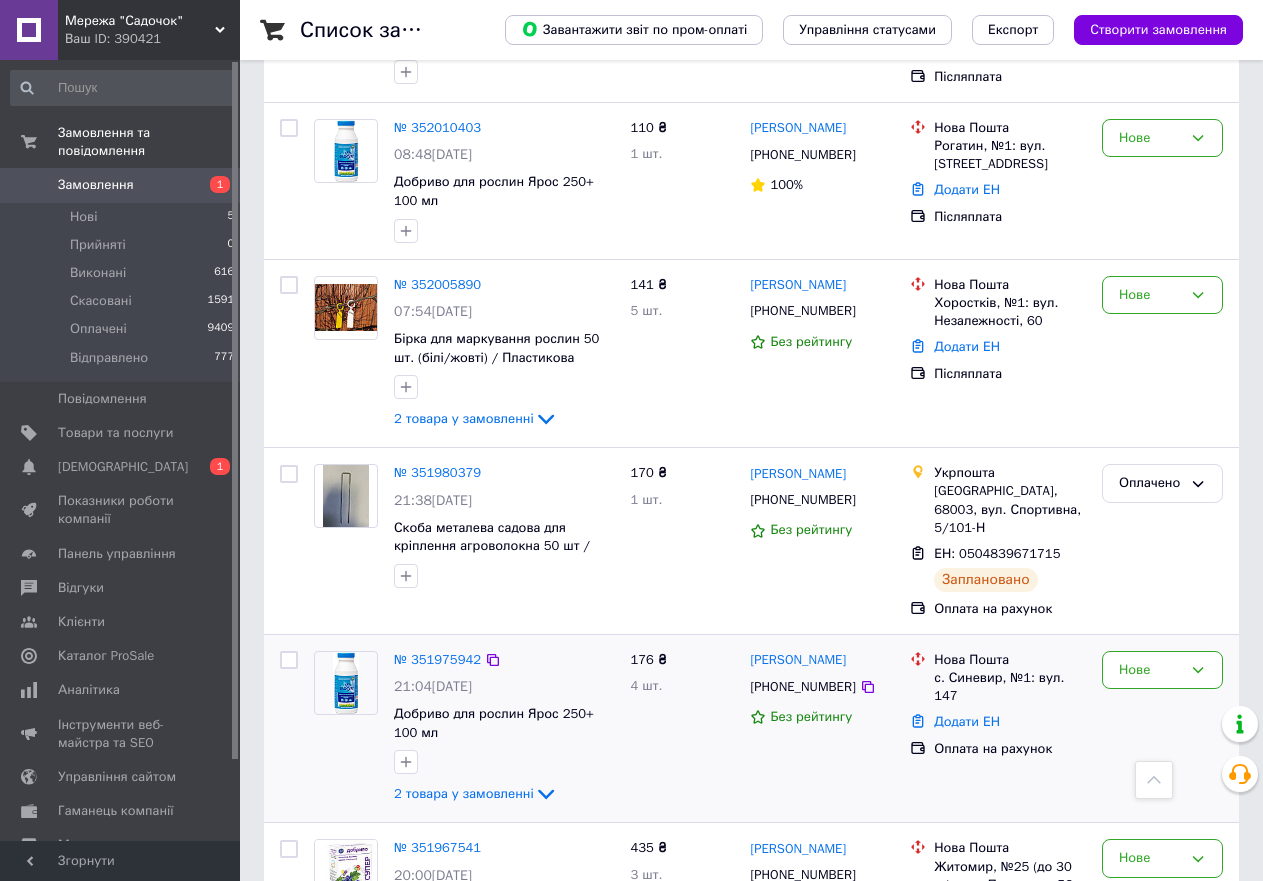 click on "[PERSON_NAME]" at bounding box center [822, 660] 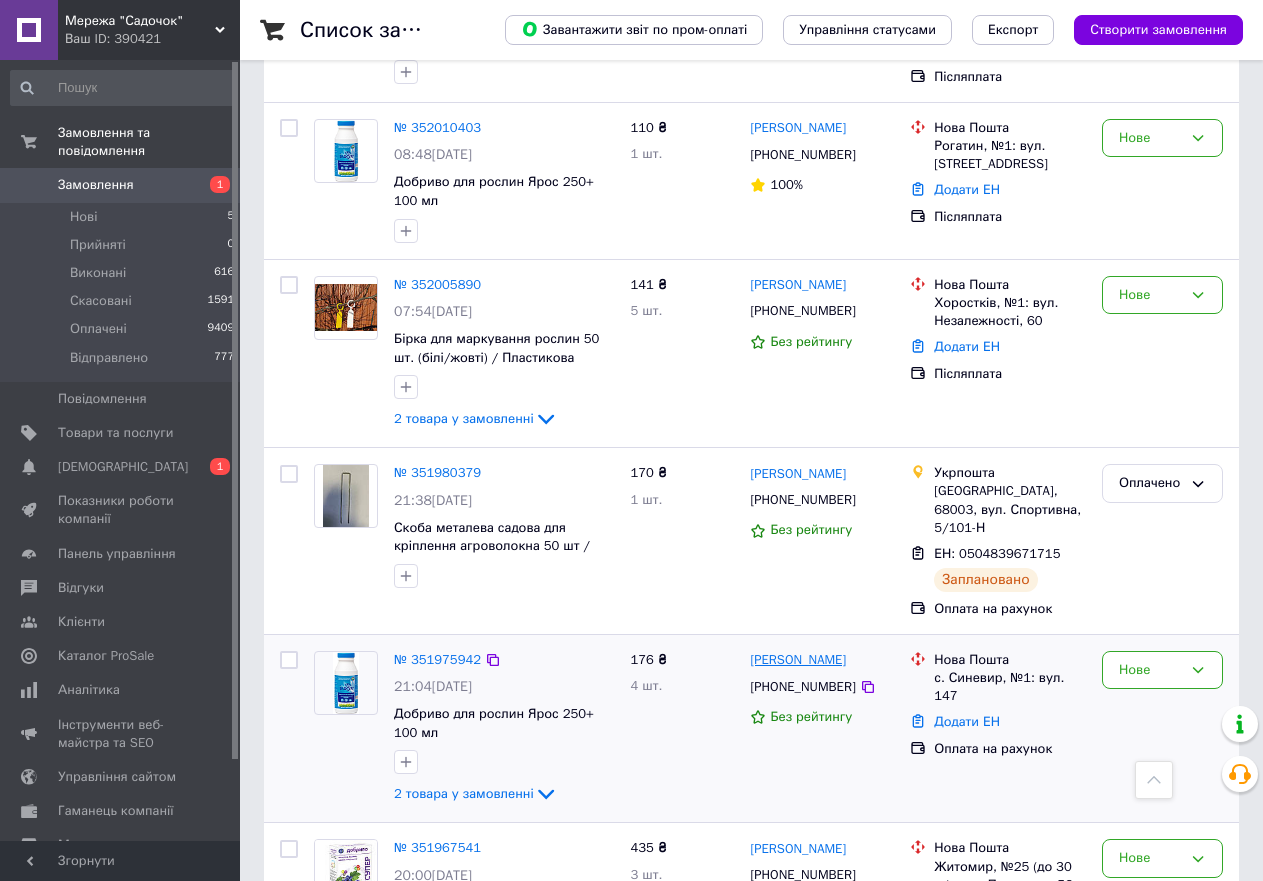 drag, startPoint x: 877, startPoint y: 613, endPoint x: 775, endPoint y: 625, distance: 102.70345 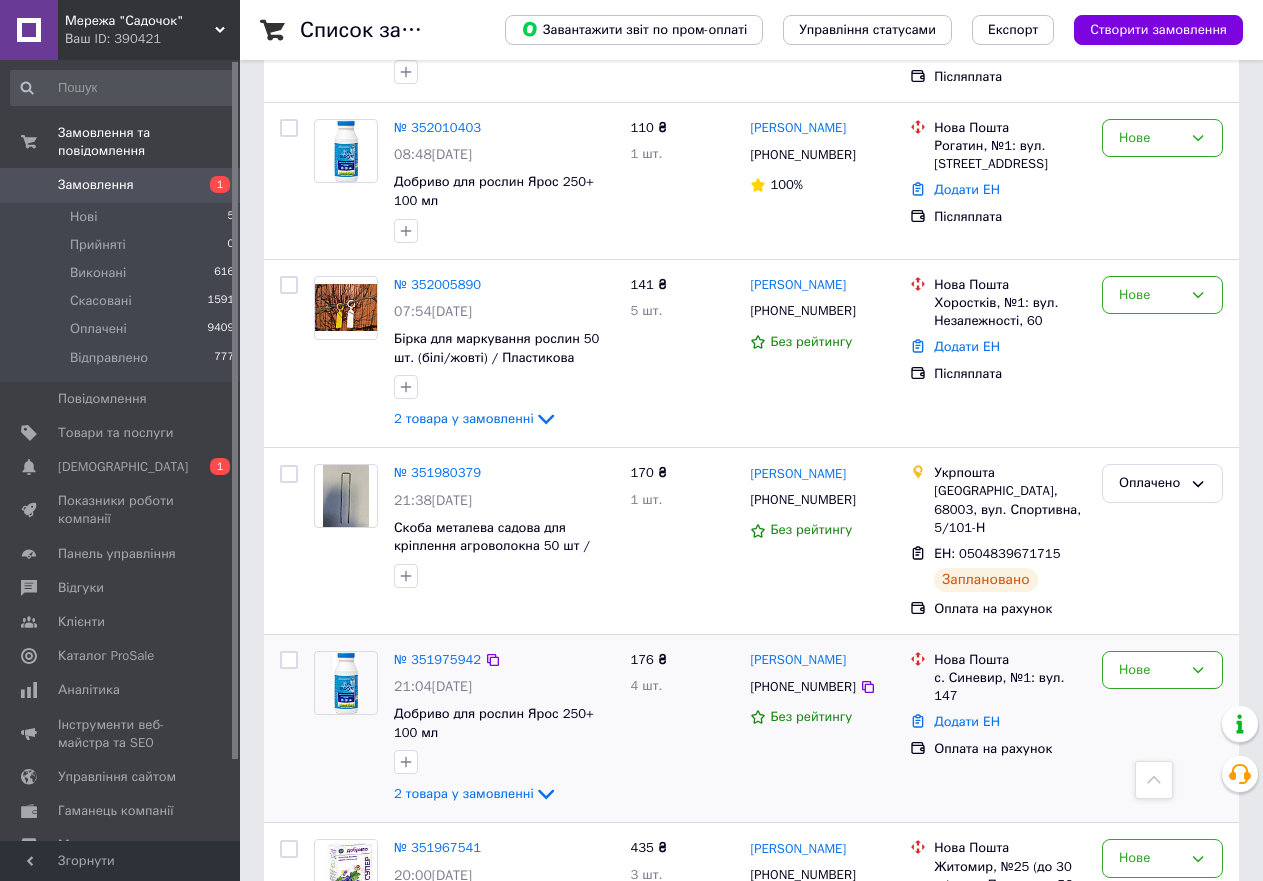 click on "[PERSON_NAME]" at bounding box center [822, 660] 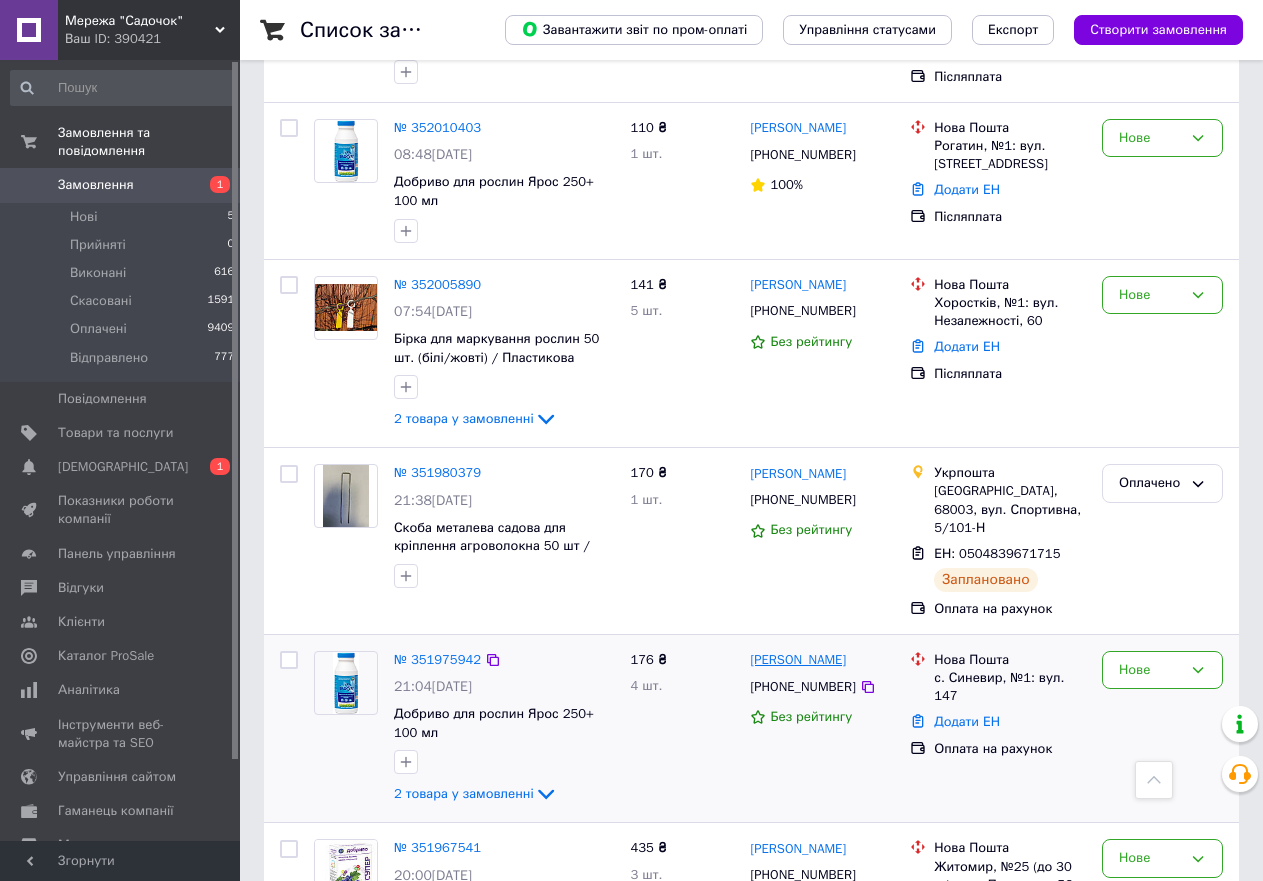 drag, startPoint x: 858, startPoint y: 621, endPoint x: 754, endPoint y: 628, distance: 104.23531 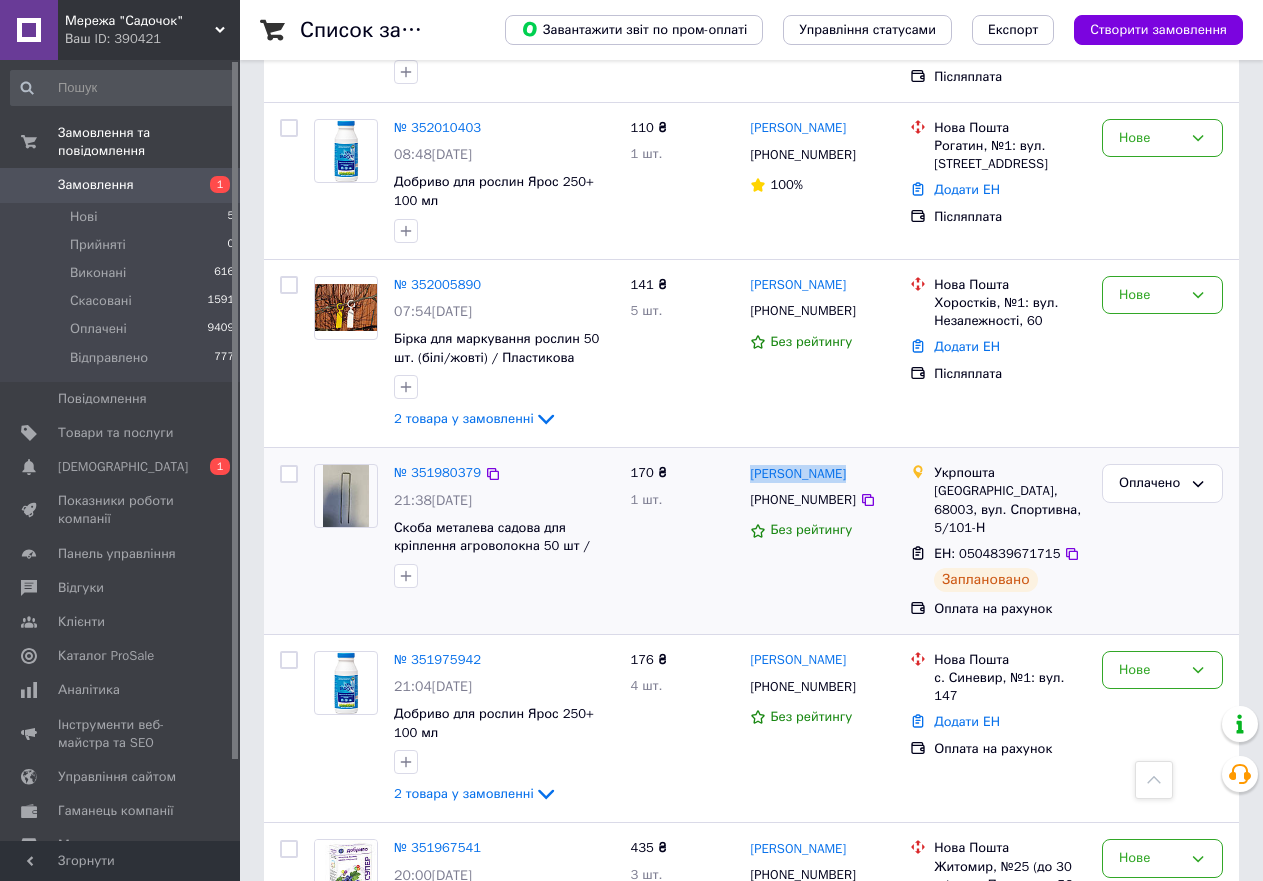 drag, startPoint x: 845, startPoint y: 445, endPoint x: 742, endPoint y: 460, distance: 104.0865 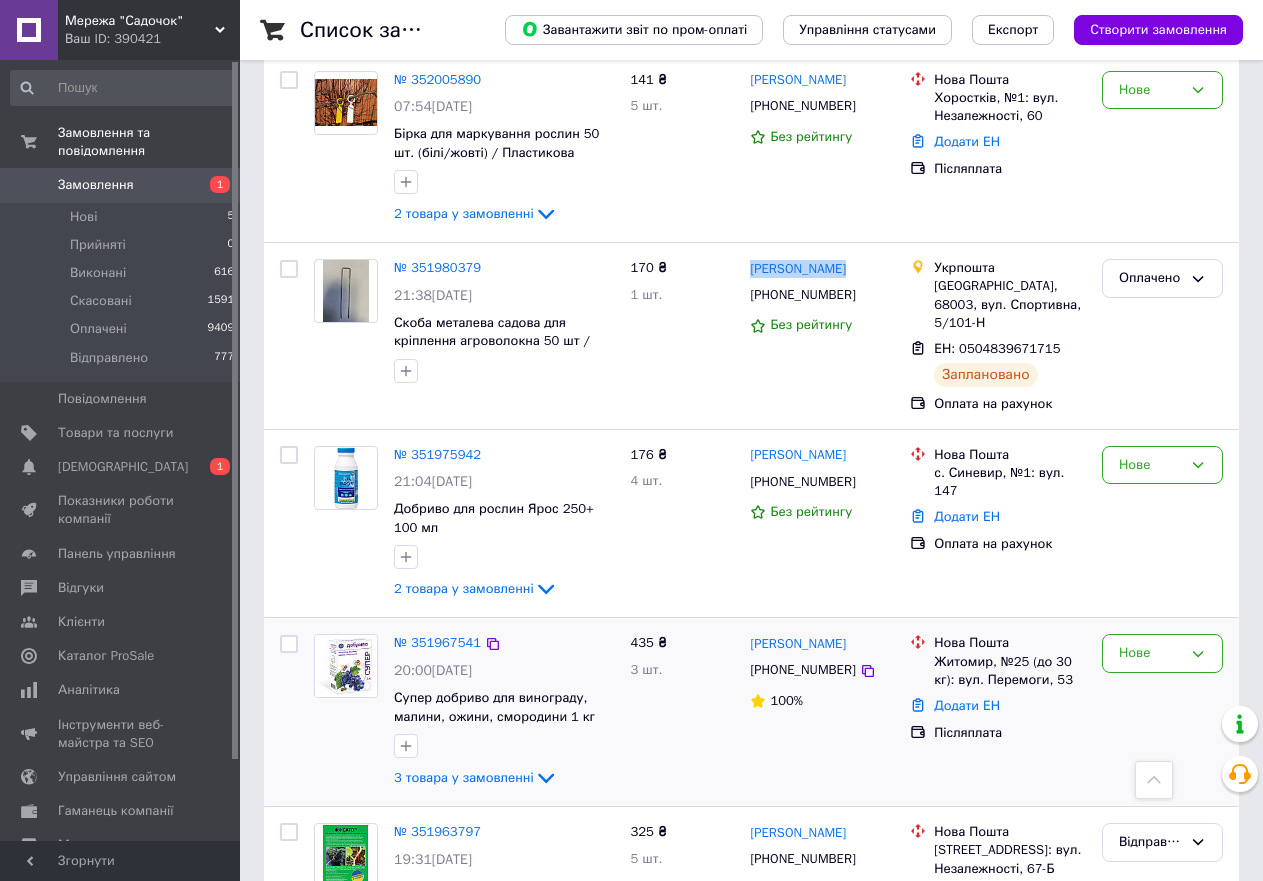 scroll, scrollTop: 700, scrollLeft: 0, axis: vertical 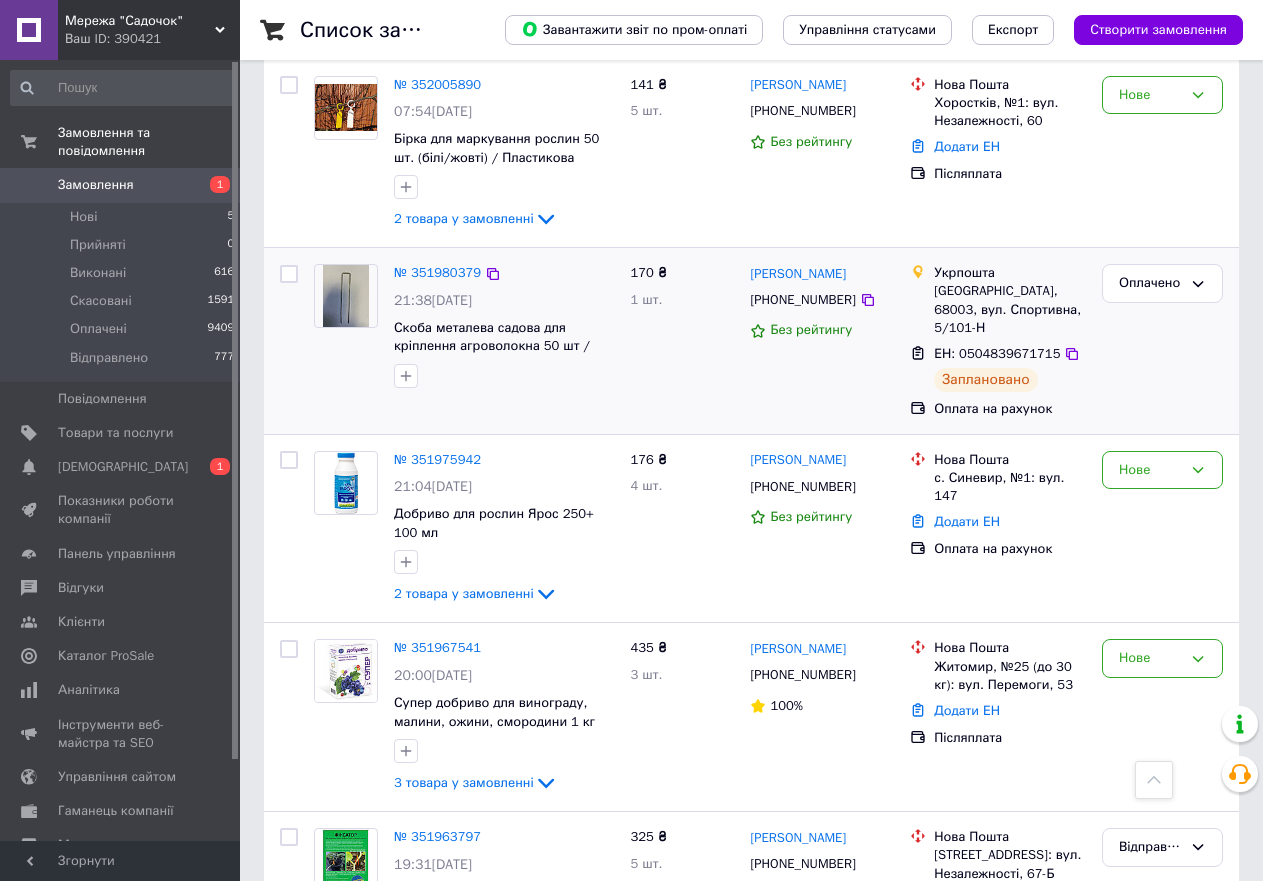 click on "170 ₴ 1 шт." at bounding box center [683, 341] 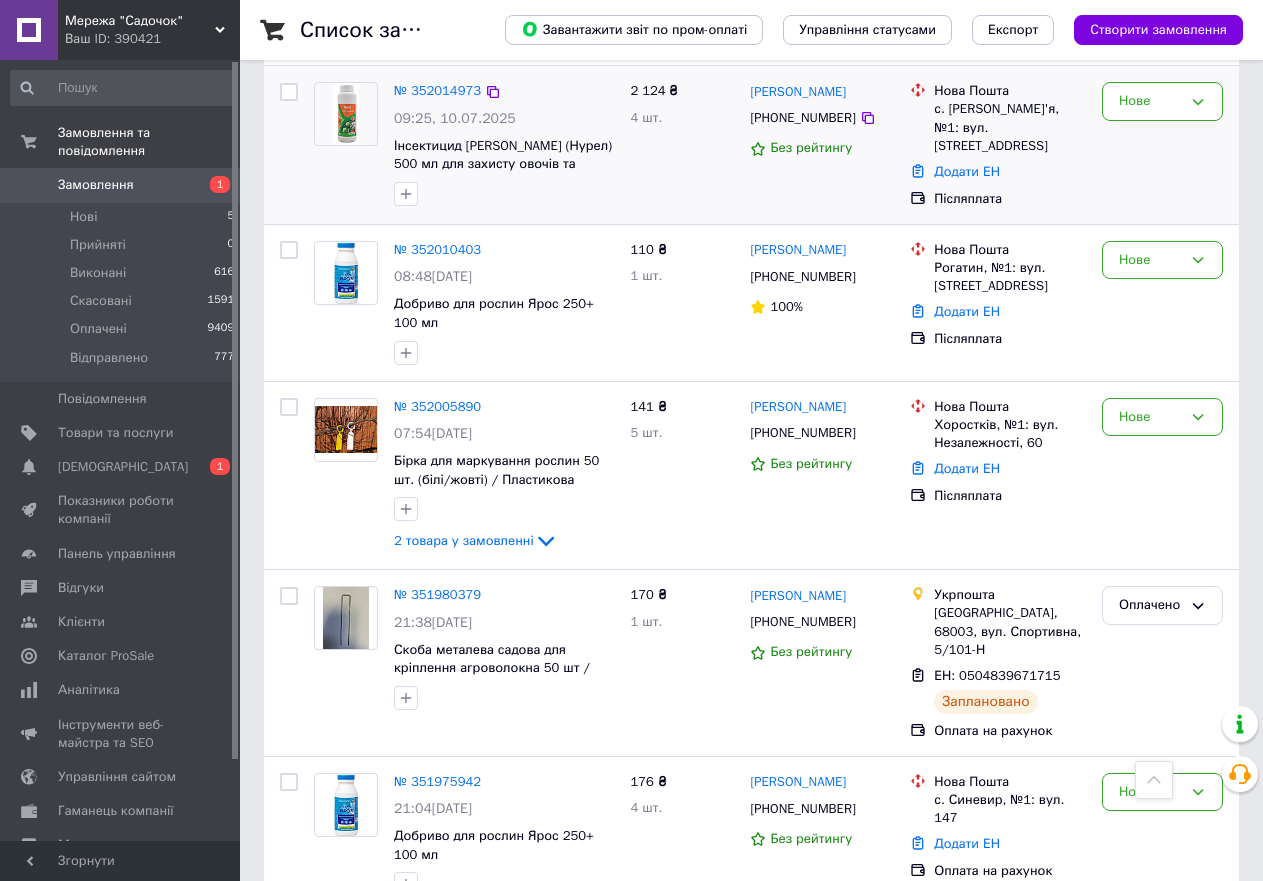 scroll, scrollTop: 300, scrollLeft: 0, axis: vertical 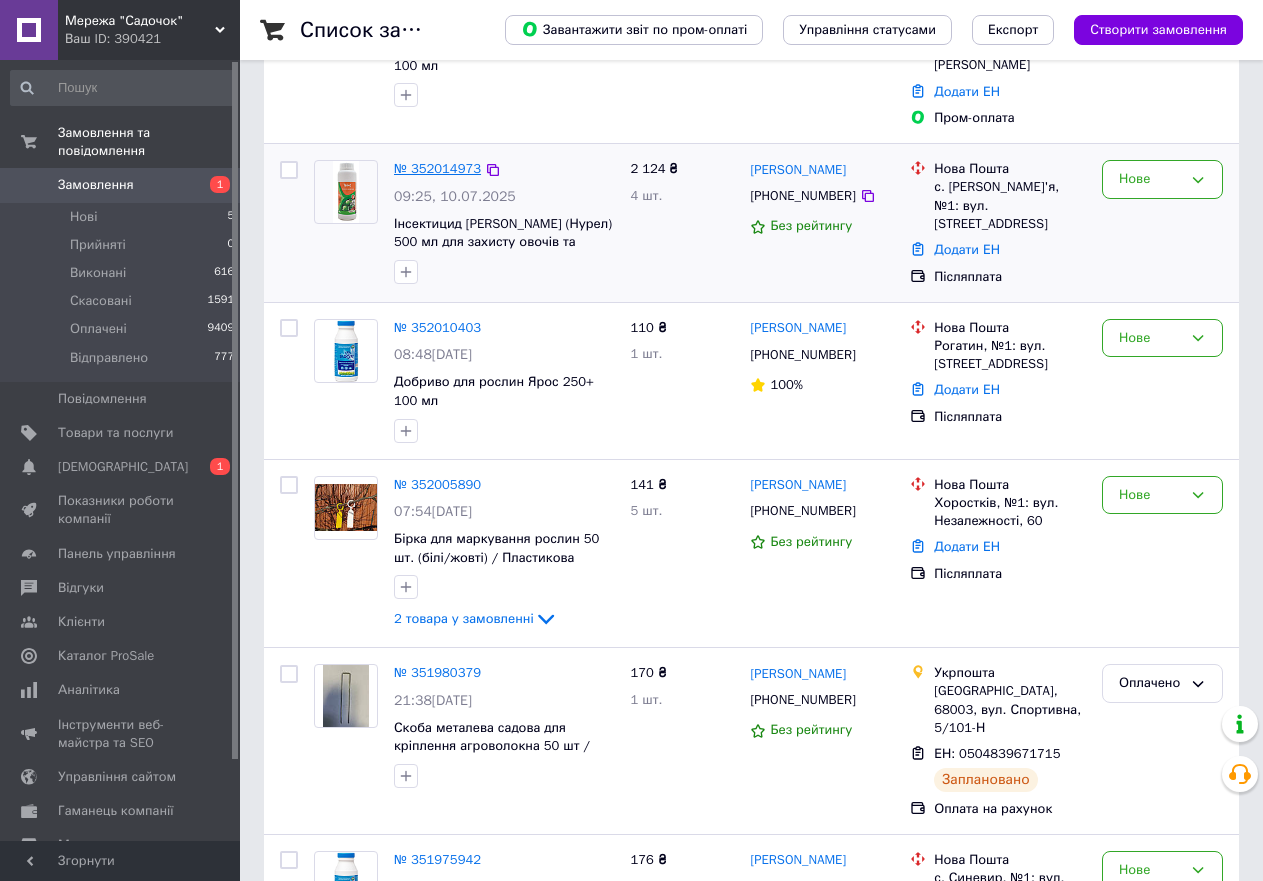 click on "№ 352014973" at bounding box center (437, 168) 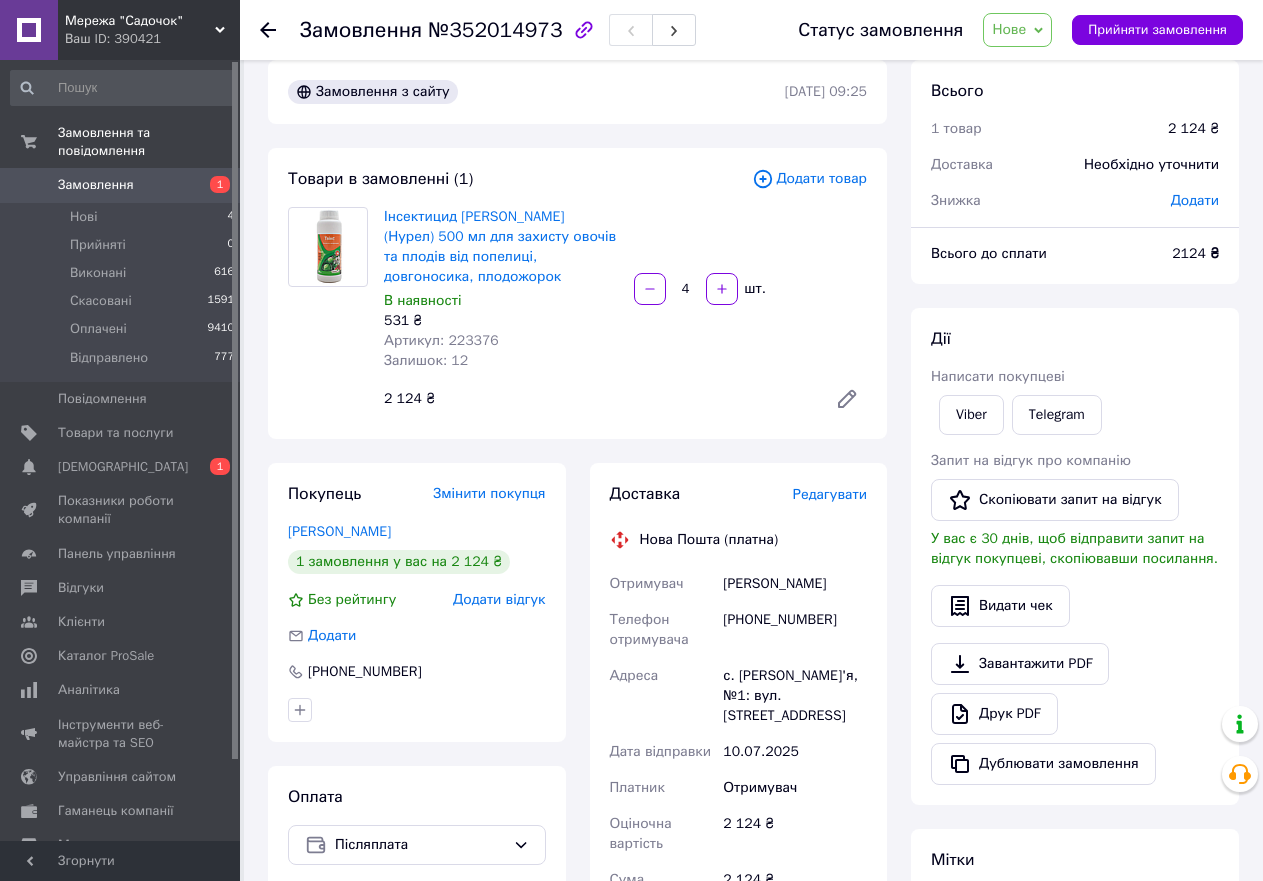 scroll, scrollTop: 0, scrollLeft: 0, axis: both 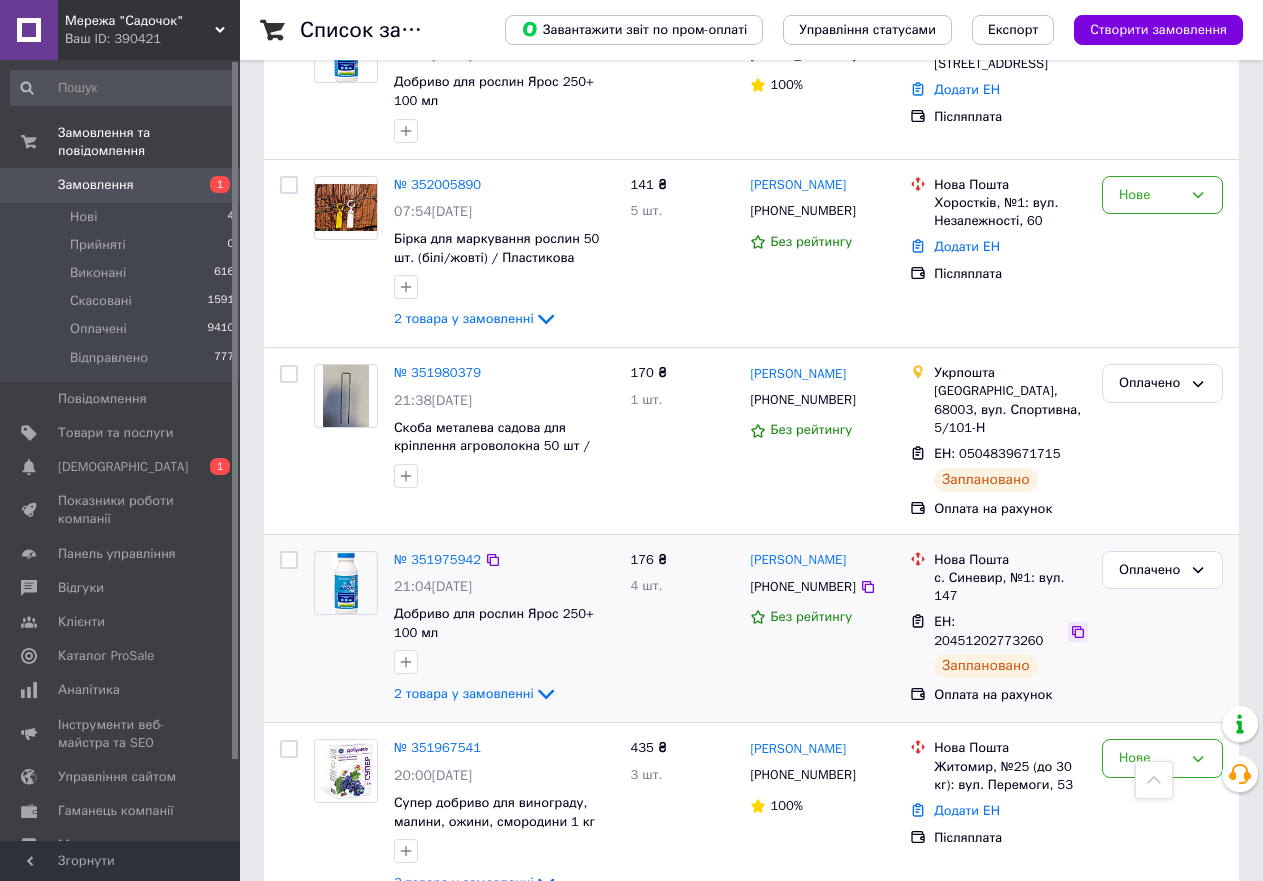 click 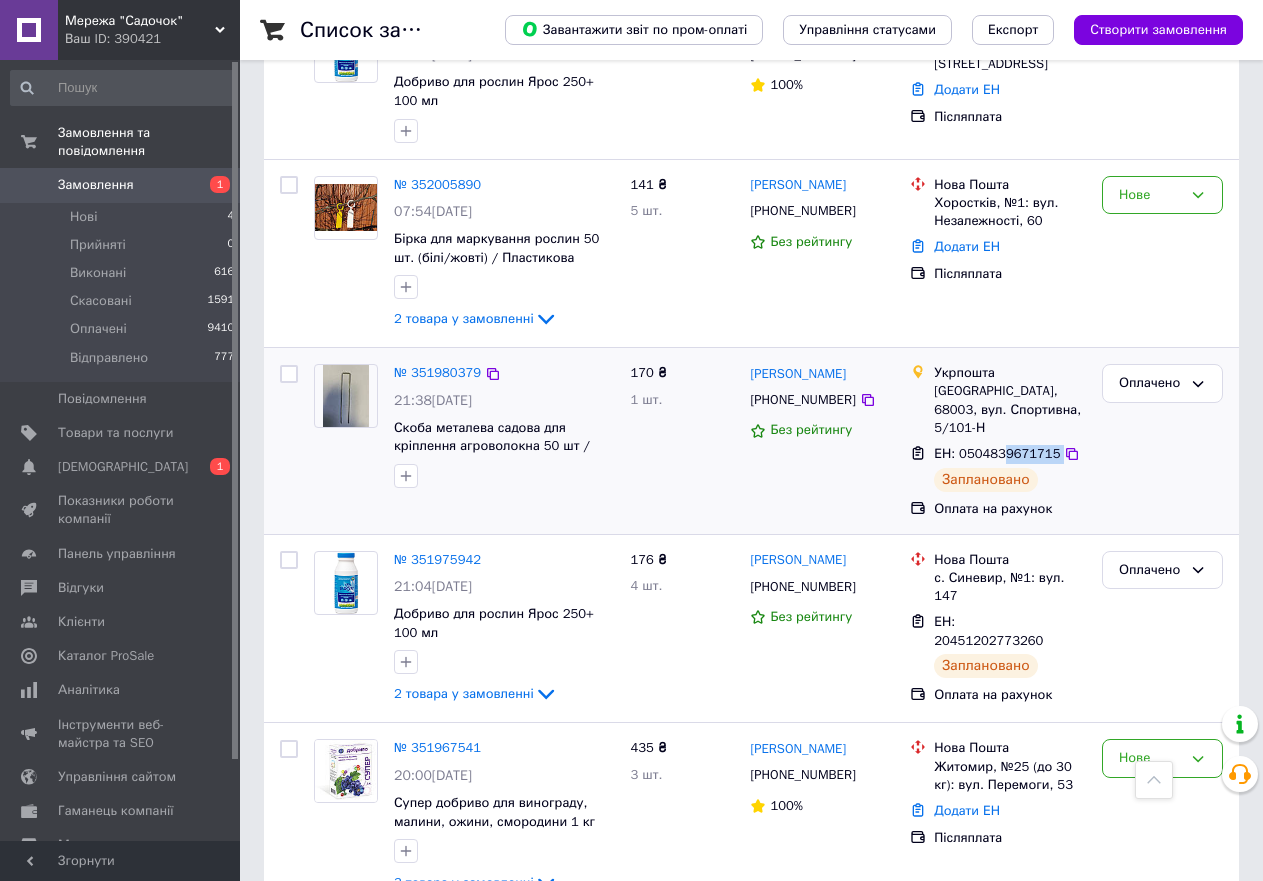 drag, startPoint x: 1049, startPoint y: 410, endPoint x: 999, endPoint y: 420, distance: 50.990196 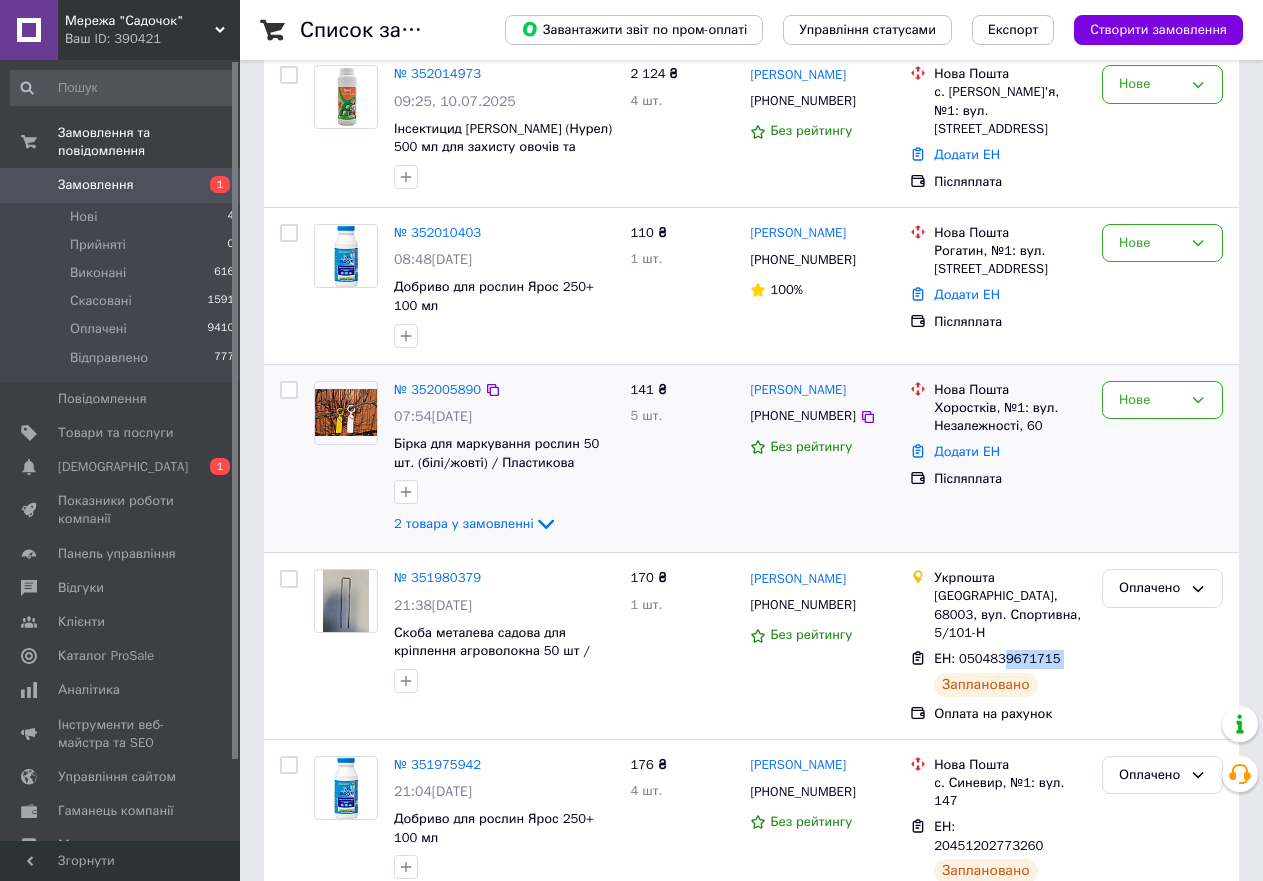 scroll, scrollTop: 400, scrollLeft: 0, axis: vertical 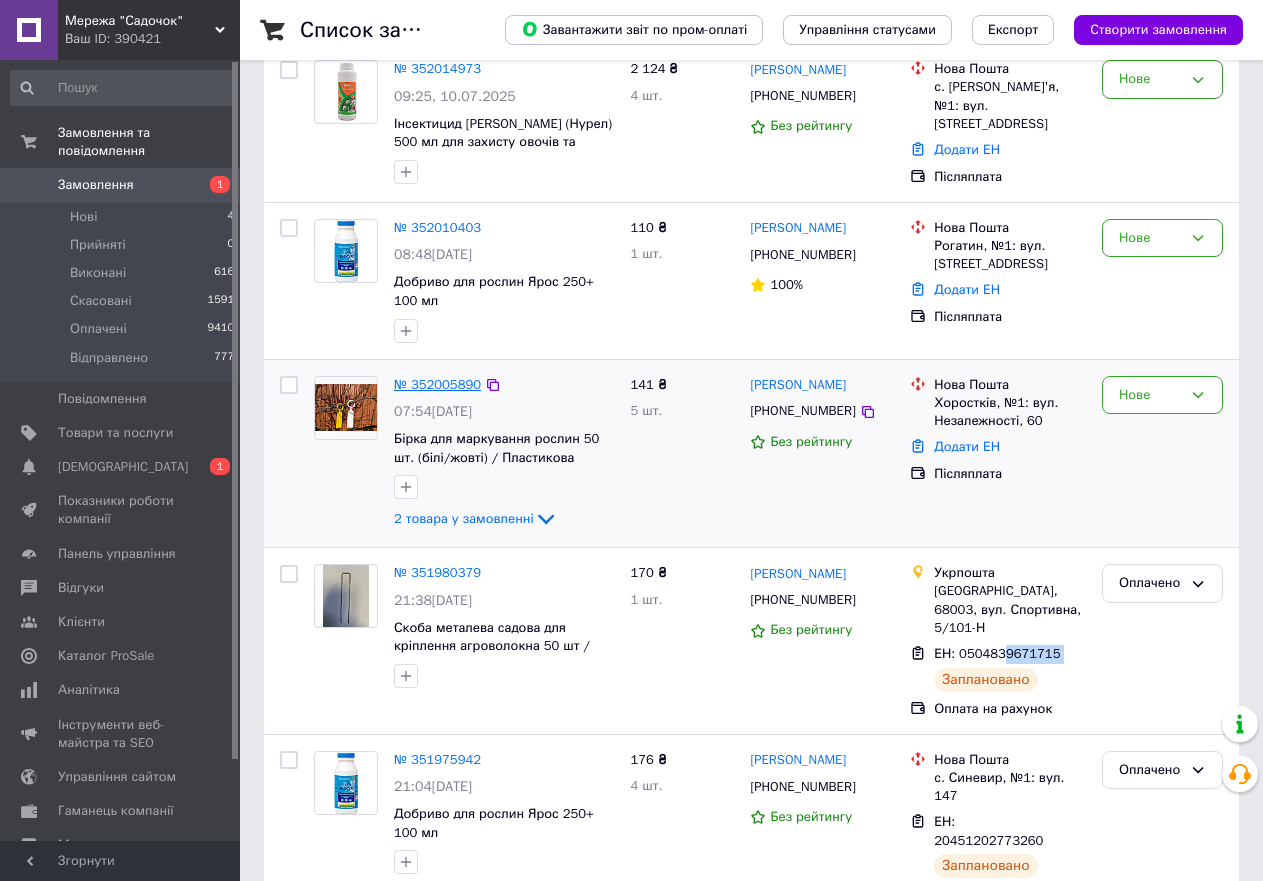 click on "№ 352005890" at bounding box center [437, 384] 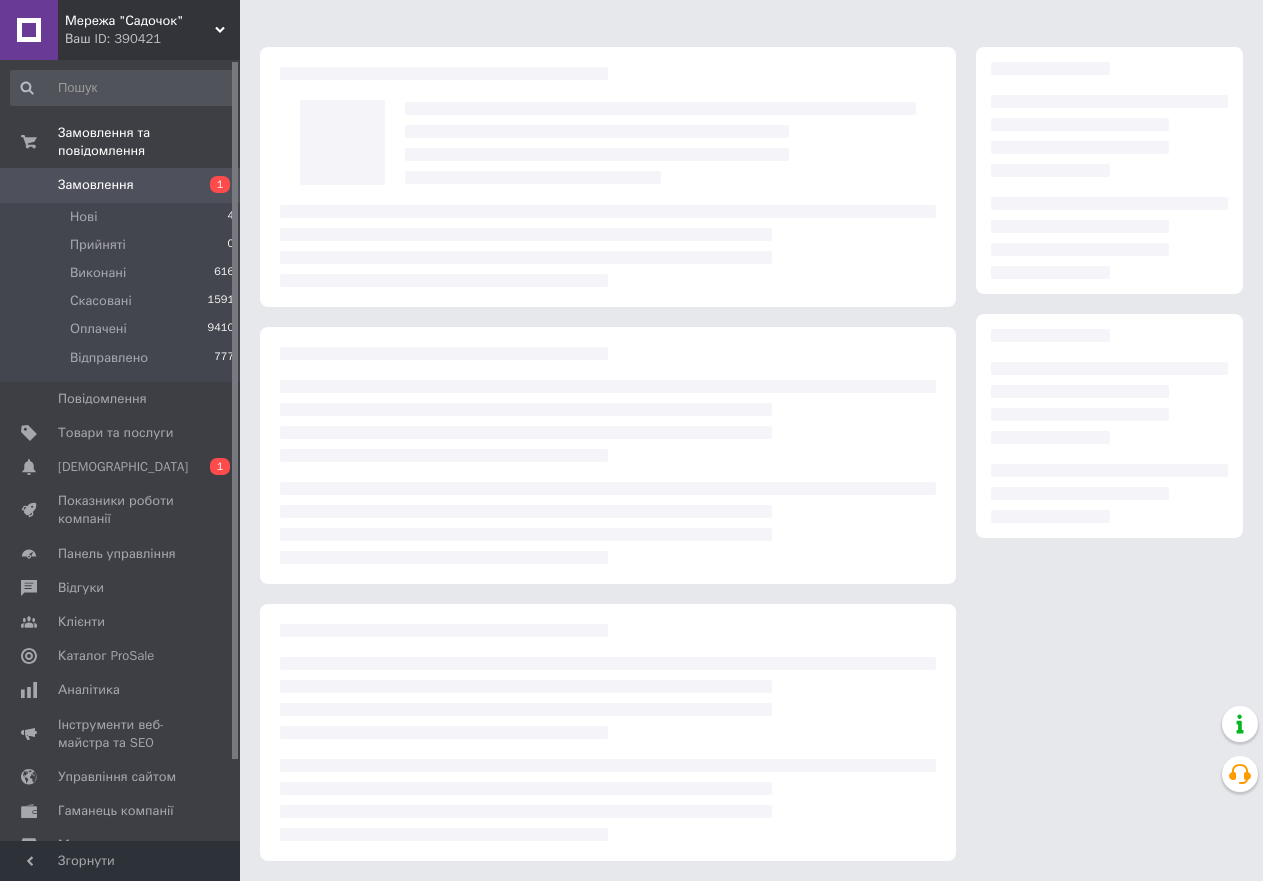scroll, scrollTop: 33, scrollLeft: 0, axis: vertical 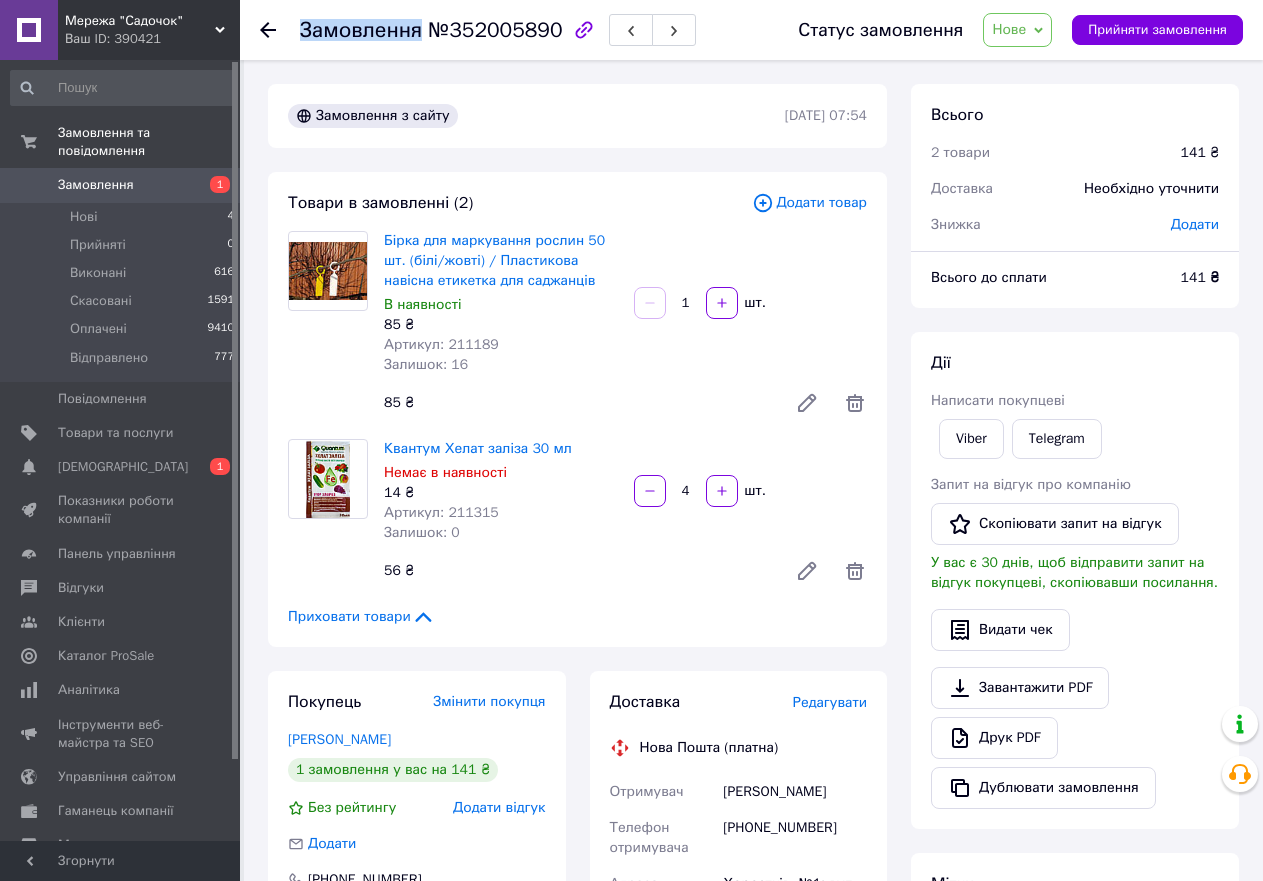 click 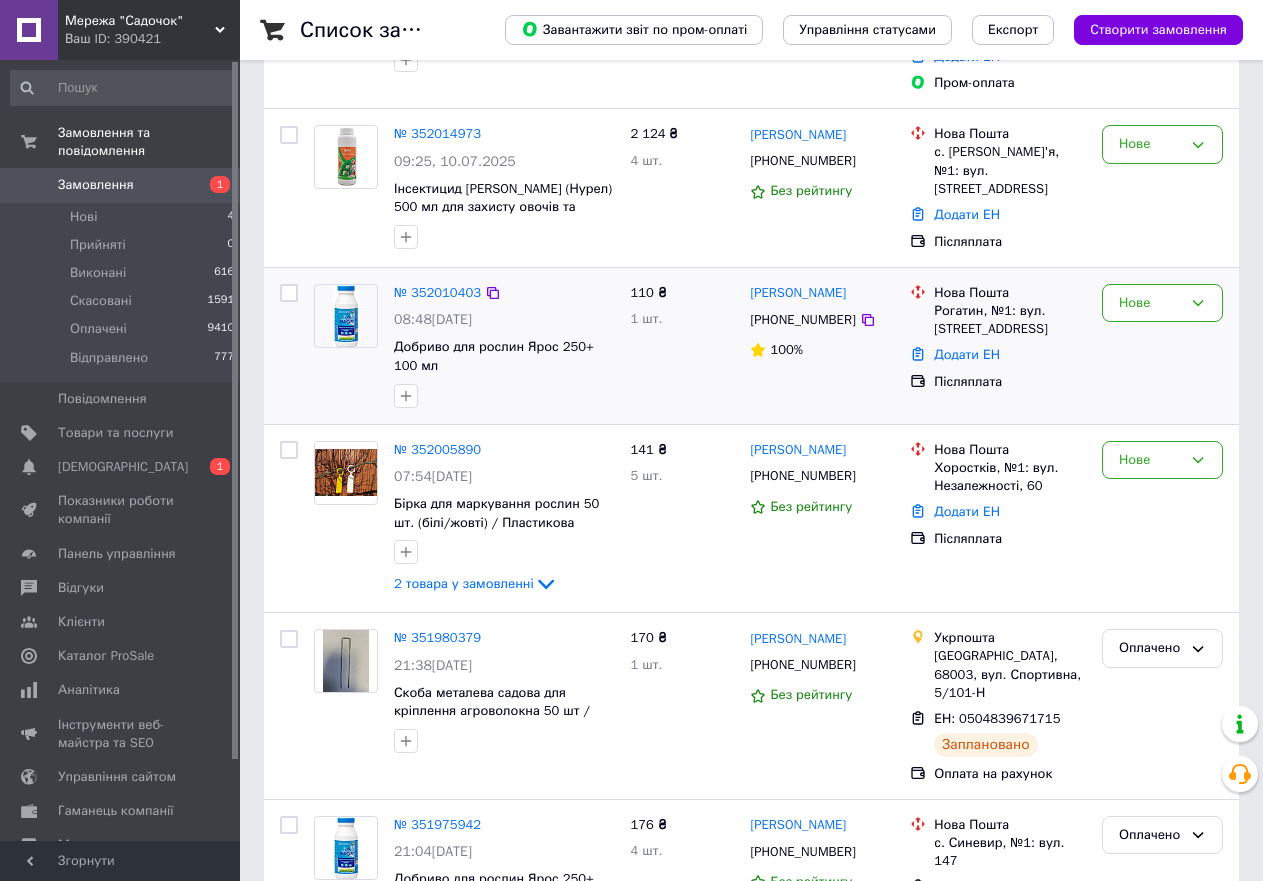 scroll, scrollTop: 300, scrollLeft: 0, axis: vertical 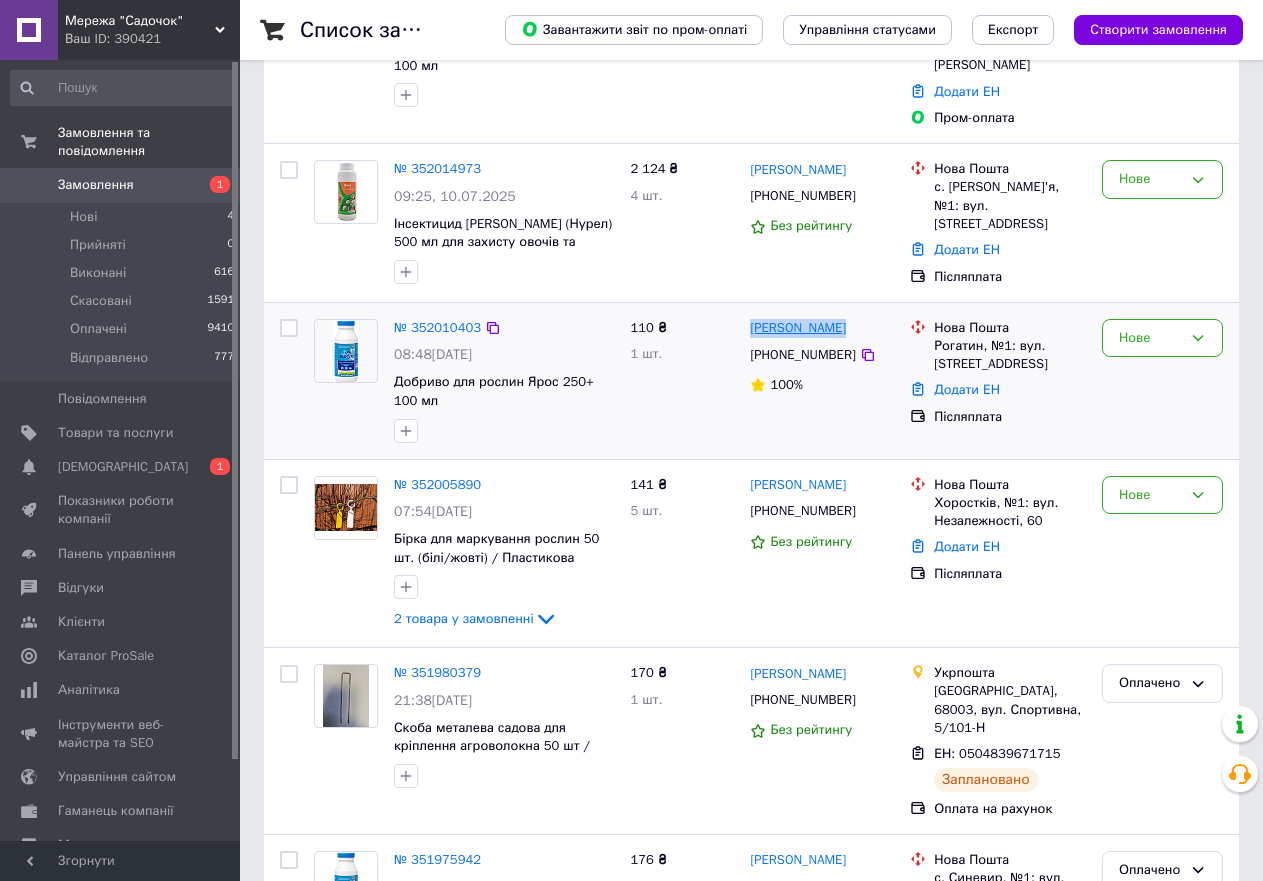 drag, startPoint x: 848, startPoint y: 304, endPoint x: 750, endPoint y: 311, distance: 98.24968 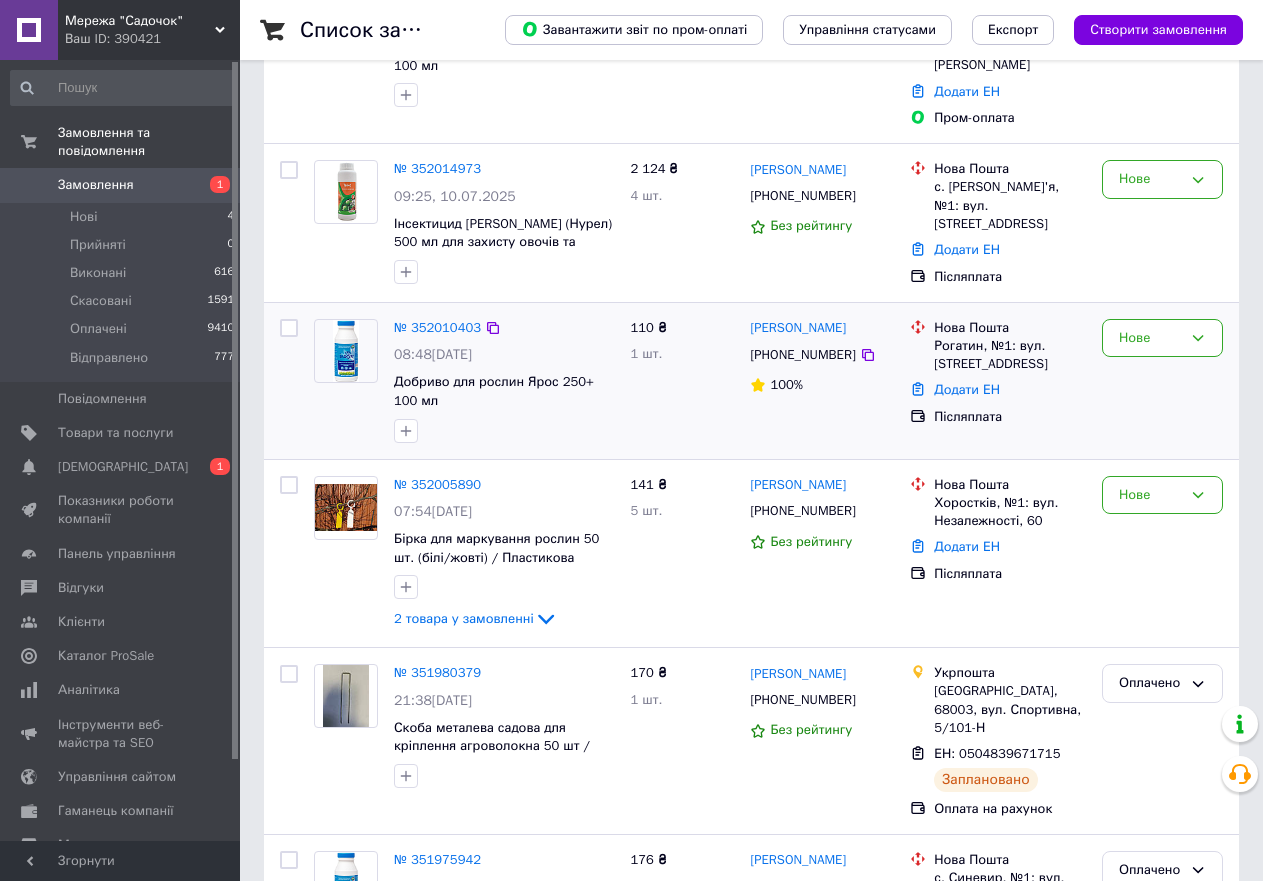 drag, startPoint x: 750, startPoint y: 311, endPoint x: 710, endPoint y: 353, distance: 58 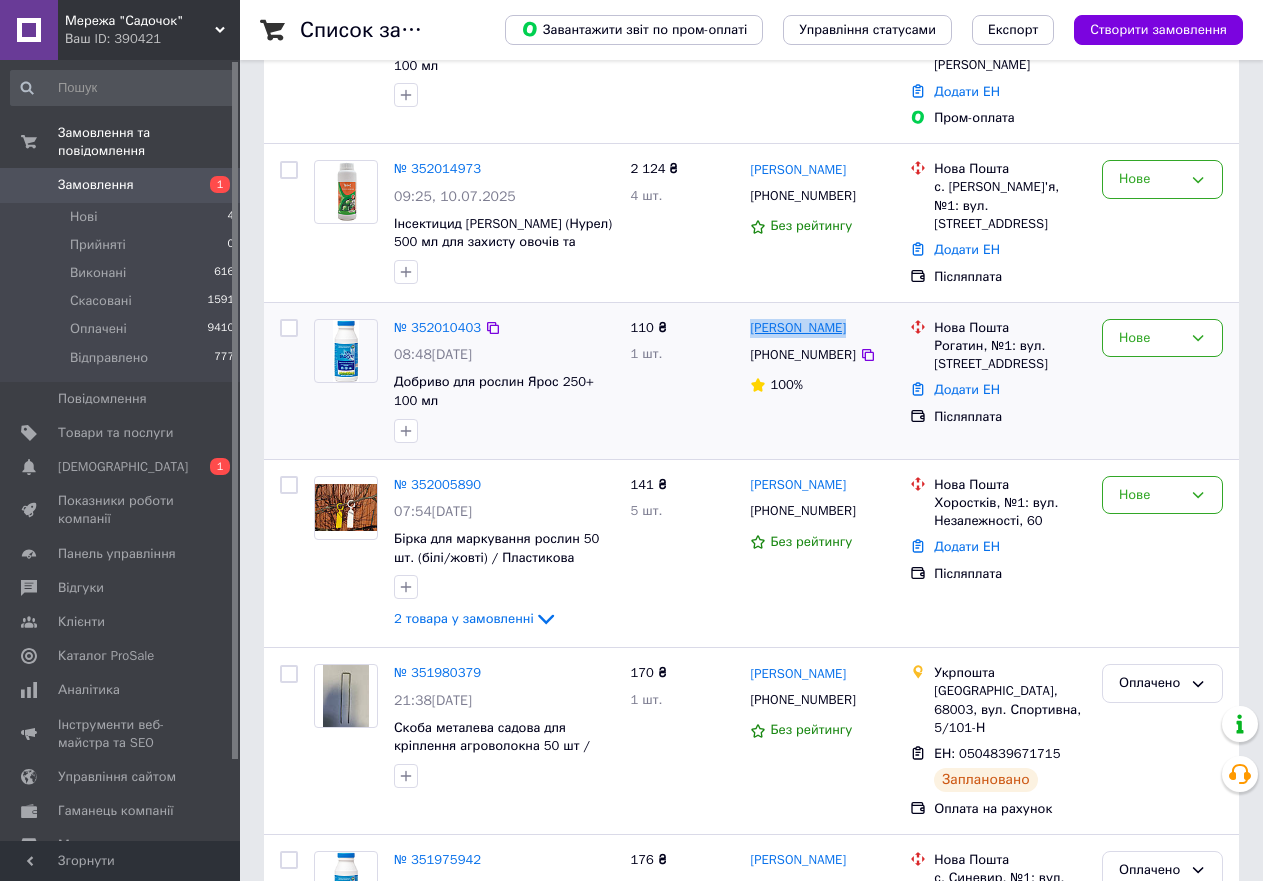 drag, startPoint x: 844, startPoint y: 304, endPoint x: 752, endPoint y: 303, distance: 92.00543 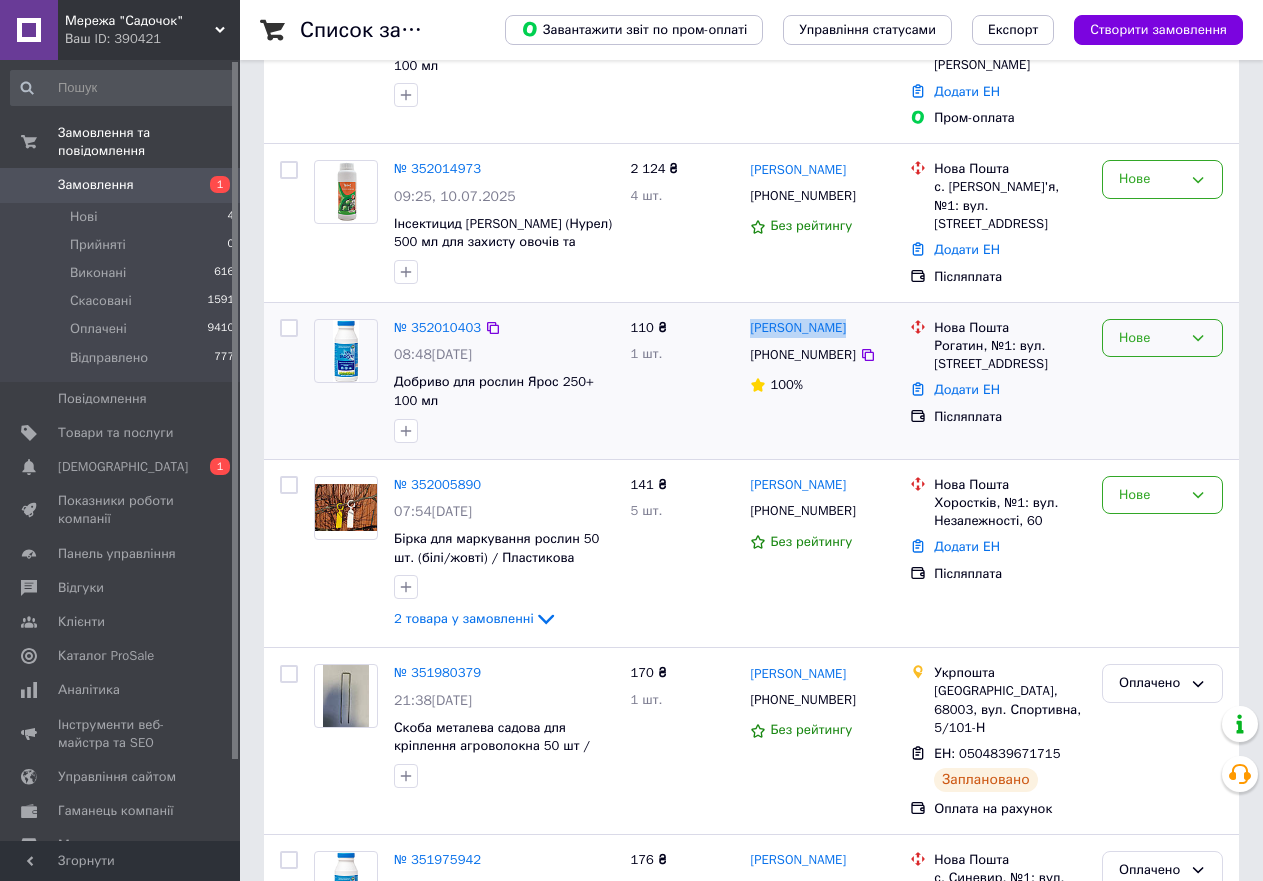 click 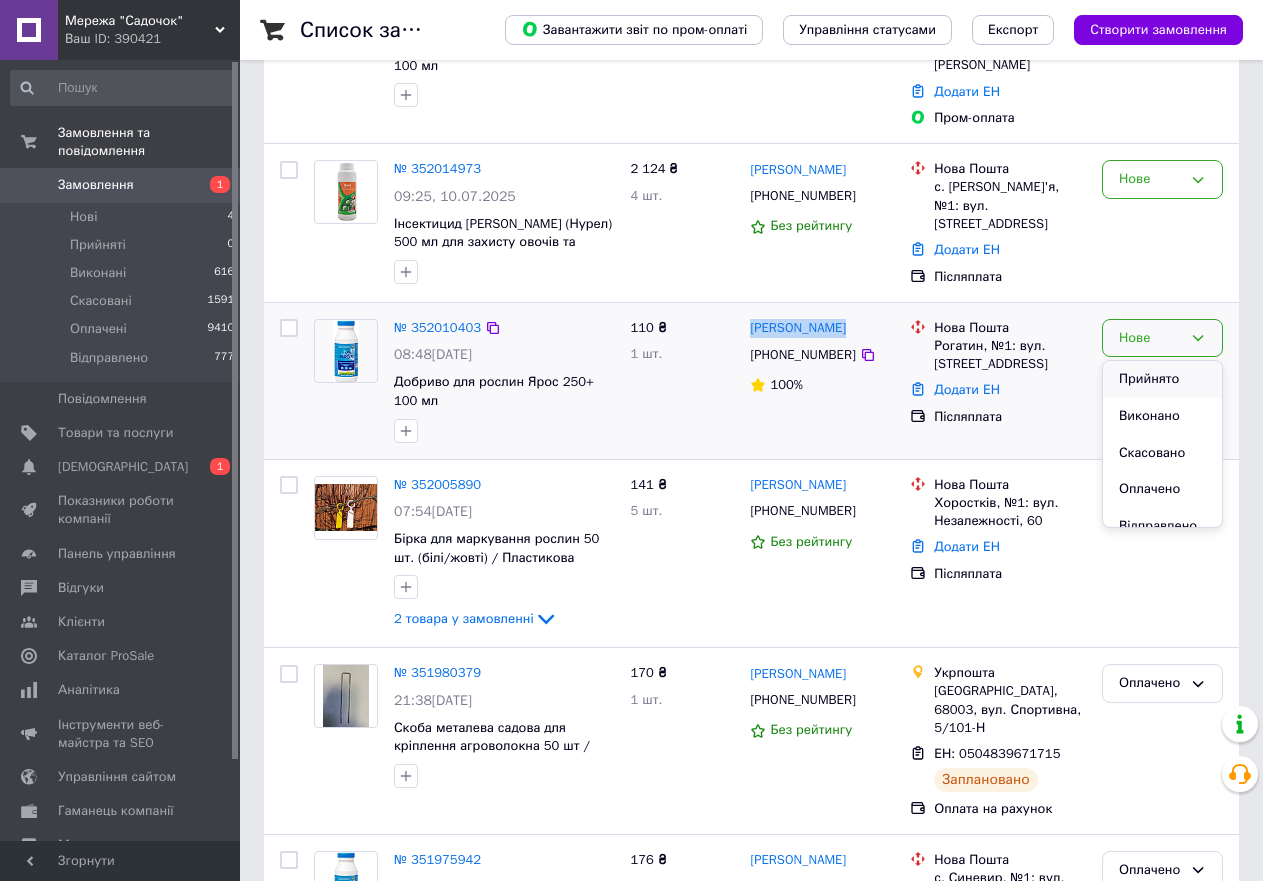 click on "Прийнято" at bounding box center (1162, 379) 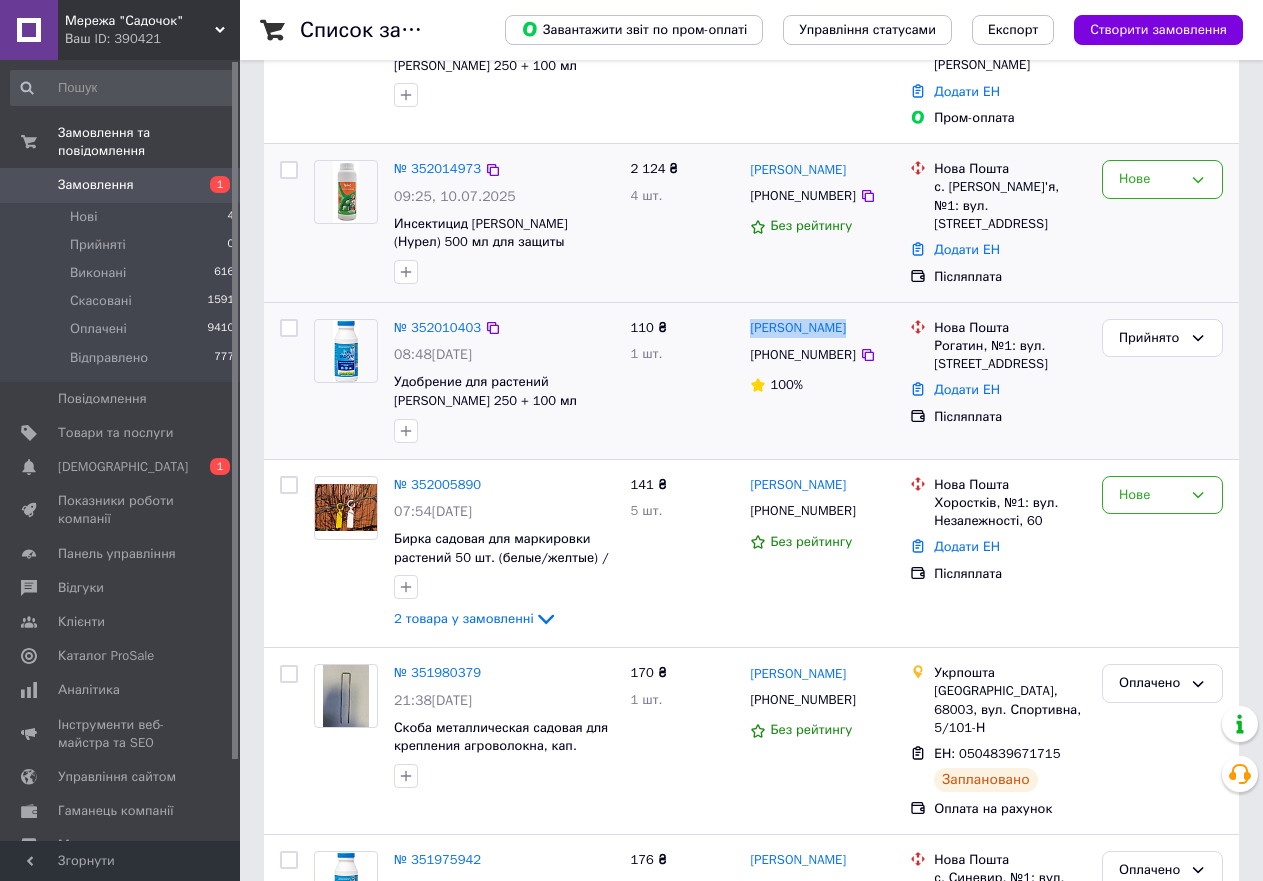 scroll, scrollTop: 200, scrollLeft: 0, axis: vertical 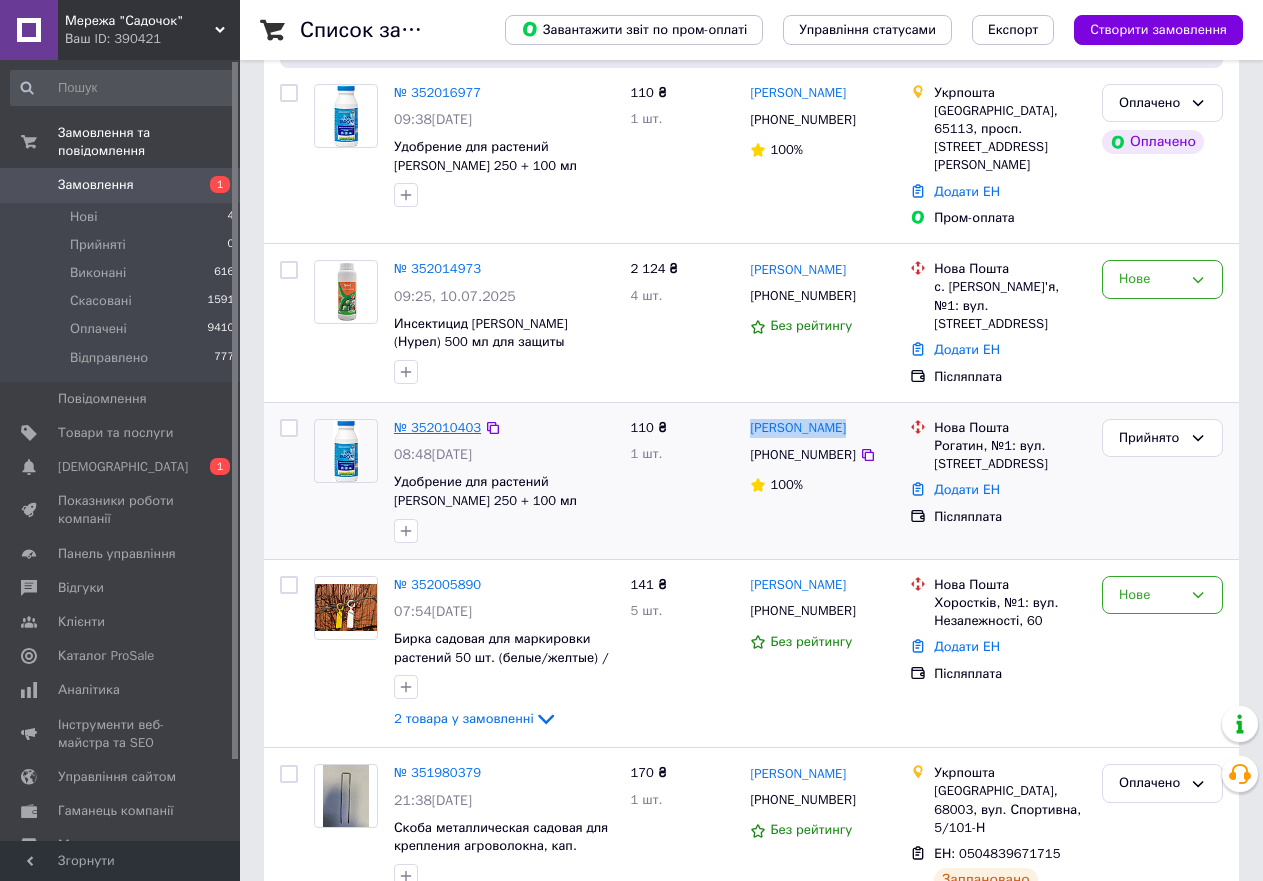 click on "№ 352010403" at bounding box center [437, 427] 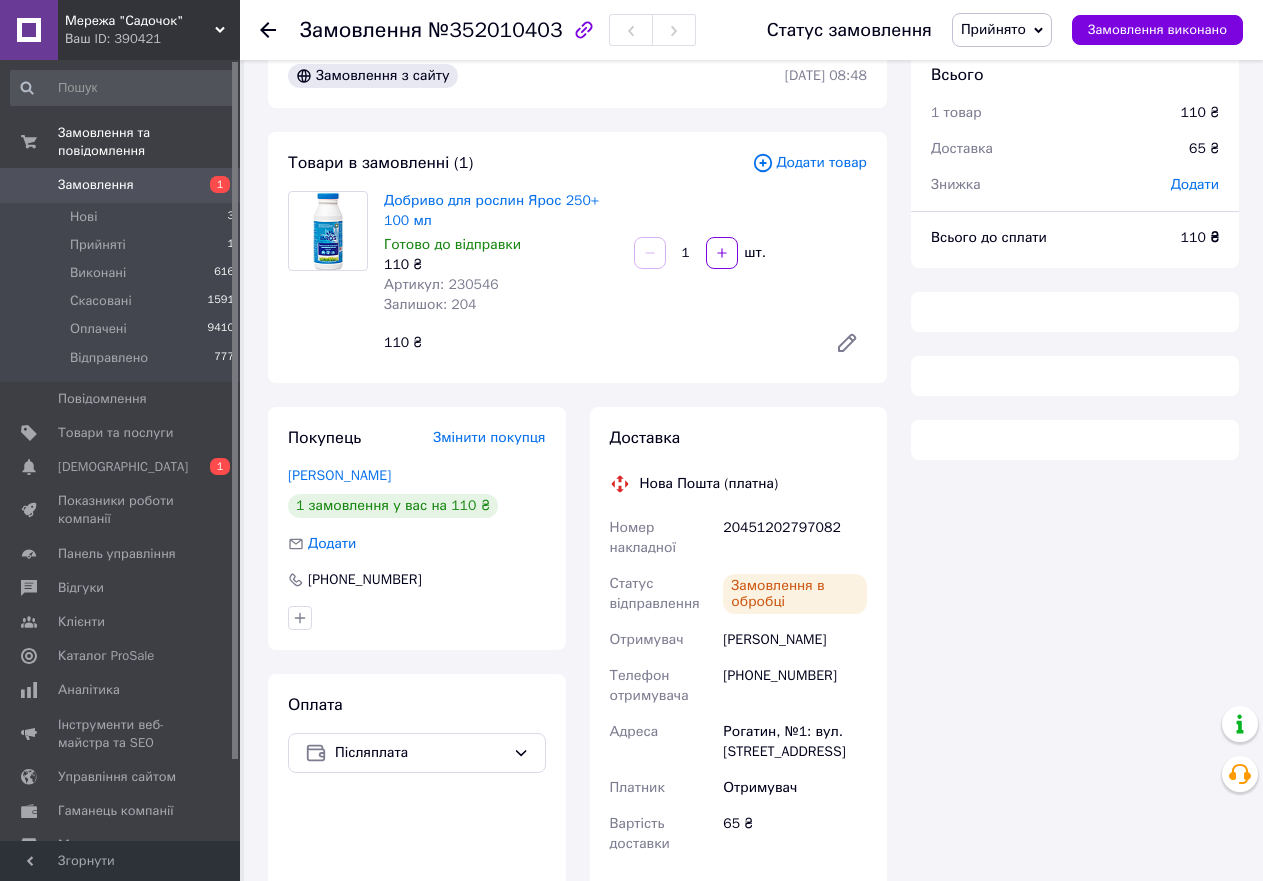 scroll, scrollTop: 200, scrollLeft: 0, axis: vertical 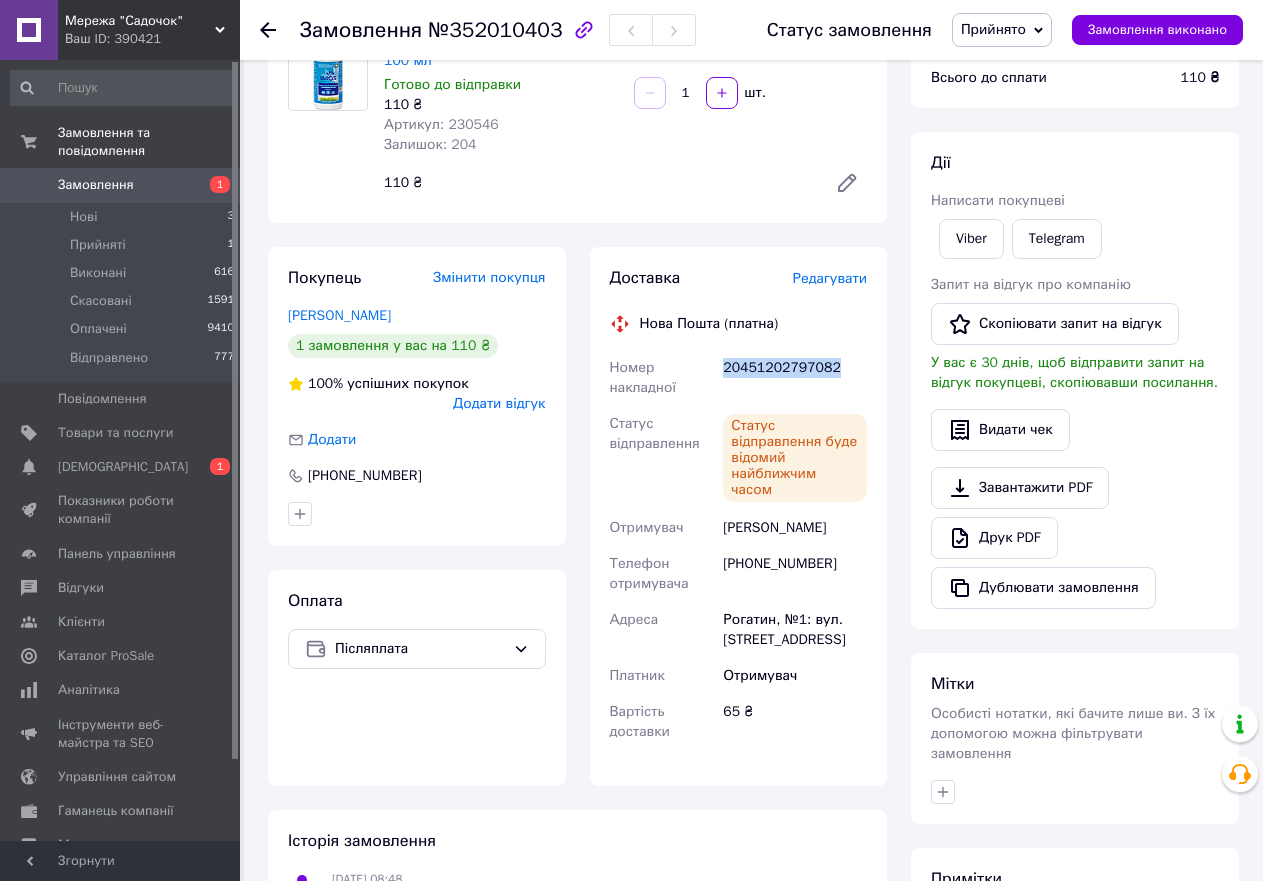 drag, startPoint x: 835, startPoint y: 359, endPoint x: 723, endPoint y: 362, distance: 112.04017 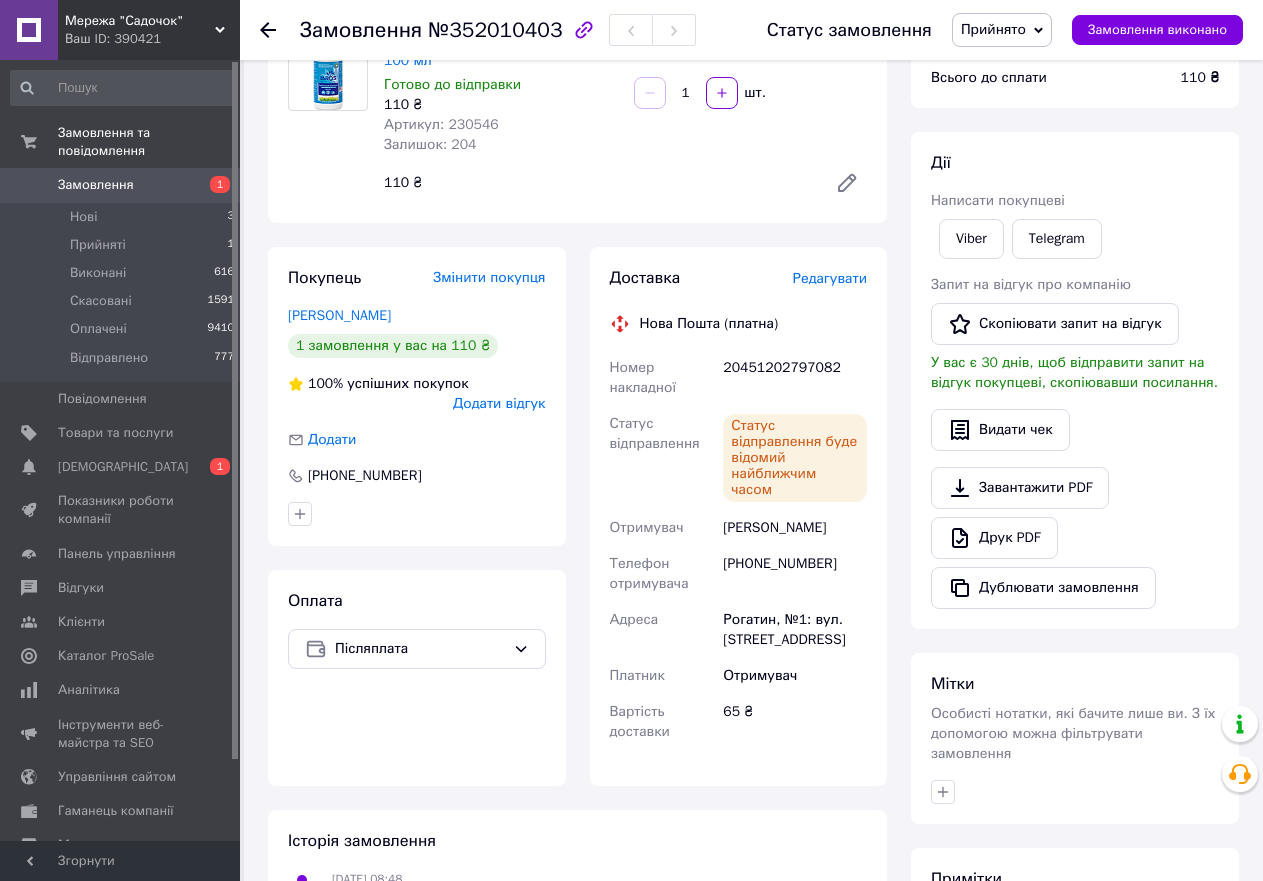 click 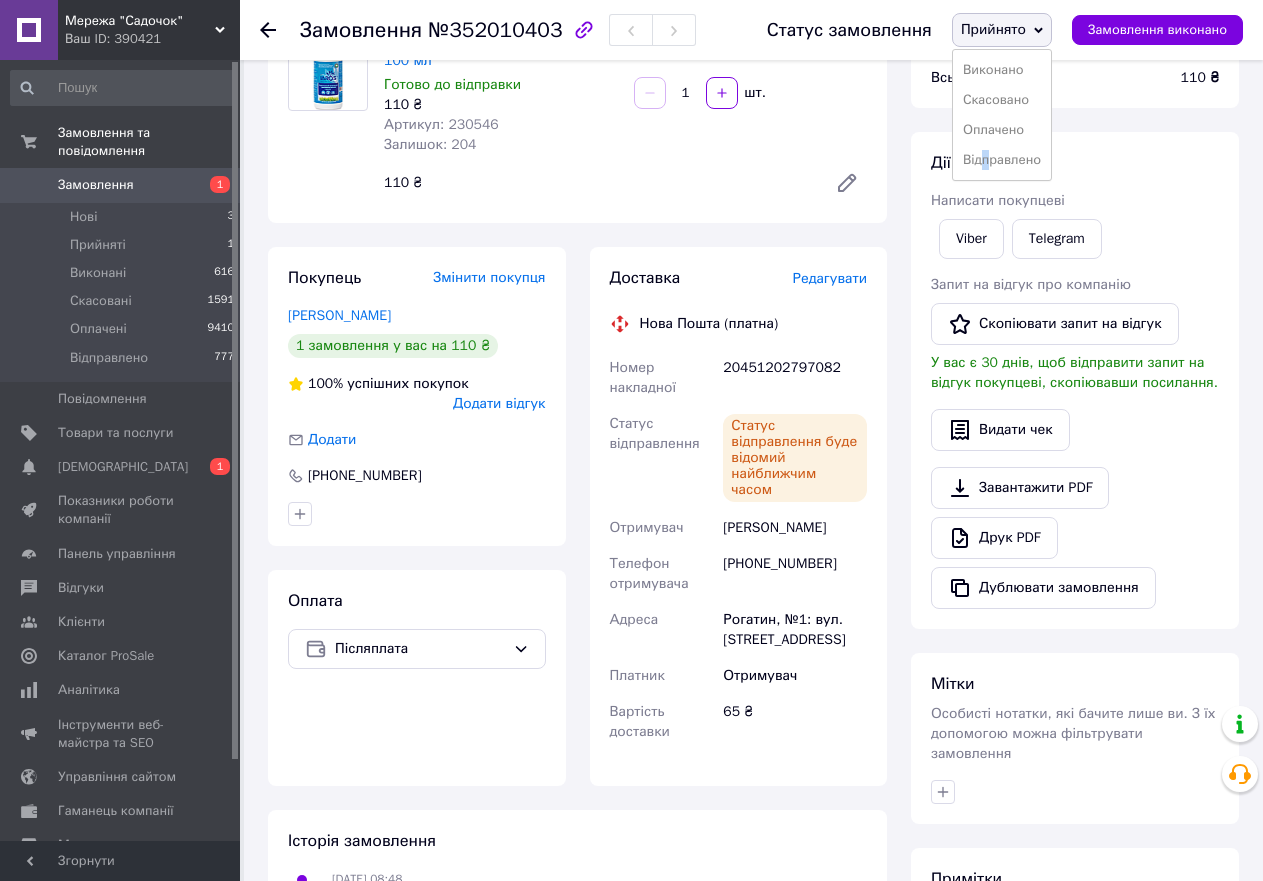 click on "Відправлено" at bounding box center [1002, 160] 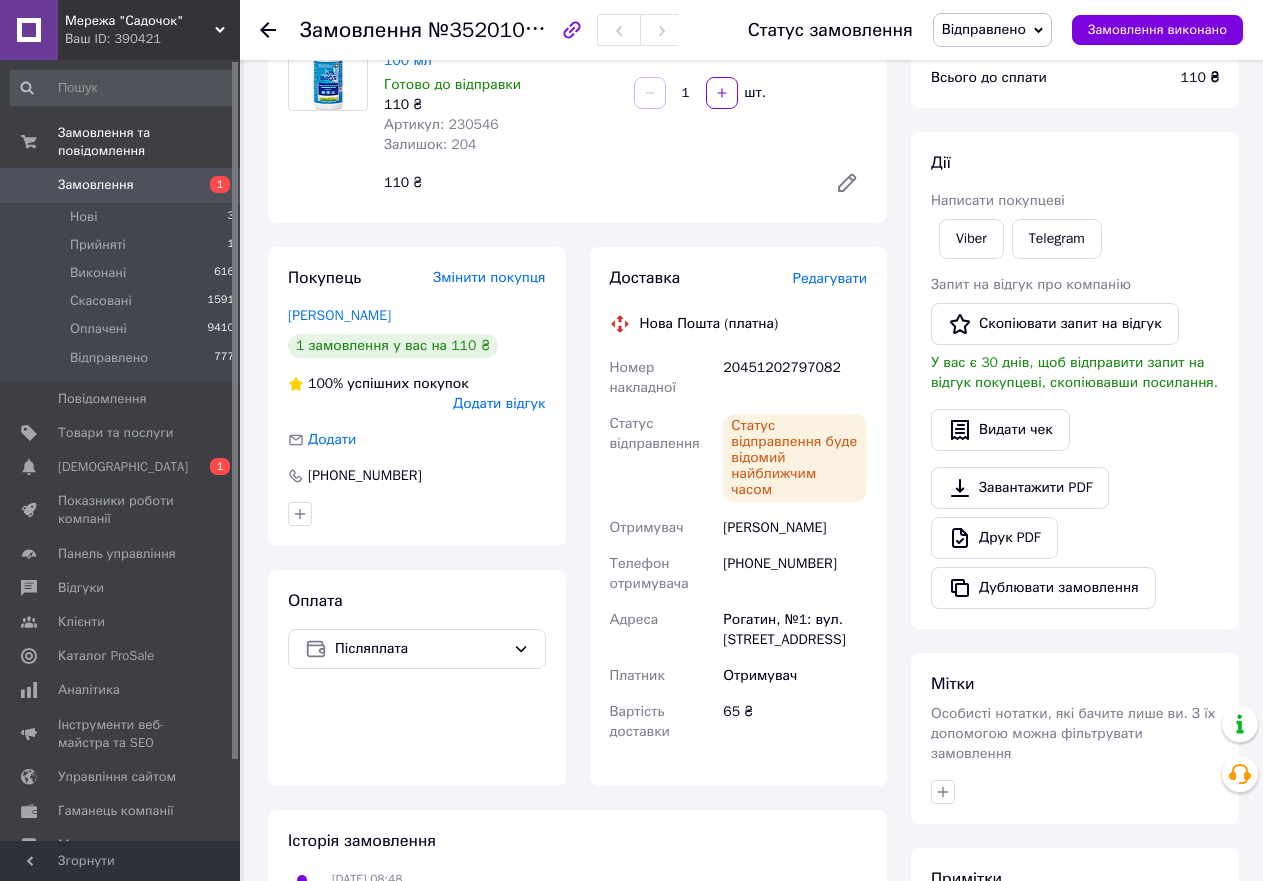 click 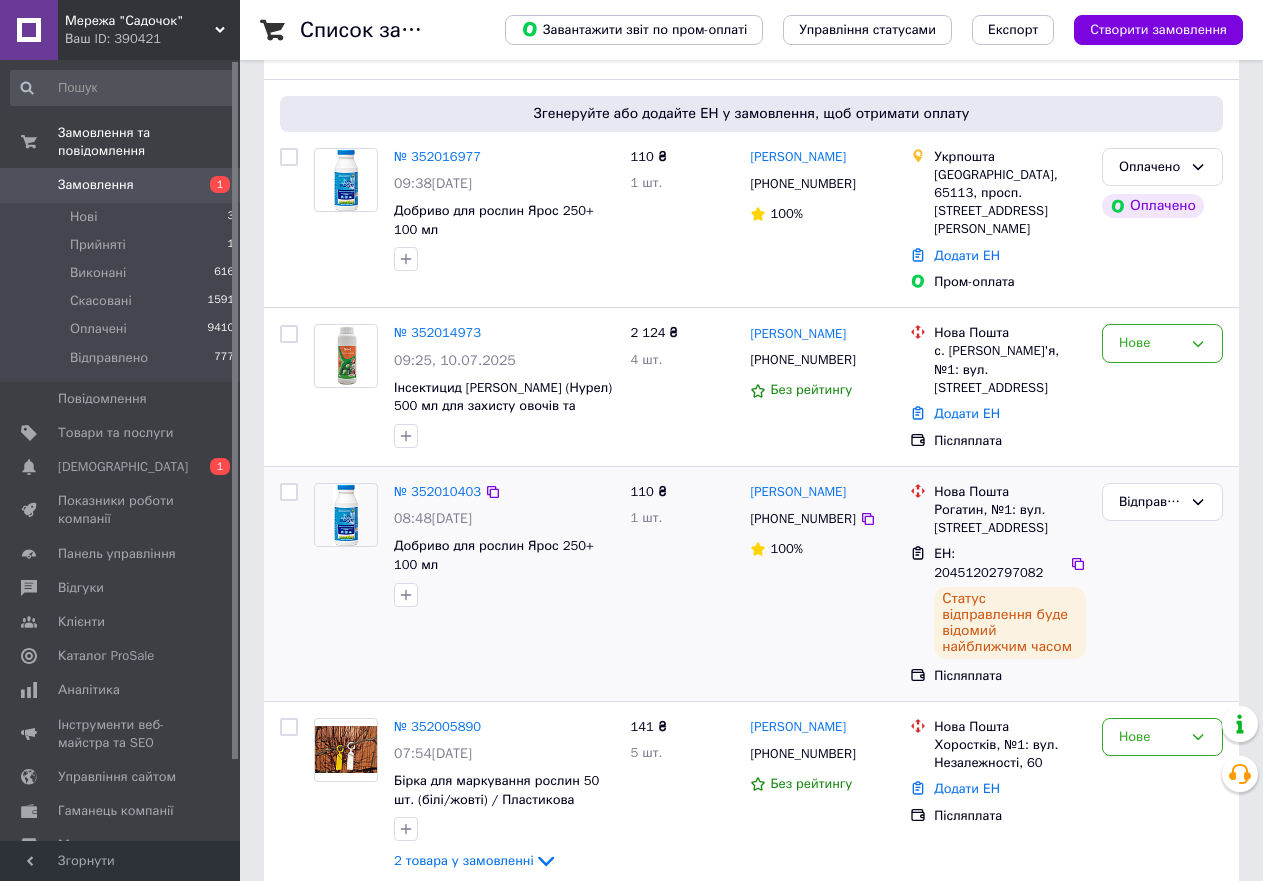 scroll, scrollTop: 200, scrollLeft: 0, axis: vertical 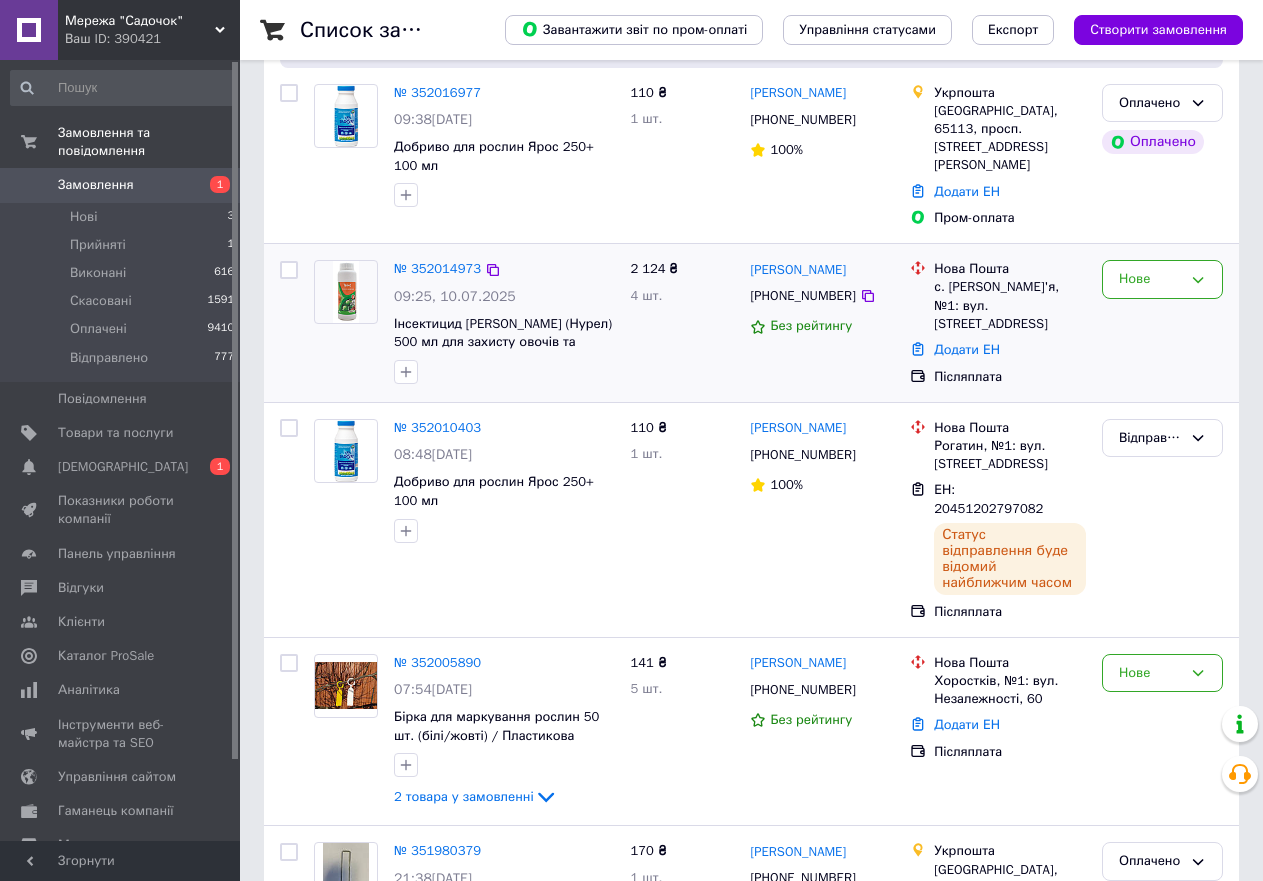 click on "2 124 ₴ 4 шт." at bounding box center [683, 323] 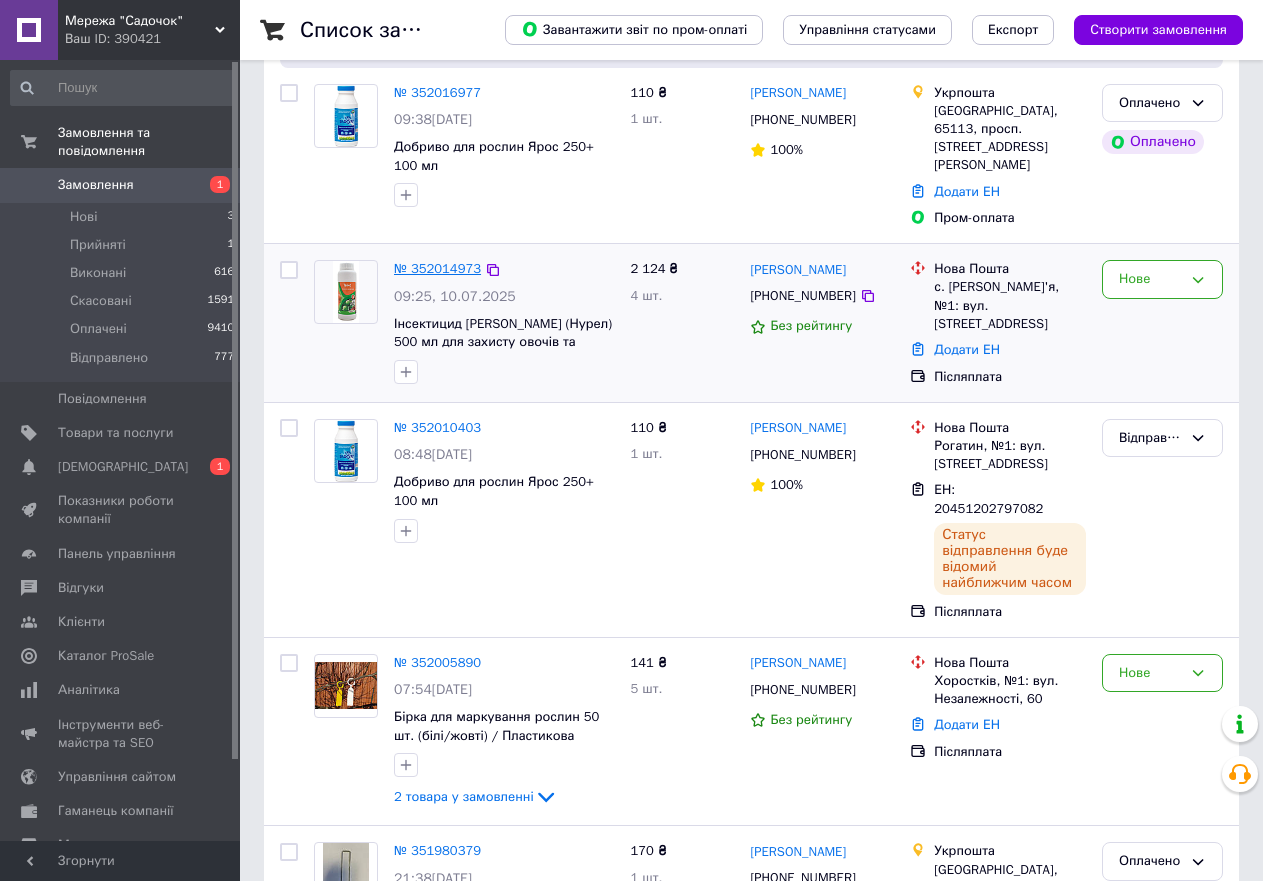 click on "№ 352014973" at bounding box center (437, 268) 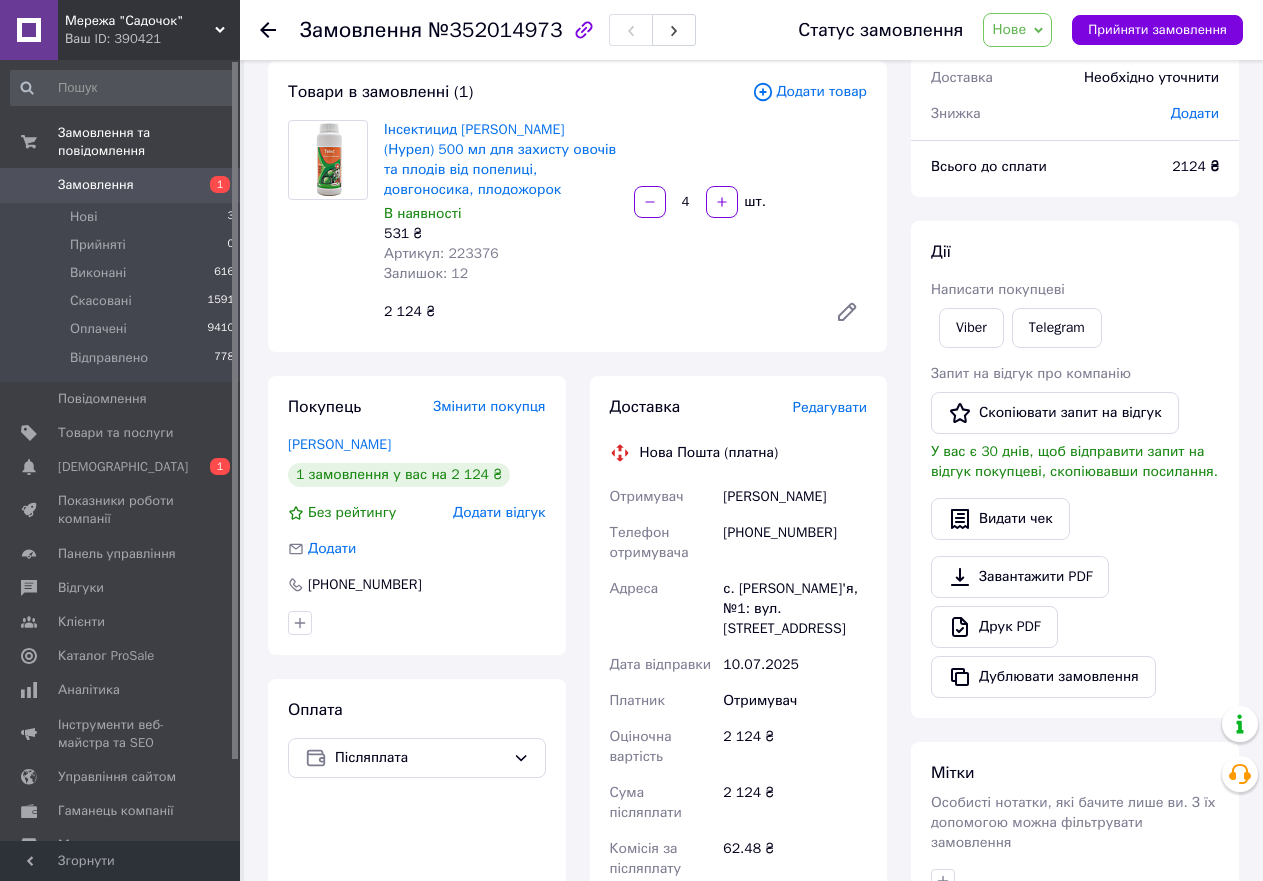 scroll, scrollTop: 0, scrollLeft: 0, axis: both 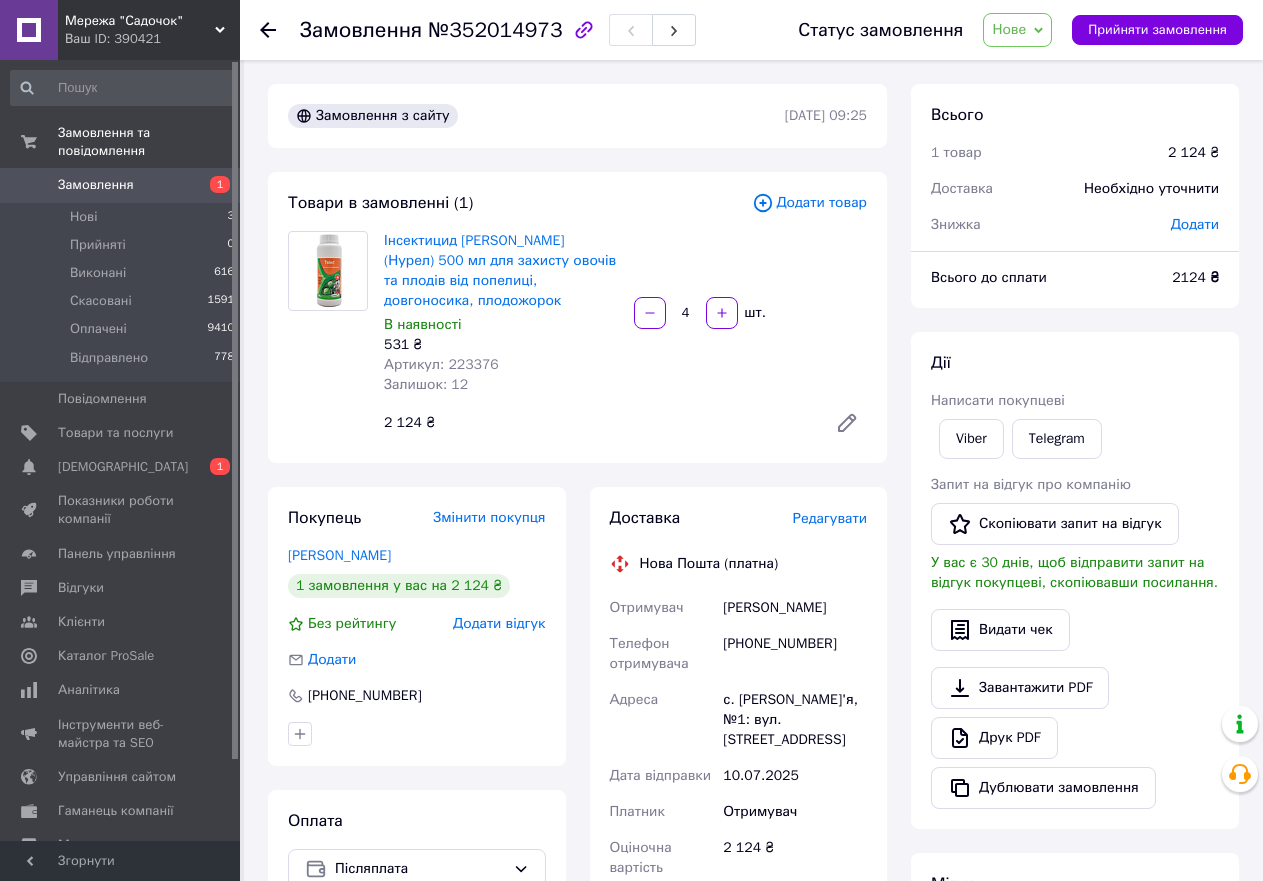 click 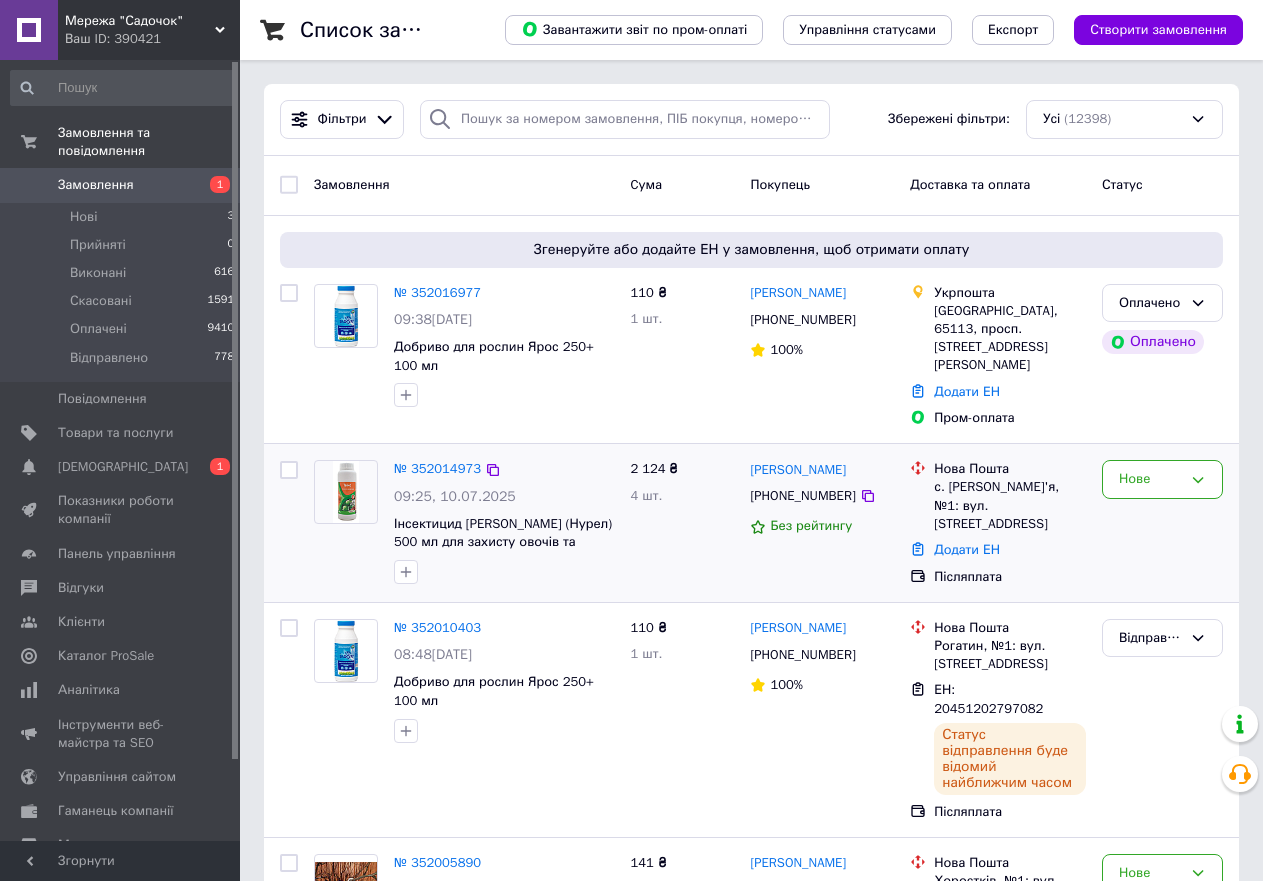 drag, startPoint x: 854, startPoint y: 451, endPoint x: 749, endPoint y: 459, distance: 105.30432 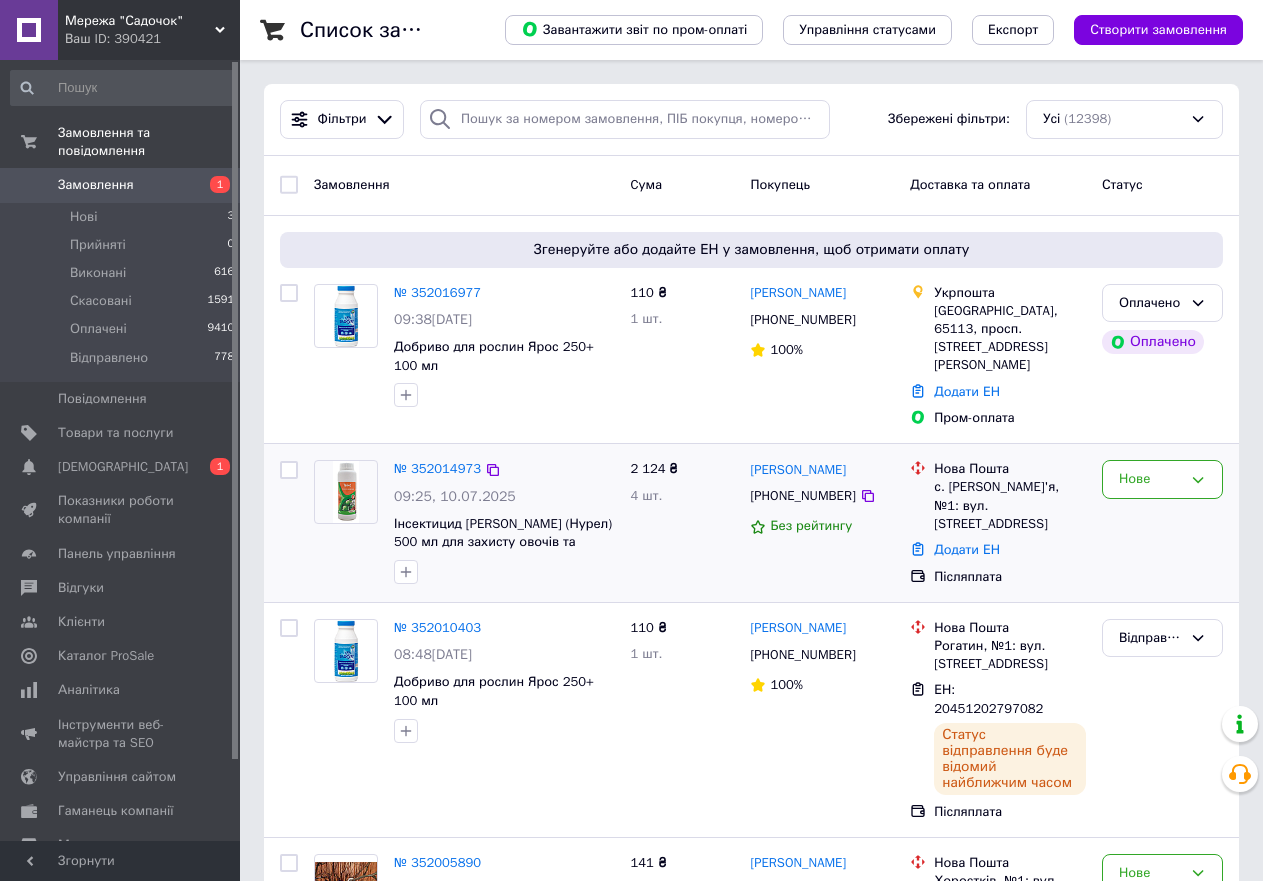 drag, startPoint x: 749, startPoint y: 455, endPoint x: 727, endPoint y: 452, distance: 22.203604 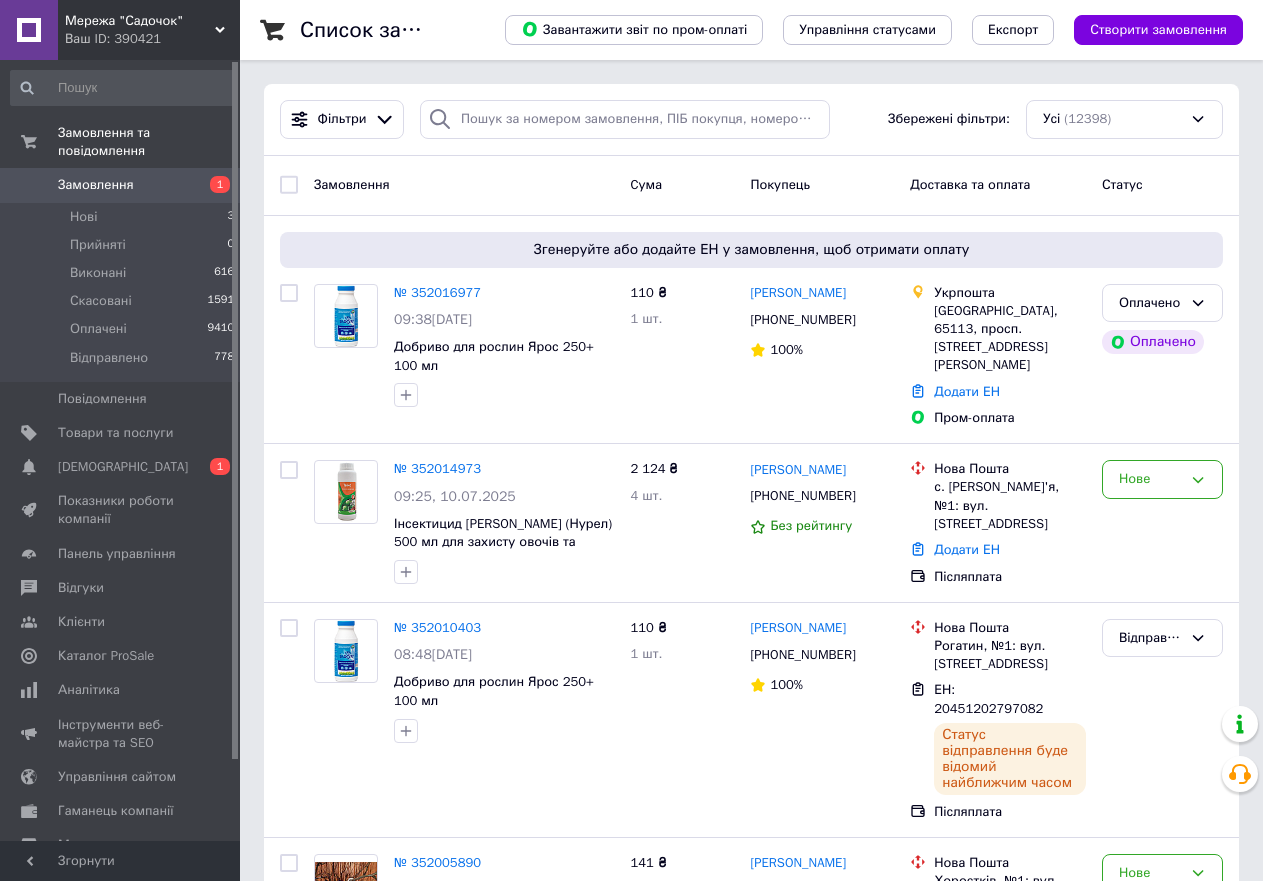 click on "[PERSON_NAME]" at bounding box center (798, 470) 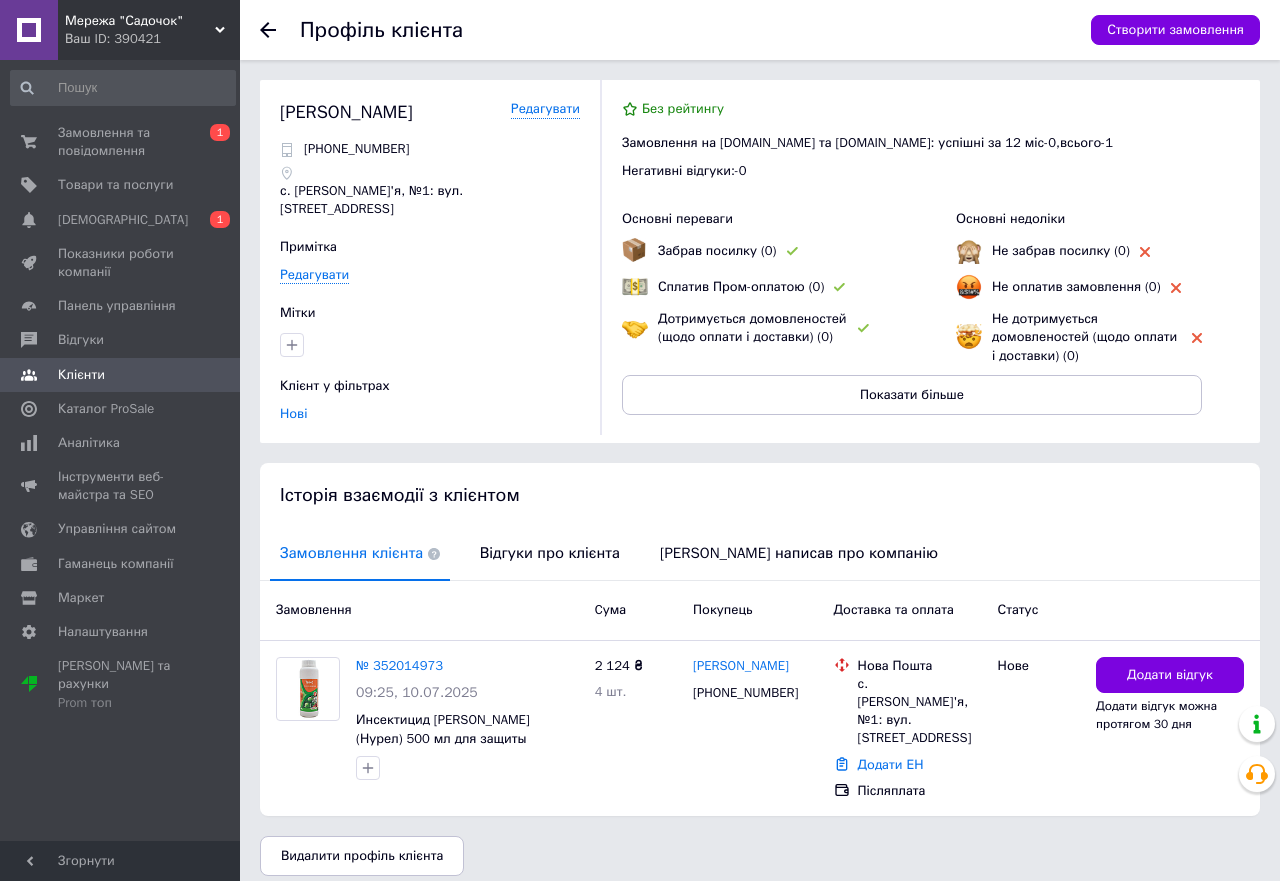 click 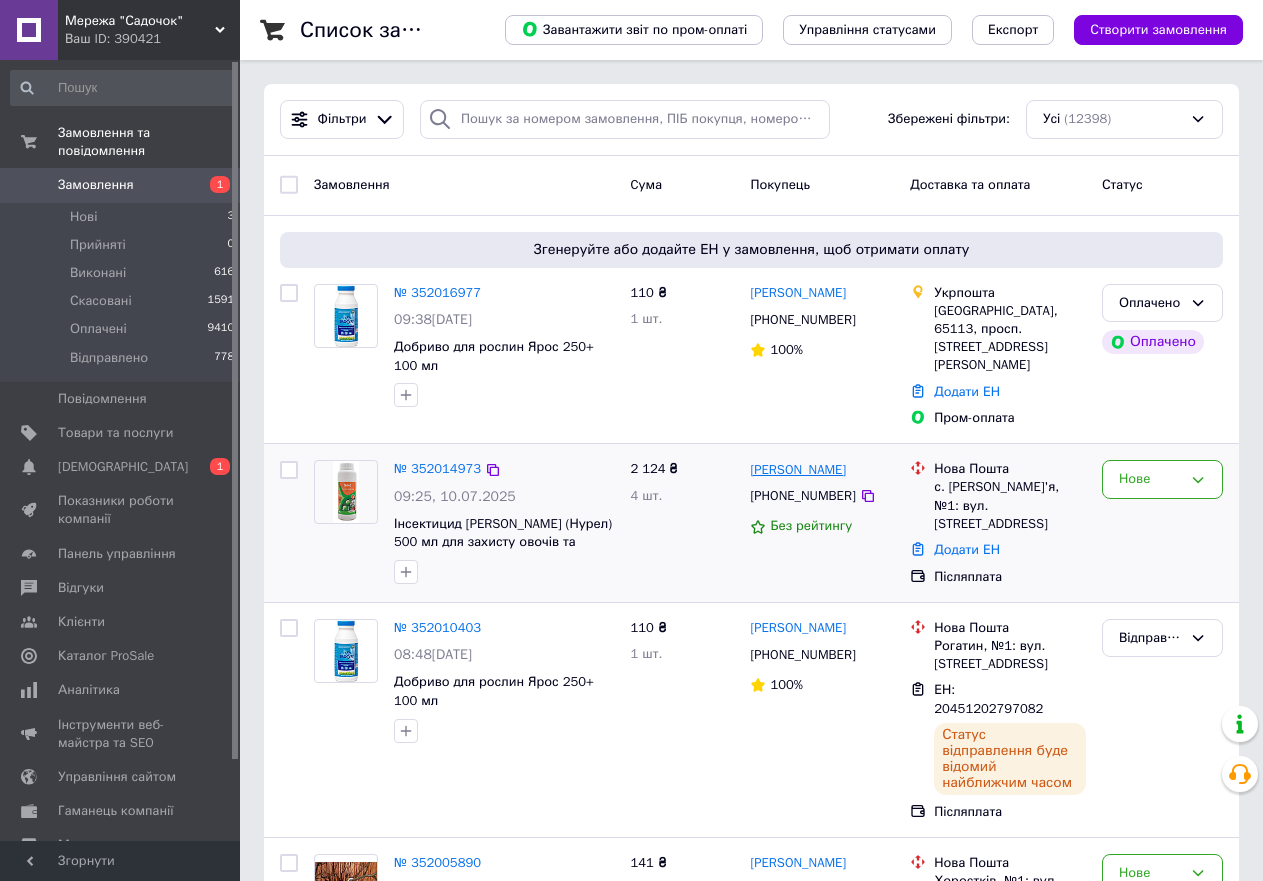 click on "[PERSON_NAME]" at bounding box center (798, 470) 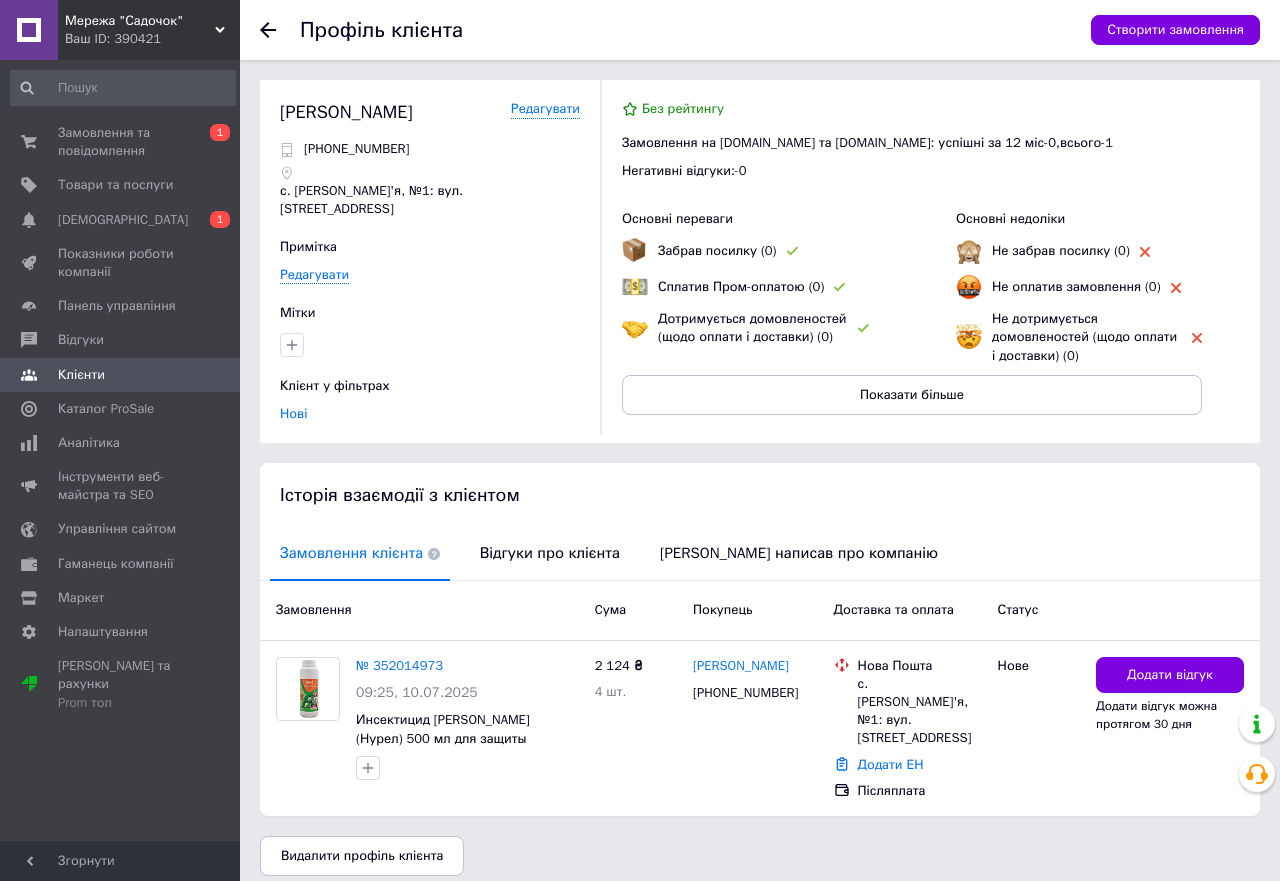 drag, startPoint x: 259, startPoint y: 23, endPoint x: 281, endPoint y: 26, distance: 22.203604 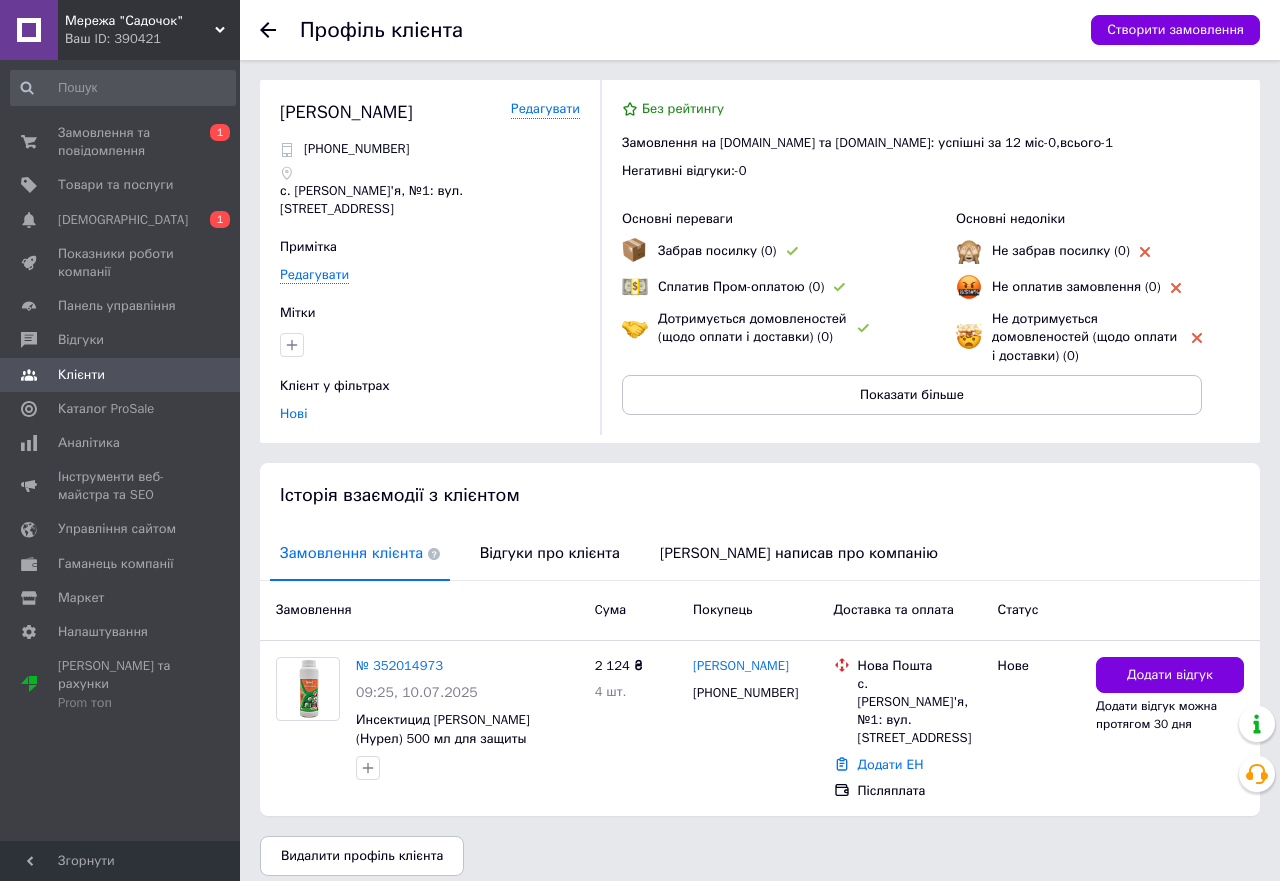 click 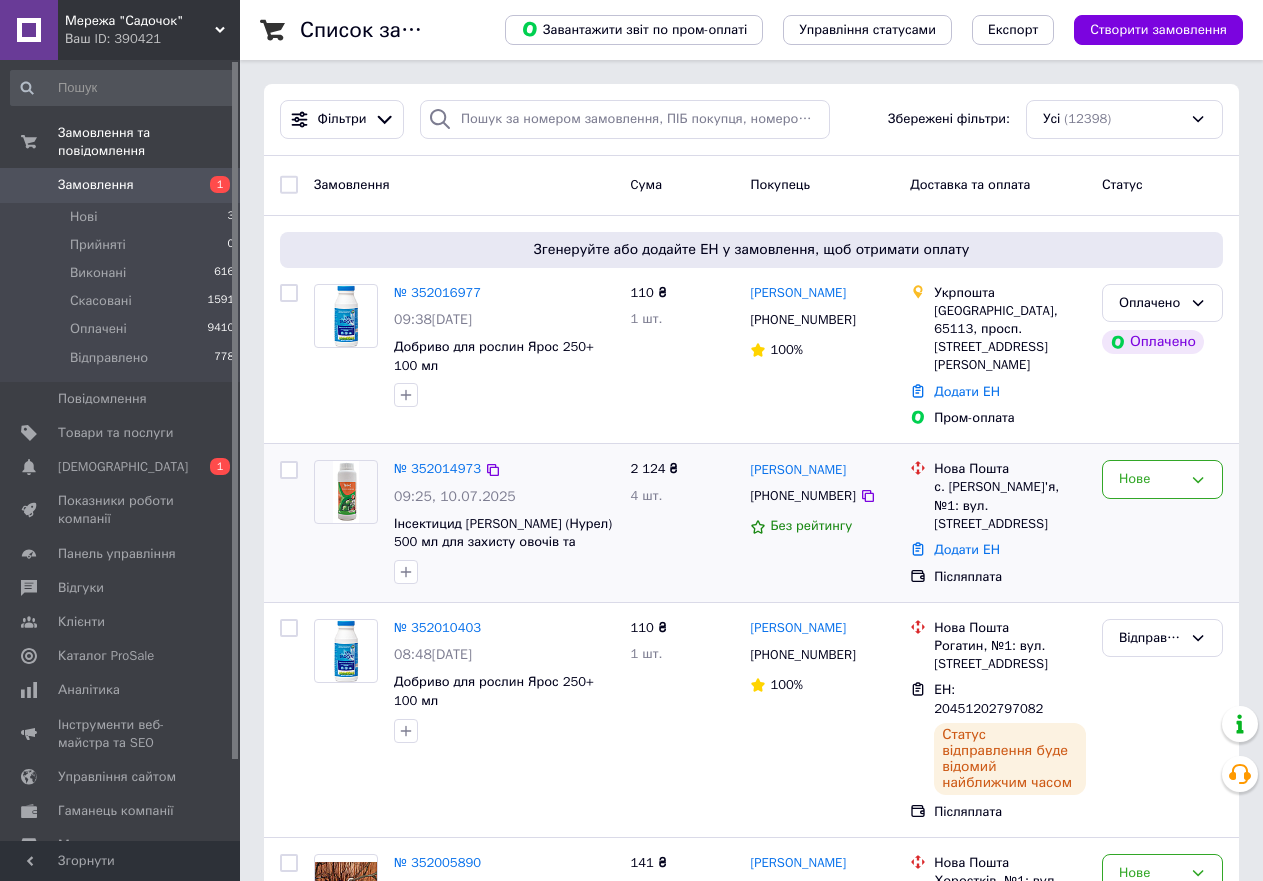 click on "[PERSON_NAME]" at bounding box center (822, 469) 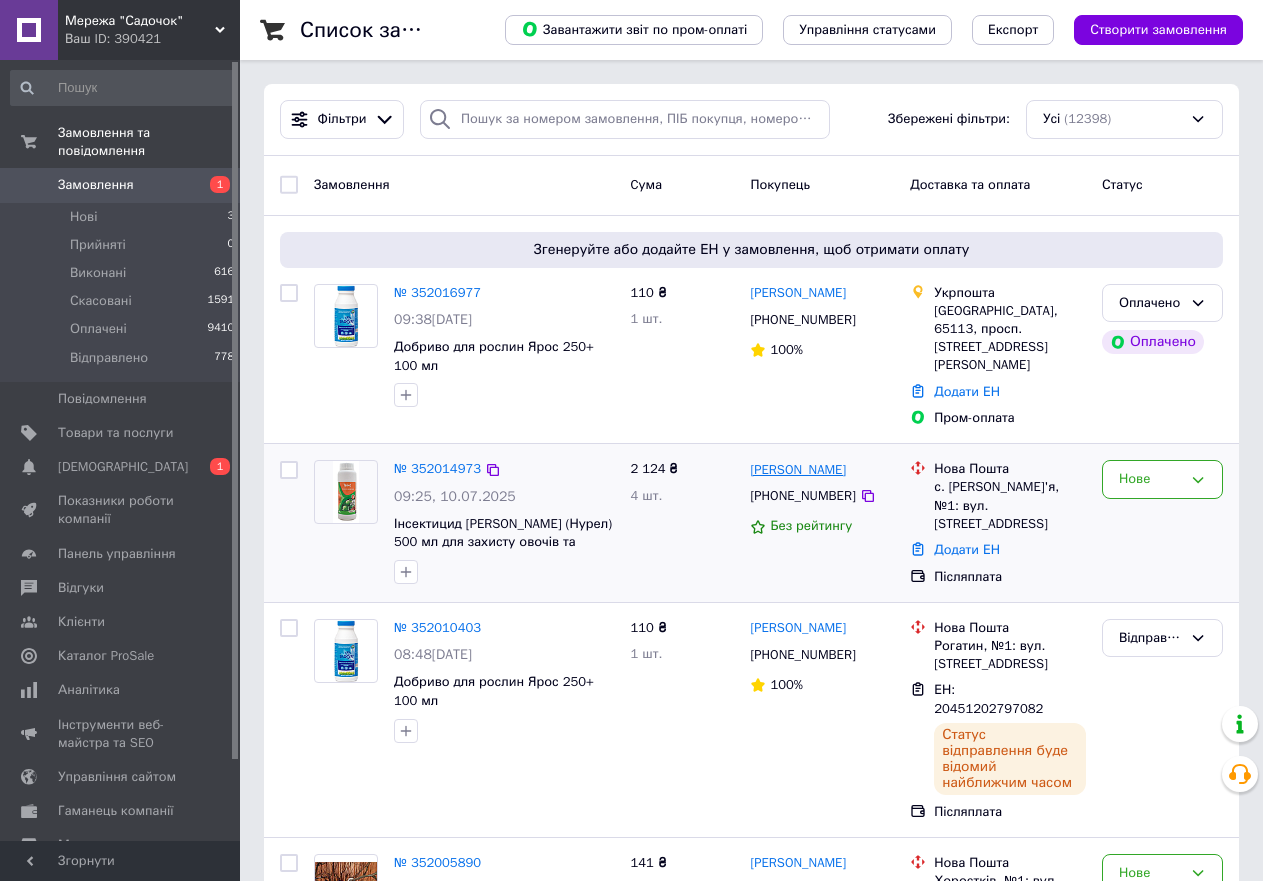 drag, startPoint x: 845, startPoint y: 450, endPoint x: 755, endPoint y: 454, distance: 90.088844 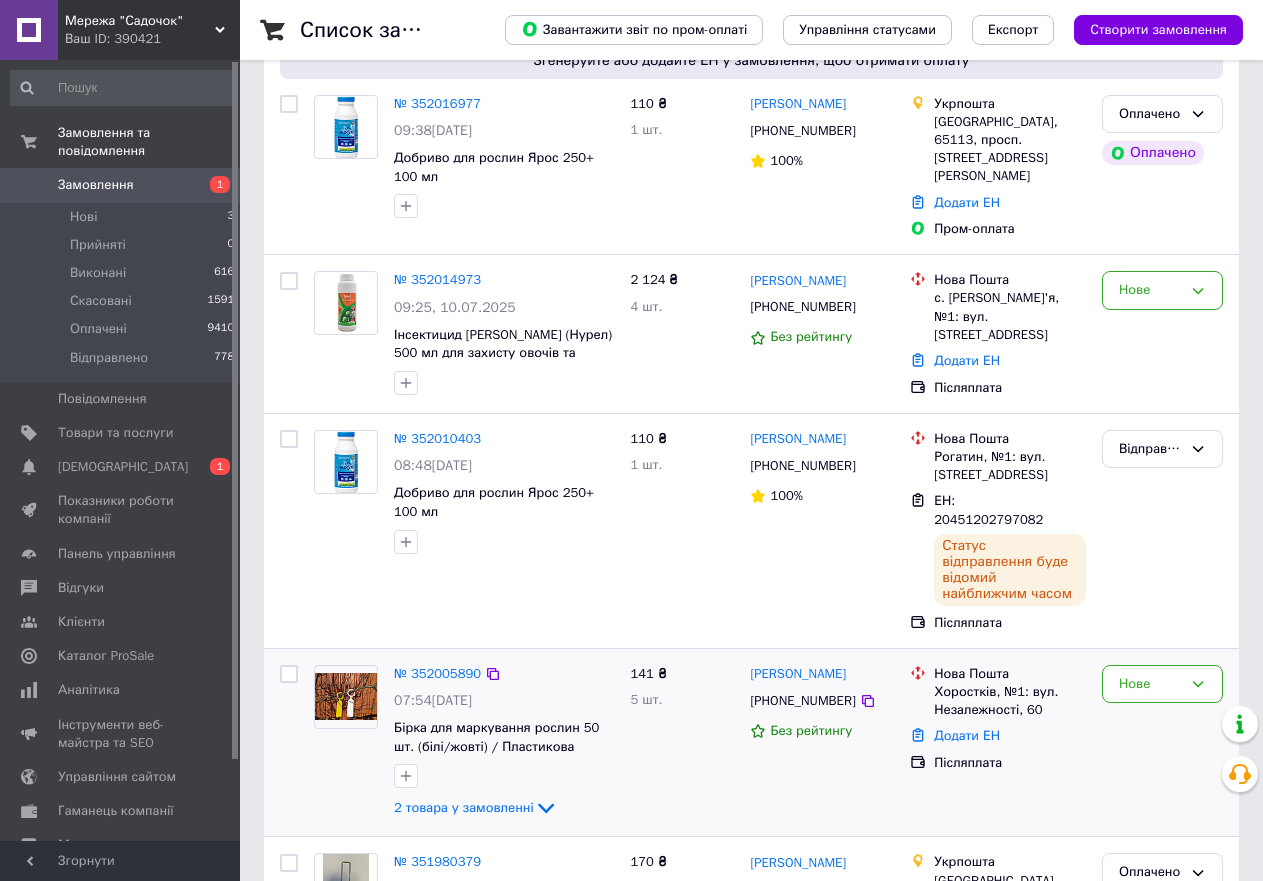 scroll, scrollTop: 200, scrollLeft: 0, axis: vertical 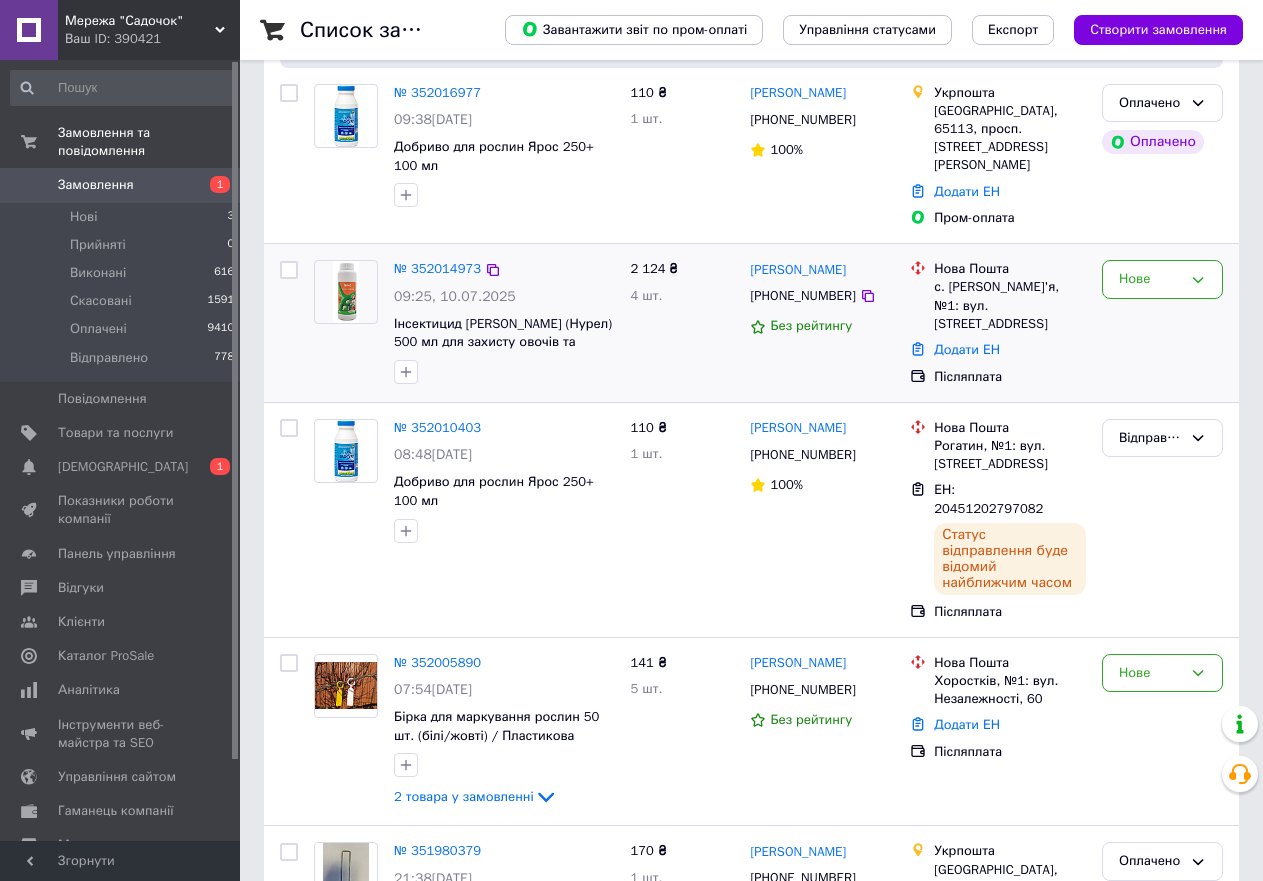 click on "[PHONE_NUMBER]" at bounding box center (802, 296) 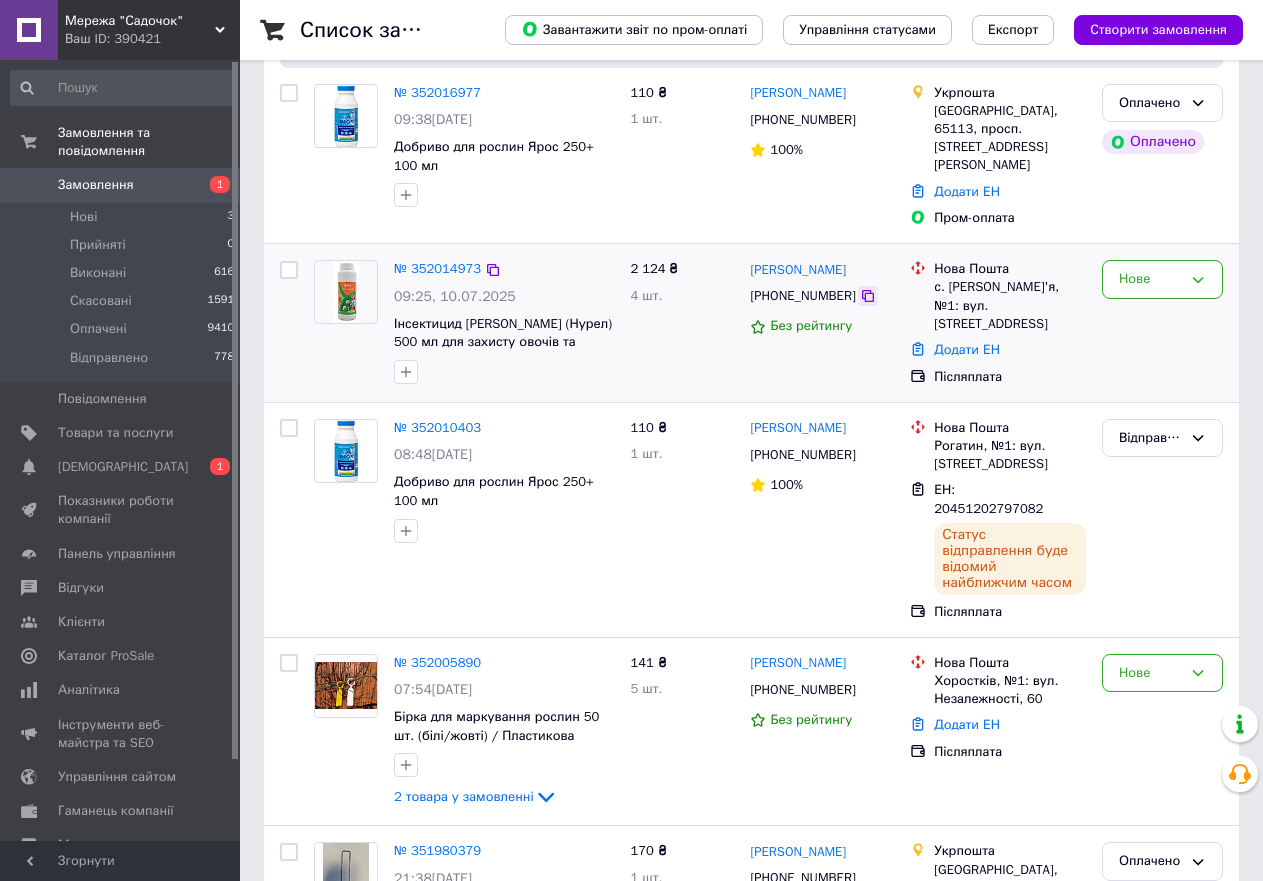 click 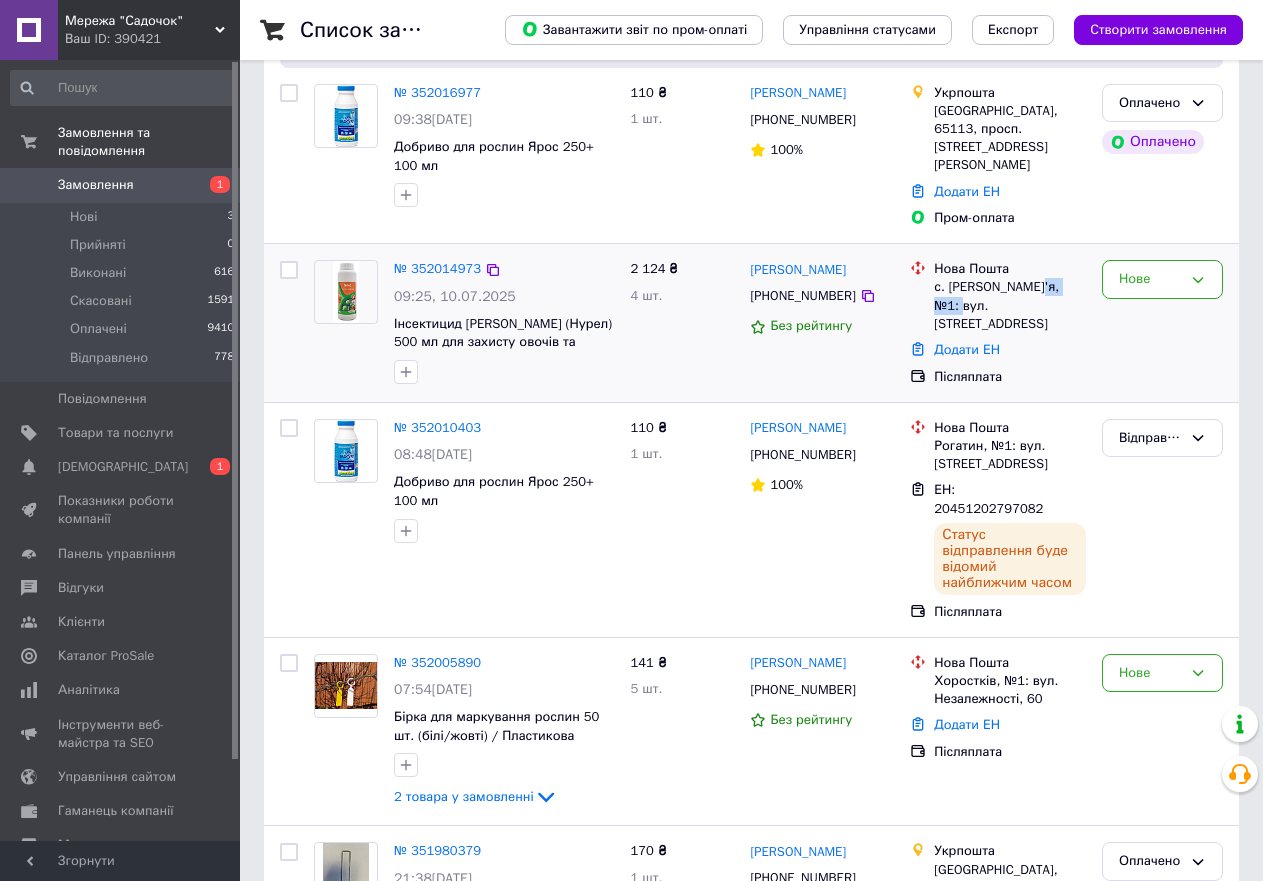 drag, startPoint x: 1022, startPoint y: 266, endPoint x: 991, endPoint y: 269, distance: 31.144823 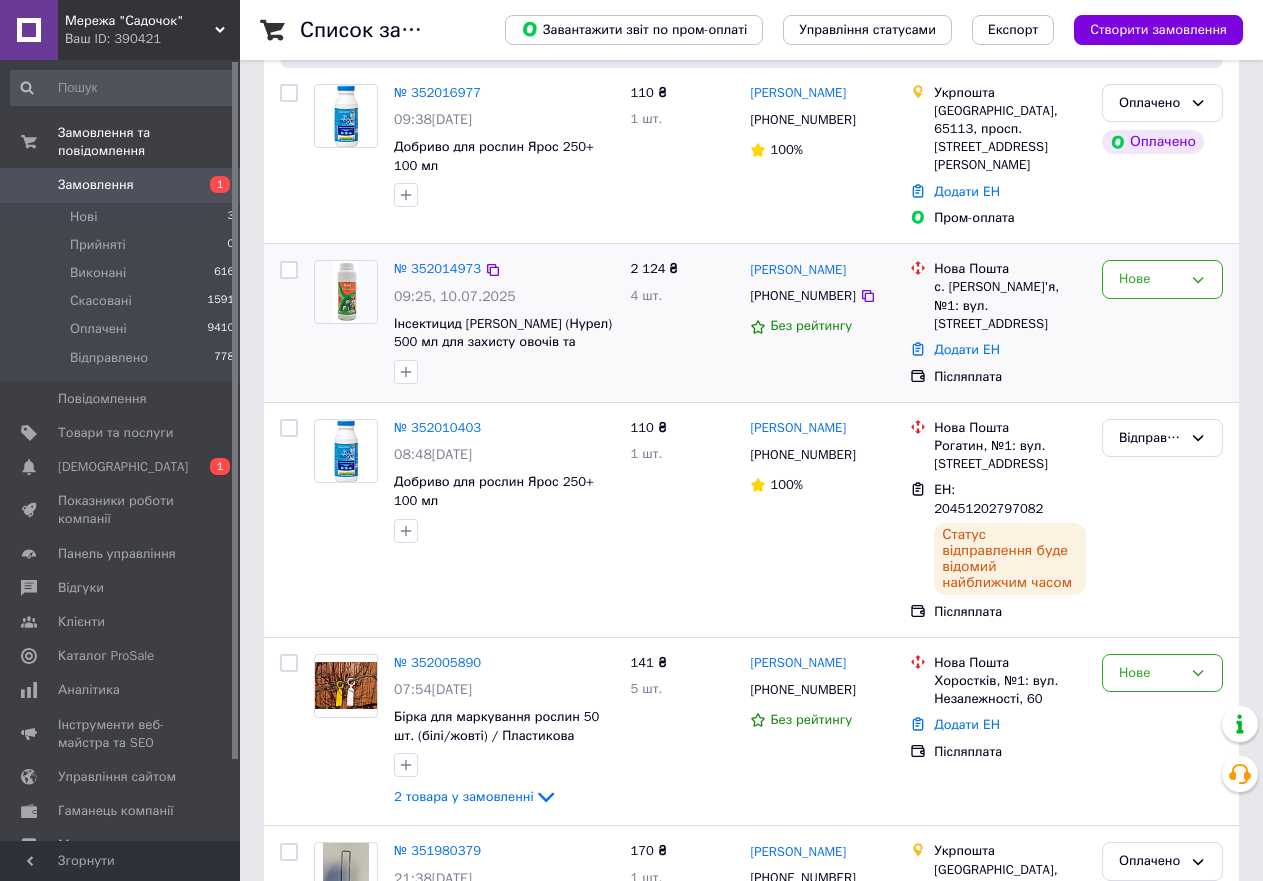 click on "с. [PERSON_NAME]'я, №1: вул. [STREET_ADDRESS]" at bounding box center (1010, 305) 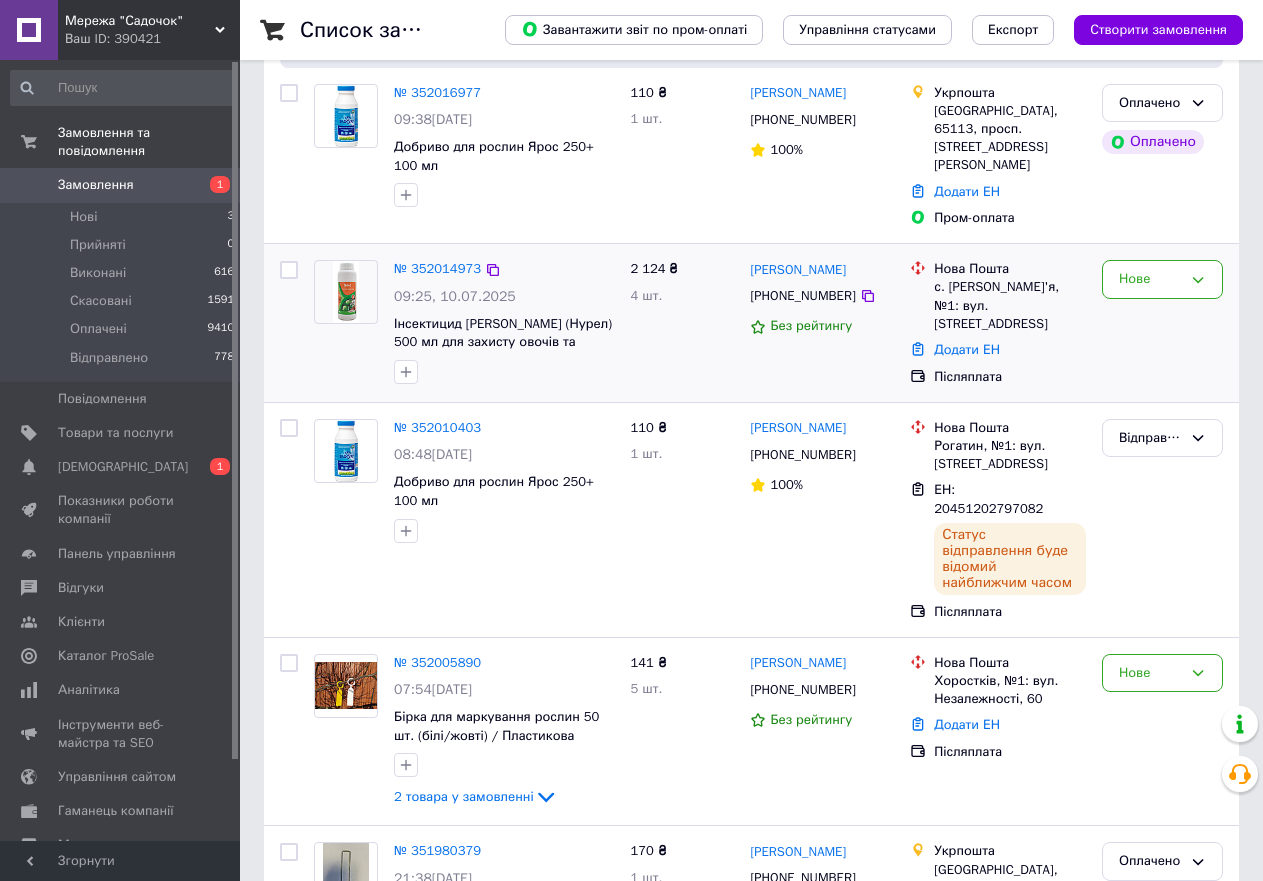 drag, startPoint x: 979, startPoint y: 268, endPoint x: 1010, endPoint y: 267, distance: 31.016125 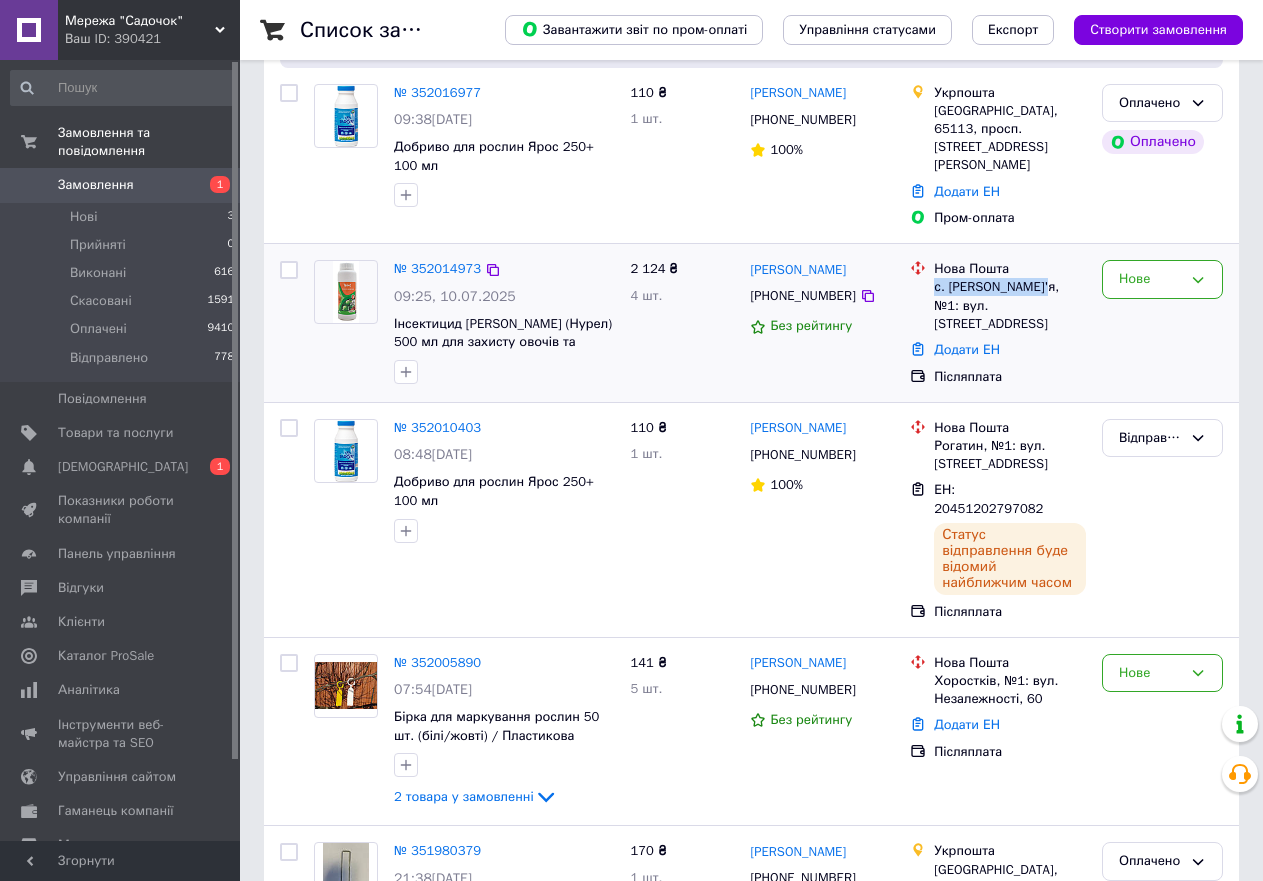 drag, startPoint x: 1029, startPoint y: 266, endPoint x: 933, endPoint y: 273, distance: 96.25487 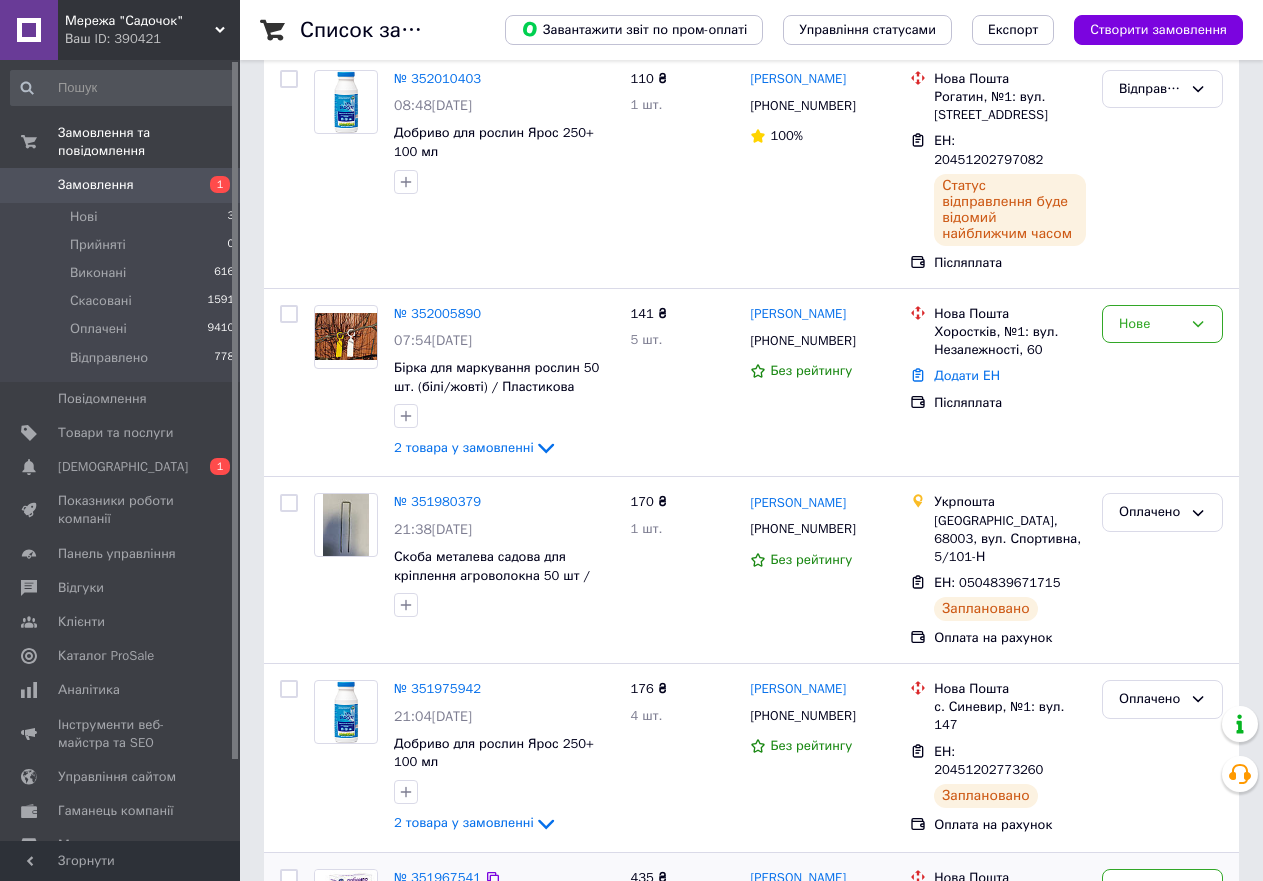 scroll, scrollTop: 700, scrollLeft: 0, axis: vertical 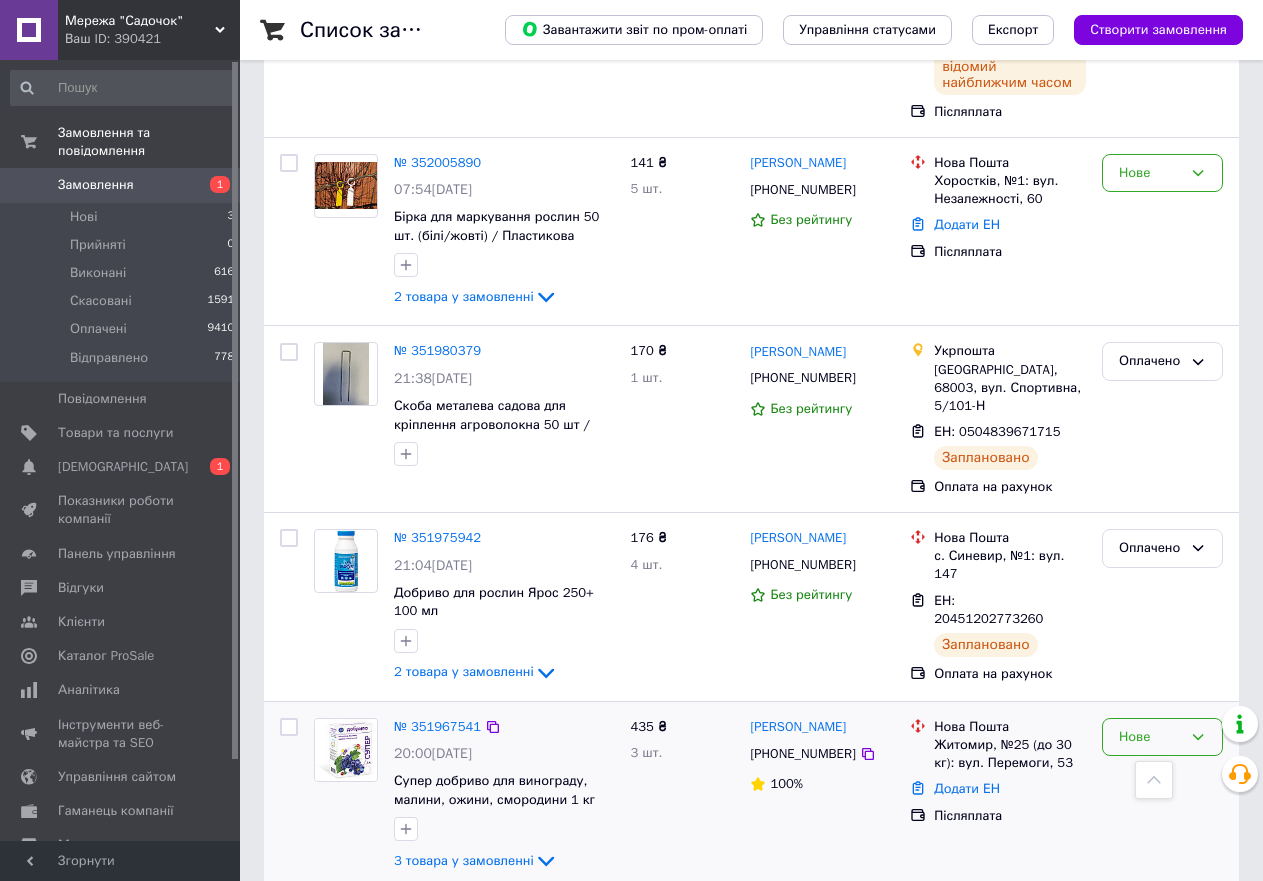 click on "Нове" at bounding box center [1162, 737] 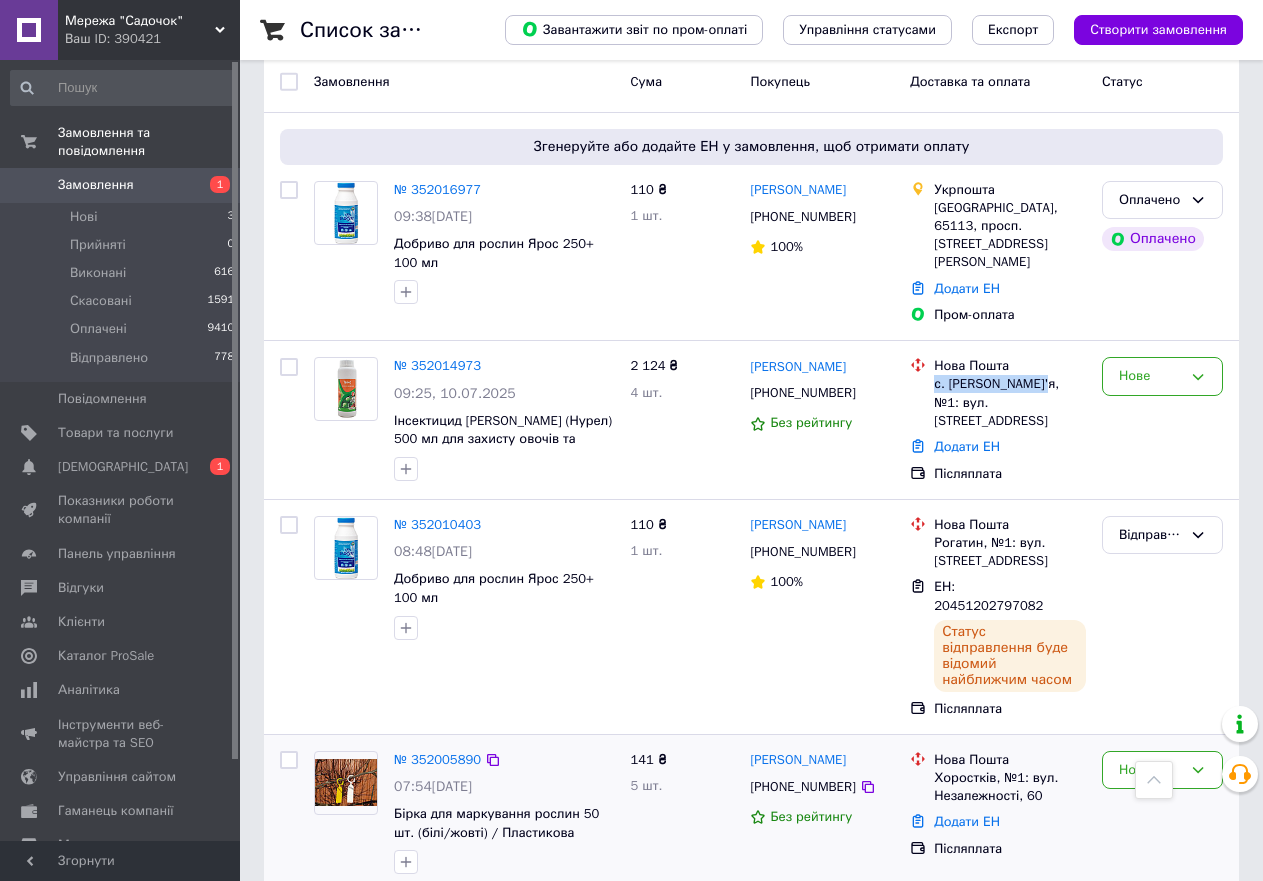 scroll, scrollTop: 100, scrollLeft: 0, axis: vertical 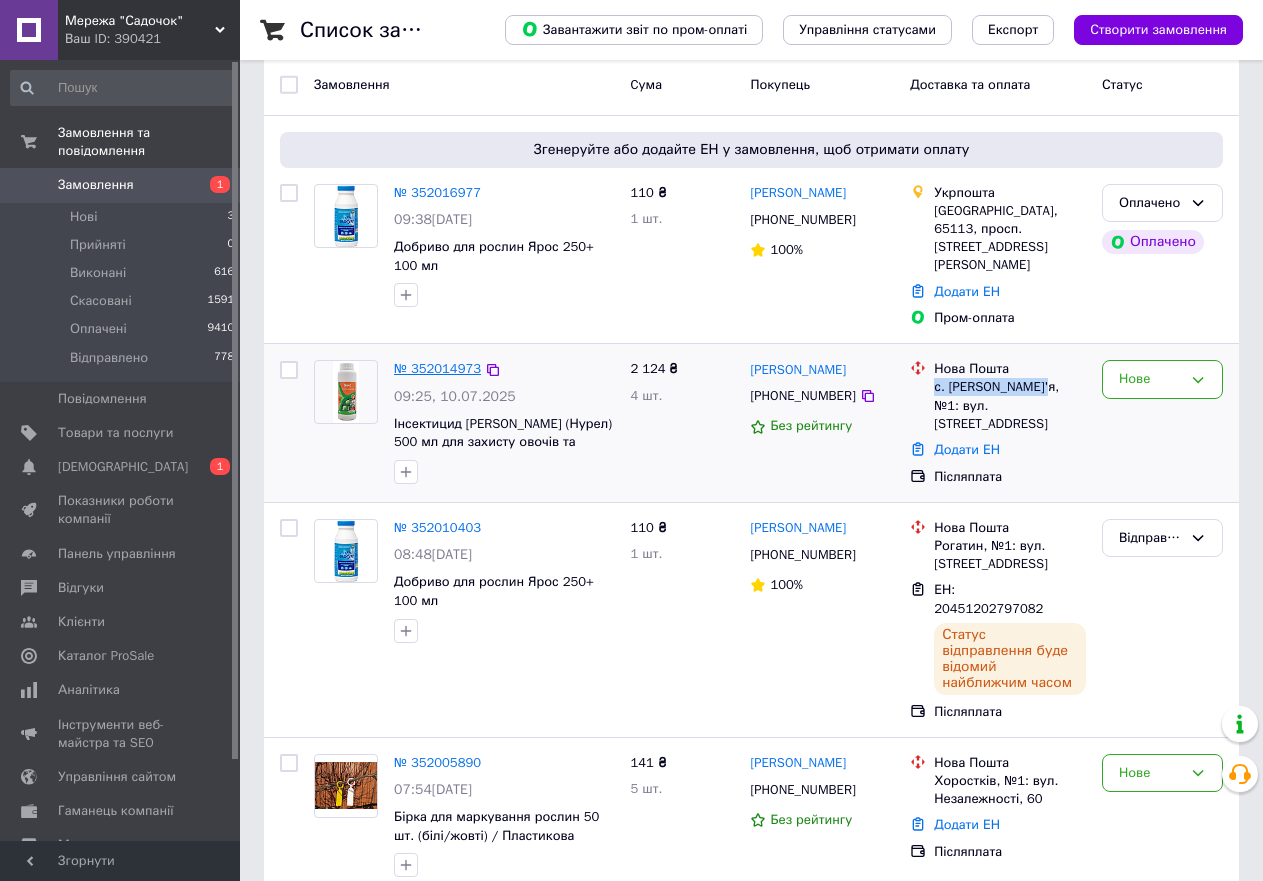 click on "№ 352014973" at bounding box center [437, 368] 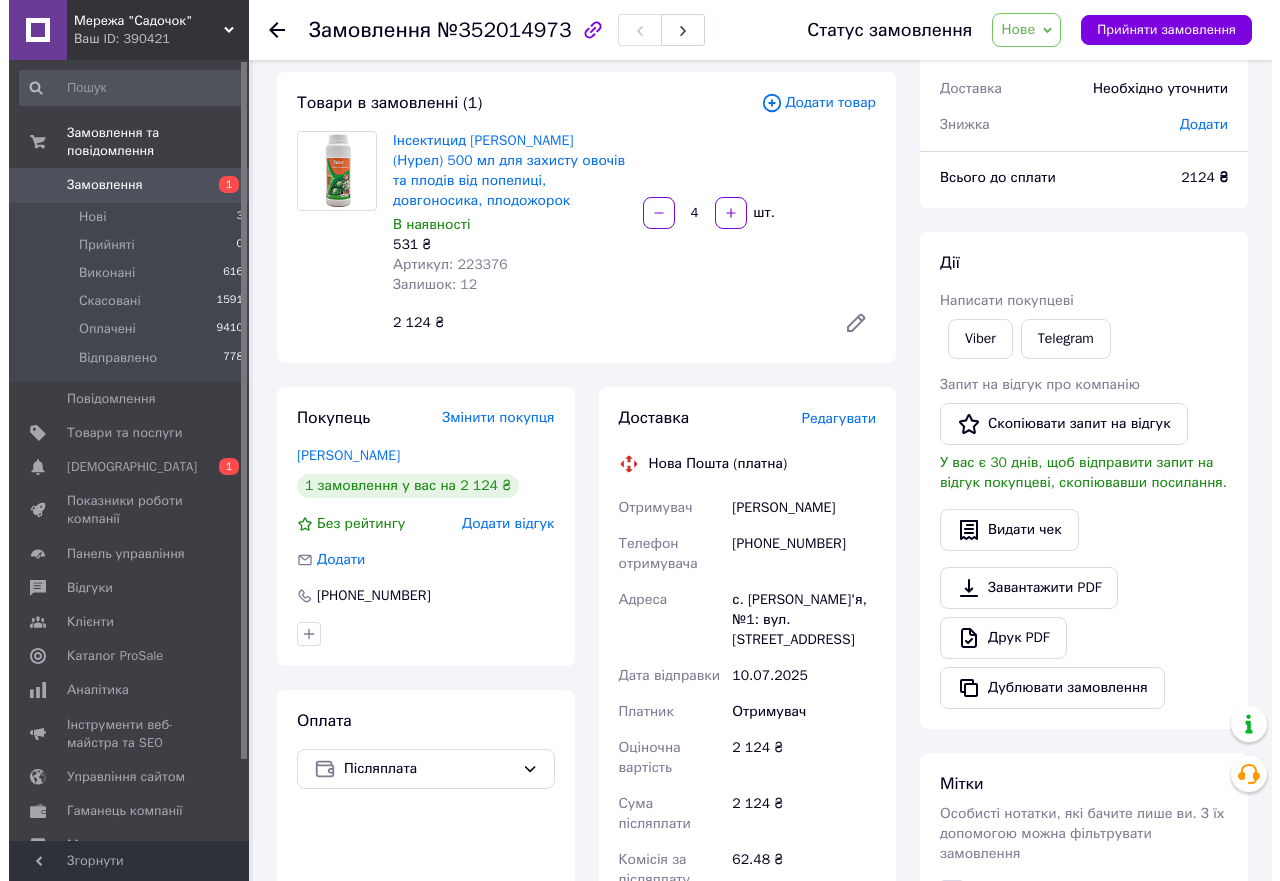 scroll, scrollTop: 200, scrollLeft: 0, axis: vertical 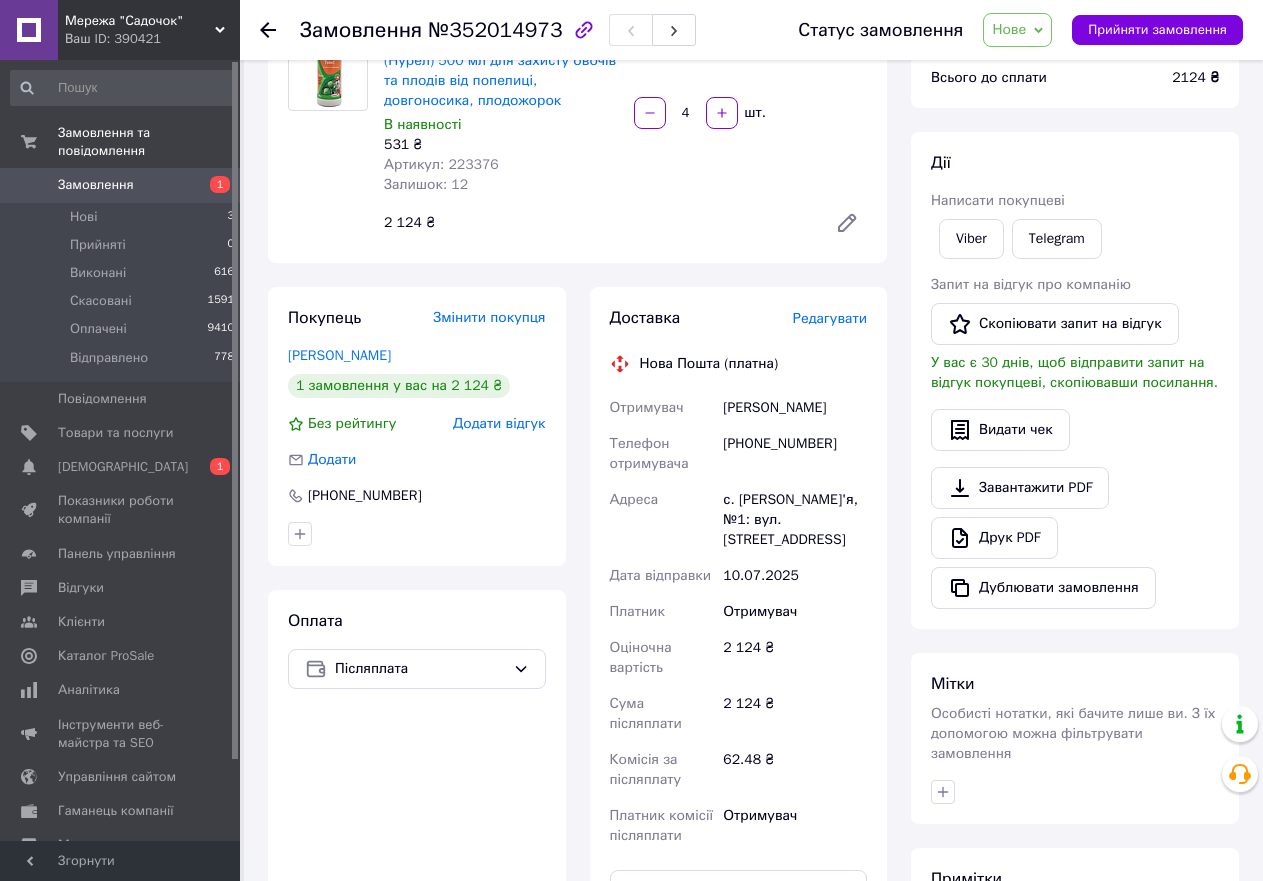 click on "Редагувати" at bounding box center (830, 318) 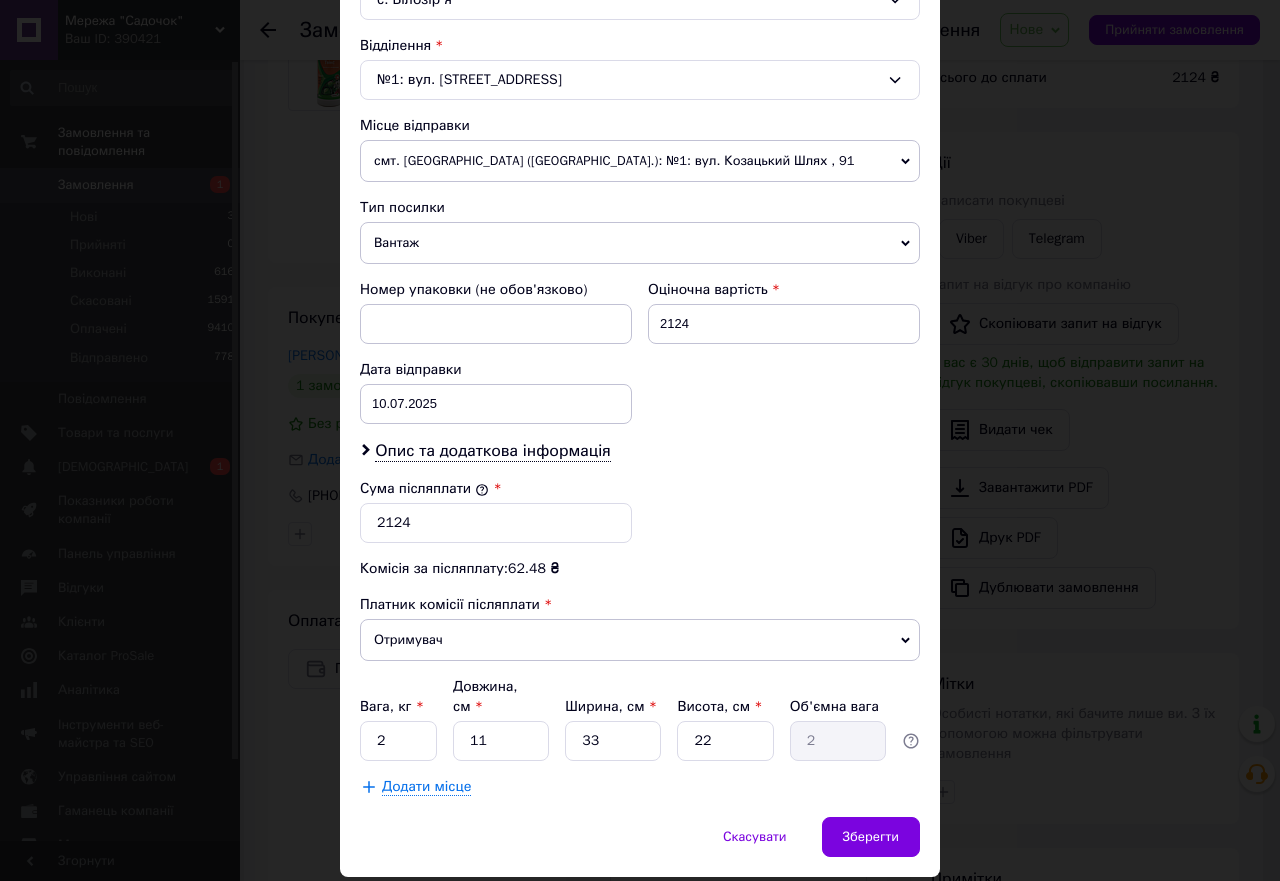 scroll, scrollTop: 600, scrollLeft: 0, axis: vertical 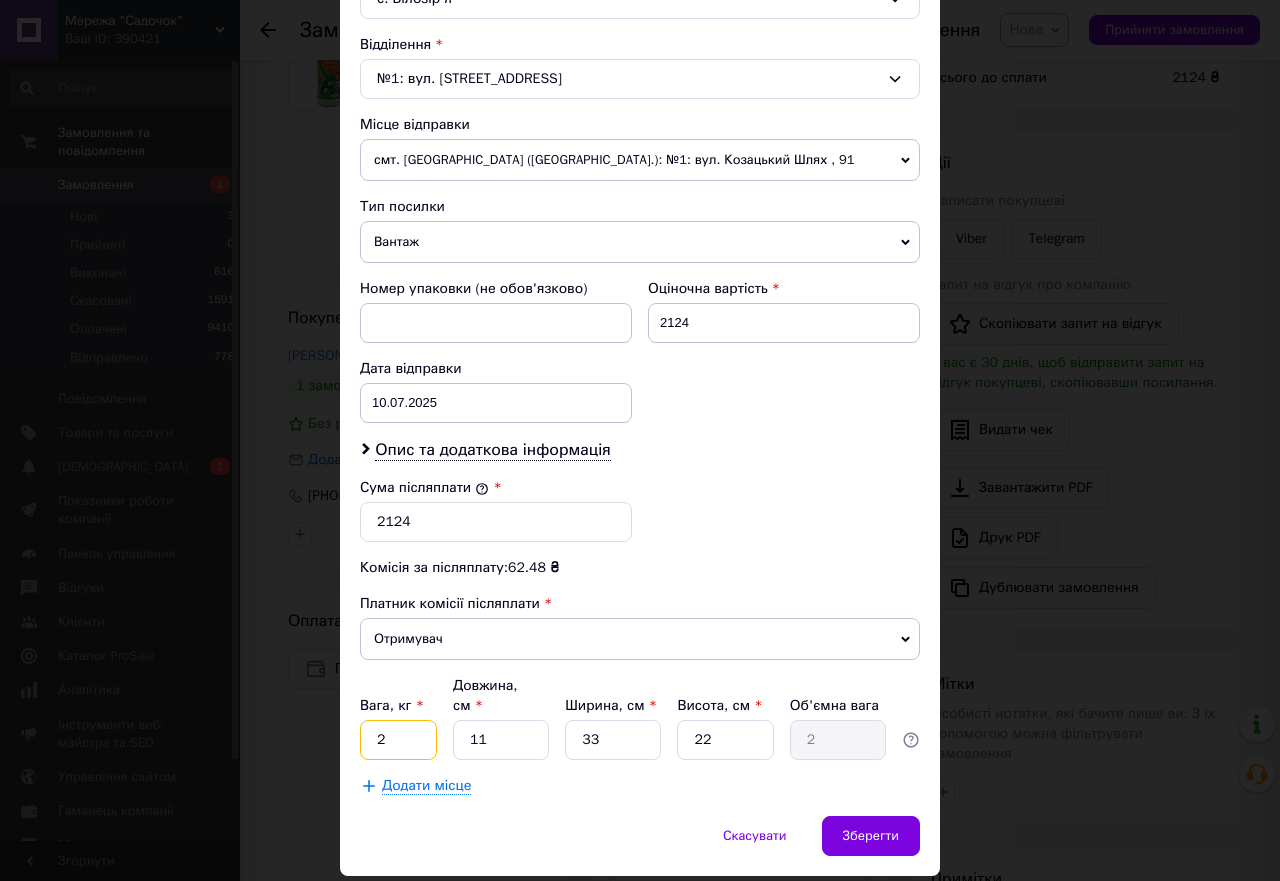 click on "2" at bounding box center [398, 740] 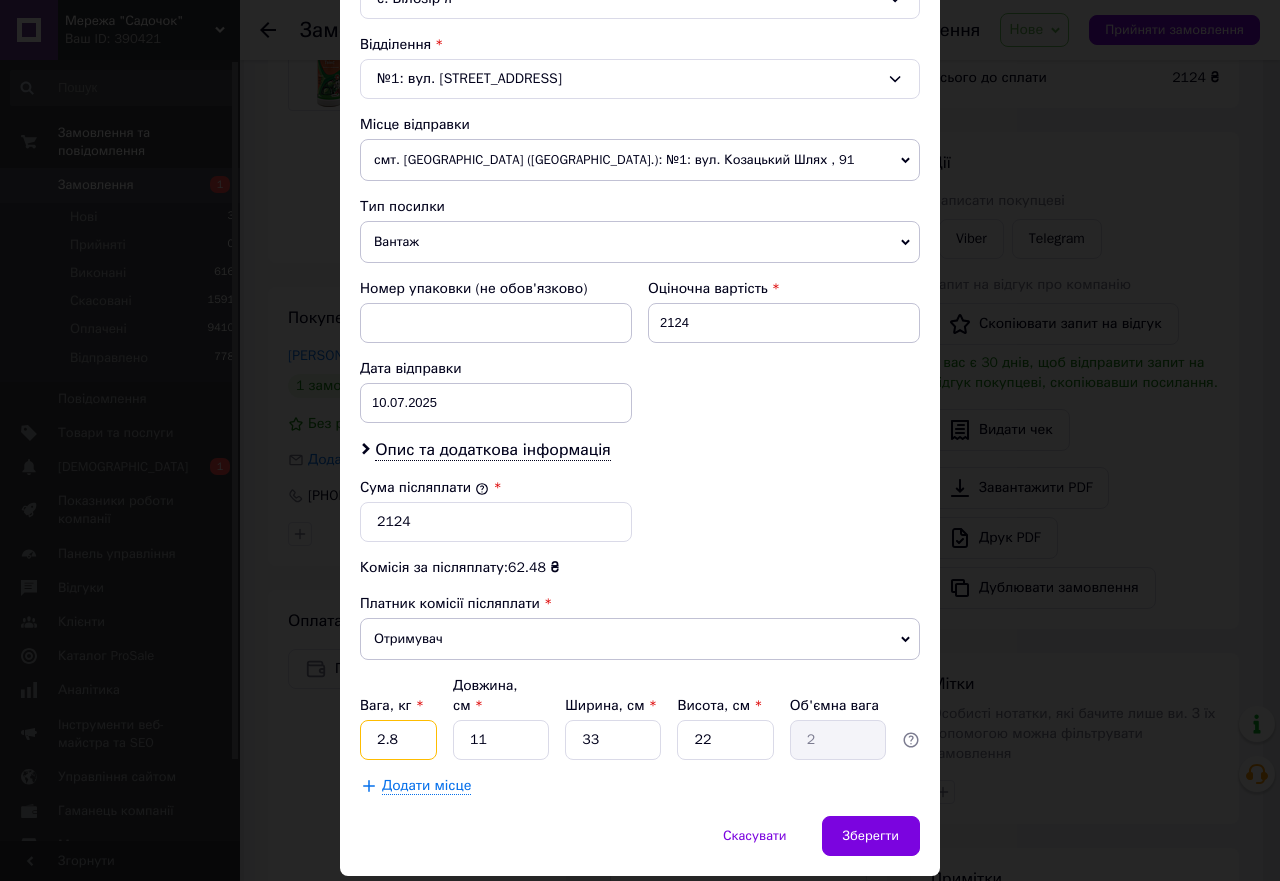 type on "2.8" 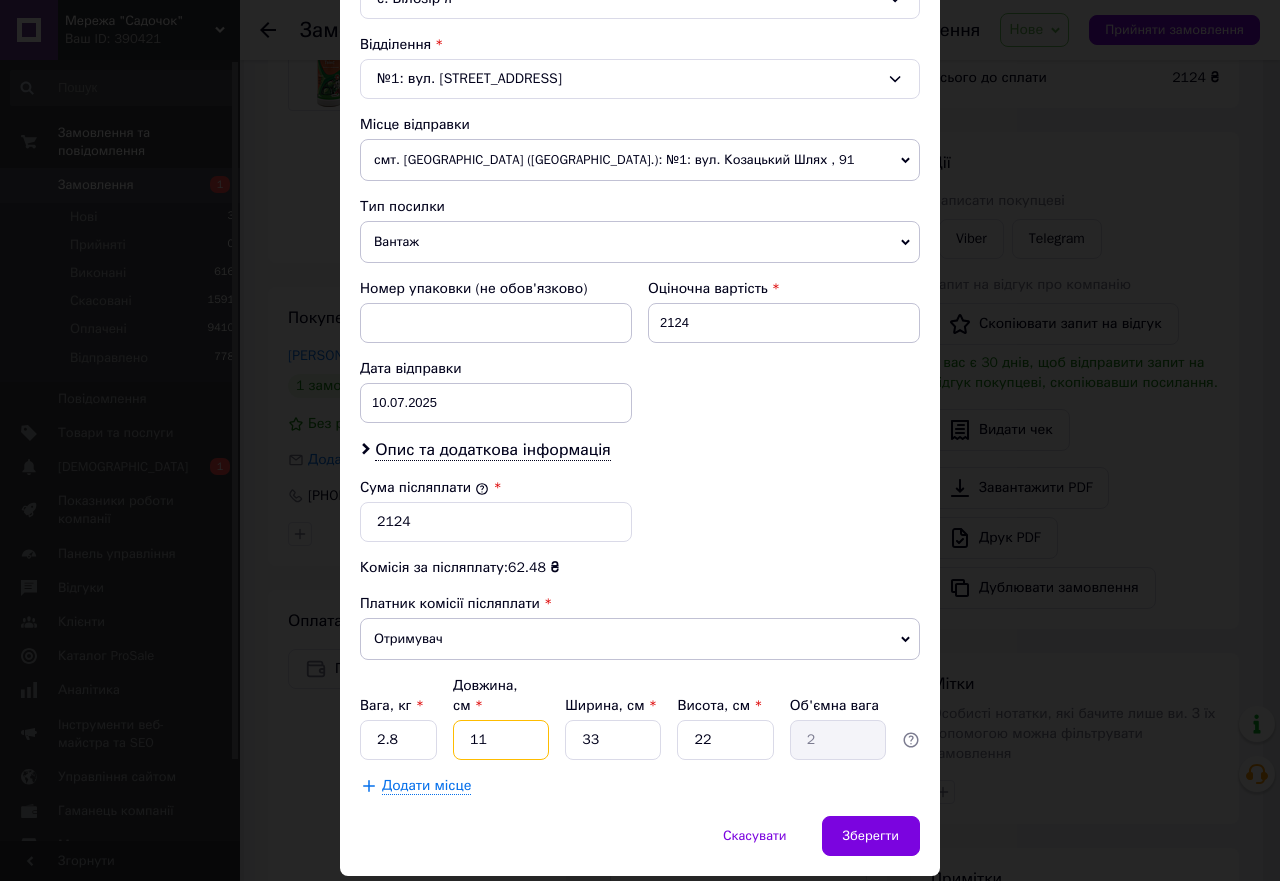 click on "11" at bounding box center (501, 740) 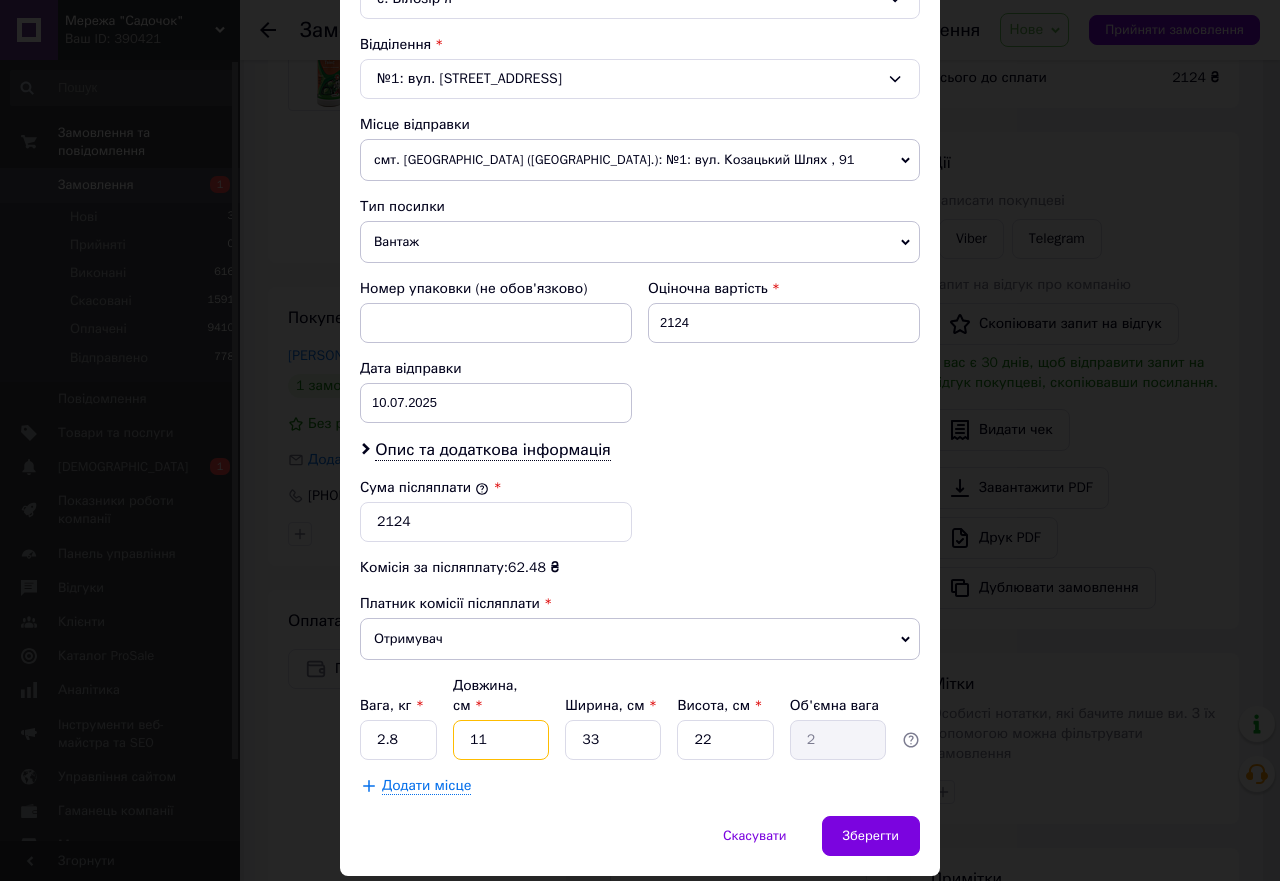 type on "1" 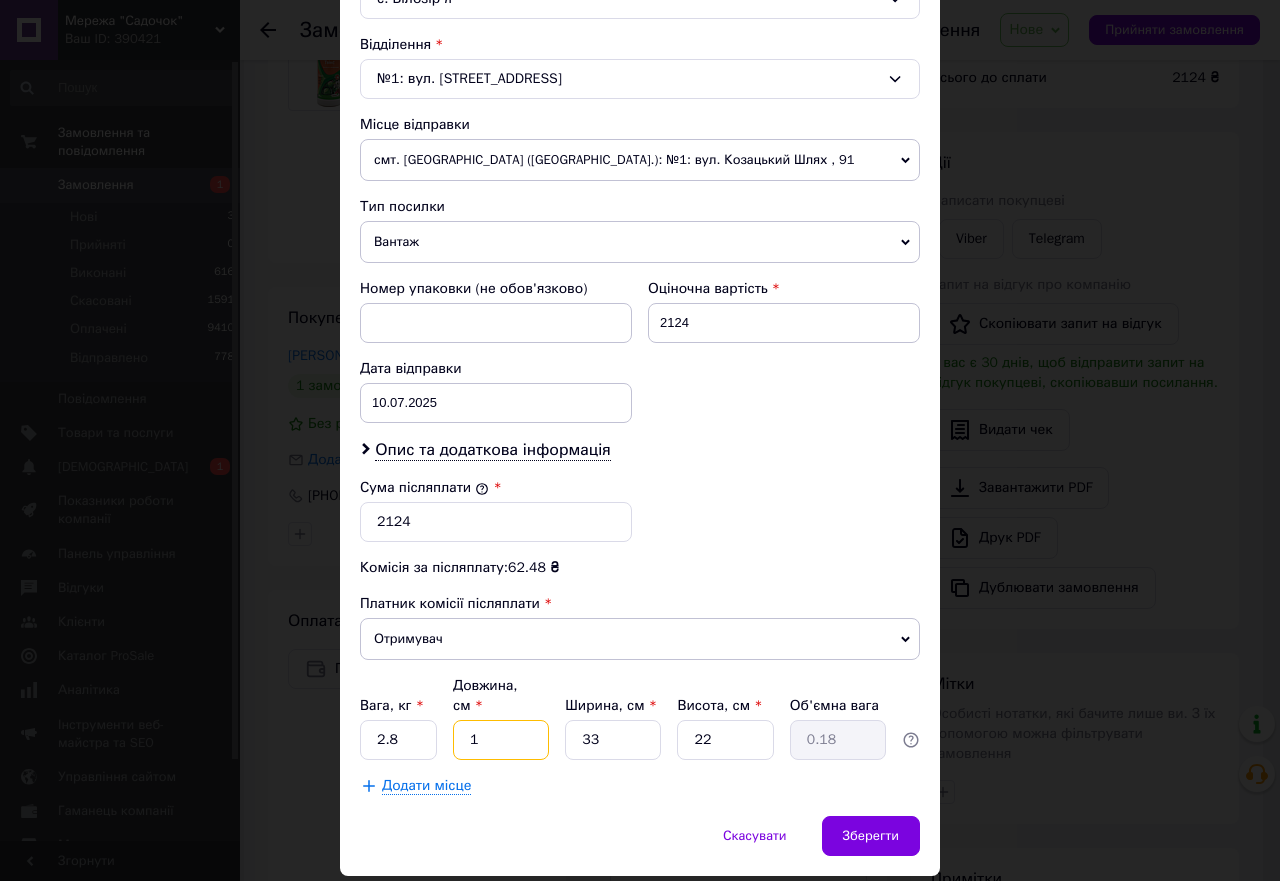 type 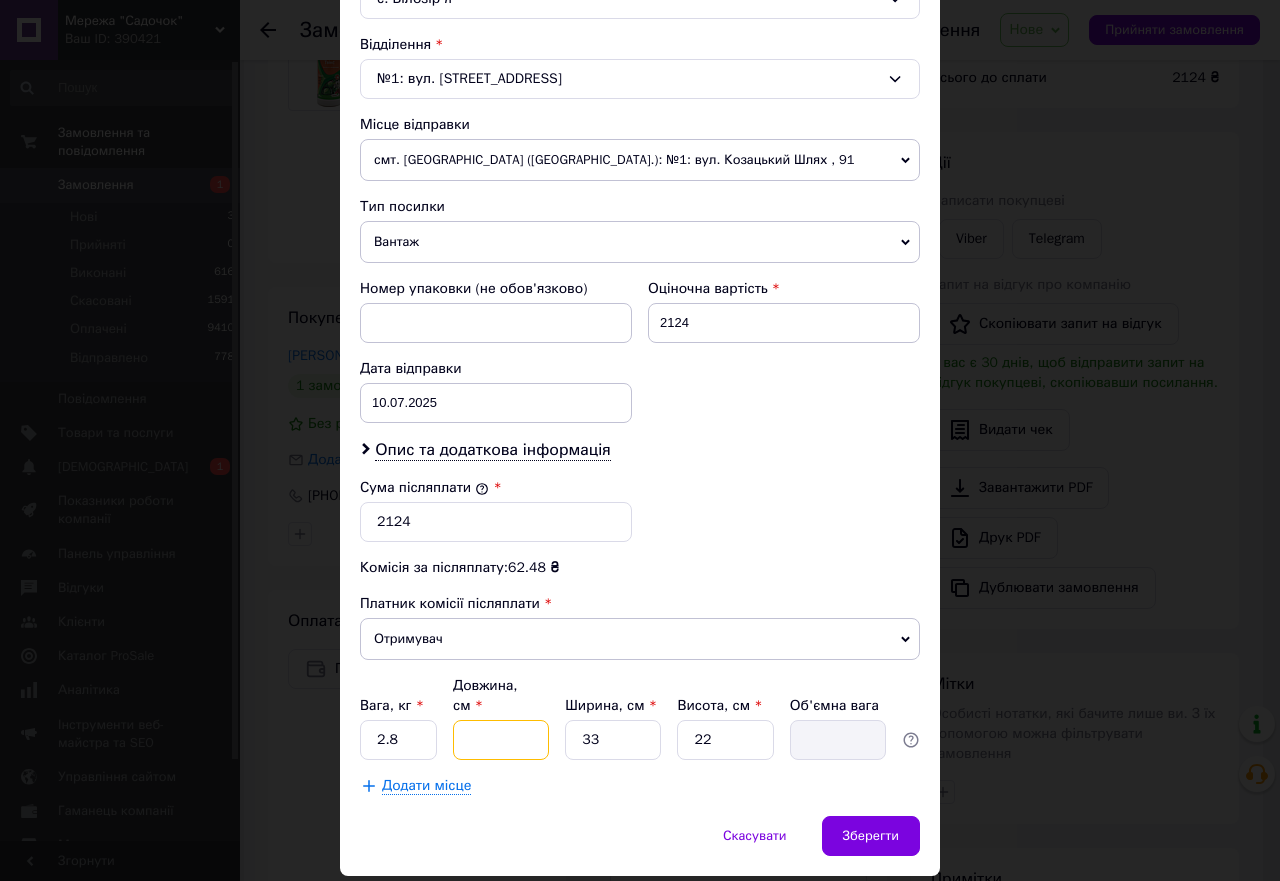 type on "2" 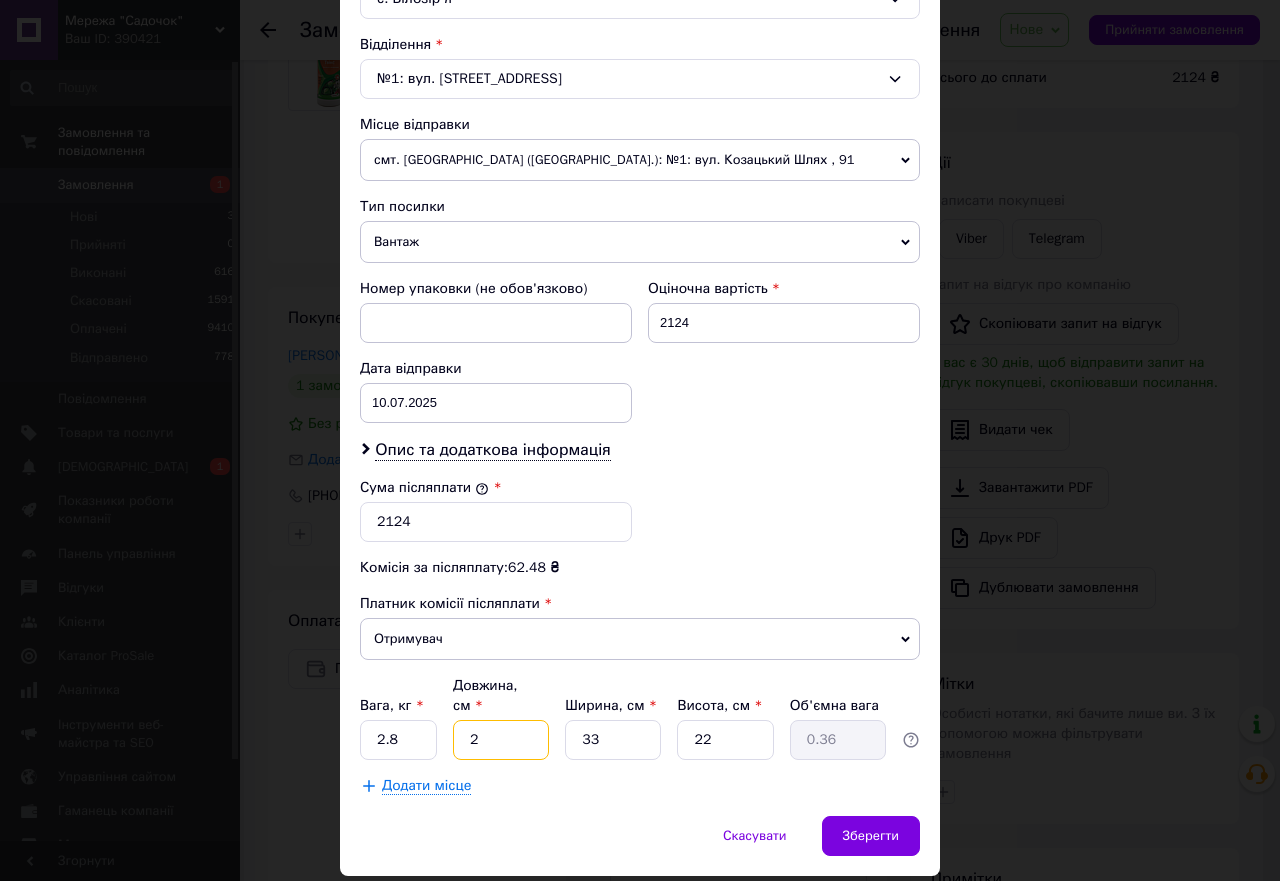 type on "24" 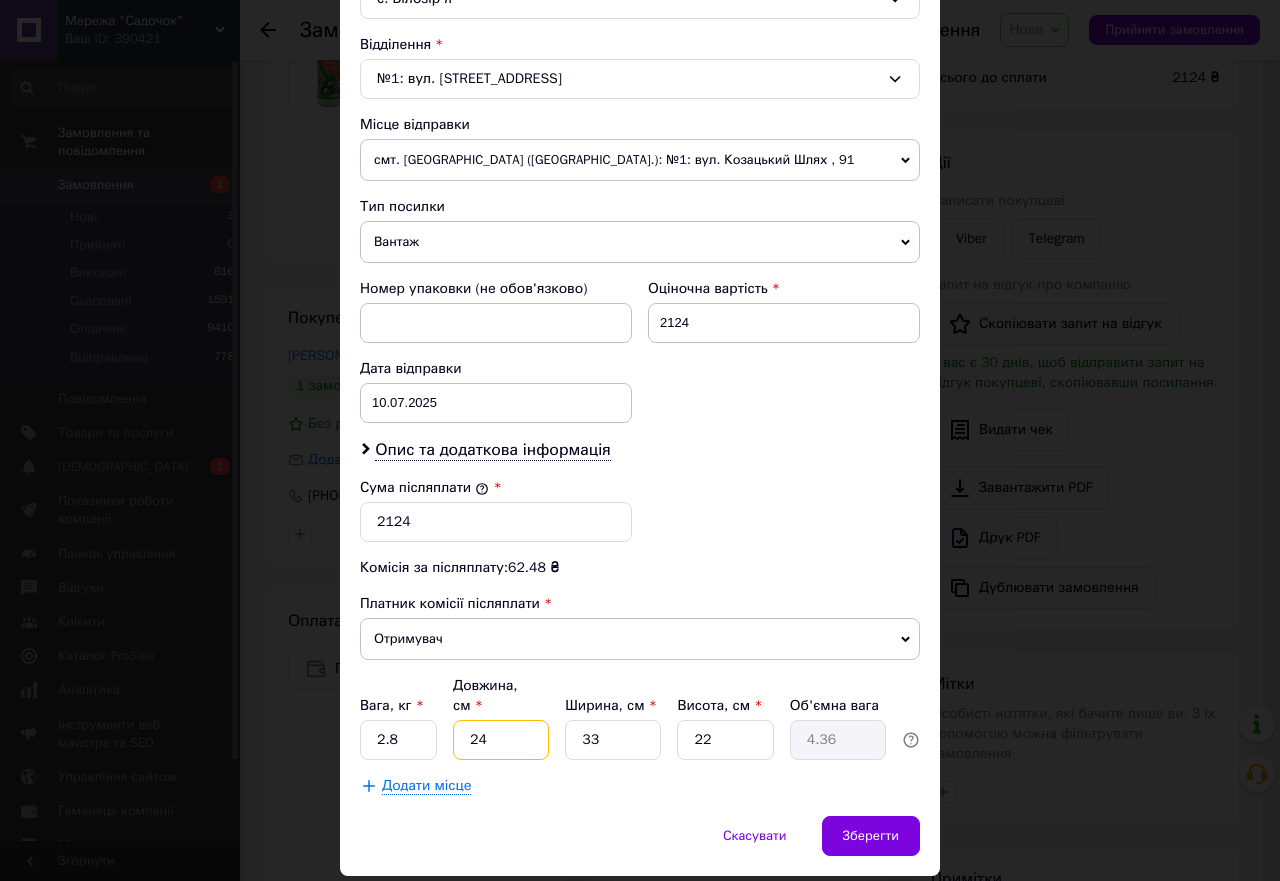 type on "24" 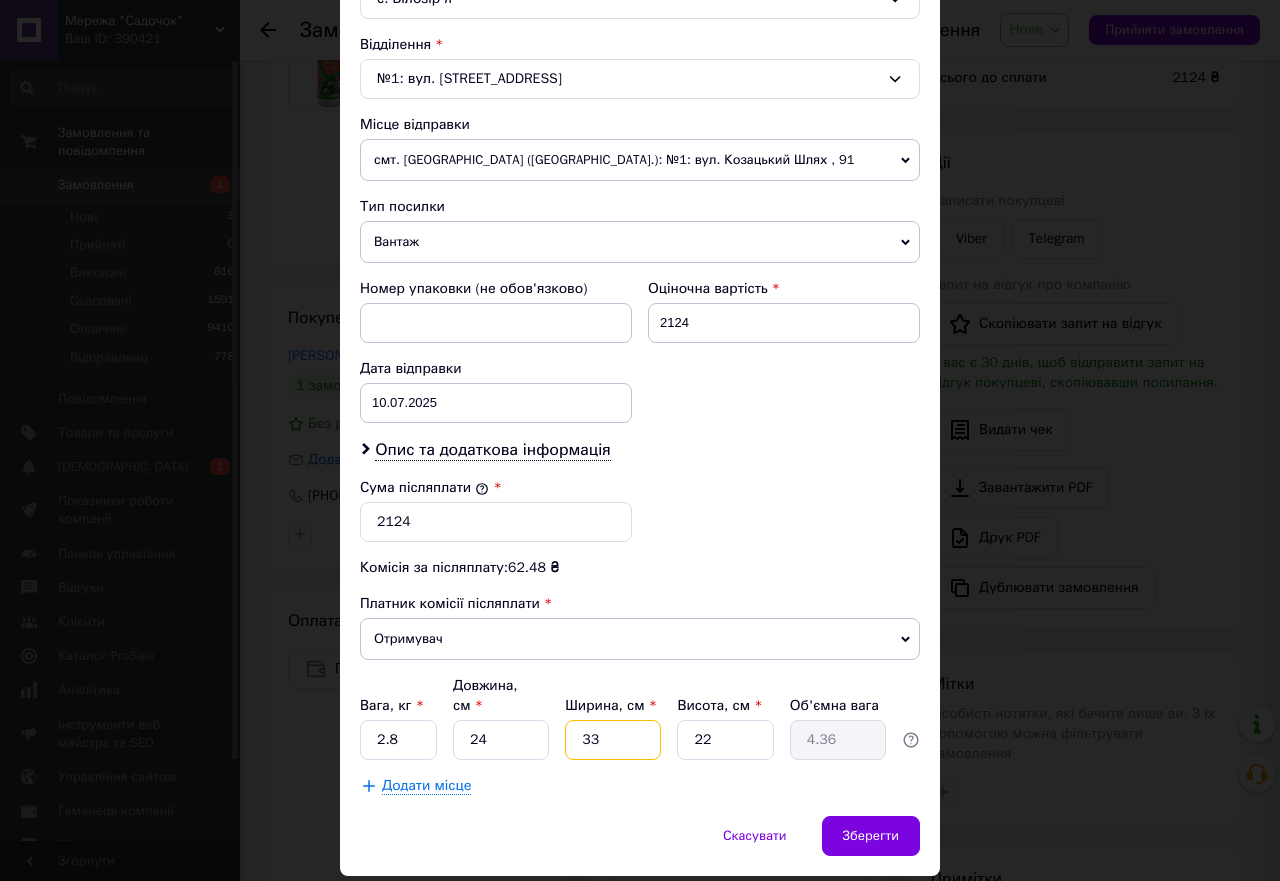 click on "33" at bounding box center (613, 740) 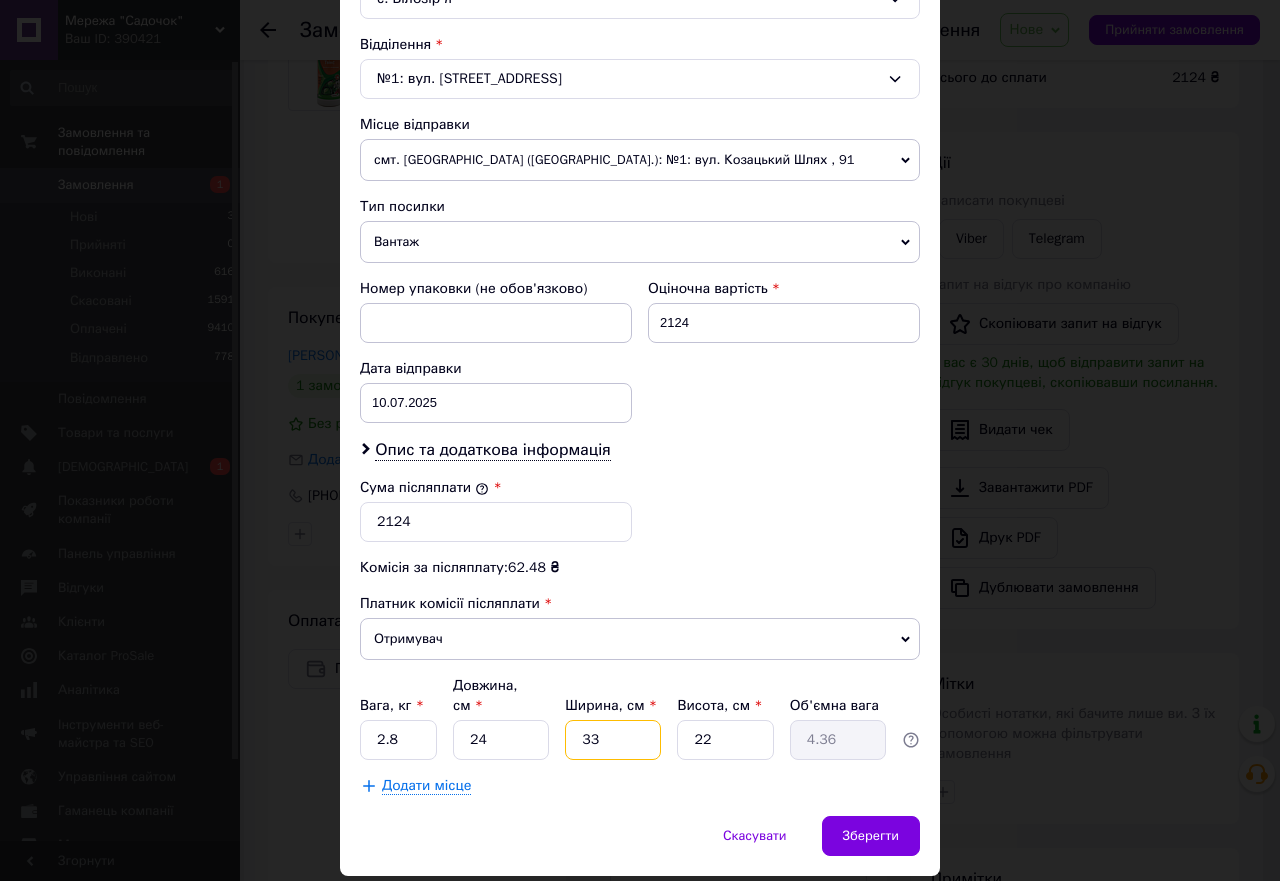 type on "3" 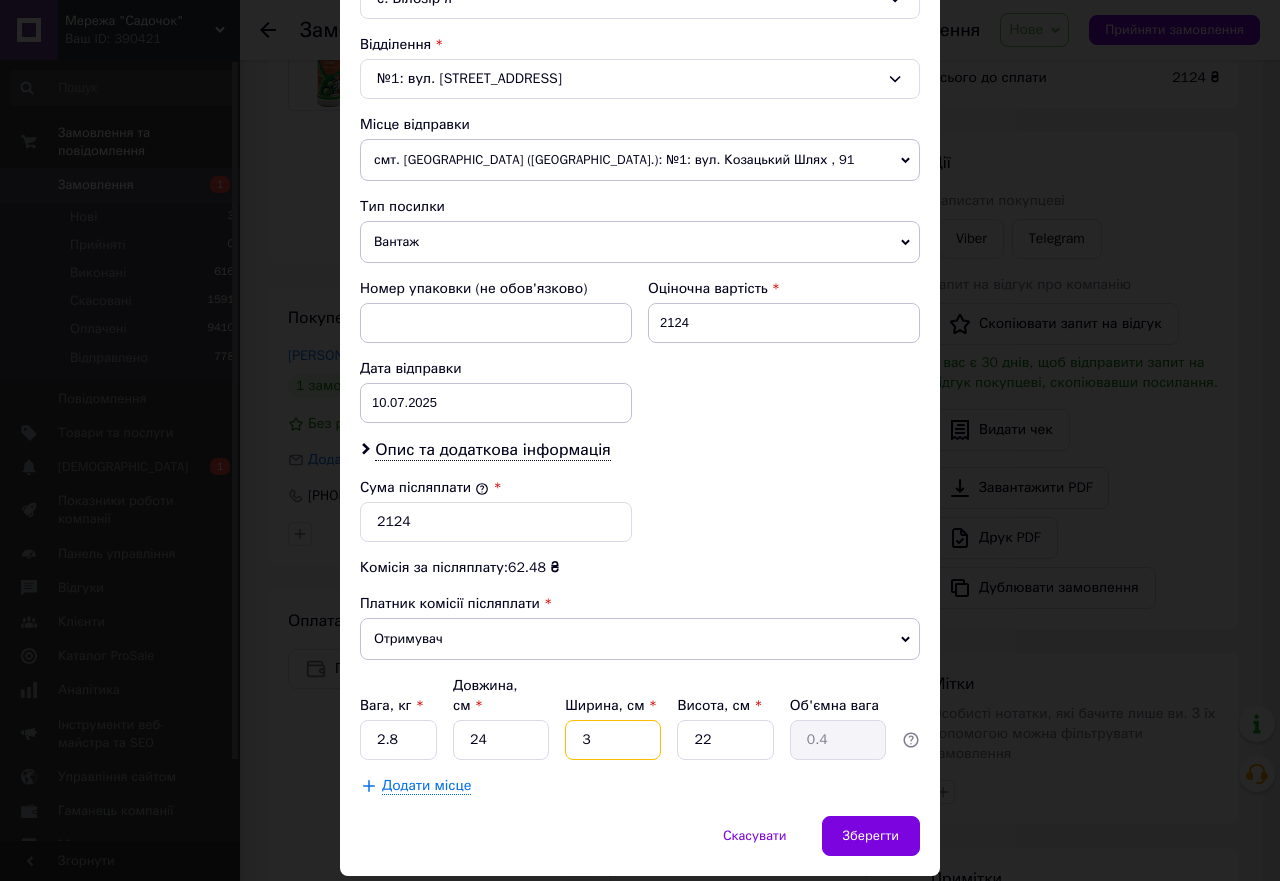 type 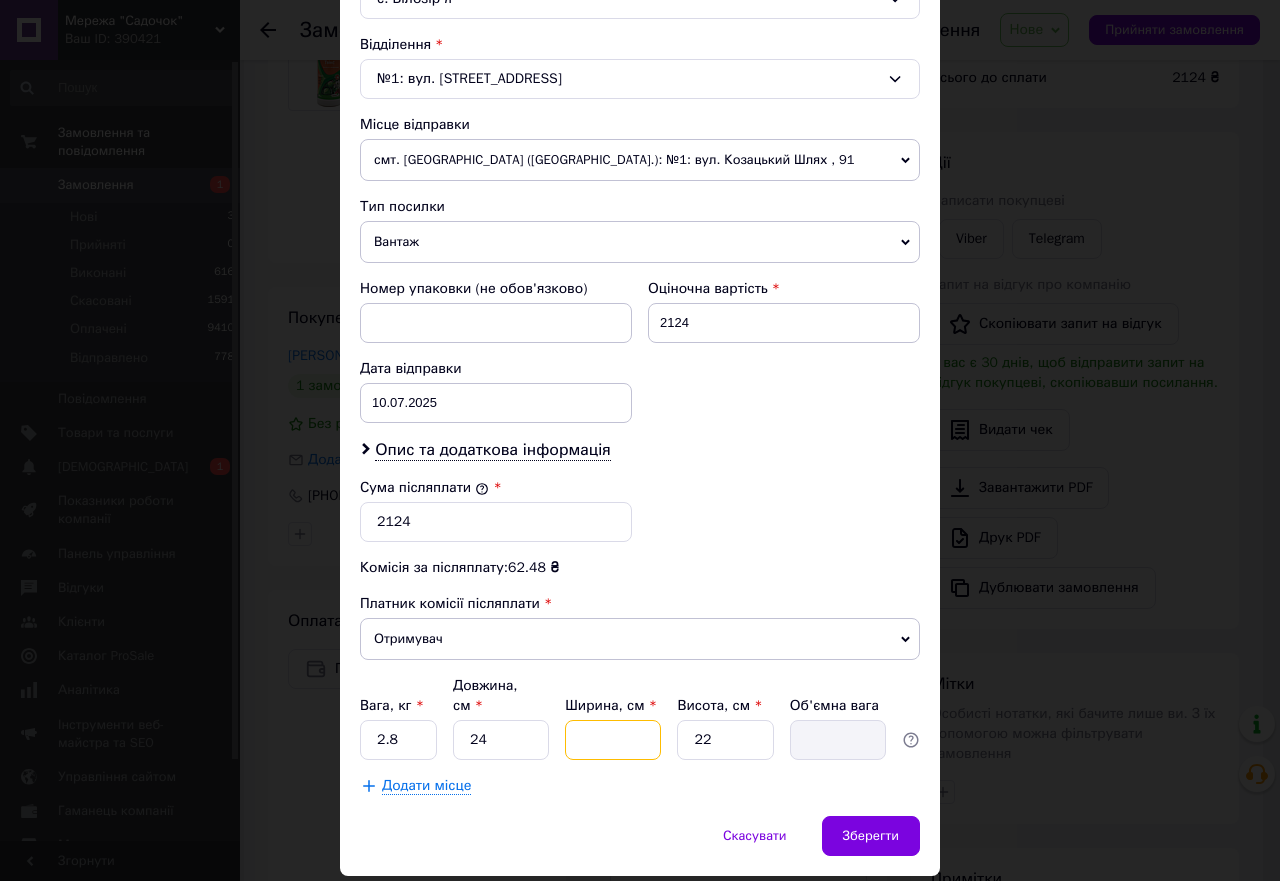 type on "1" 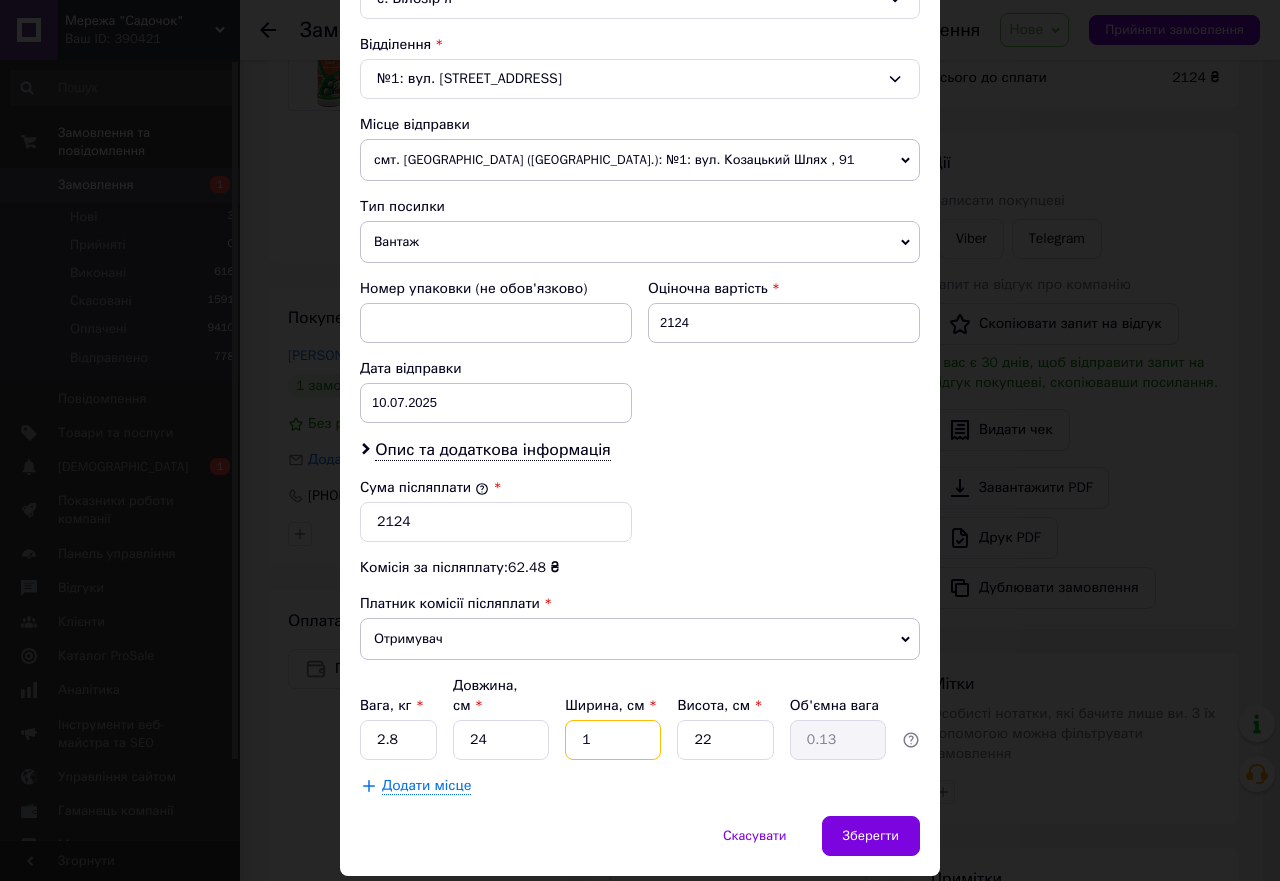 type on "19" 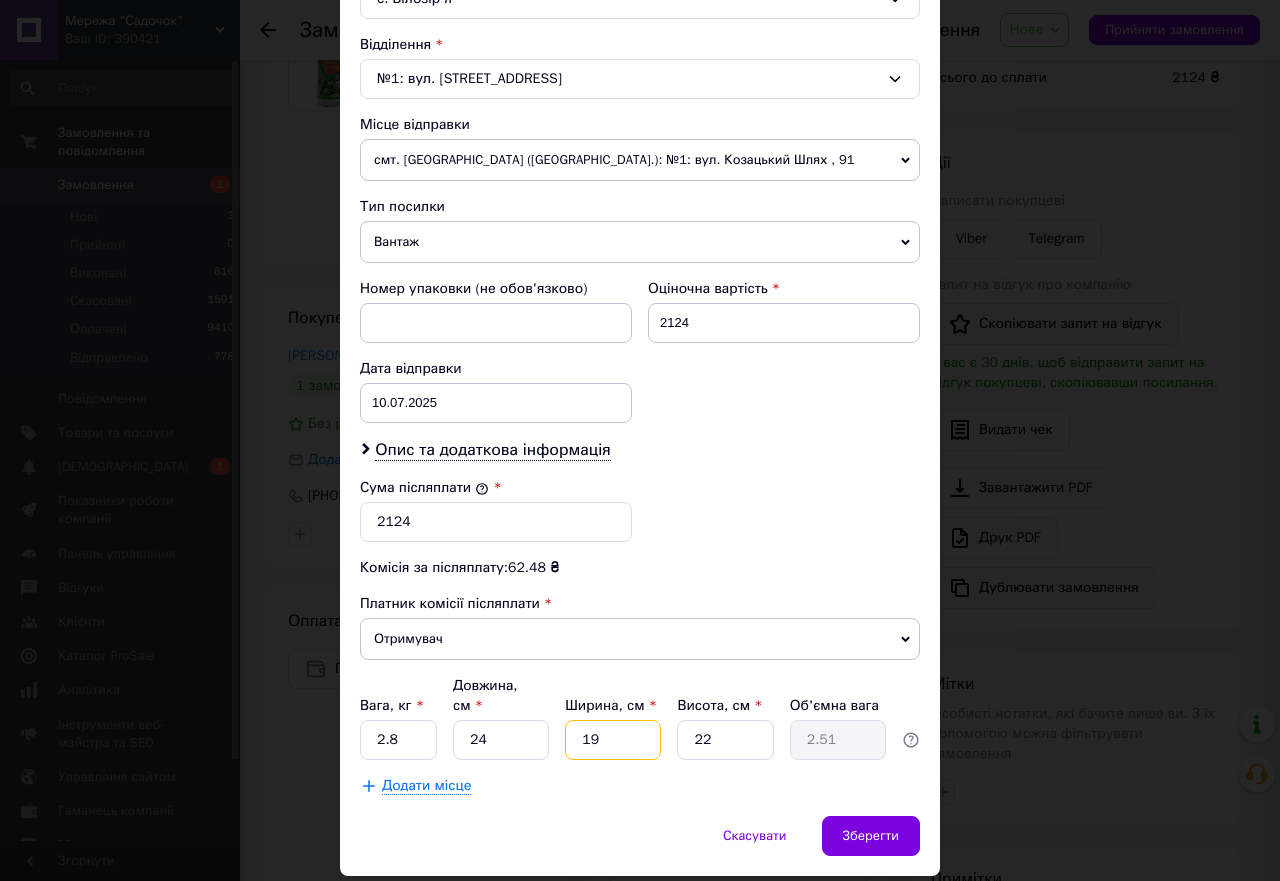 type on "19" 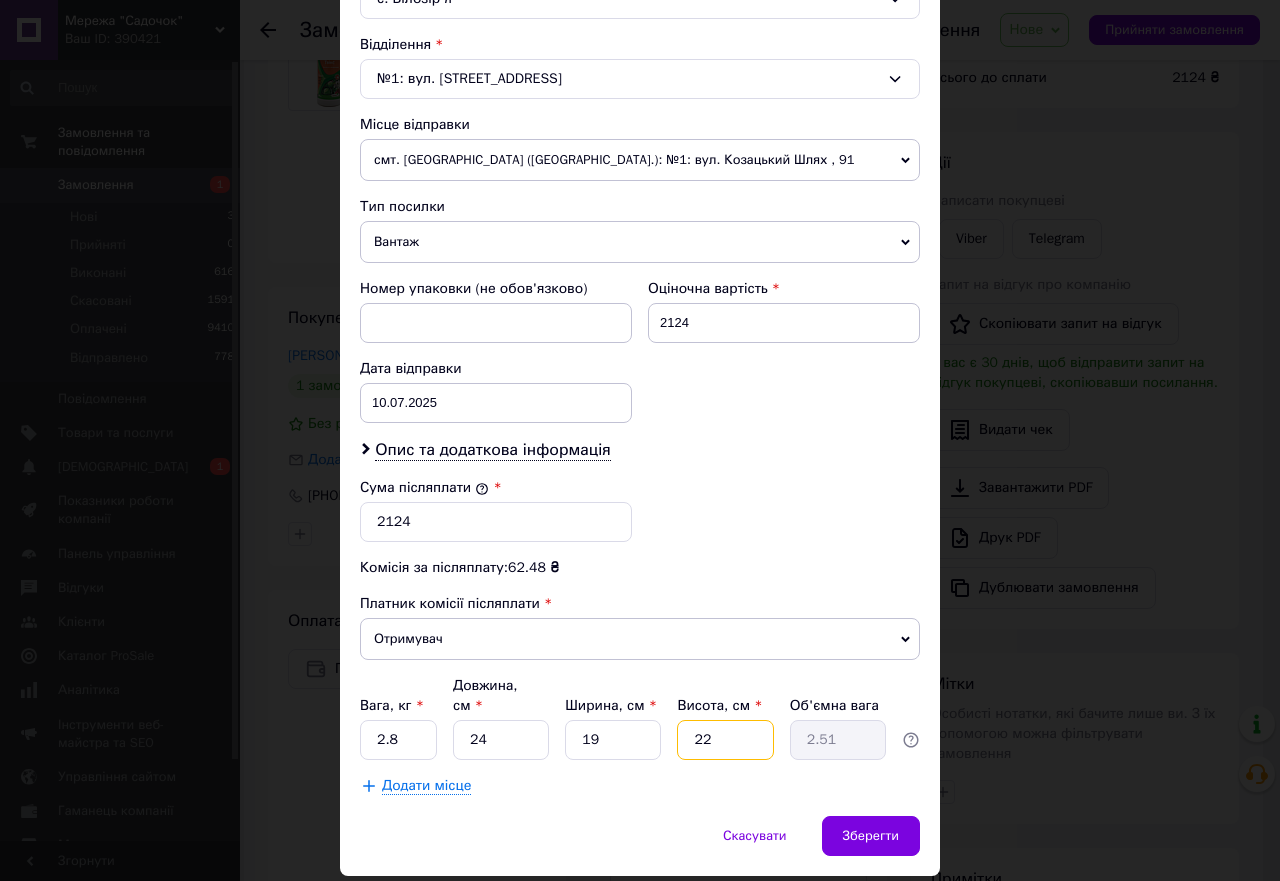 click on "22" at bounding box center [725, 740] 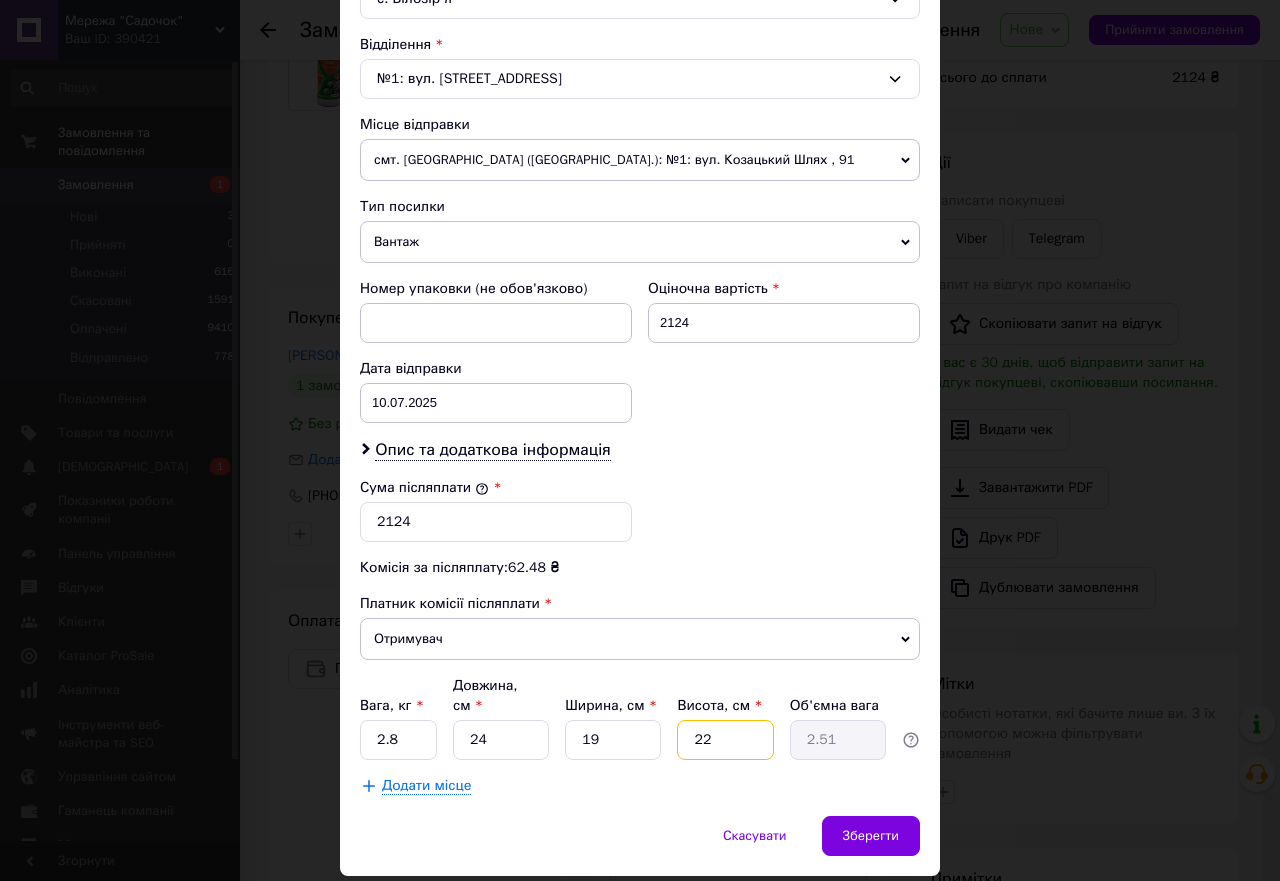 type on "2" 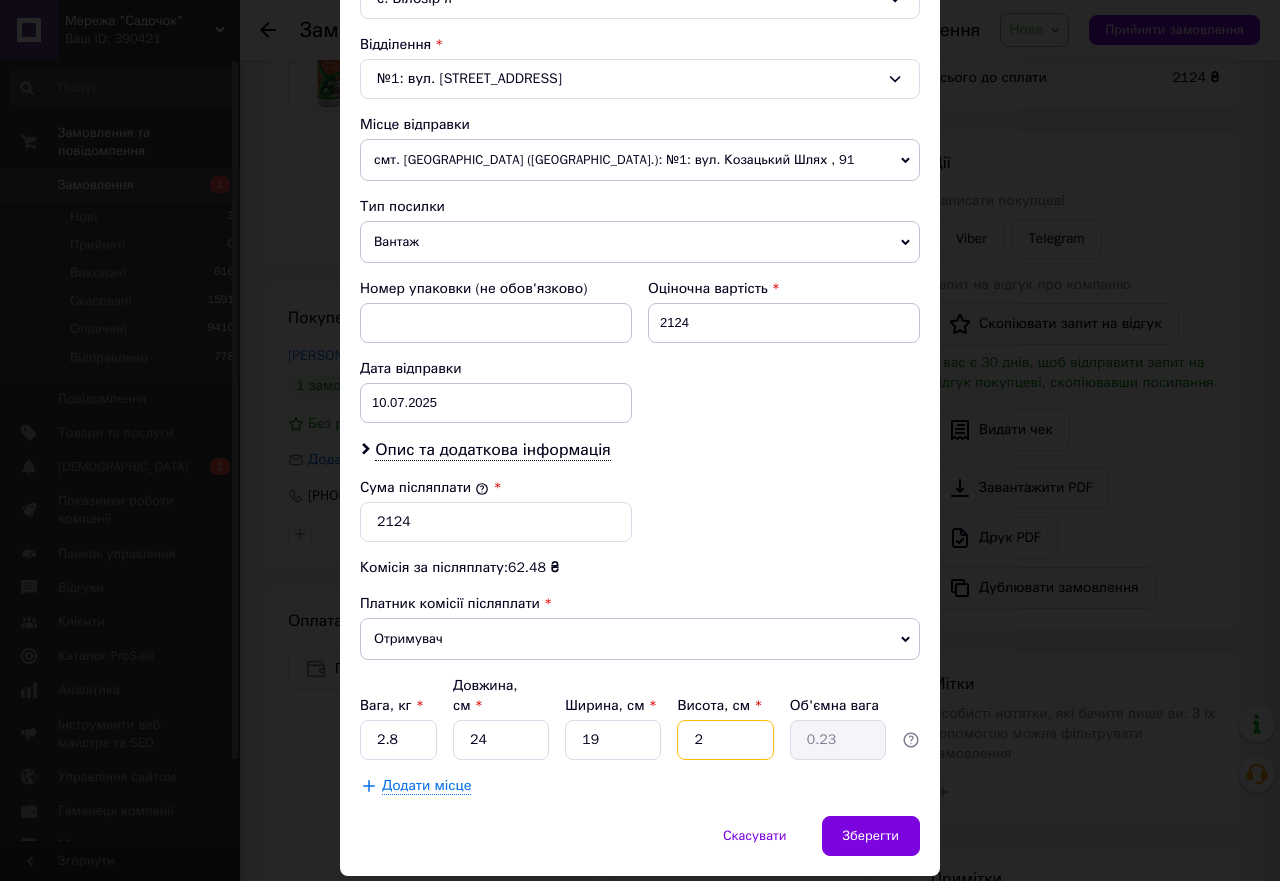 type 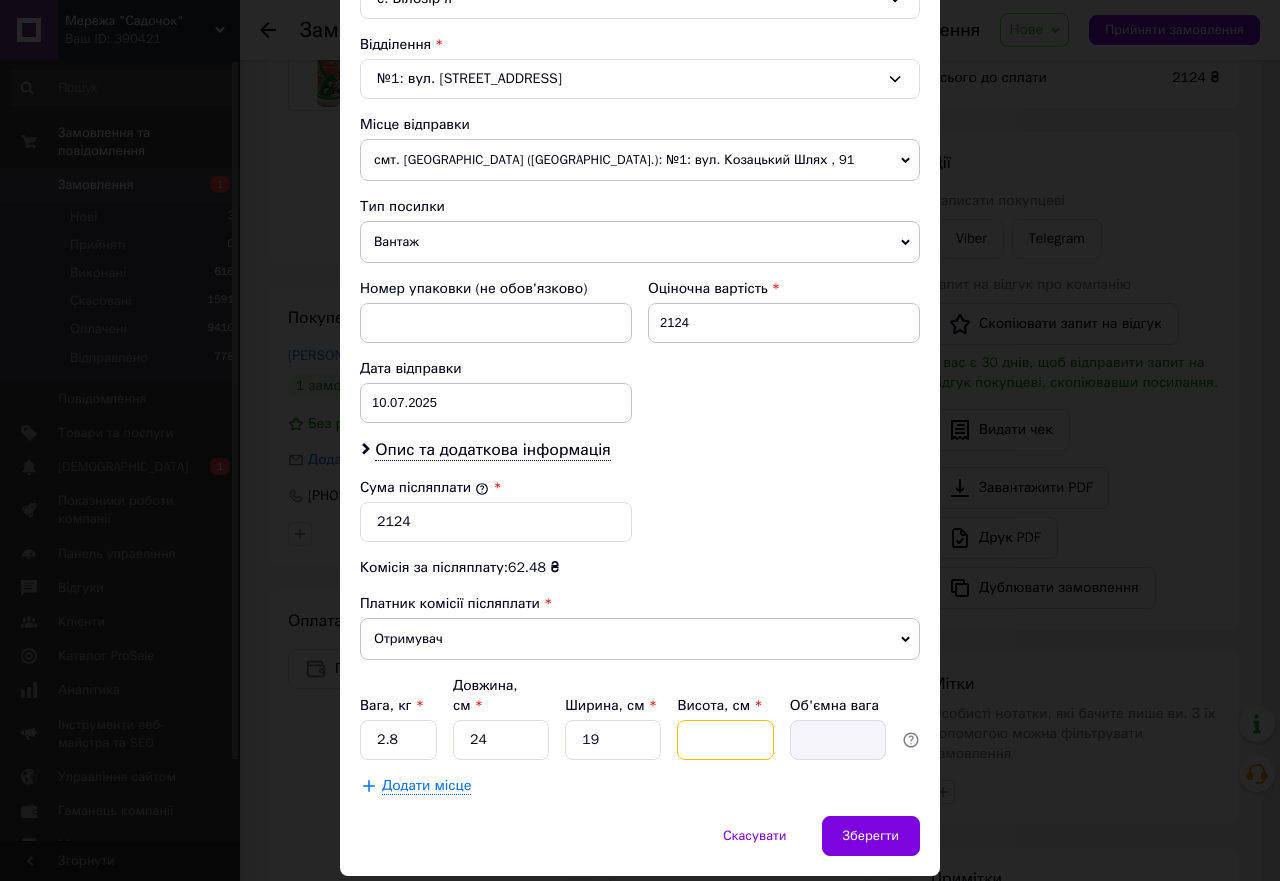 type on "9" 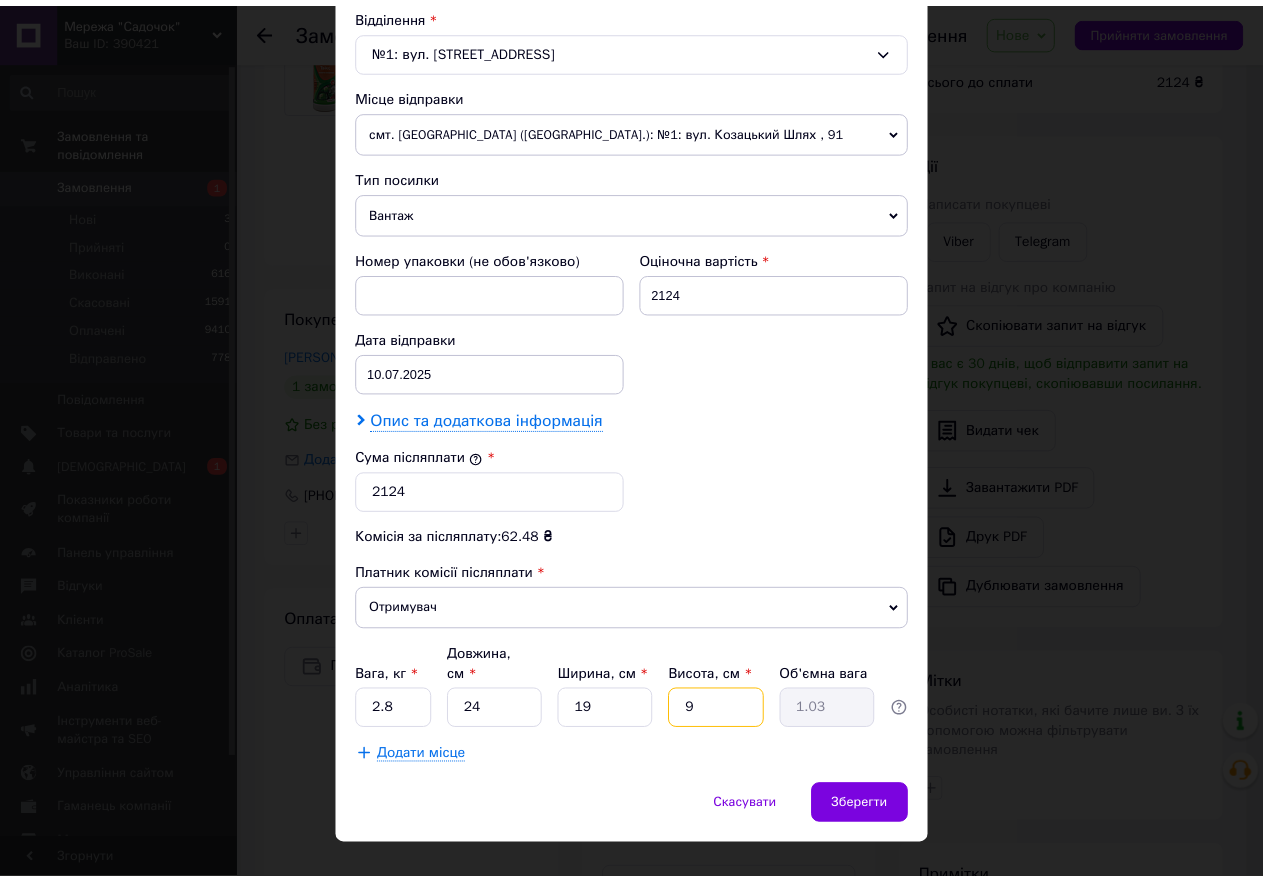 scroll, scrollTop: 645, scrollLeft: 0, axis: vertical 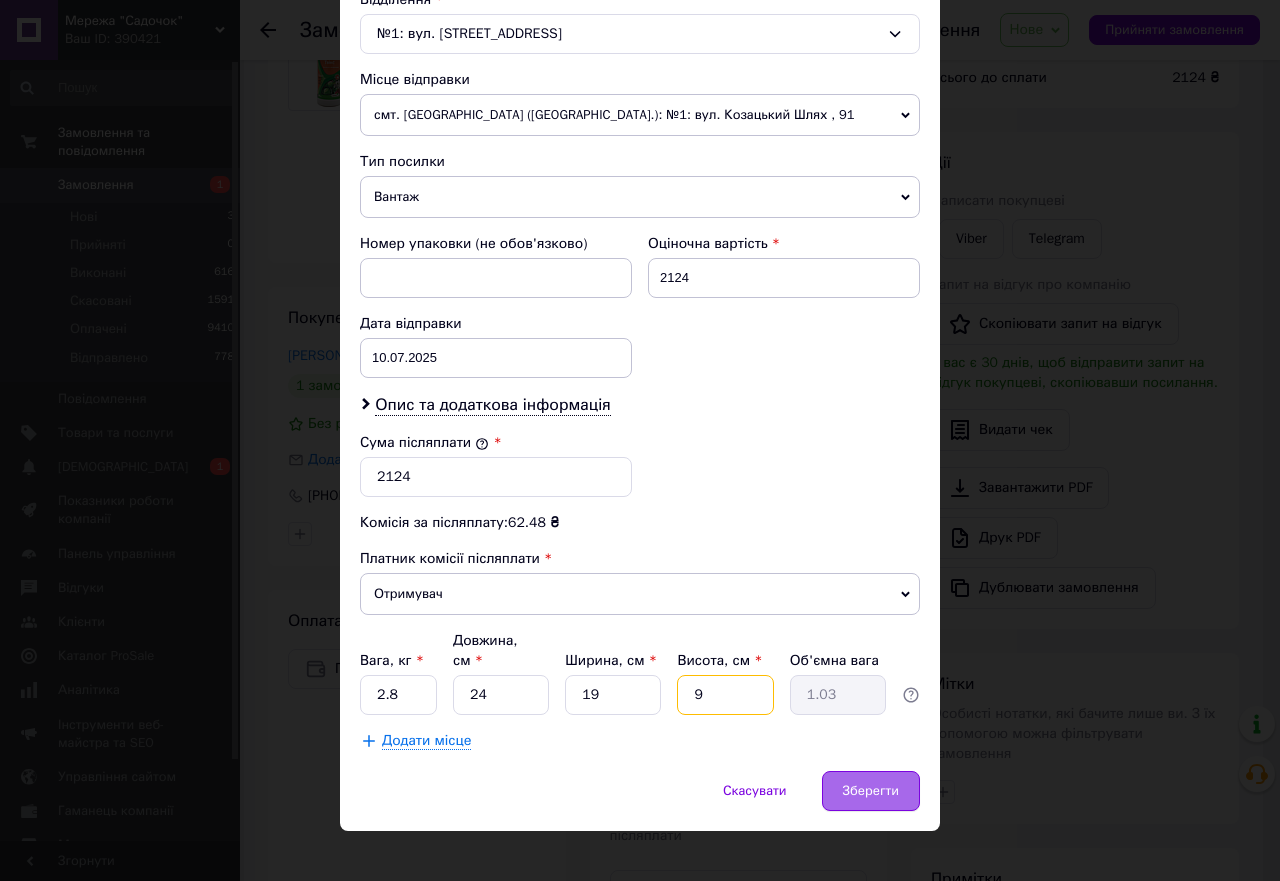 type on "9" 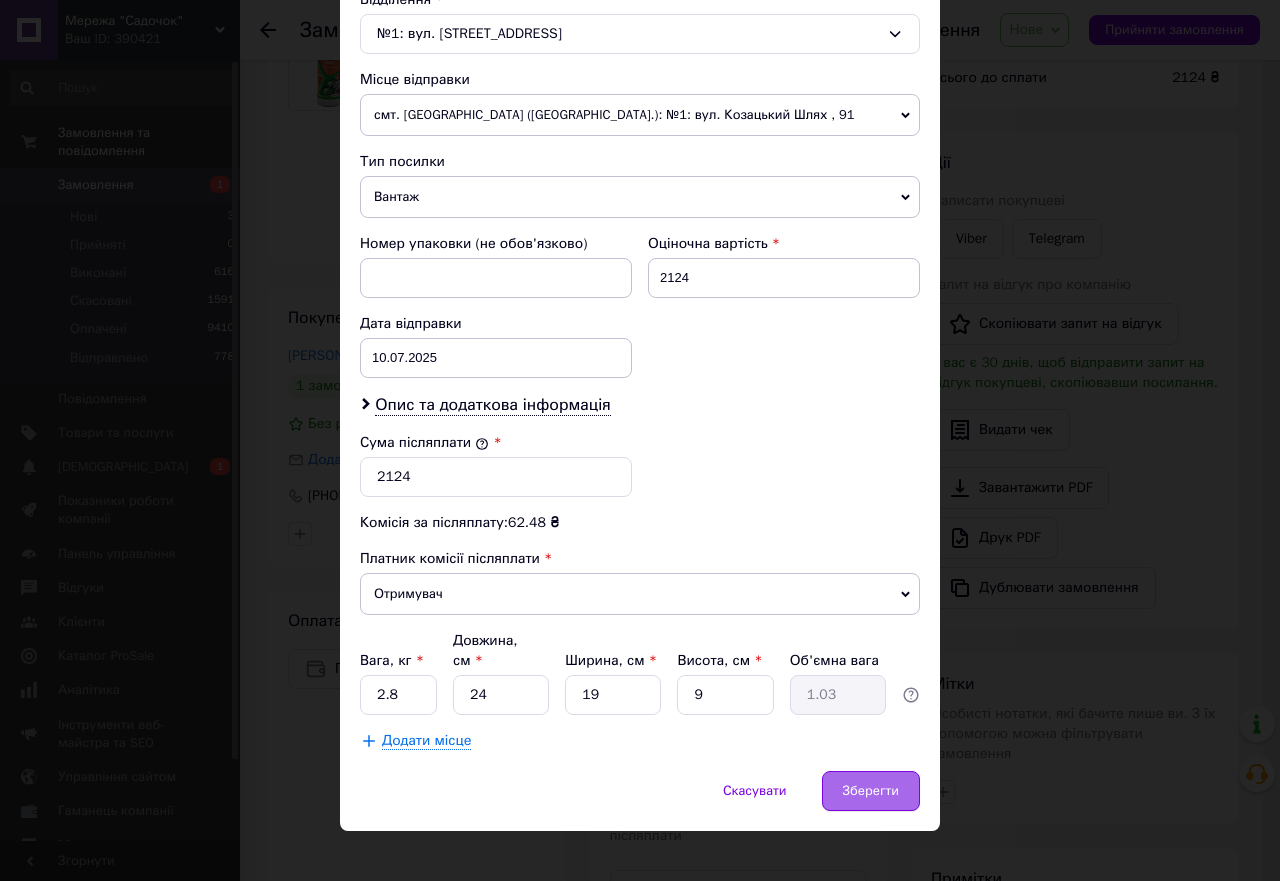 click on "Зберегти" at bounding box center (871, 791) 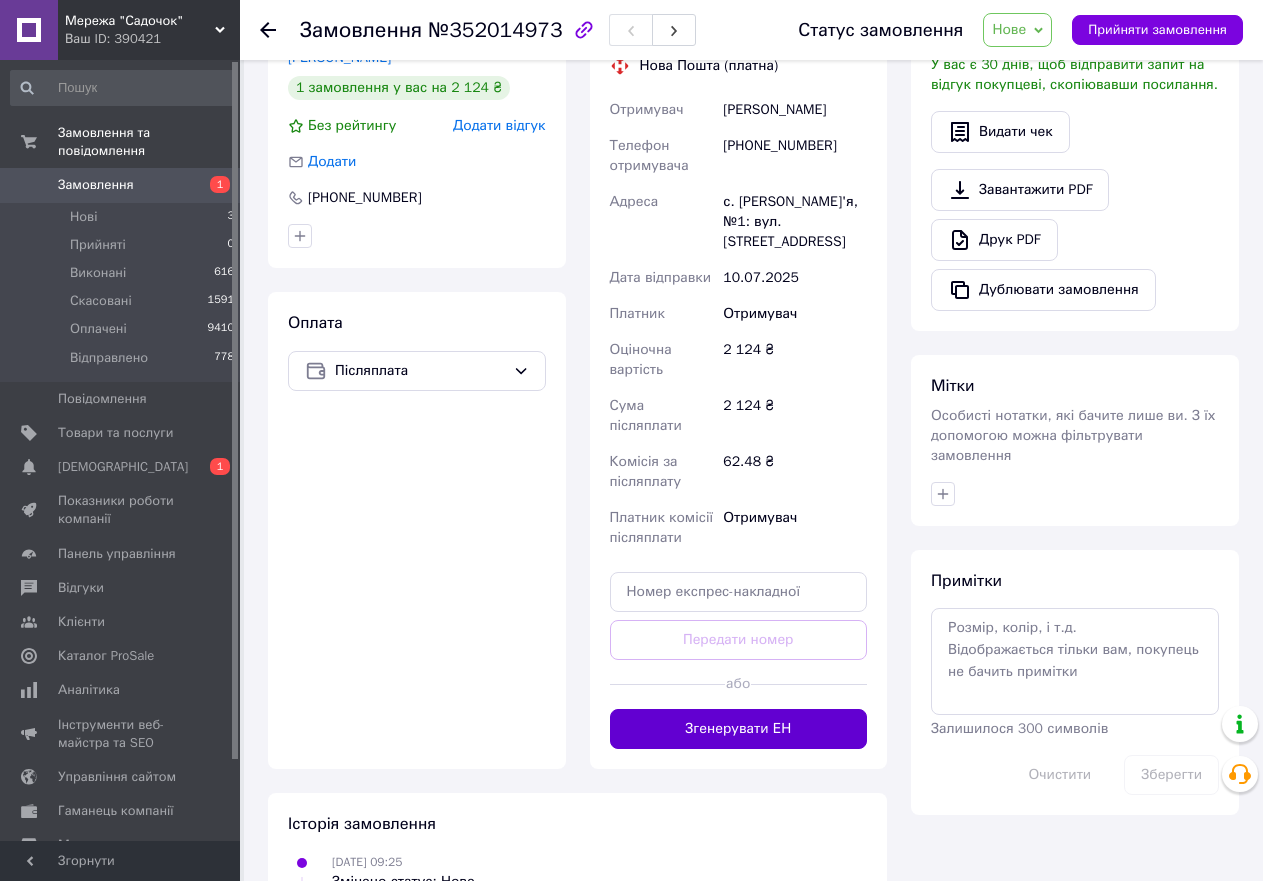scroll, scrollTop: 500, scrollLeft: 0, axis: vertical 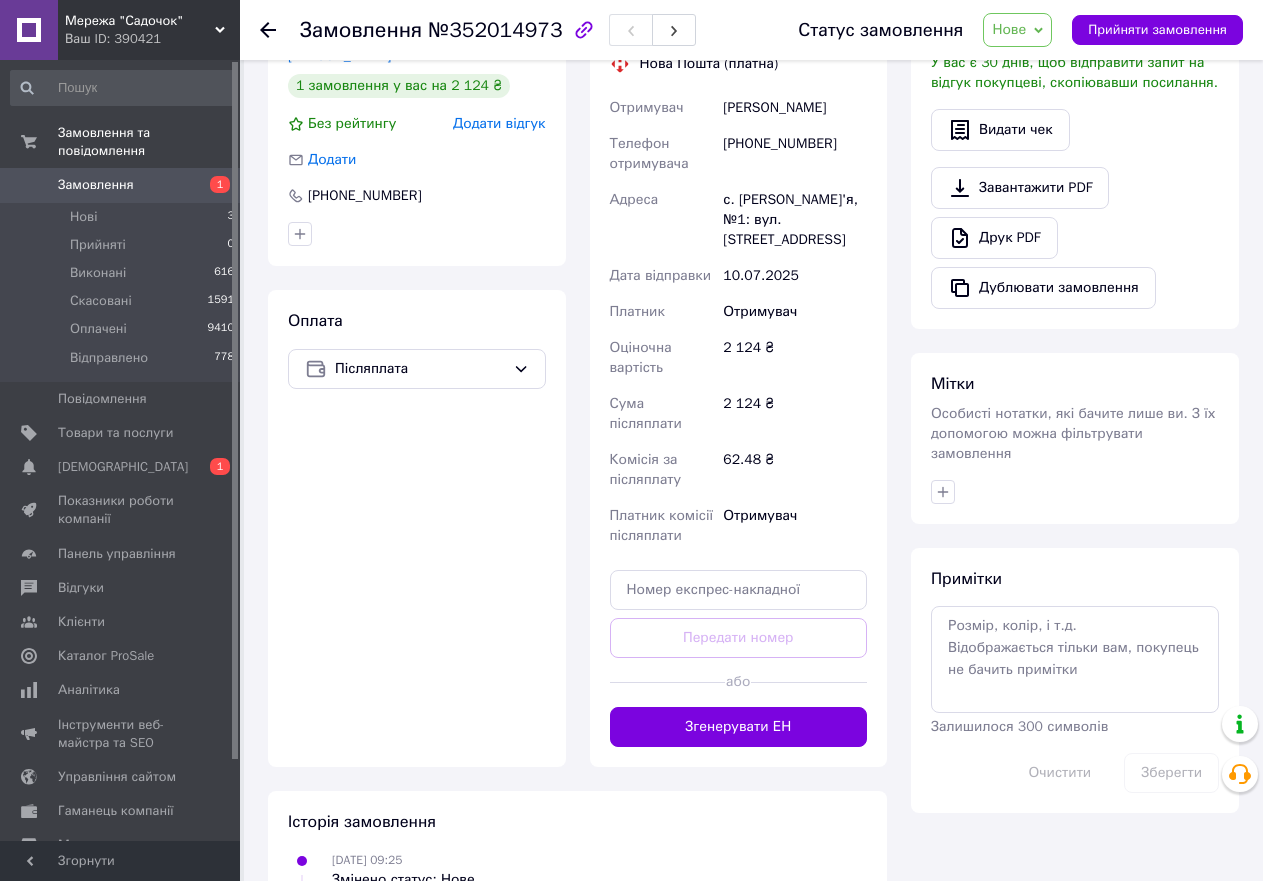 click on "Згенерувати ЕН" at bounding box center (739, 727) 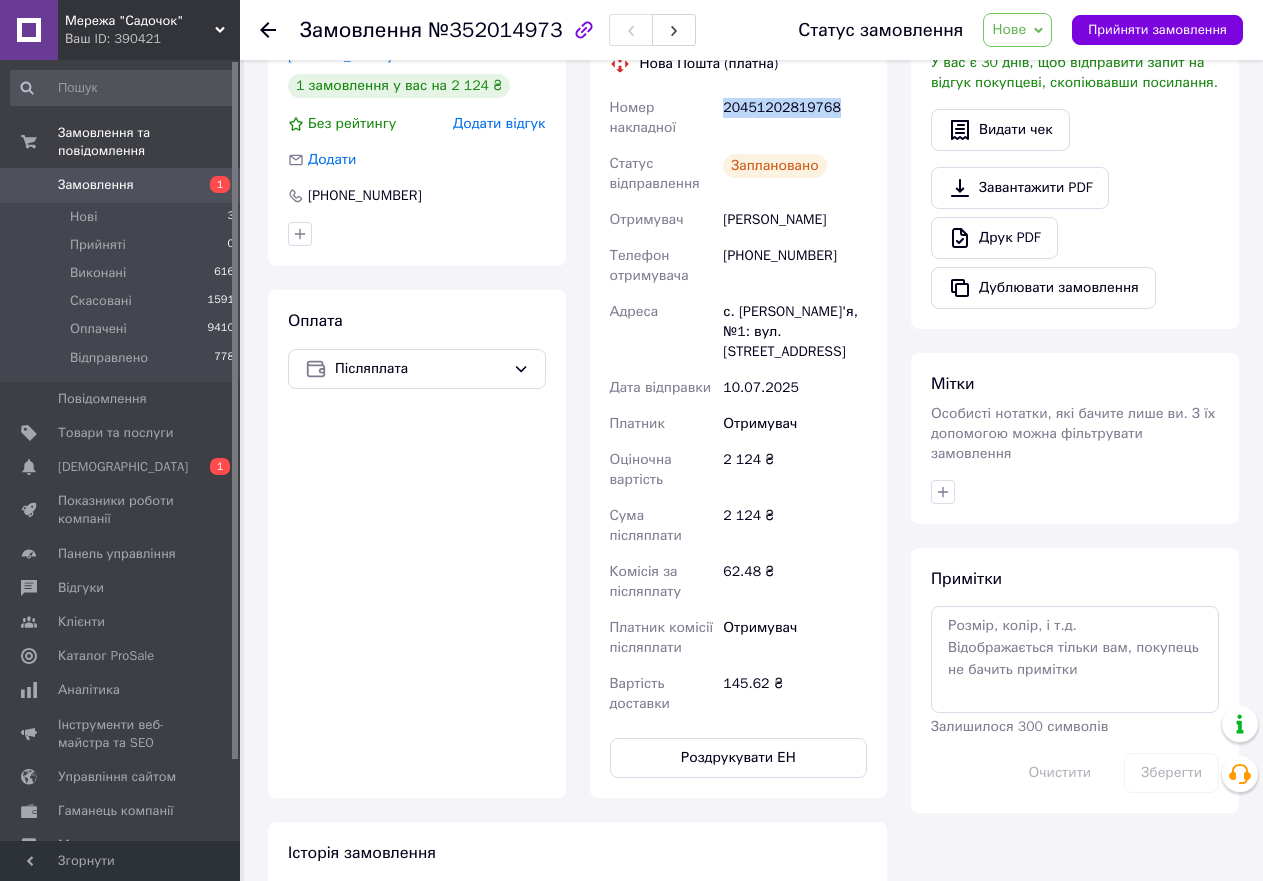 drag, startPoint x: 831, startPoint y: 99, endPoint x: 723, endPoint y: 106, distance: 108.226616 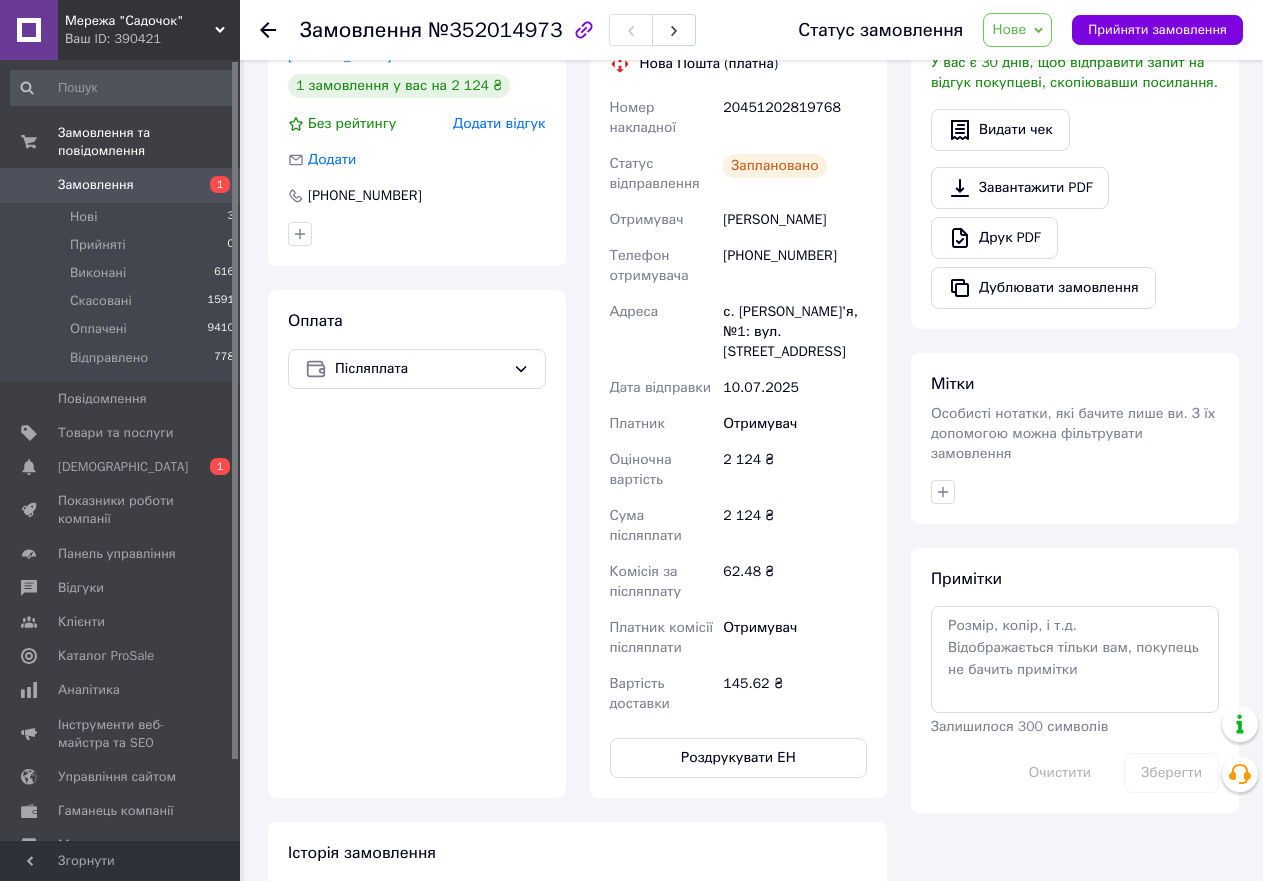 click 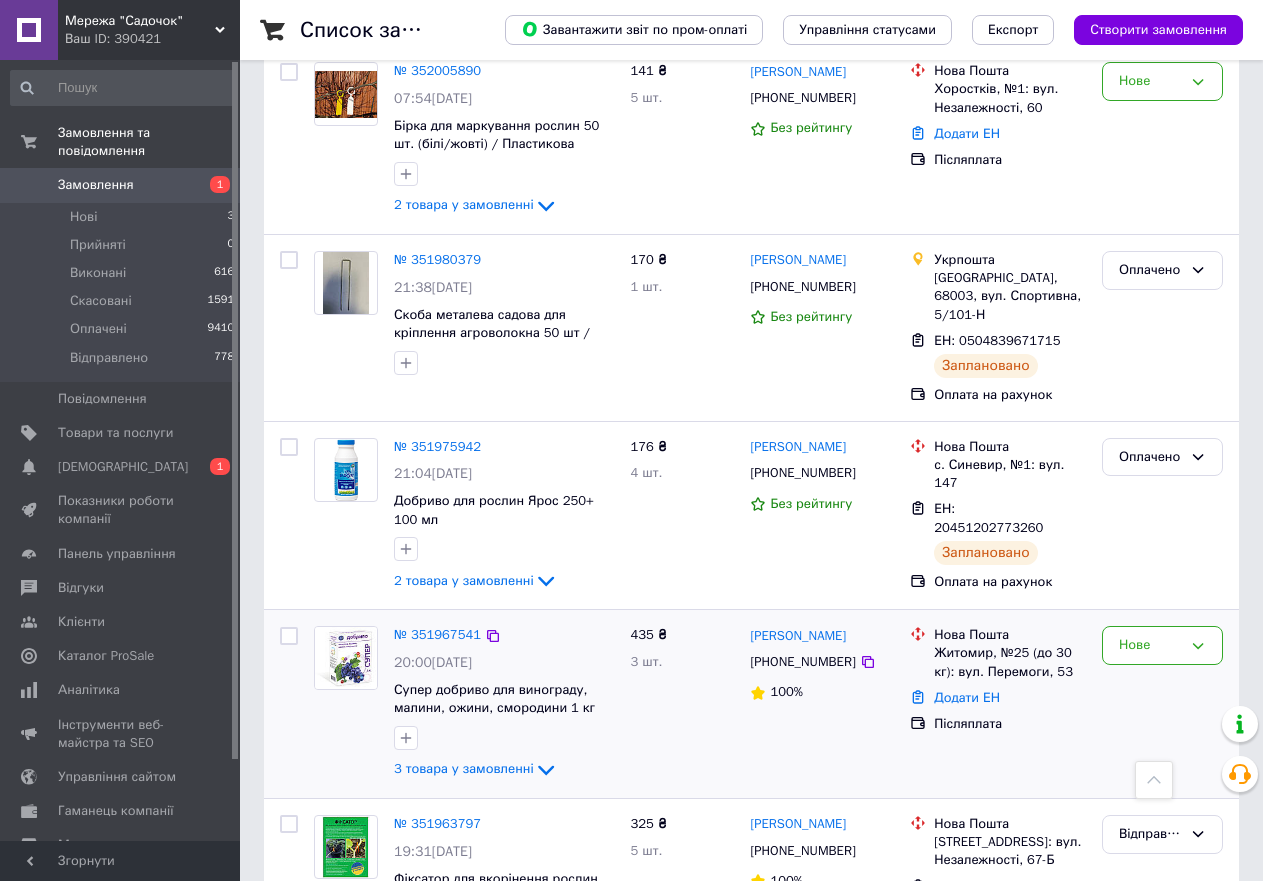 scroll, scrollTop: 800, scrollLeft: 0, axis: vertical 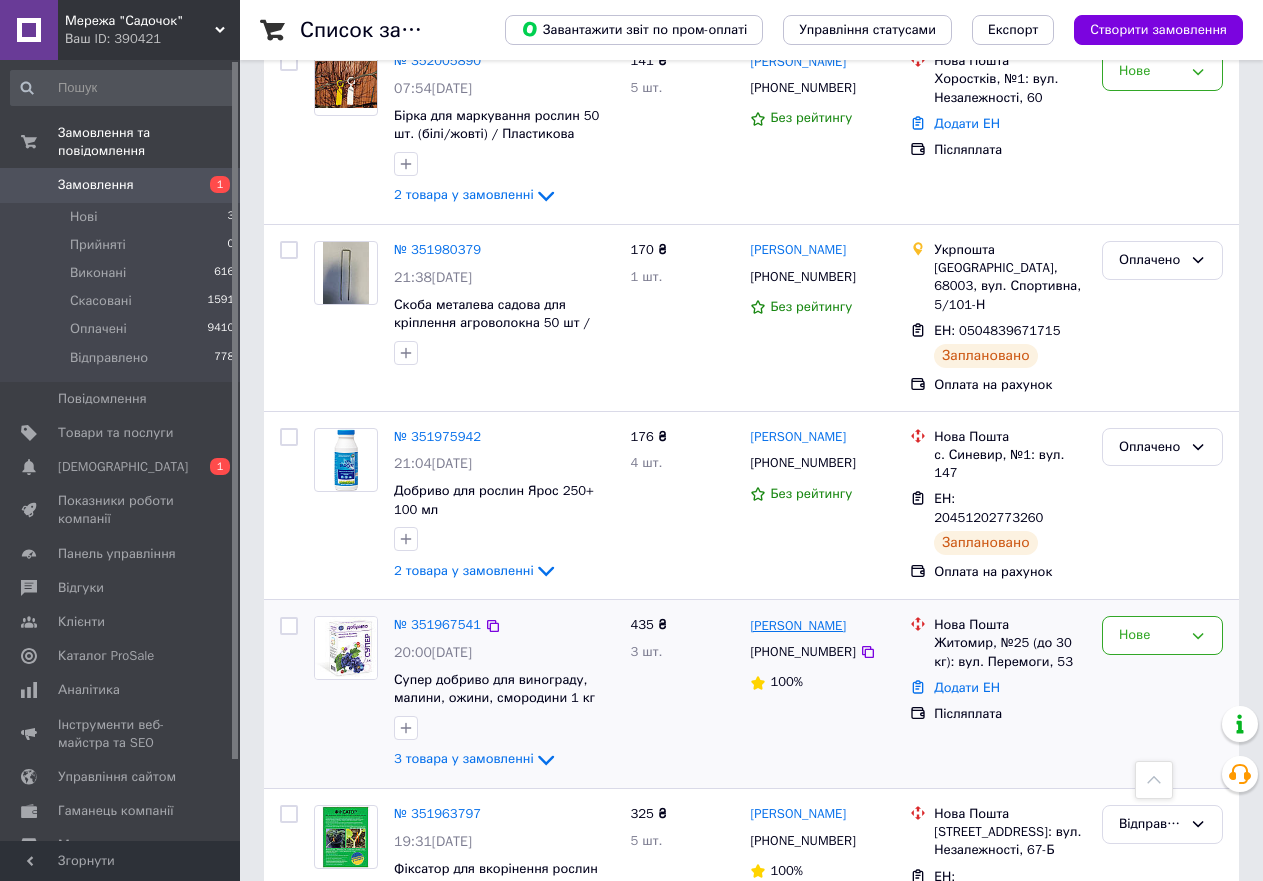 drag, startPoint x: 892, startPoint y: 524, endPoint x: 753, endPoint y: 539, distance: 139.807 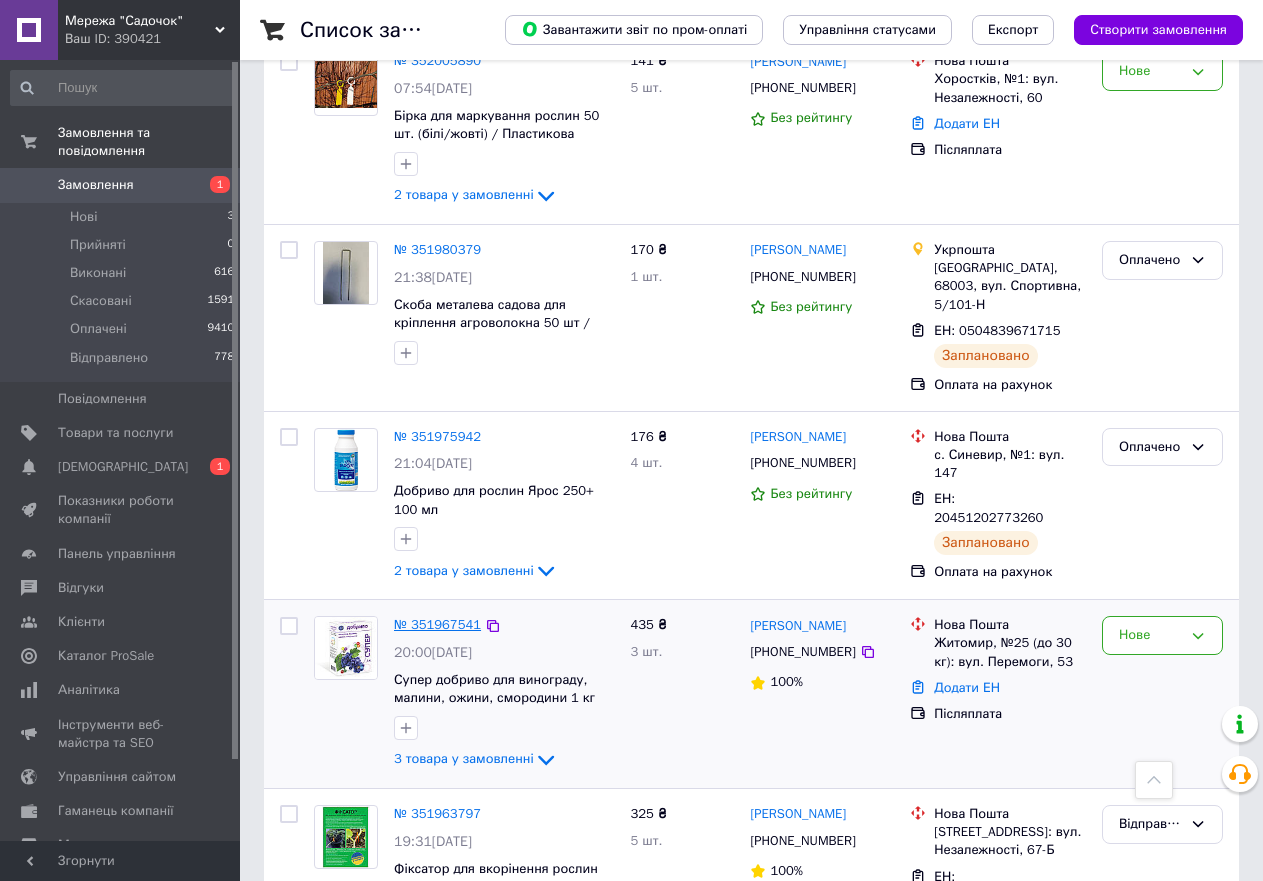 click on "№ 351967541" at bounding box center [437, 624] 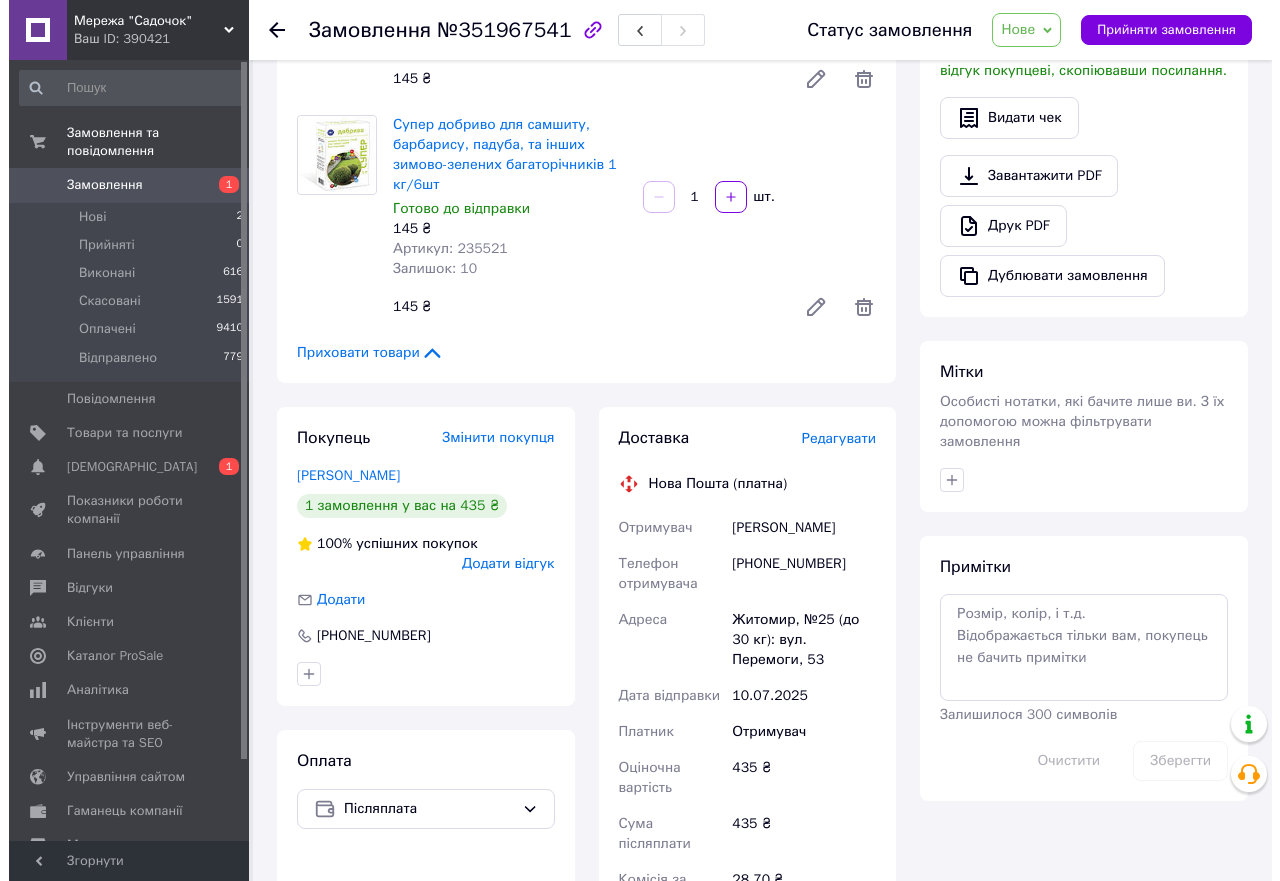 scroll, scrollTop: 800, scrollLeft: 0, axis: vertical 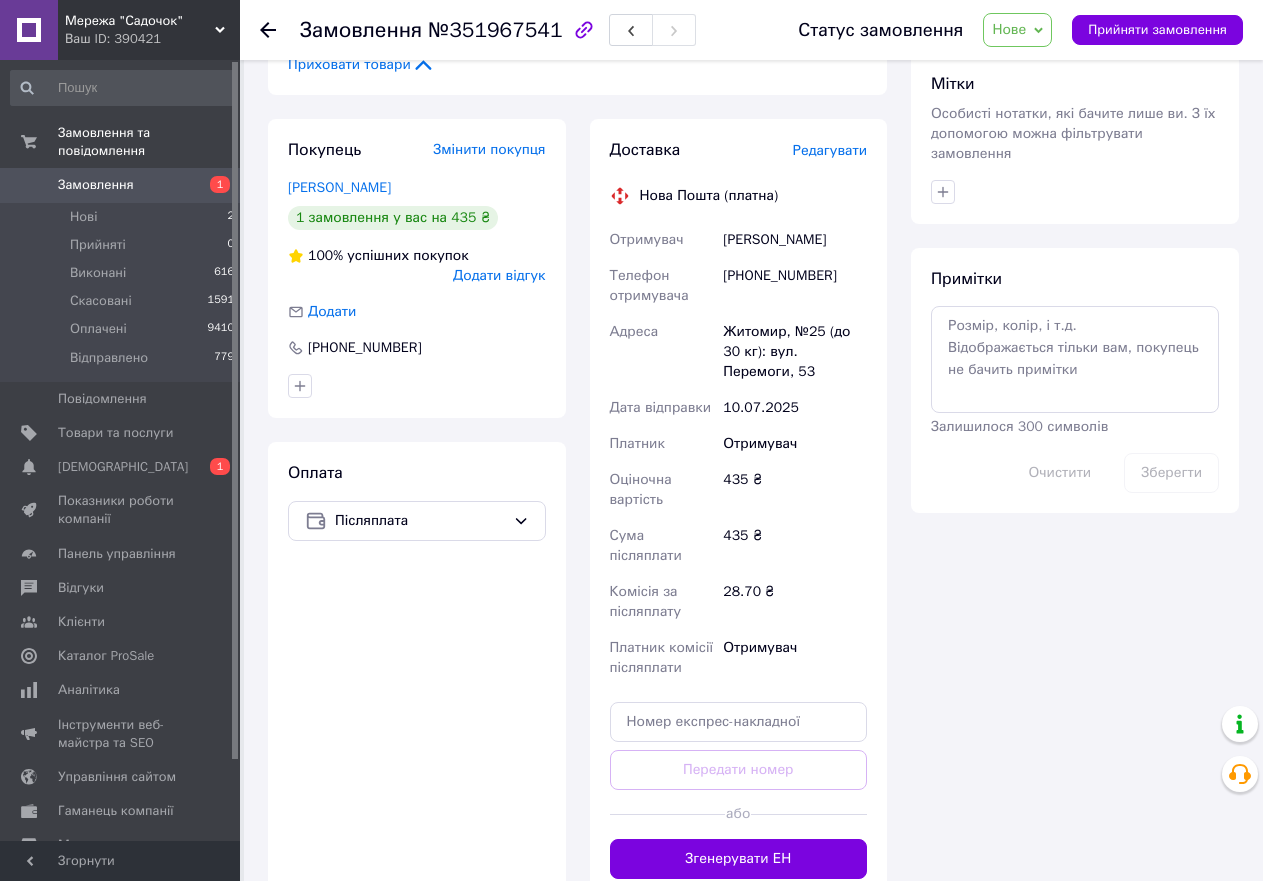 click on "Редагувати" at bounding box center [830, 150] 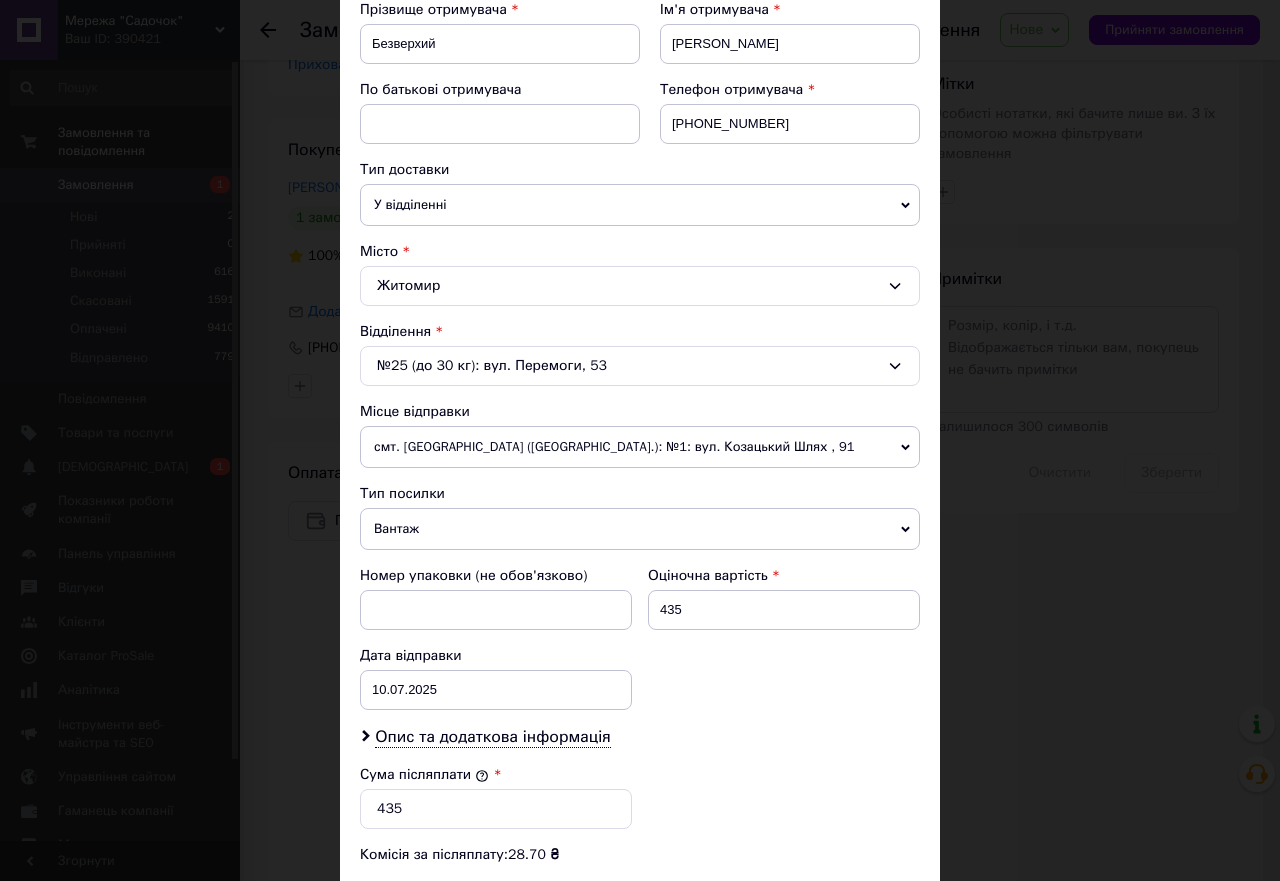 scroll, scrollTop: 500, scrollLeft: 0, axis: vertical 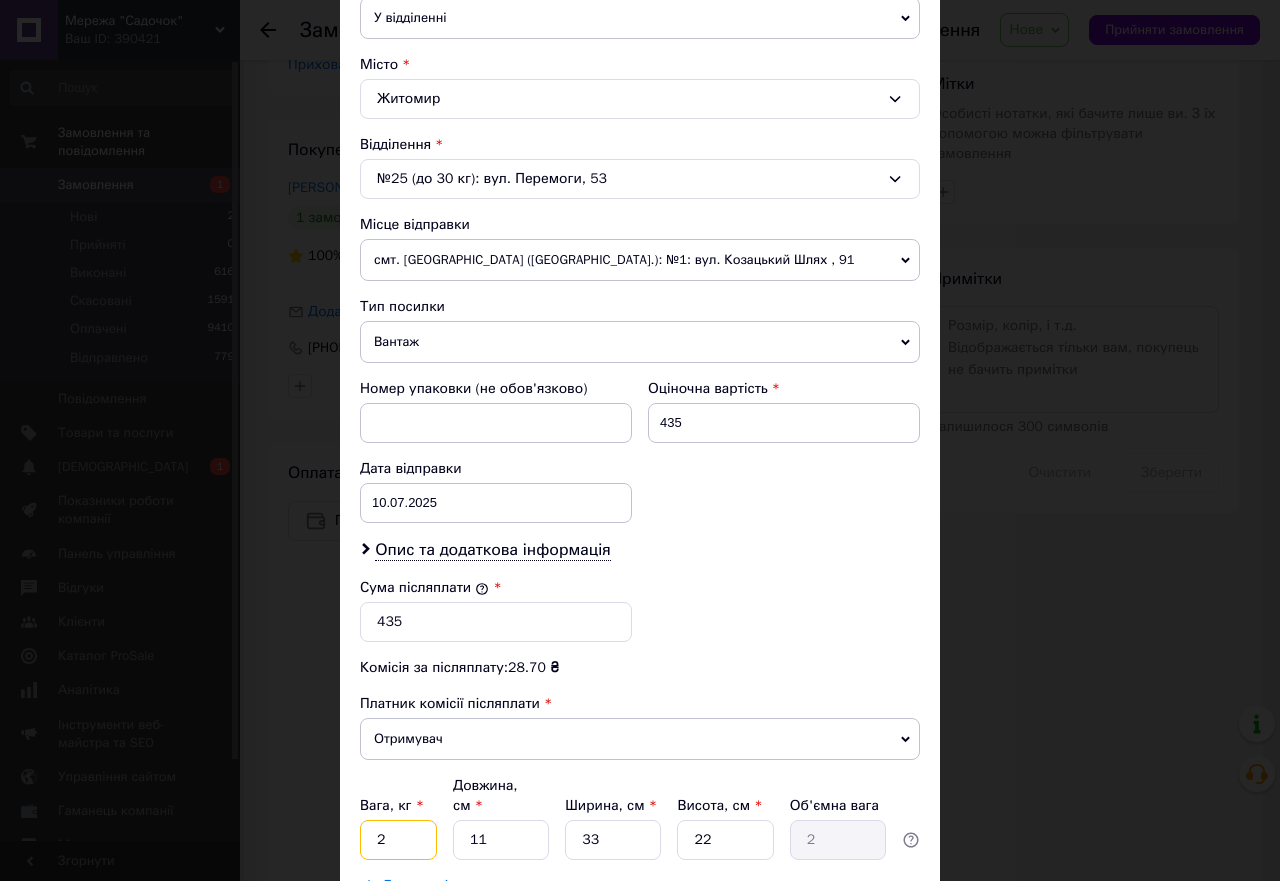 drag, startPoint x: 385, startPoint y: 818, endPoint x: 396, endPoint y: 836, distance: 21.095022 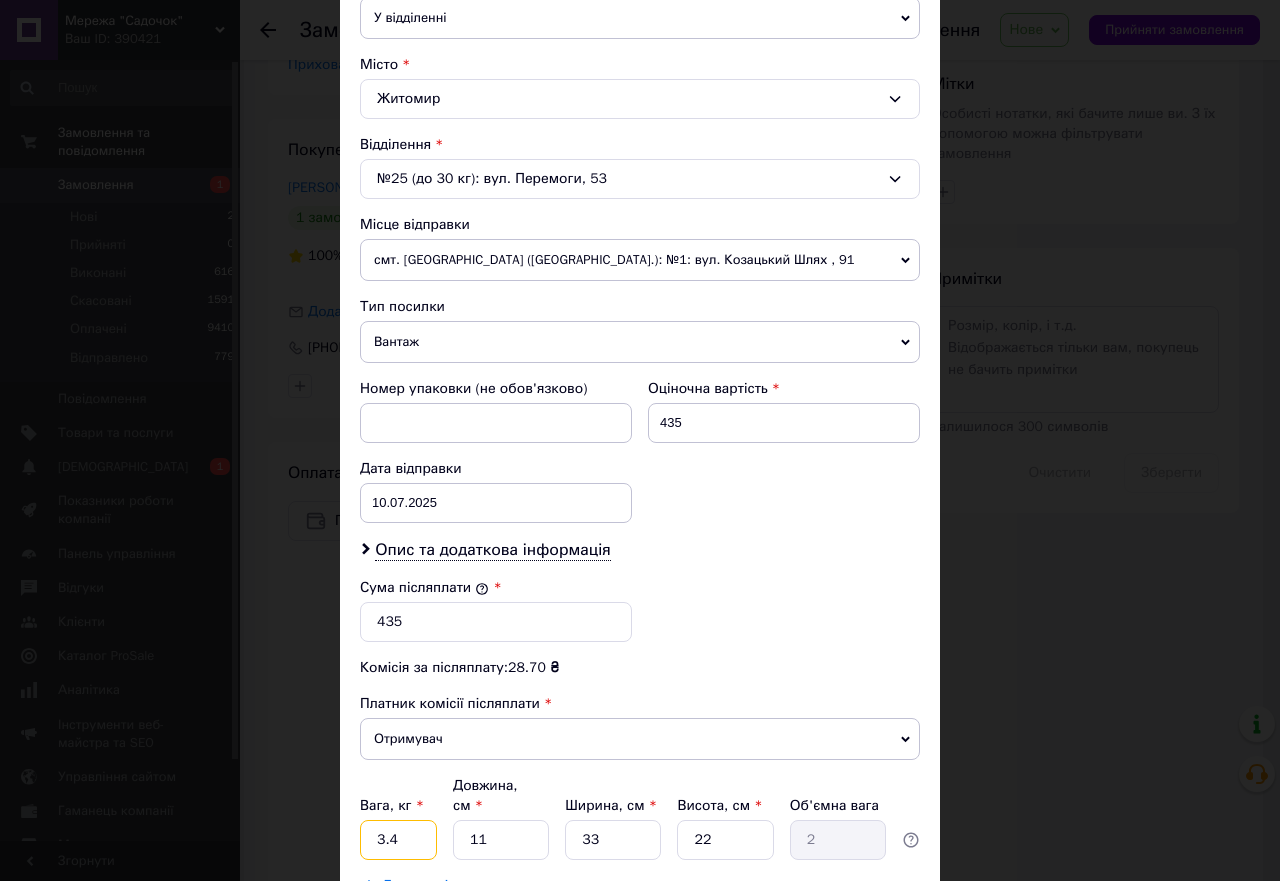 type on "3.4" 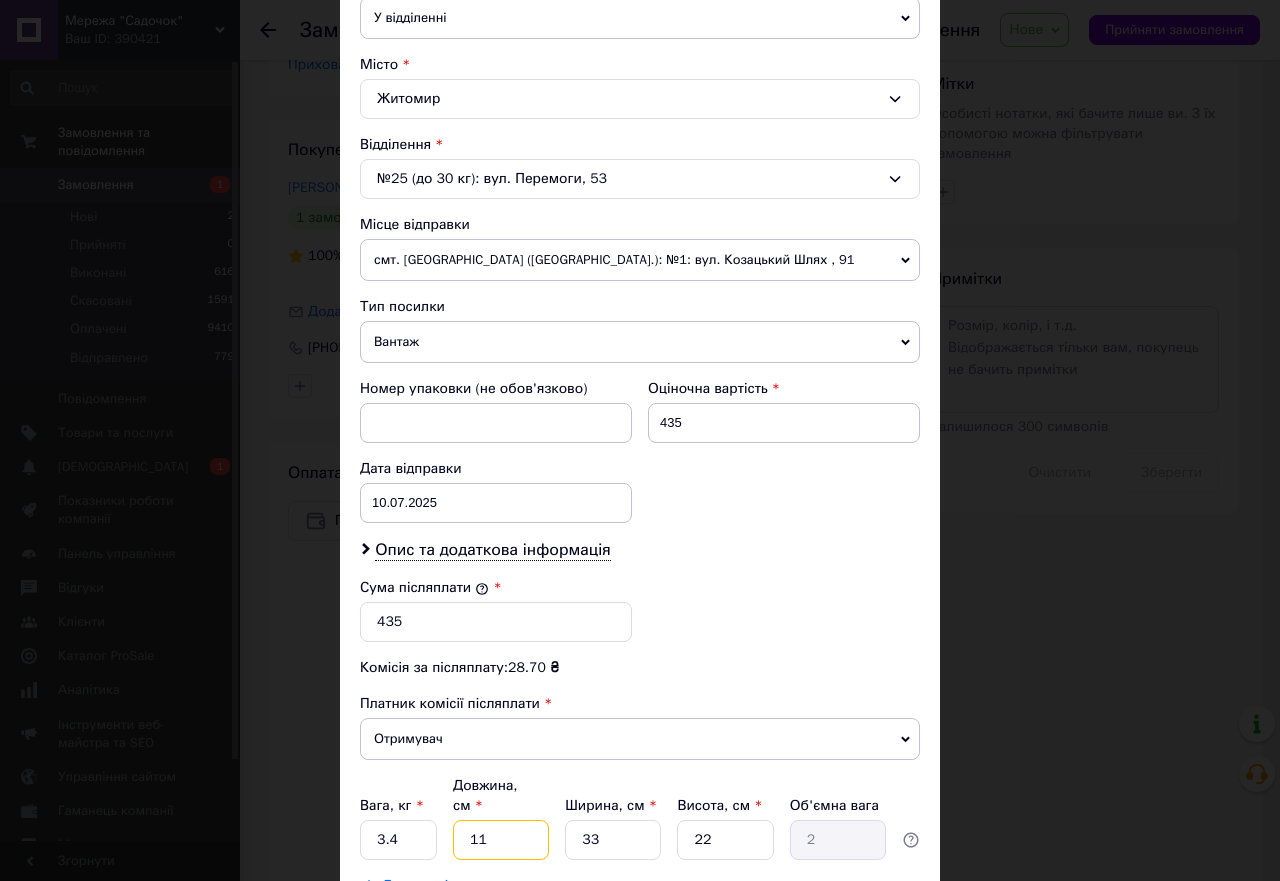 click on "11" at bounding box center [501, 840] 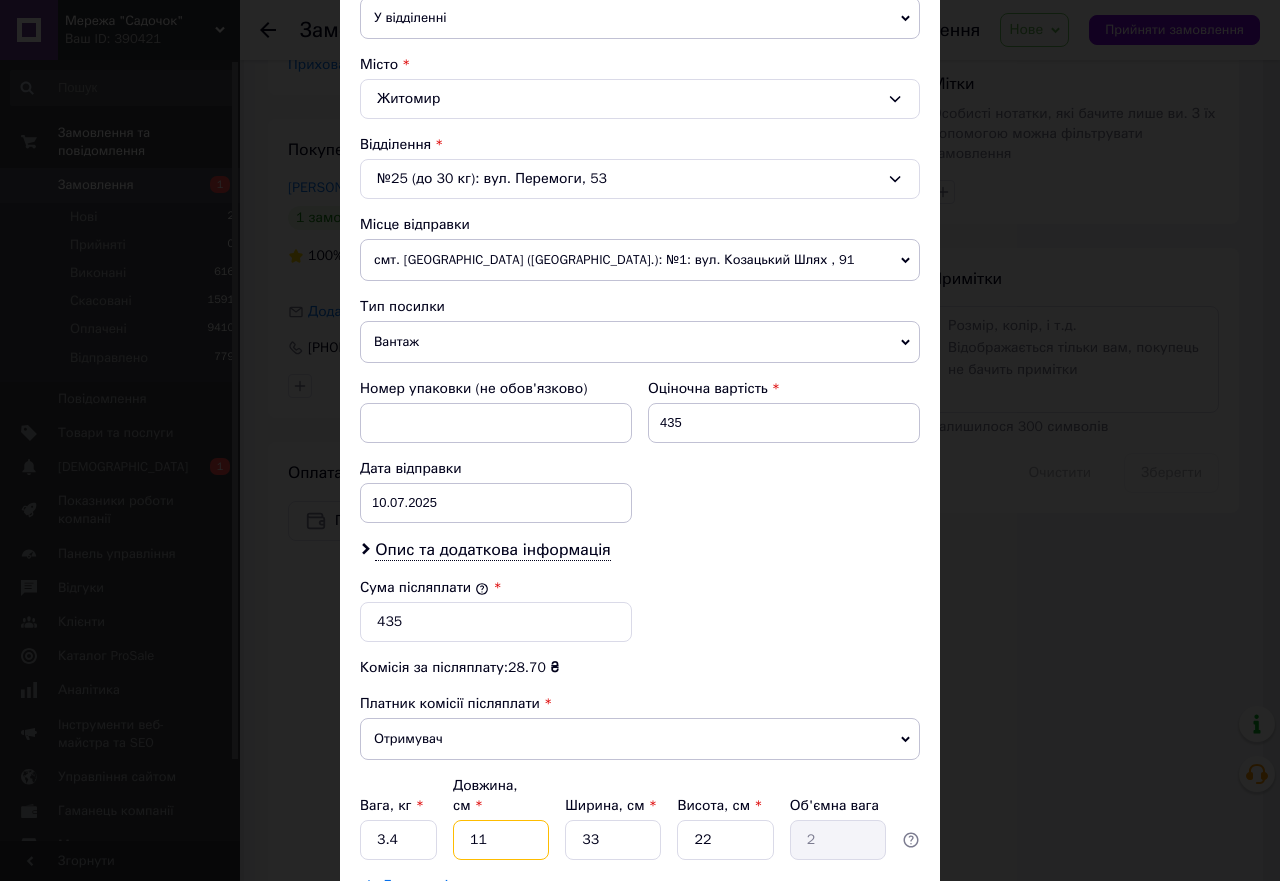 type on "1" 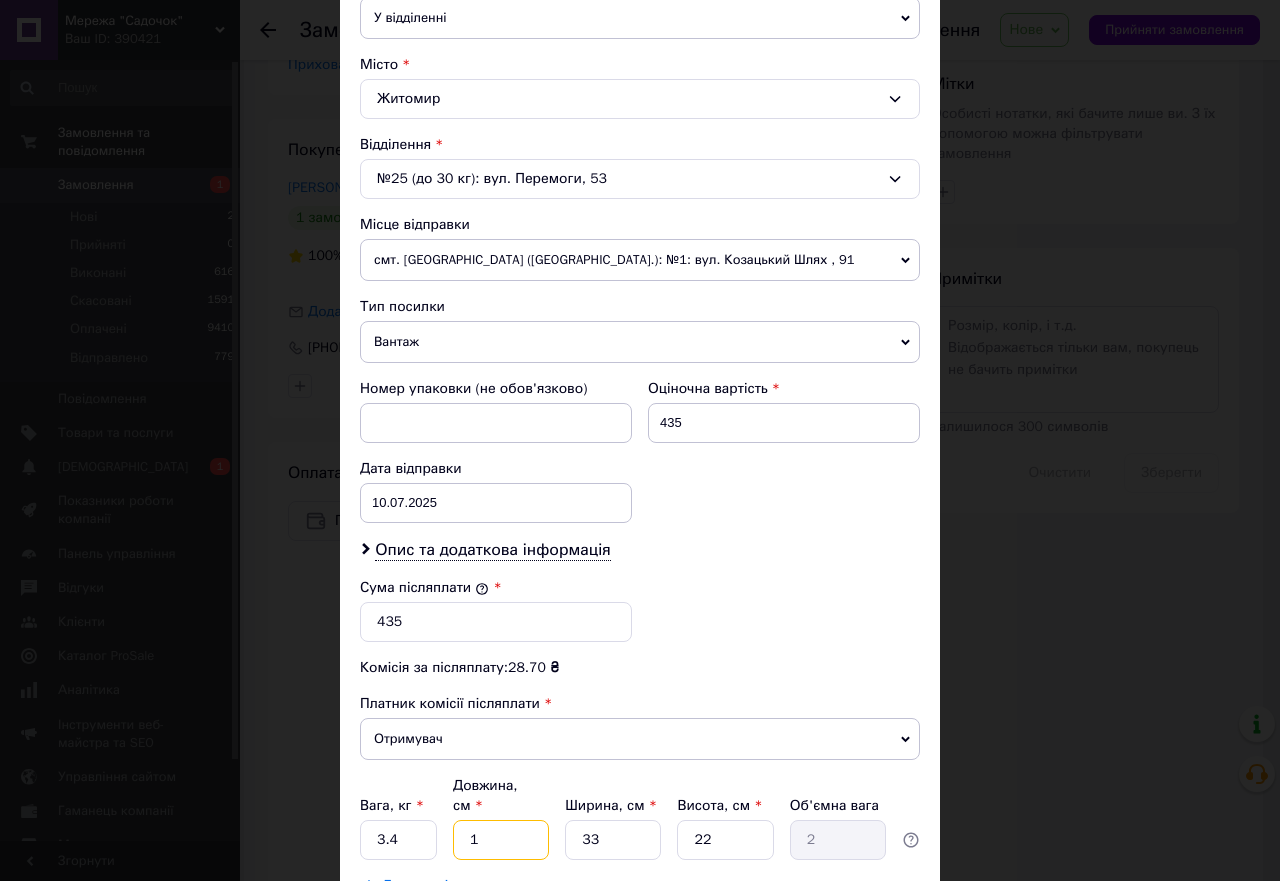 type on "0.18" 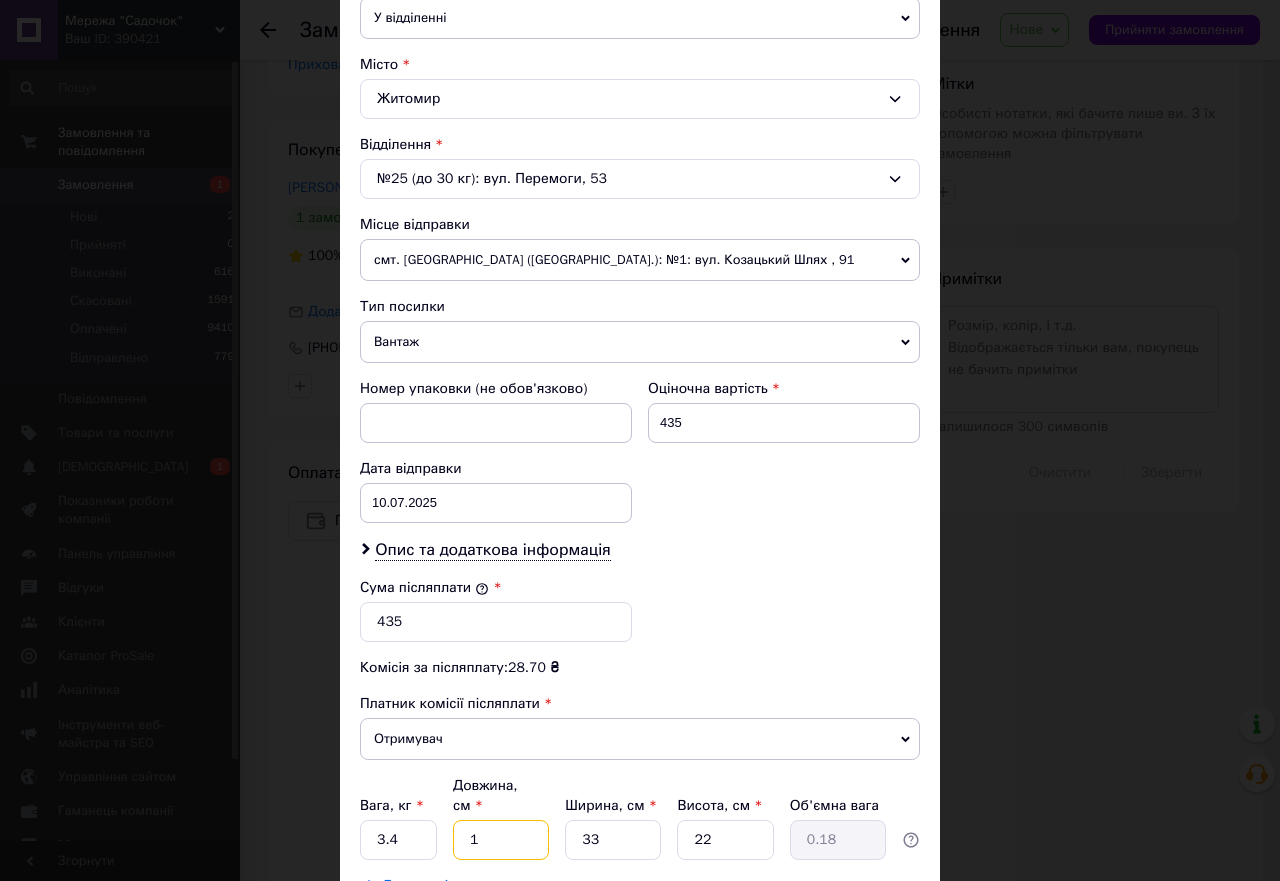 type on "12" 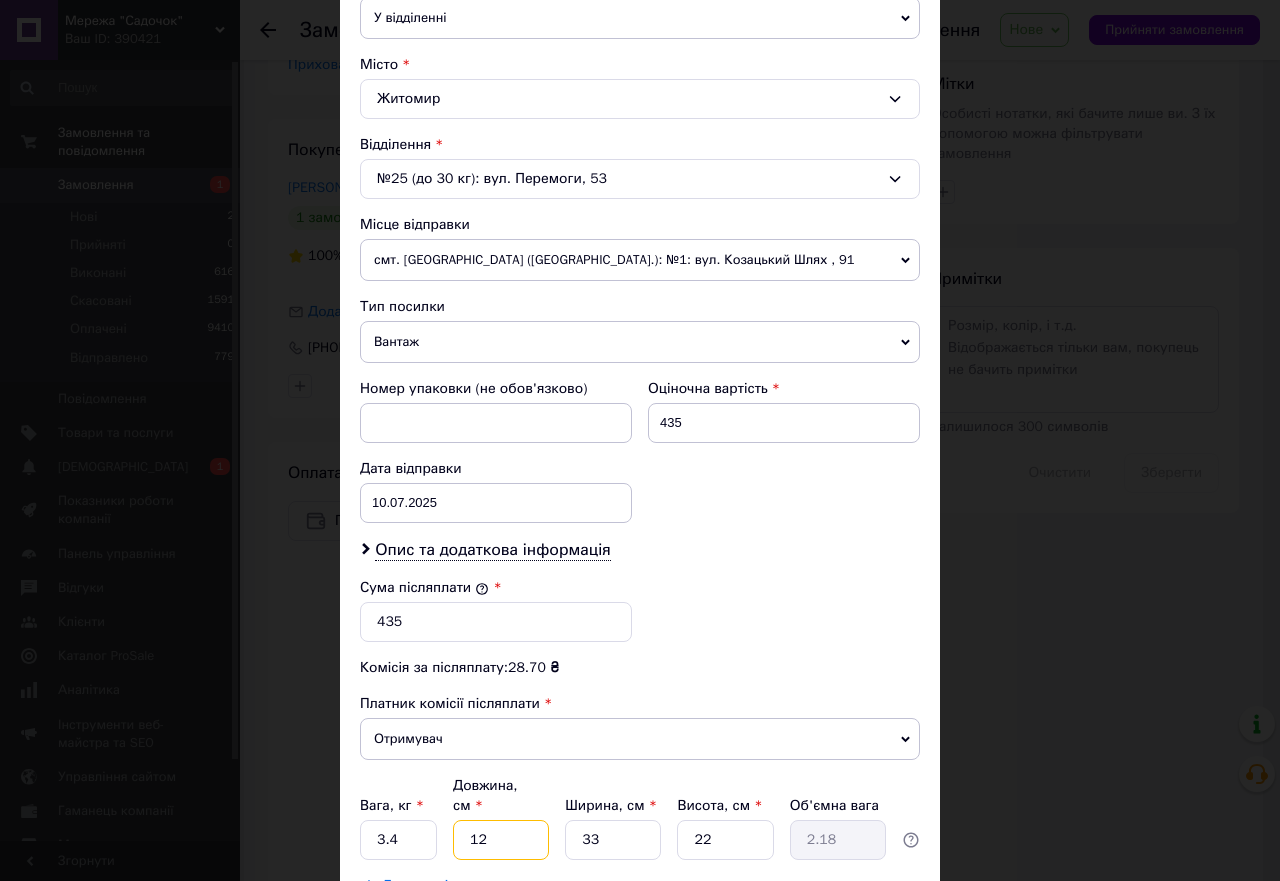 type on "123" 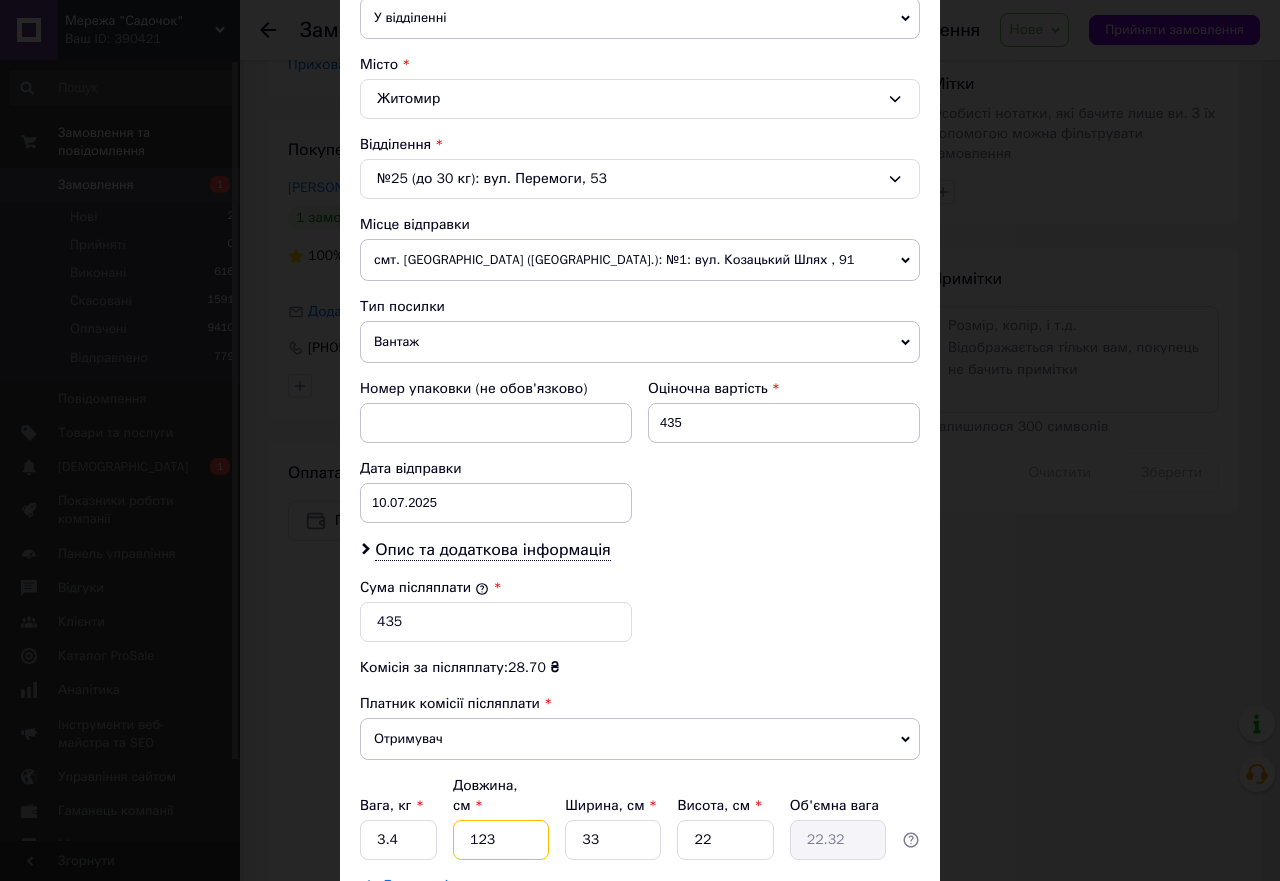 type on "123" 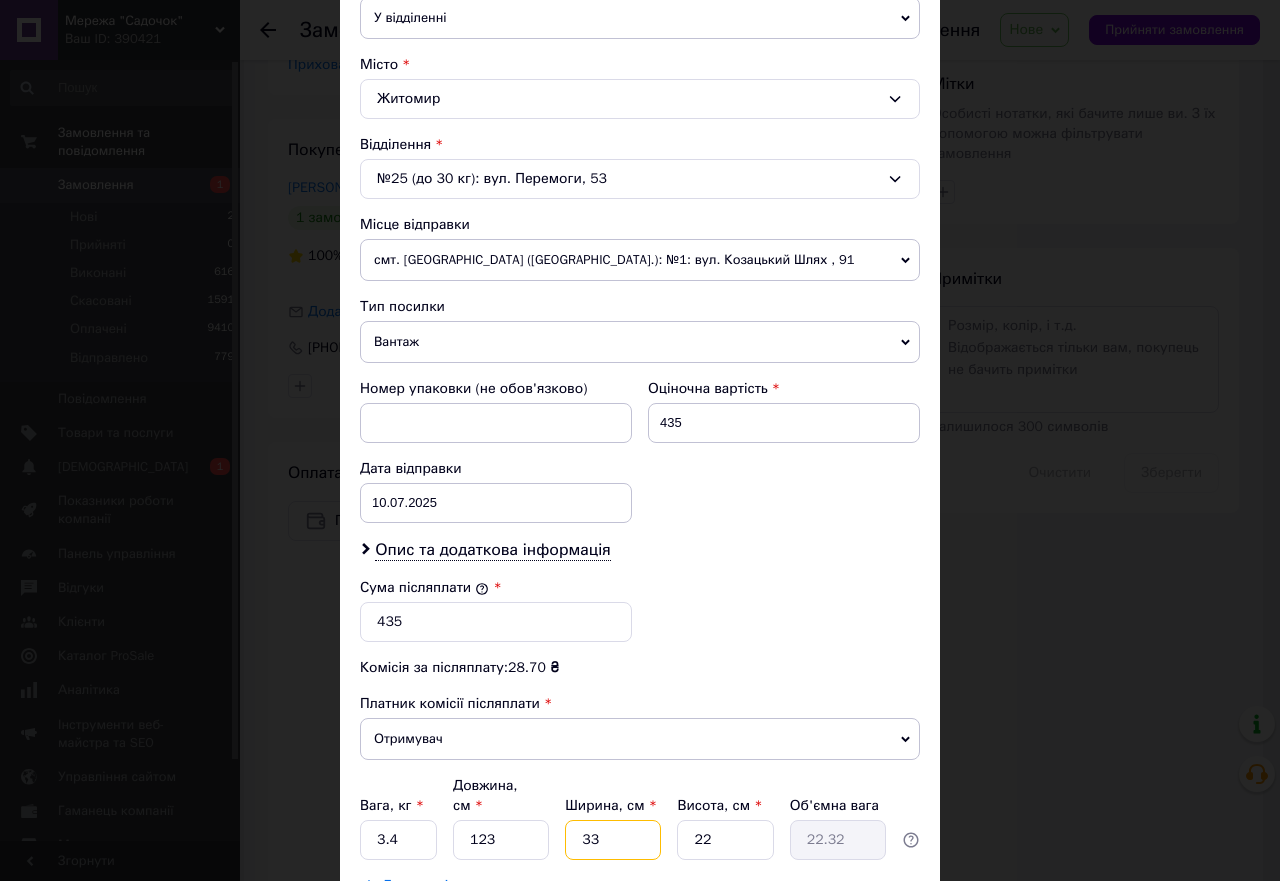 drag, startPoint x: 603, startPoint y: 825, endPoint x: 615, endPoint y: 827, distance: 12.165525 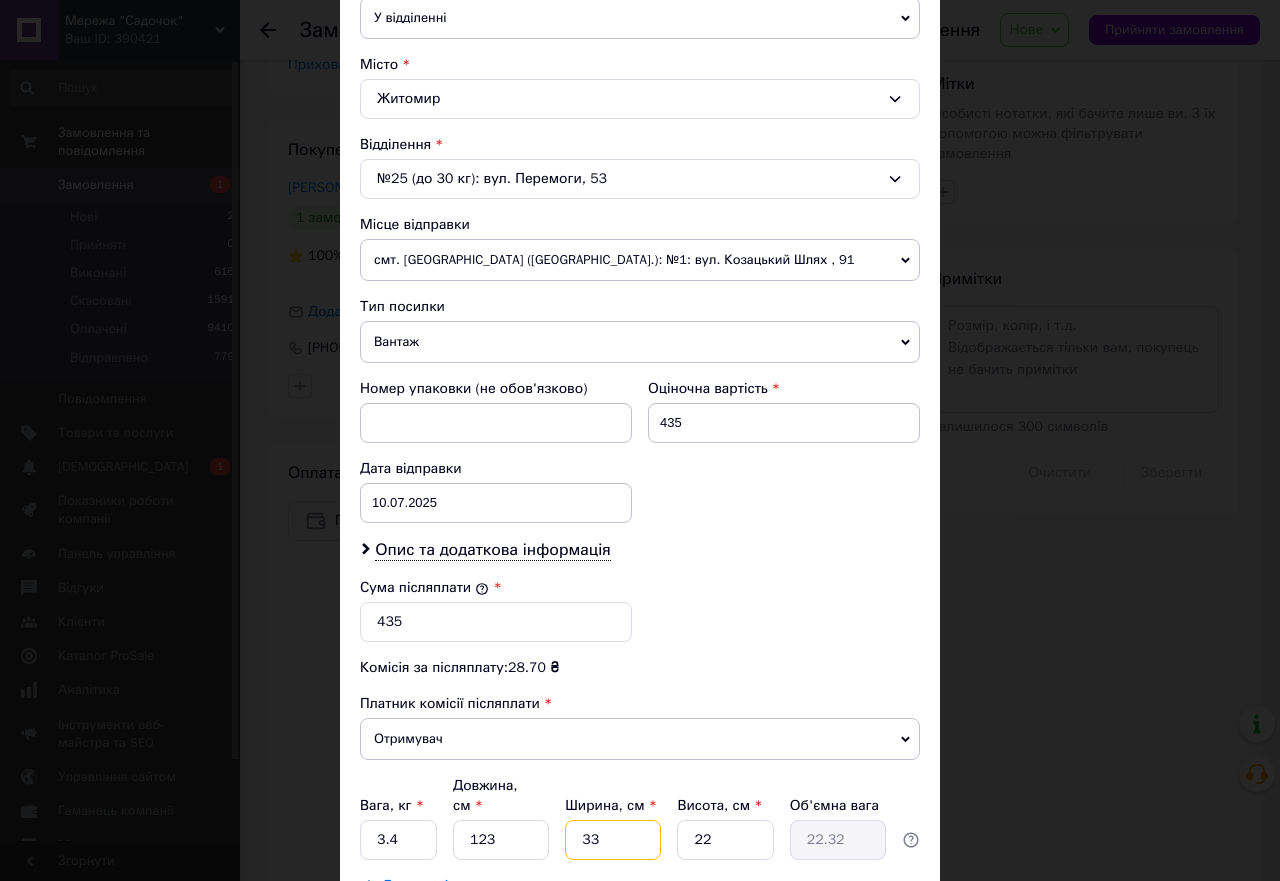 type on "3" 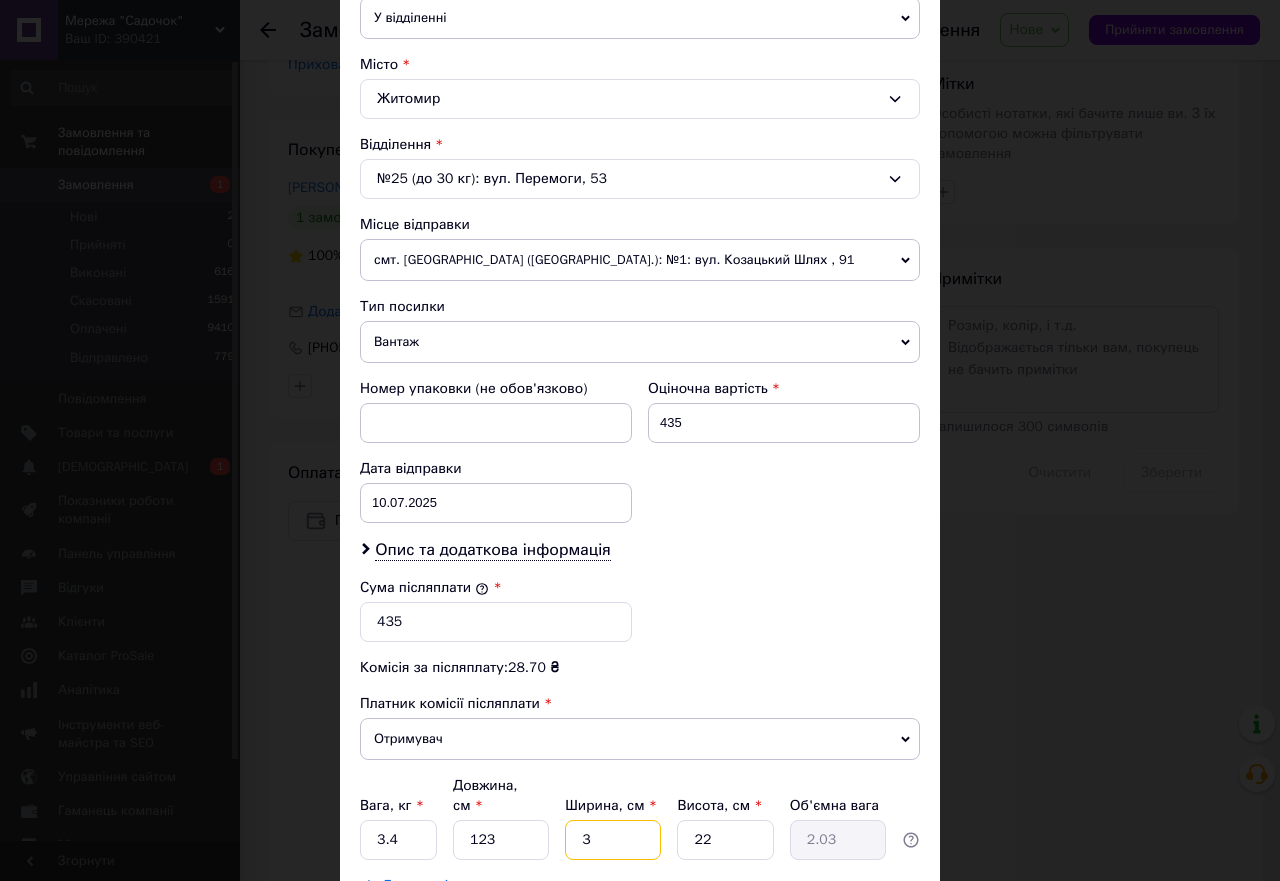 type 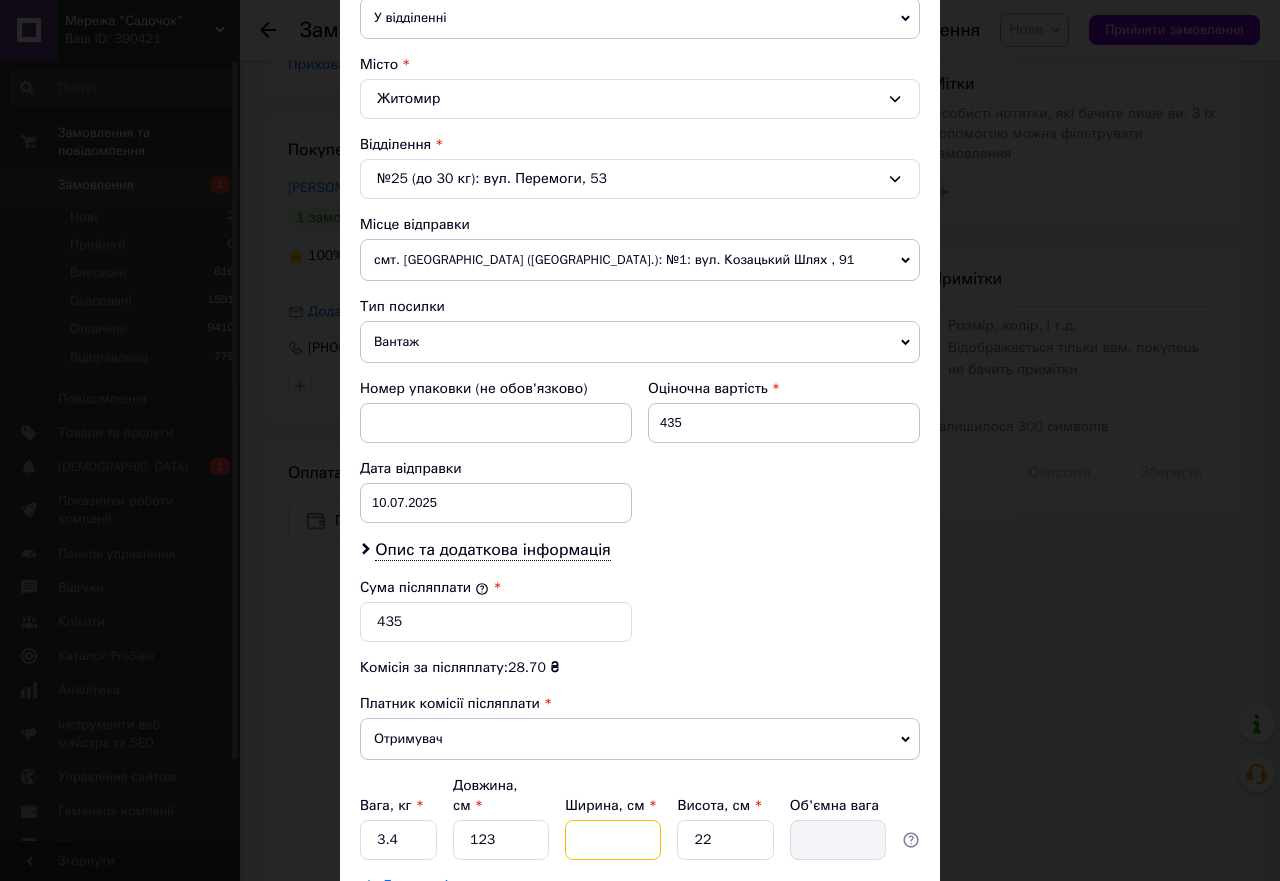 type on "2" 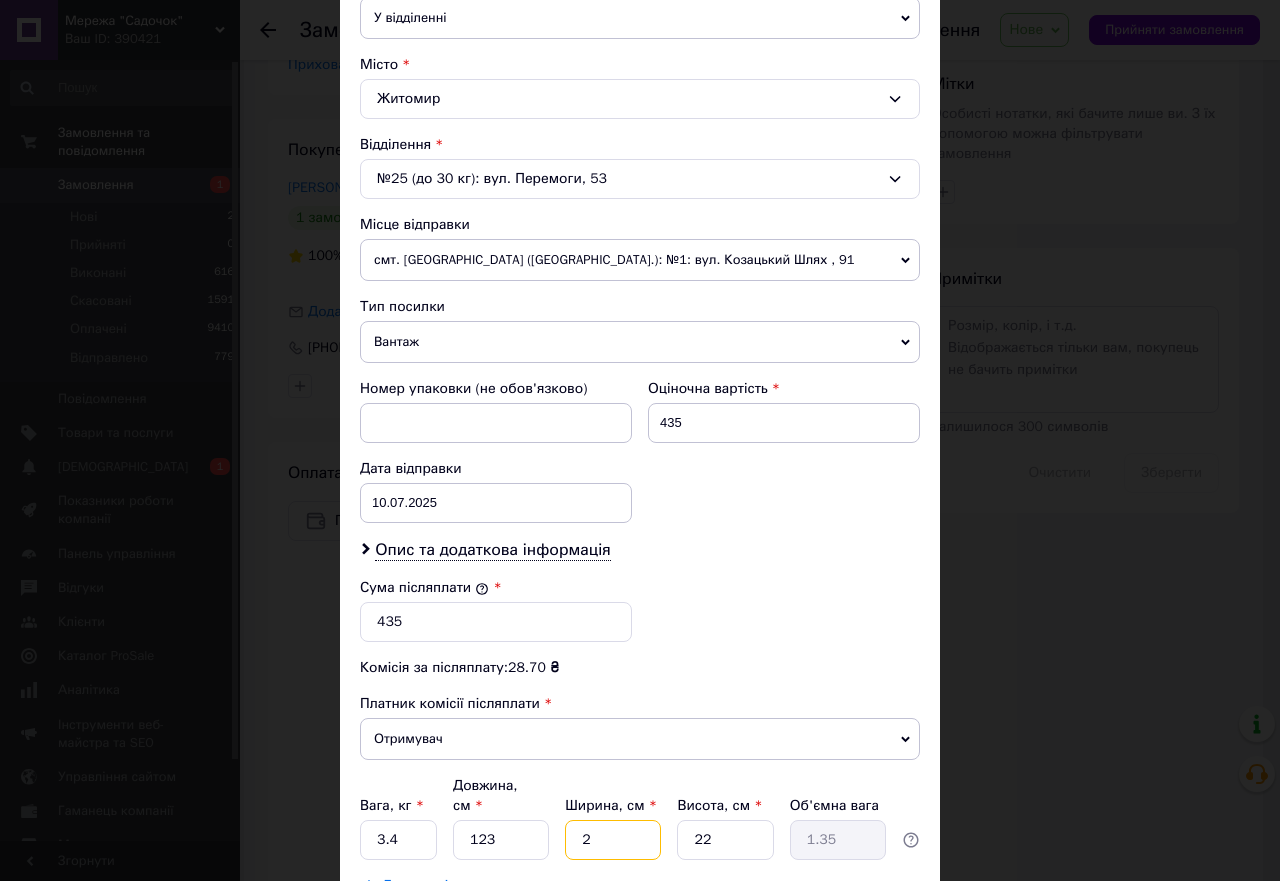 type on "20" 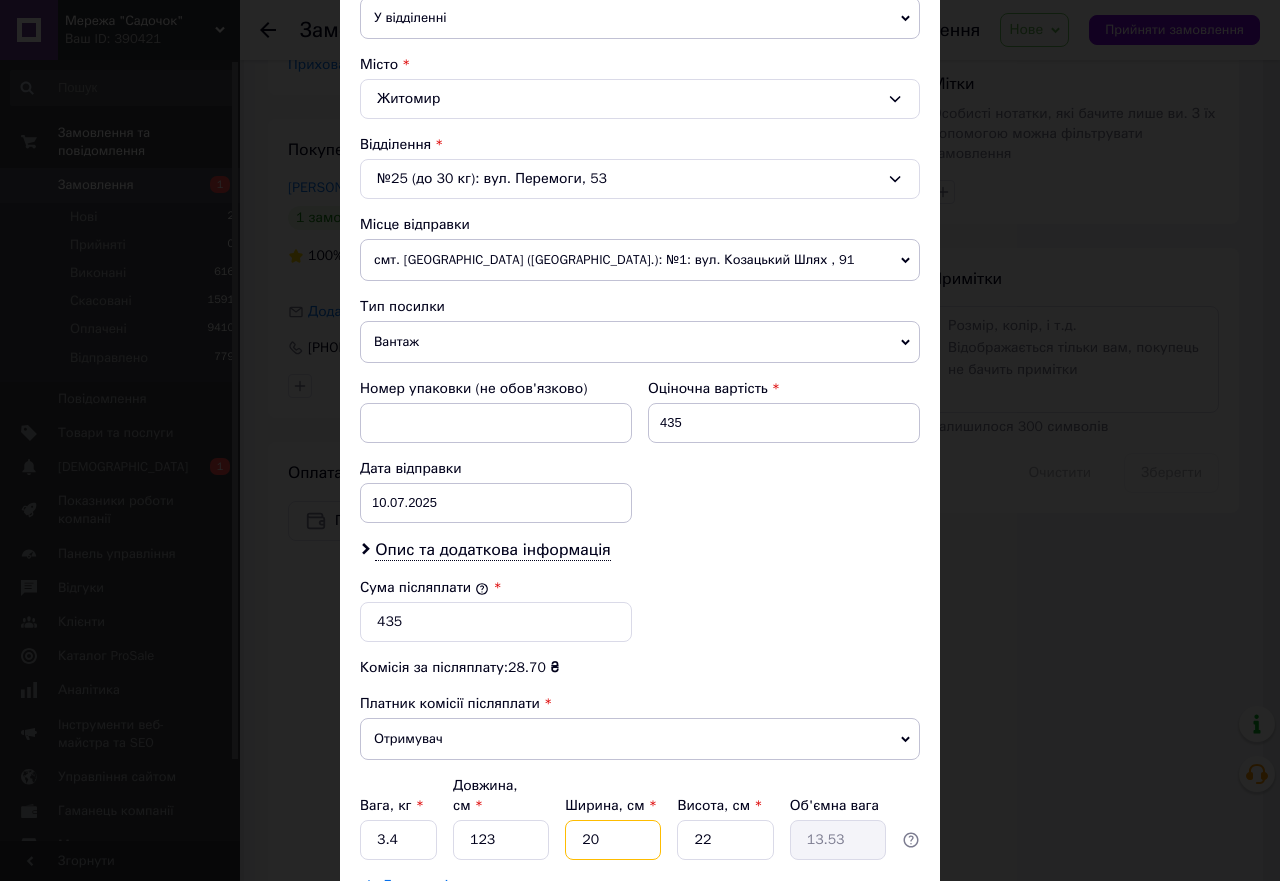 type on "20" 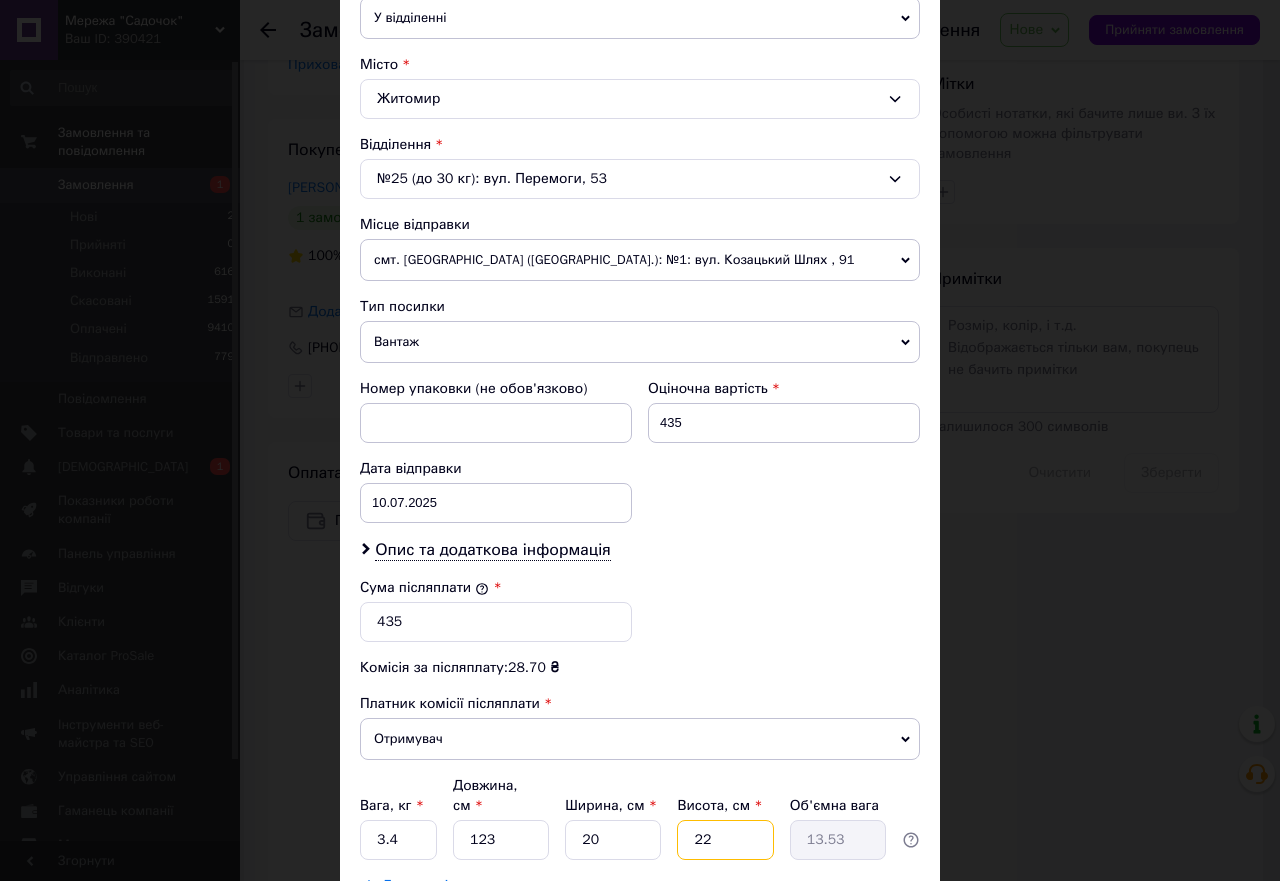 click on "22" at bounding box center (725, 840) 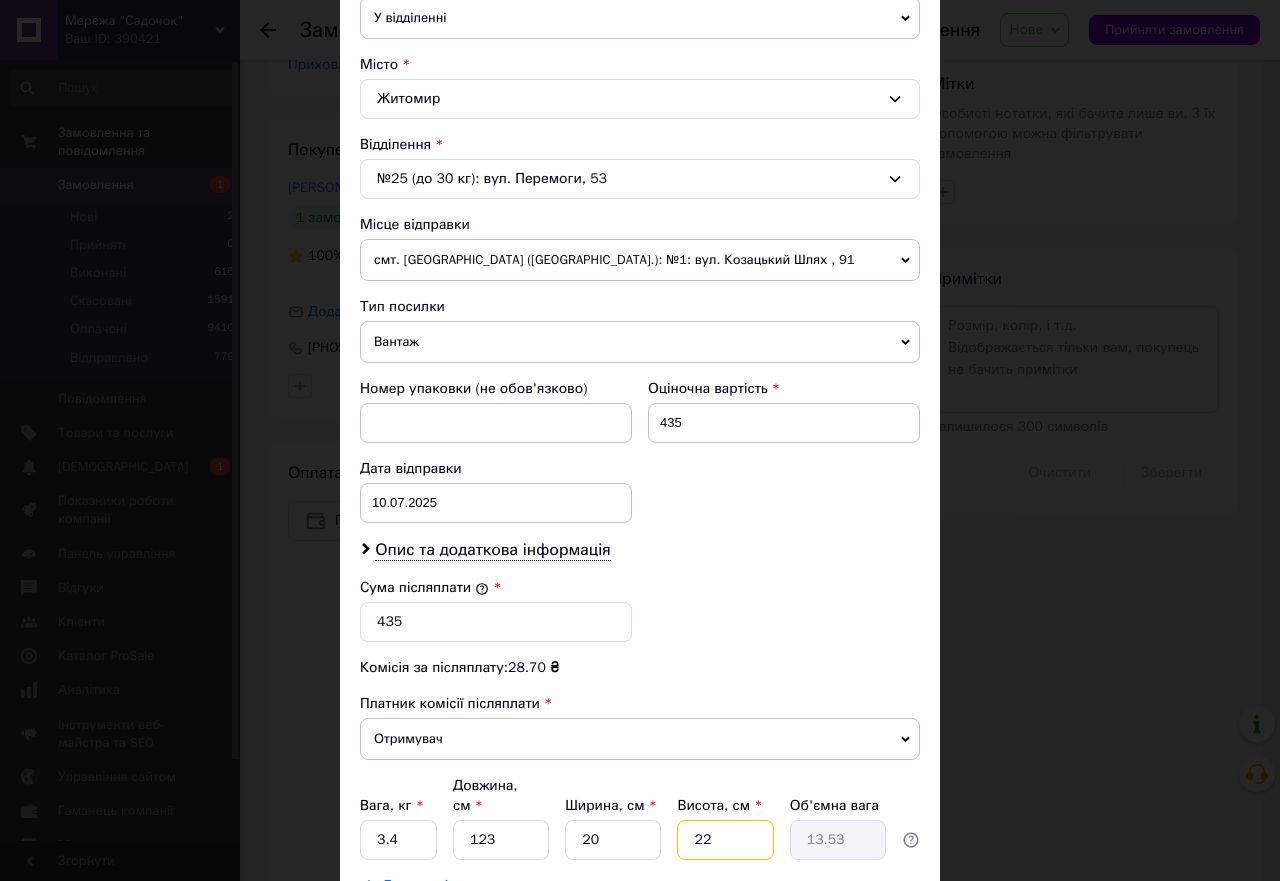 type on "2" 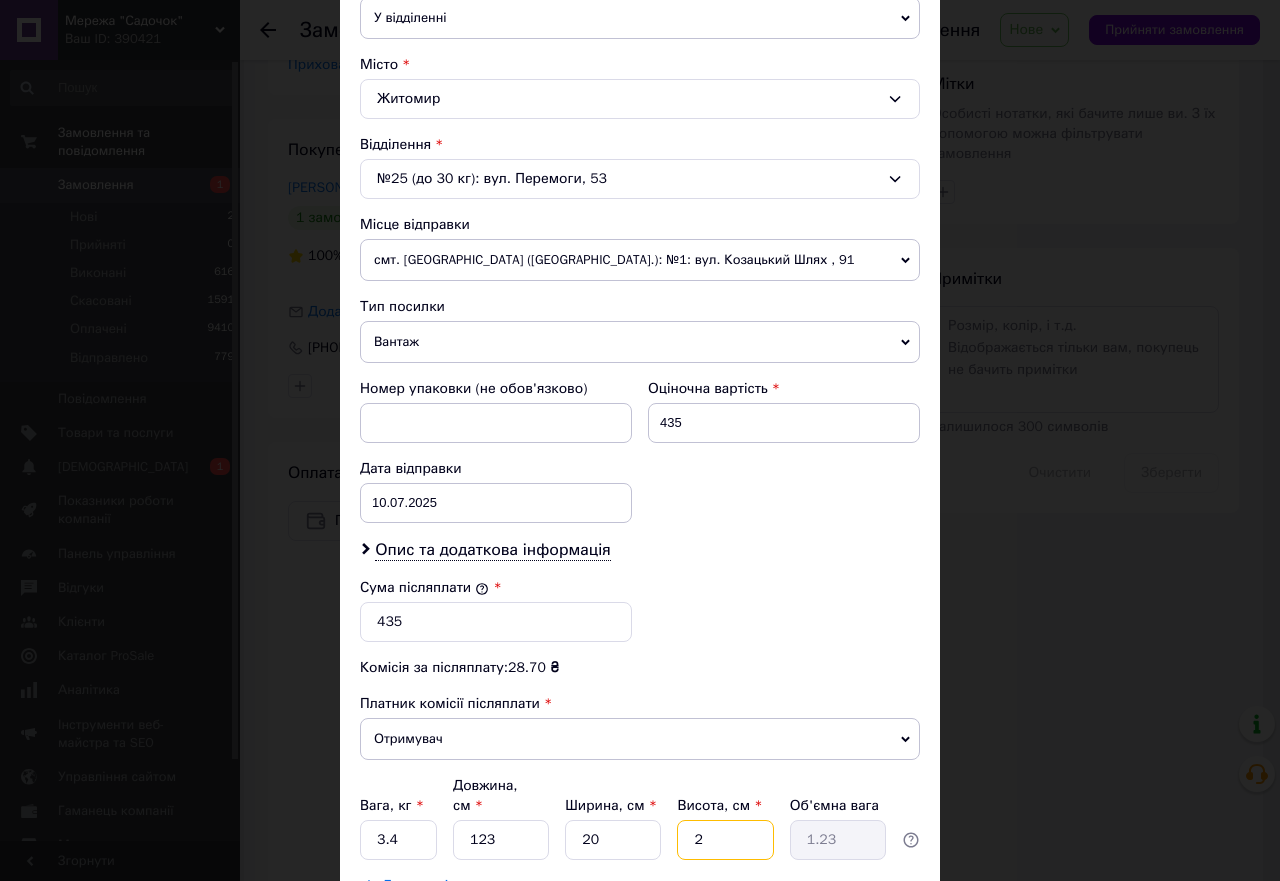 type 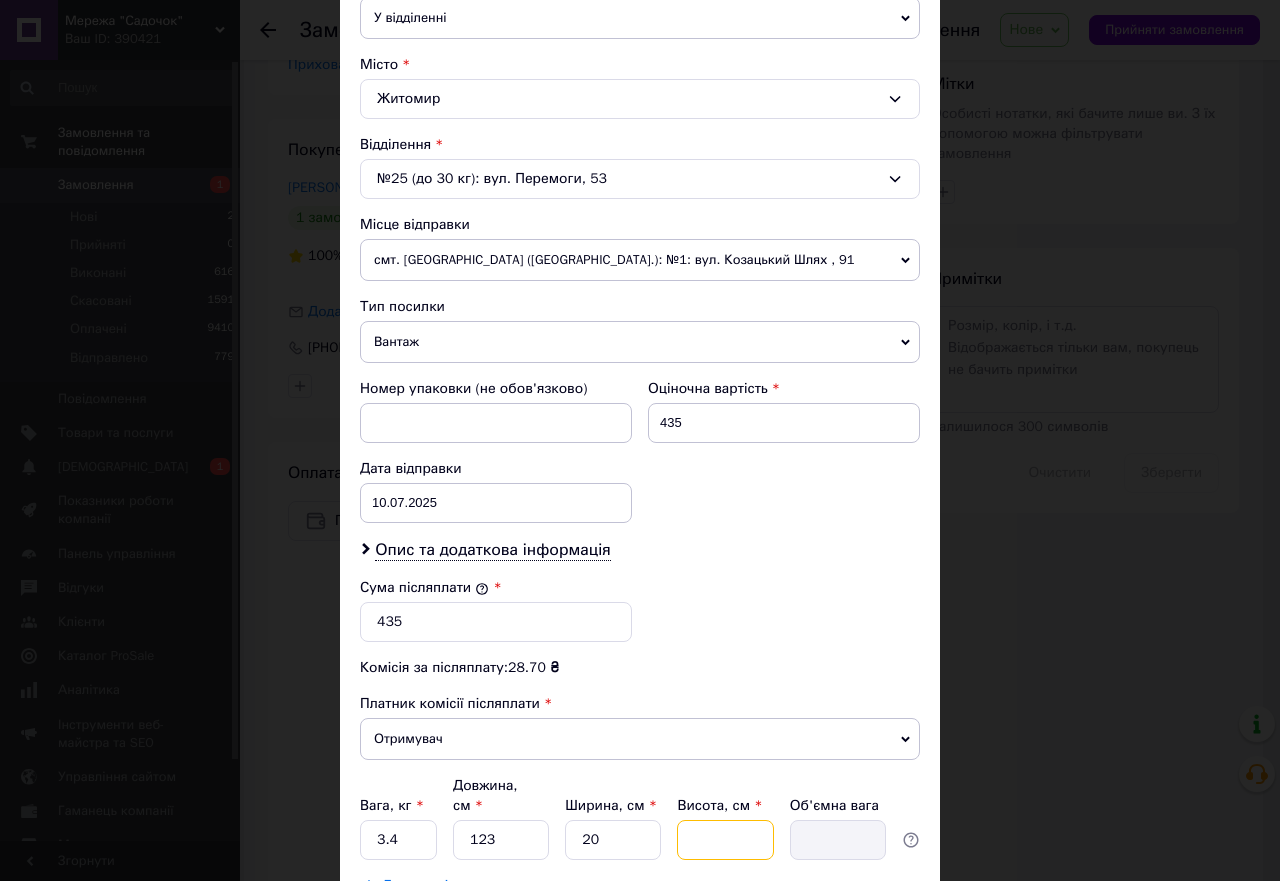 type on "1" 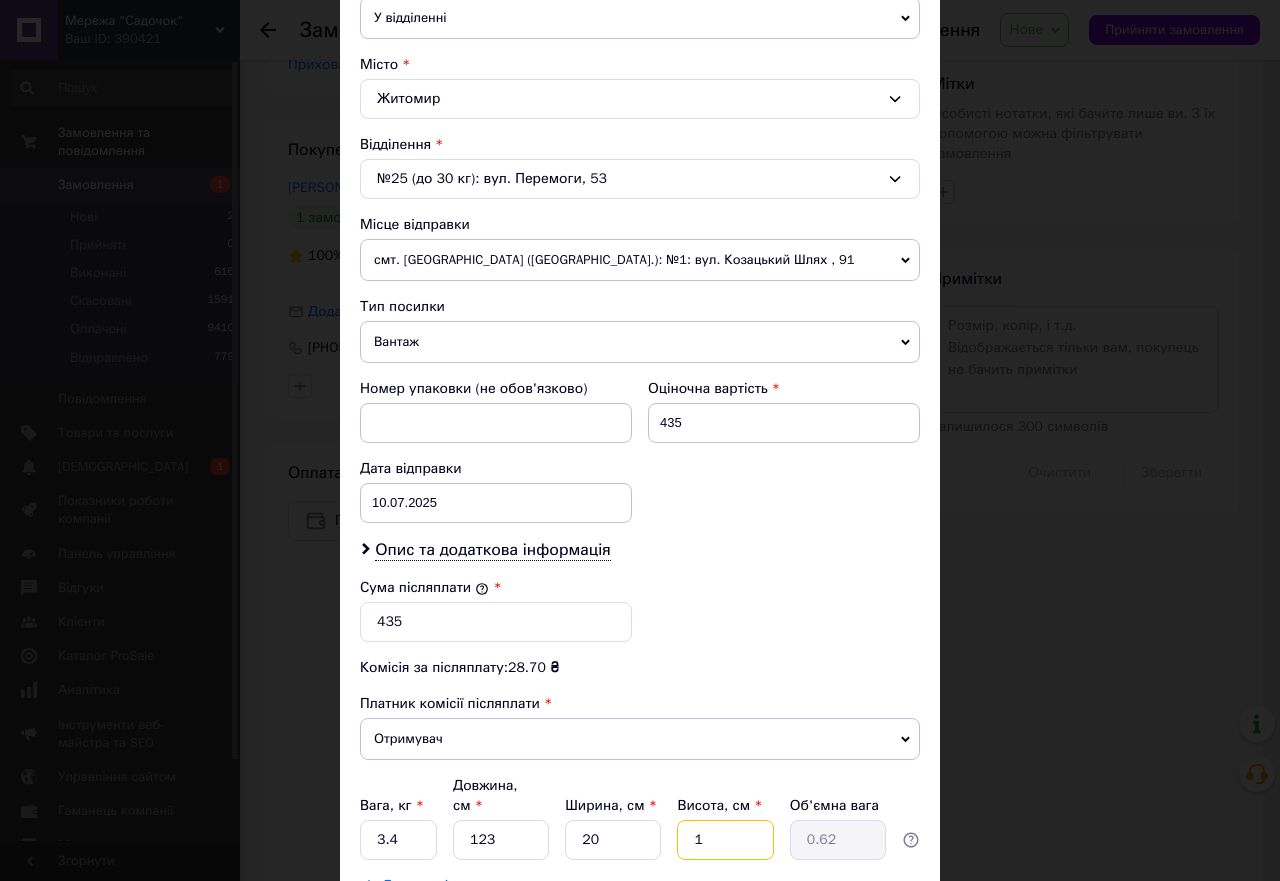 type on "15" 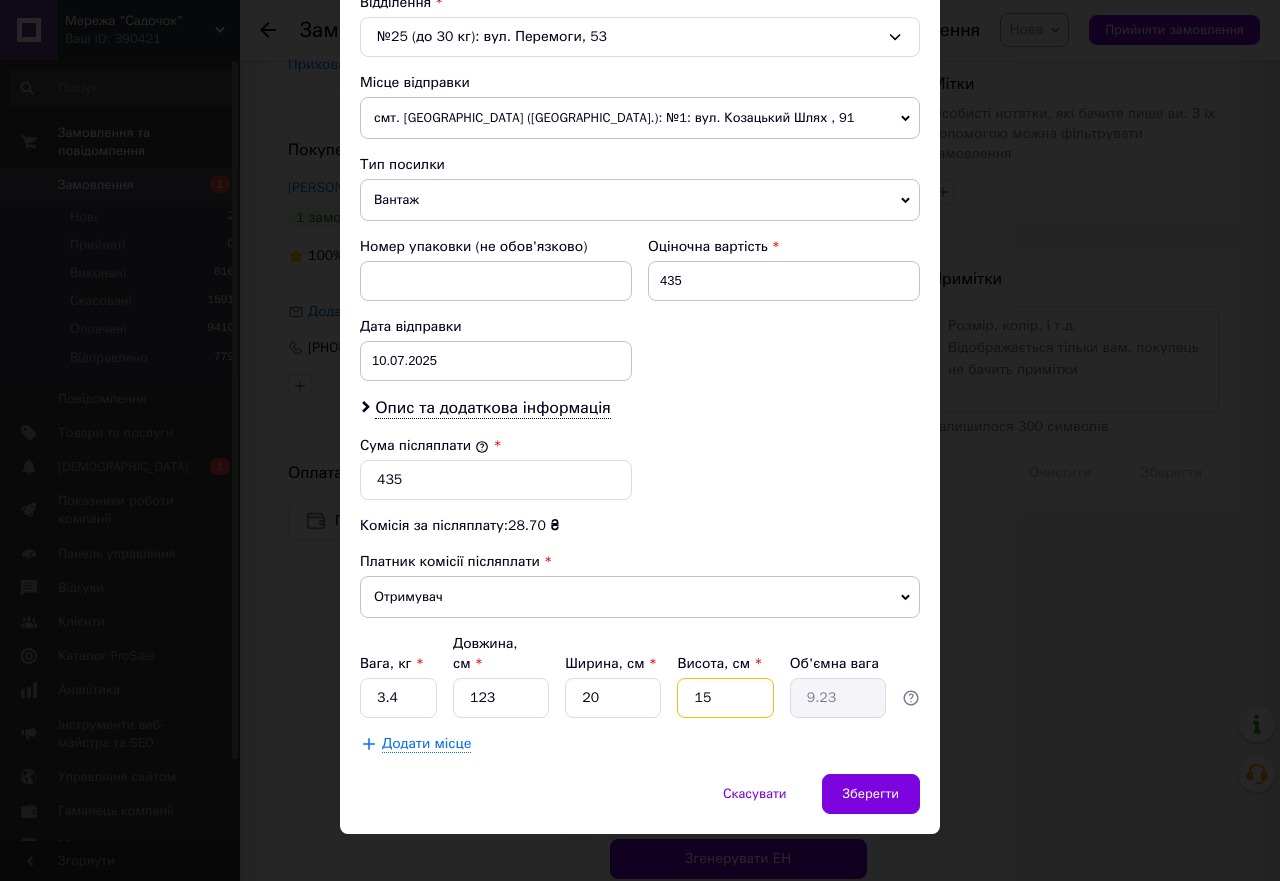 scroll, scrollTop: 645, scrollLeft: 0, axis: vertical 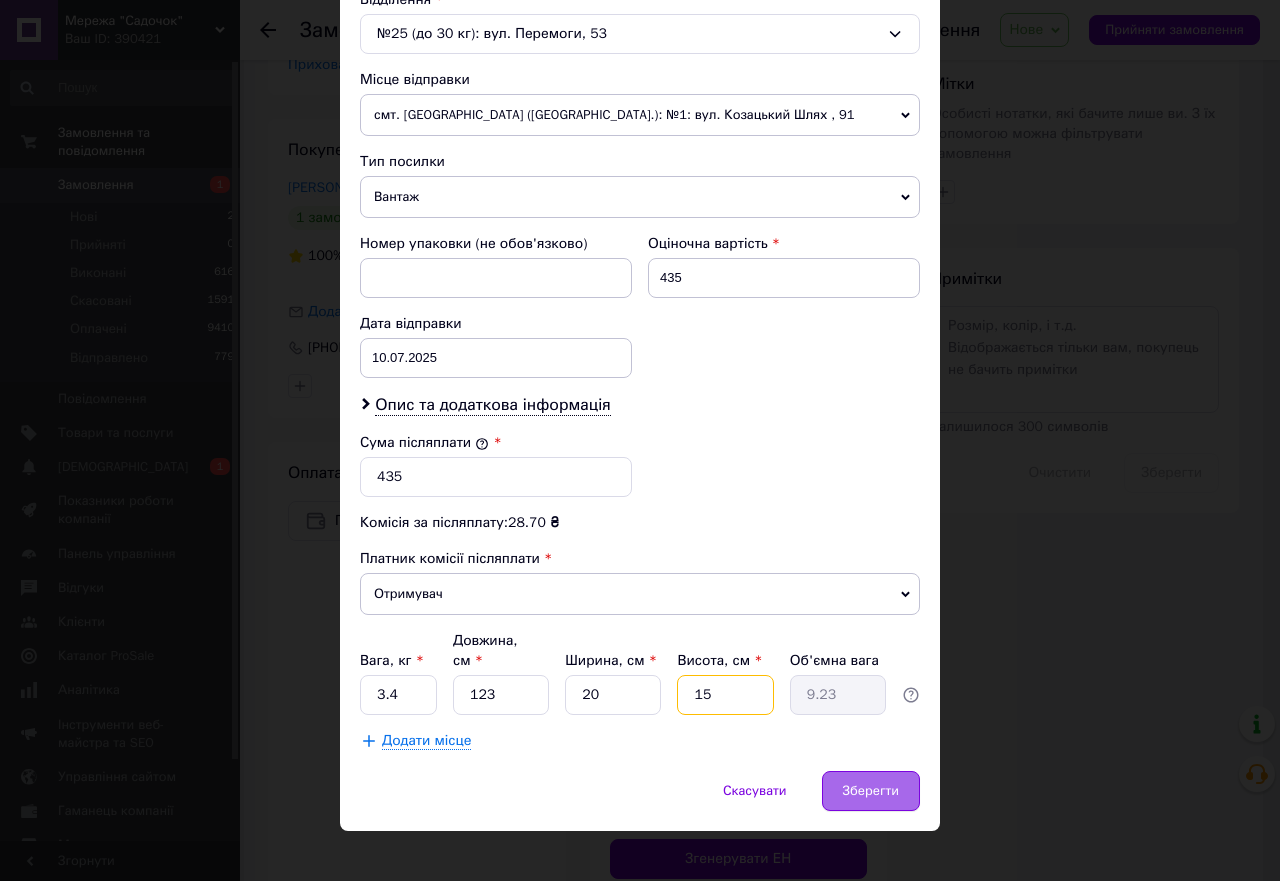 type on "15" 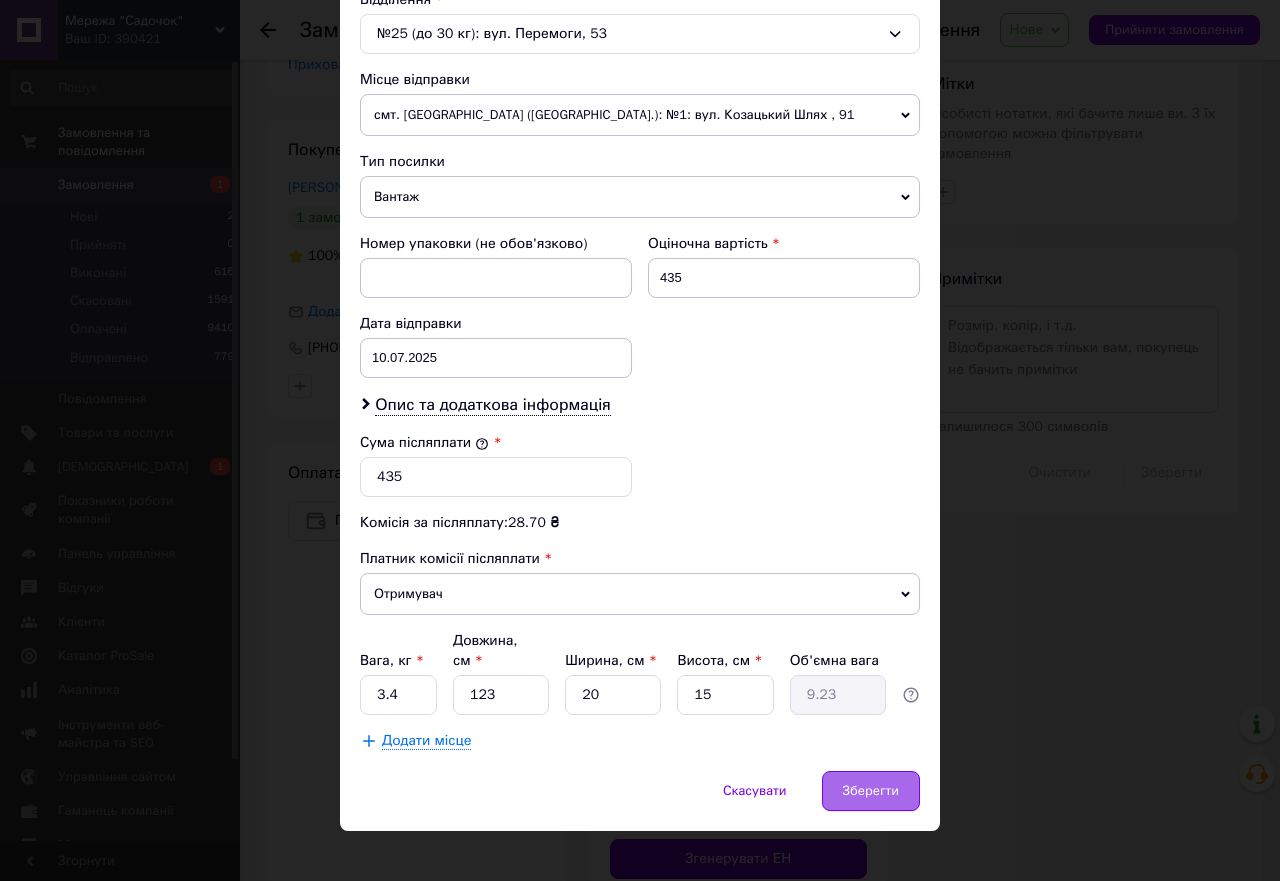 click on "Зберегти" at bounding box center (871, 791) 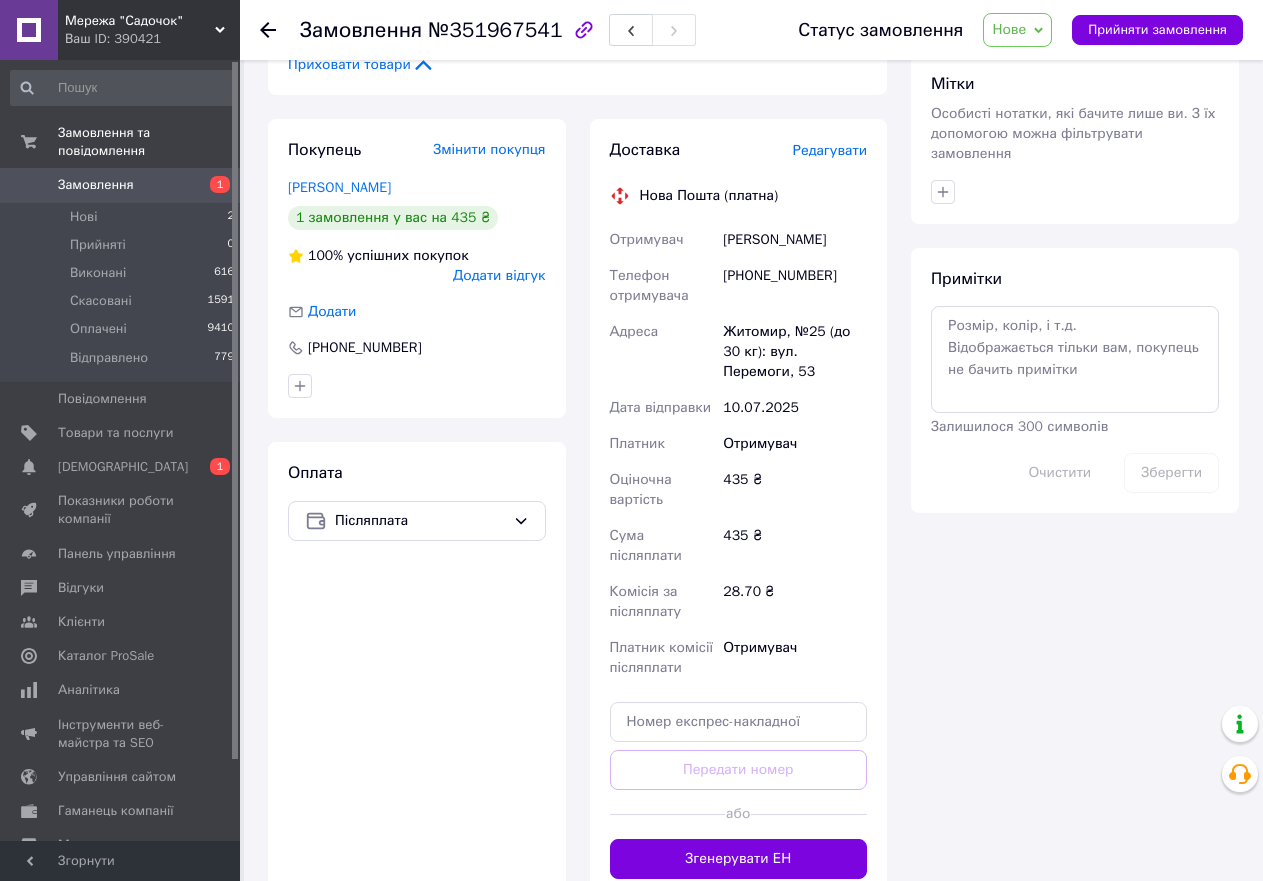 click on "Згенерувати ЕН" at bounding box center (739, 859) 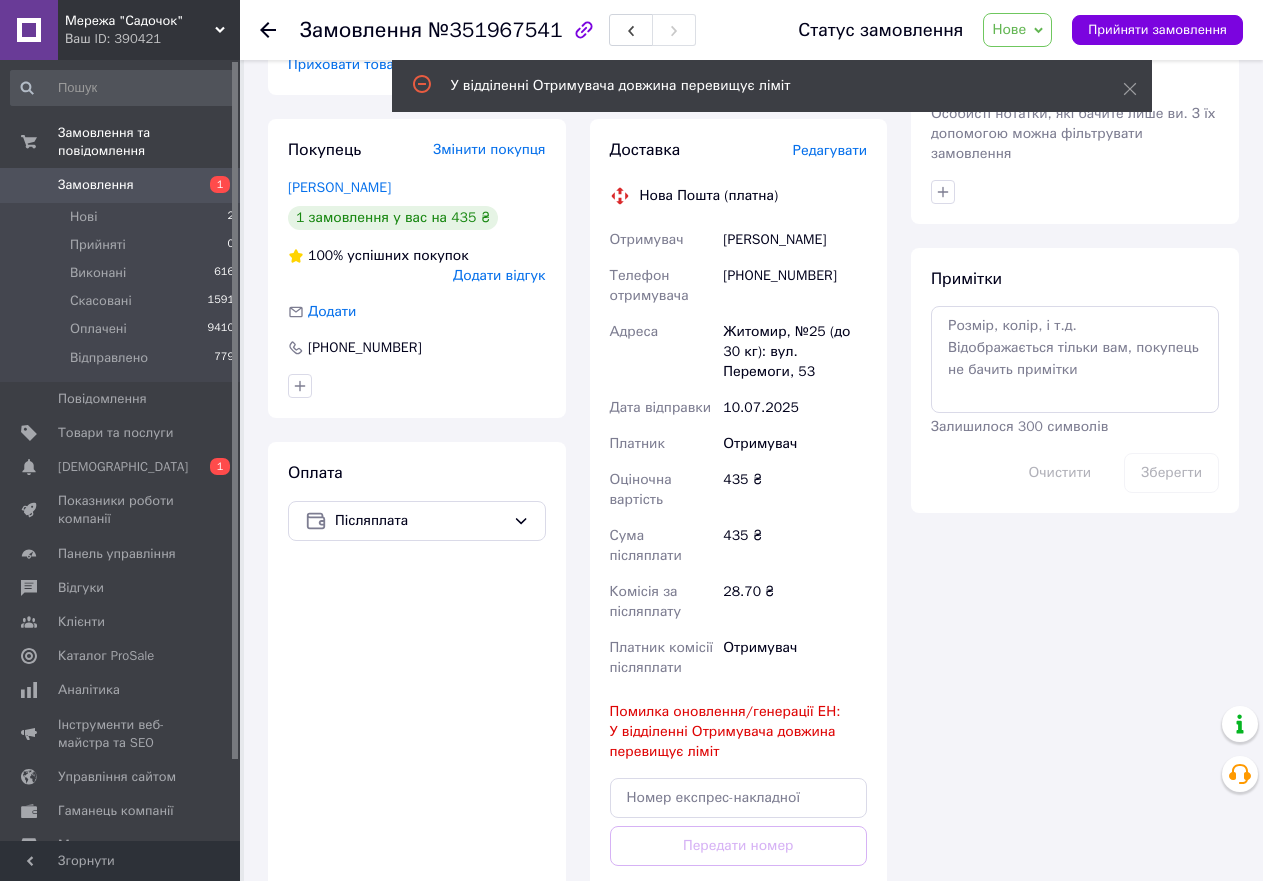 click on "Редагувати" at bounding box center [830, 150] 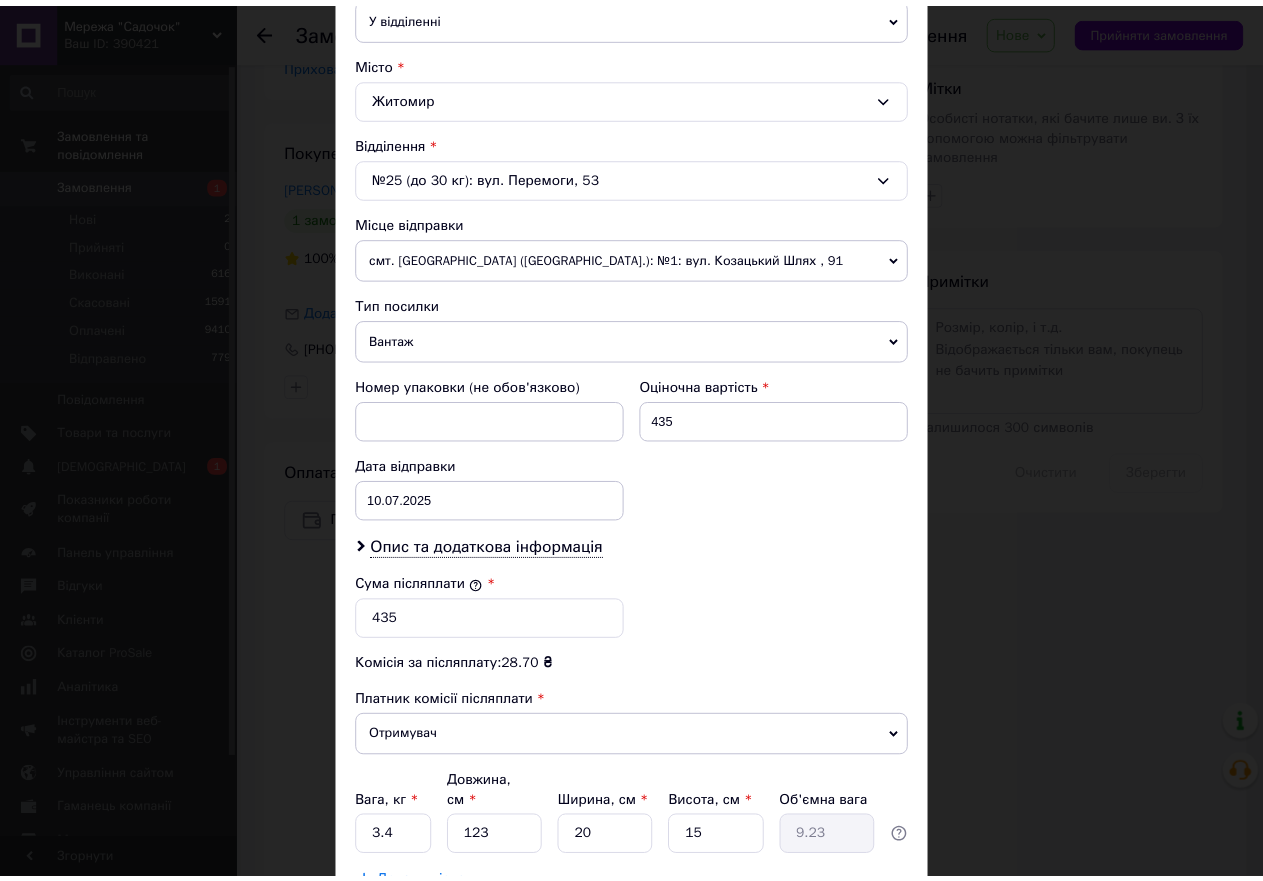 scroll, scrollTop: 645, scrollLeft: 0, axis: vertical 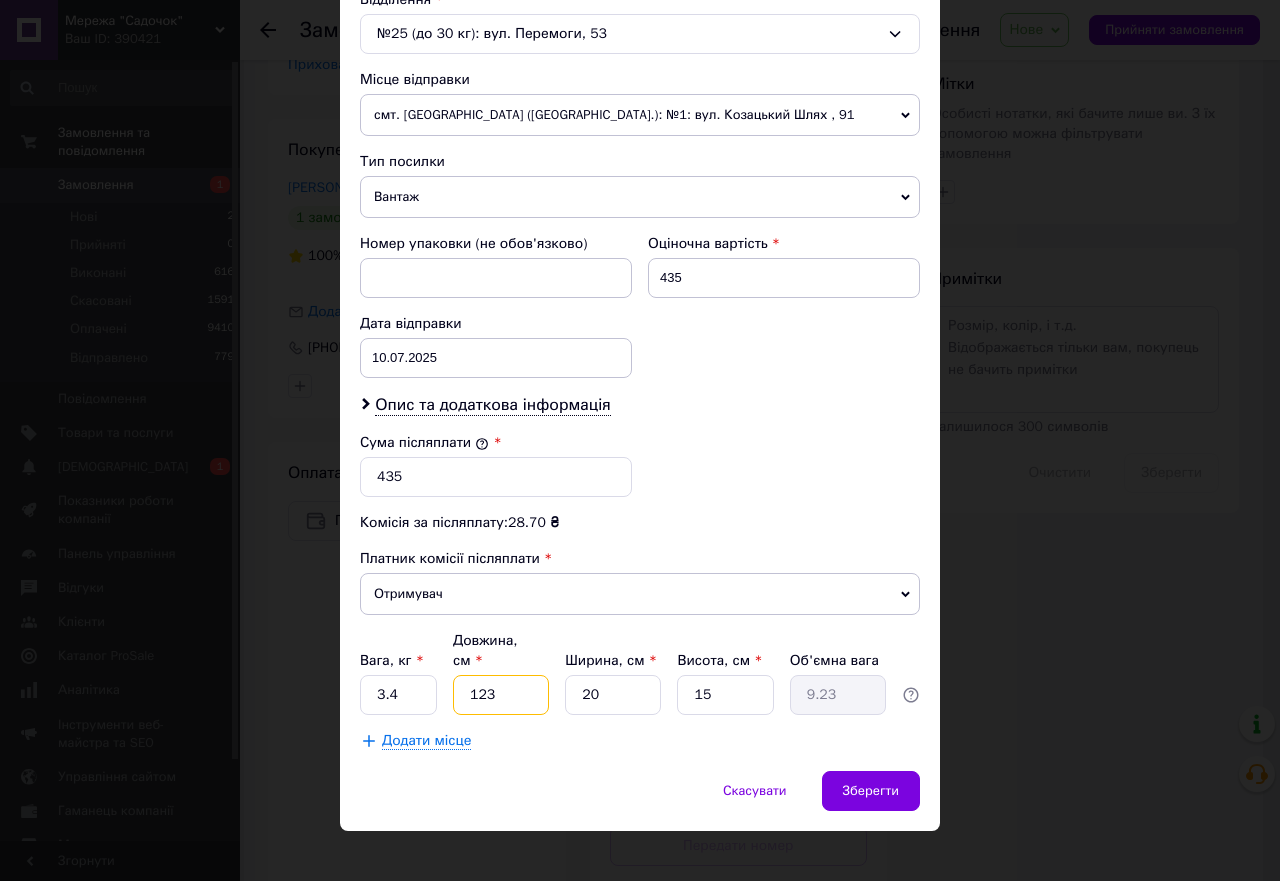 click on "123" at bounding box center (501, 695) 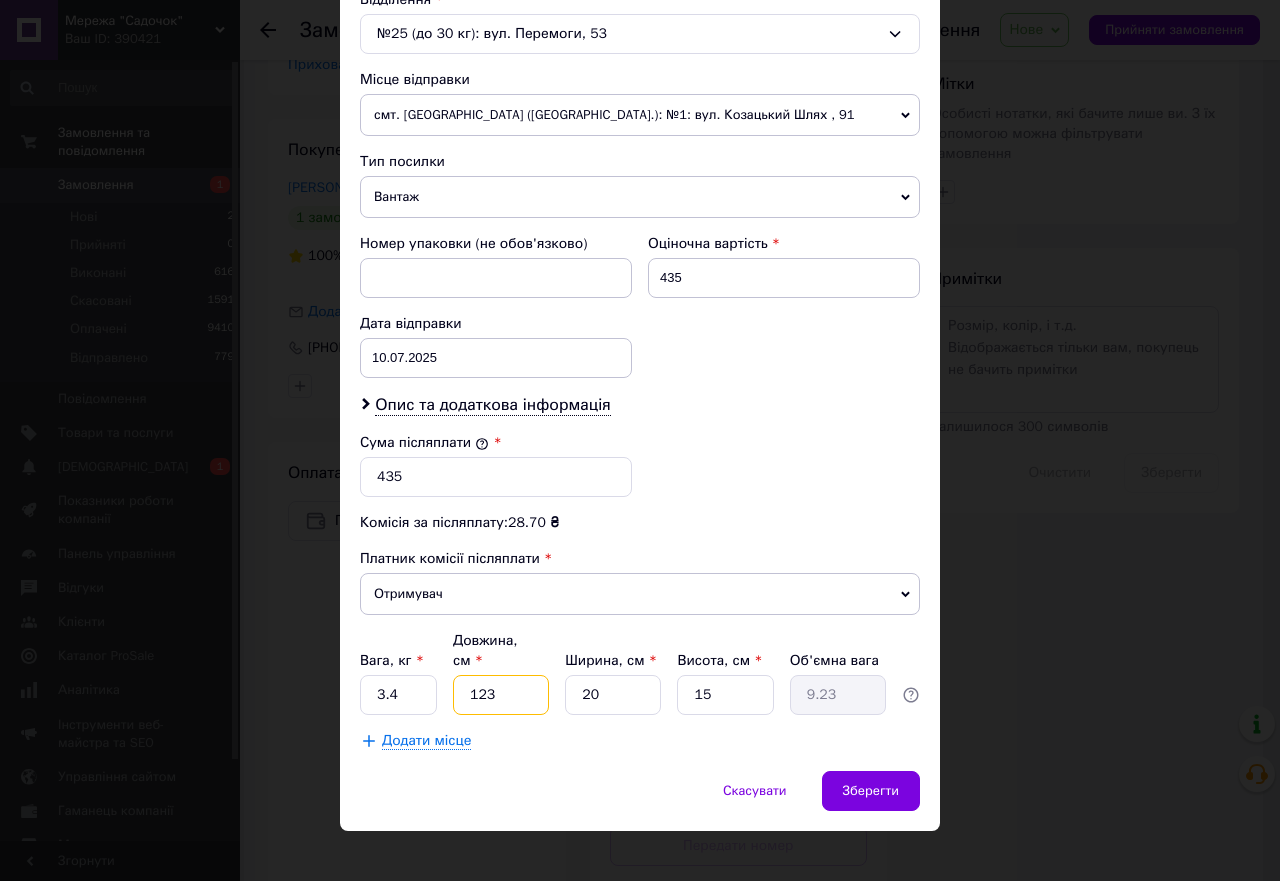 type on "23" 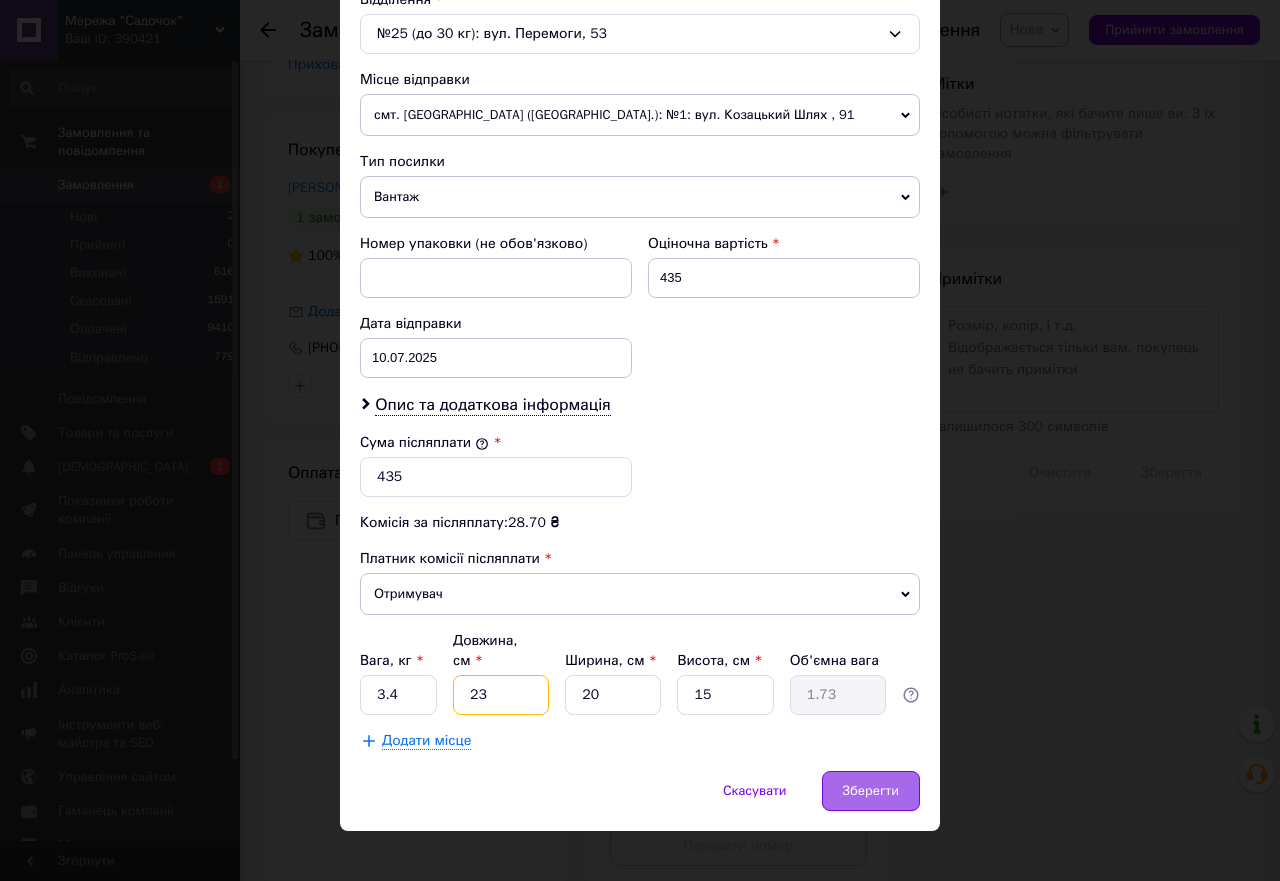 type on "23" 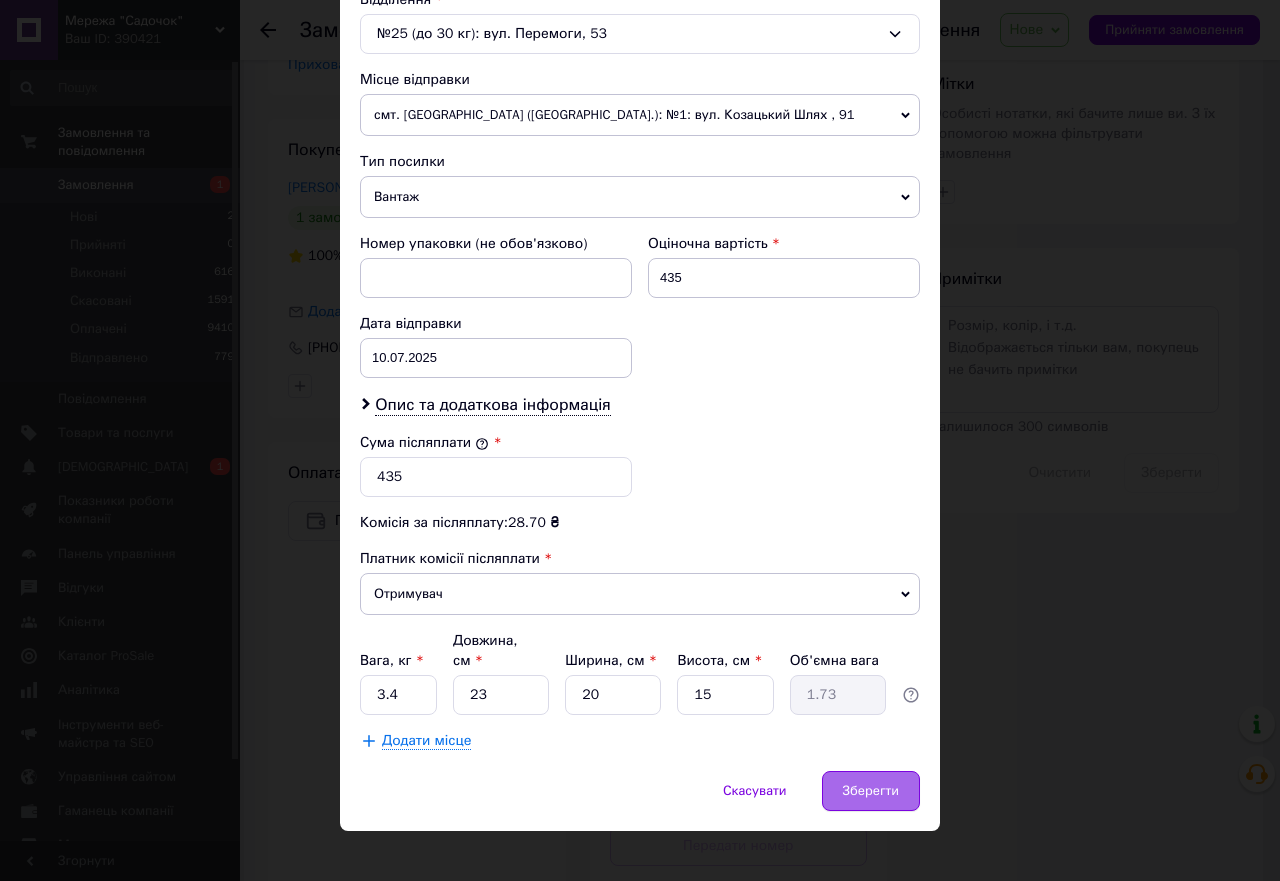 click on "Зберегти" at bounding box center (871, 791) 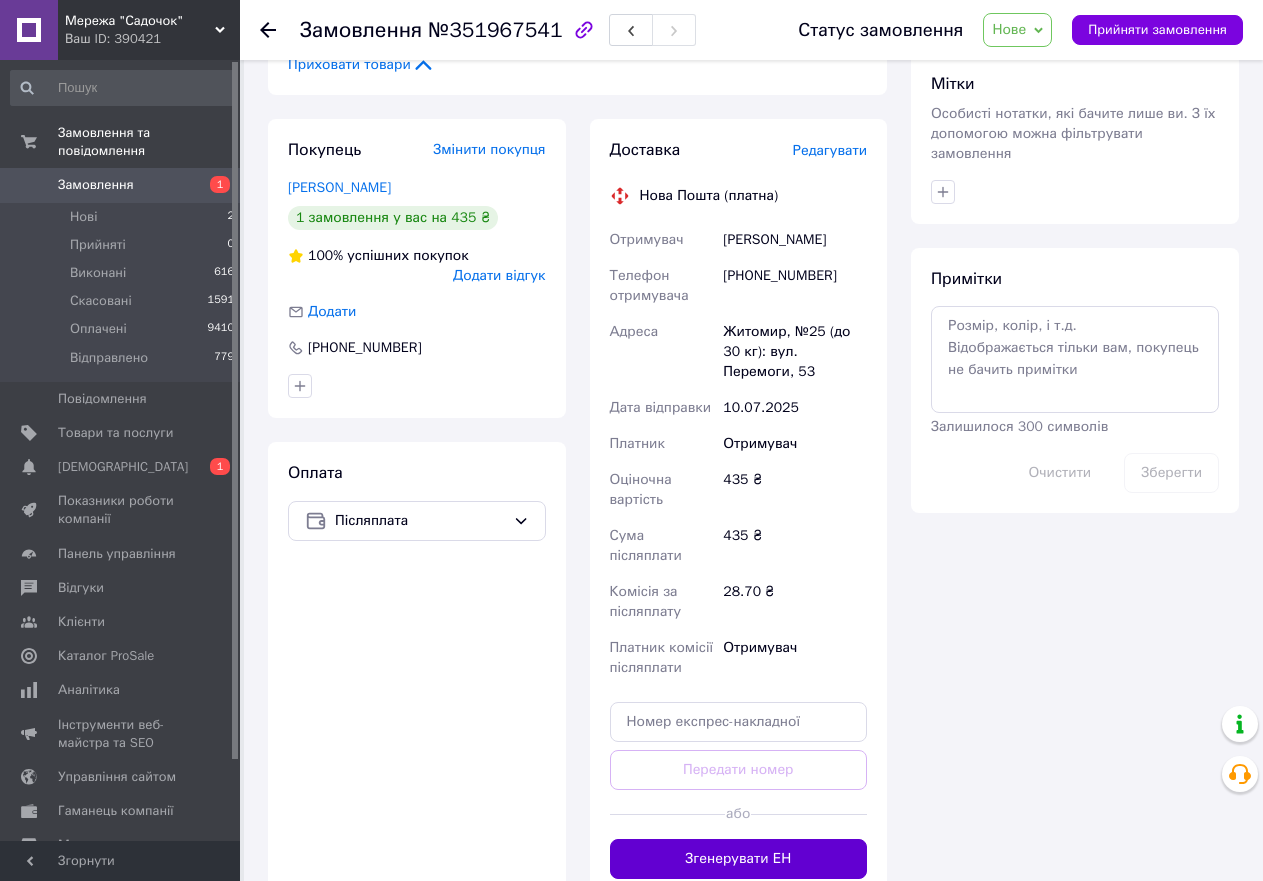 click on "Згенерувати ЕН" at bounding box center [739, 859] 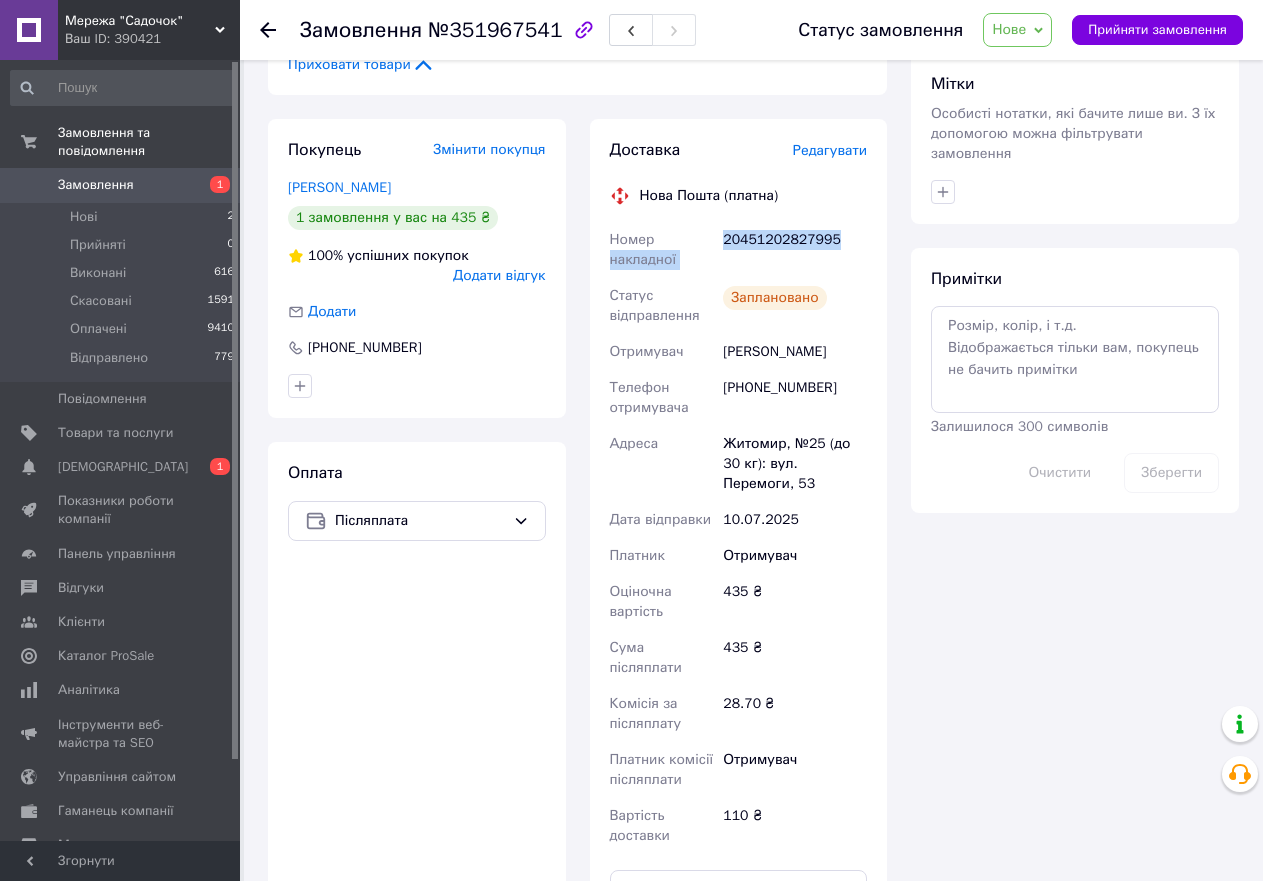drag, startPoint x: 836, startPoint y: 231, endPoint x: 717, endPoint y: 244, distance: 119.70798 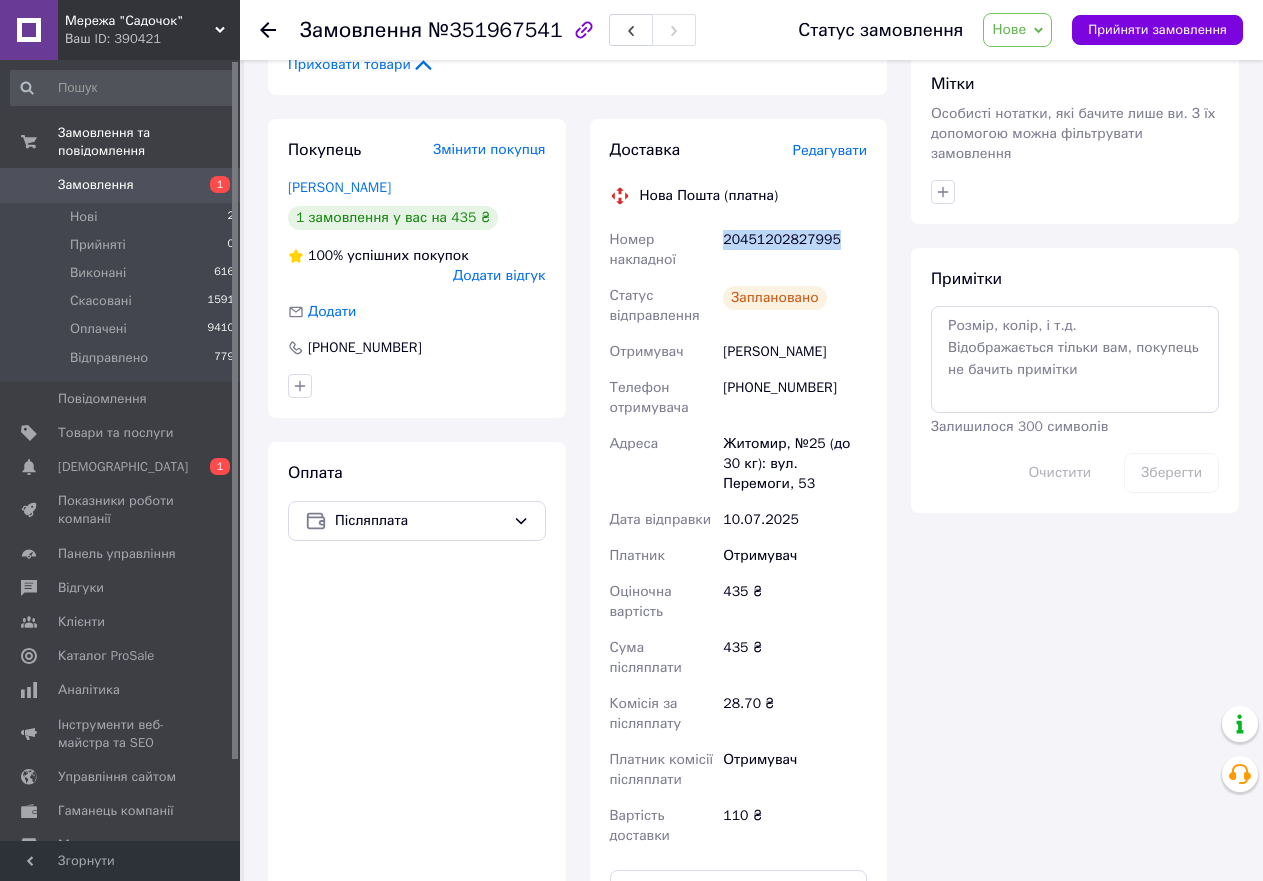drag, startPoint x: 826, startPoint y: 238, endPoint x: 725, endPoint y: 240, distance: 101.0198 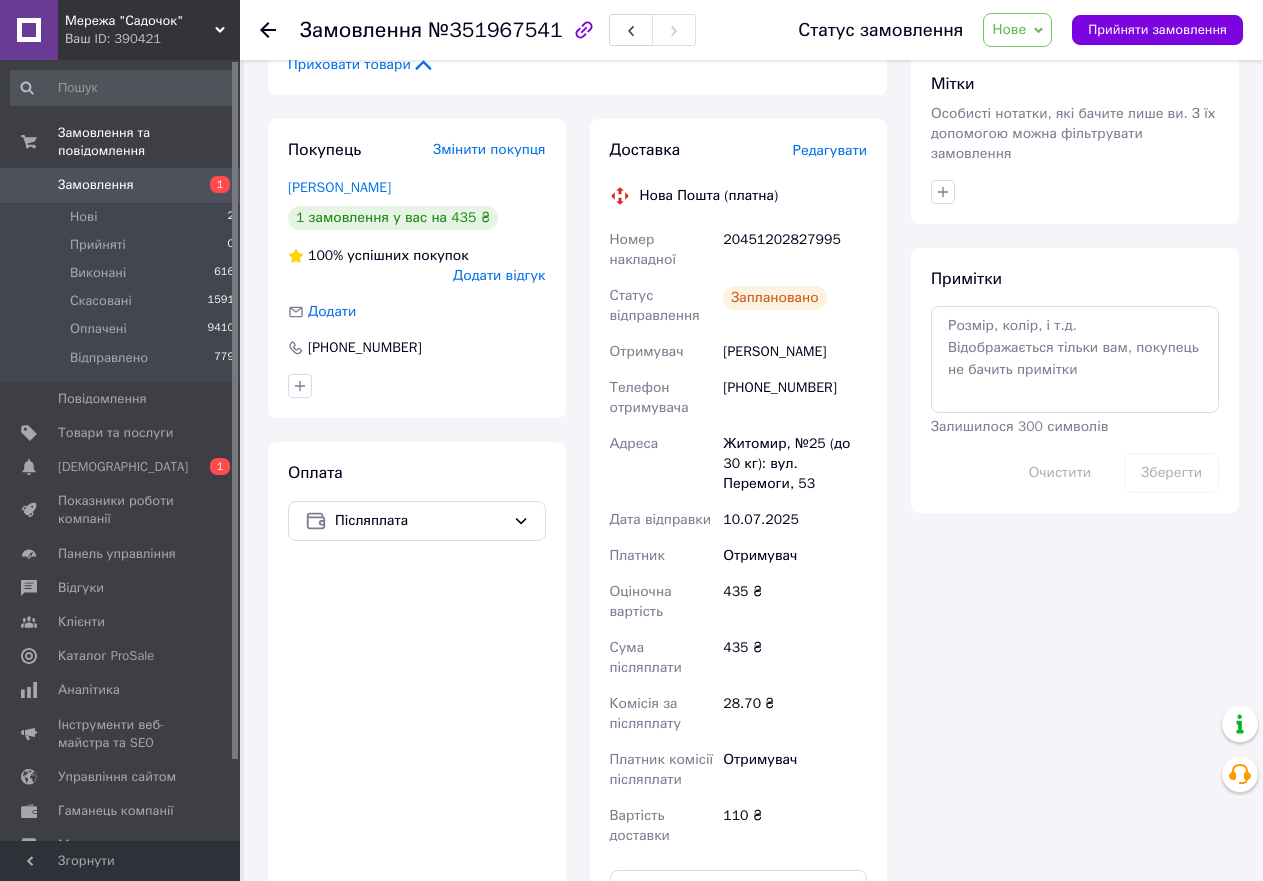 click 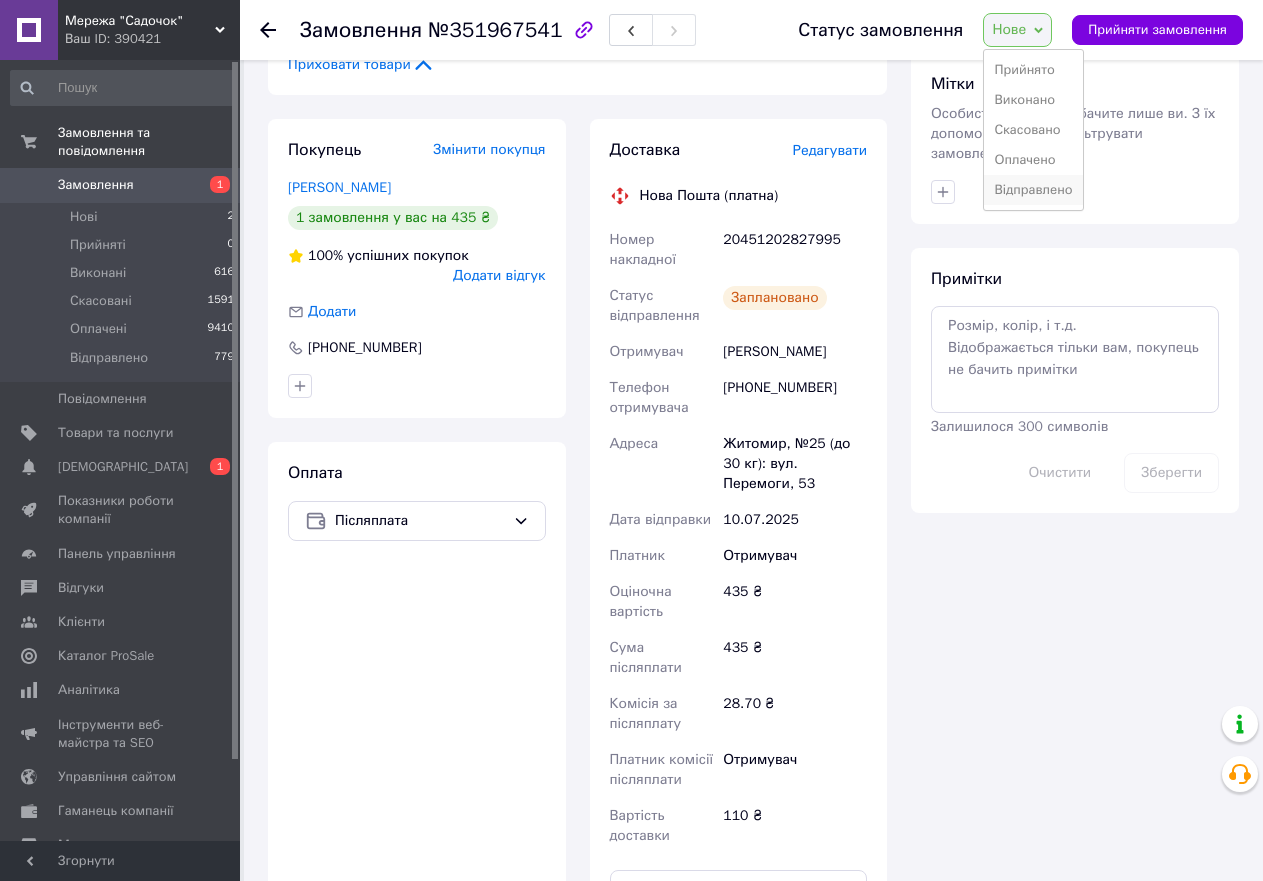 click on "Відправлено" at bounding box center [1033, 190] 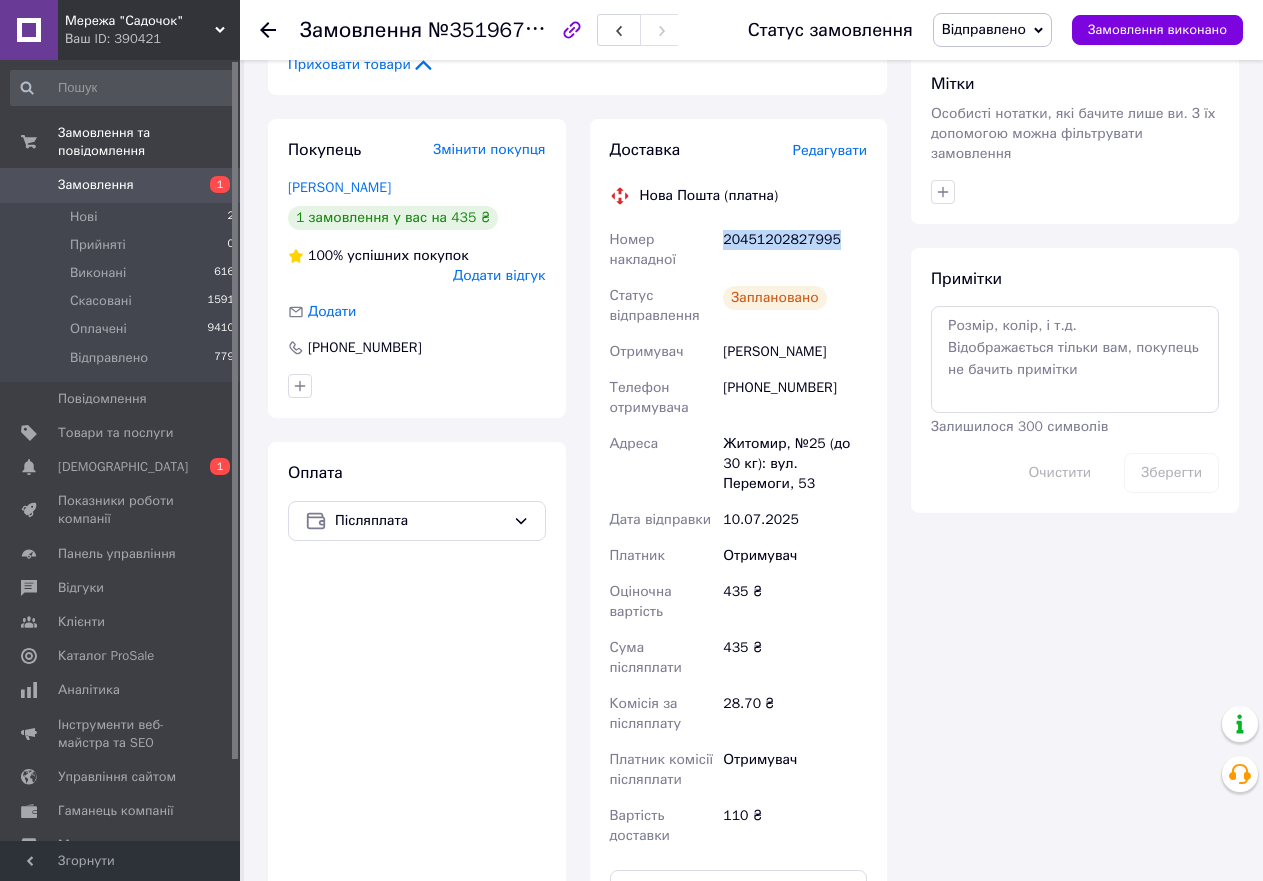 drag, startPoint x: 833, startPoint y: 233, endPoint x: 721, endPoint y: 230, distance: 112.04017 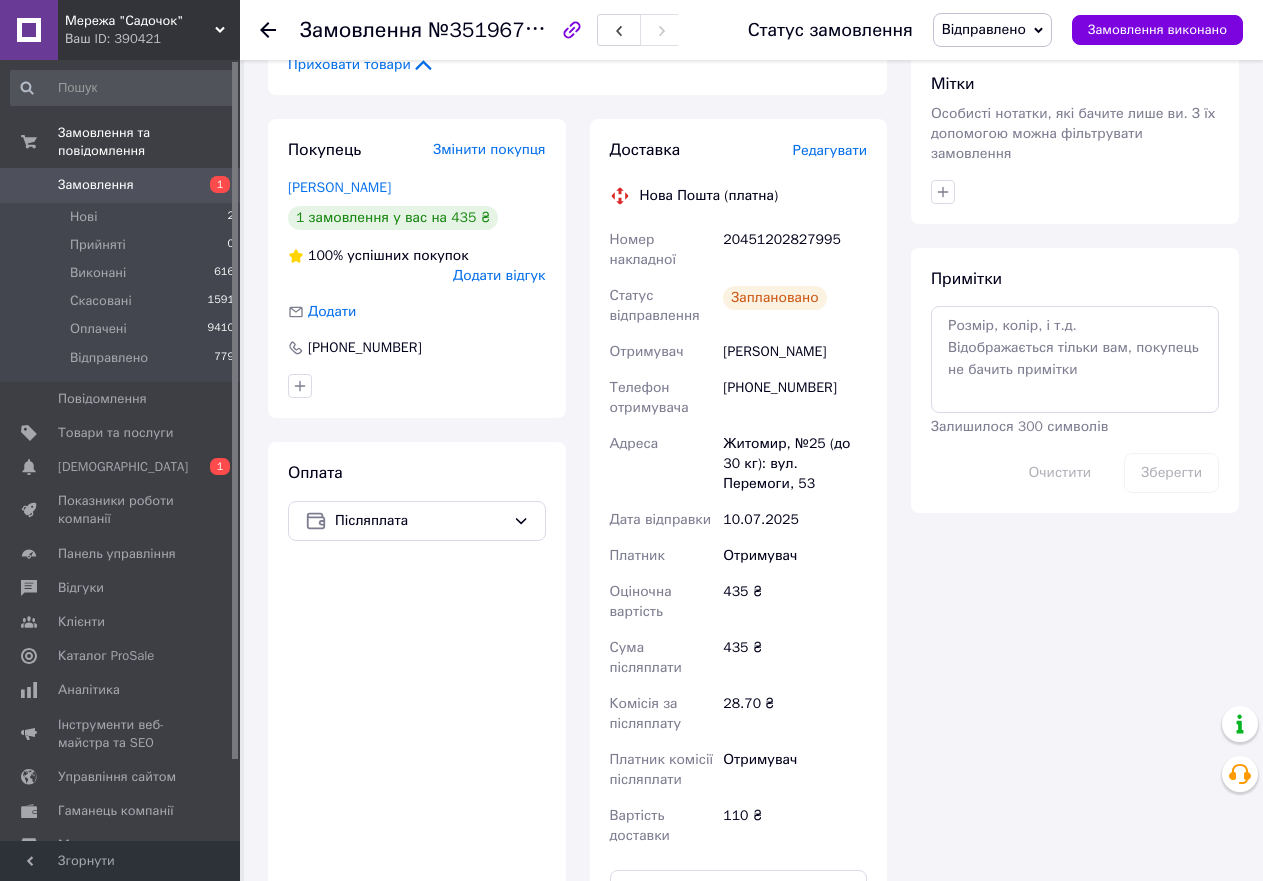 click 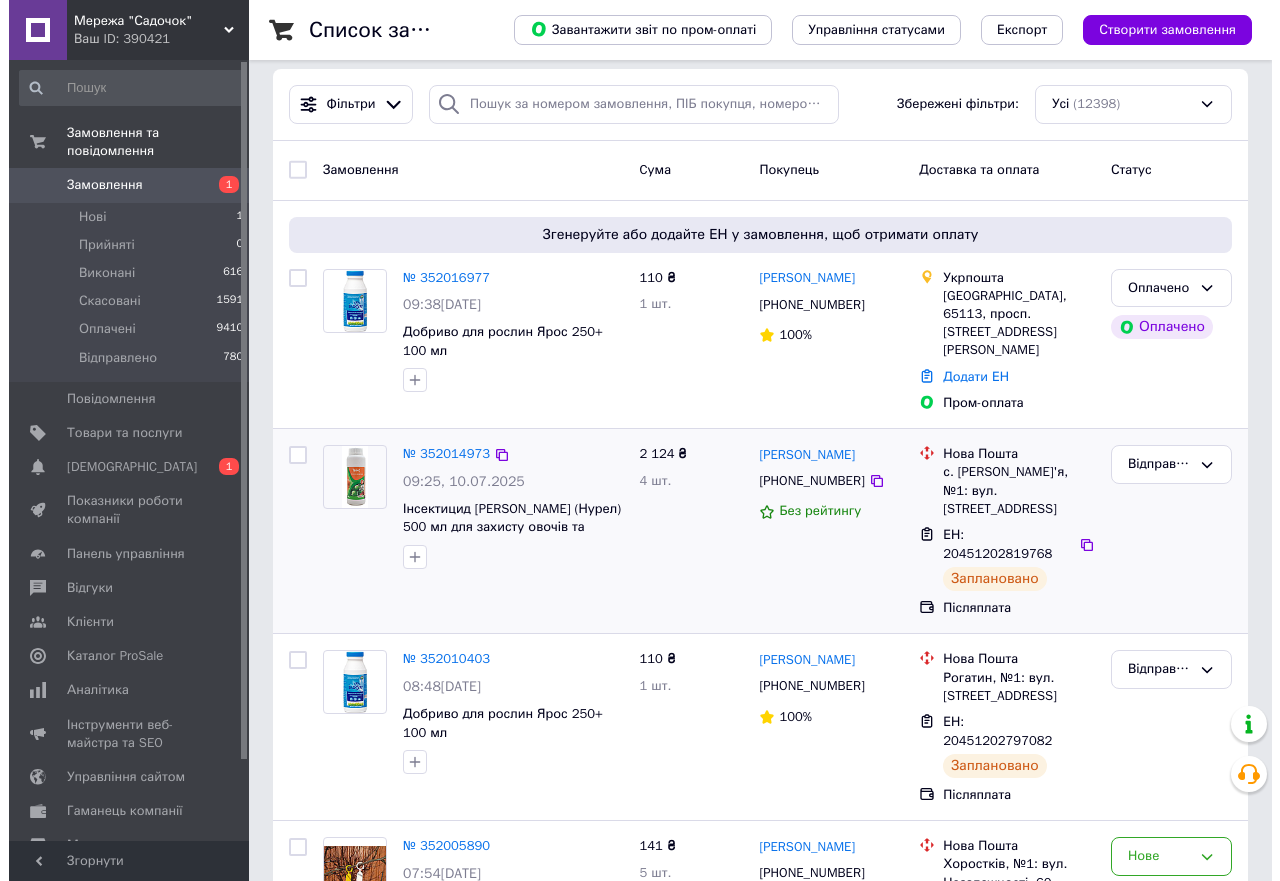 scroll, scrollTop: 0, scrollLeft: 0, axis: both 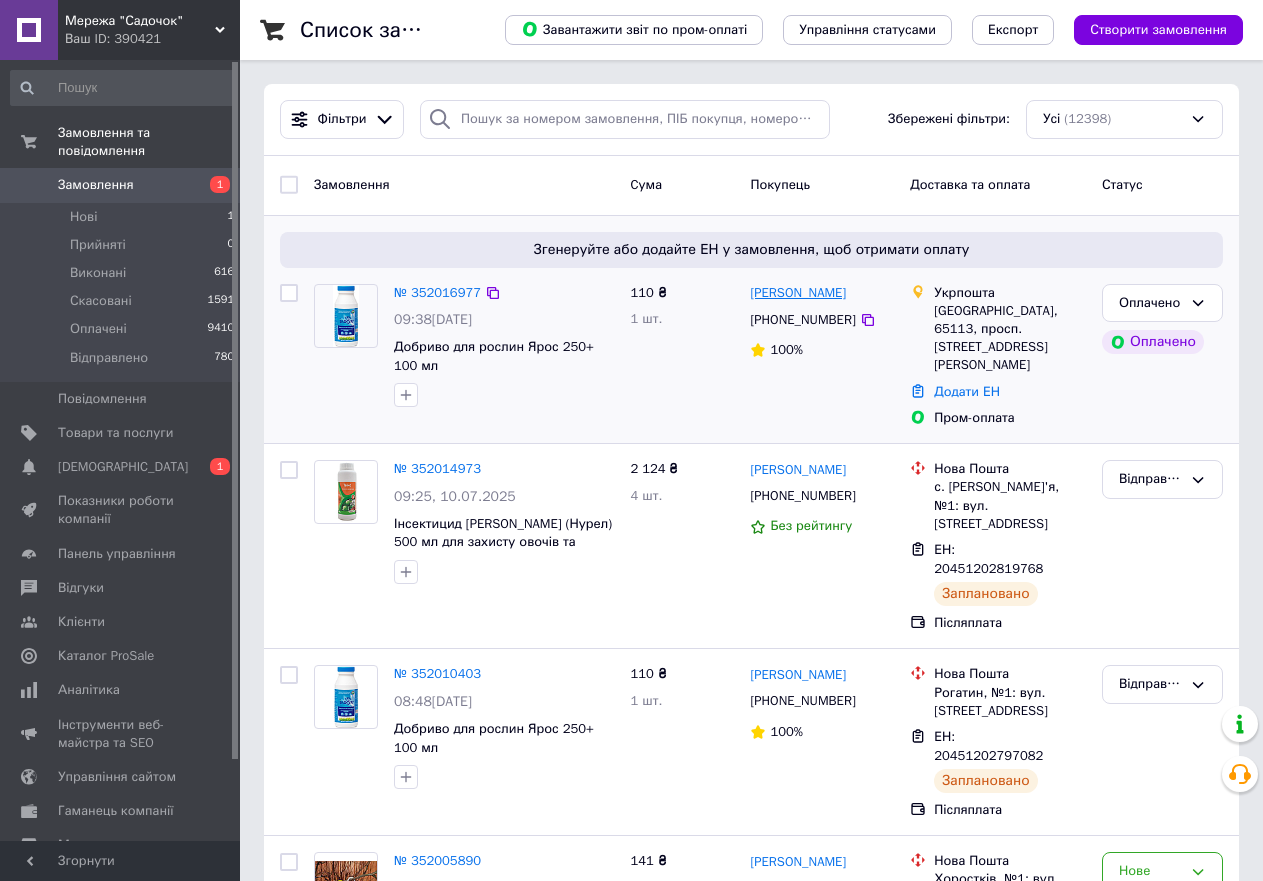 drag, startPoint x: 869, startPoint y: 291, endPoint x: 764, endPoint y: 291, distance: 105 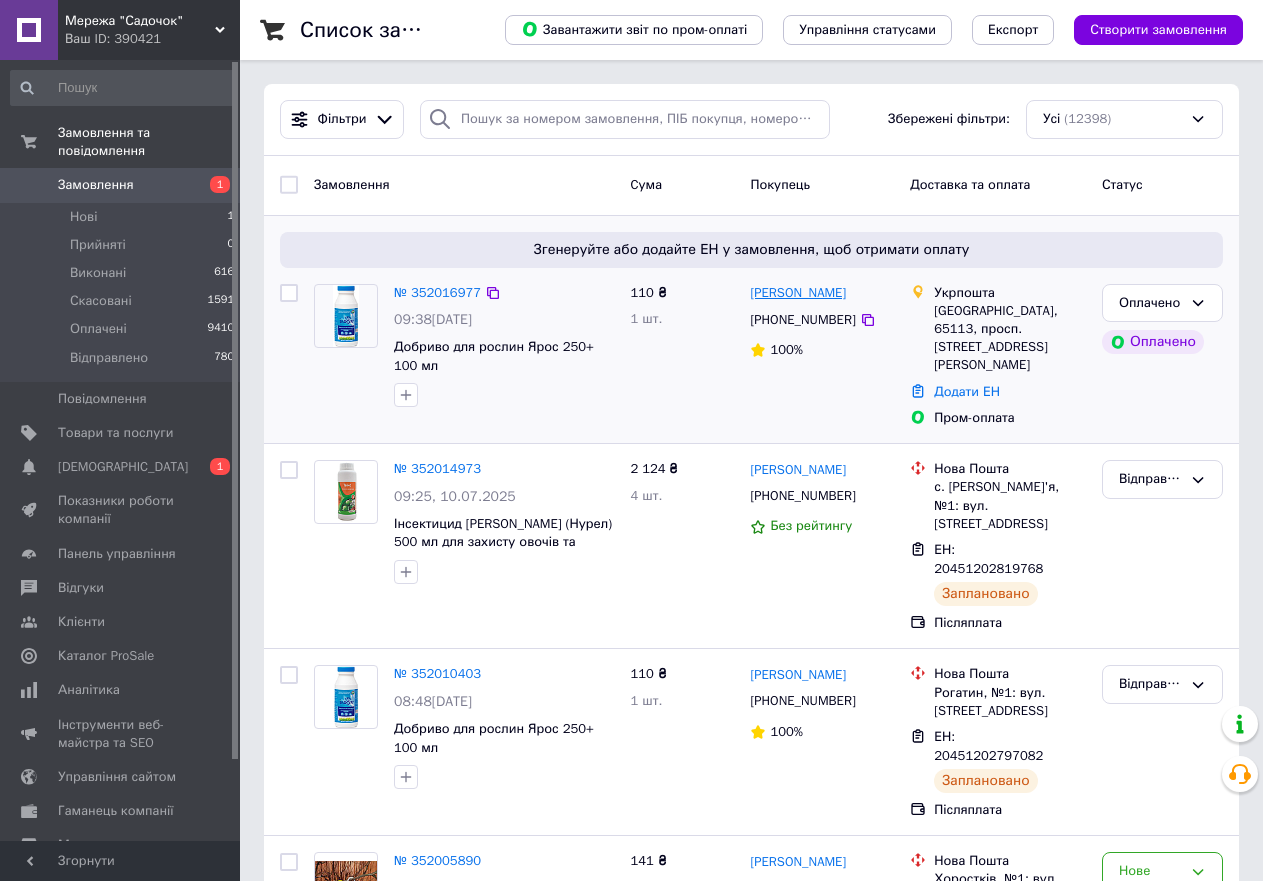 click on "[PERSON_NAME]" at bounding box center (798, 293) 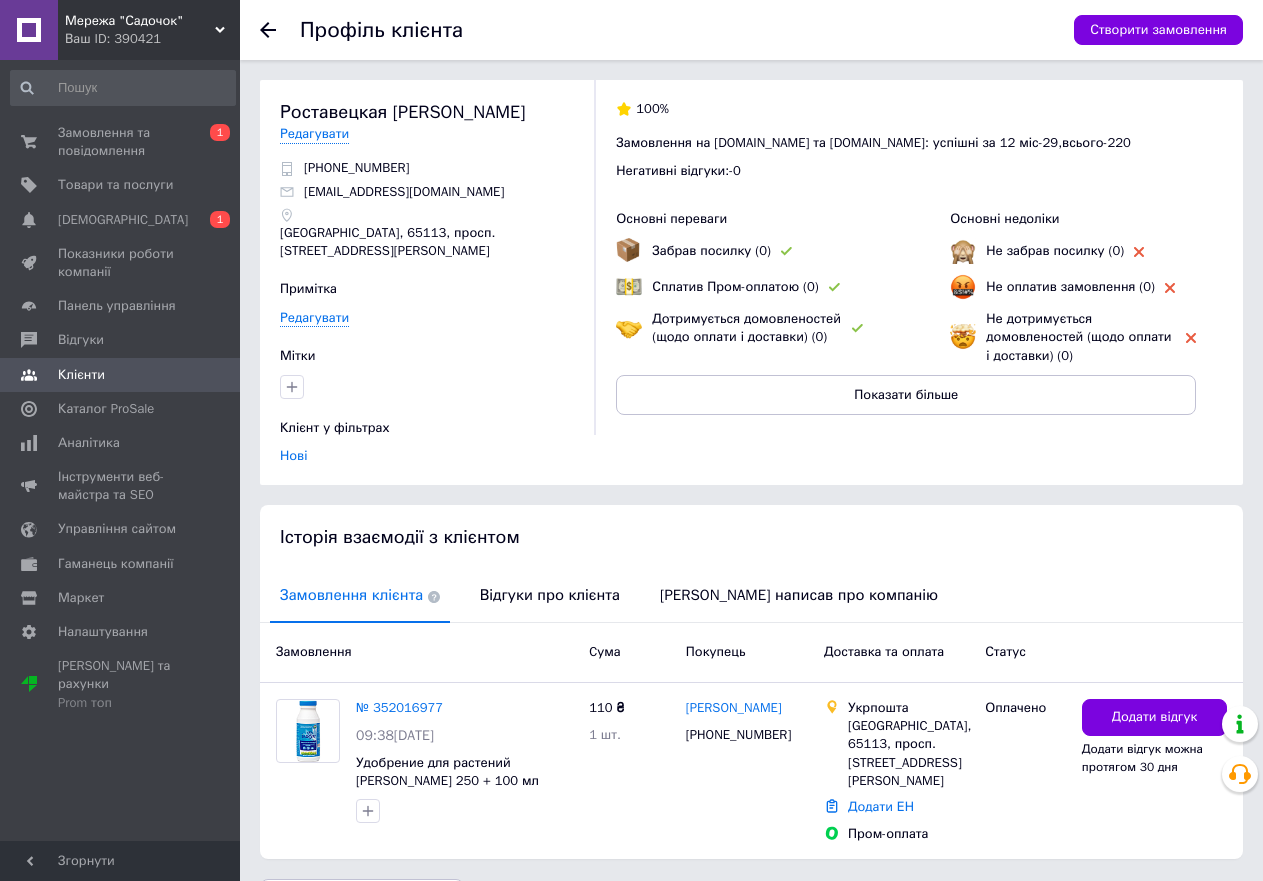 click at bounding box center (280, 30) 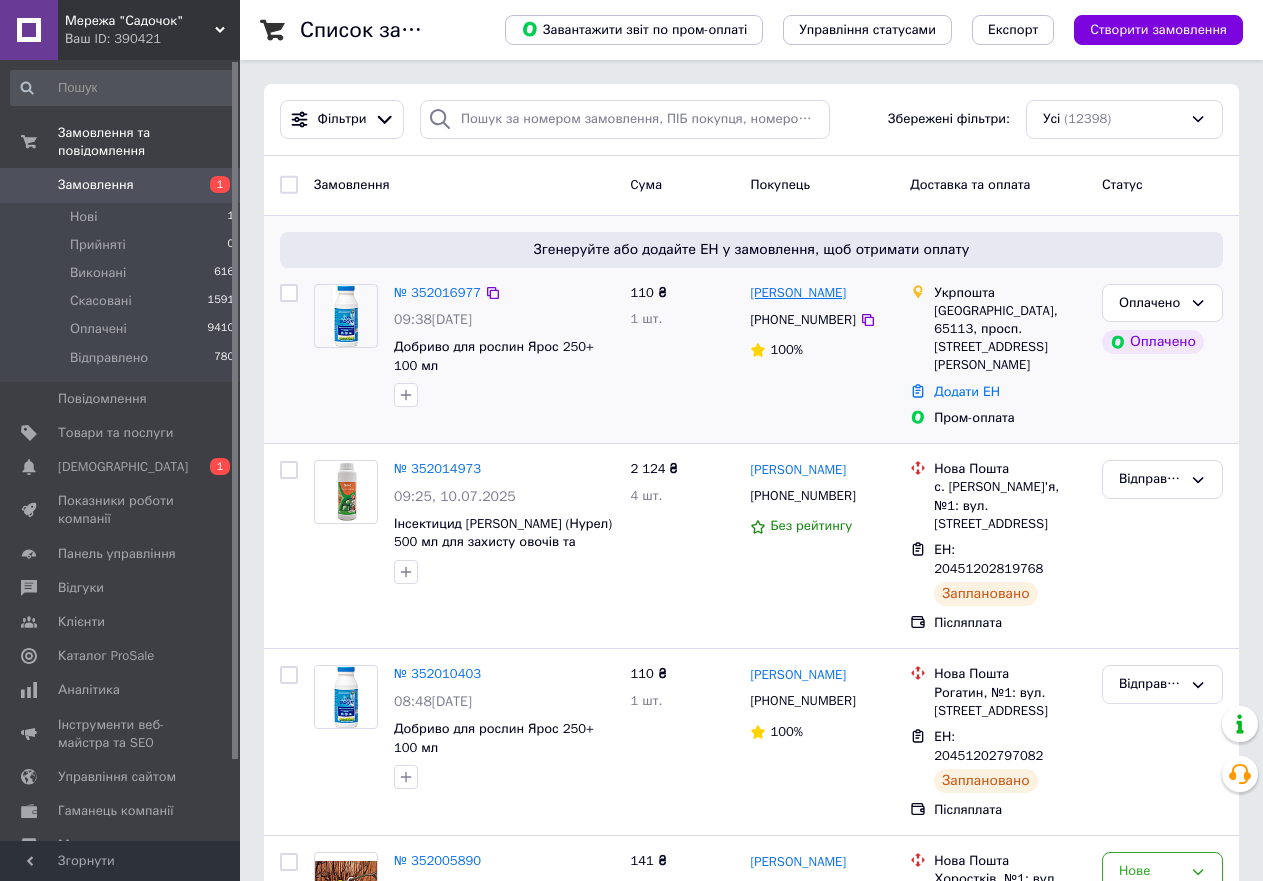 drag, startPoint x: 871, startPoint y: 287, endPoint x: 751, endPoint y: 292, distance: 120.10412 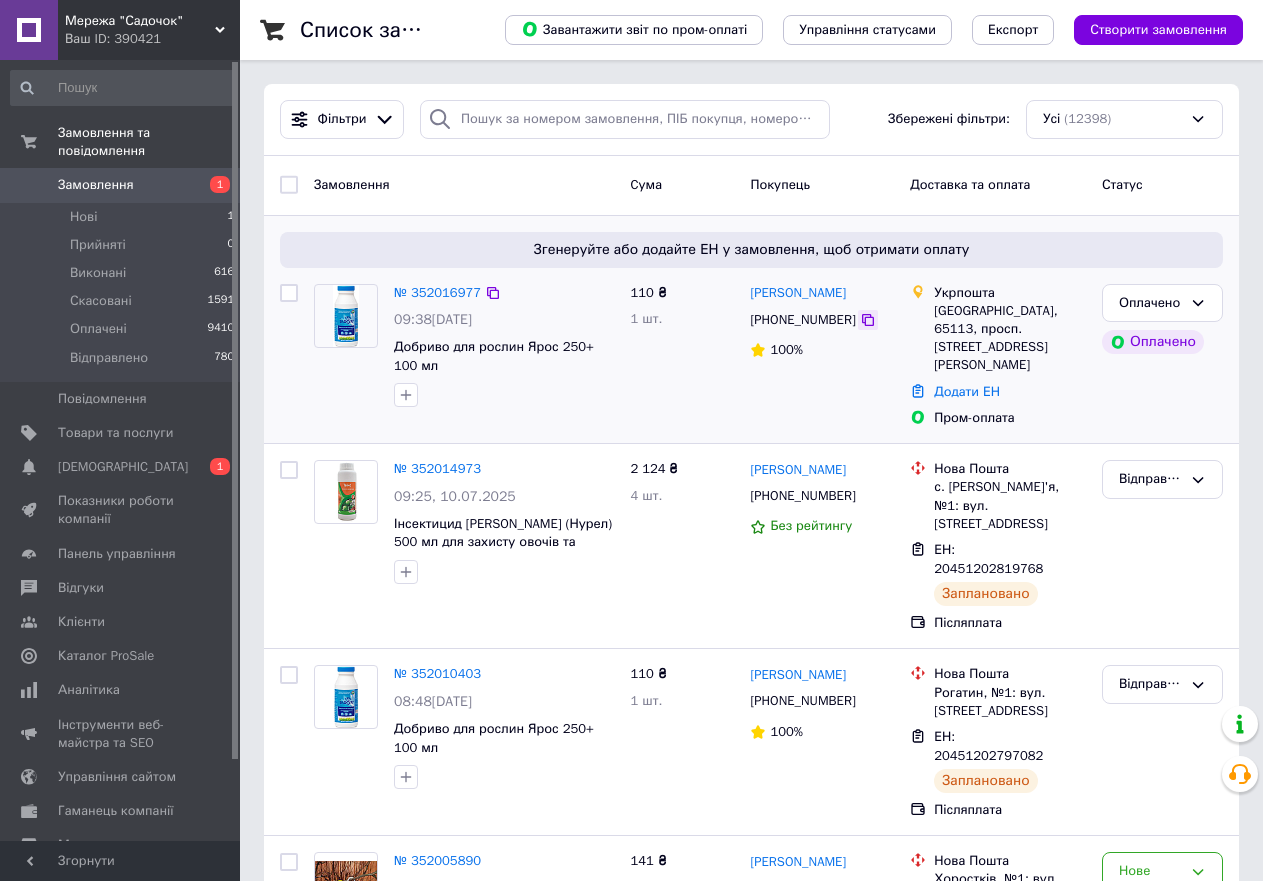click 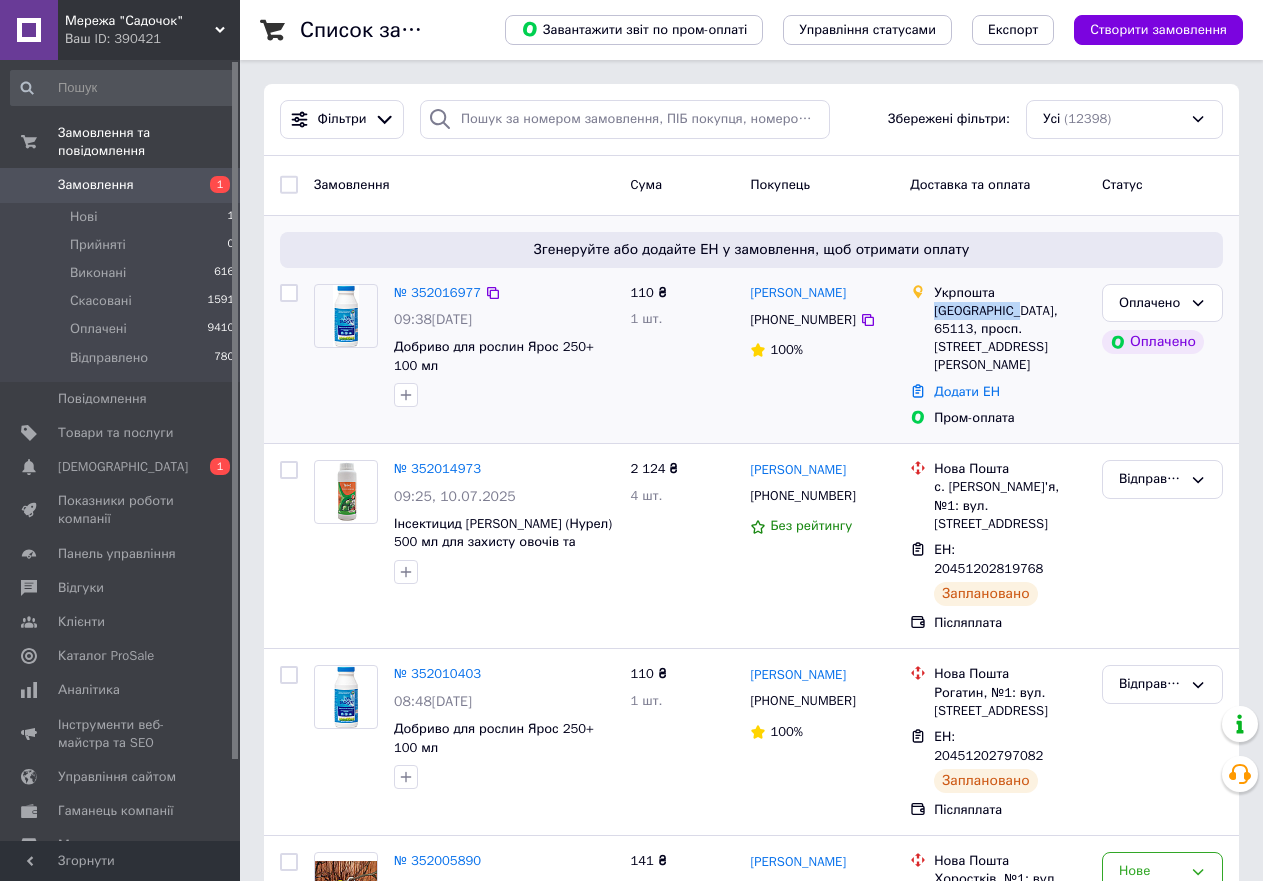 drag, startPoint x: 1012, startPoint y: 308, endPoint x: 937, endPoint y: 311, distance: 75.059975 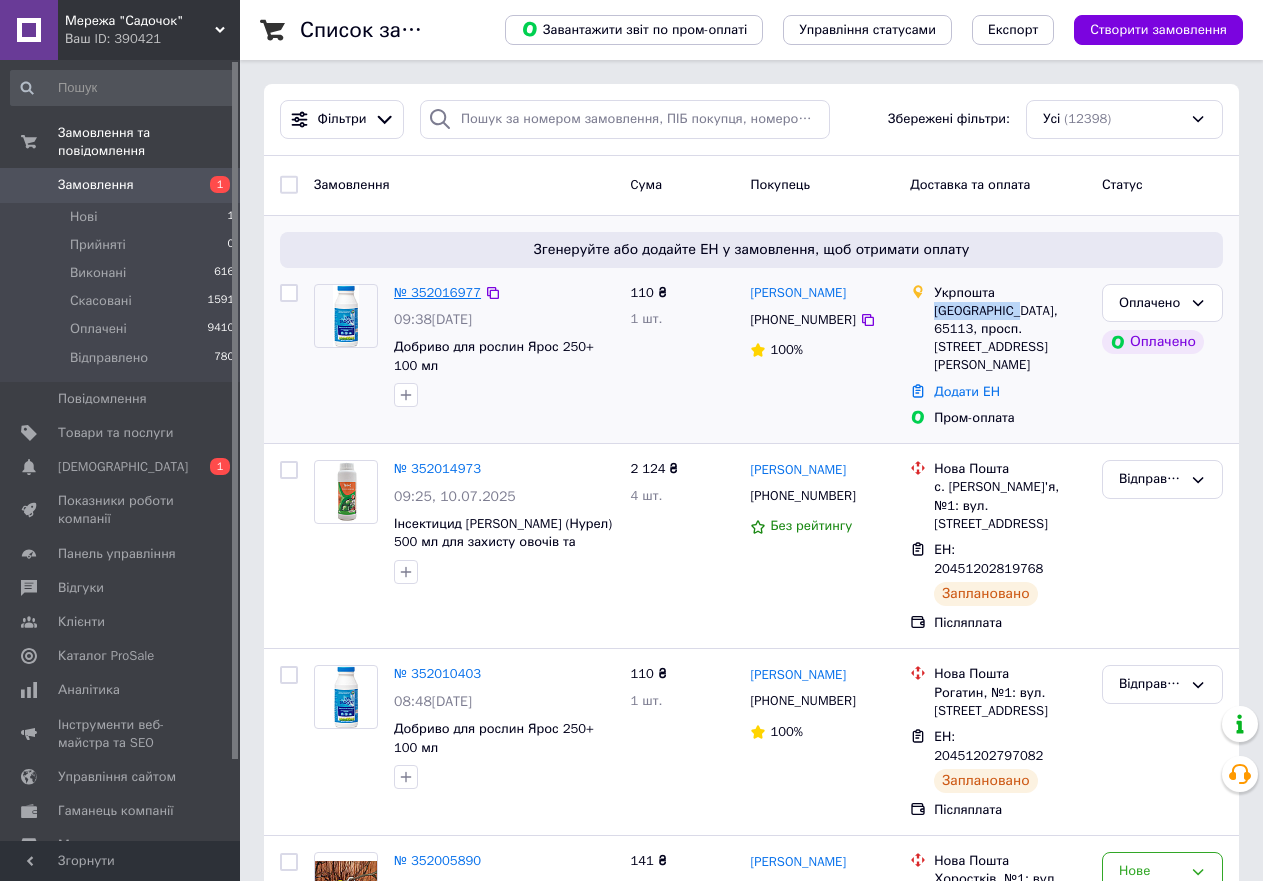 click on "№ 352016977" at bounding box center [437, 292] 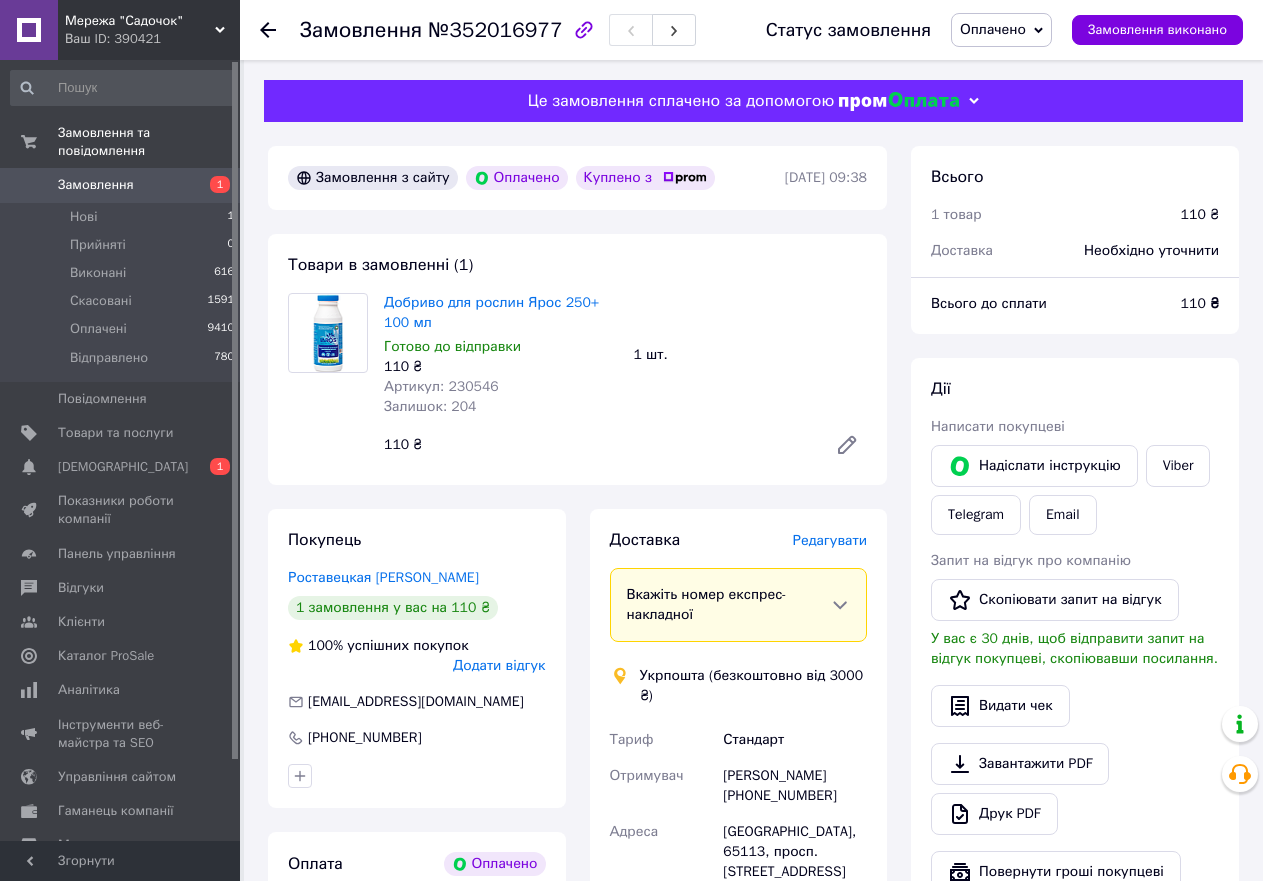 click on "Редагувати" at bounding box center (830, 540) 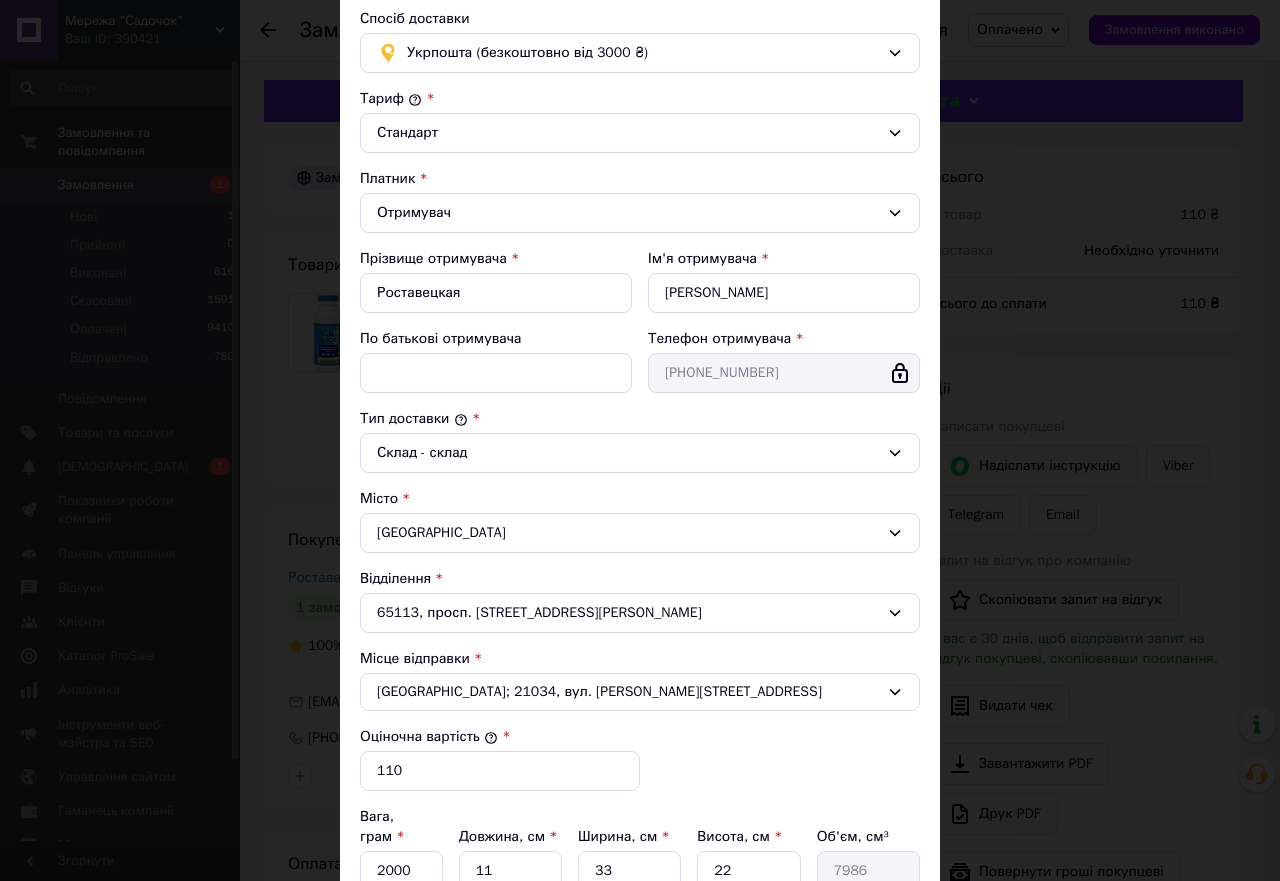 scroll, scrollTop: 200, scrollLeft: 0, axis: vertical 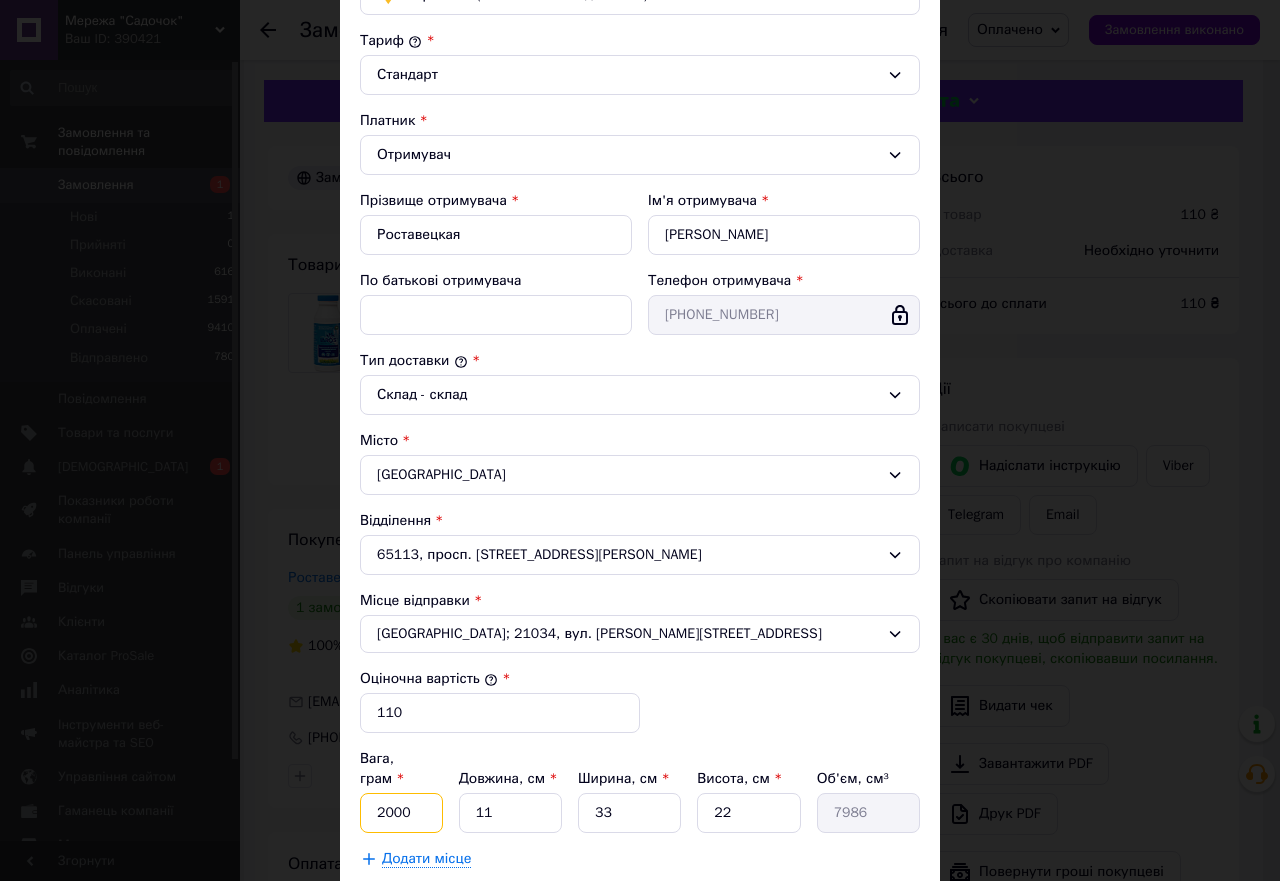 click on "2000" at bounding box center [401, 813] 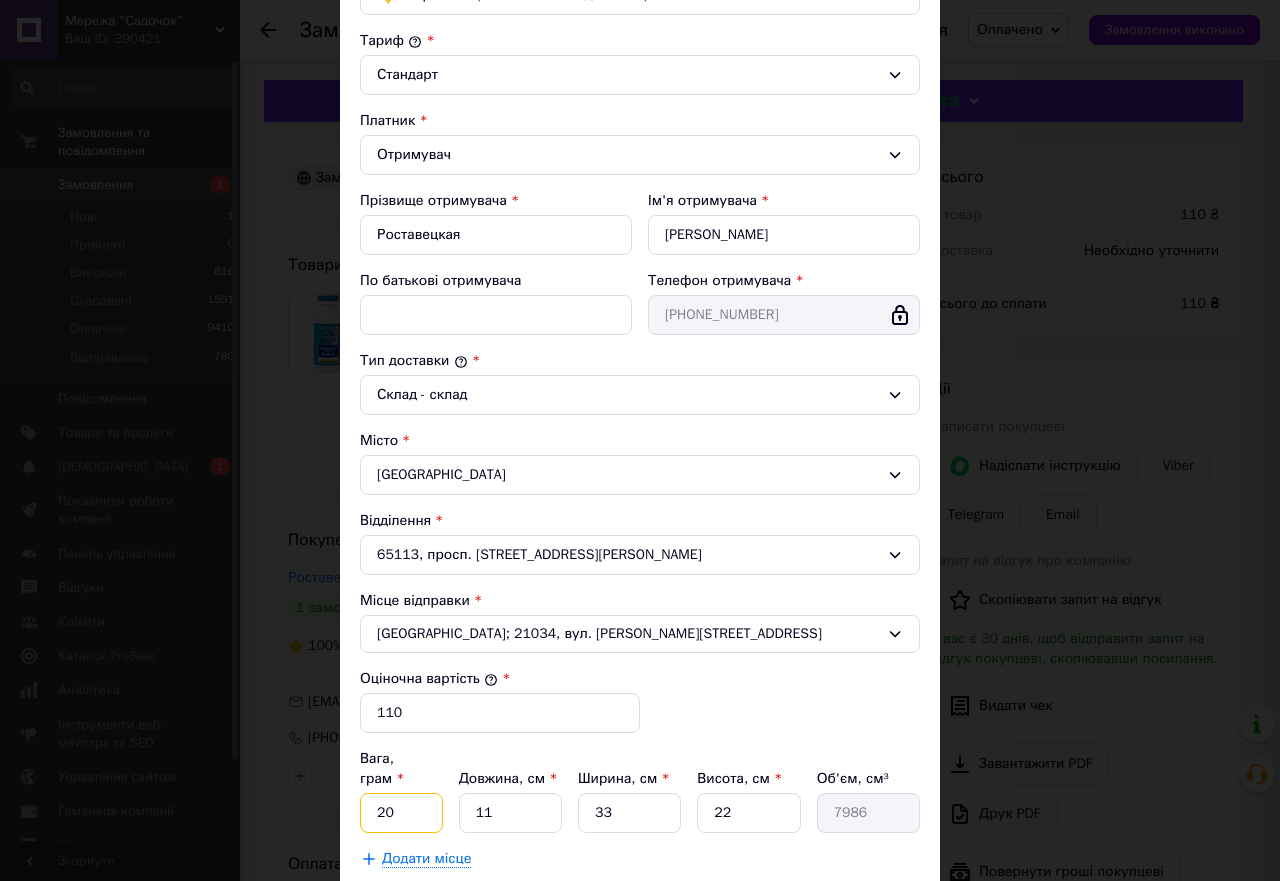 type on "2" 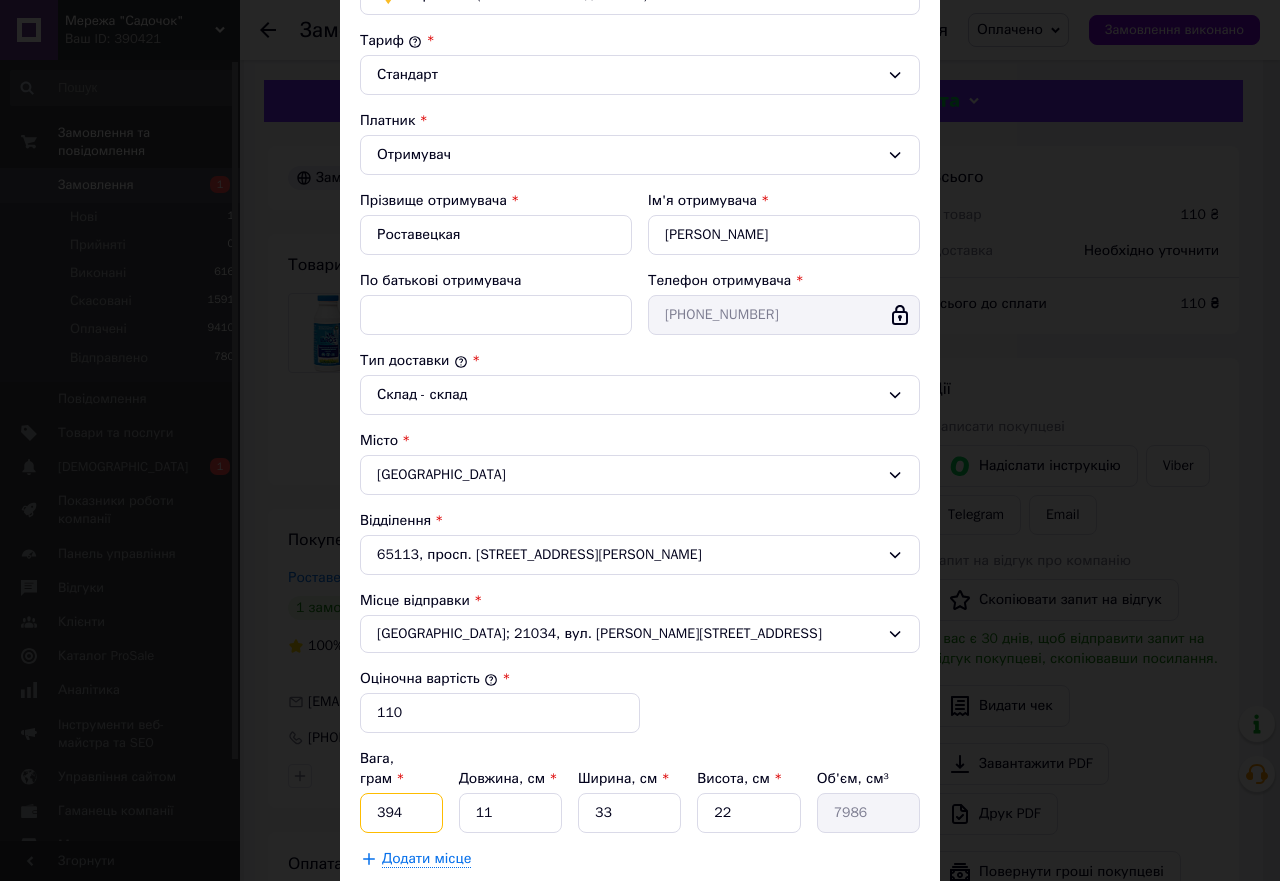 type on "394" 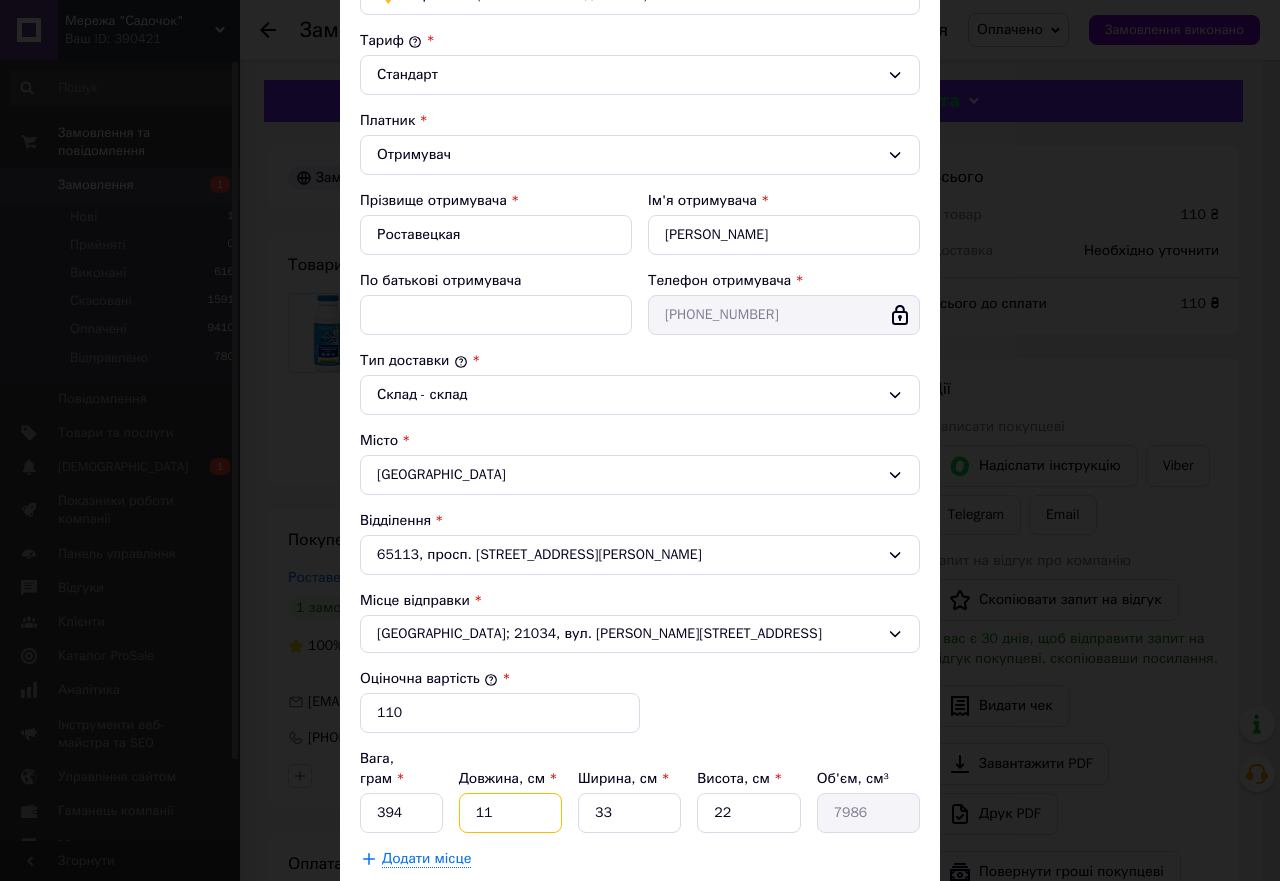 click on "11" at bounding box center (510, 813) 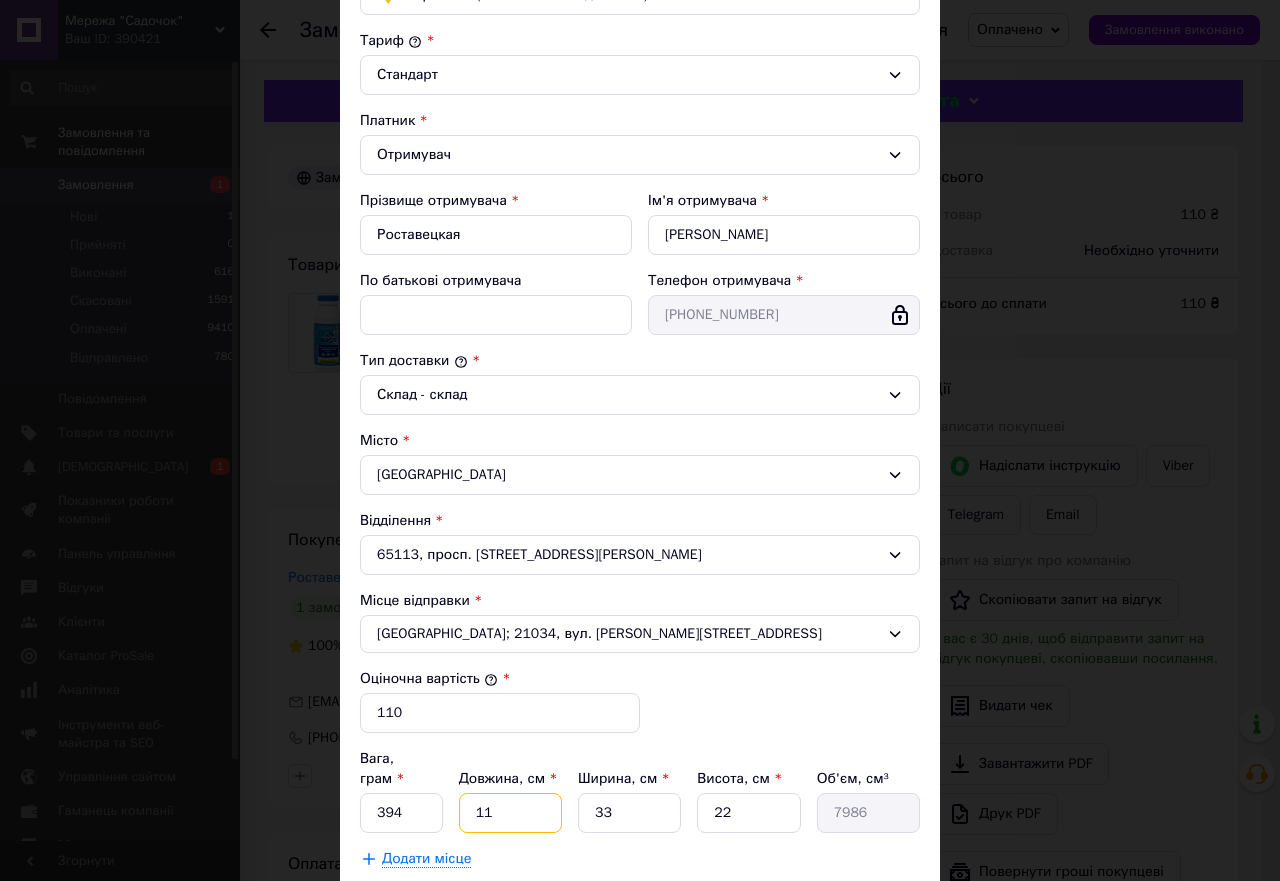 type on "1" 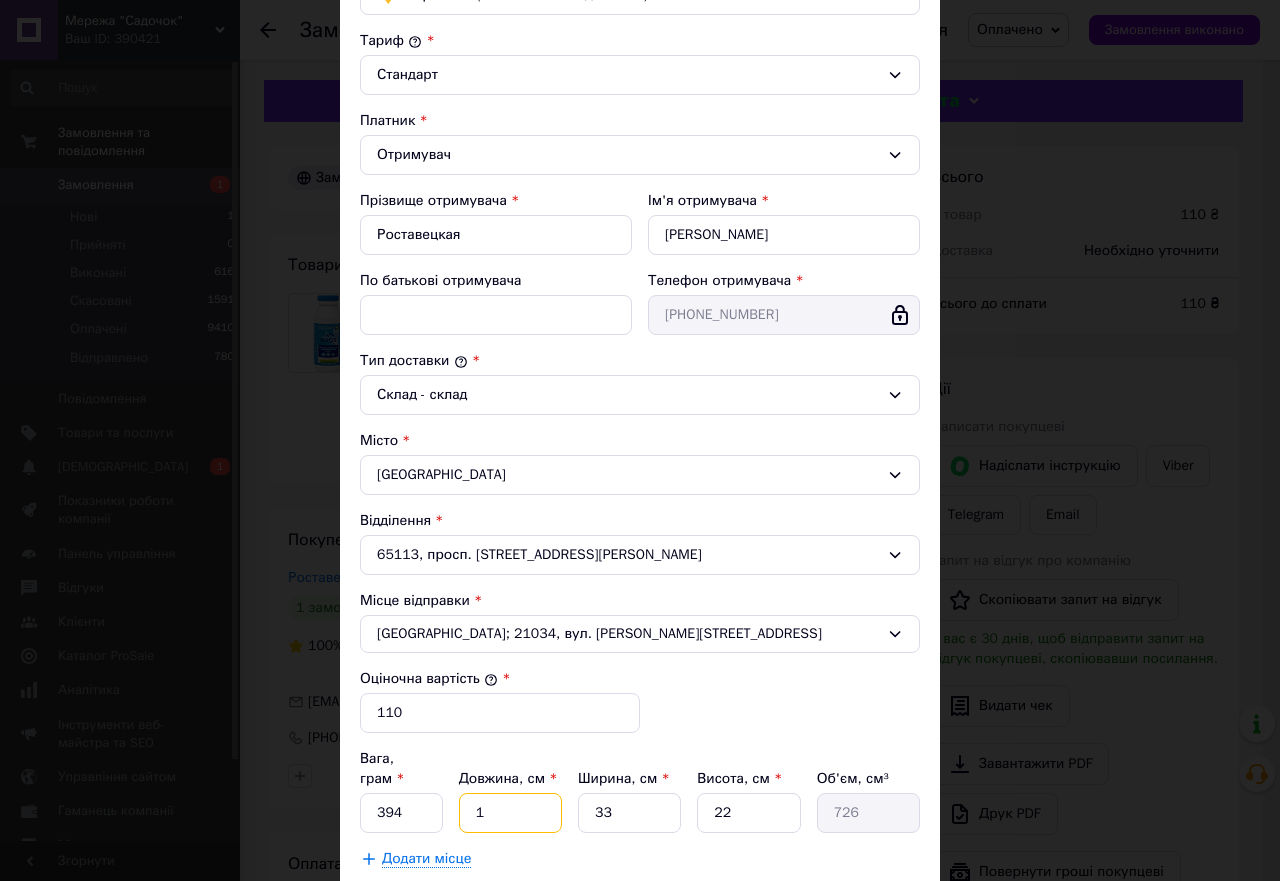 type on "18" 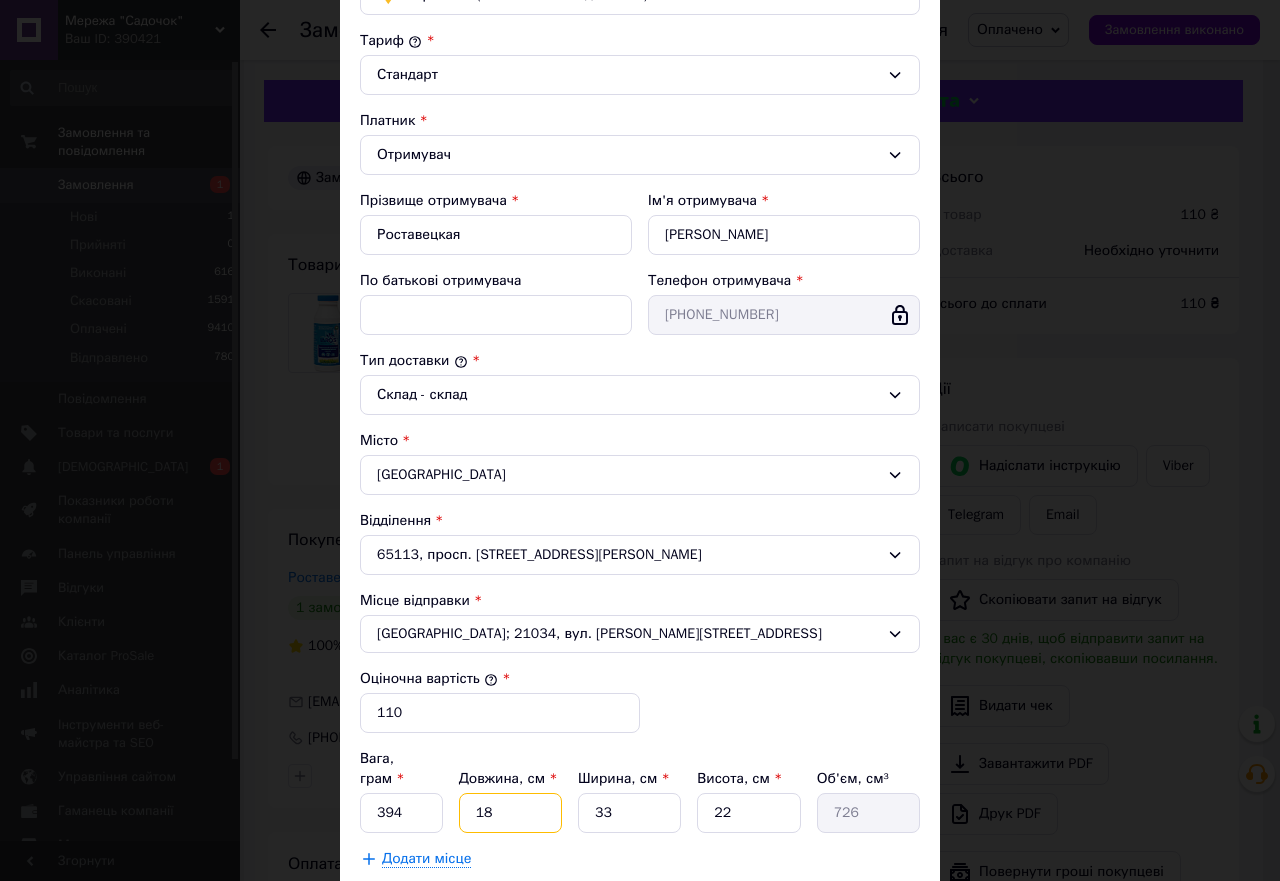 type on "13068" 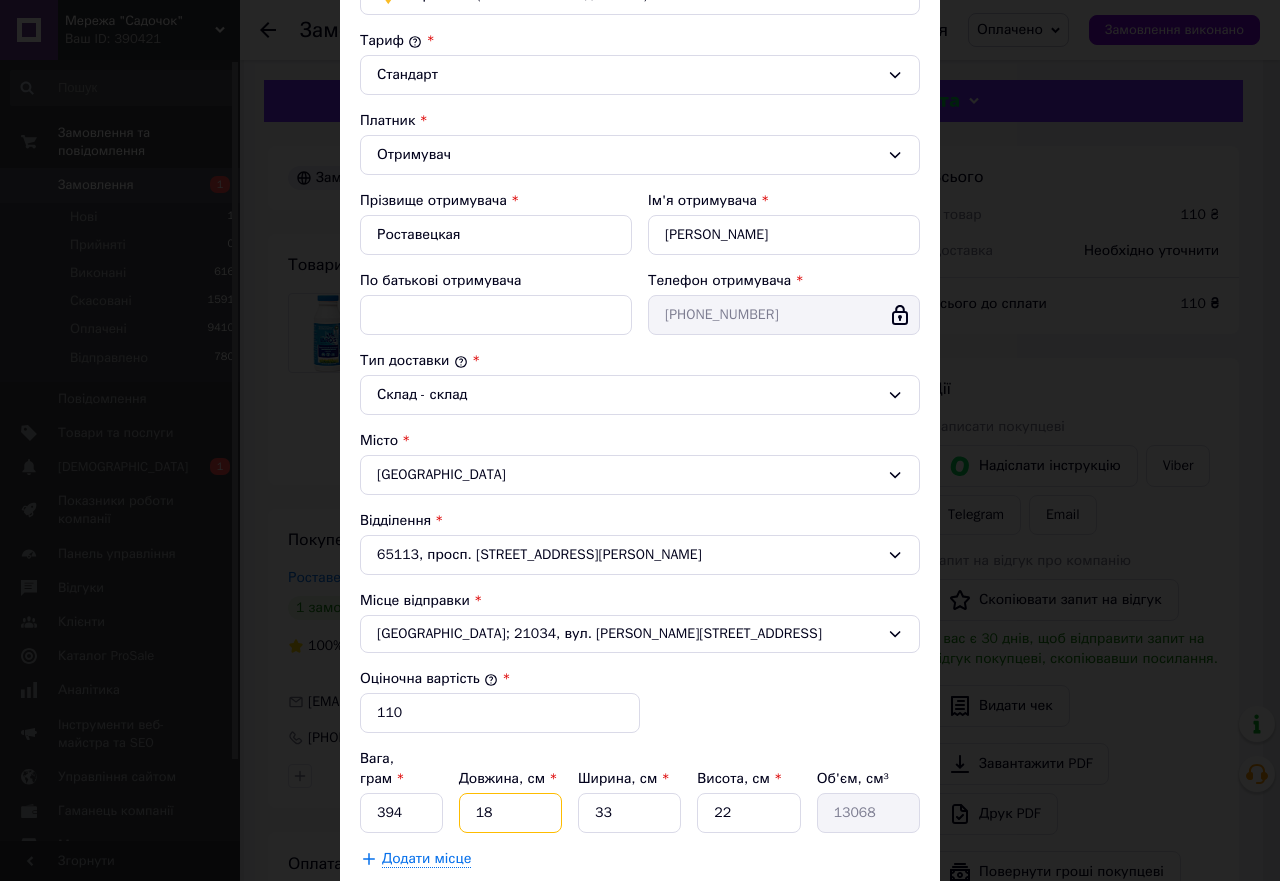 type on "18" 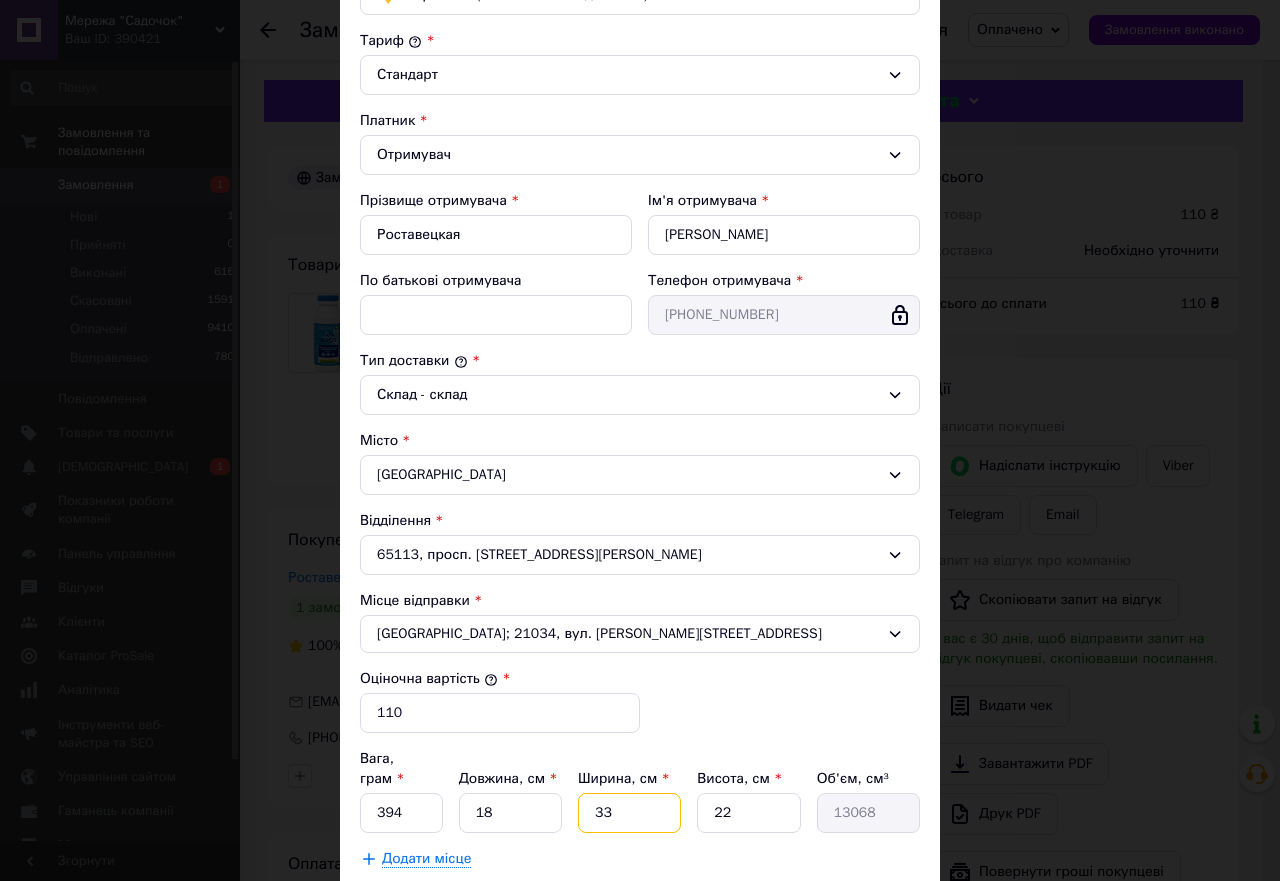 click on "33" at bounding box center (629, 813) 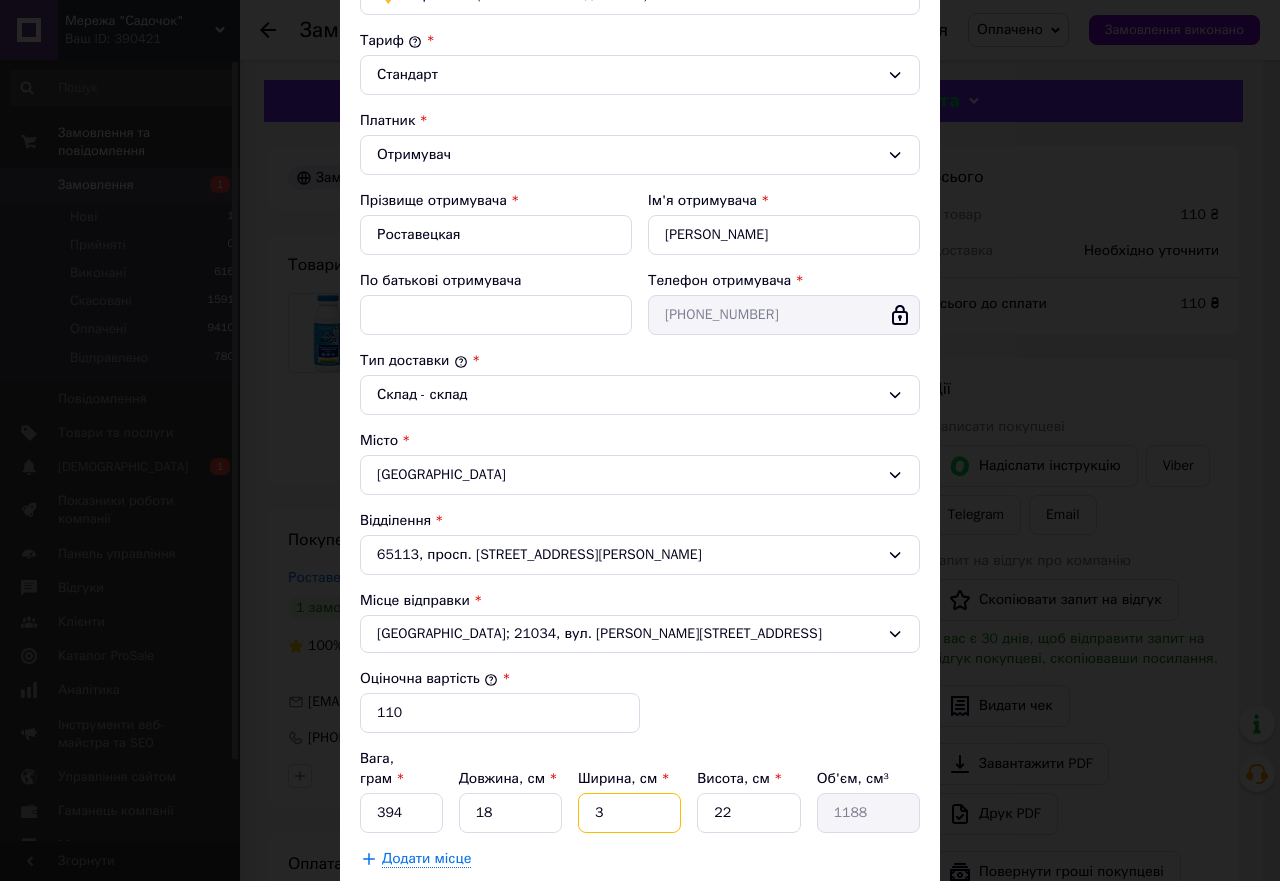 type 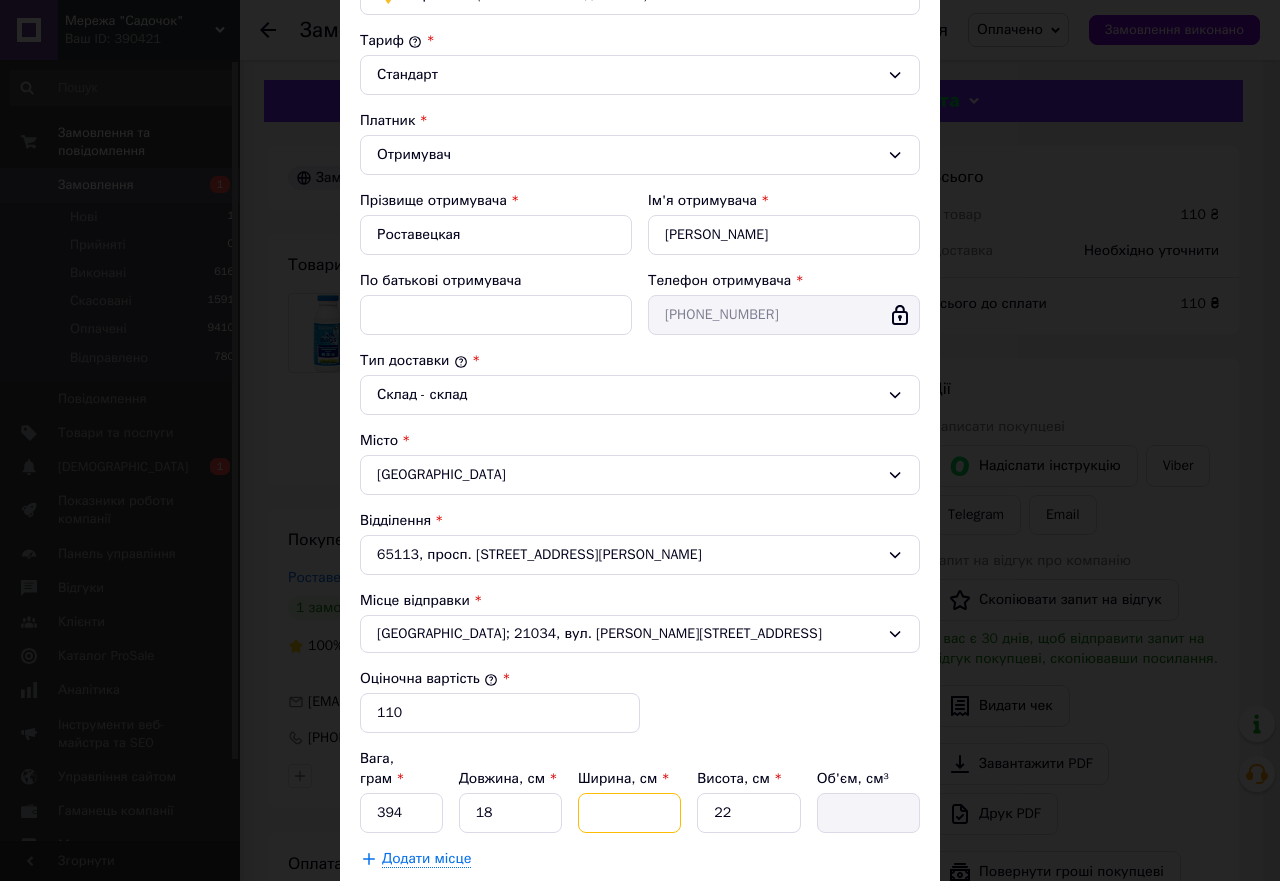 type on "9" 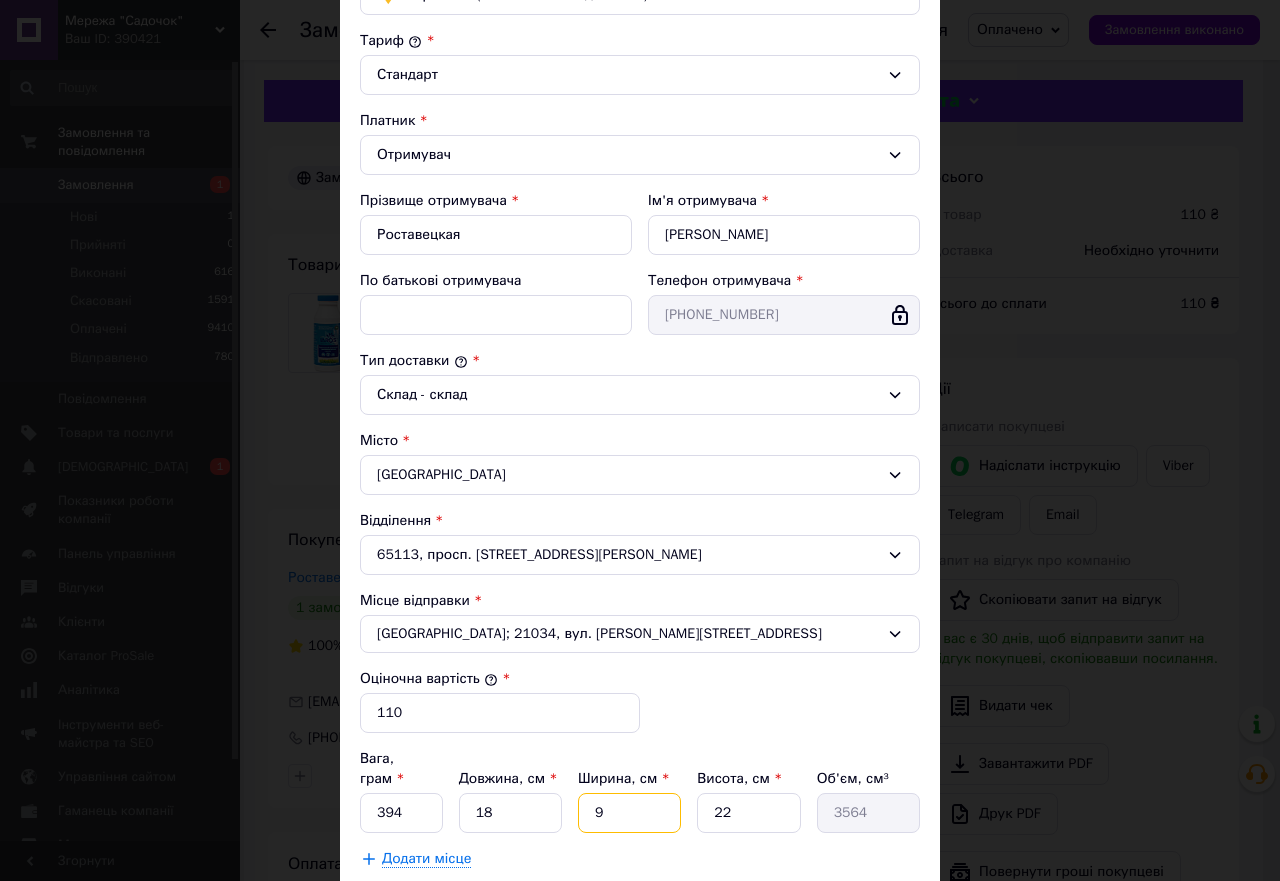 type on "9" 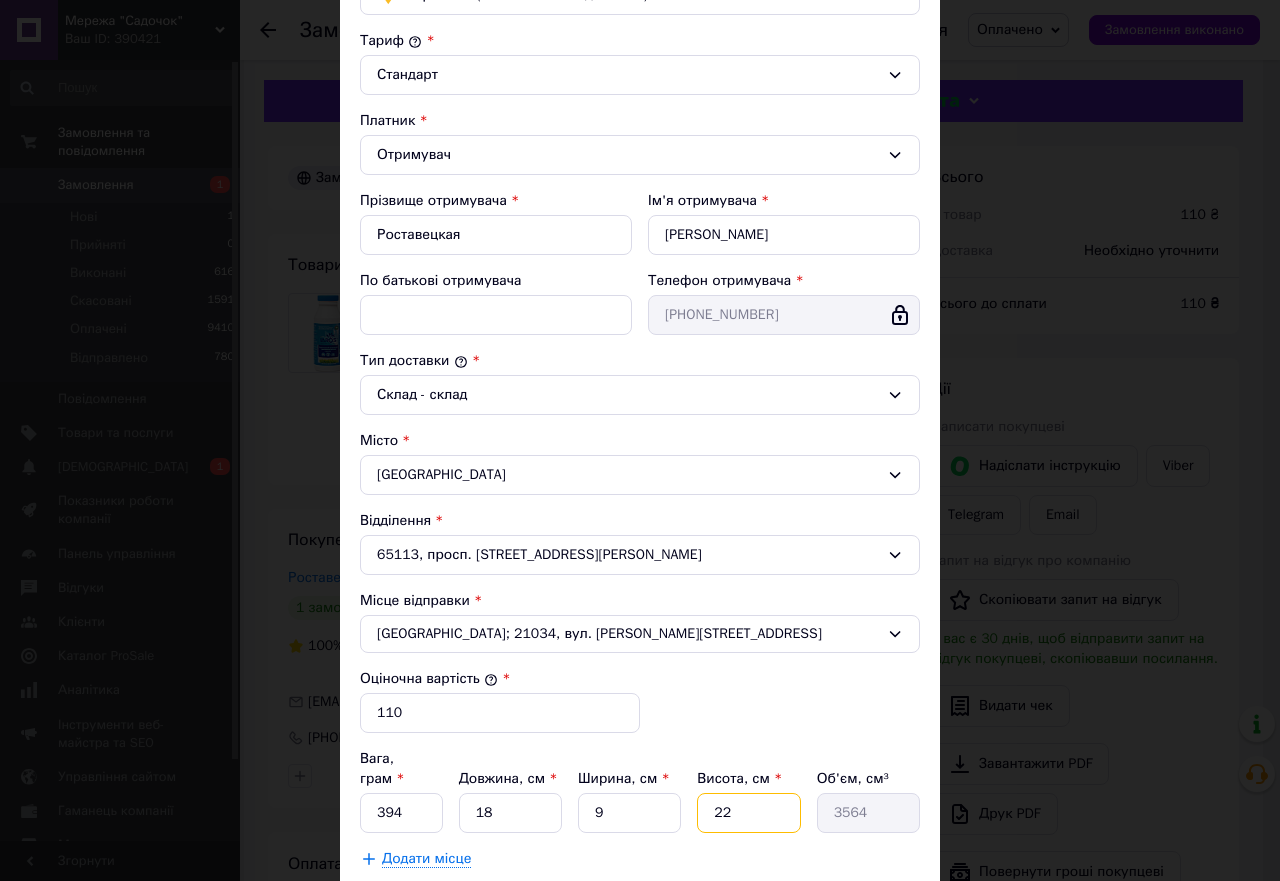 click on "22" at bounding box center (748, 813) 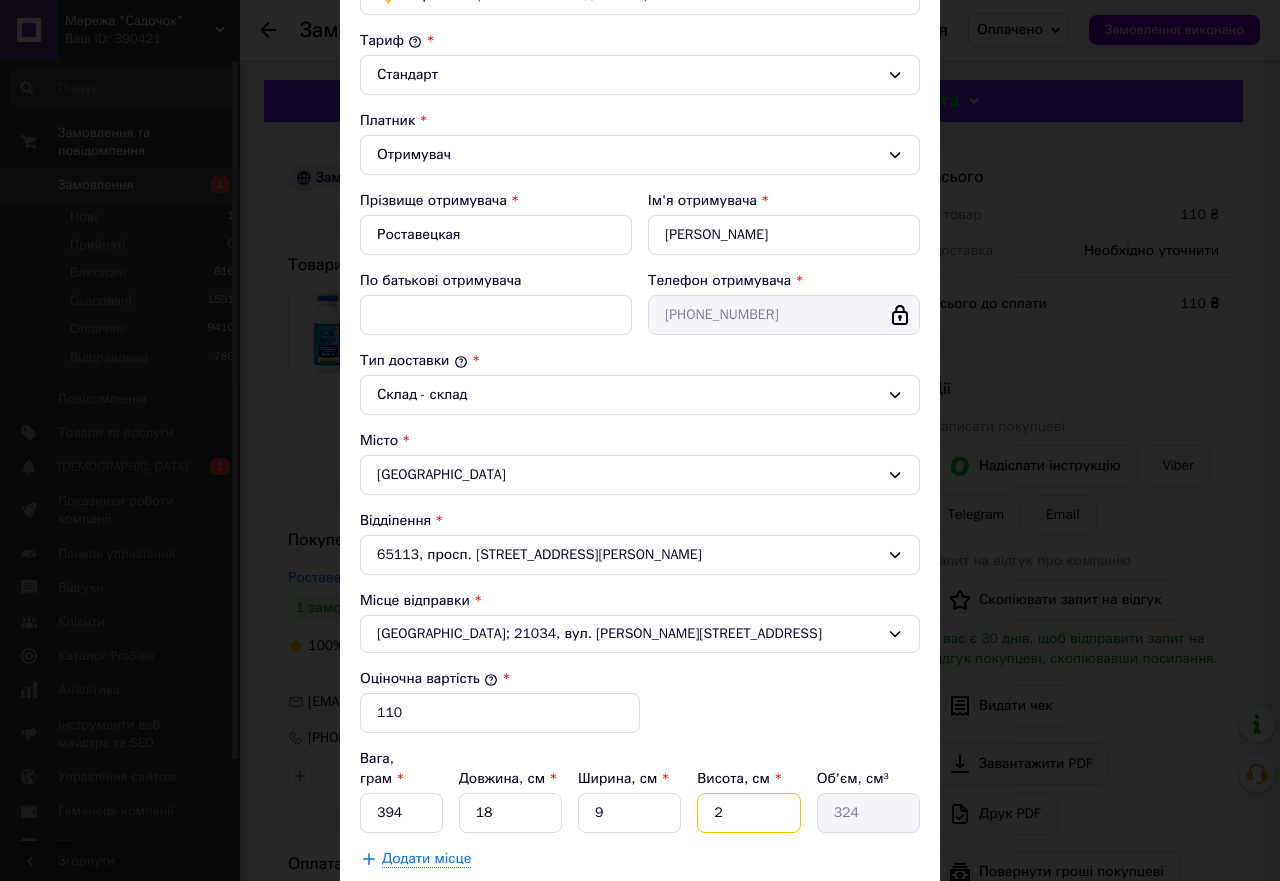 type 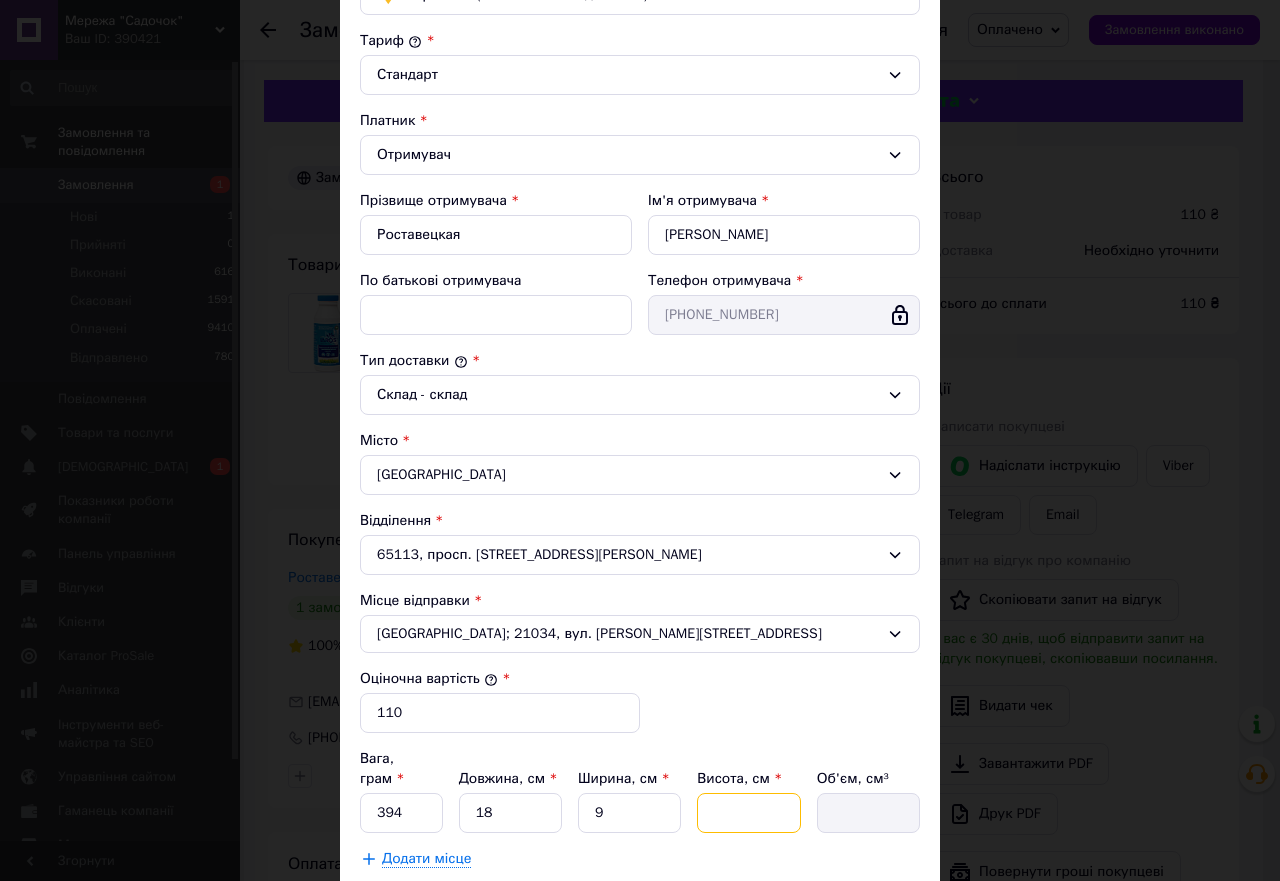 type on "9" 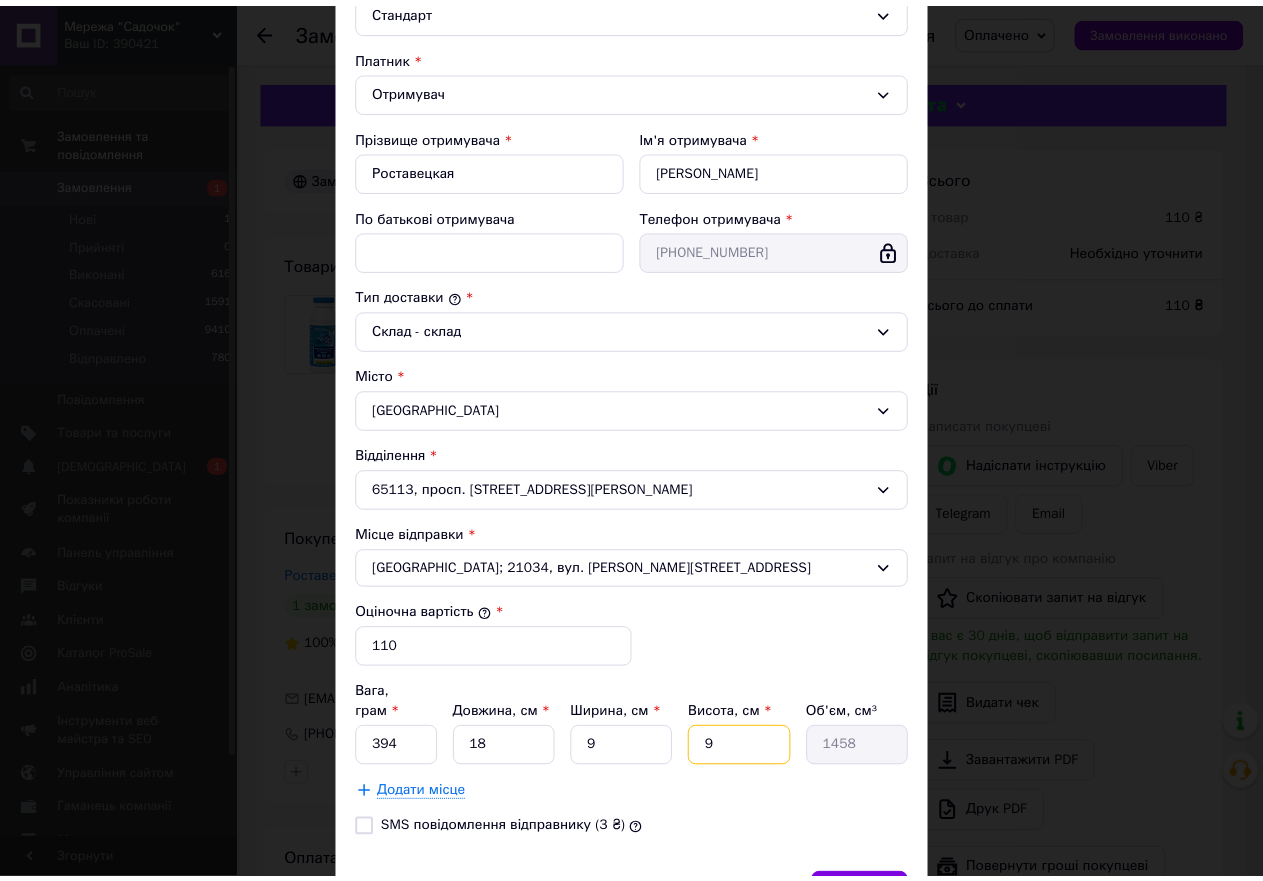 scroll, scrollTop: 300, scrollLeft: 0, axis: vertical 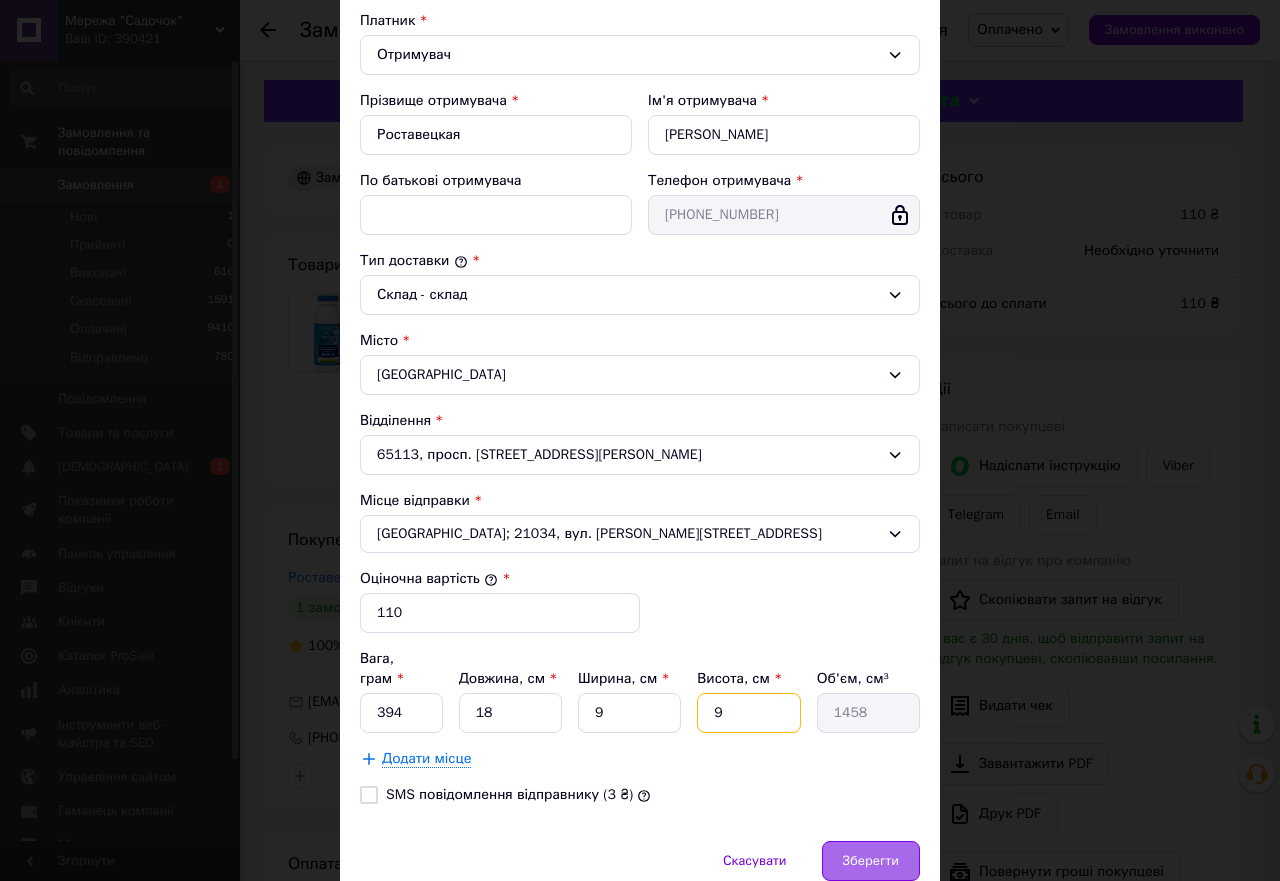 type on "9" 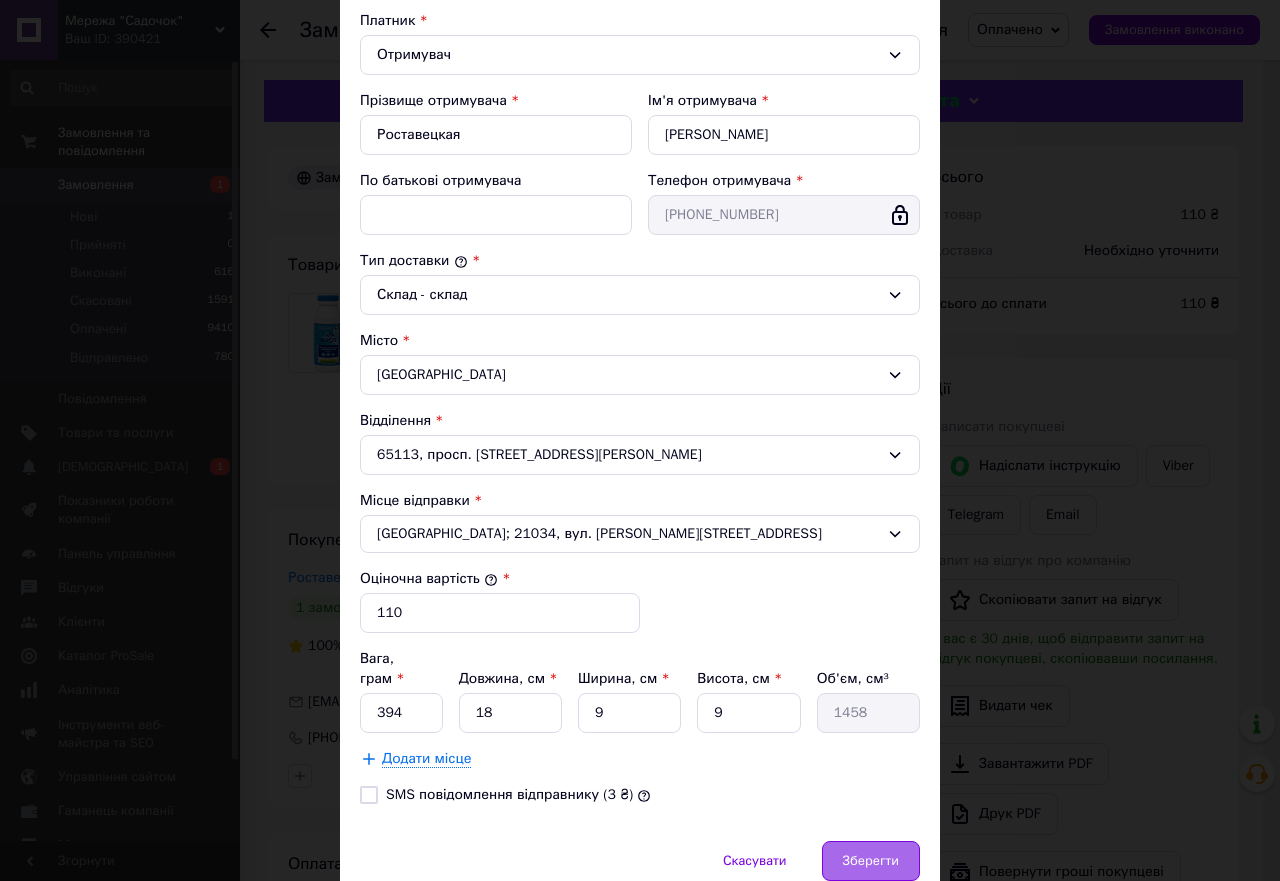 click on "Зберегти" at bounding box center (871, 861) 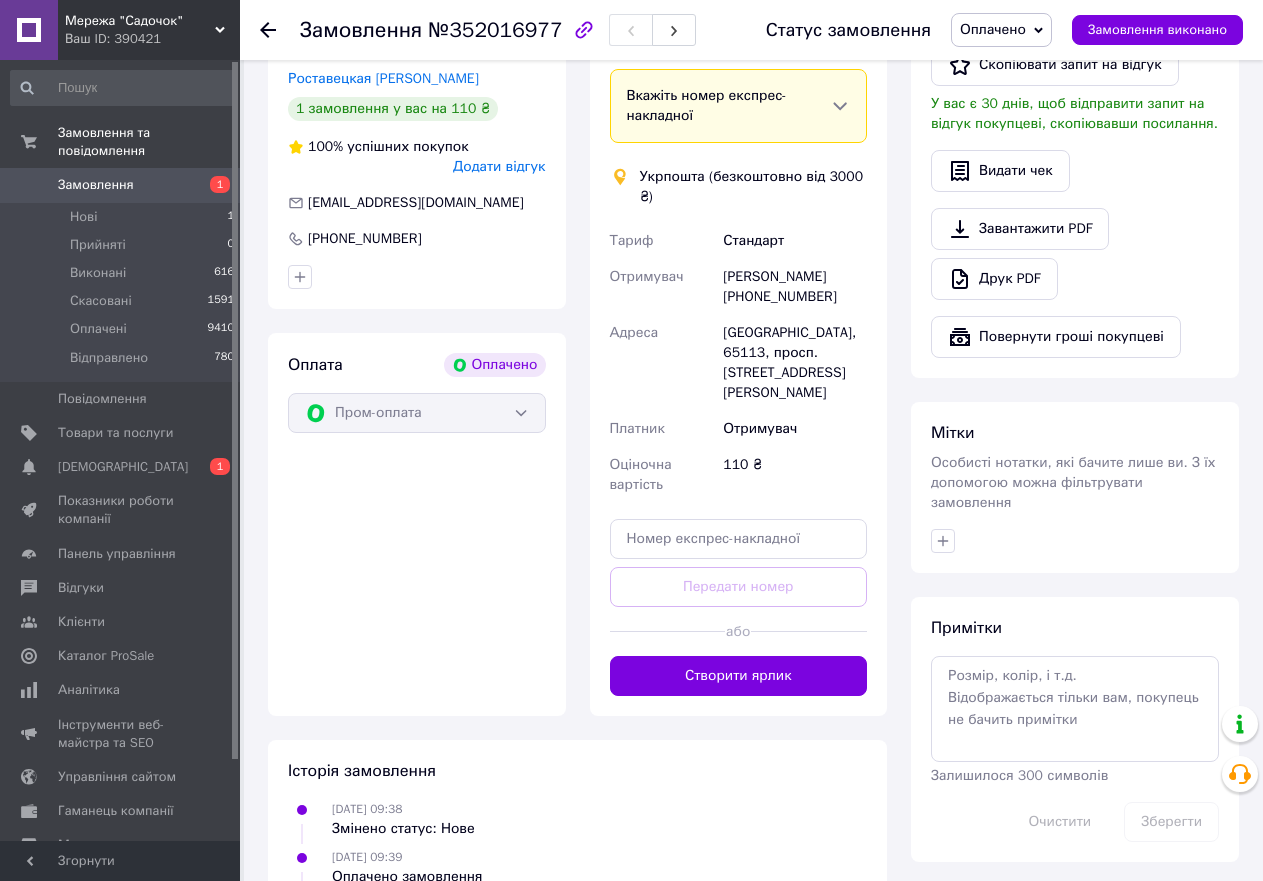 scroll, scrollTop: 500, scrollLeft: 0, axis: vertical 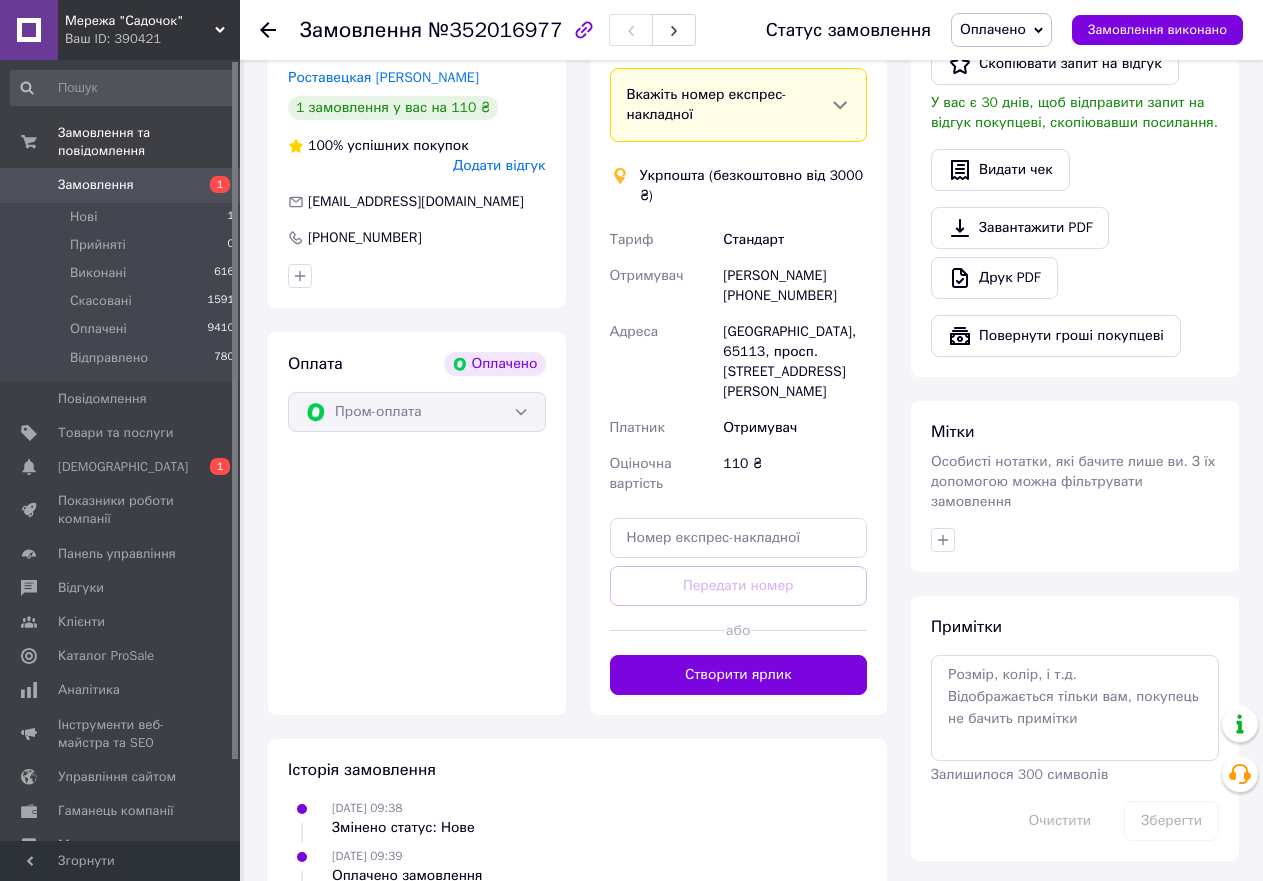 click on "Створити ярлик" at bounding box center [739, 675] 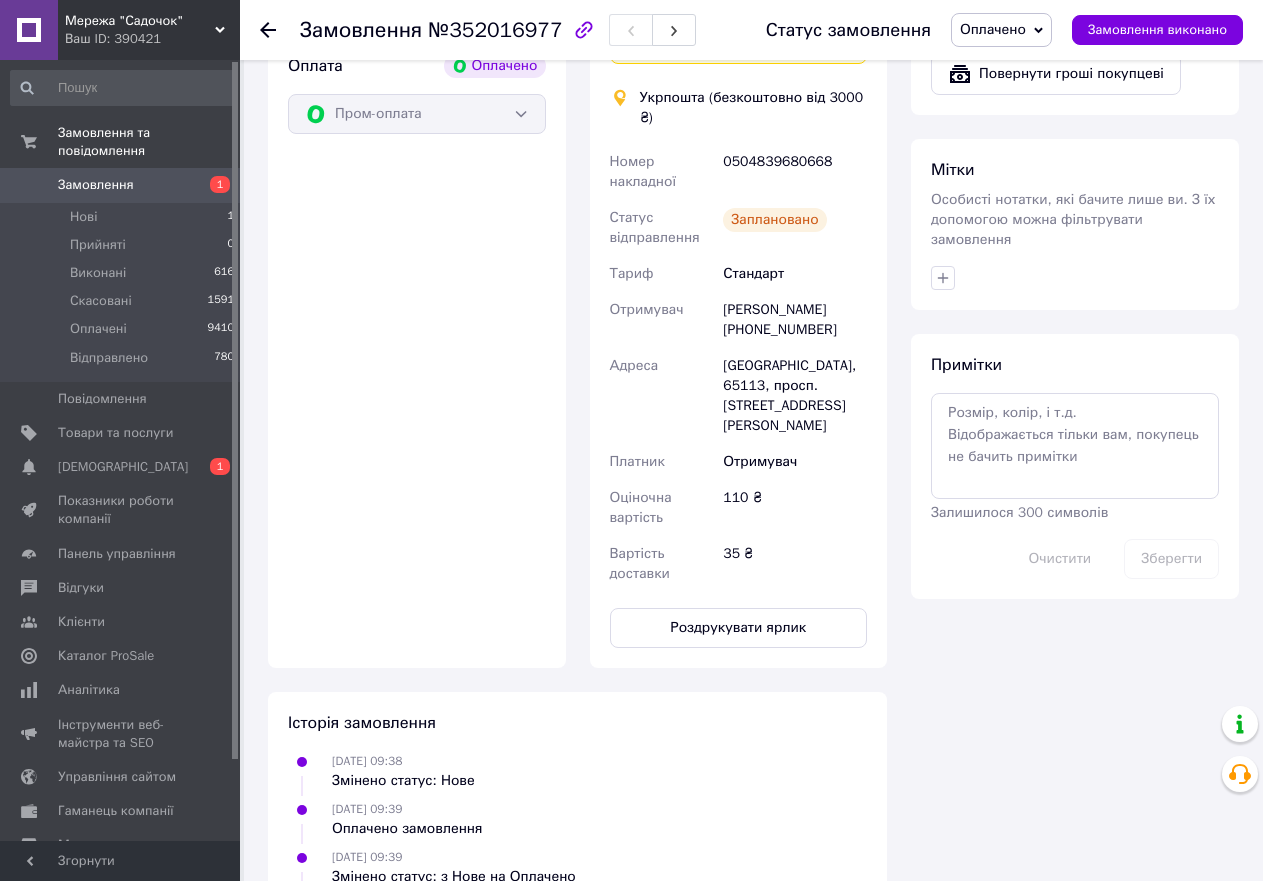 scroll, scrollTop: 800, scrollLeft: 0, axis: vertical 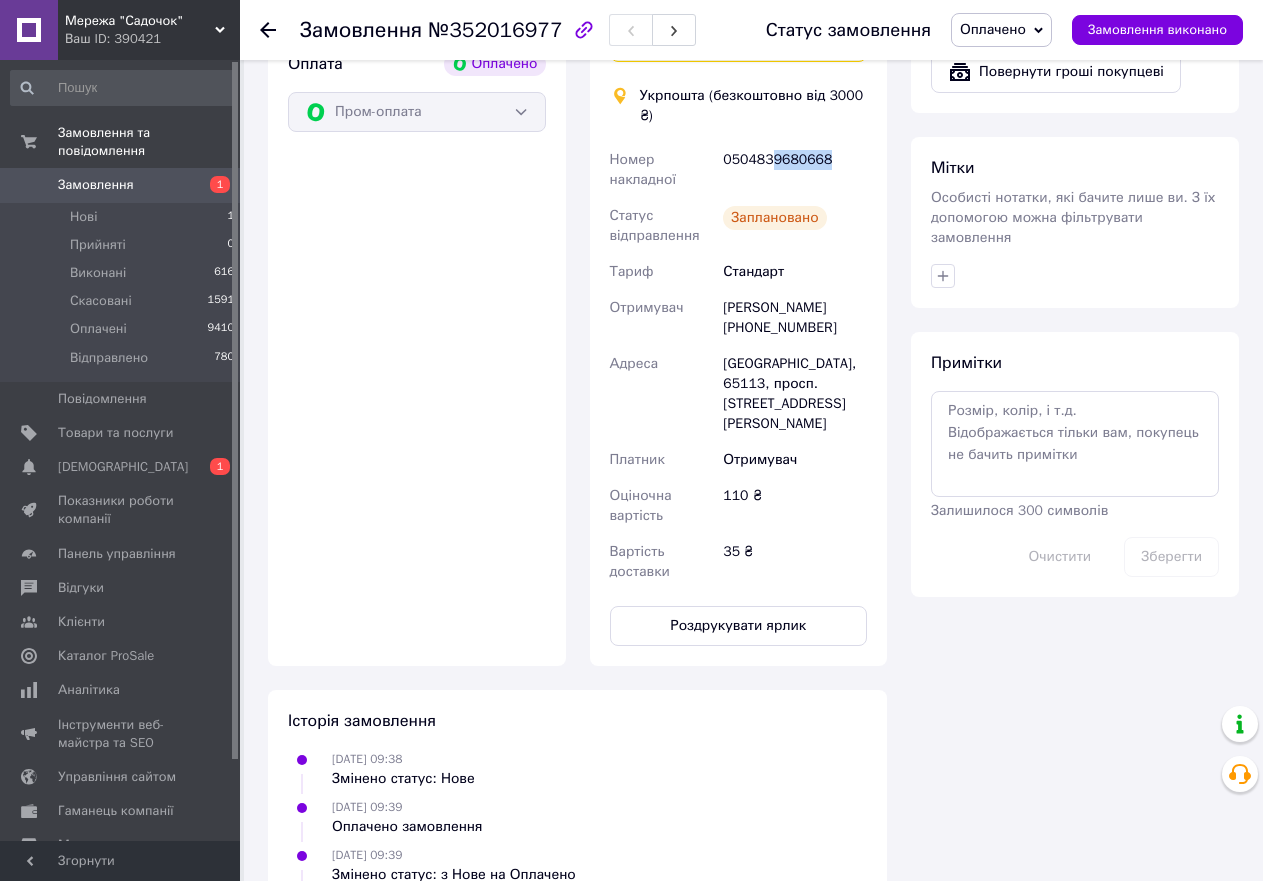drag, startPoint x: 823, startPoint y: 155, endPoint x: 772, endPoint y: 157, distance: 51.0392 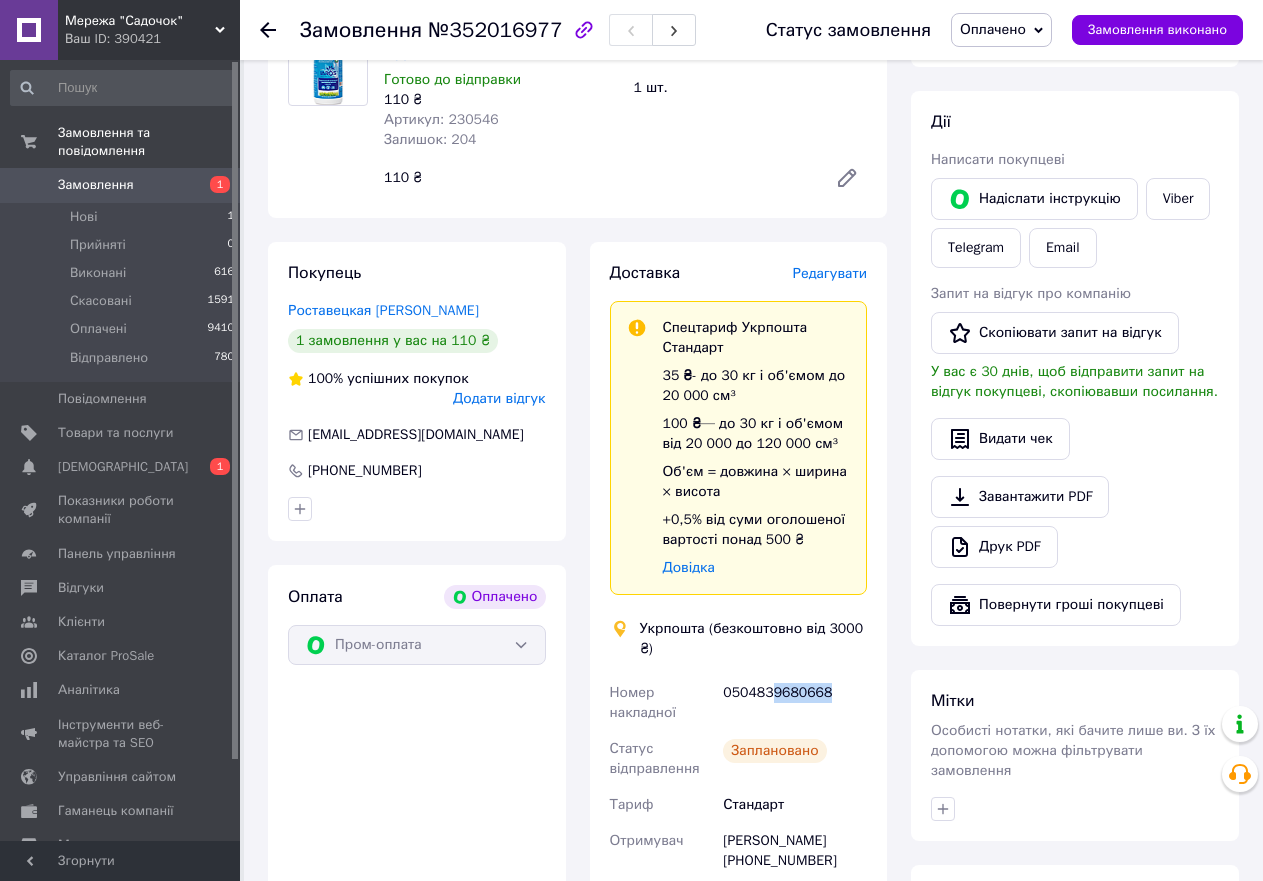 scroll, scrollTop: 0, scrollLeft: 0, axis: both 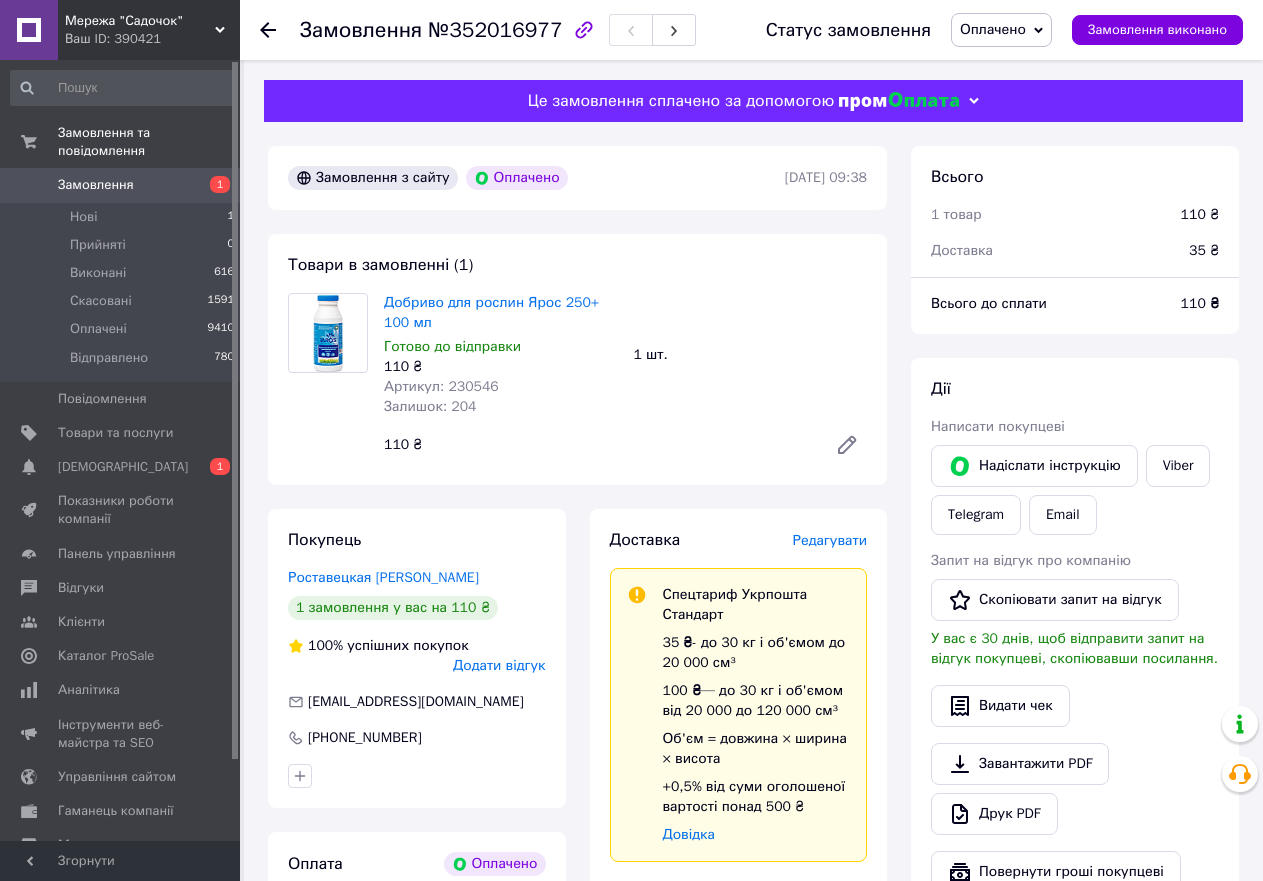 click 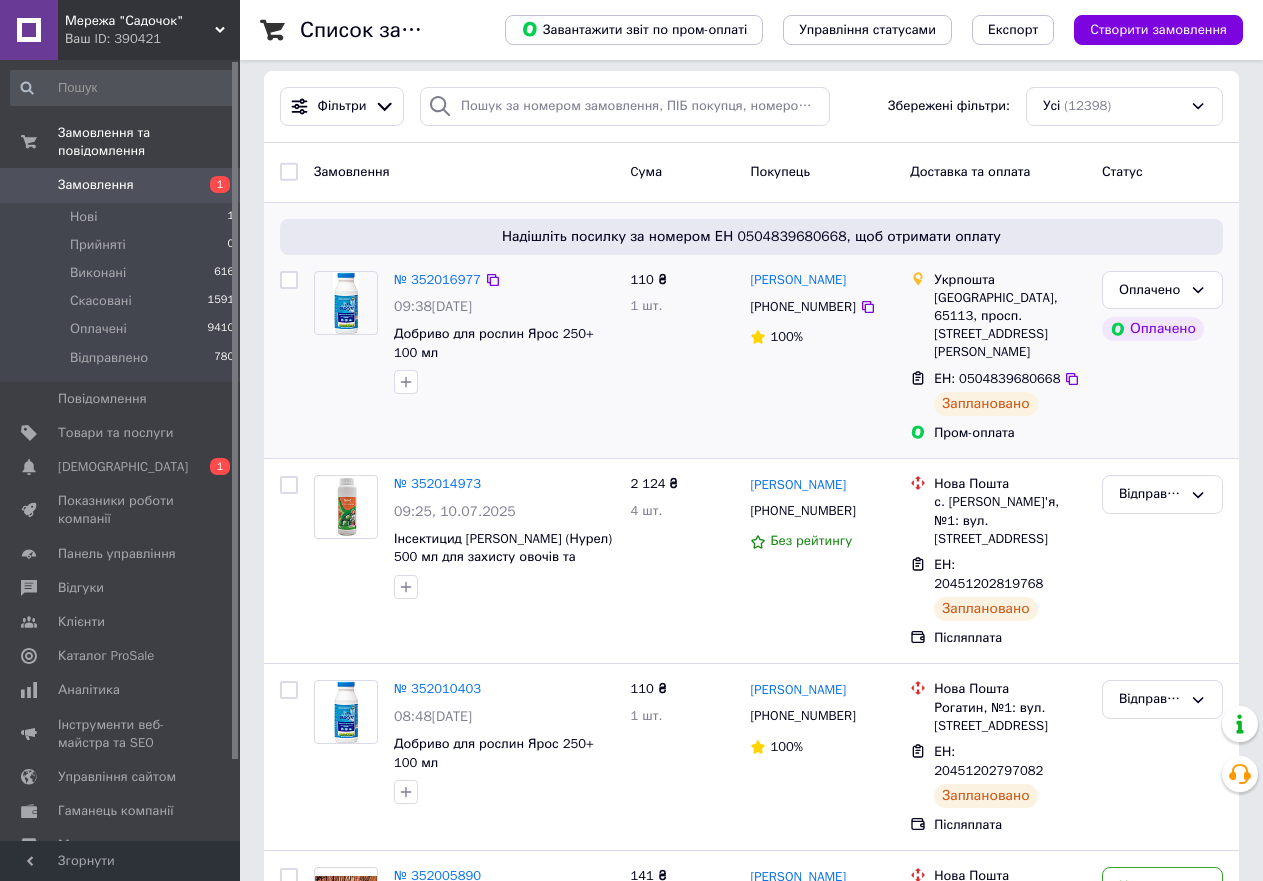 scroll, scrollTop: 0, scrollLeft: 0, axis: both 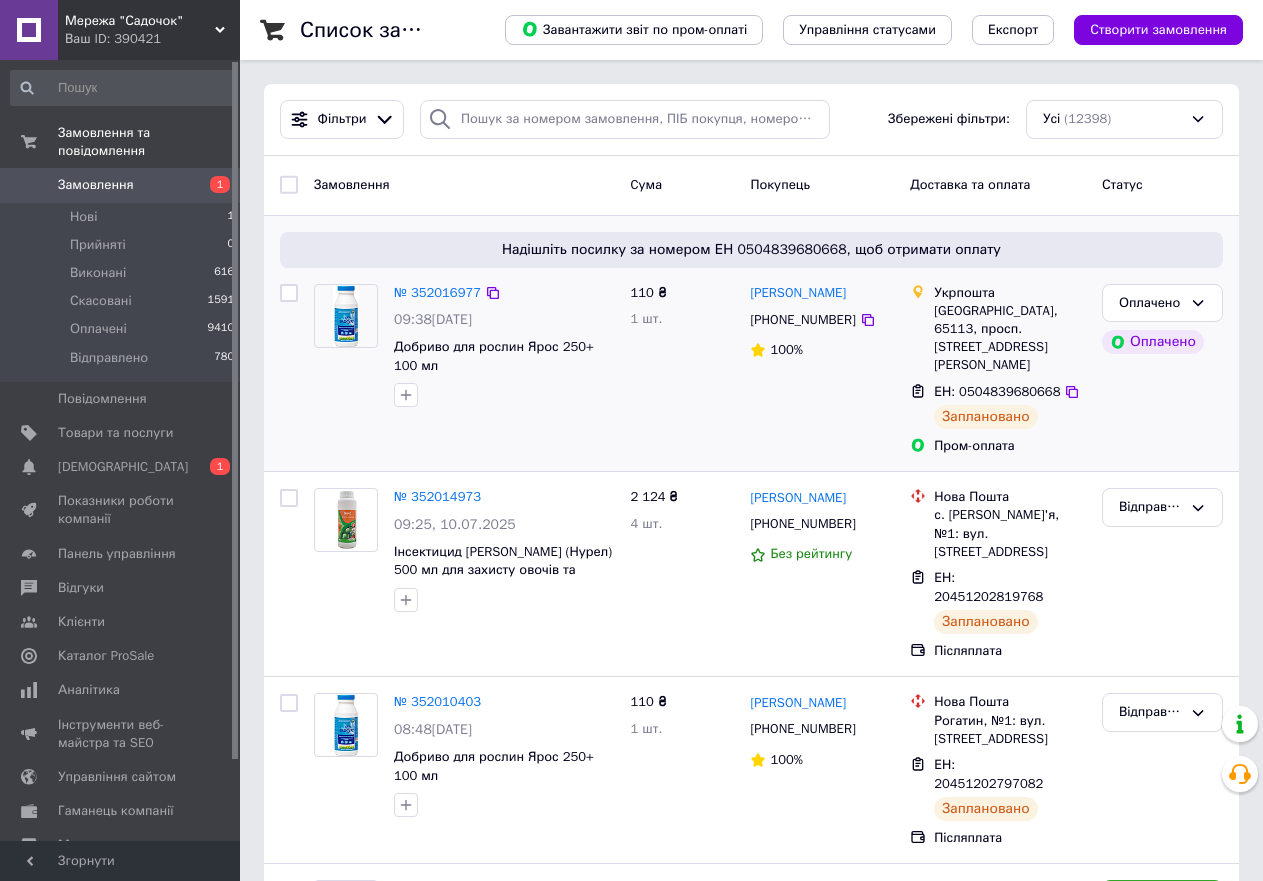 drag, startPoint x: 870, startPoint y: 286, endPoint x: 748, endPoint y: 287, distance: 122.0041 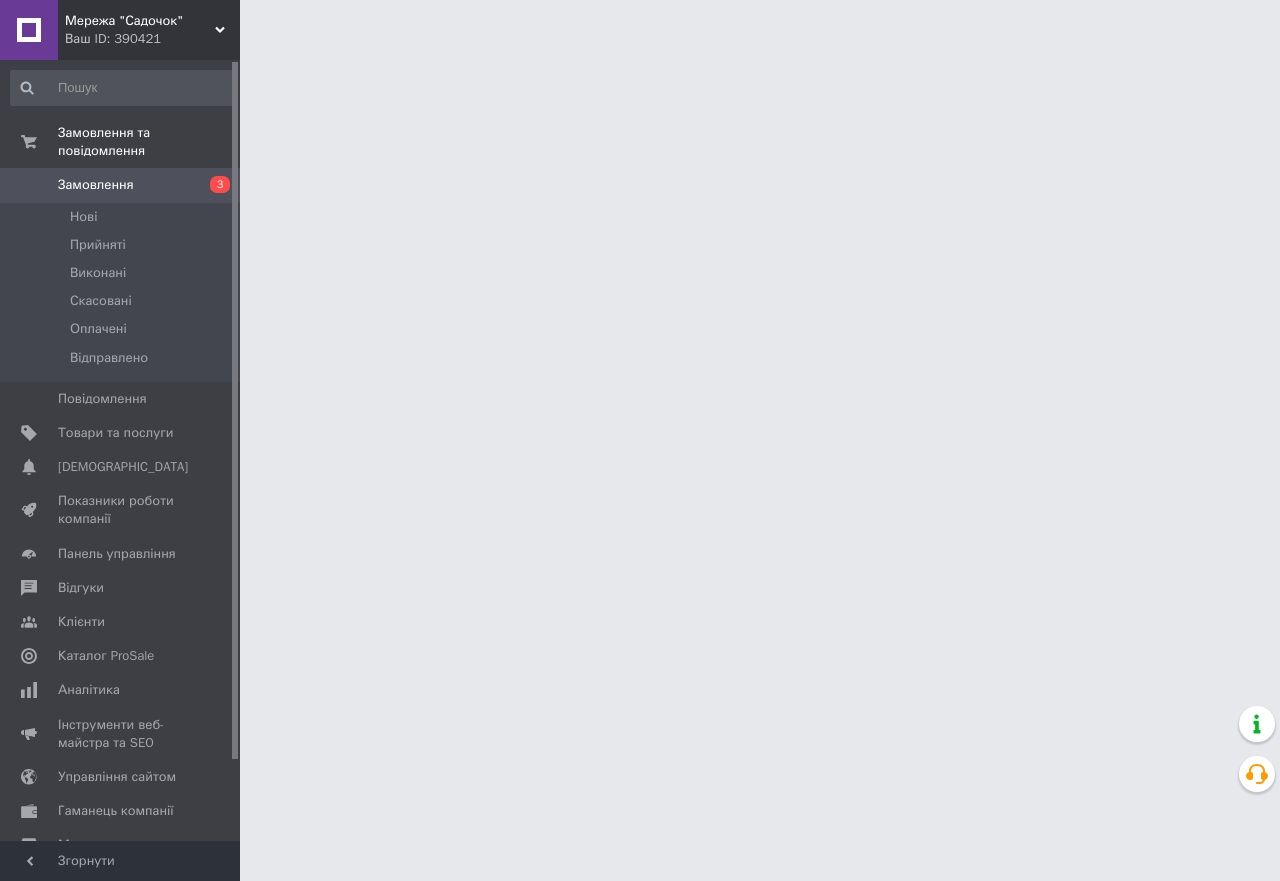 scroll, scrollTop: 0, scrollLeft: 0, axis: both 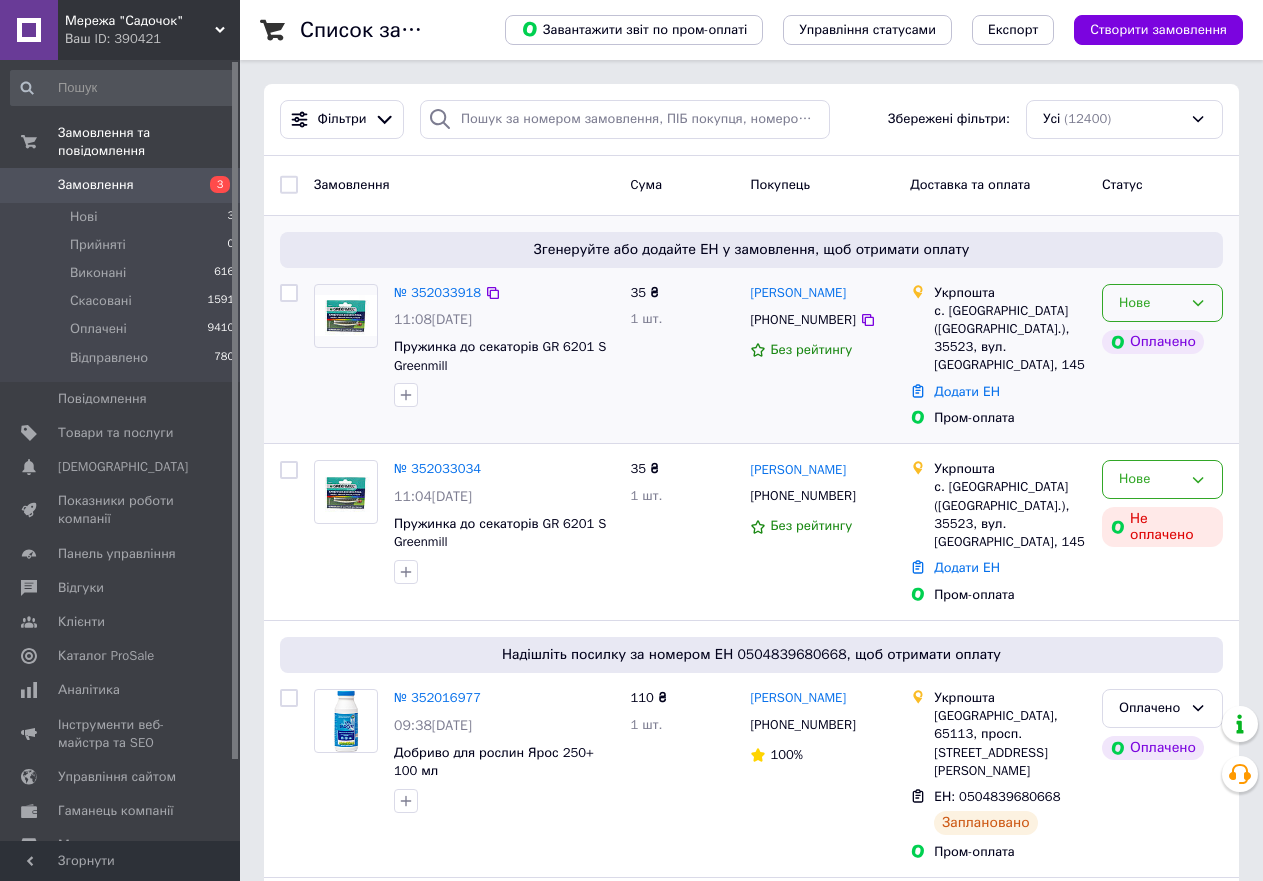 drag, startPoint x: 1176, startPoint y: 295, endPoint x: 1144, endPoint y: 319, distance: 40 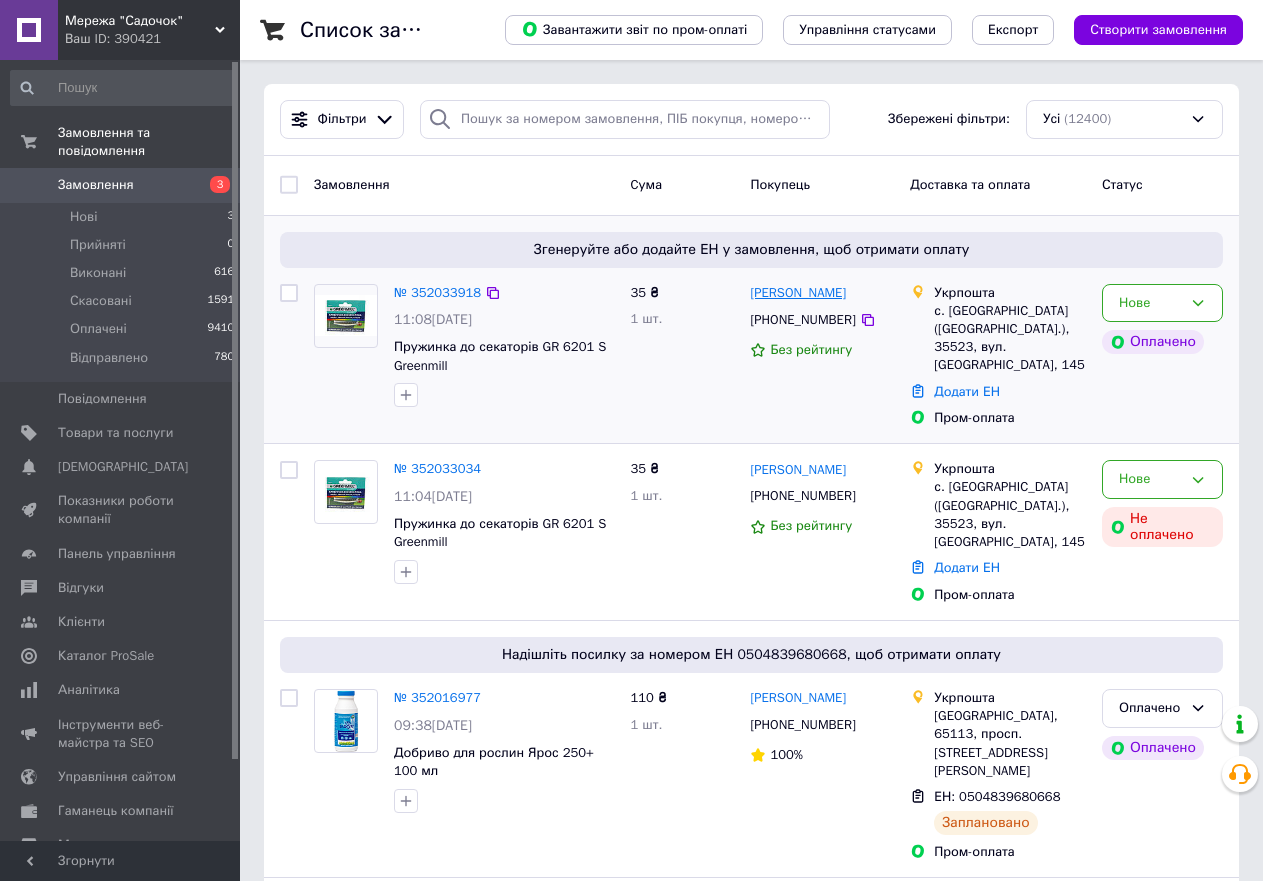drag, startPoint x: 1144, startPoint y: 319, endPoint x: 831, endPoint y: 290, distance: 314.34058 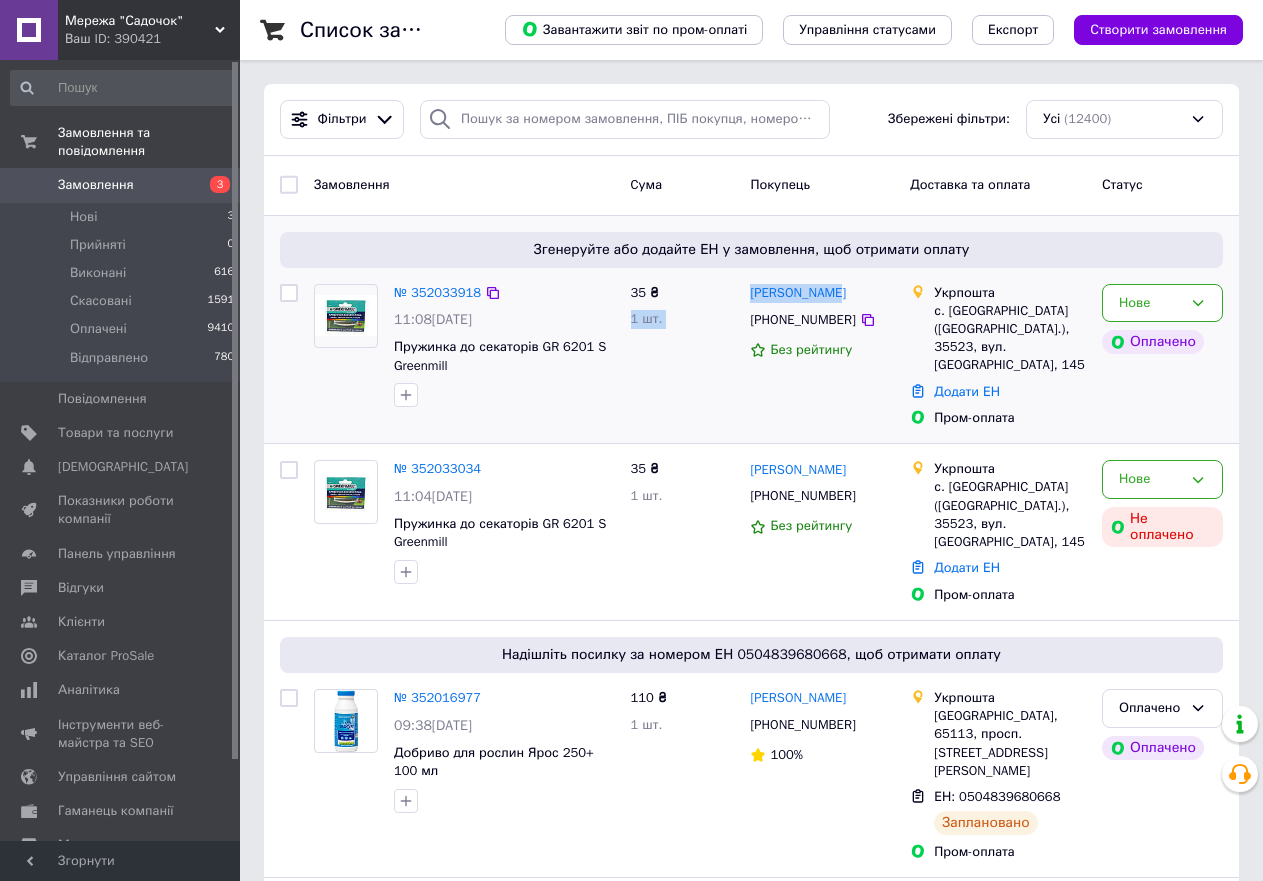 drag, startPoint x: 834, startPoint y: 289, endPoint x: 743, endPoint y: 289, distance: 91 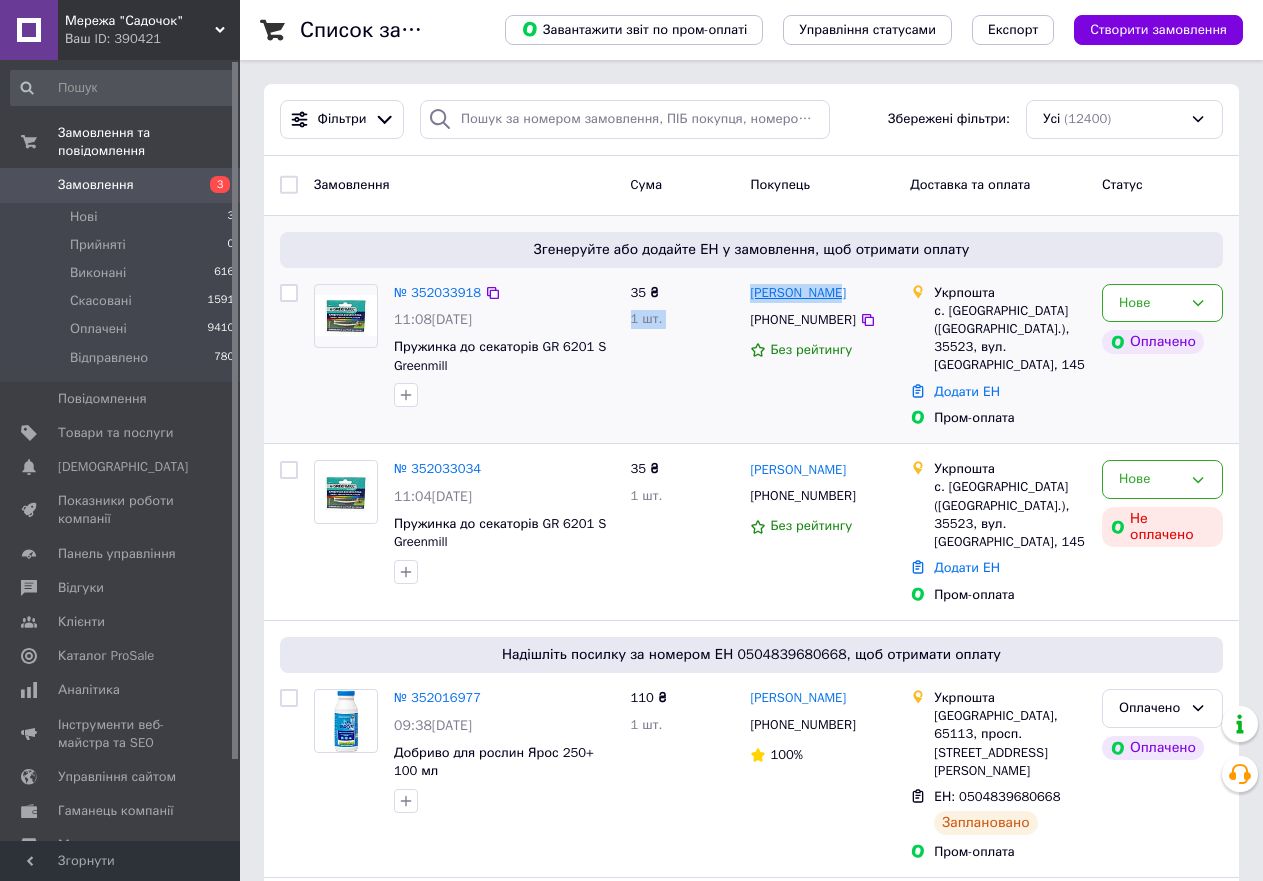 click on "[PERSON_NAME]" at bounding box center [798, 293] 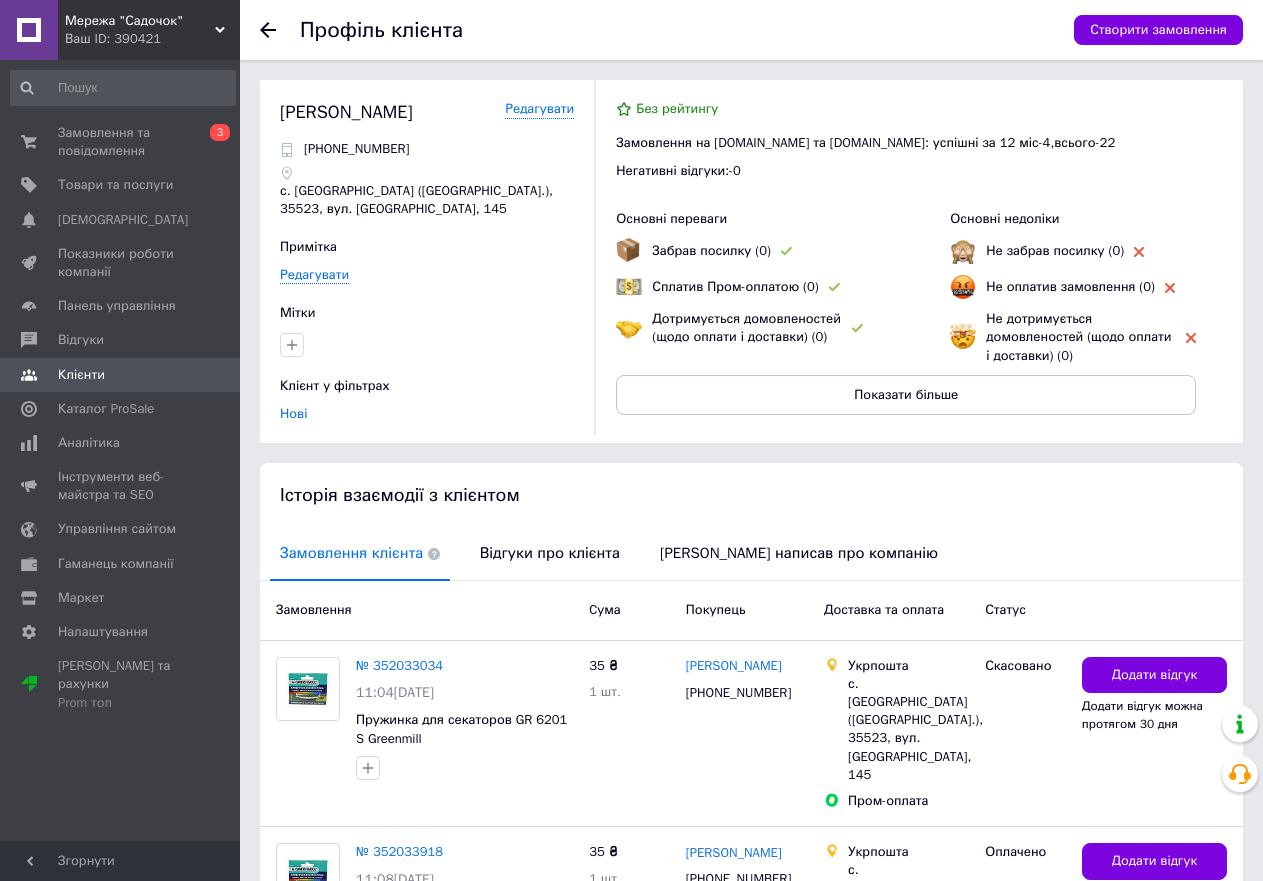 click 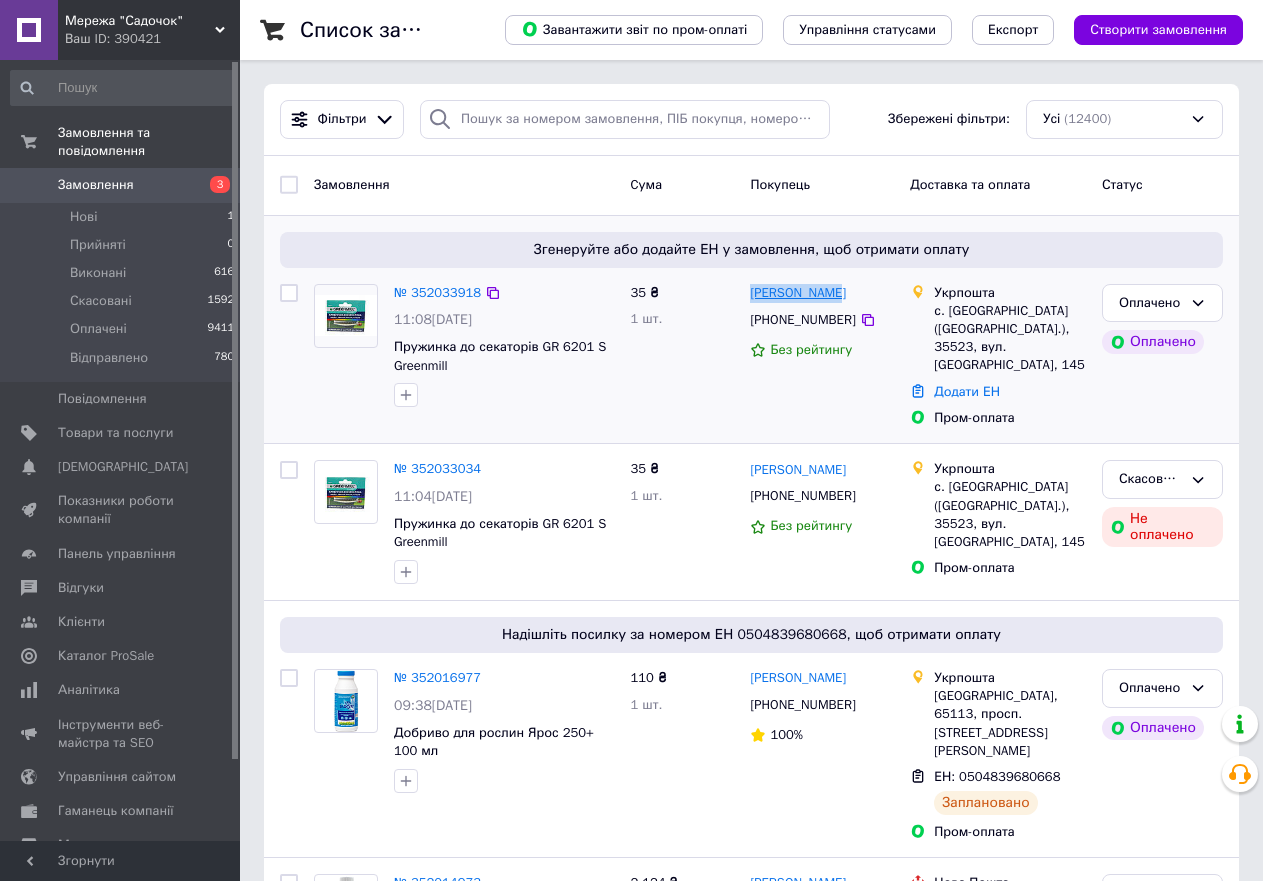 drag, startPoint x: 842, startPoint y: 288, endPoint x: 751, endPoint y: 298, distance: 91.5478 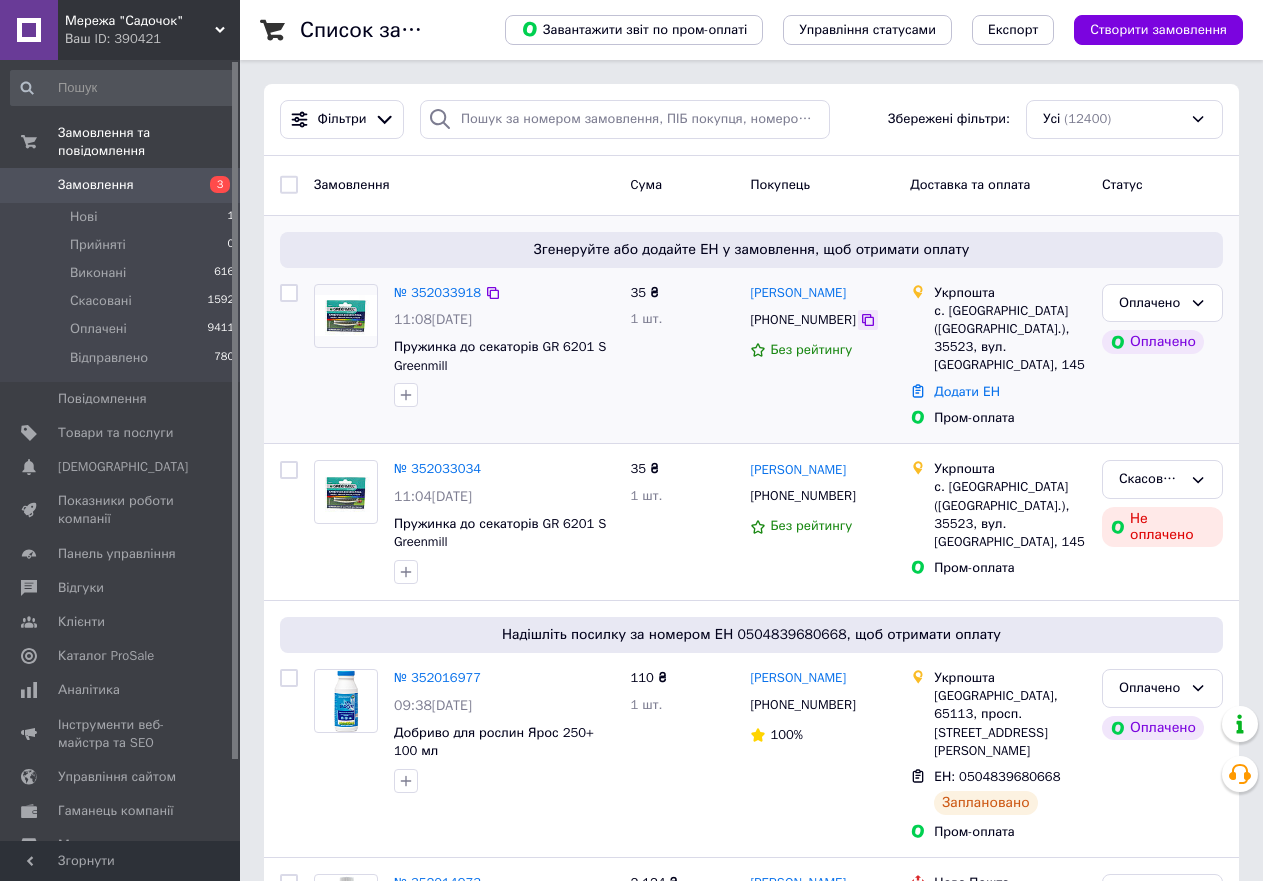 click 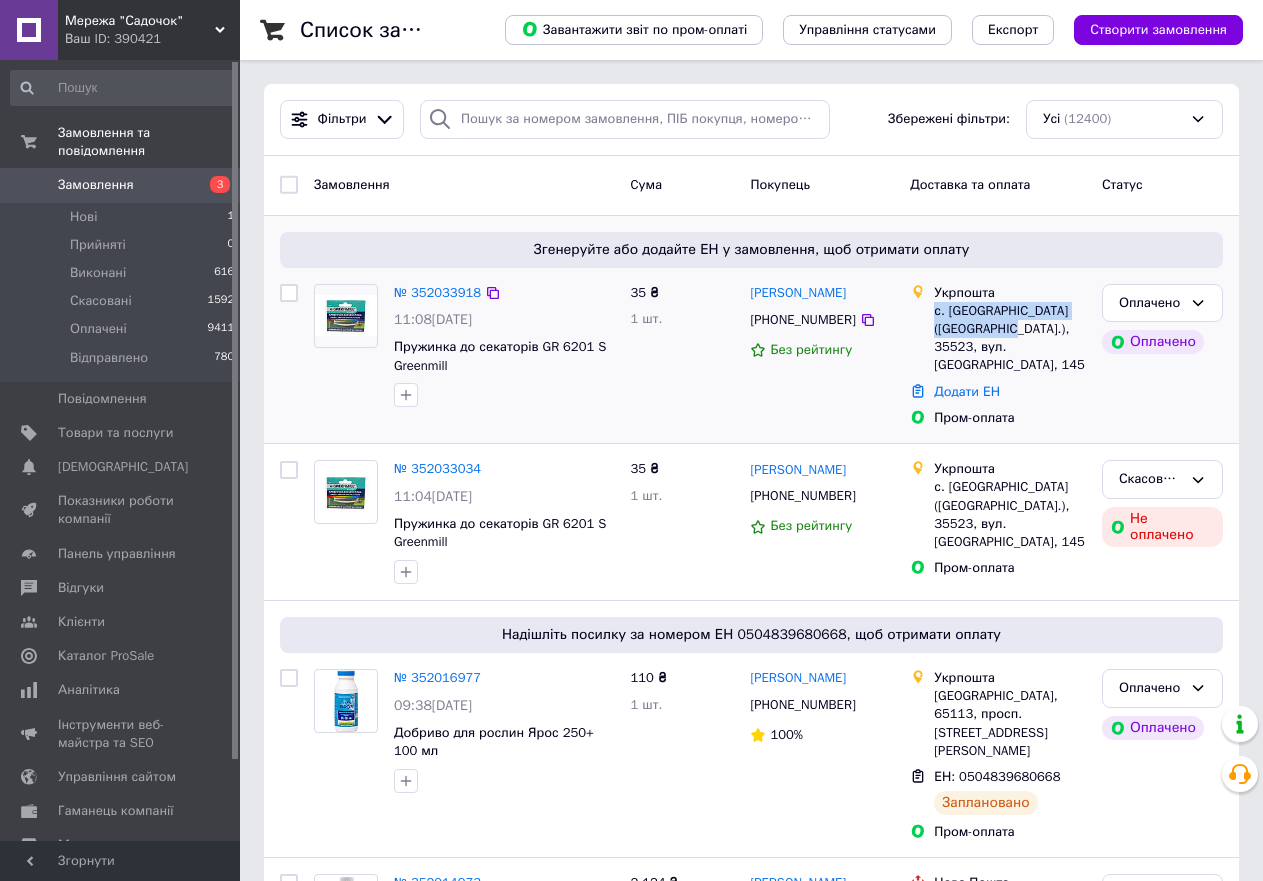 drag, startPoint x: 1002, startPoint y: 324, endPoint x: 954, endPoint y: 311, distance: 49.729267 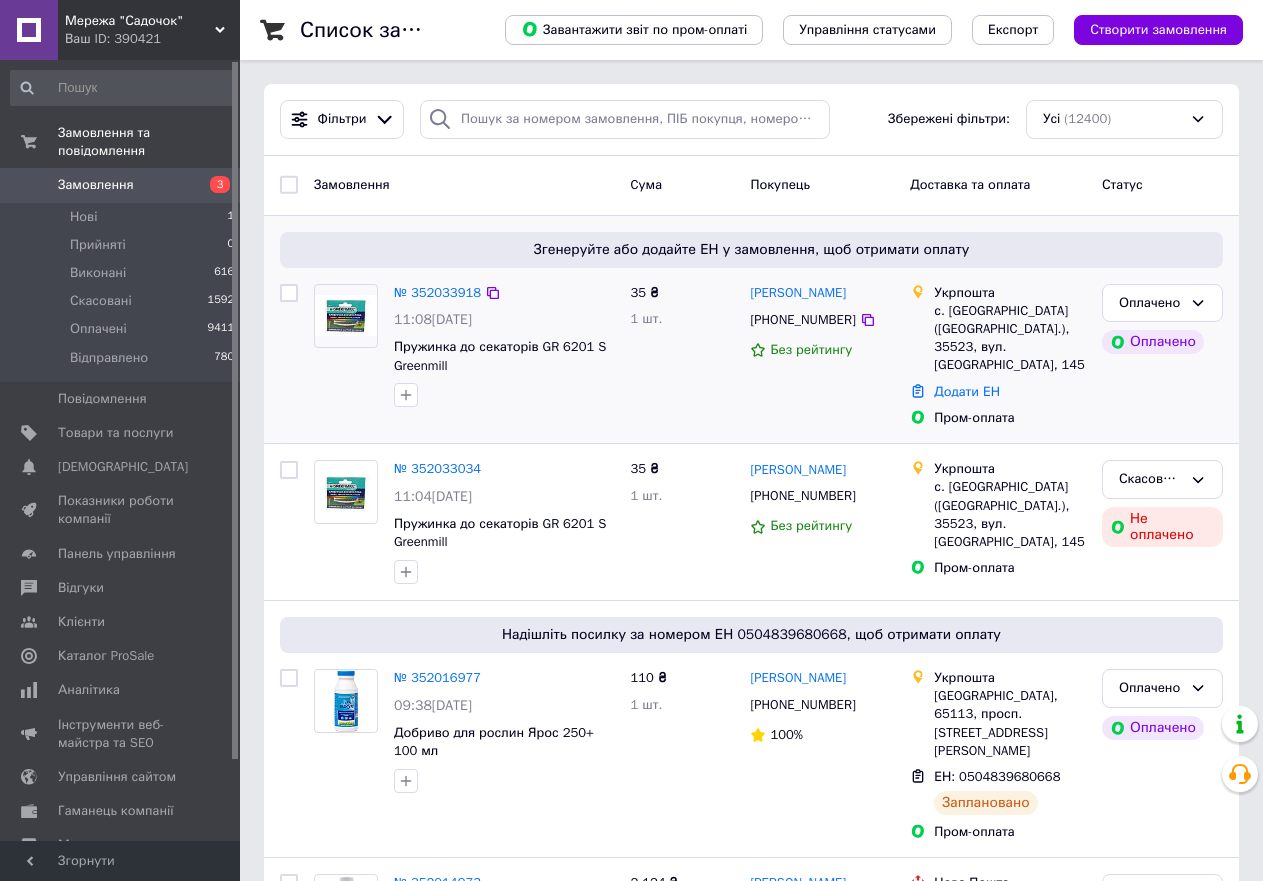 click on "с. [GEOGRAPHIC_DATA] ([GEOGRAPHIC_DATA].), 35523, вул. [GEOGRAPHIC_DATA], 145" at bounding box center (1010, 338) 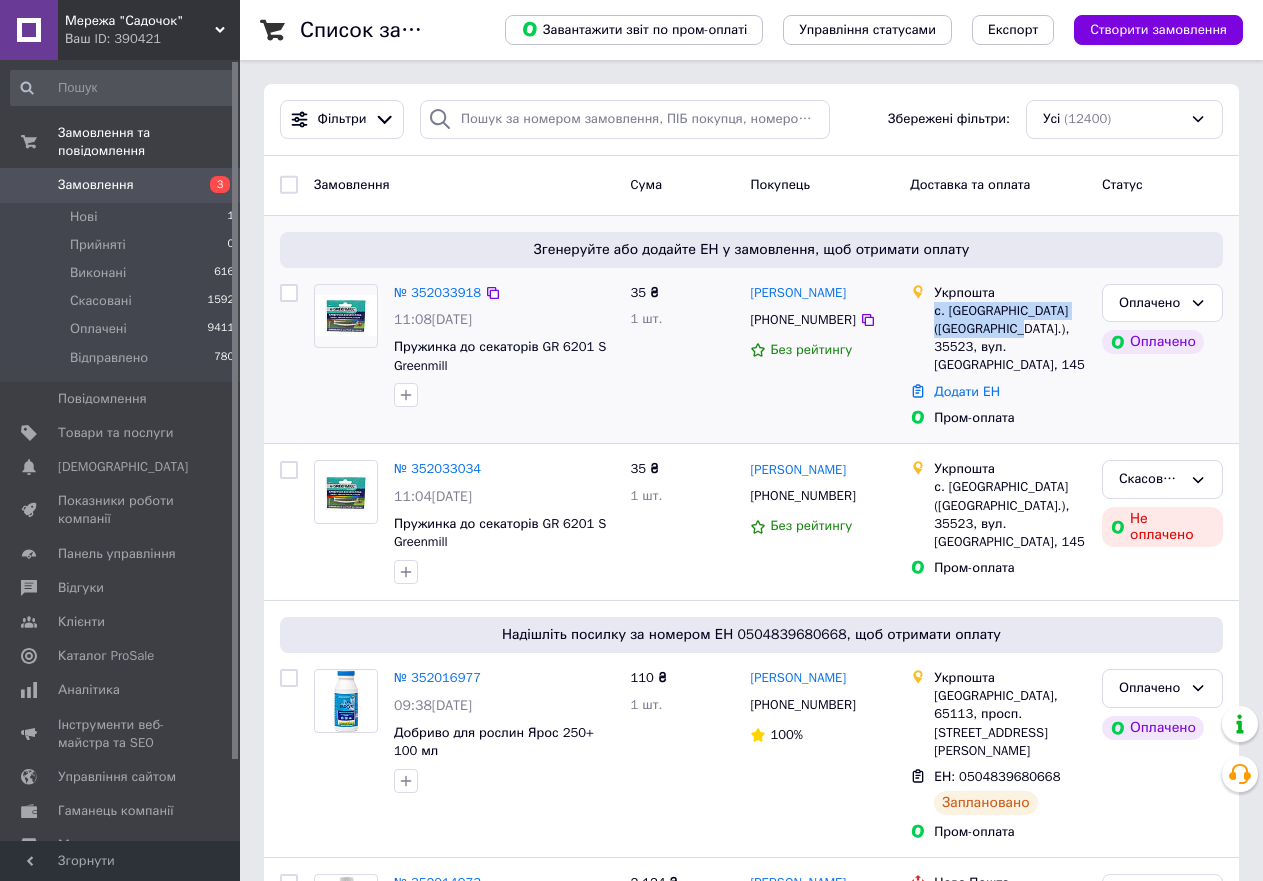 drag, startPoint x: 1006, startPoint y: 330, endPoint x: 934, endPoint y: 317, distance: 73.1642 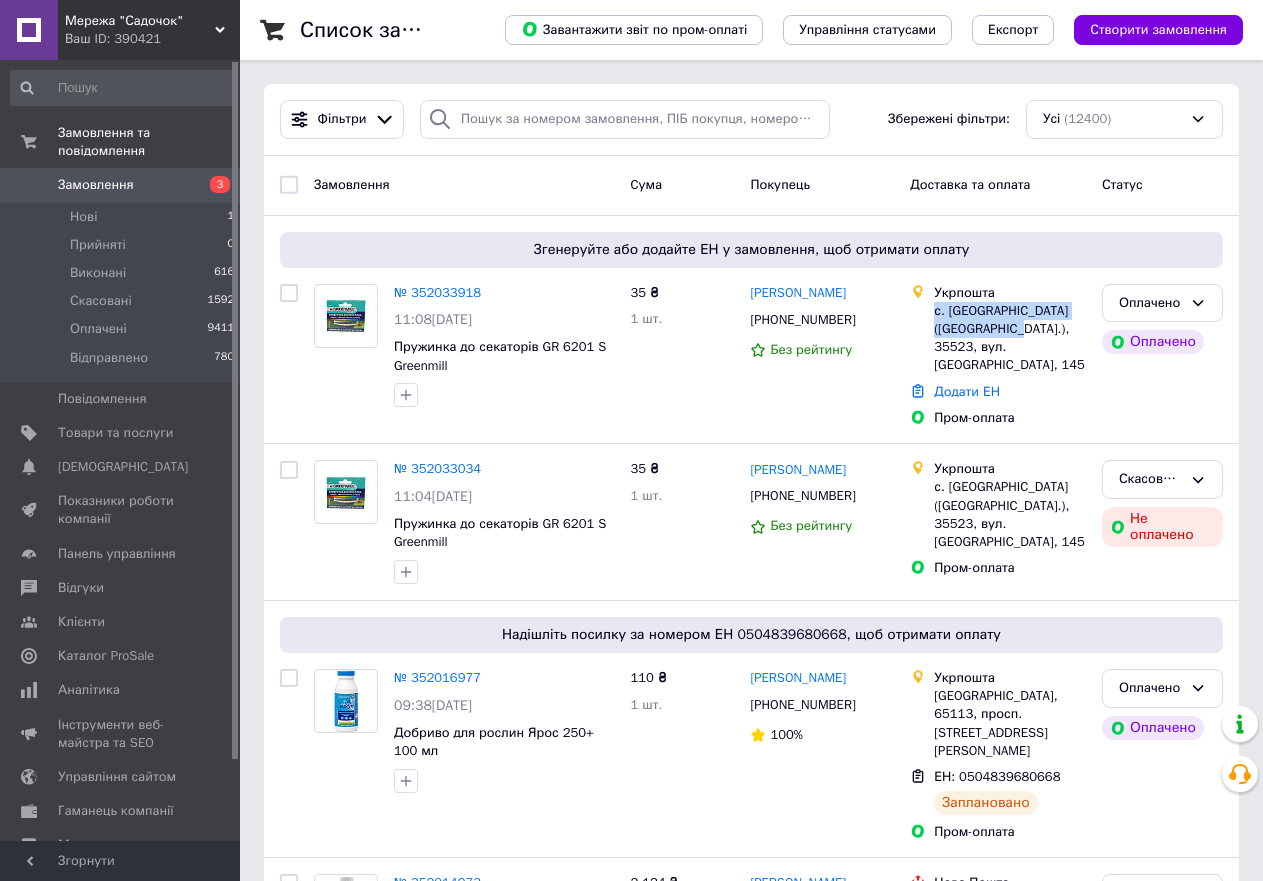 click on "№ 352033918" at bounding box center (437, 292) 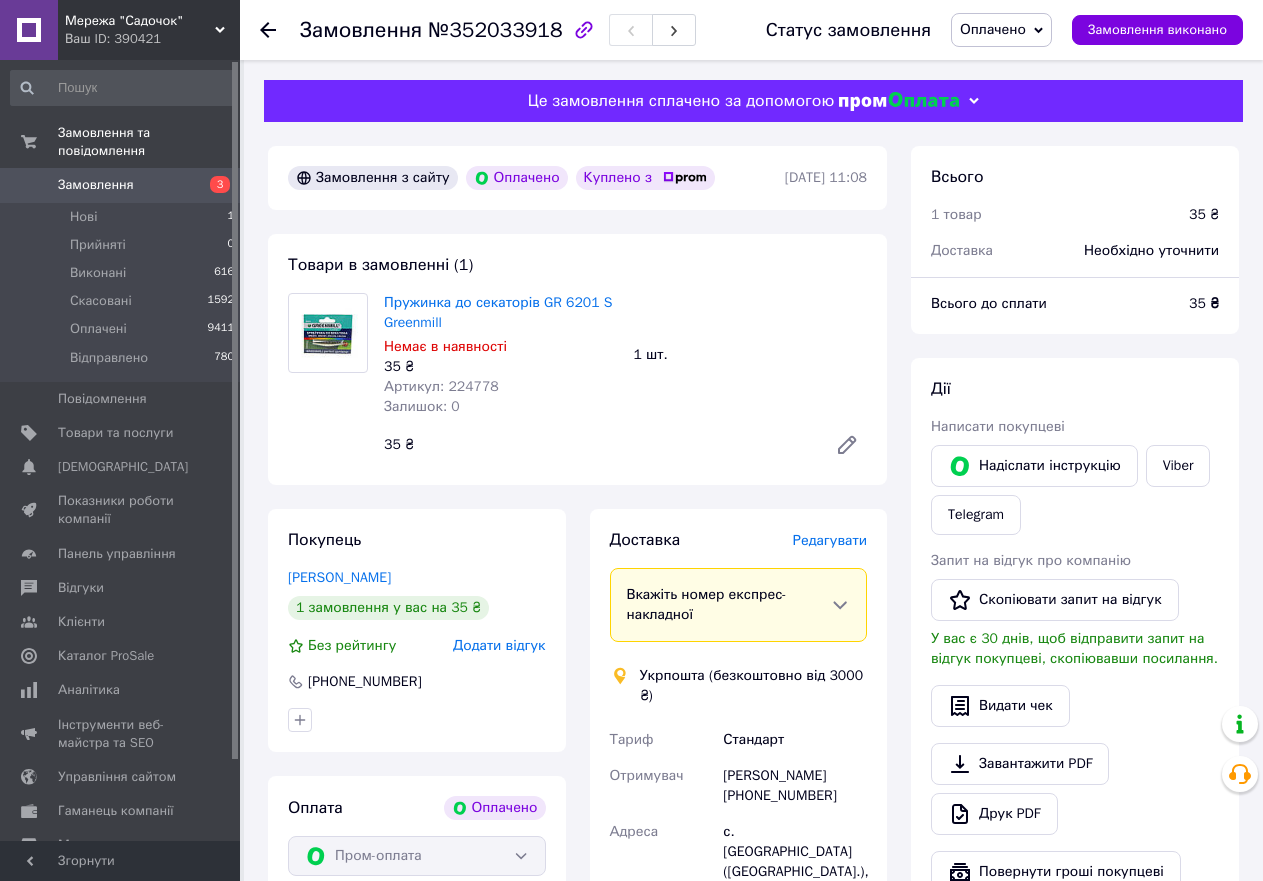 click on "Редагувати" at bounding box center [830, 540] 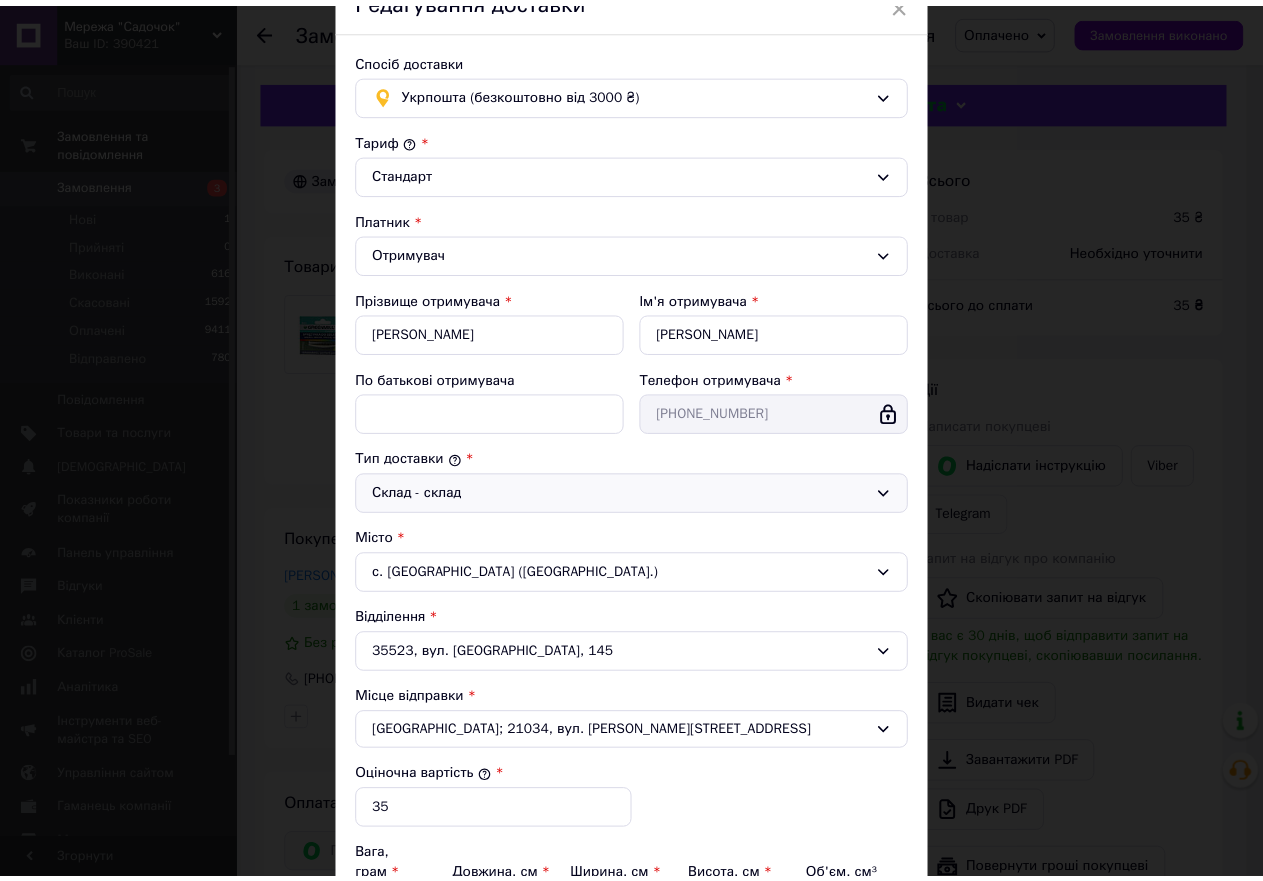 scroll, scrollTop: 300, scrollLeft: 0, axis: vertical 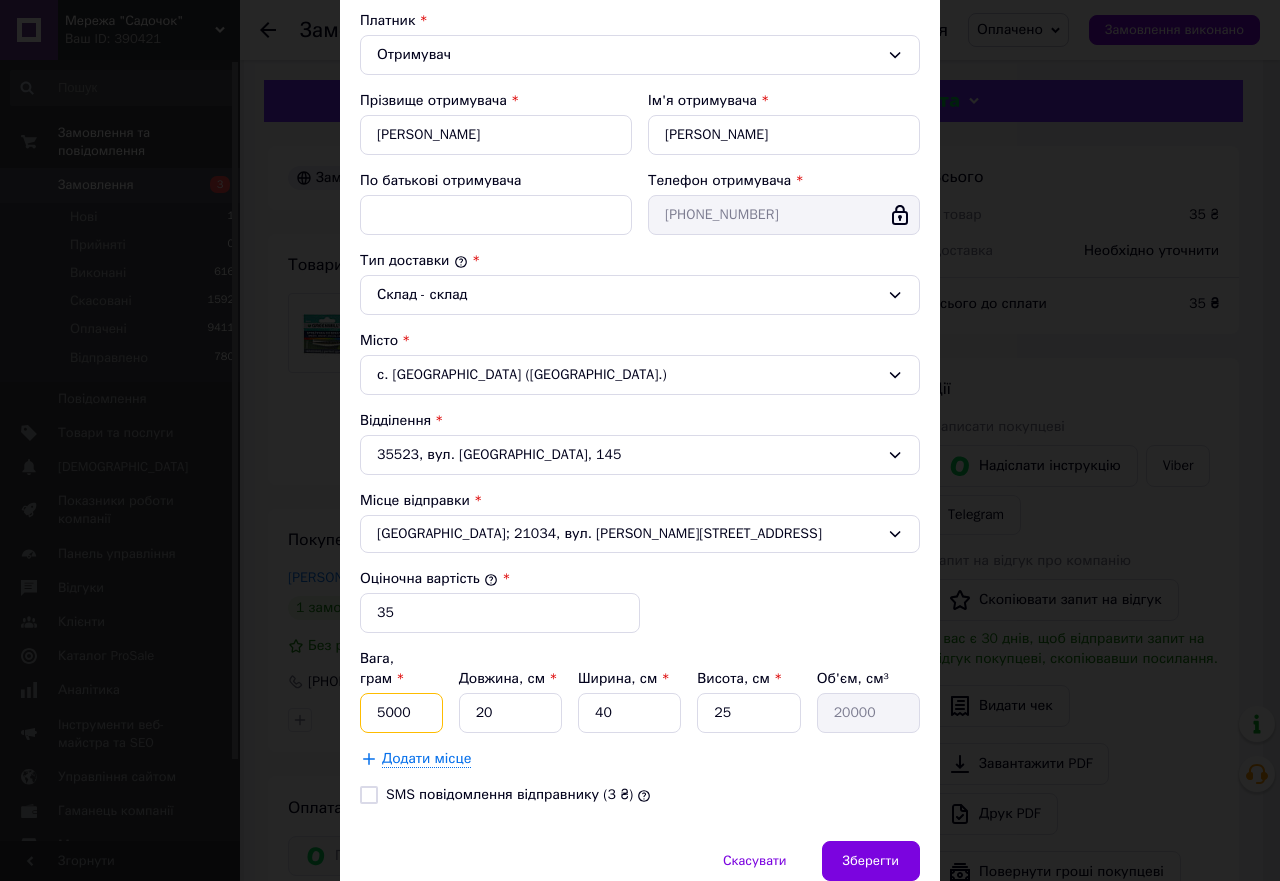 click on "5000" at bounding box center [401, 713] 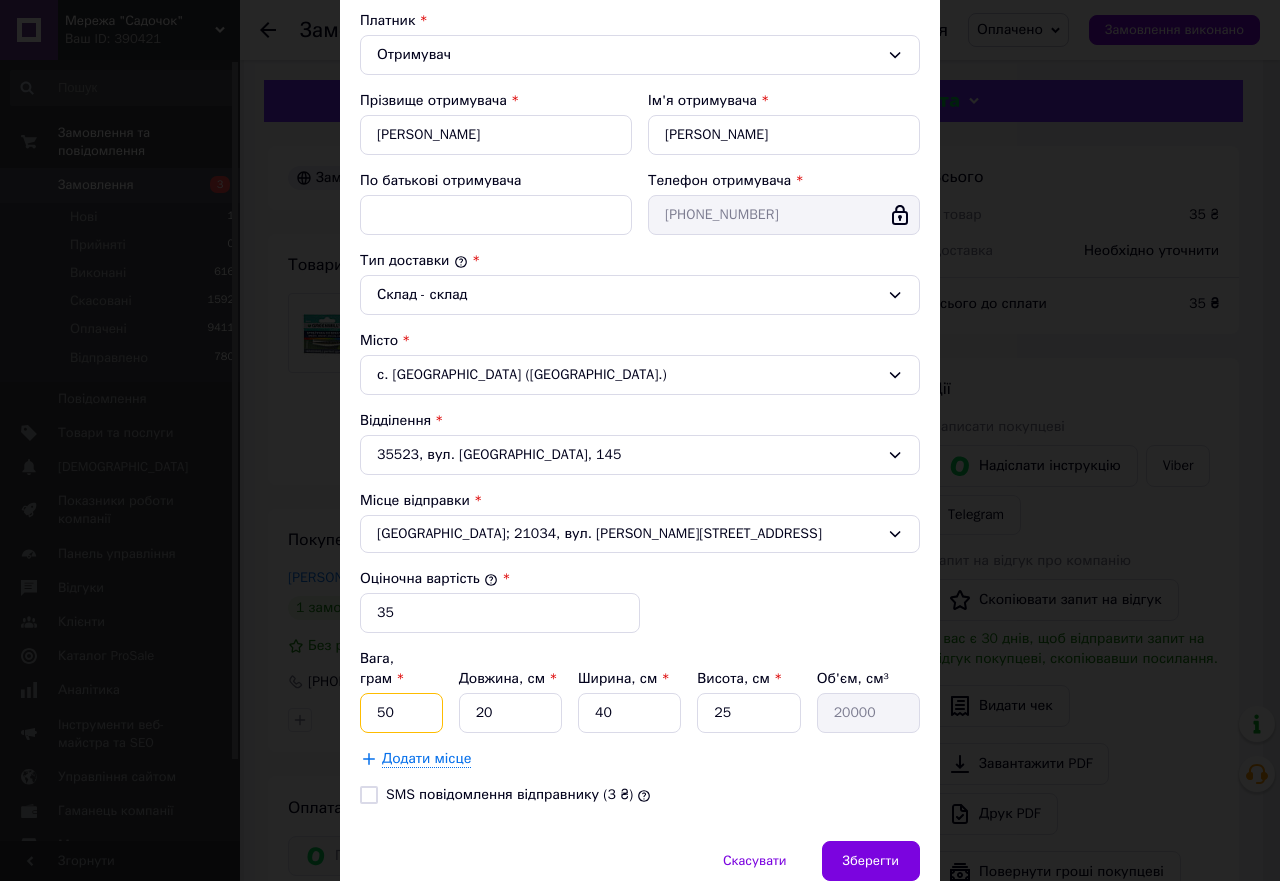 type on "5" 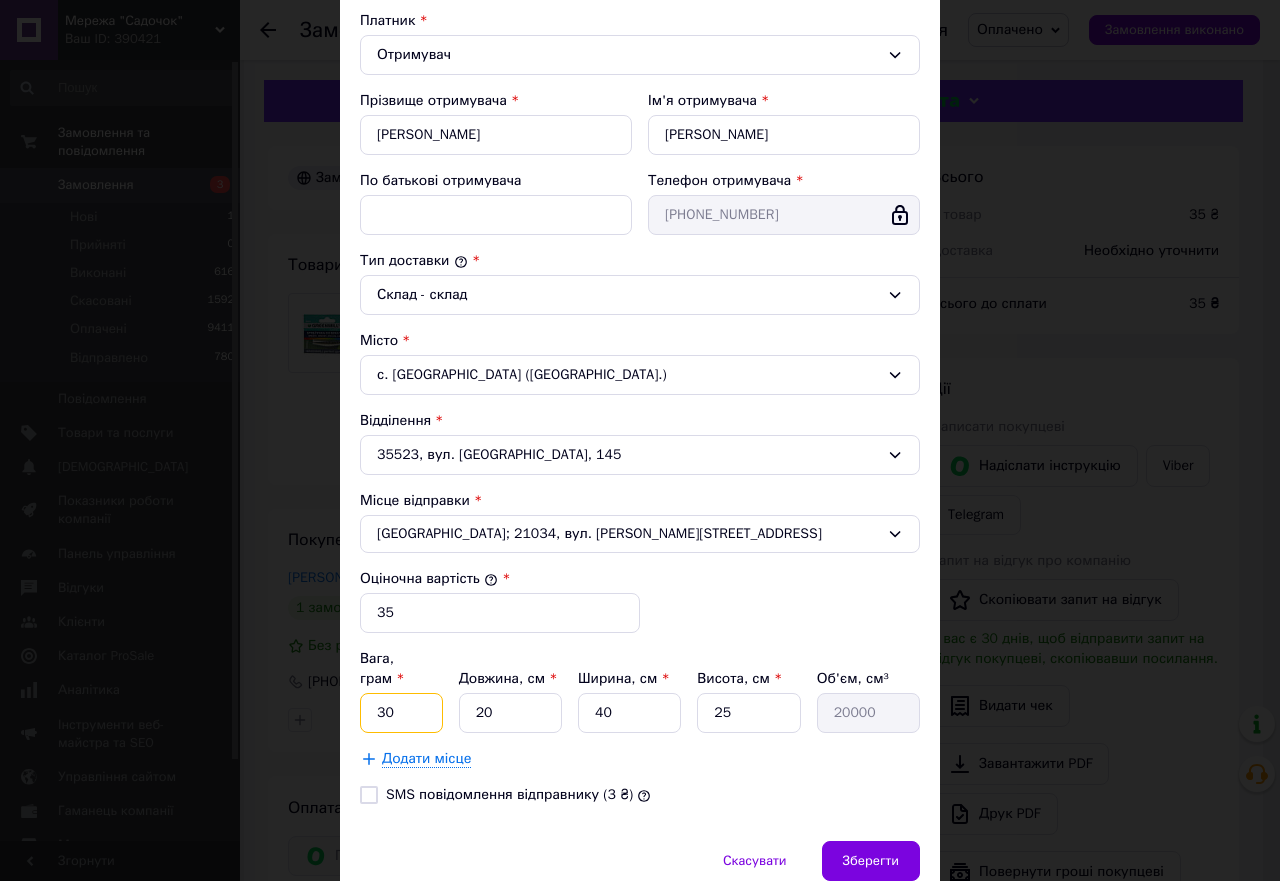 type on "30" 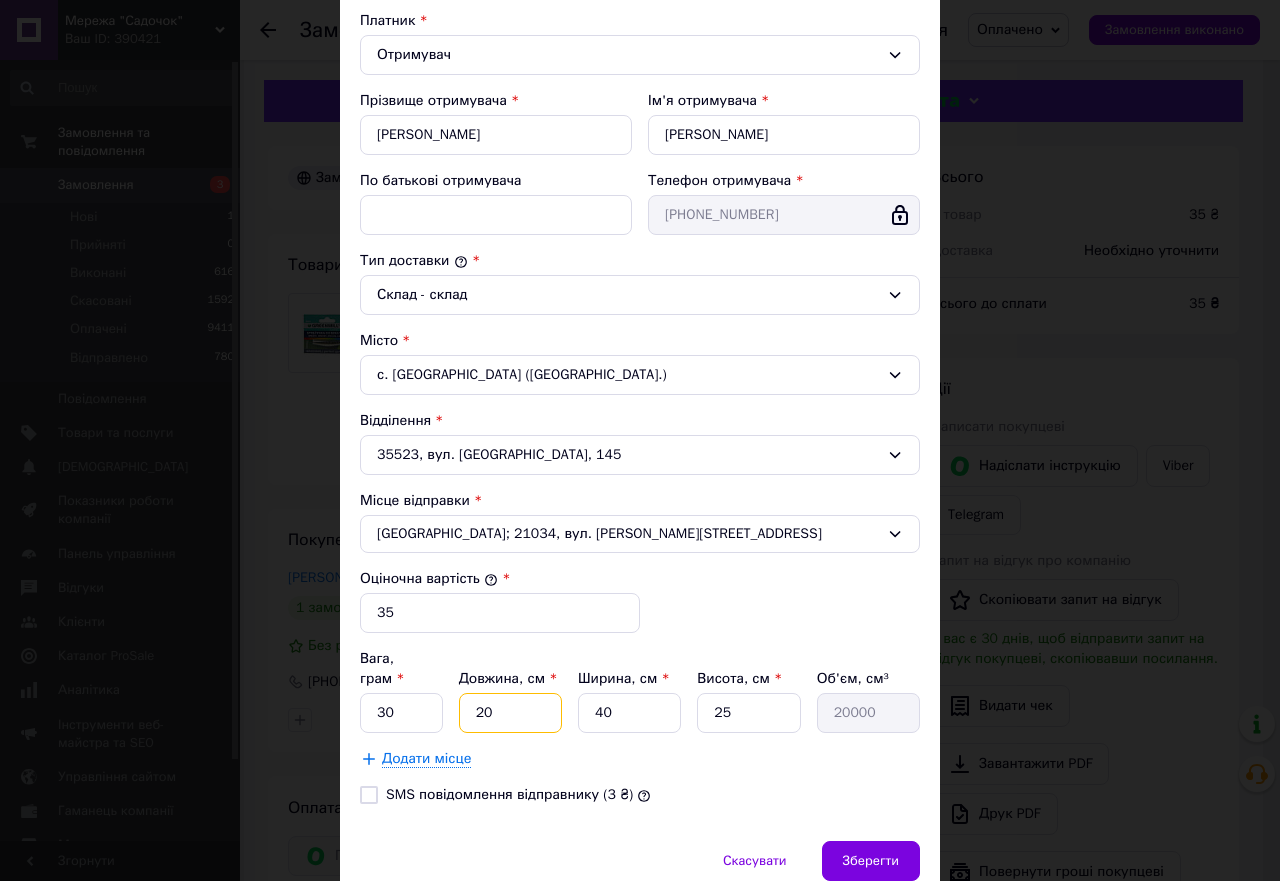 click on "20" at bounding box center [510, 713] 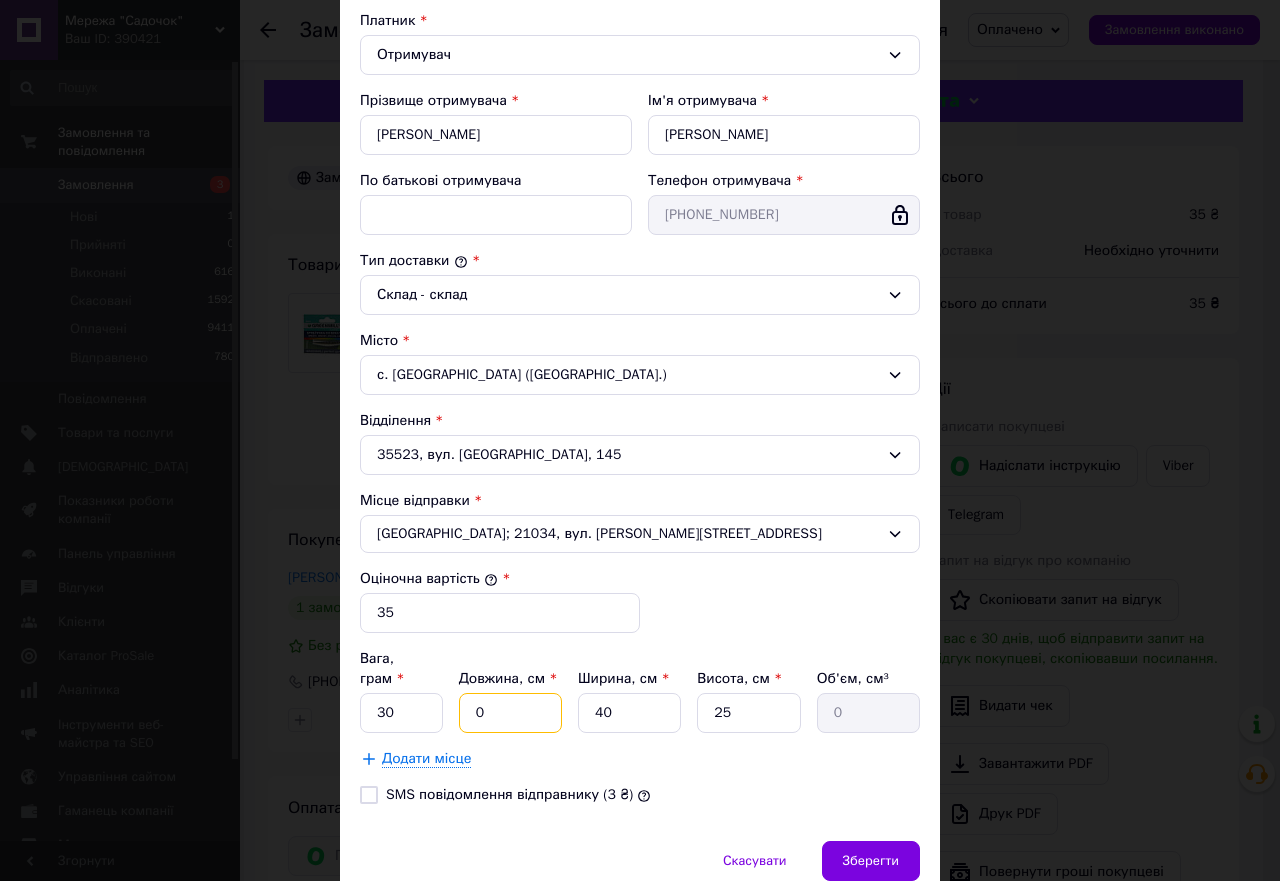 type on "10" 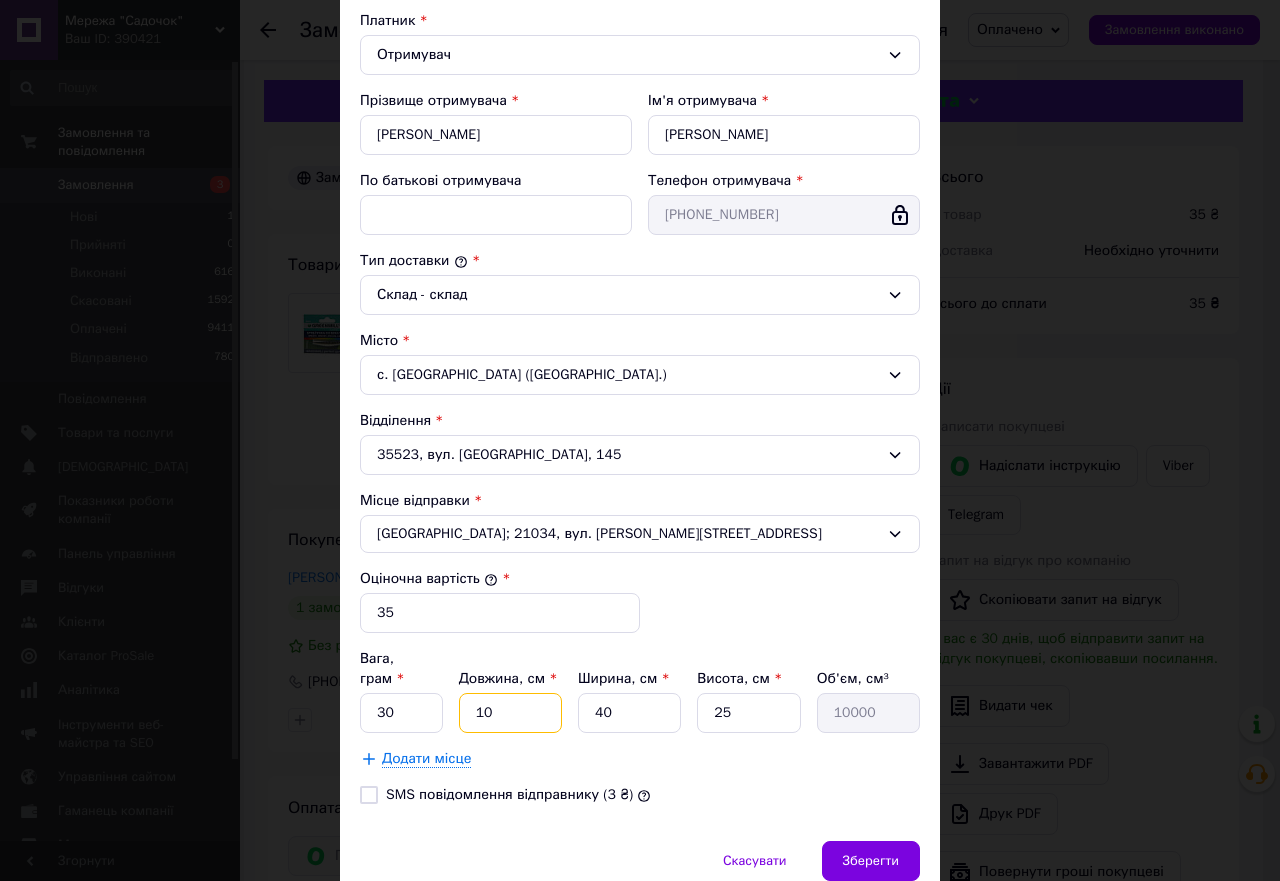 type on "10" 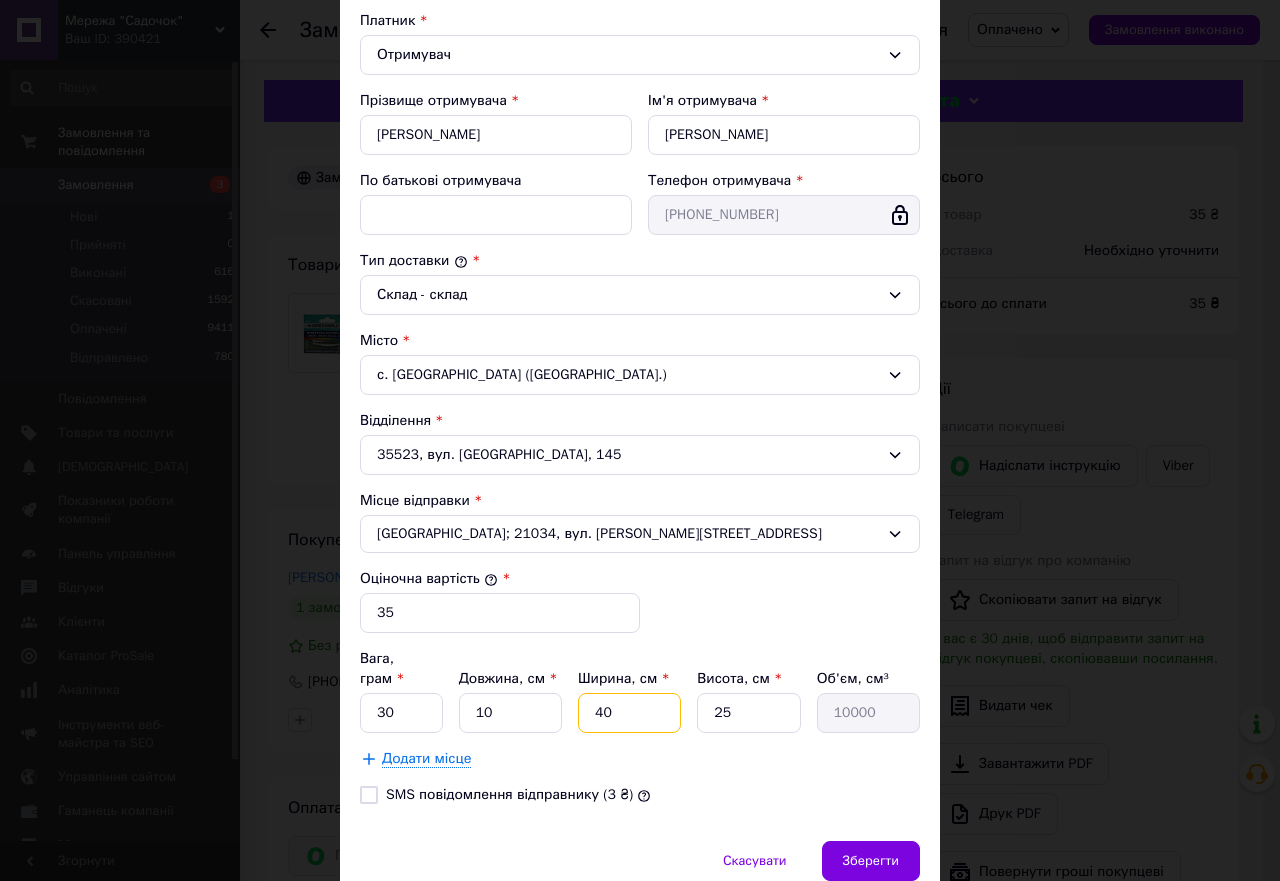 click on "40" at bounding box center [629, 713] 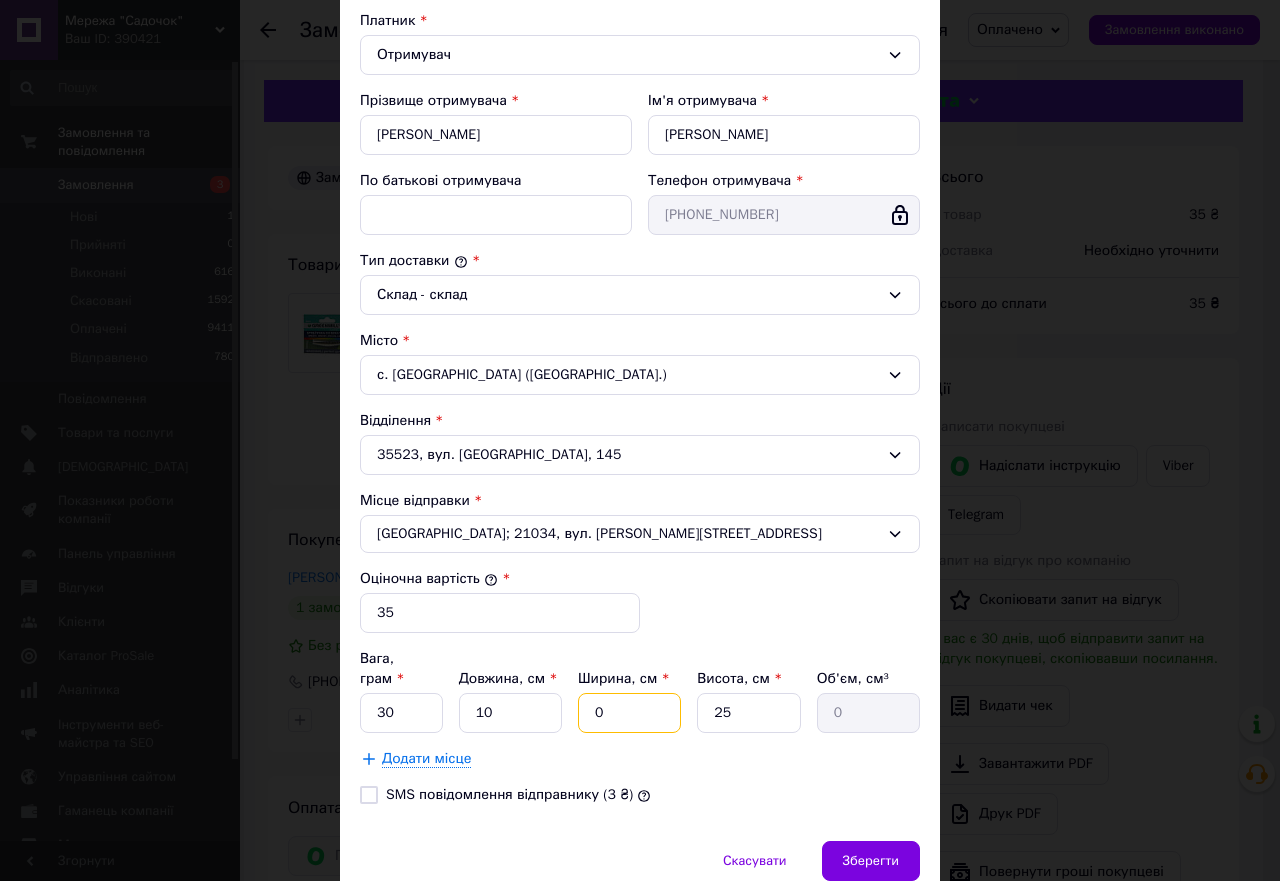 type on "10" 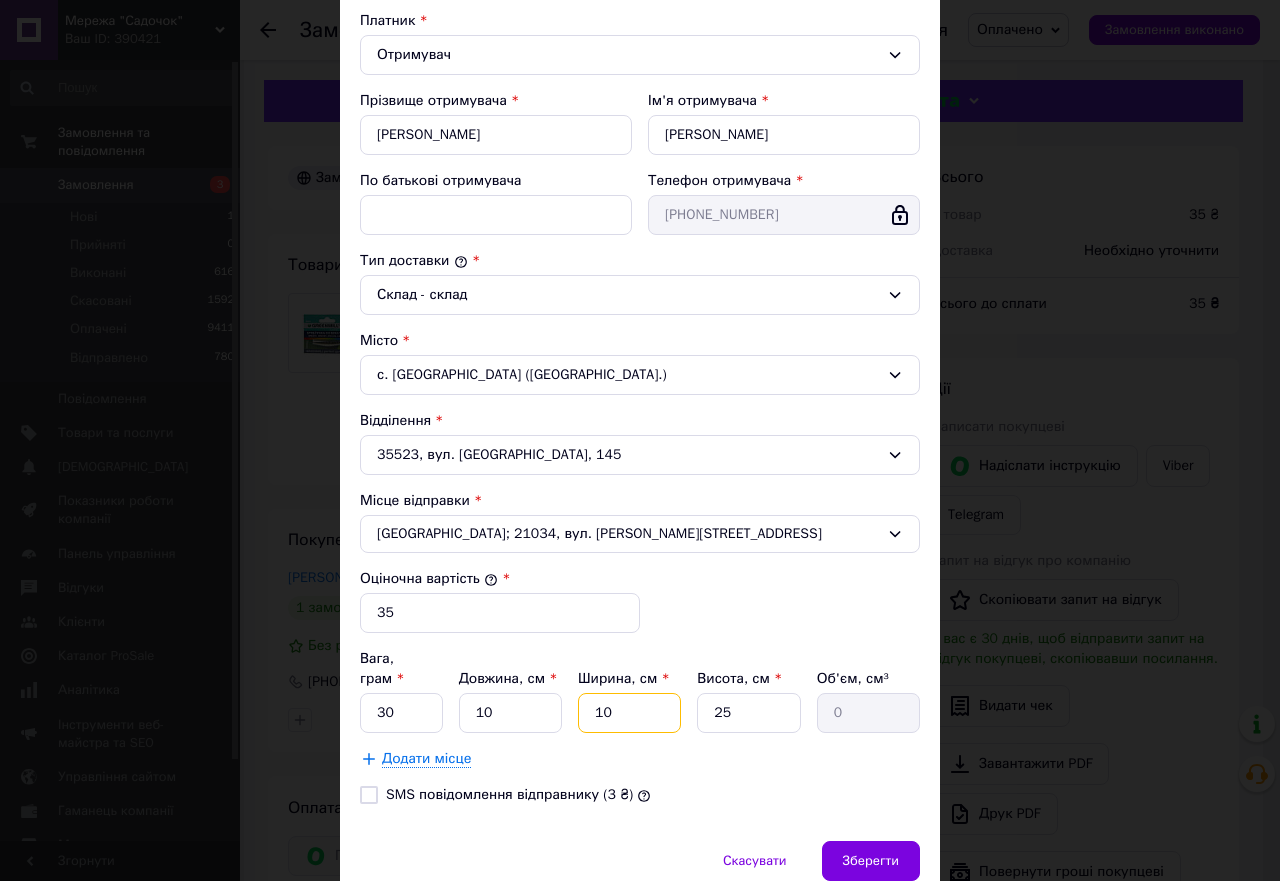 type on "2500" 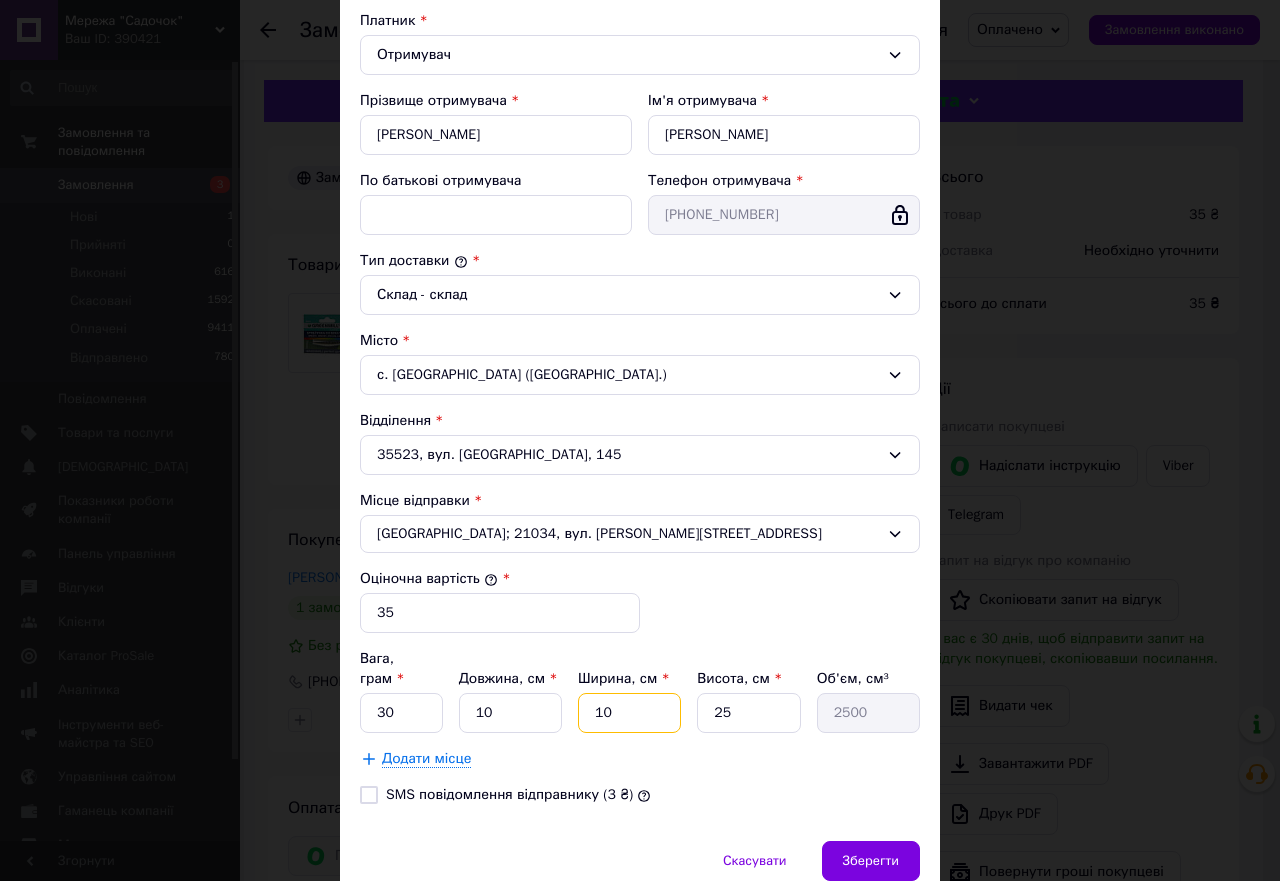 type on "10" 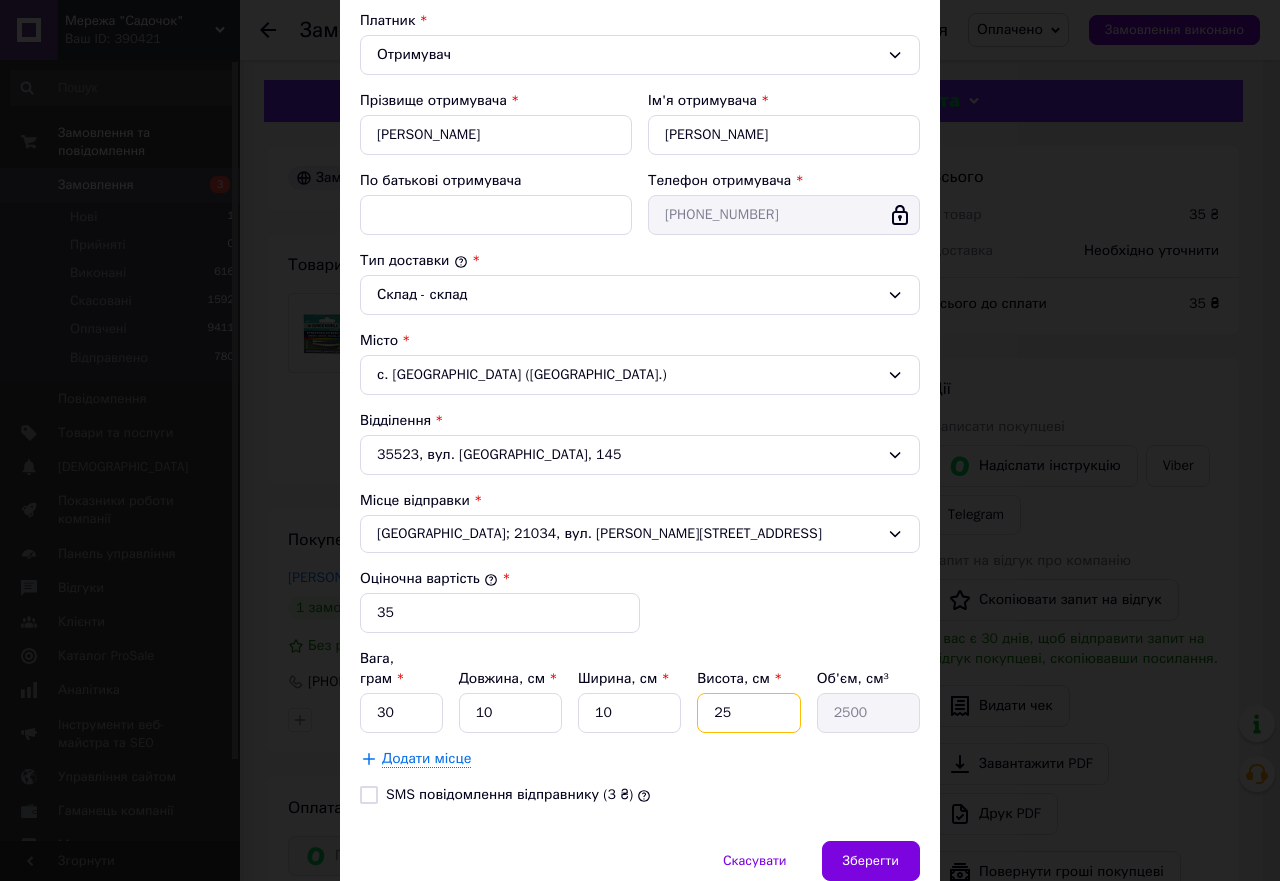 click on "25" at bounding box center (748, 713) 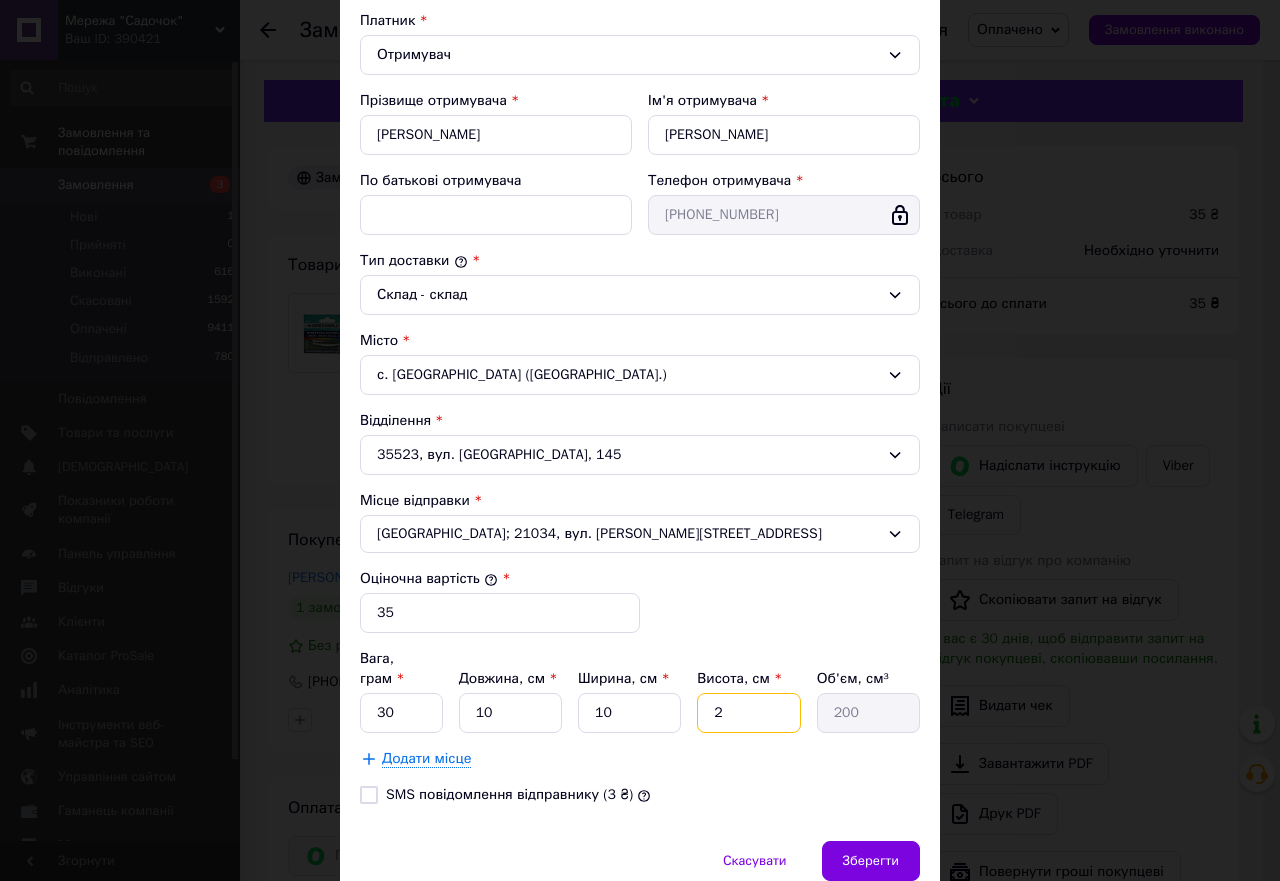 type 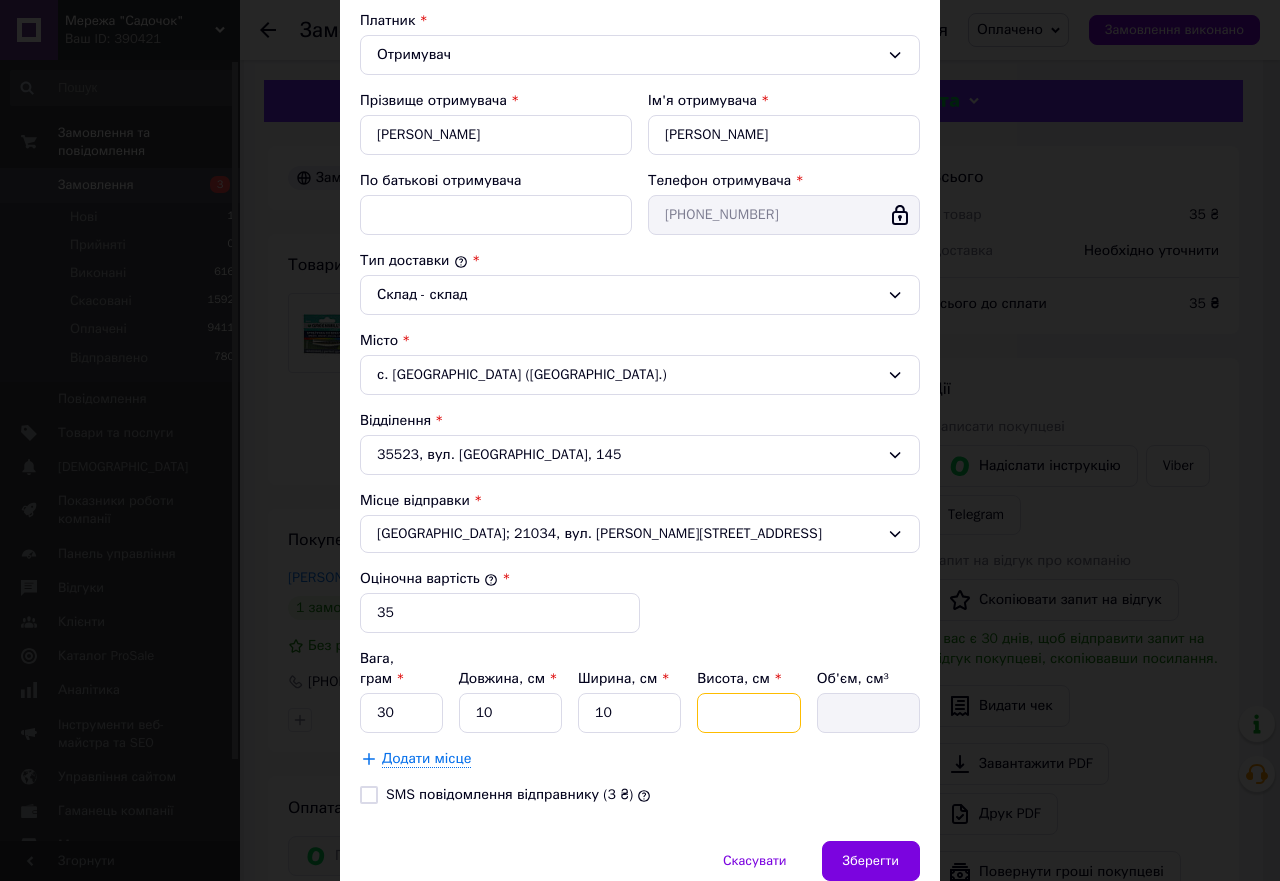 type on "3" 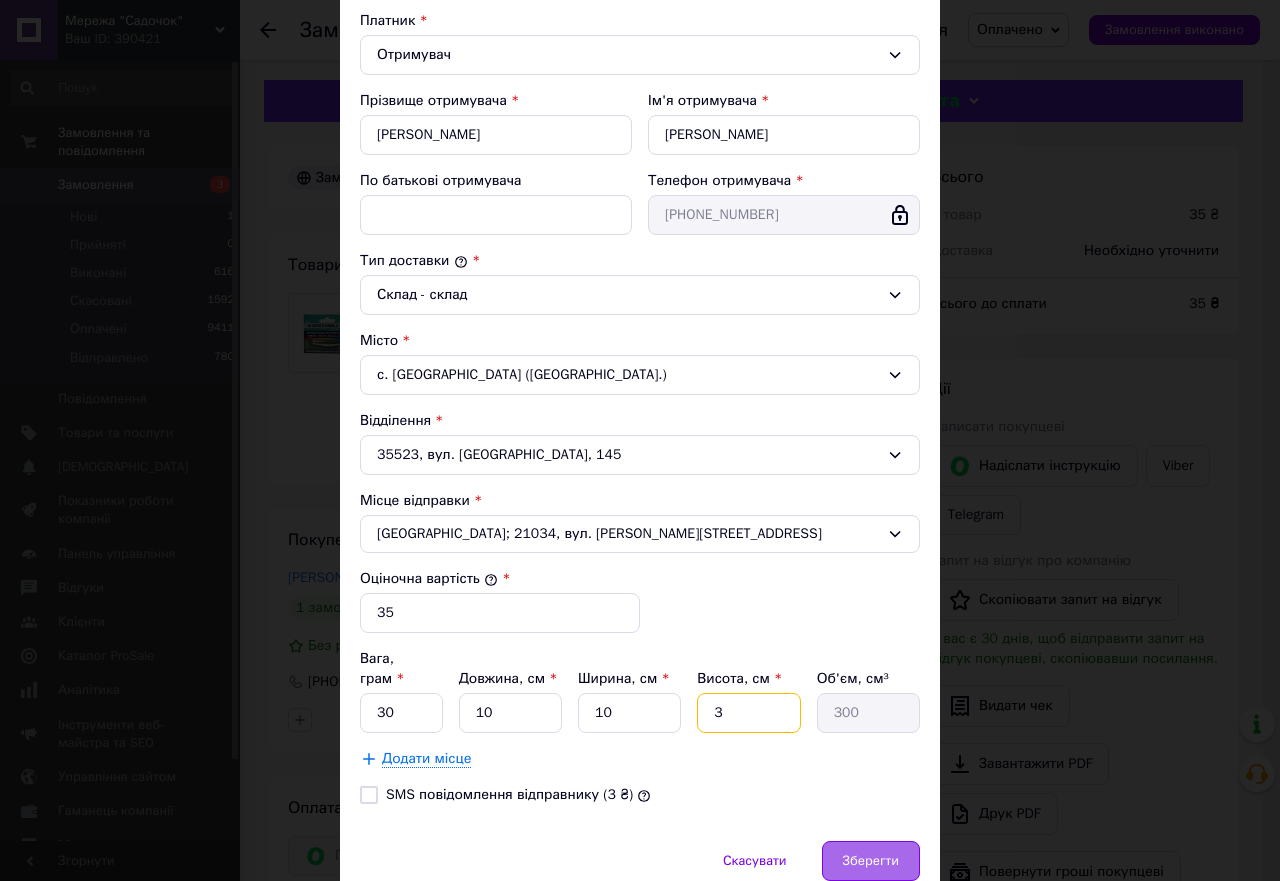 type on "3" 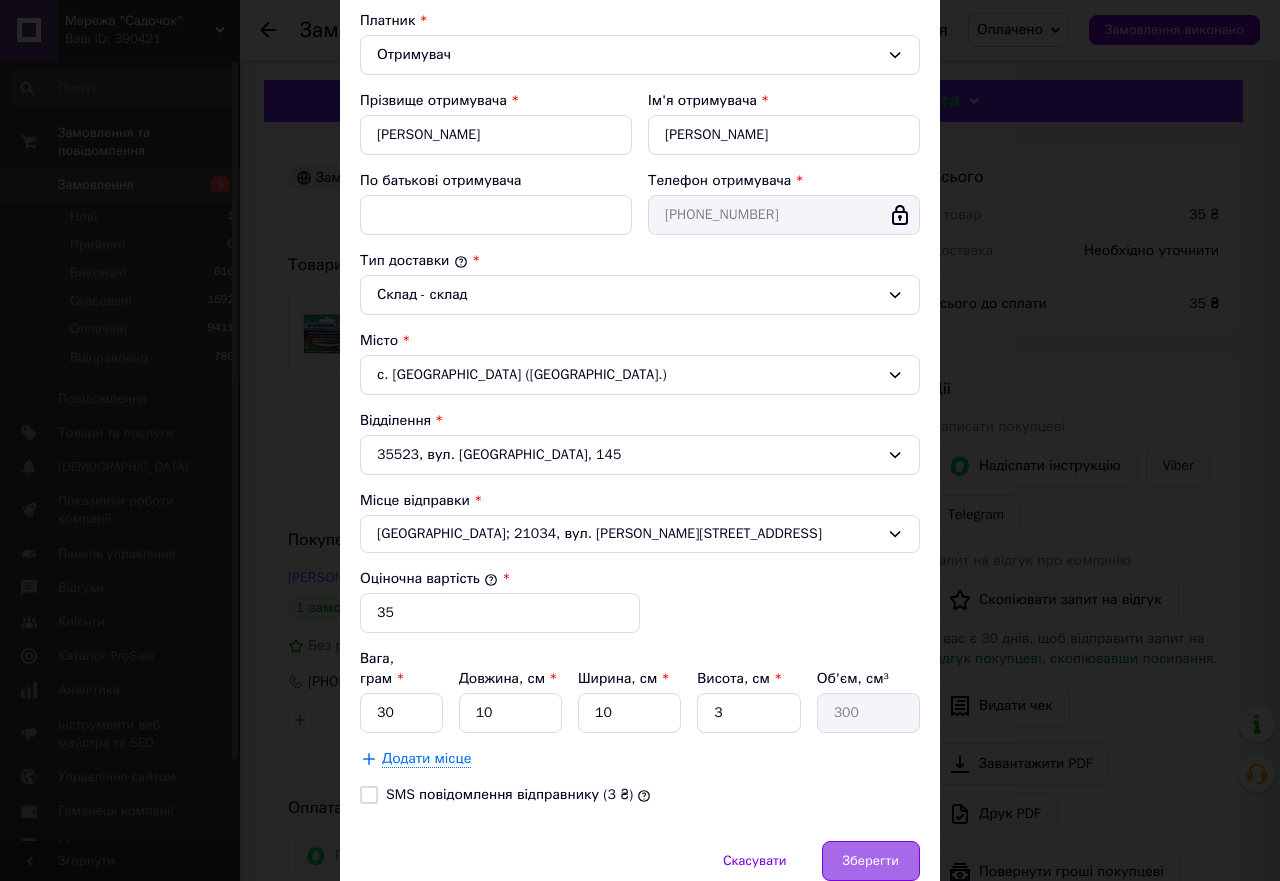 click on "Зберегти" at bounding box center [871, 861] 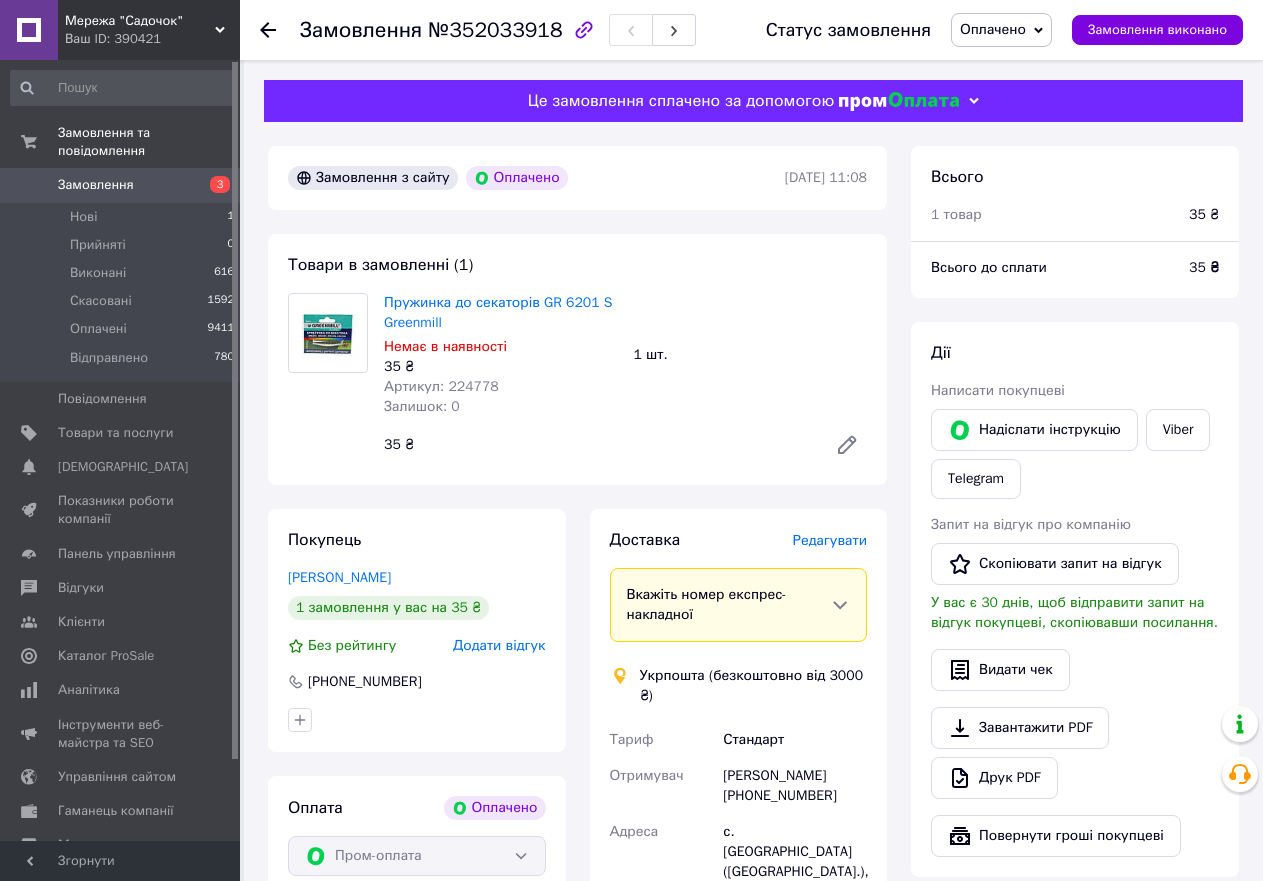 click 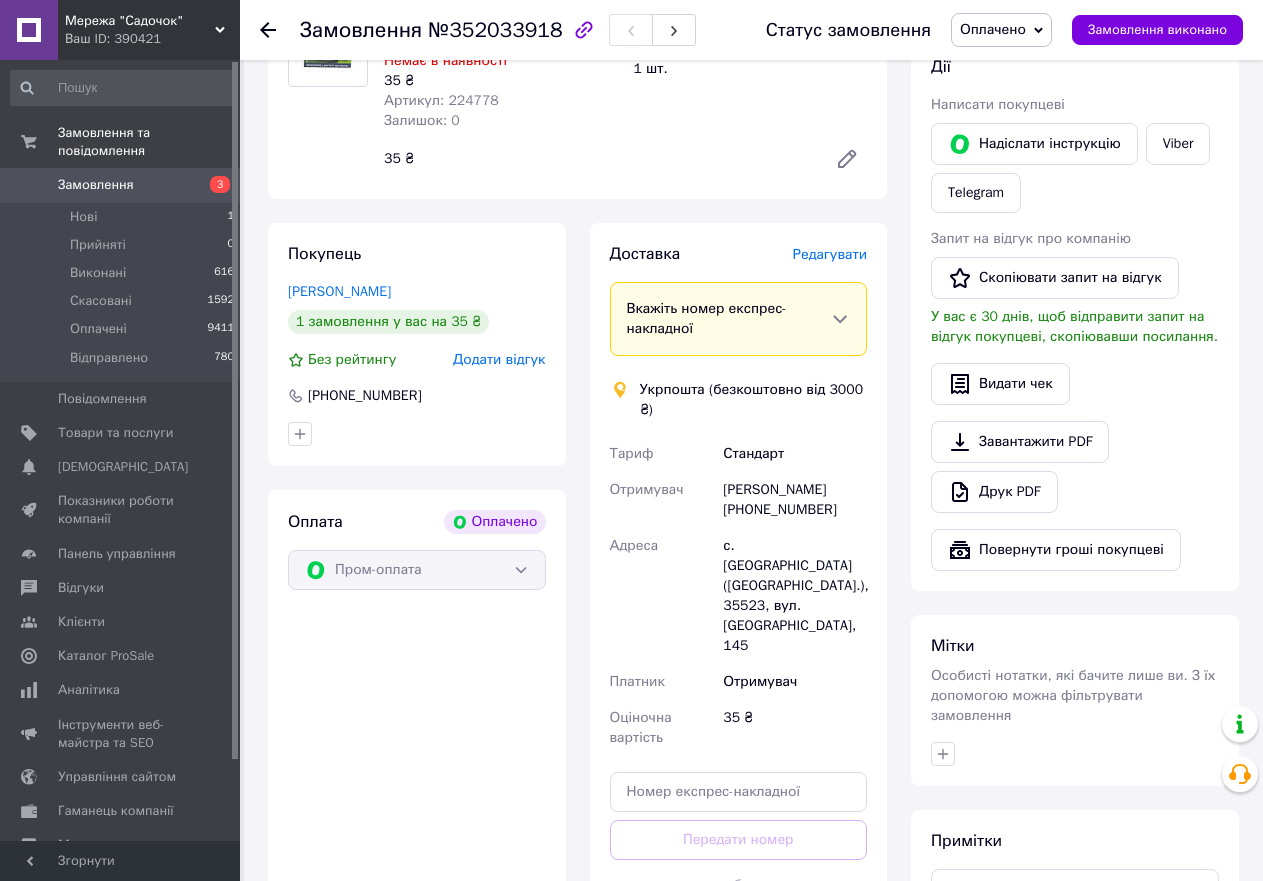 scroll, scrollTop: 500, scrollLeft: 0, axis: vertical 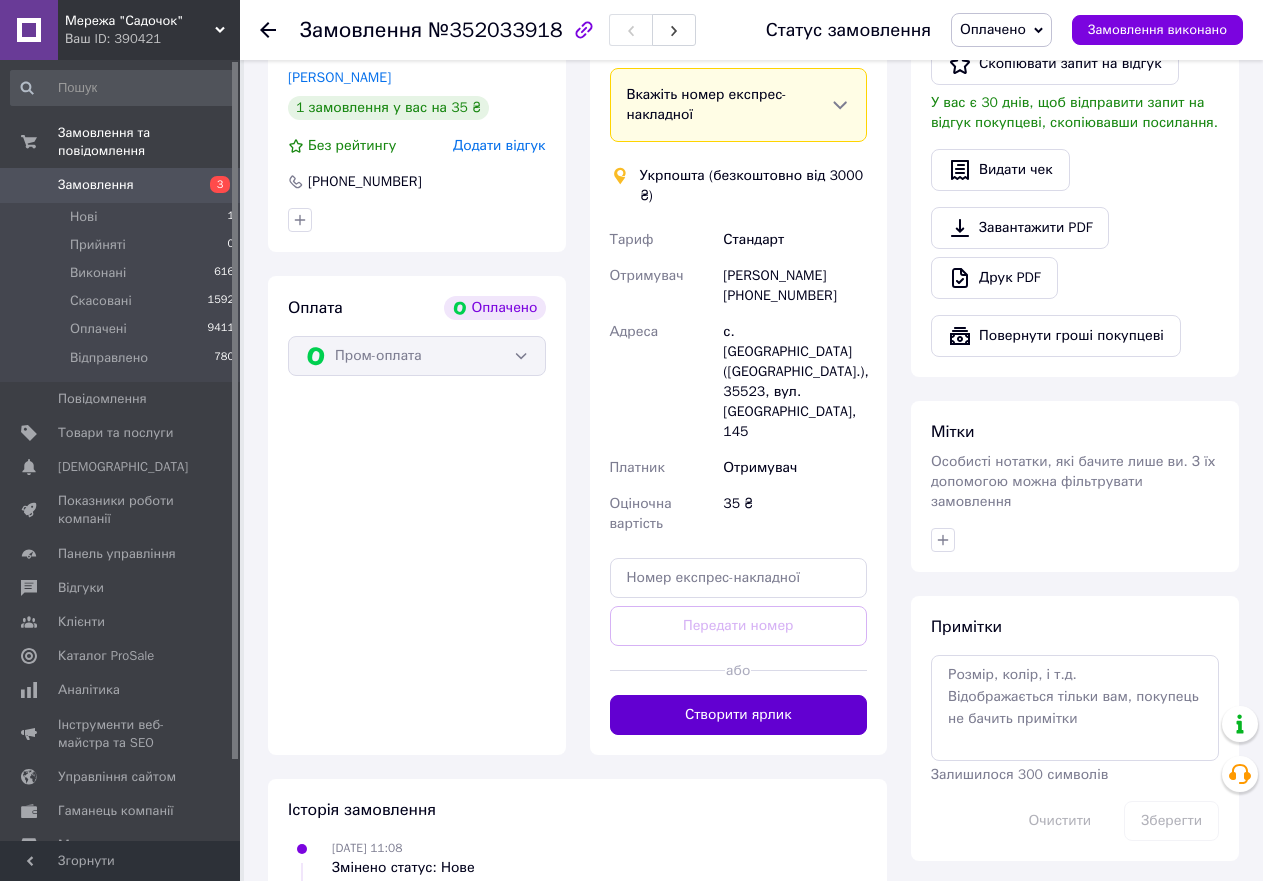 click on "Створити ярлик" at bounding box center [739, 715] 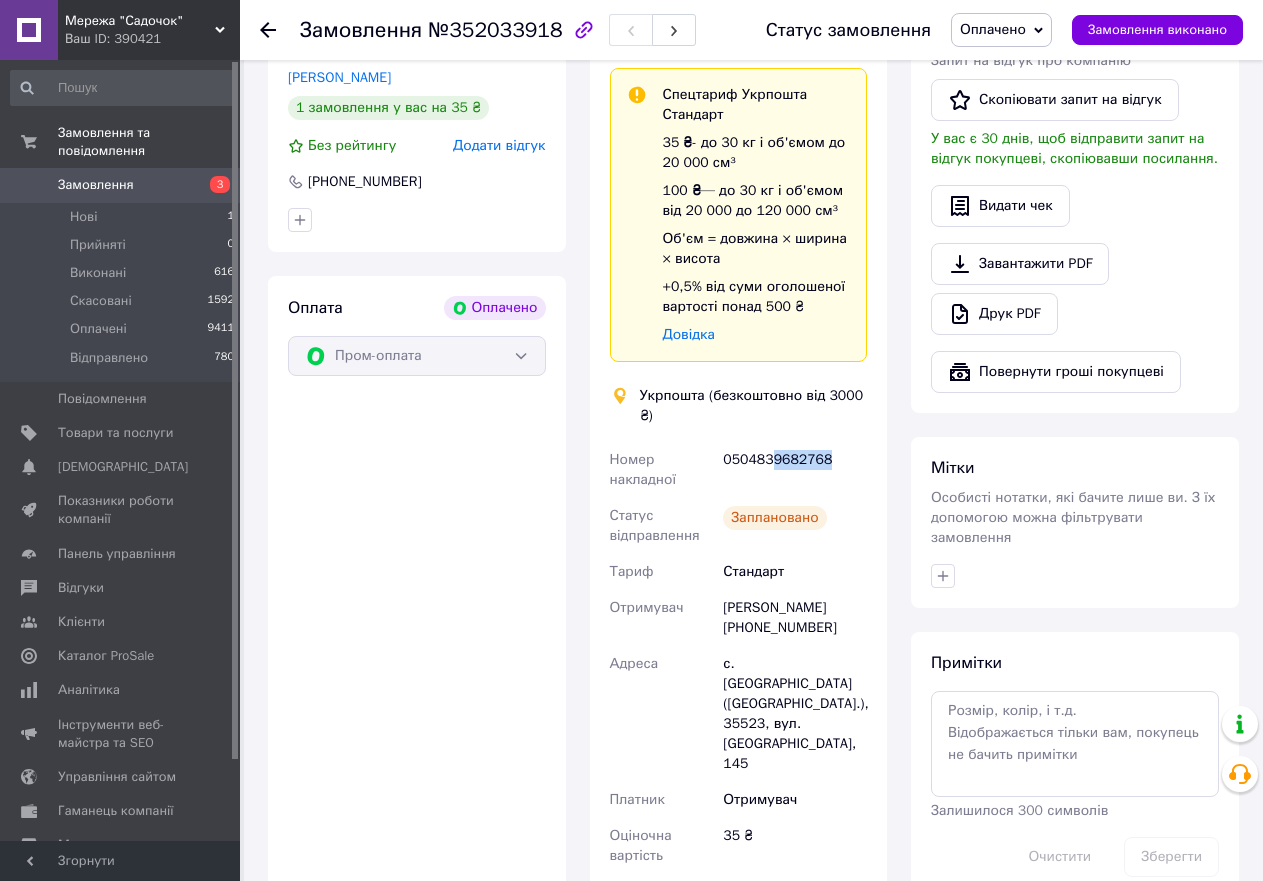 drag, startPoint x: 824, startPoint y: 458, endPoint x: 766, endPoint y: 459, distance: 58.00862 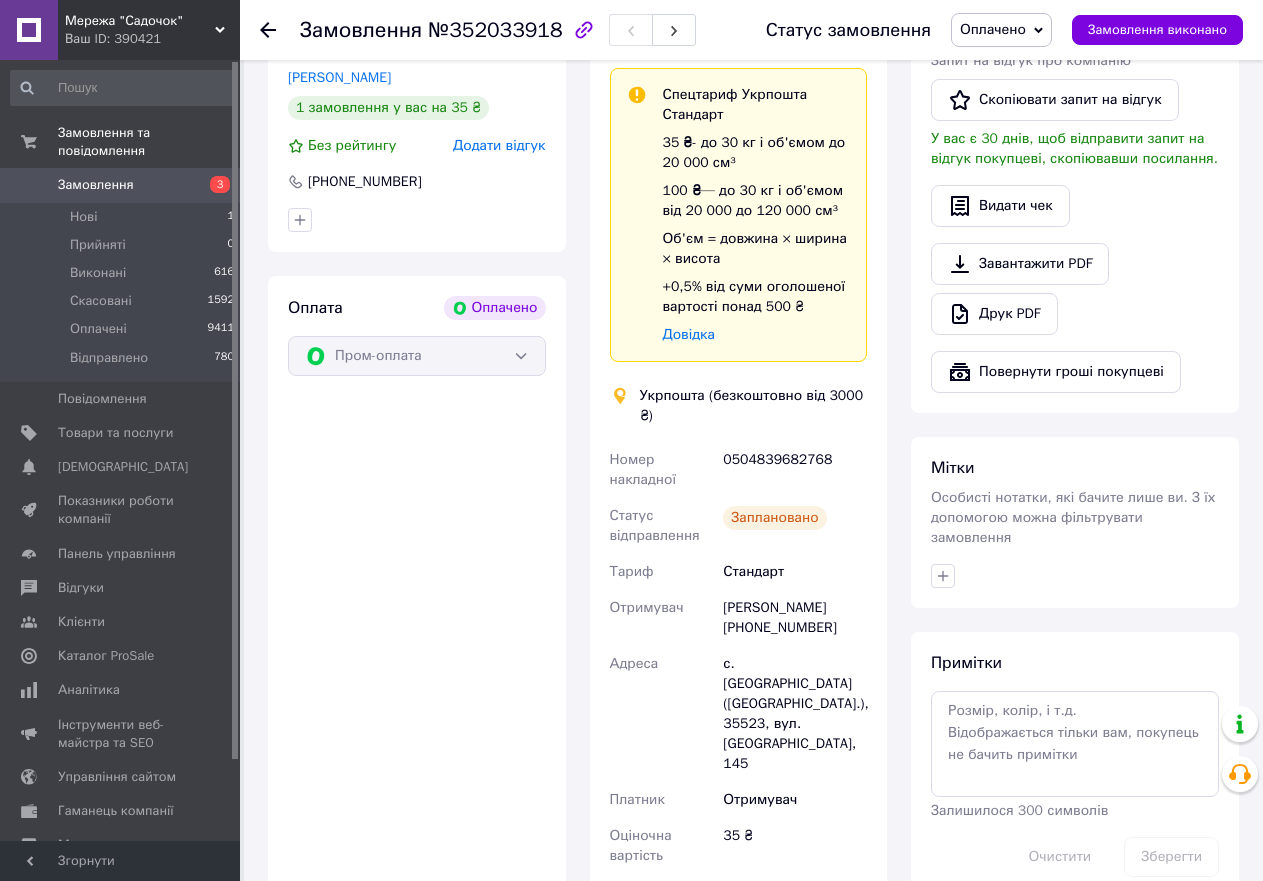 click 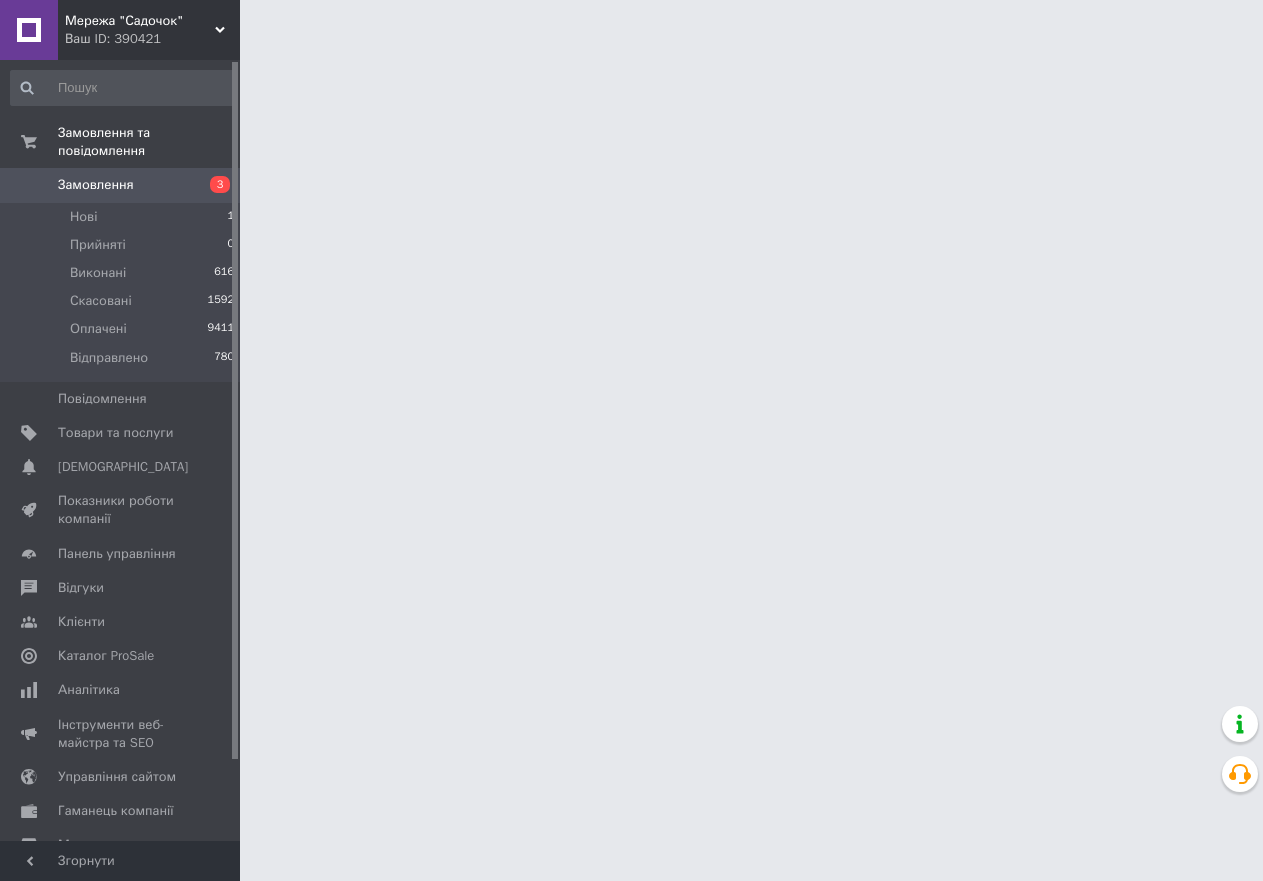 scroll, scrollTop: 0, scrollLeft: 0, axis: both 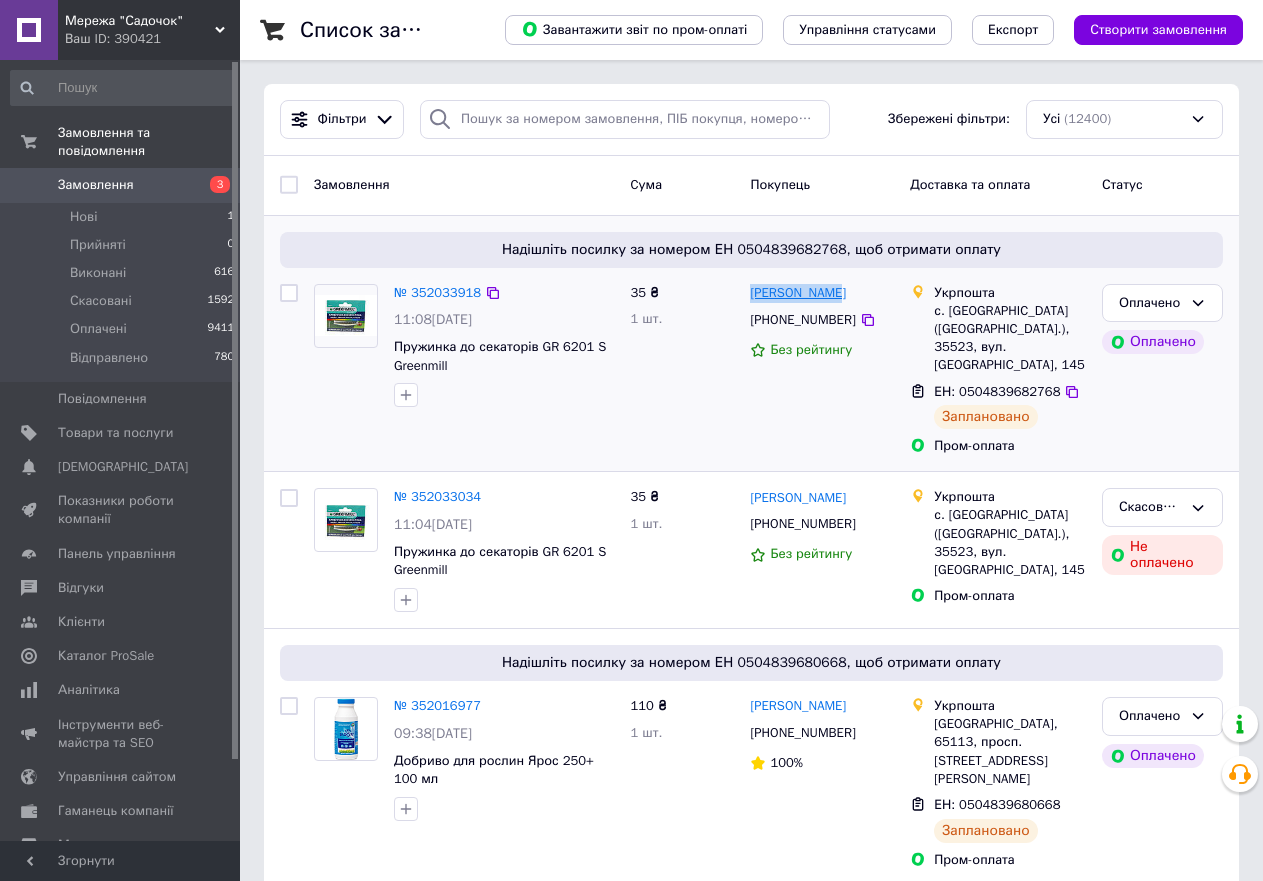 drag, startPoint x: 839, startPoint y: 288, endPoint x: 752, endPoint y: 294, distance: 87.20665 